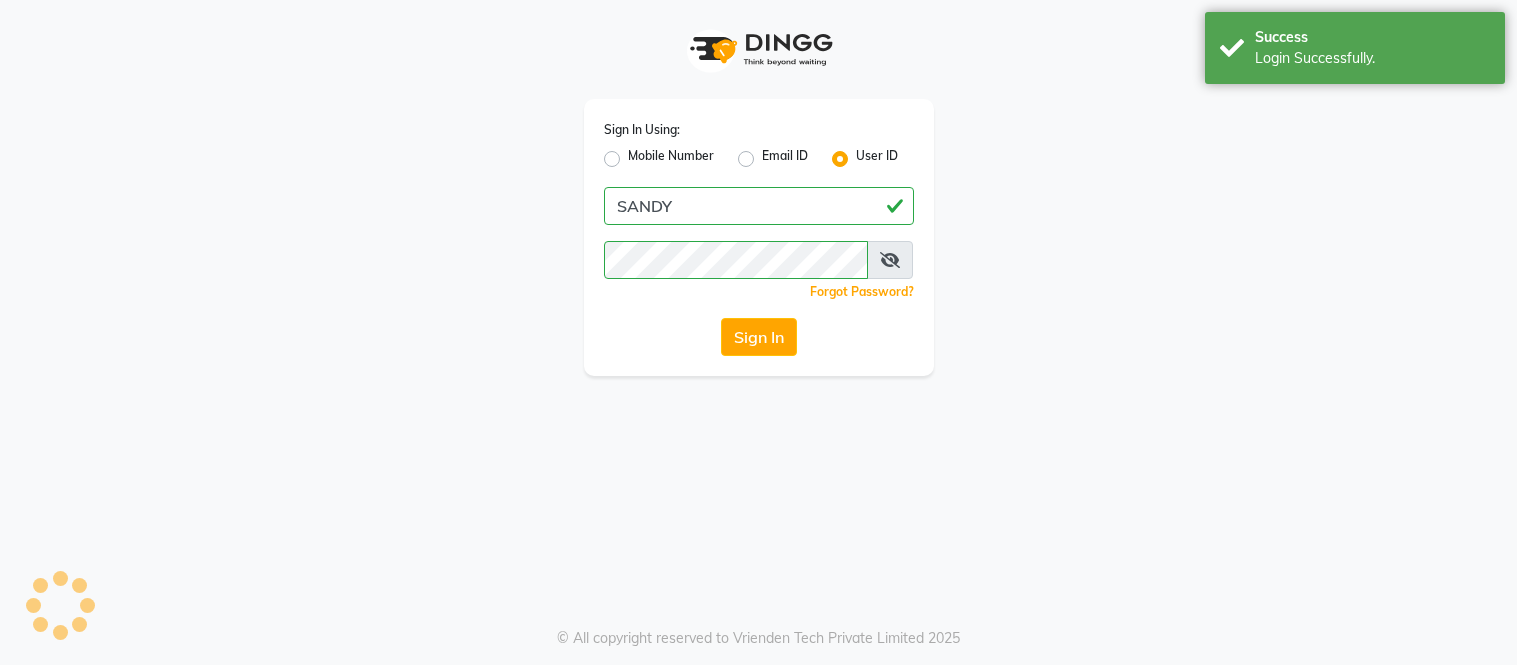 scroll, scrollTop: 0, scrollLeft: 0, axis: both 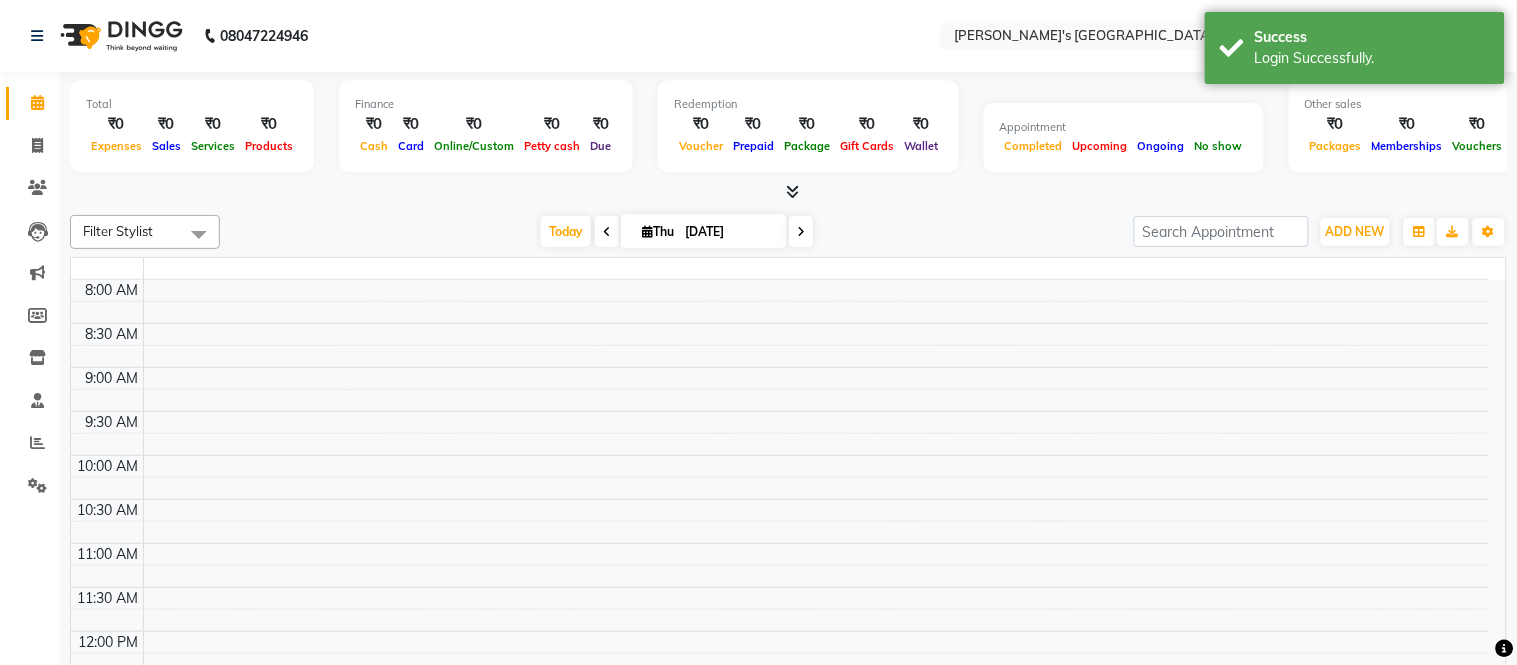 select on "en" 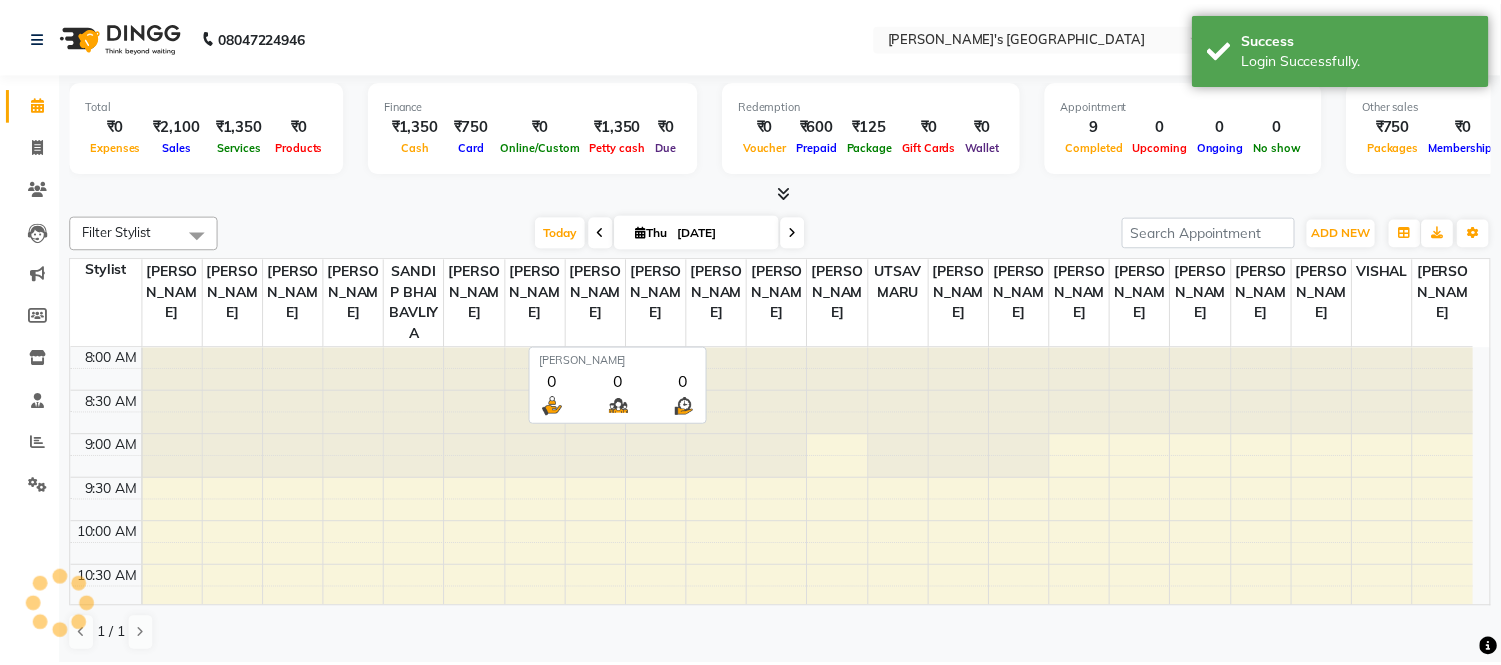 scroll, scrollTop: 0, scrollLeft: 0, axis: both 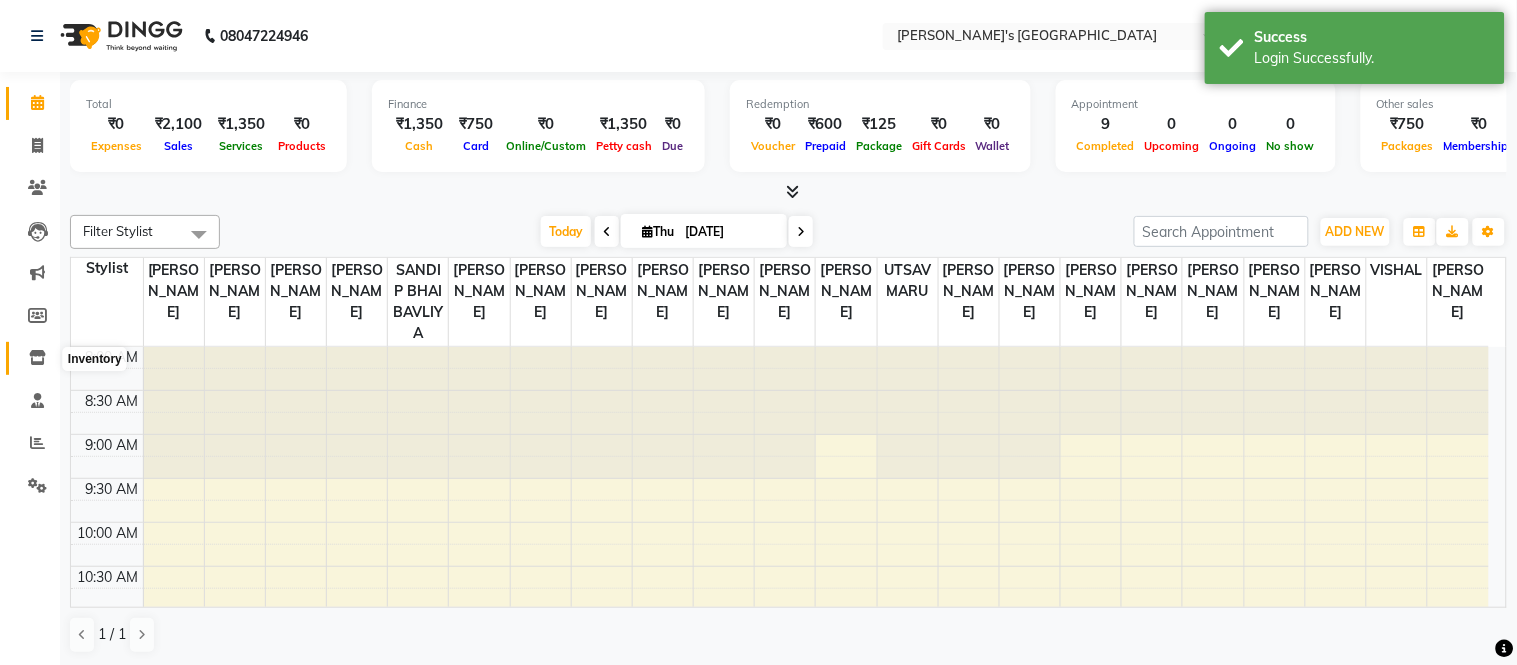 click 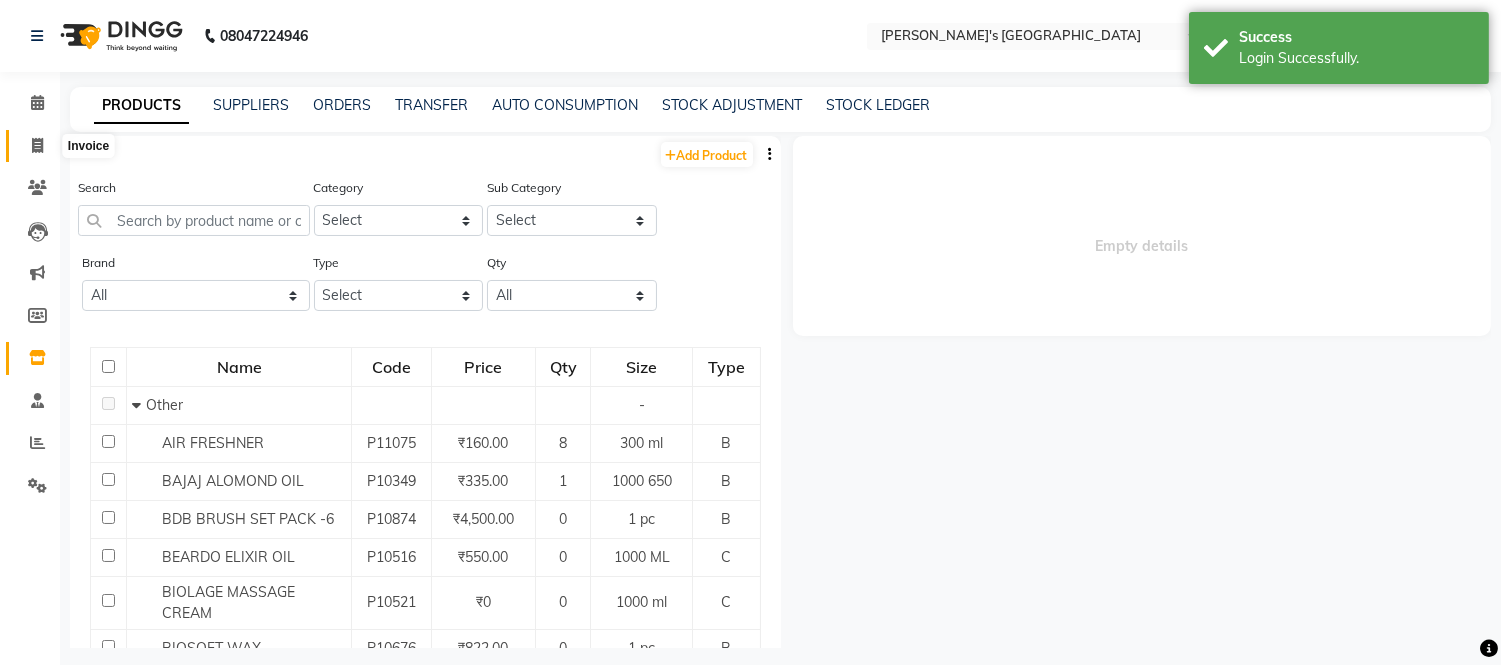 click 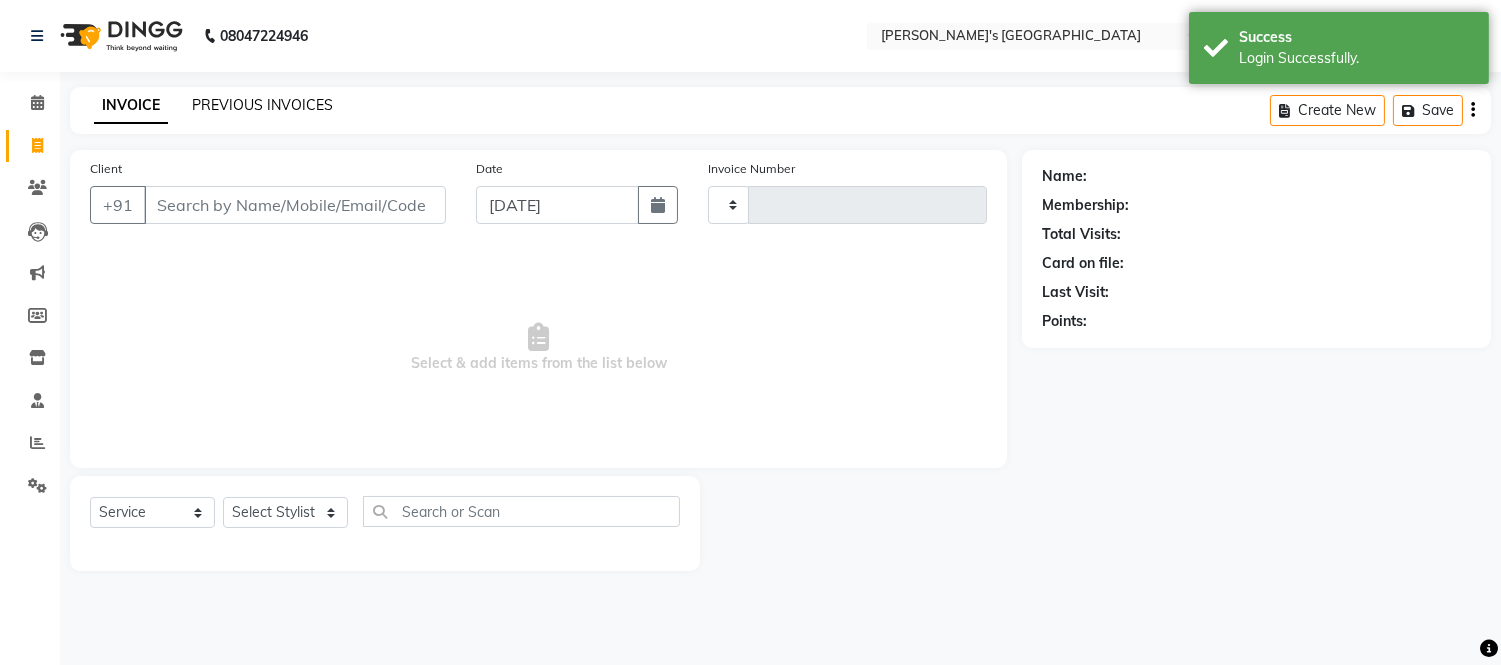 type on "5222" 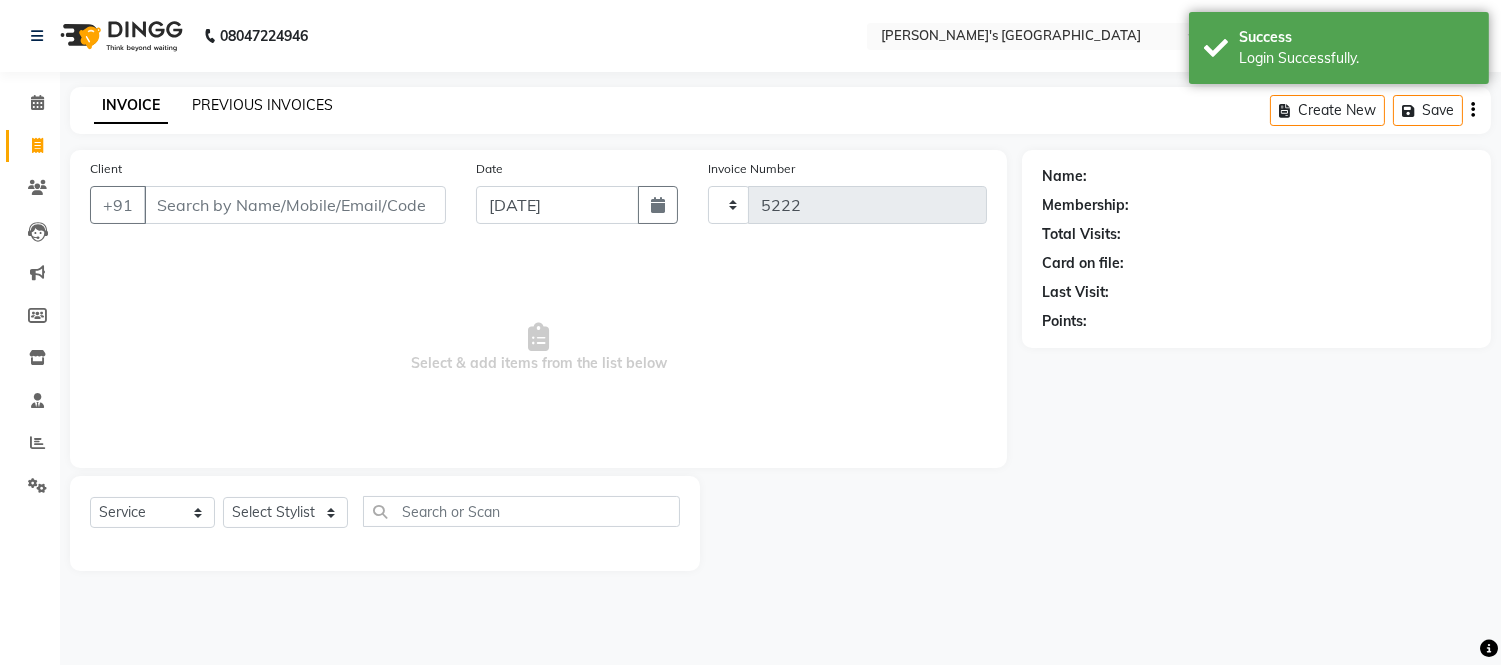 select on "6233" 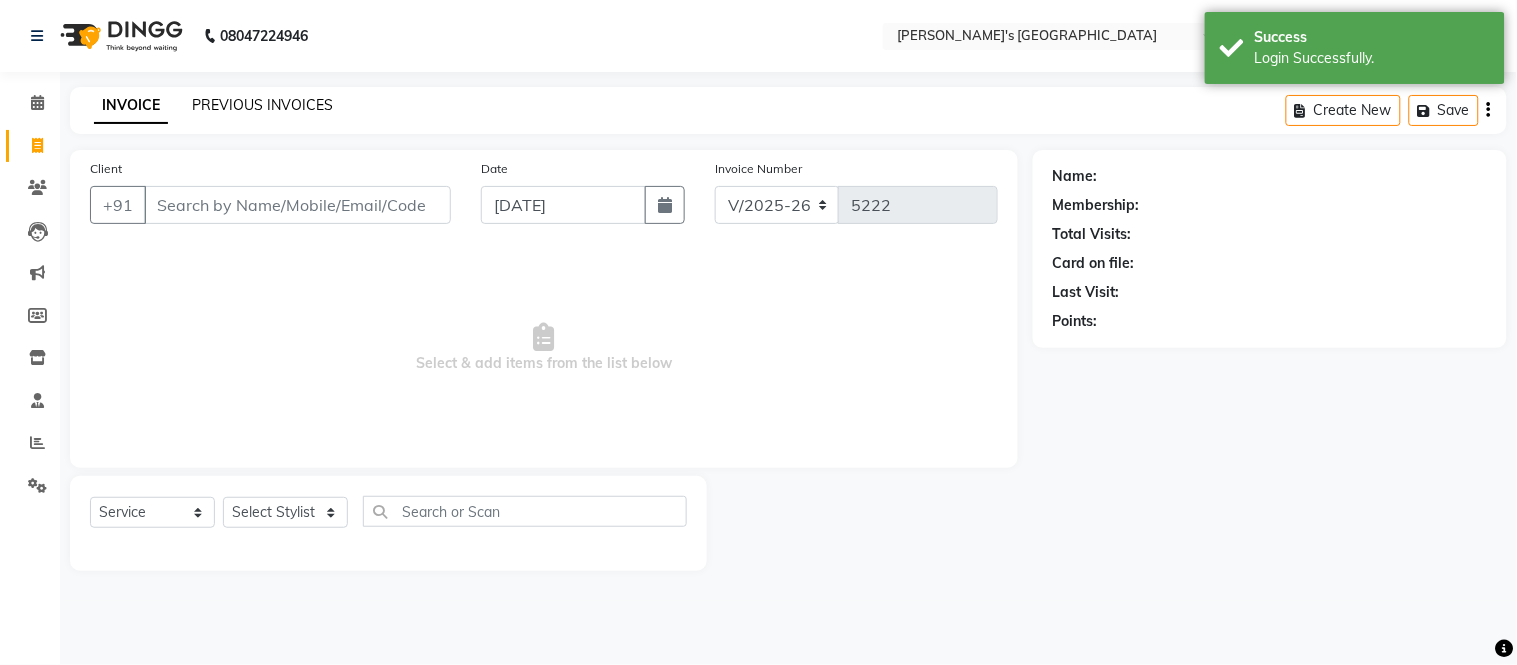 click on "PREVIOUS INVOICES" 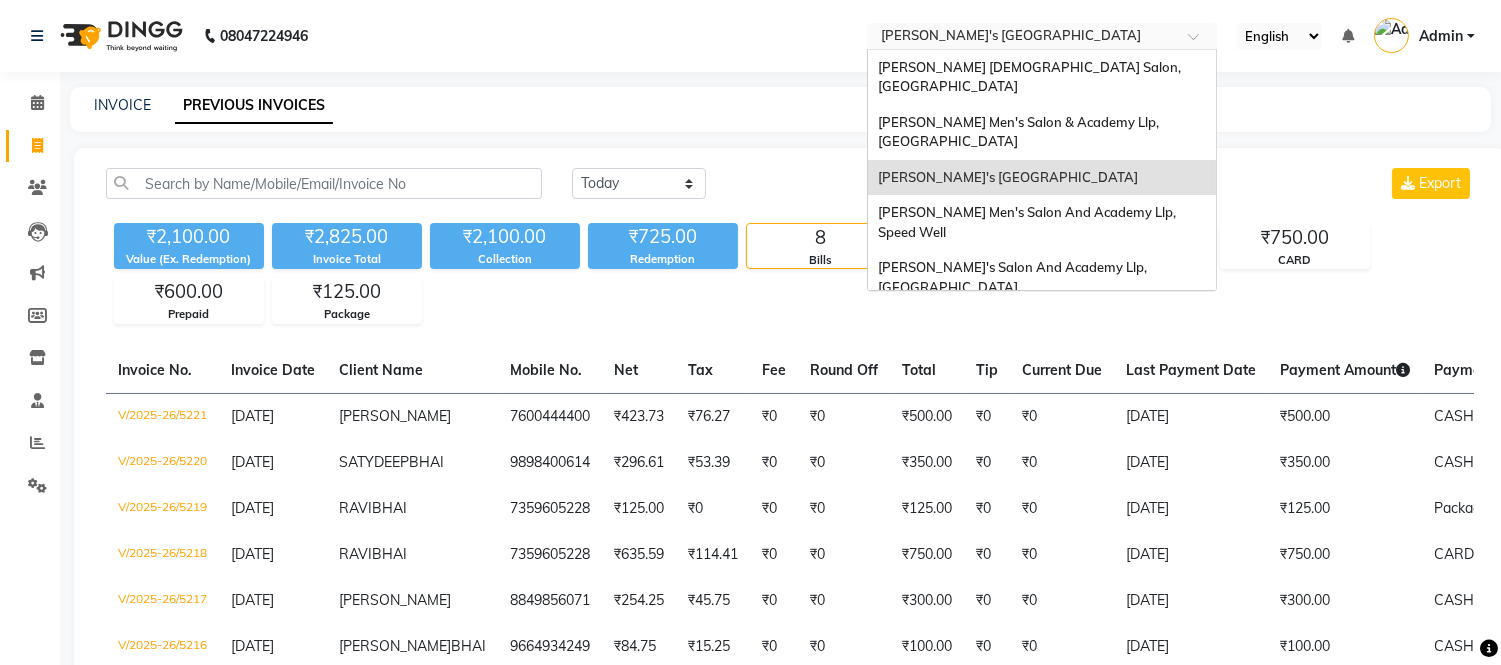click at bounding box center [1022, 38] 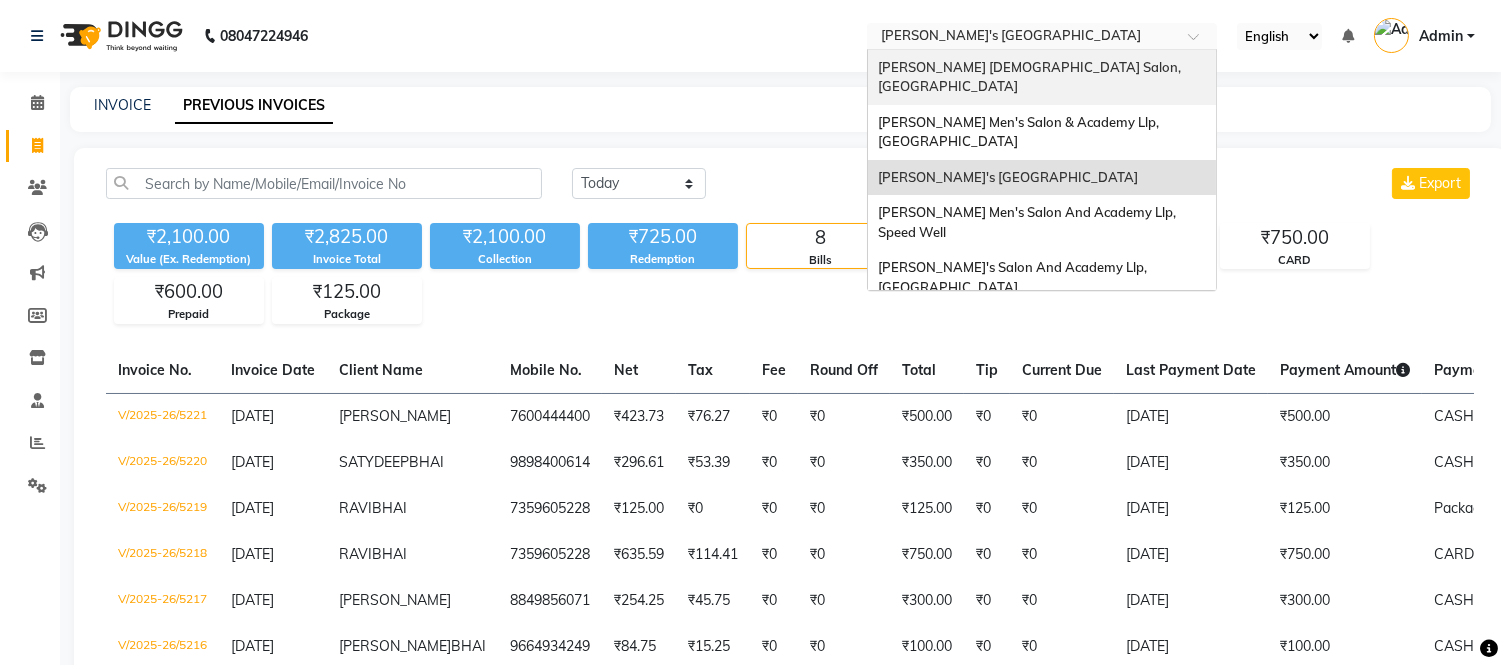 click on "[PERSON_NAME] [DEMOGRAPHIC_DATA] Salon, [GEOGRAPHIC_DATA]" at bounding box center [1042, 77] 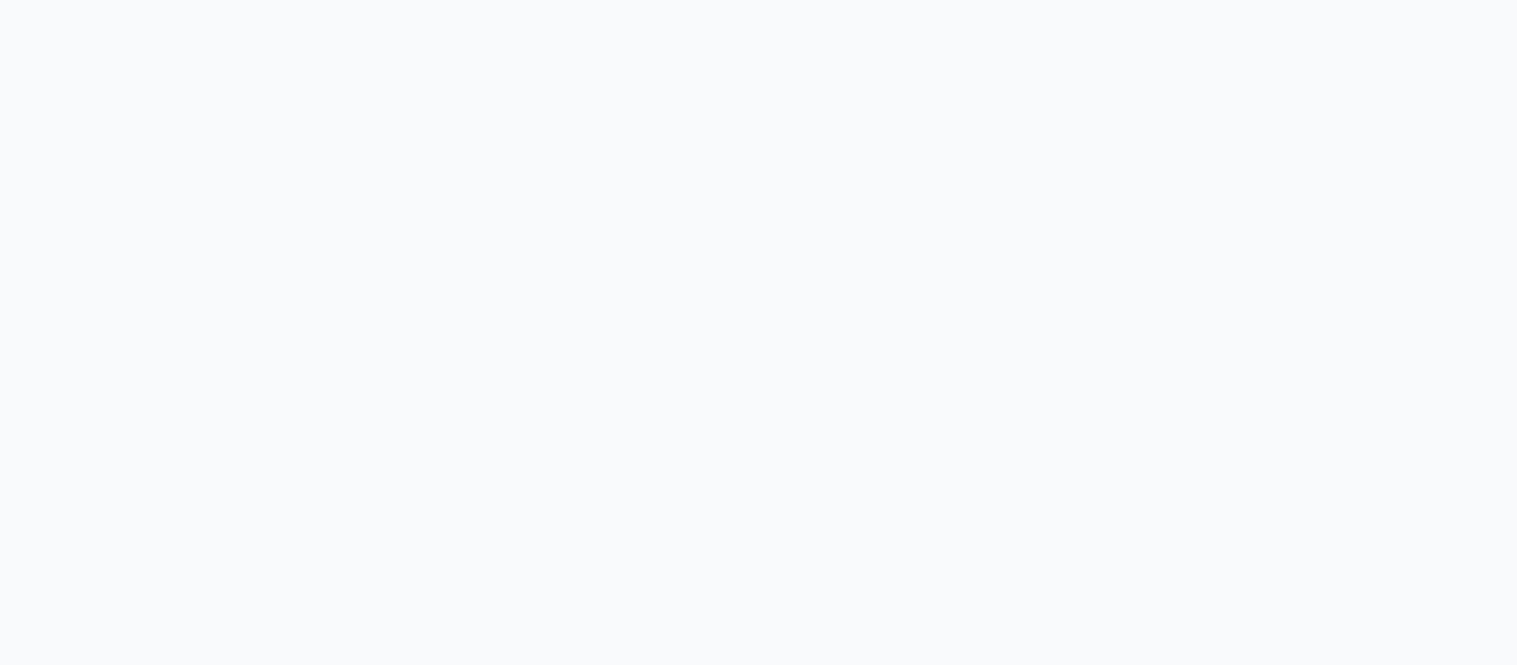 scroll, scrollTop: 0, scrollLeft: 0, axis: both 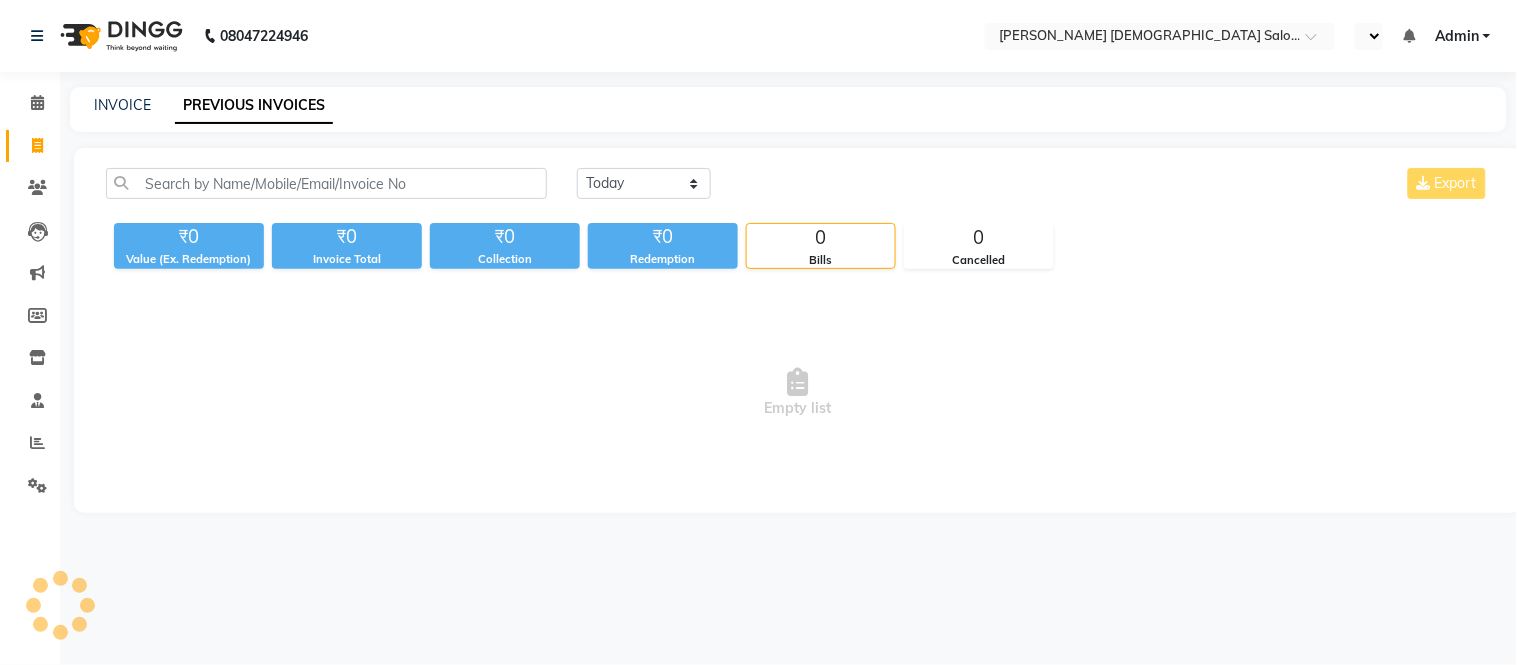 select on "en" 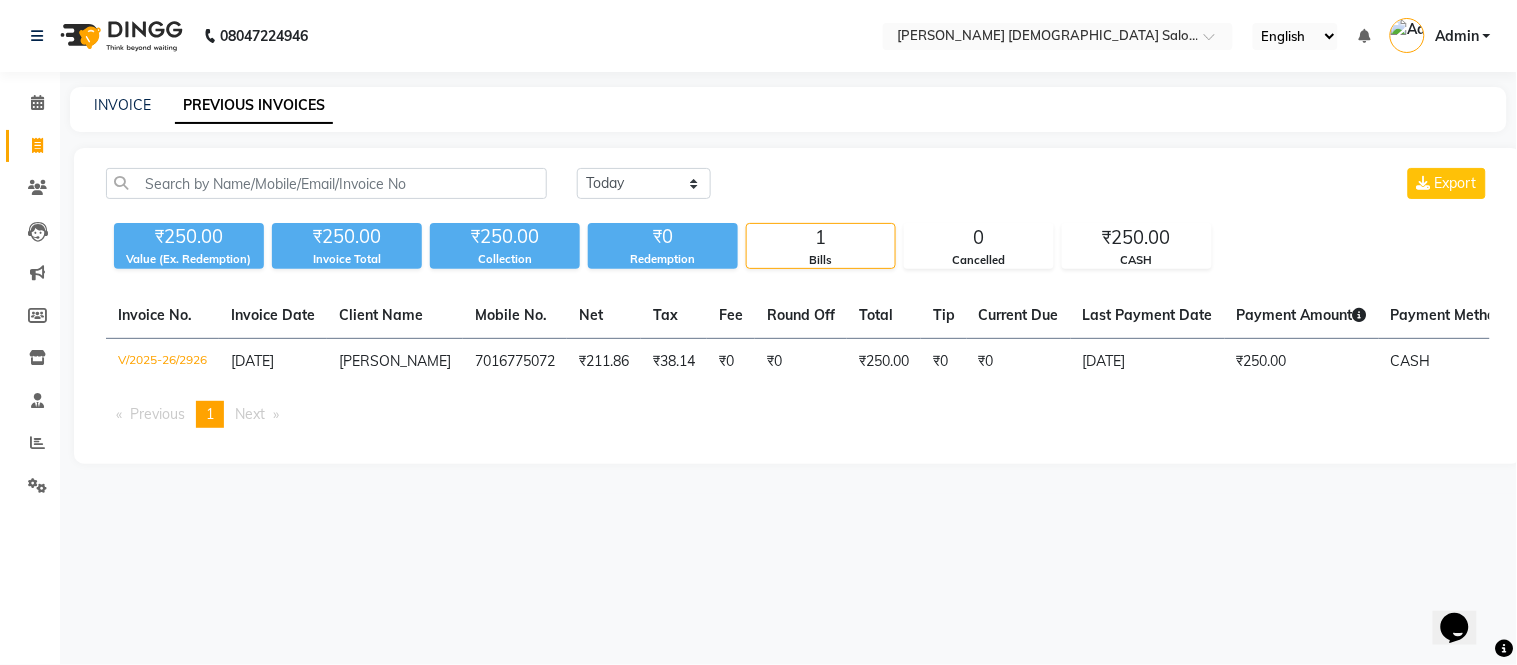 scroll, scrollTop: 0, scrollLeft: 0, axis: both 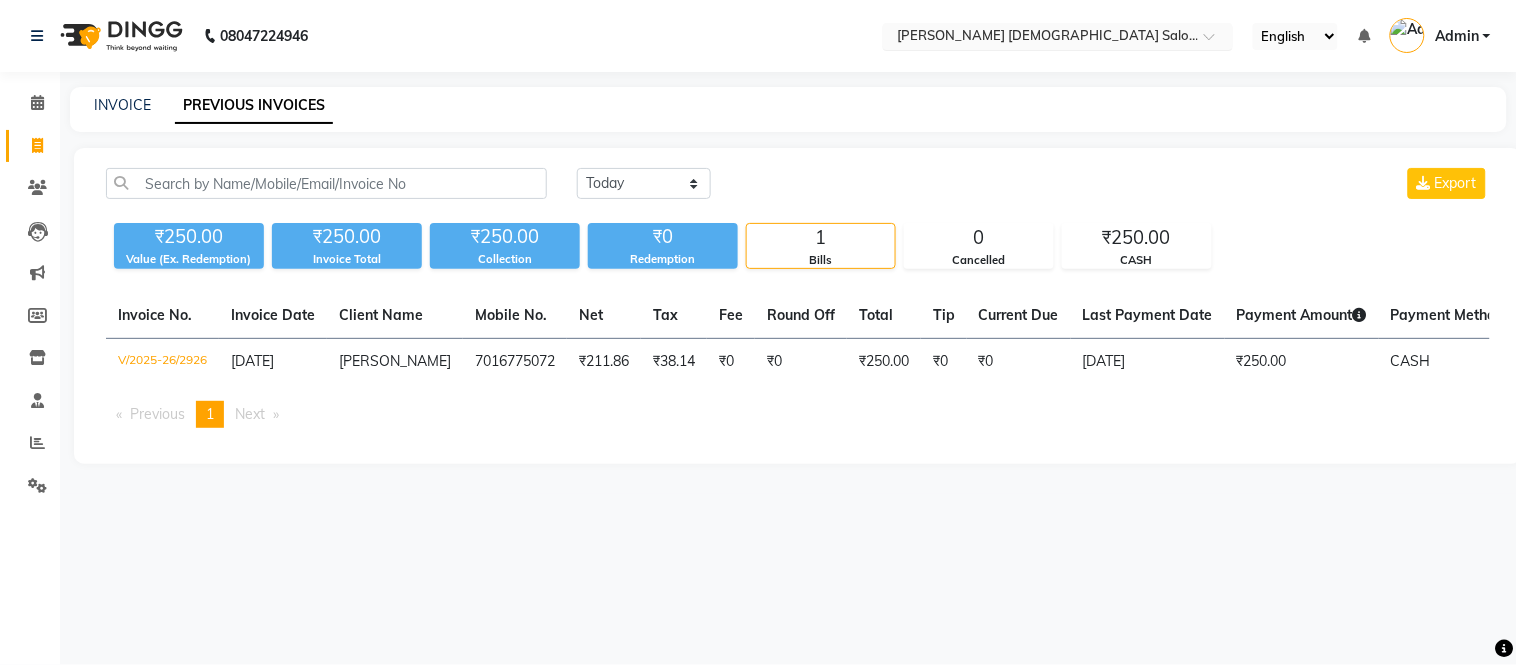 click at bounding box center [1038, 38] 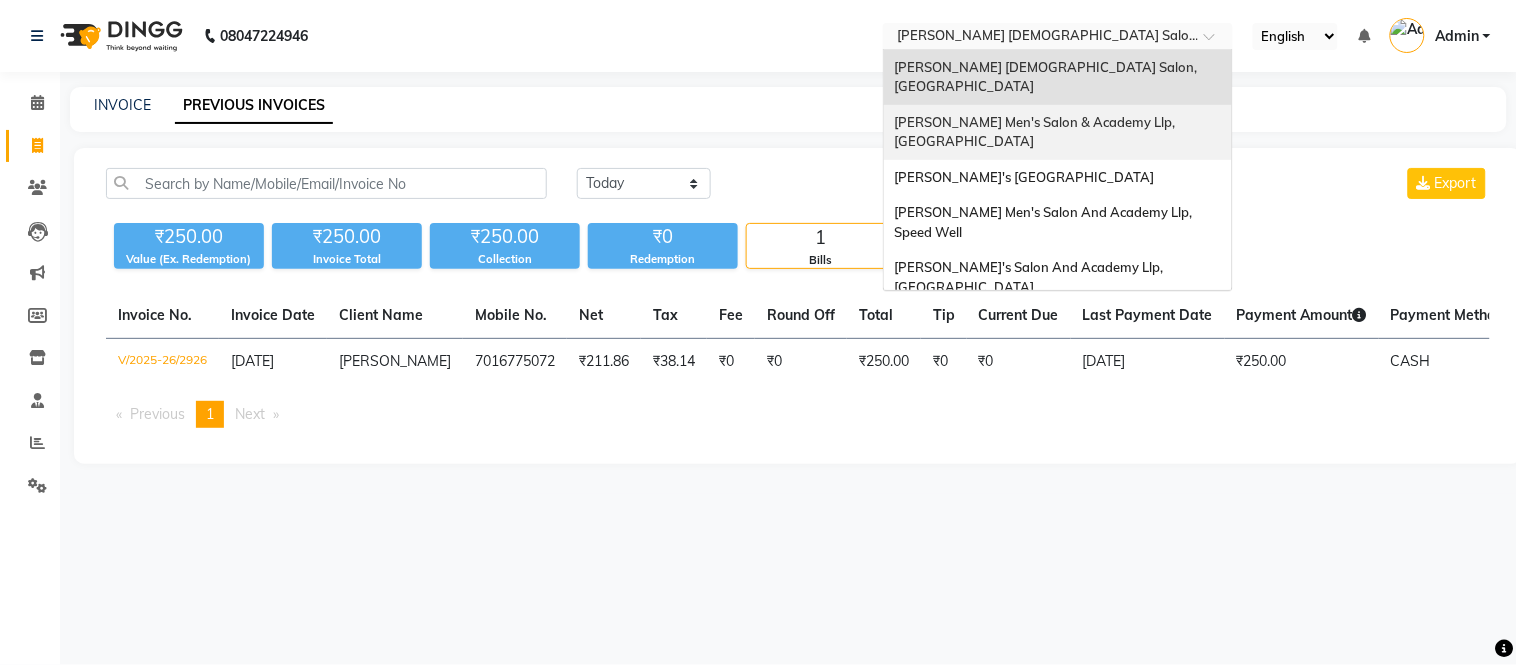 click on "[PERSON_NAME] Men's Salon & Academy Llp, [GEOGRAPHIC_DATA]" at bounding box center [1036, 132] 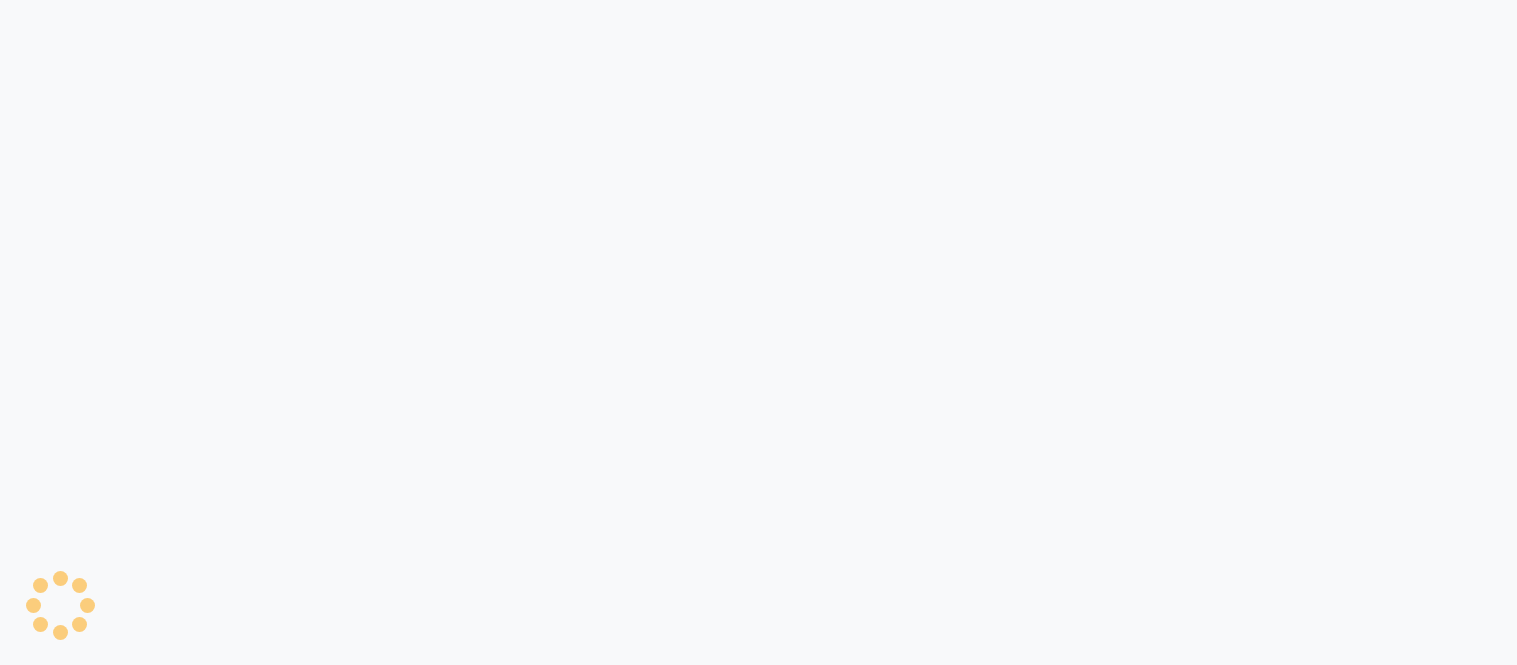 scroll, scrollTop: 0, scrollLeft: 0, axis: both 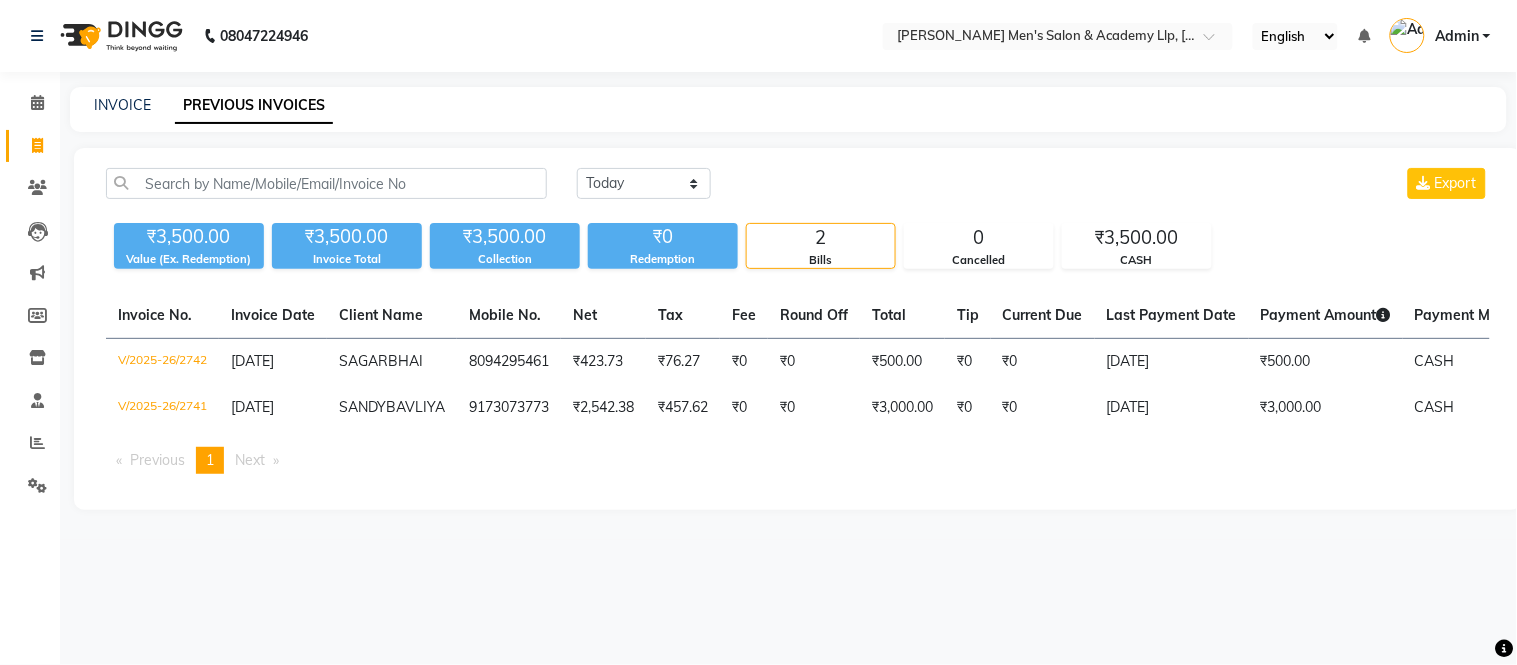 select on "en" 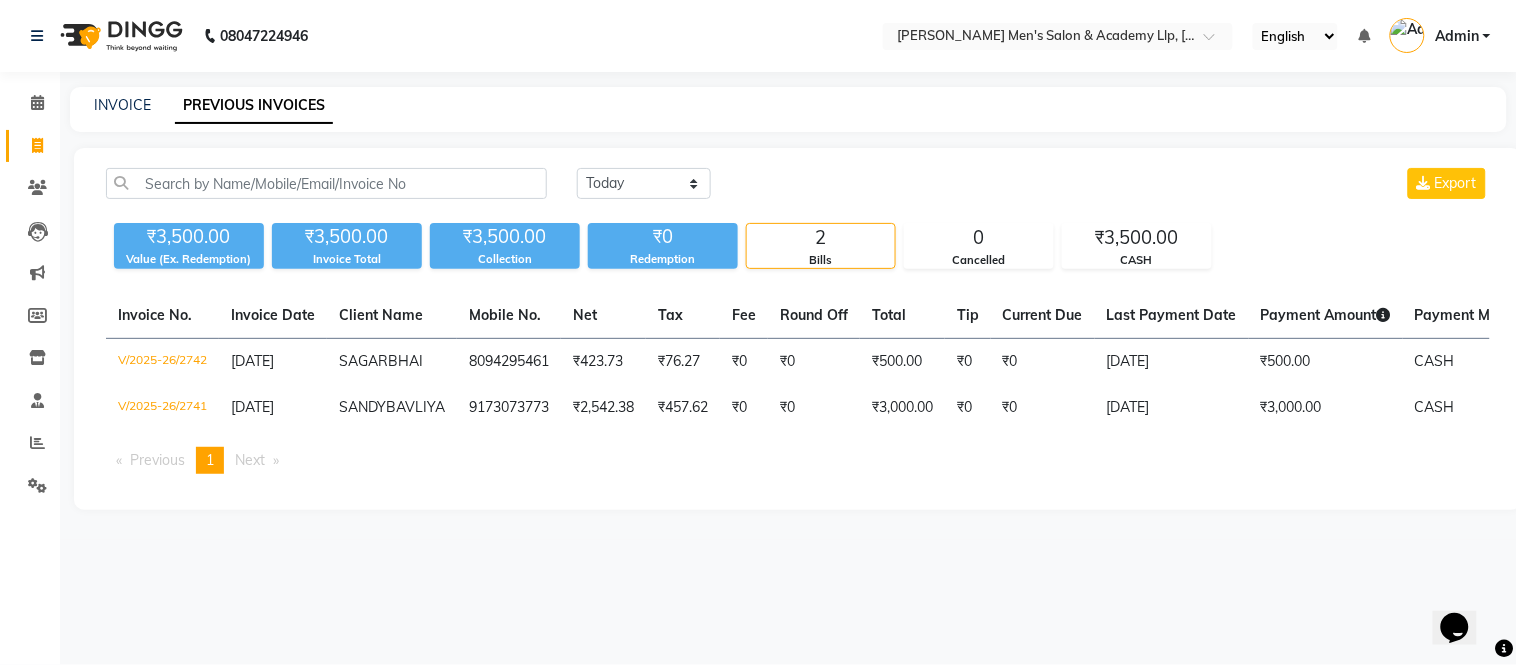 scroll, scrollTop: 0, scrollLeft: 0, axis: both 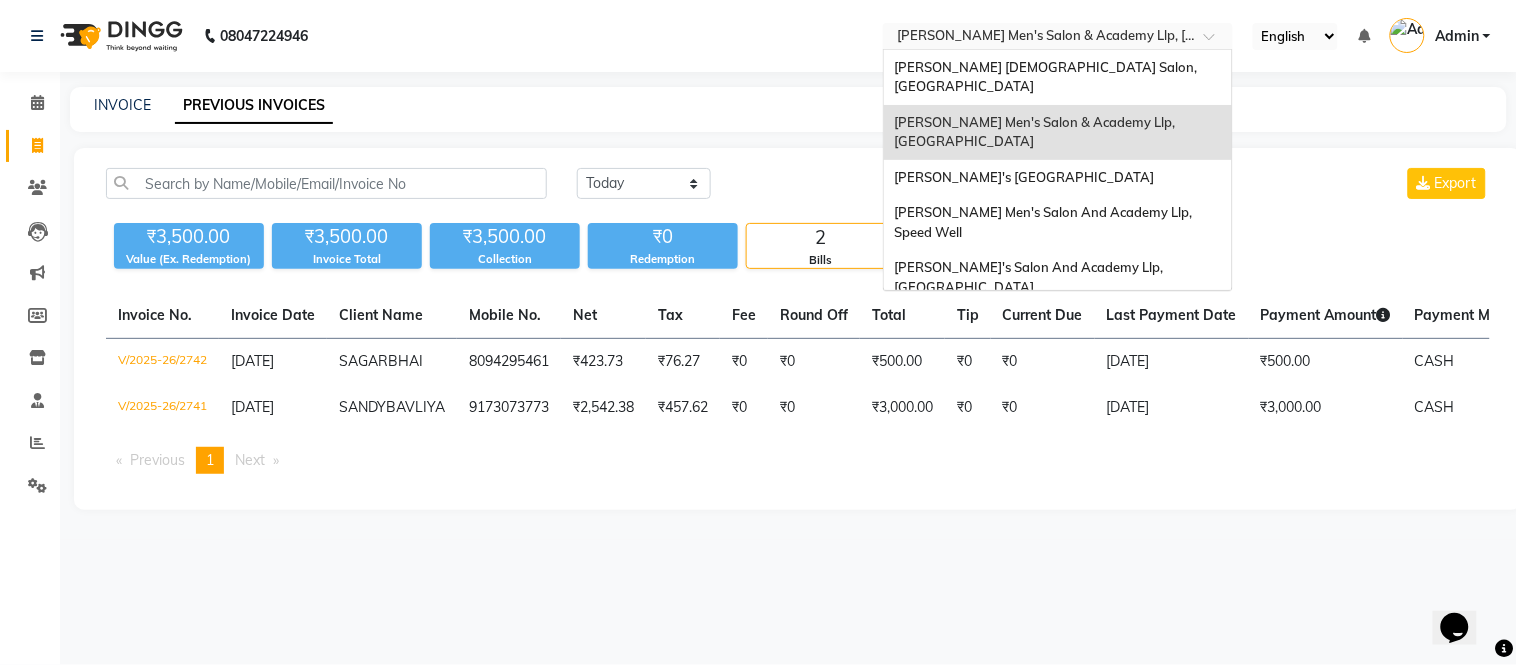 click at bounding box center (1038, 38) 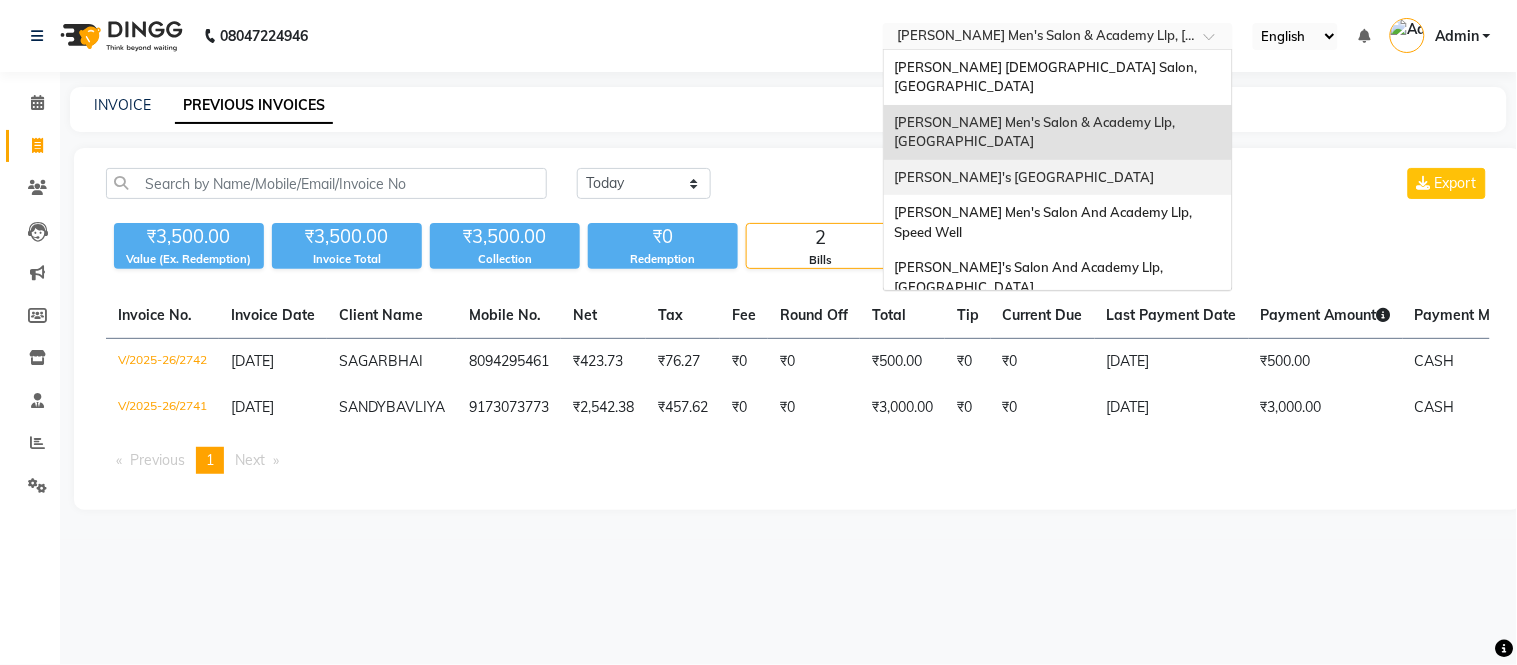 click on "[PERSON_NAME]'s [GEOGRAPHIC_DATA]" at bounding box center (1024, 177) 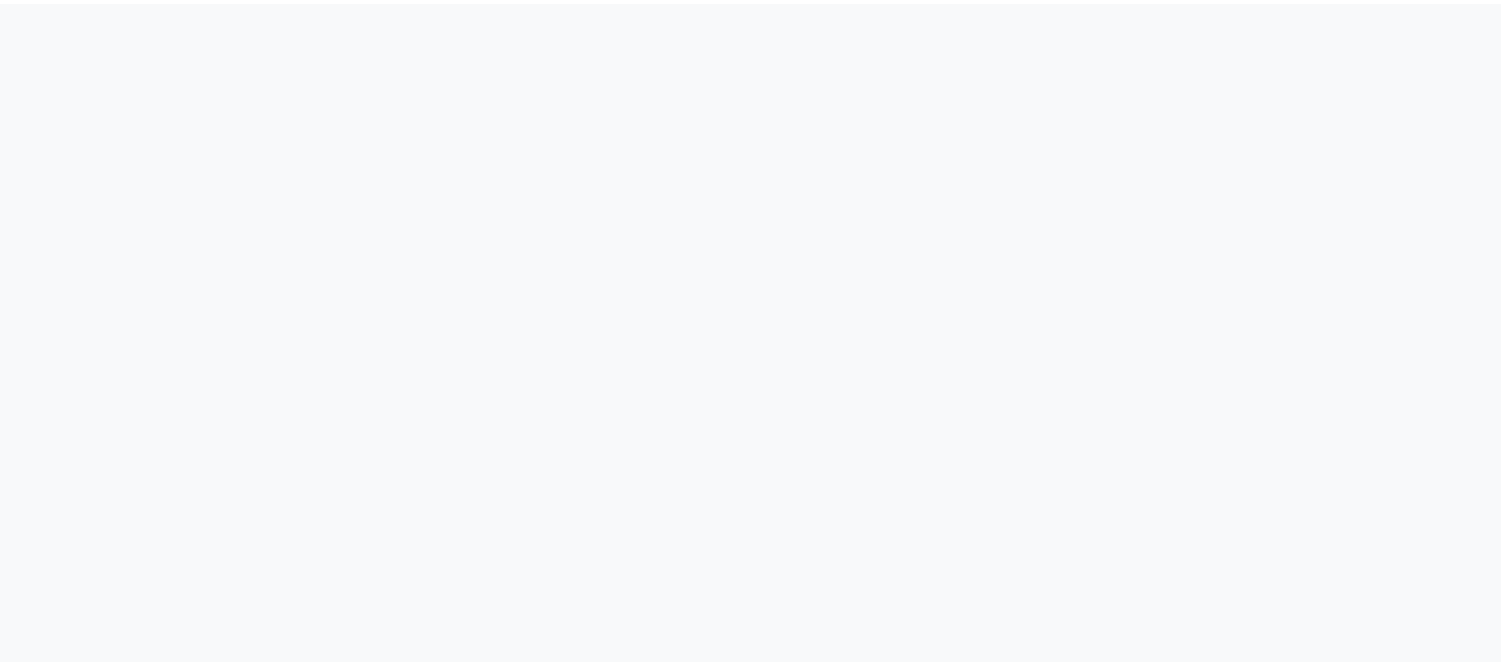 scroll, scrollTop: 0, scrollLeft: 0, axis: both 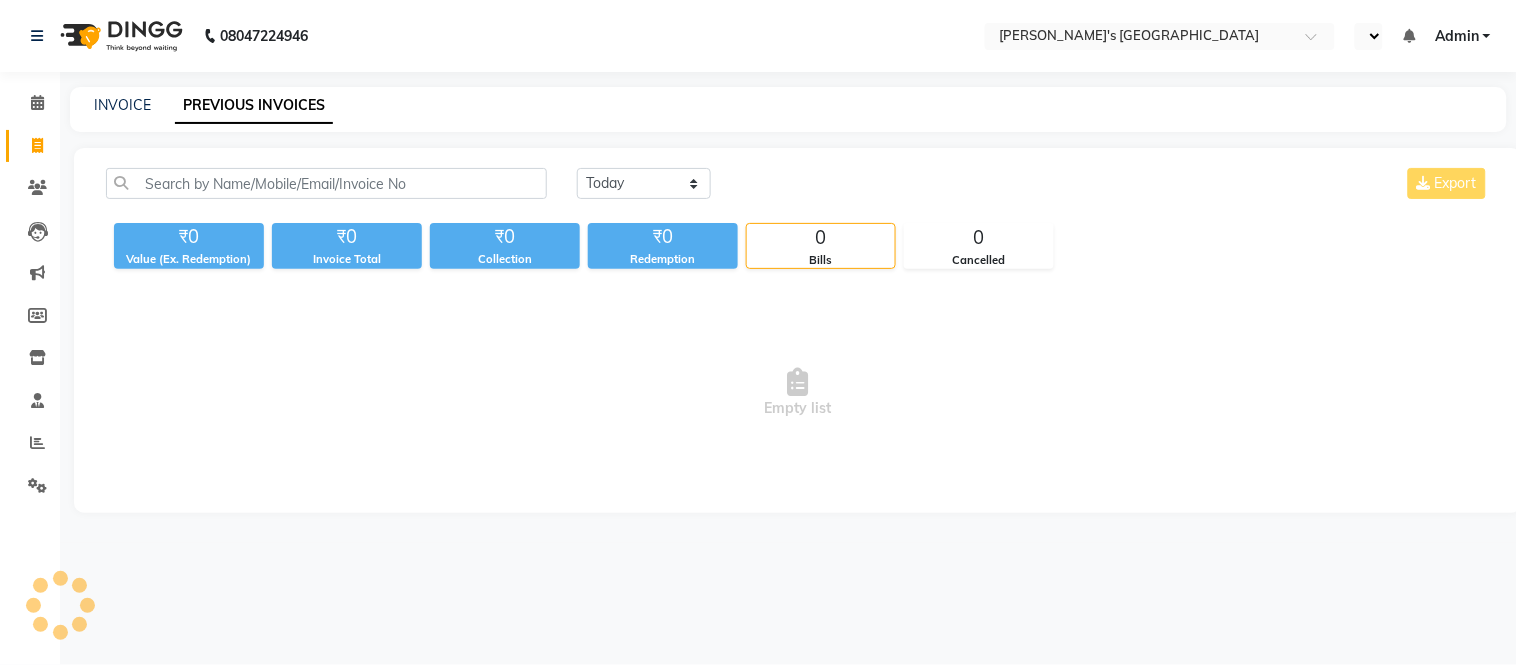 select on "en" 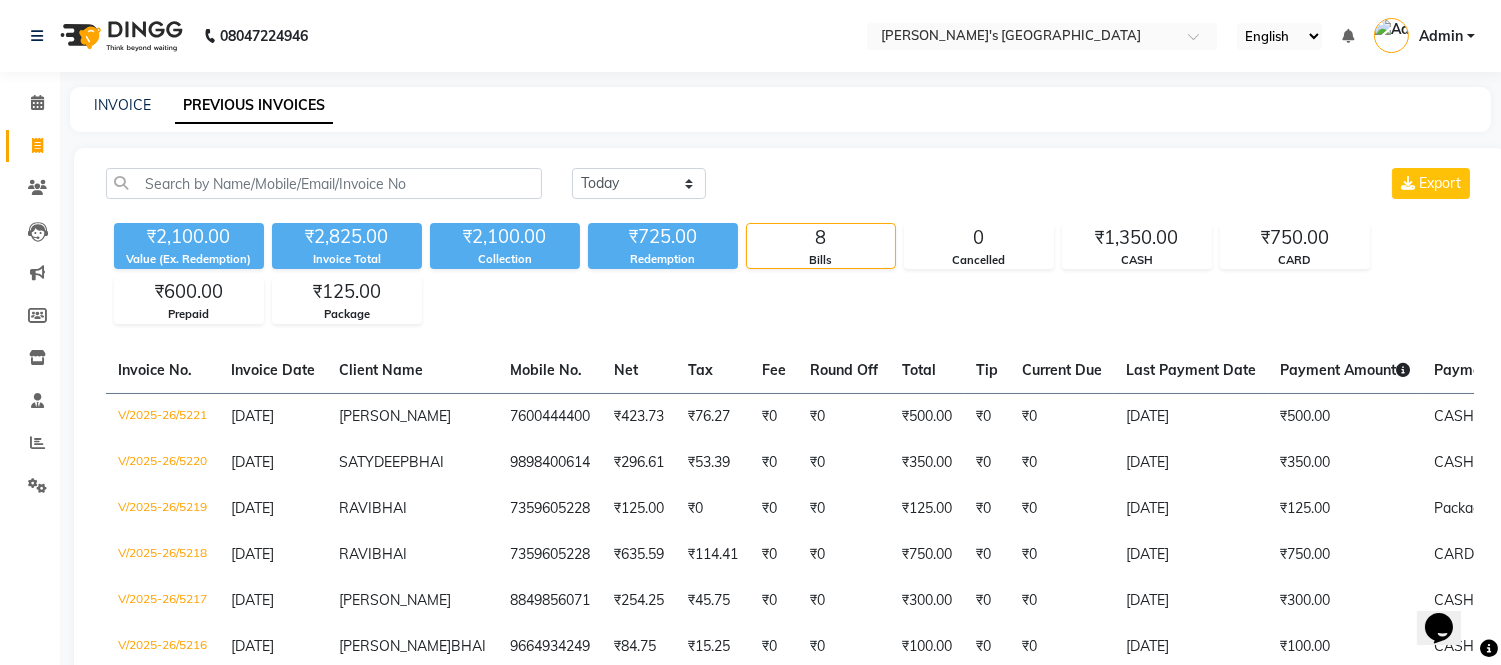 scroll, scrollTop: 0, scrollLeft: 0, axis: both 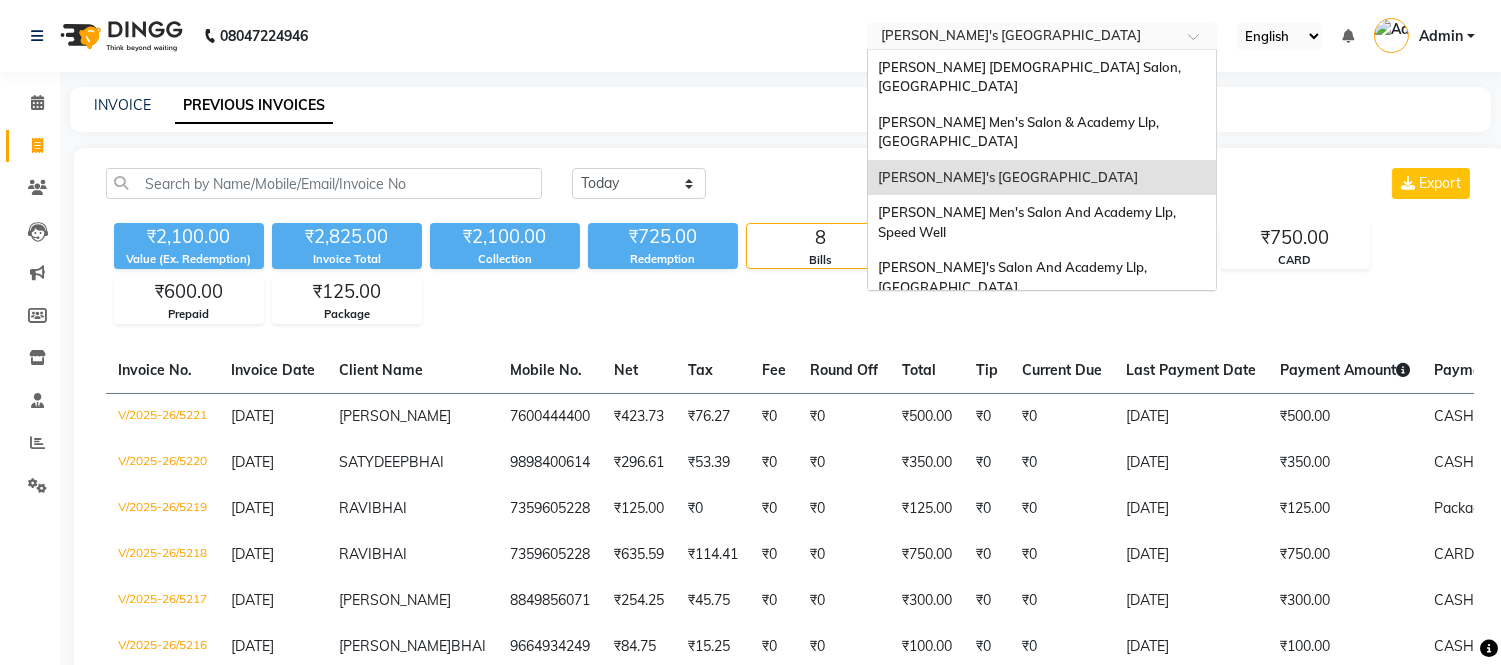 click at bounding box center (1022, 38) 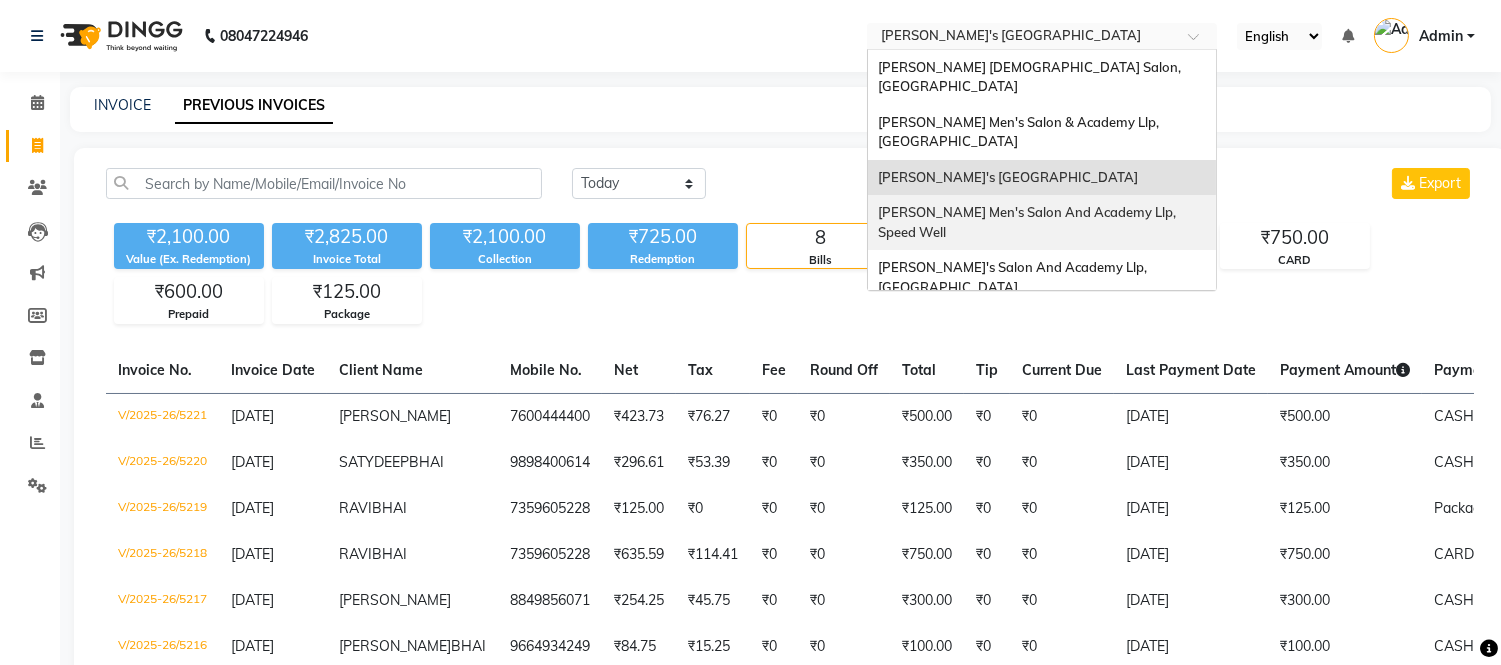 click on "[PERSON_NAME] Men's Salon And Academy Llp, Speed Well" at bounding box center [1028, 222] 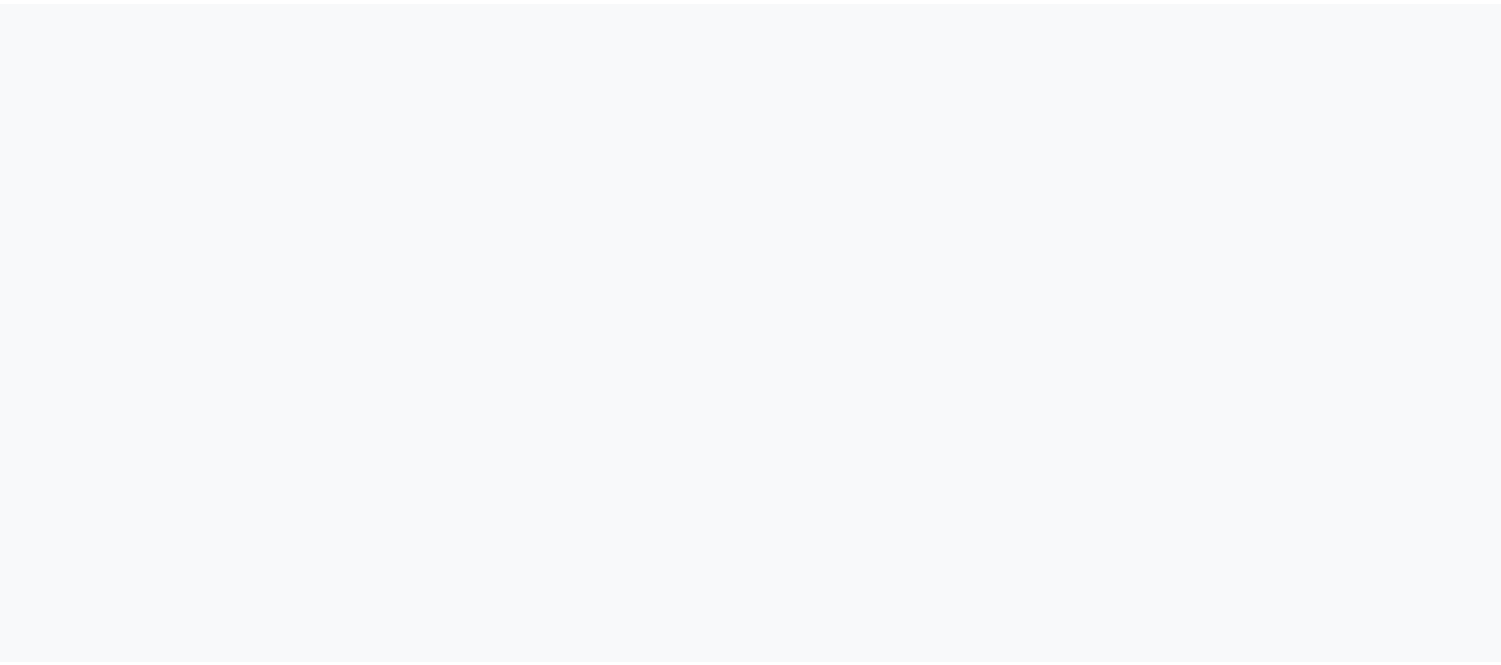 scroll, scrollTop: 0, scrollLeft: 0, axis: both 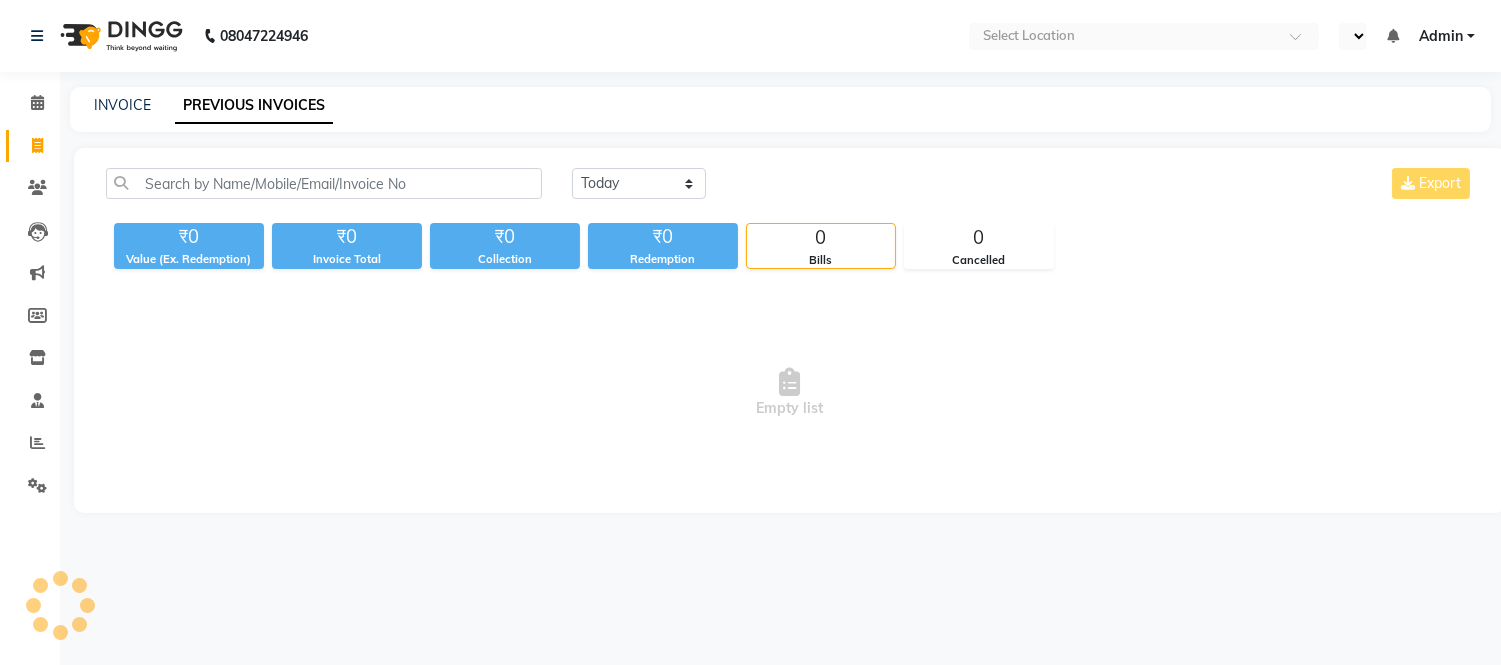 select on "en" 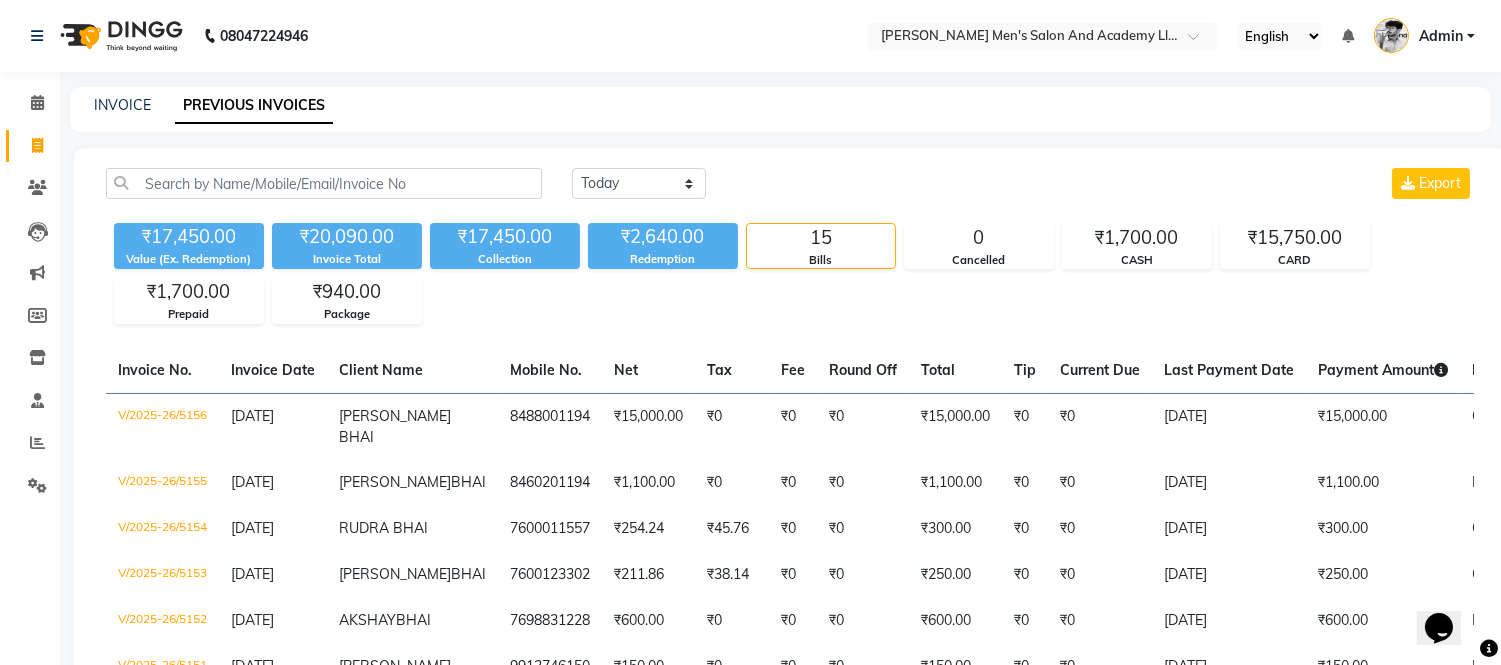 scroll, scrollTop: 0, scrollLeft: 0, axis: both 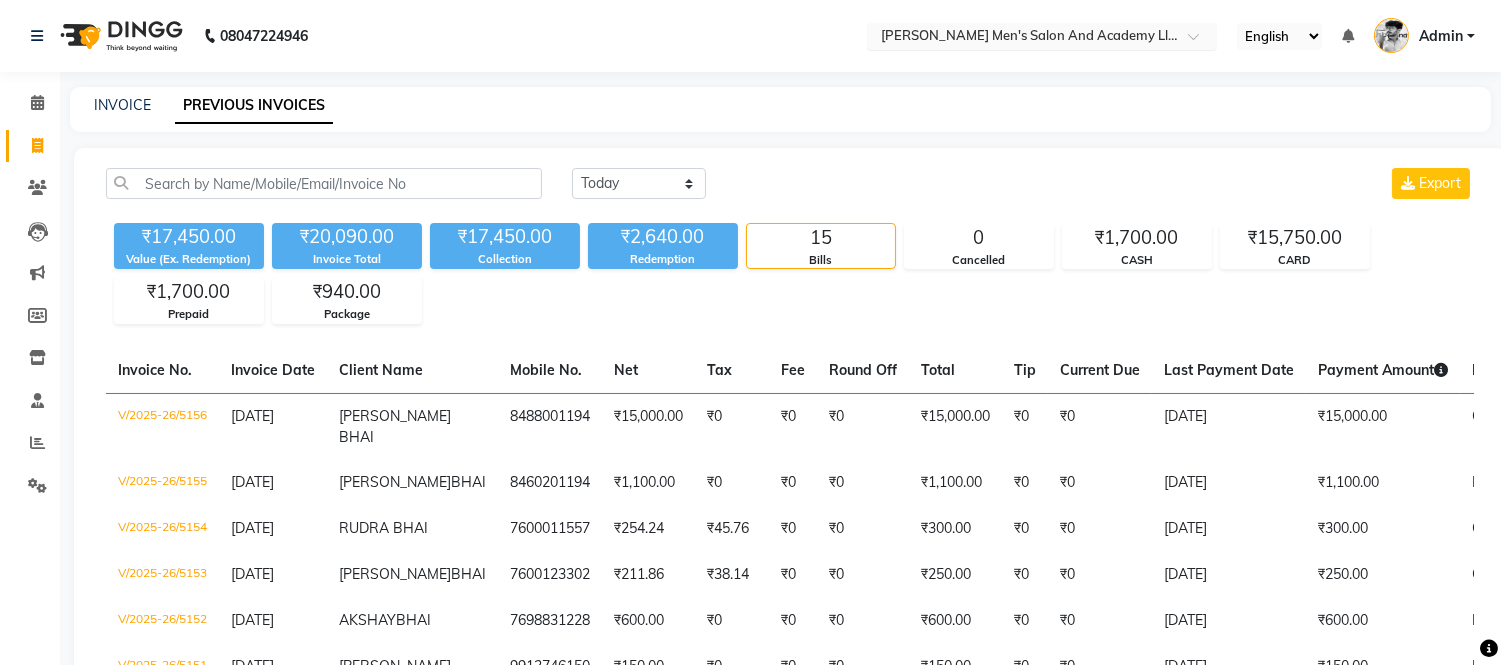 click at bounding box center (1022, 38) 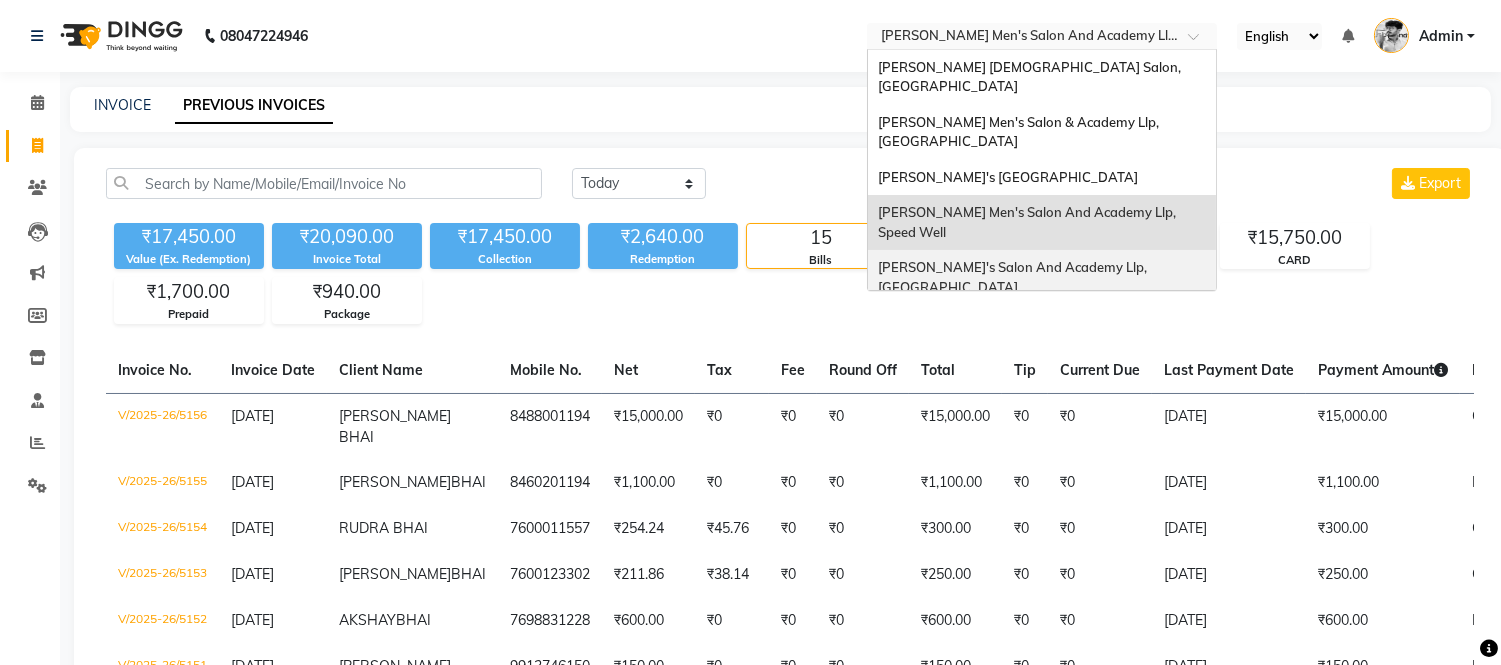 click on "[PERSON_NAME]'s Salon And Academy Llp, [GEOGRAPHIC_DATA]" at bounding box center (1042, 277) 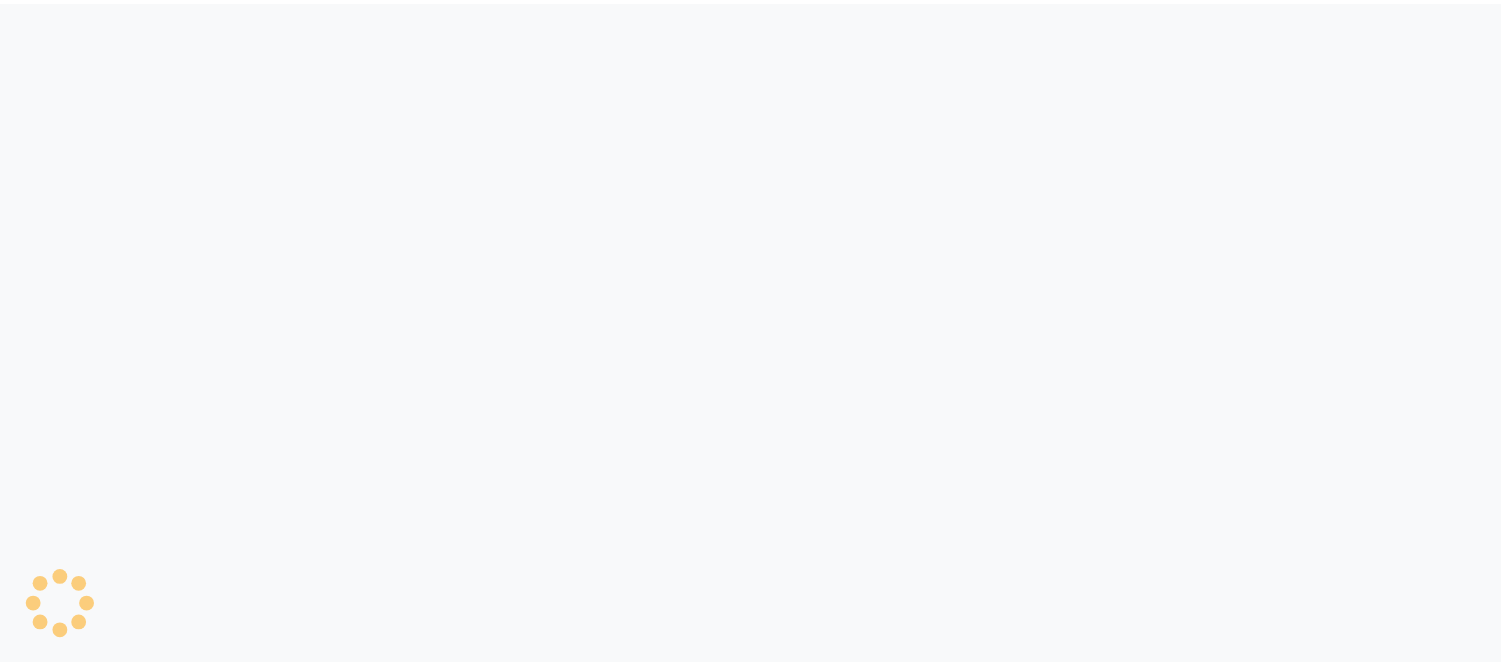 scroll, scrollTop: 0, scrollLeft: 0, axis: both 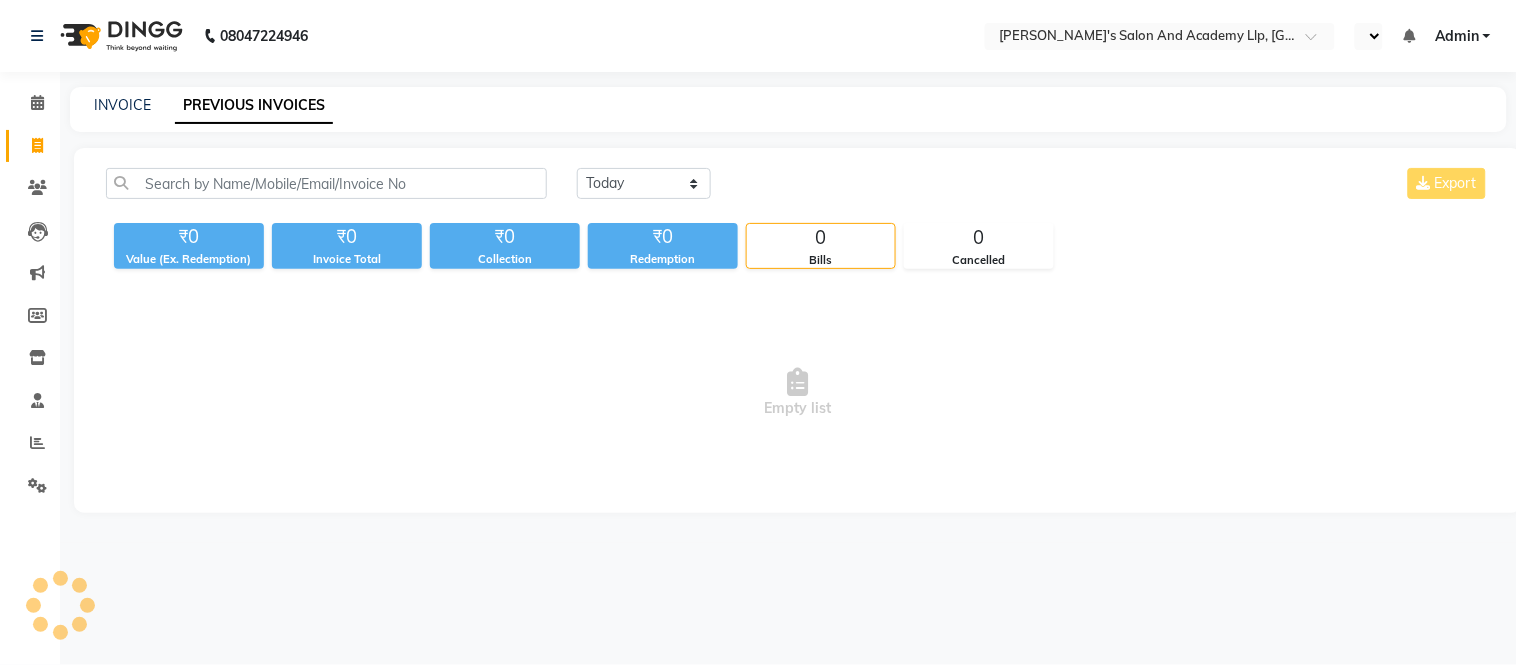 select on "en" 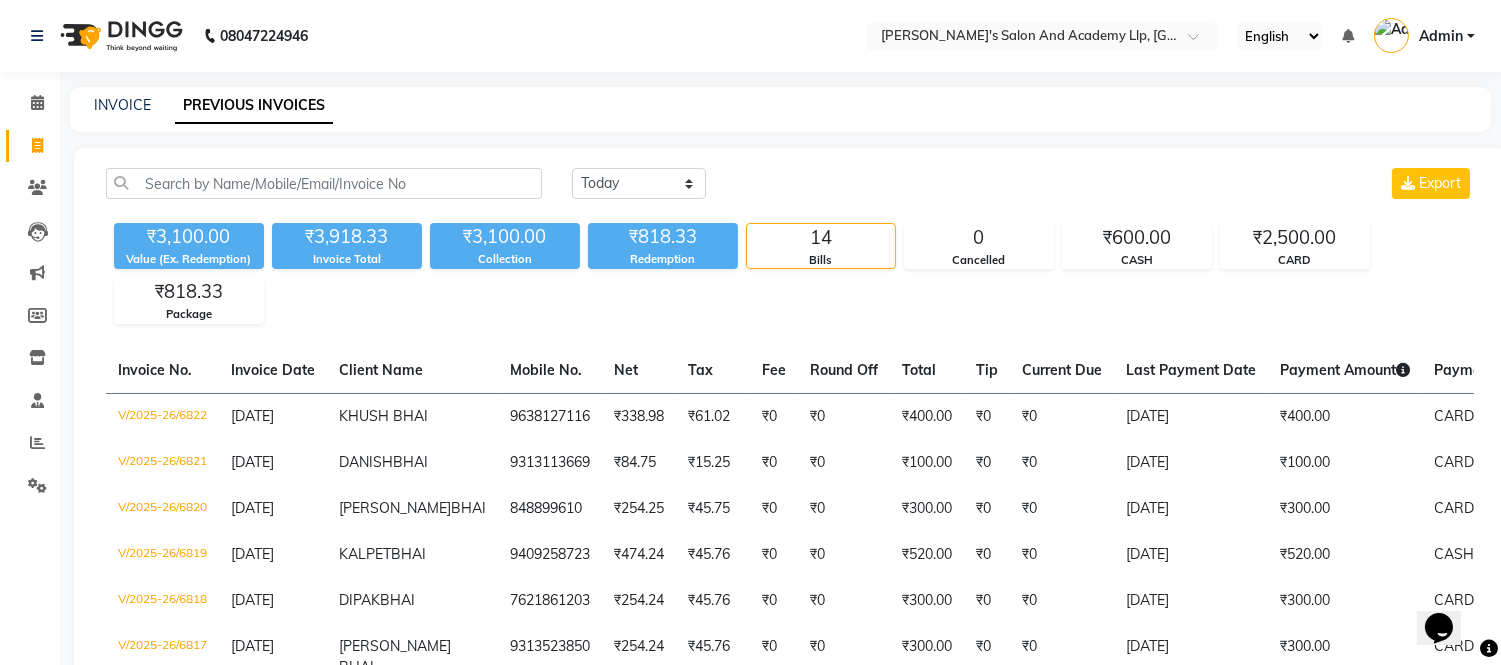 scroll, scrollTop: 0, scrollLeft: 0, axis: both 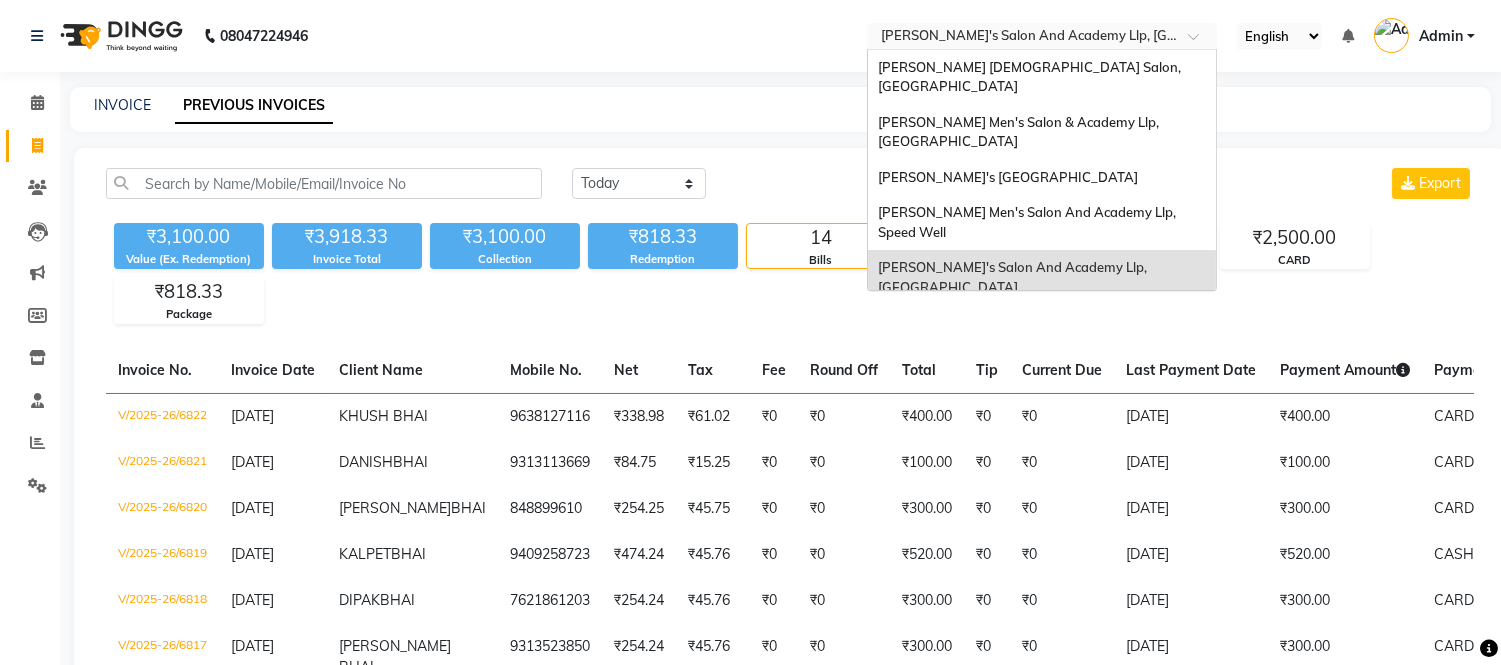 click at bounding box center (1022, 38) 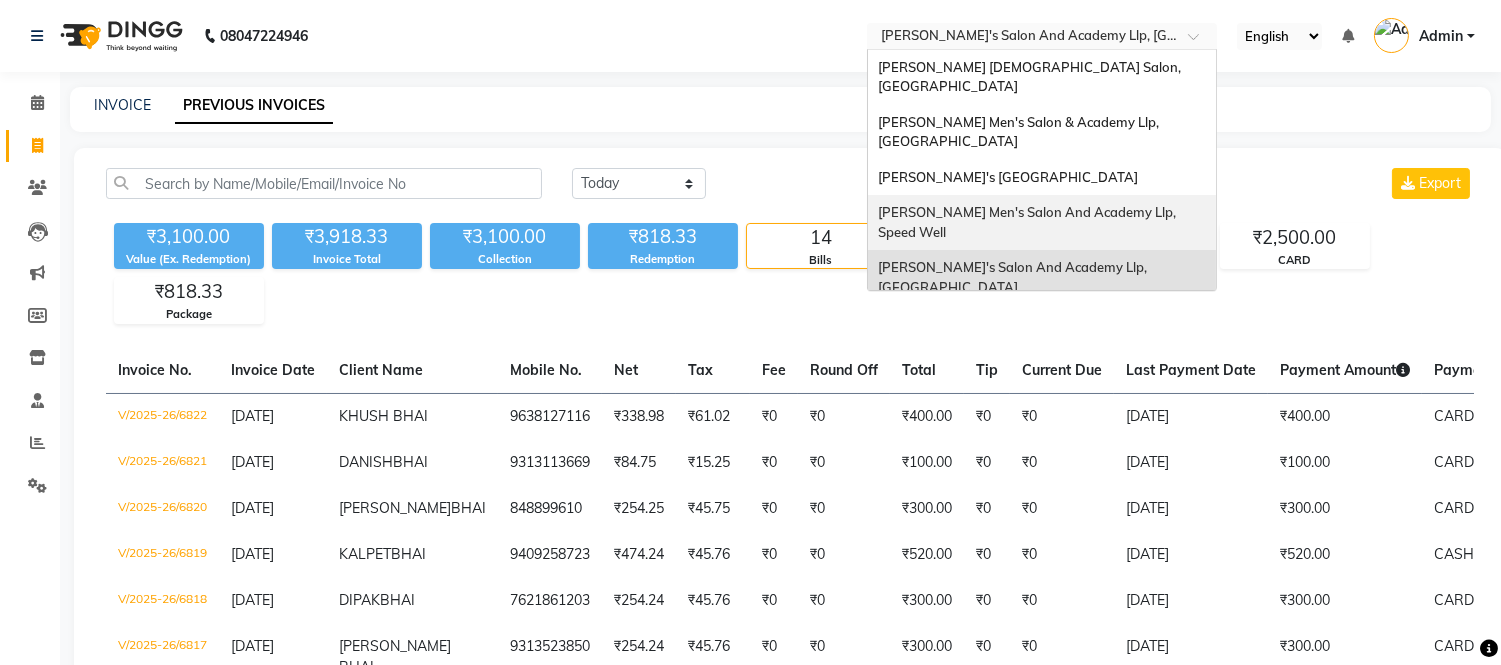 click on "[PERSON_NAME] Men's Salon And Academy Llp, Speed Well" at bounding box center (1028, 222) 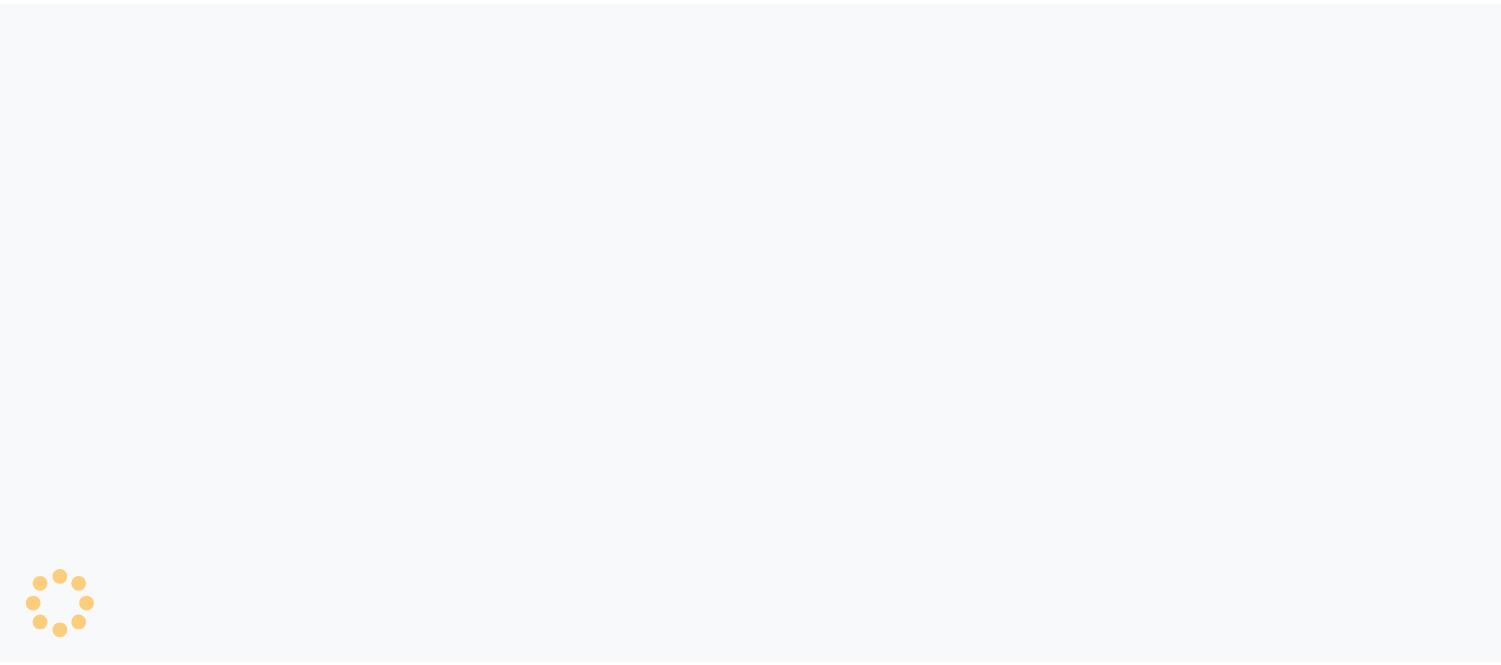 scroll, scrollTop: 0, scrollLeft: 0, axis: both 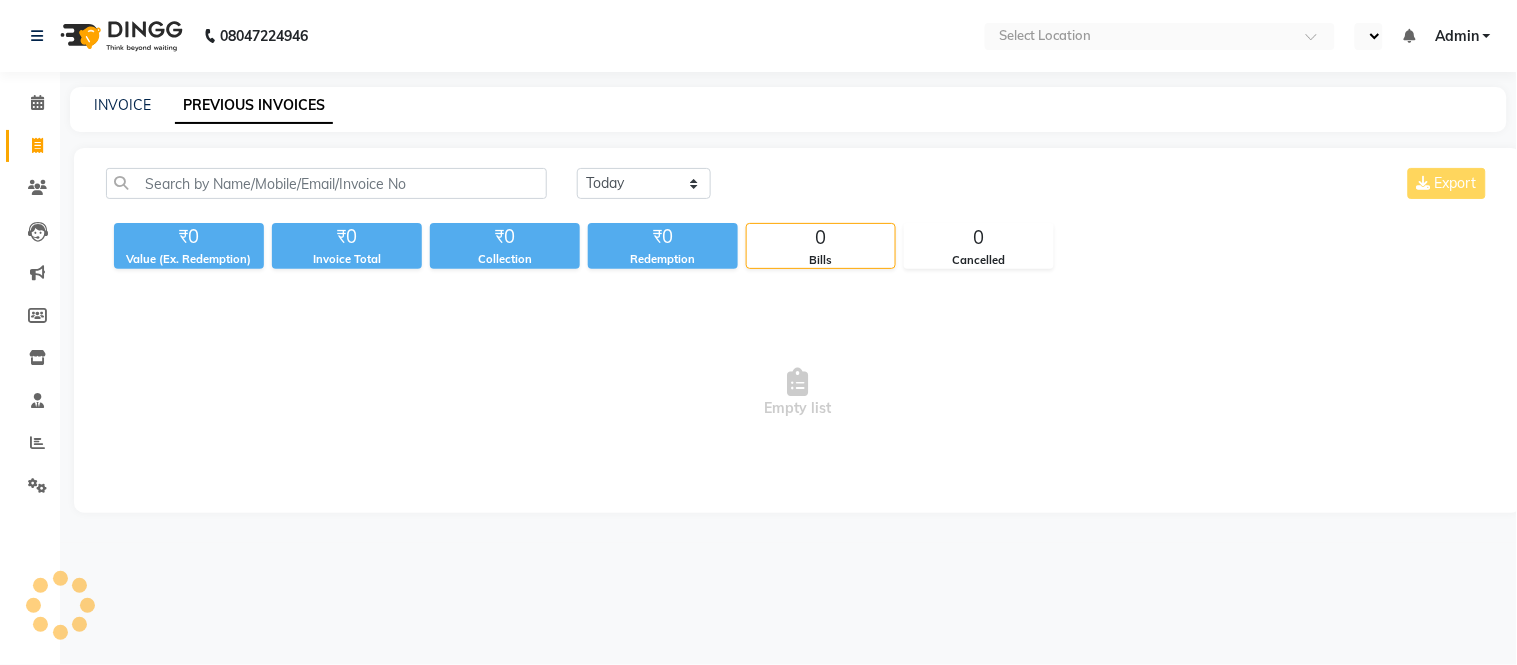 select on "en" 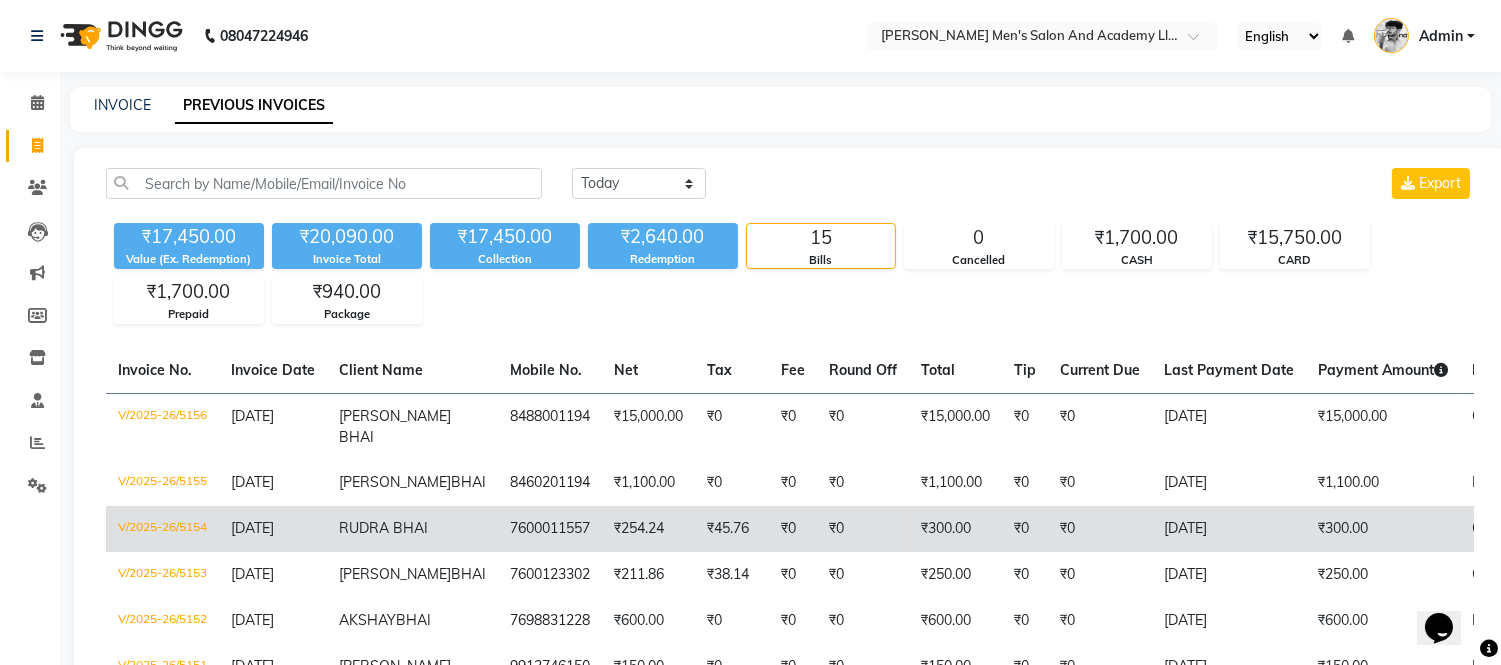scroll, scrollTop: 0, scrollLeft: 0, axis: both 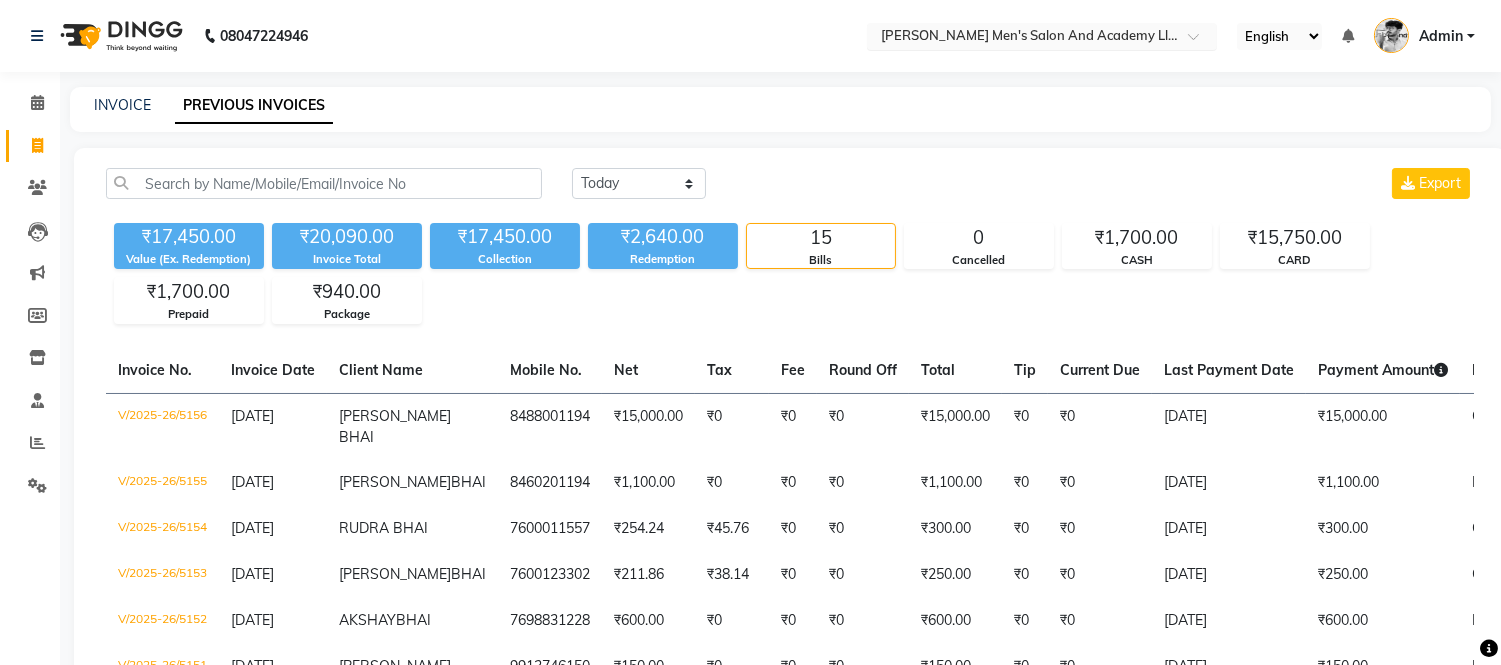 click at bounding box center (1022, 38) 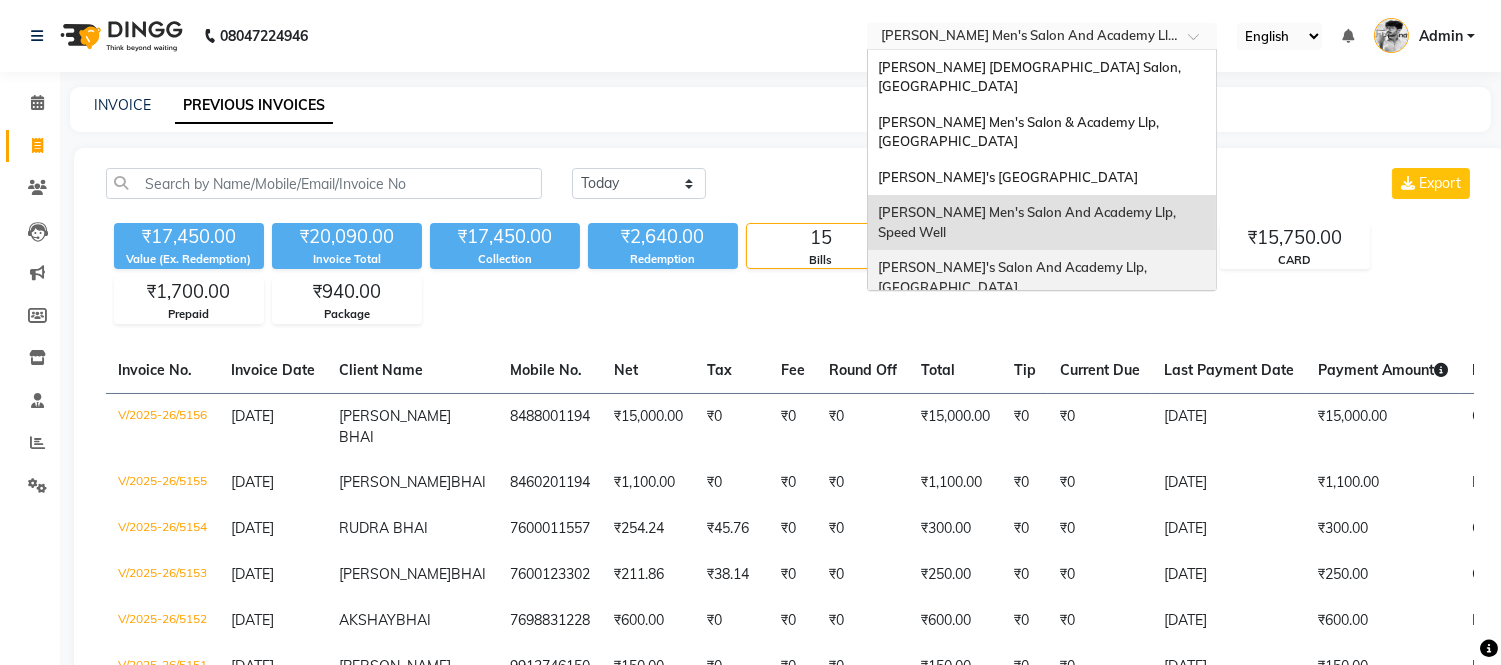 click on "[PERSON_NAME]'s Salon And Academy Llp, [GEOGRAPHIC_DATA]" at bounding box center (1014, 277) 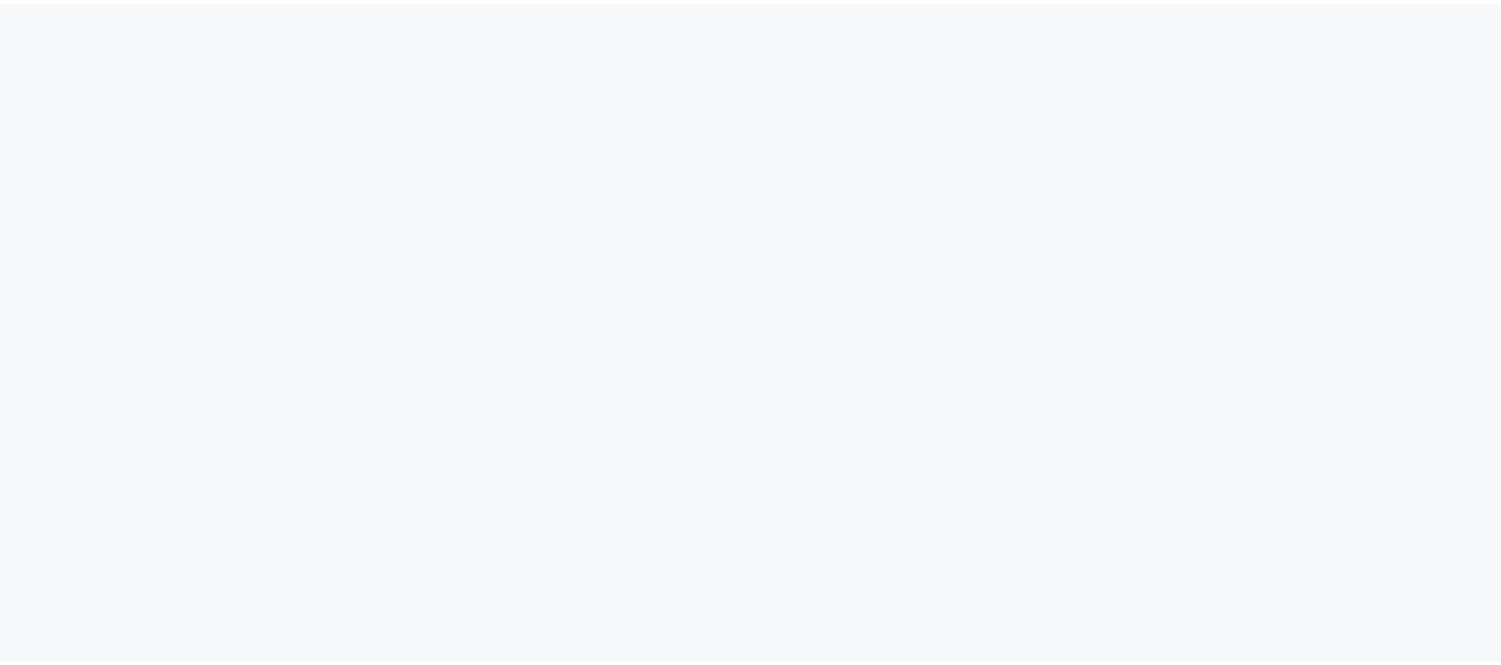 scroll, scrollTop: 0, scrollLeft: 0, axis: both 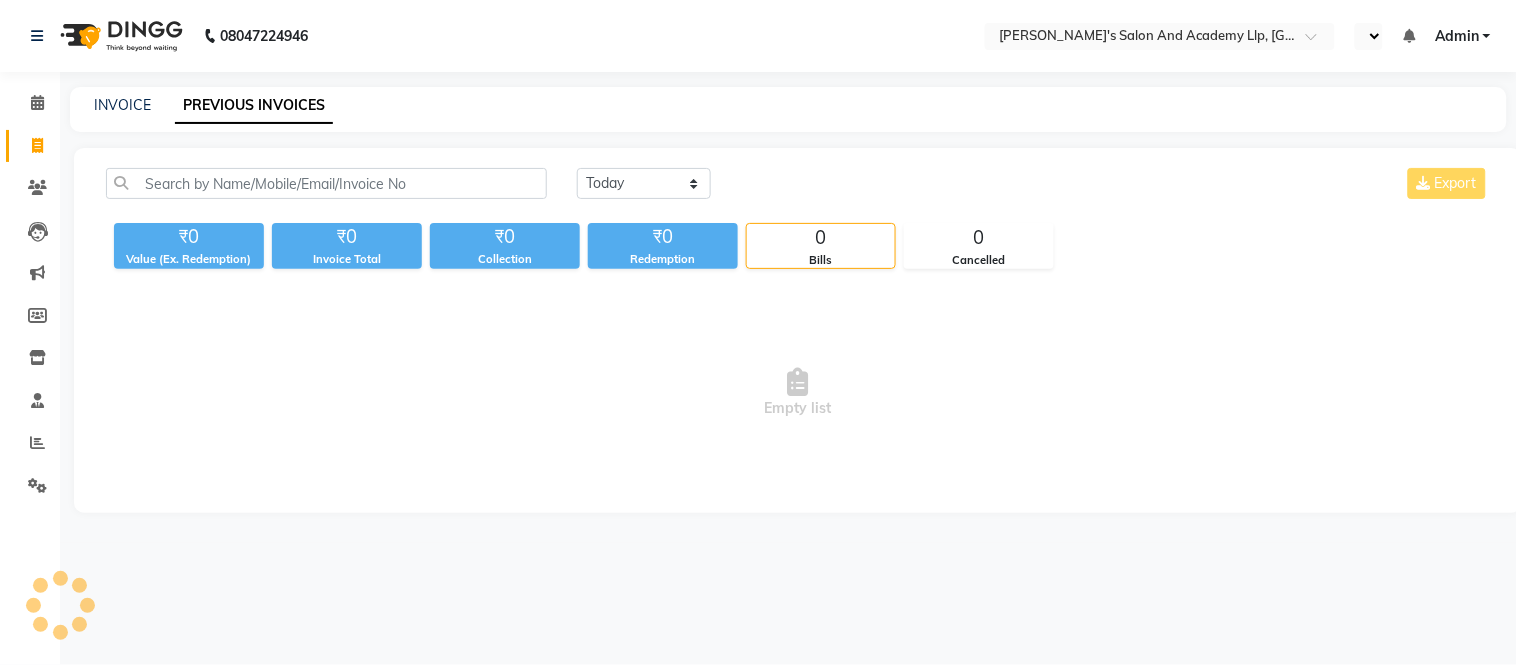 select on "en" 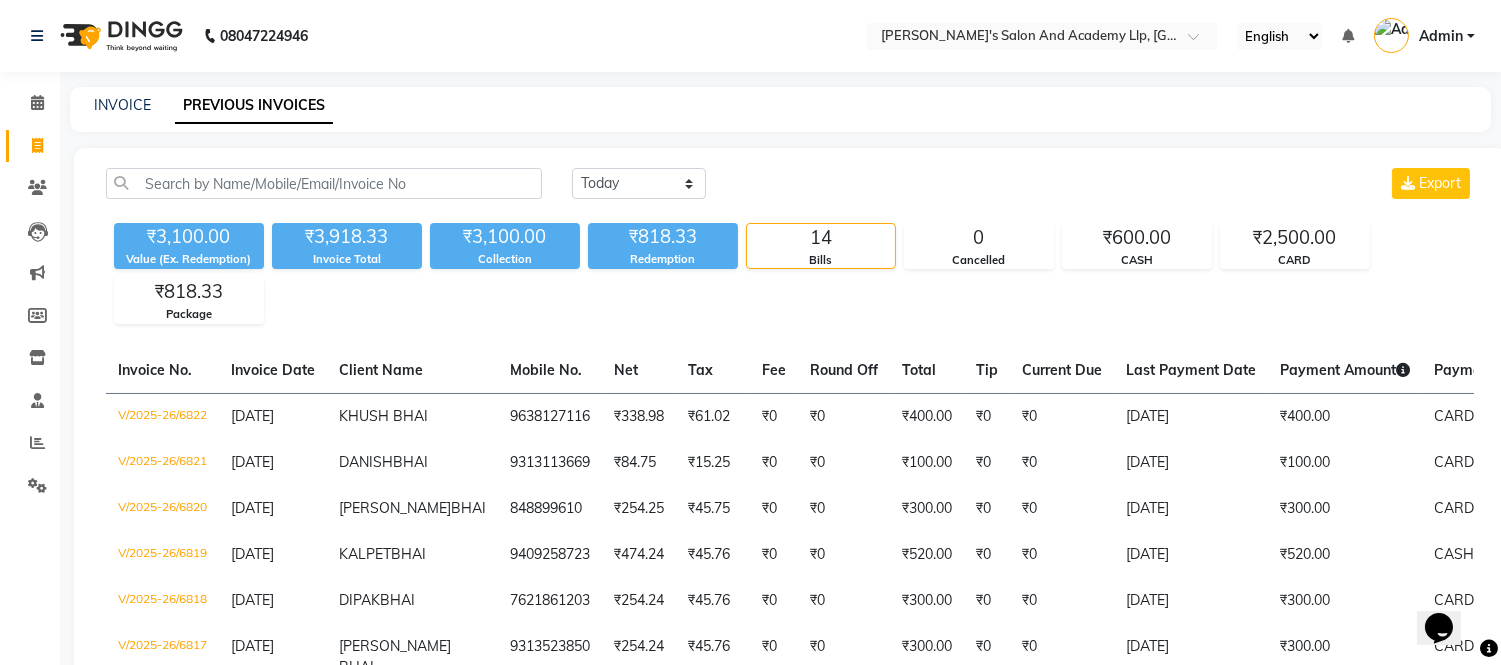 scroll, scrollTop: 0, scrollLeft: 0, axis: both 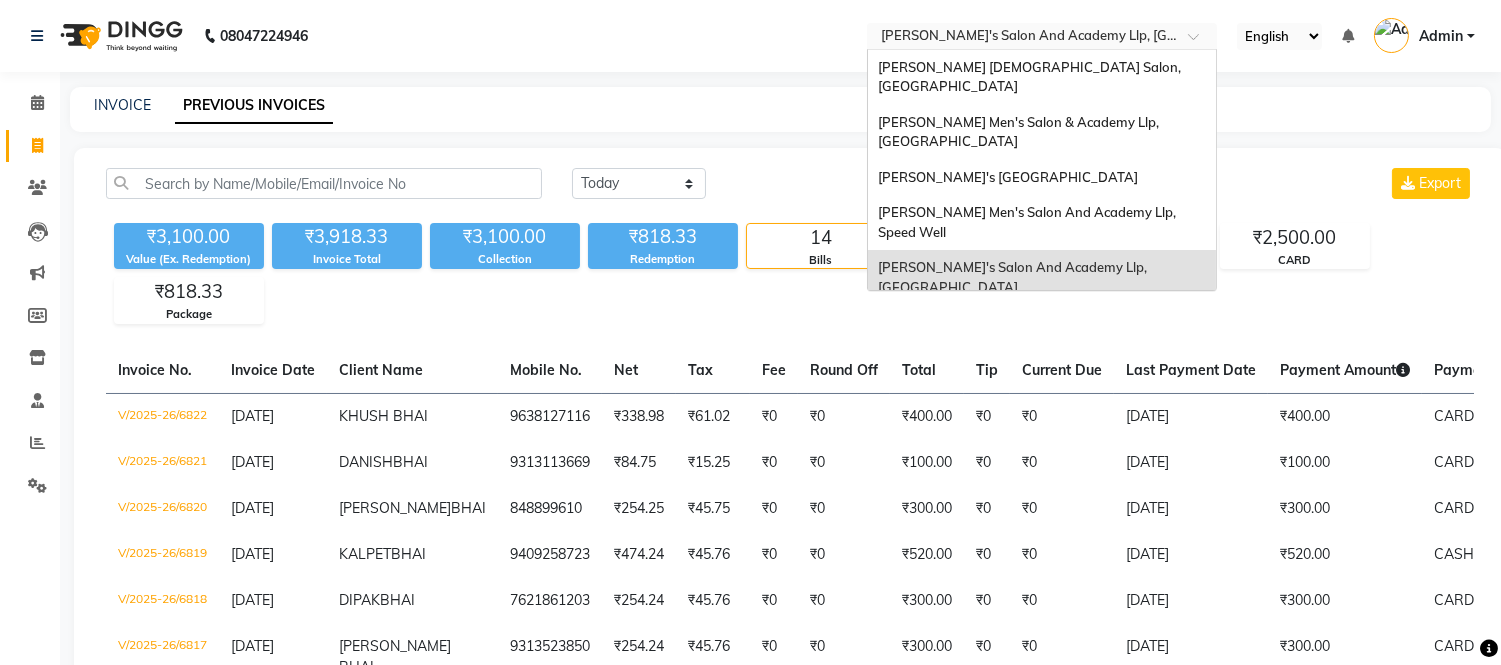 click at bounding box center (1022, 38) 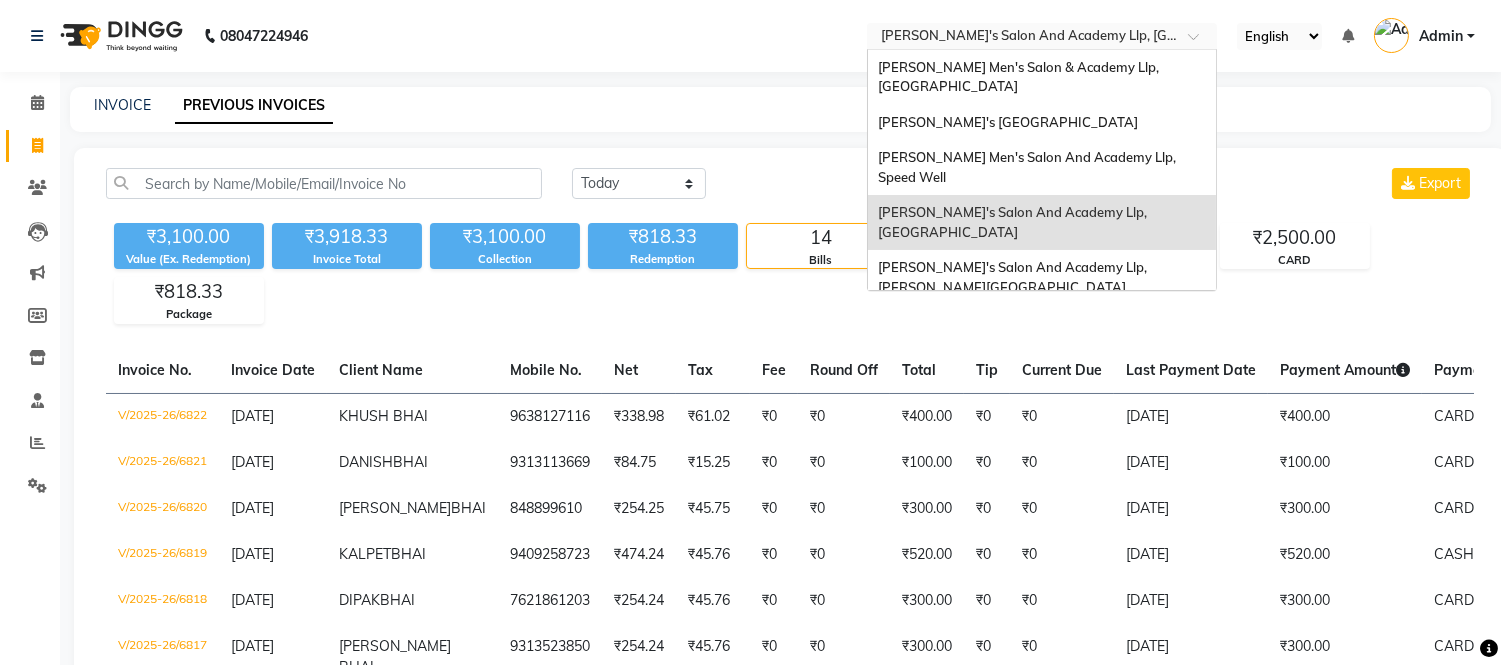 scroll, scrollTop: 85, scrollLeft: 0, axis: vertical 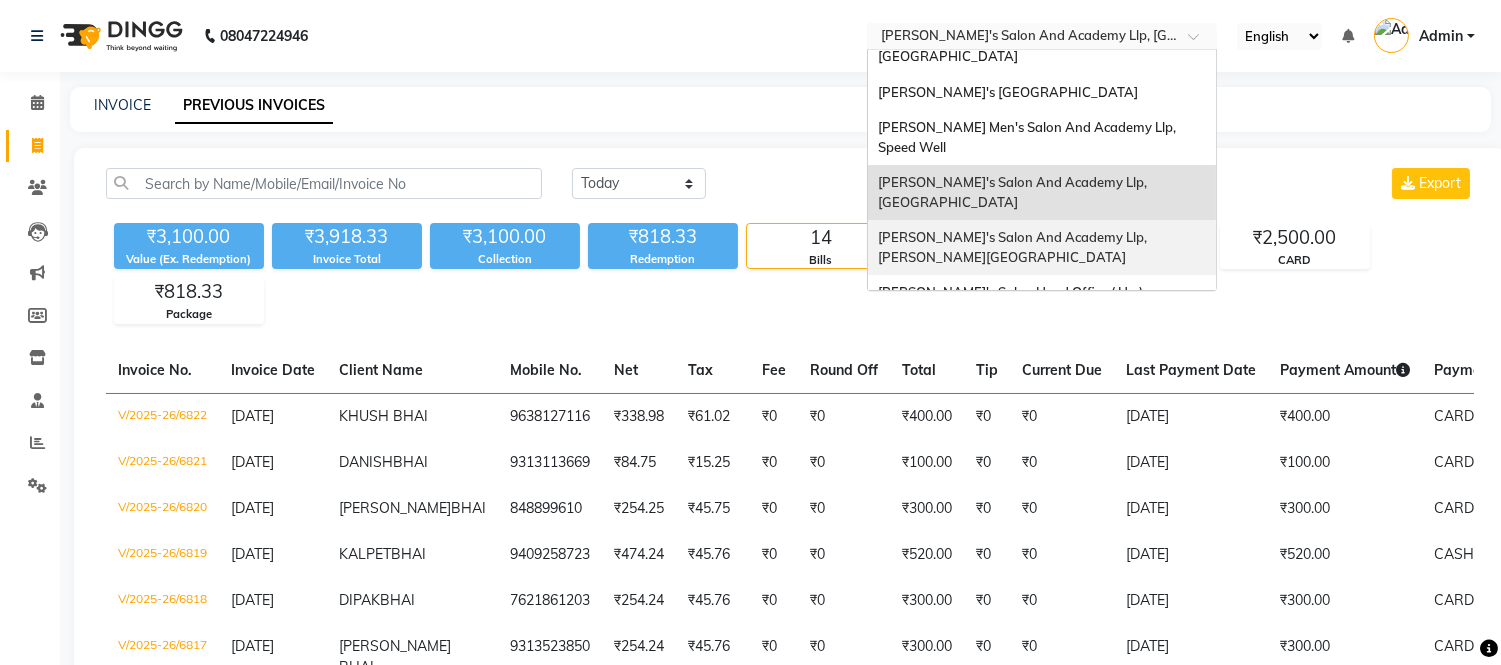 click on "[PERSON_NAME]'s Salon And Academy Llp, [PERSON_NAME][GEOGRAPHIC_DATA]" at bounding box center (1014, 247) 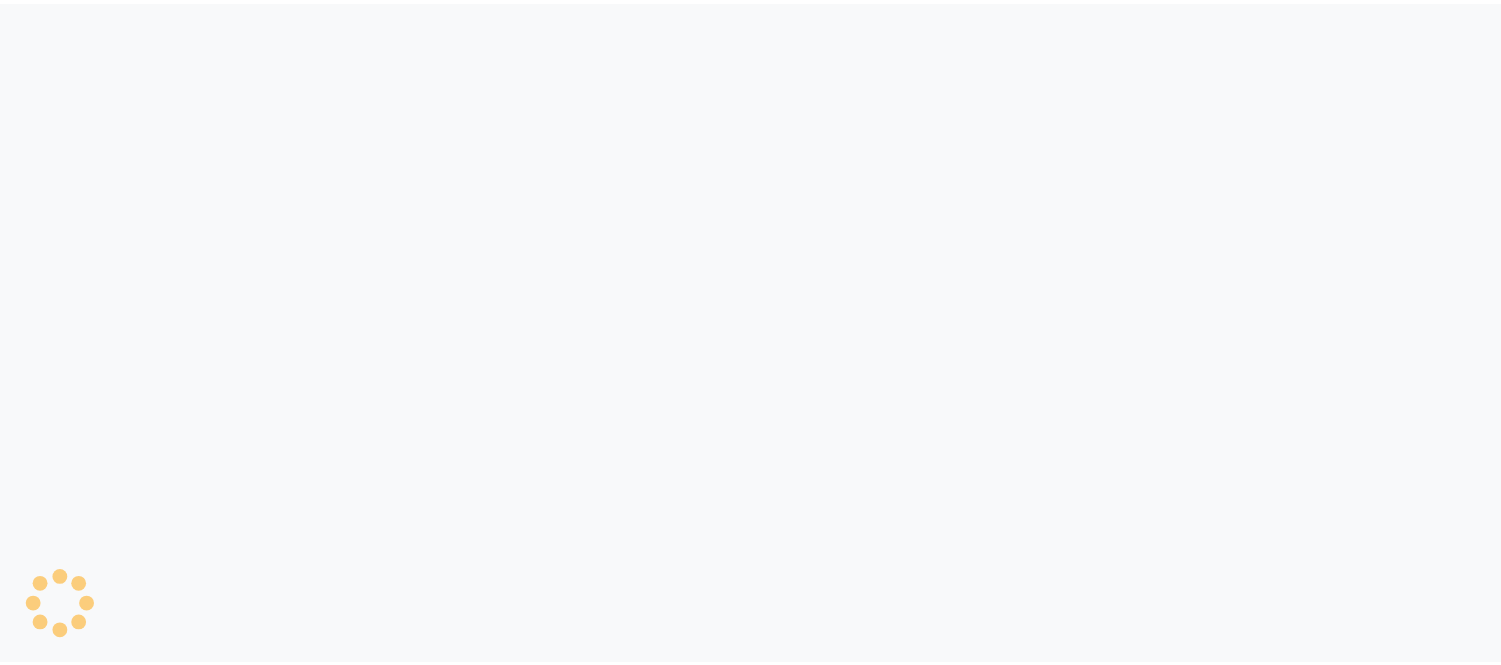 scroll, scrollTop: 0, scrollLeft: 0, axis: both 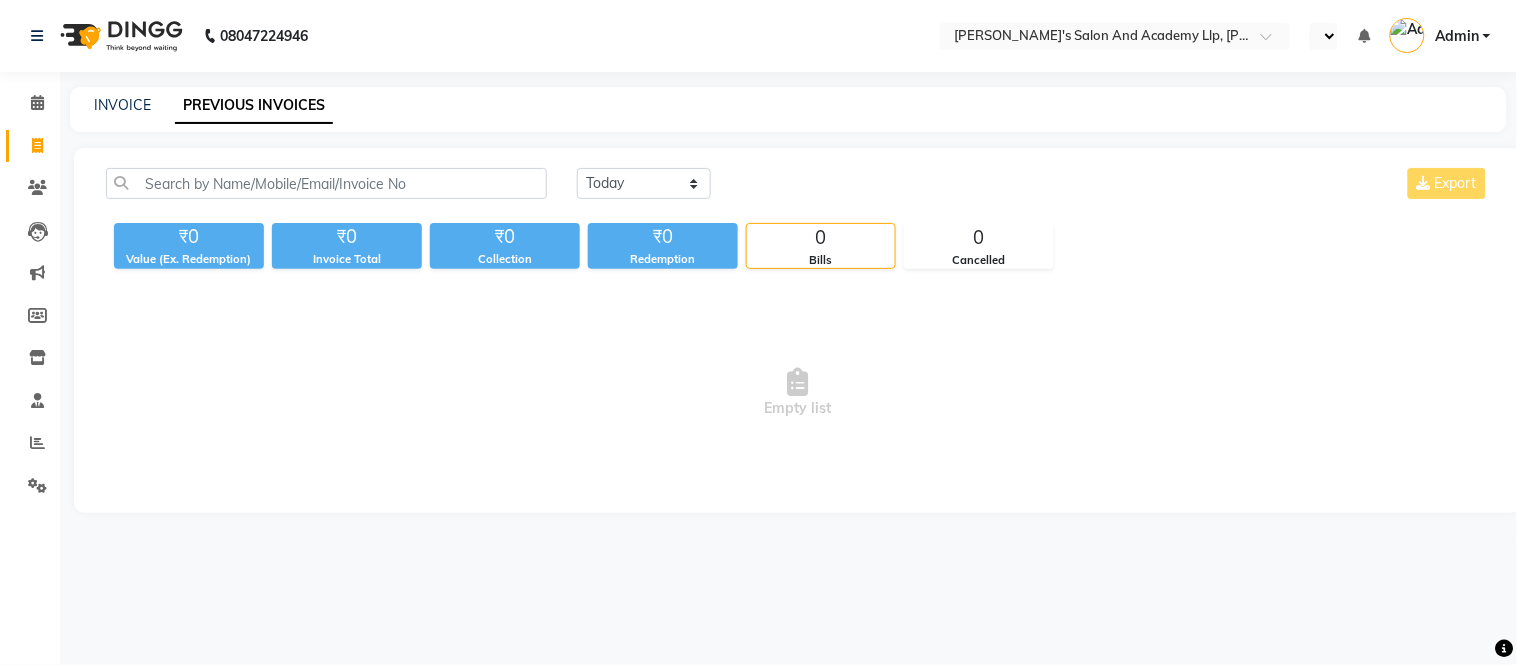 select on "en" 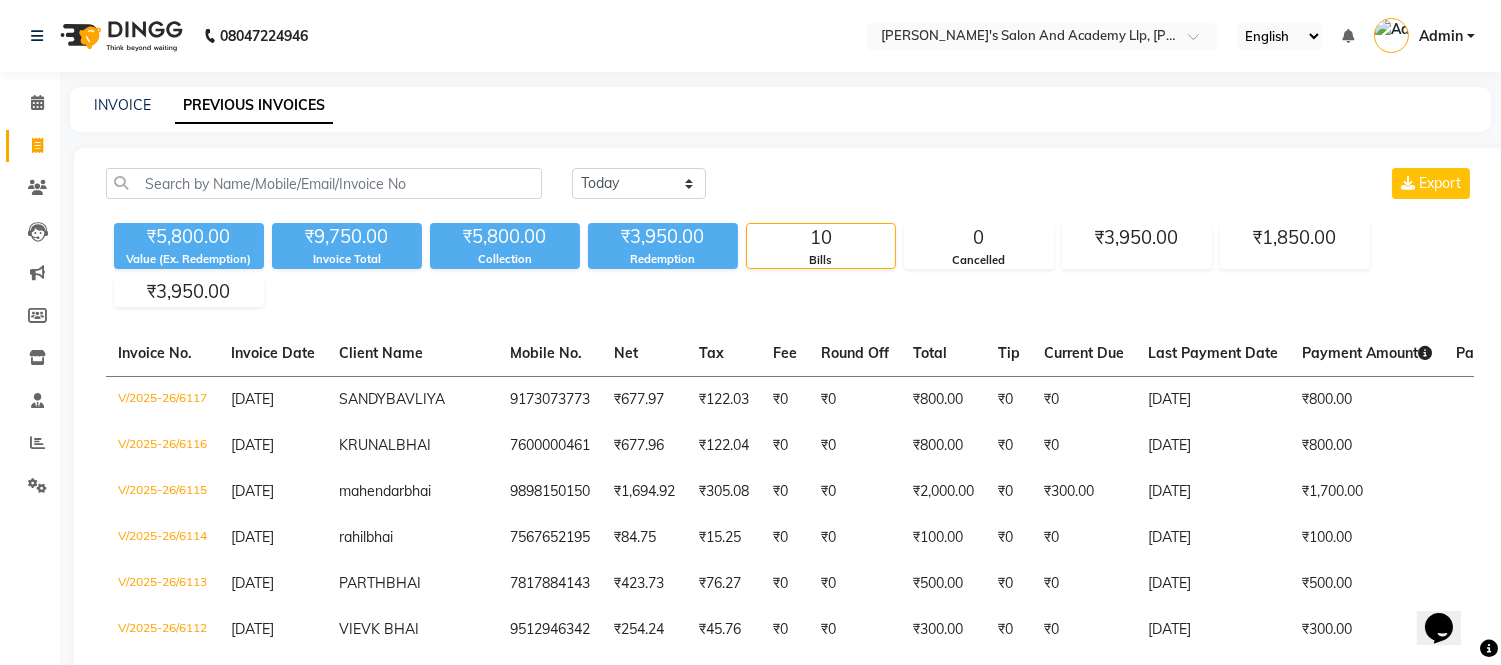scroll, scrollTop: 0, scrollLeft: 0, axis: both 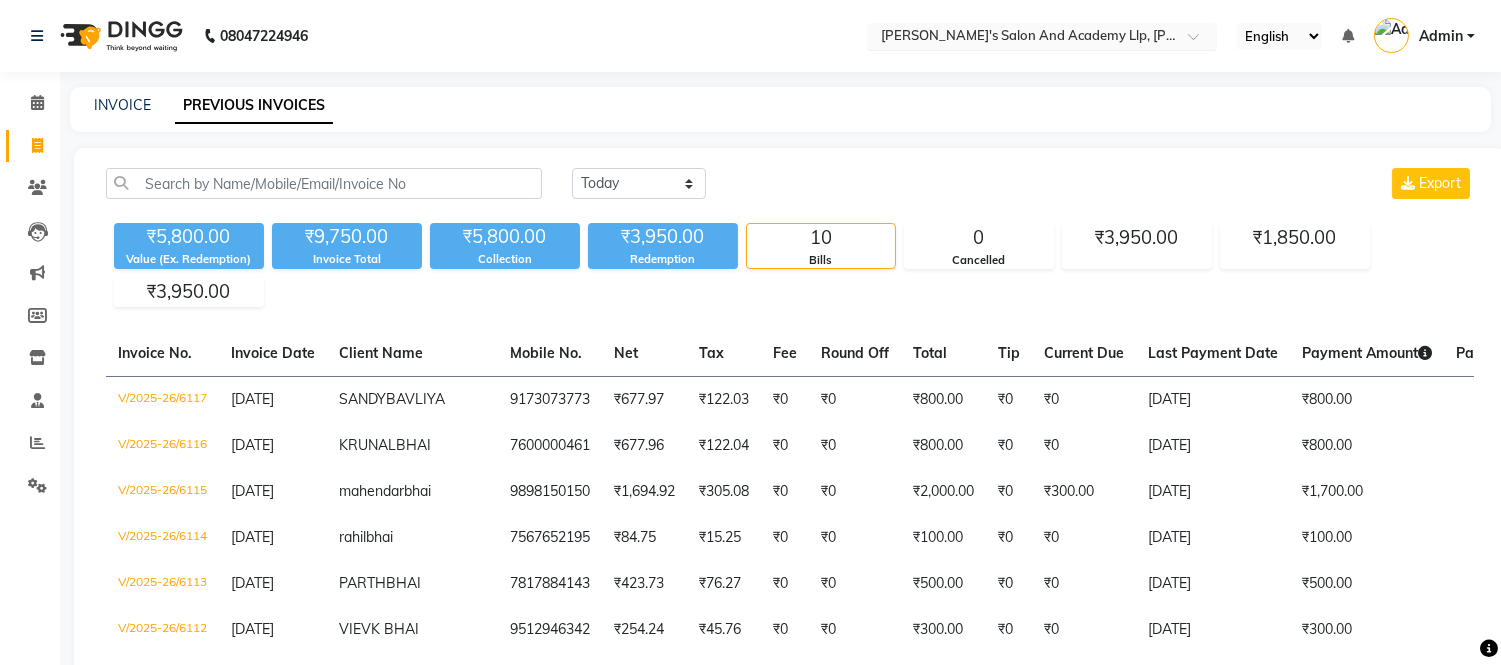 click at bounding box center [1022, 38] 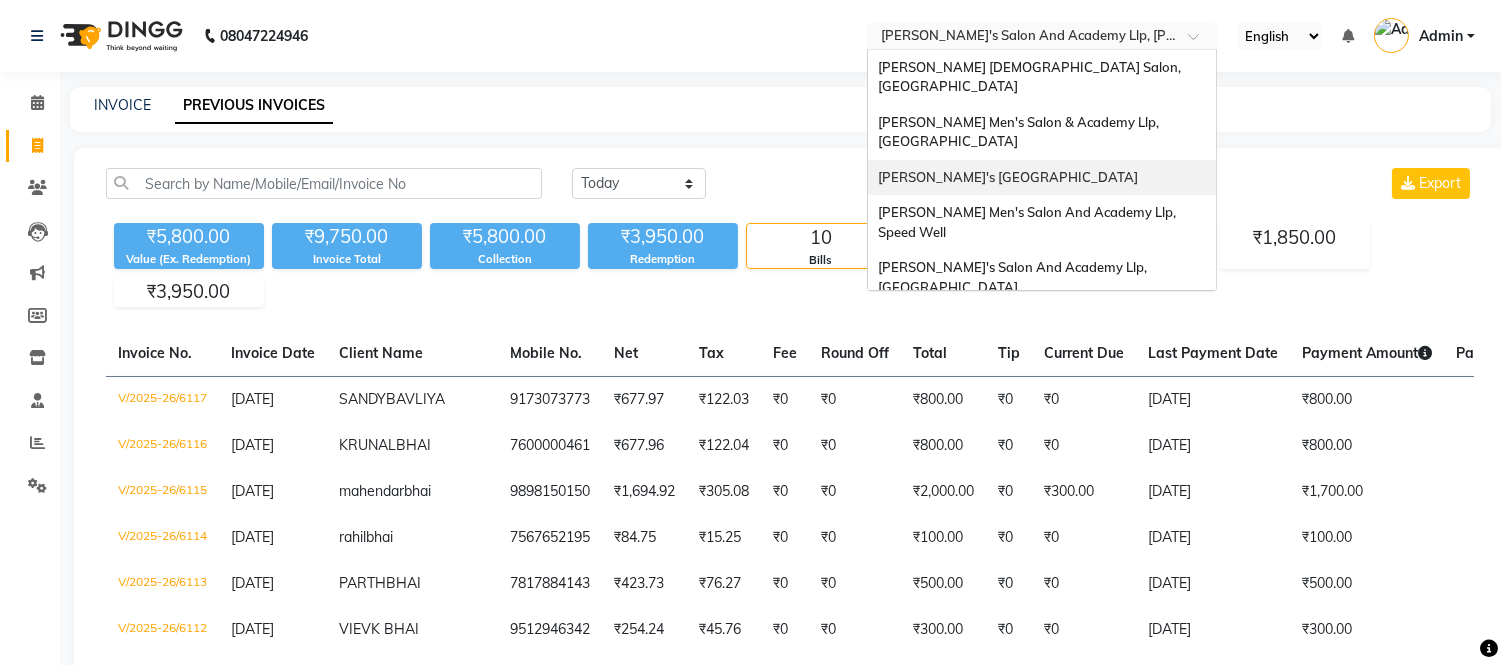 scroll, scrollTop: 86, scrollLeft: 0, axis: vertical 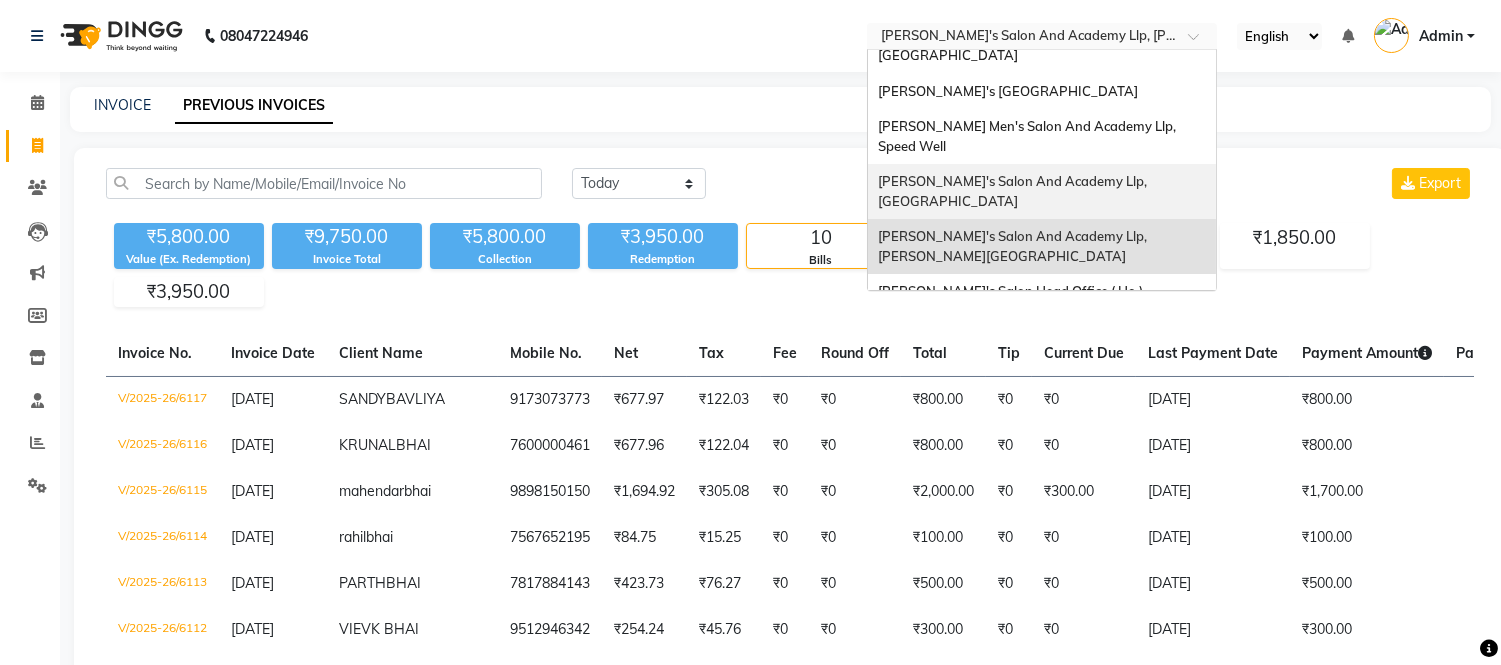 click on "[PERSON_NAME]'s Salon And Academy Llp, [GEOGRAPHIC_DATA]" at bounding box center (1042, 191) 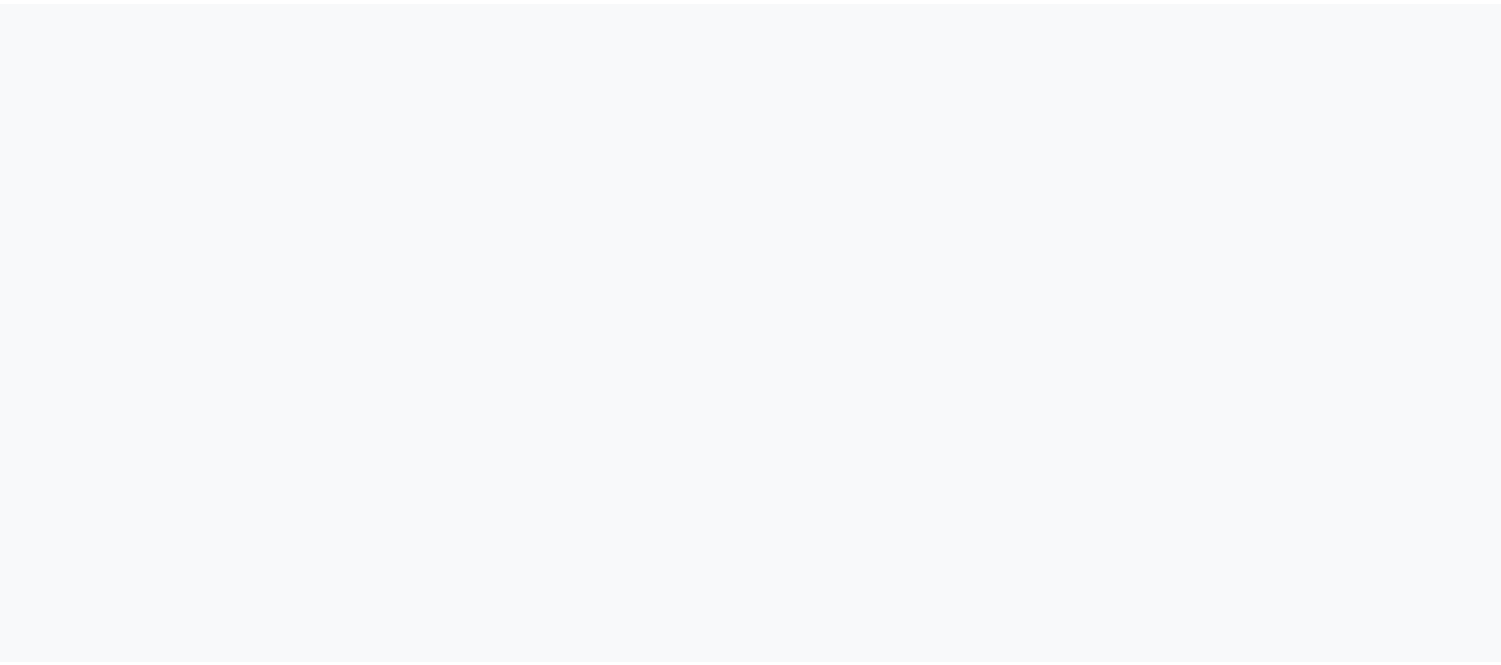 scroll, scrollTop: 0, scrollLeft: 0, axis: both 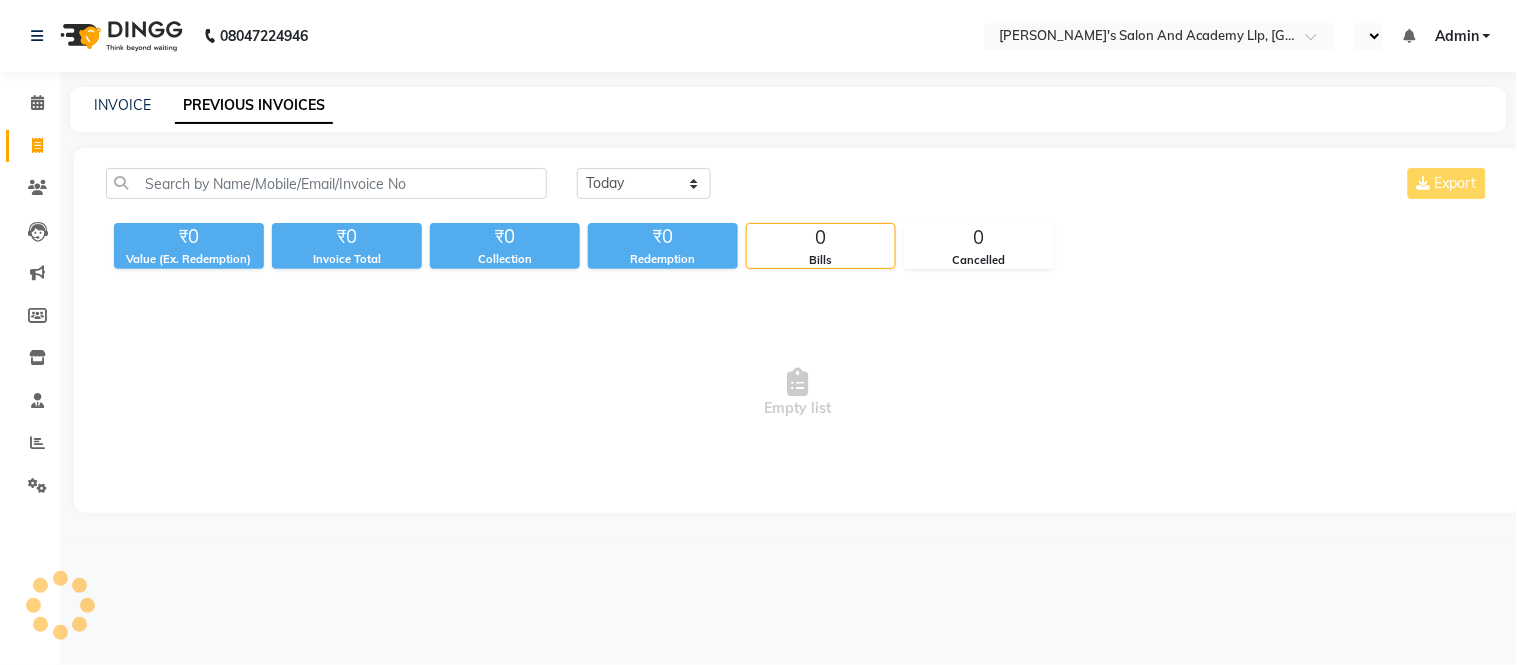 select on "en" 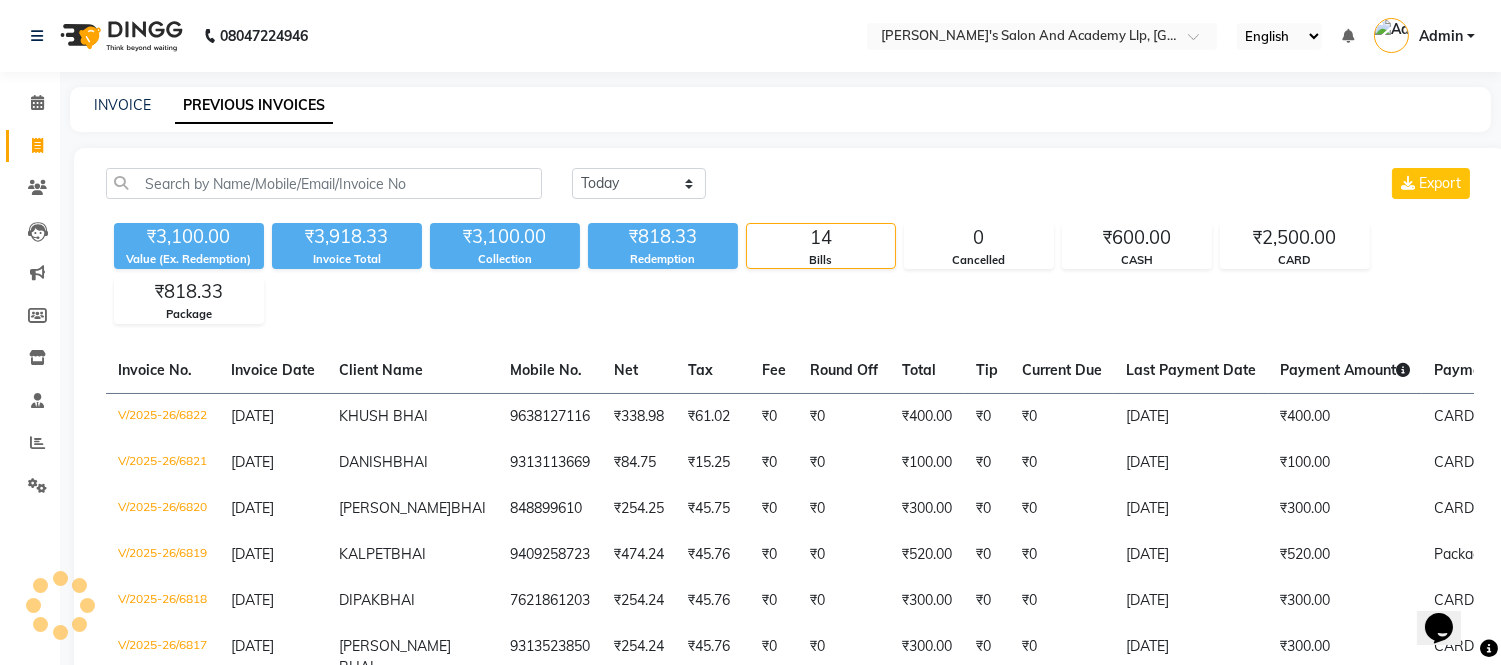 scroll, scrollTop: 0, scrollLeft: 0, axis: both 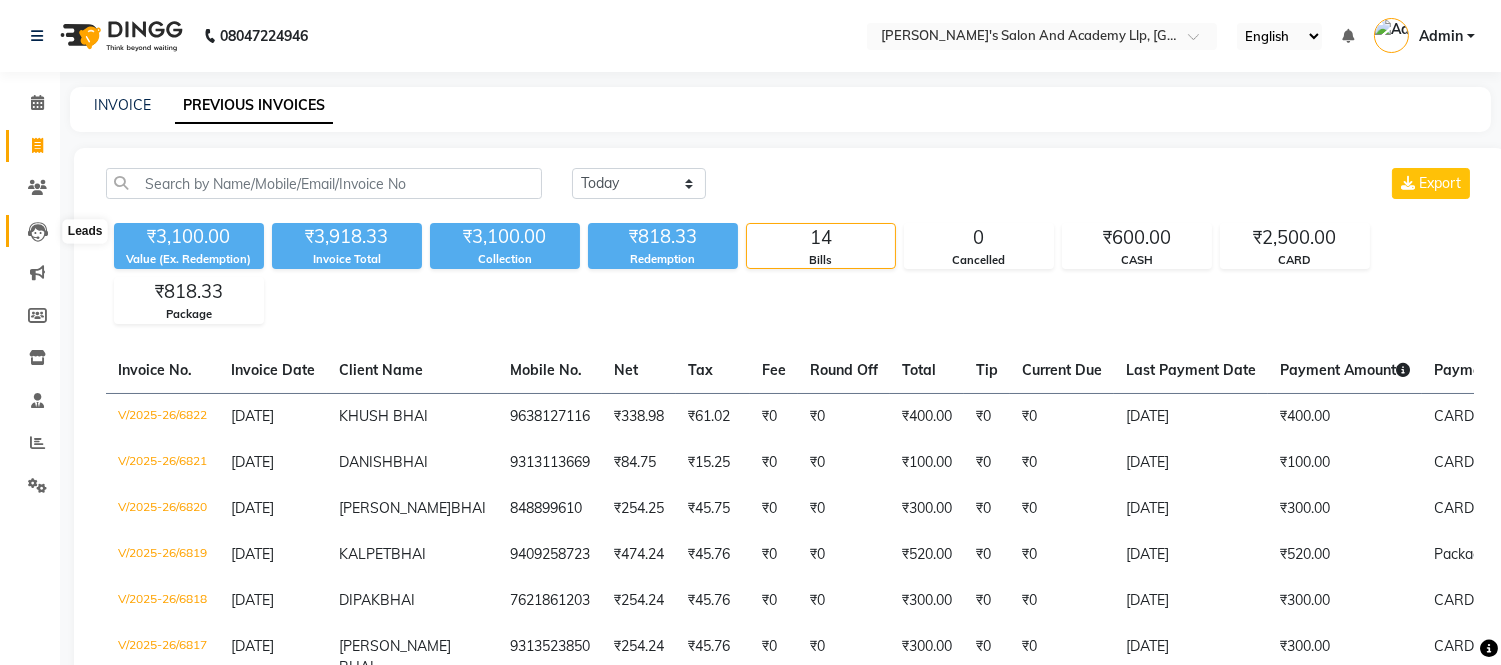 click 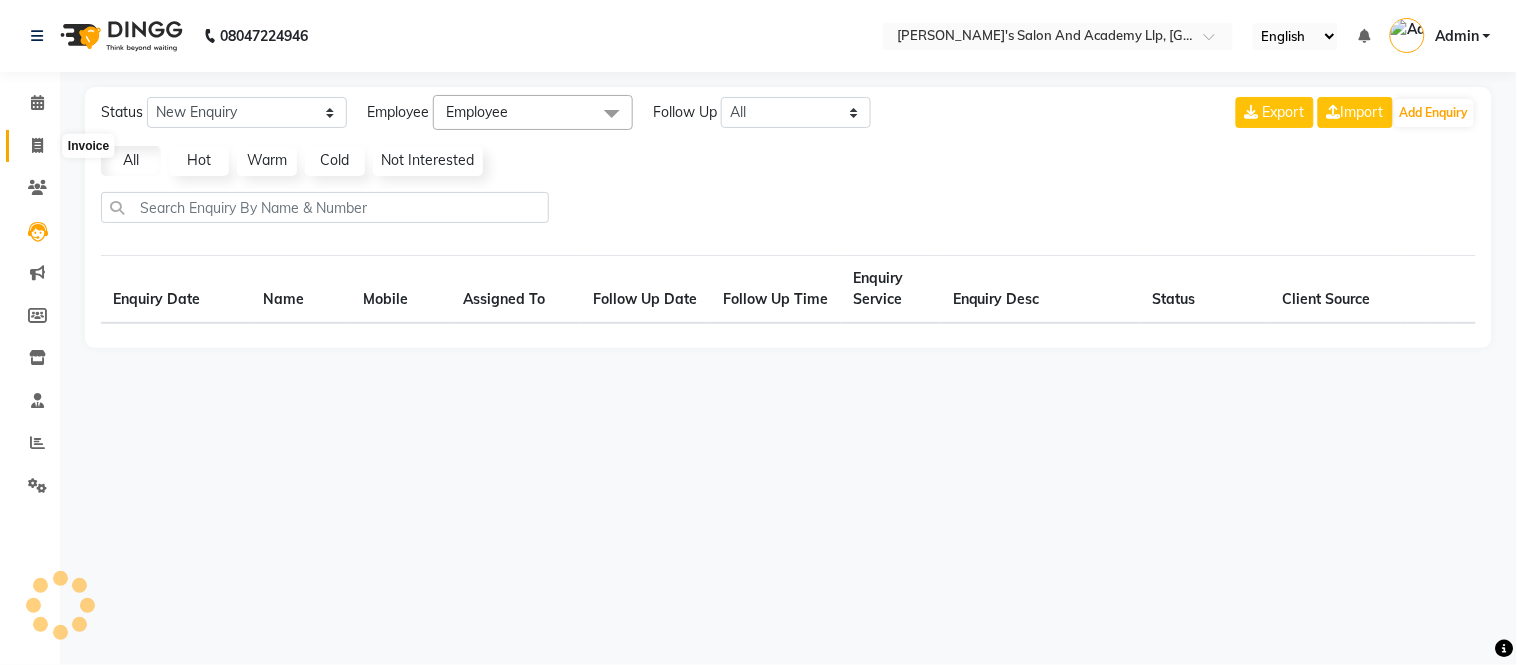 click 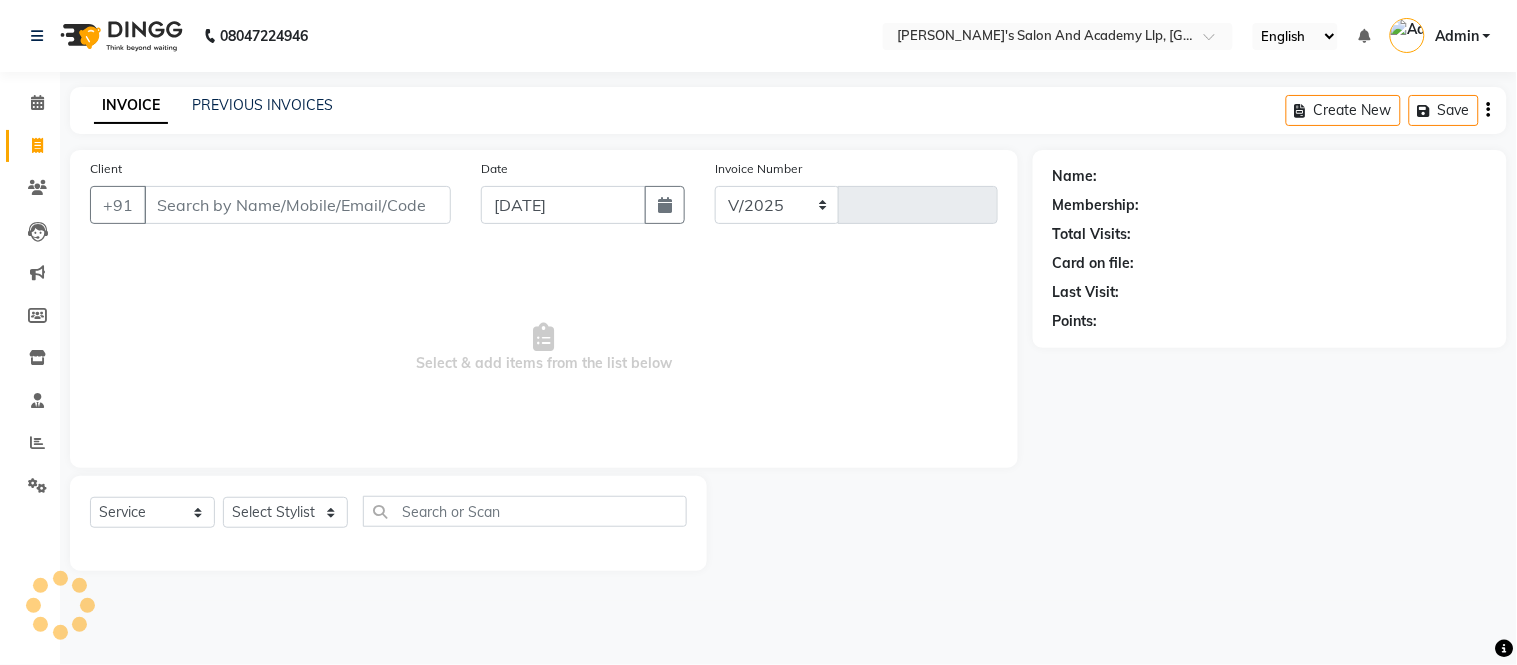select on "6983" 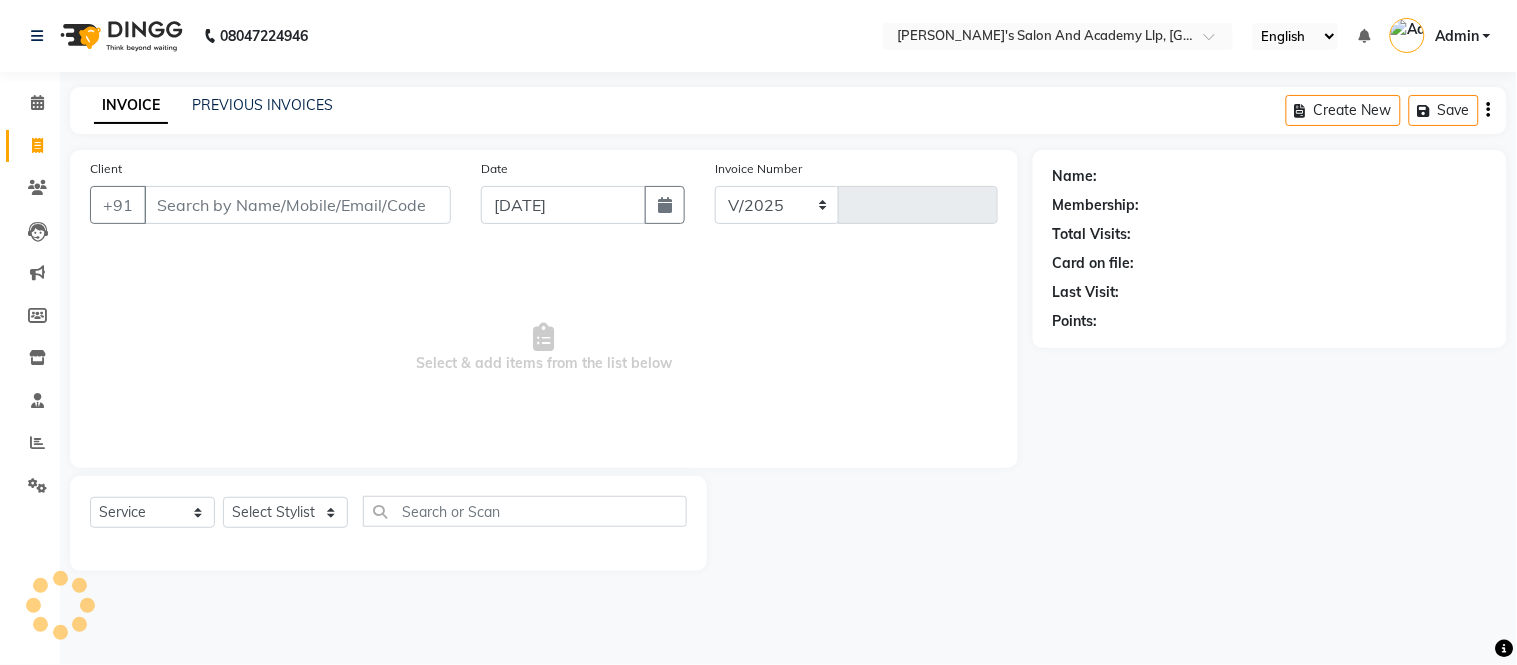 type on "6823" 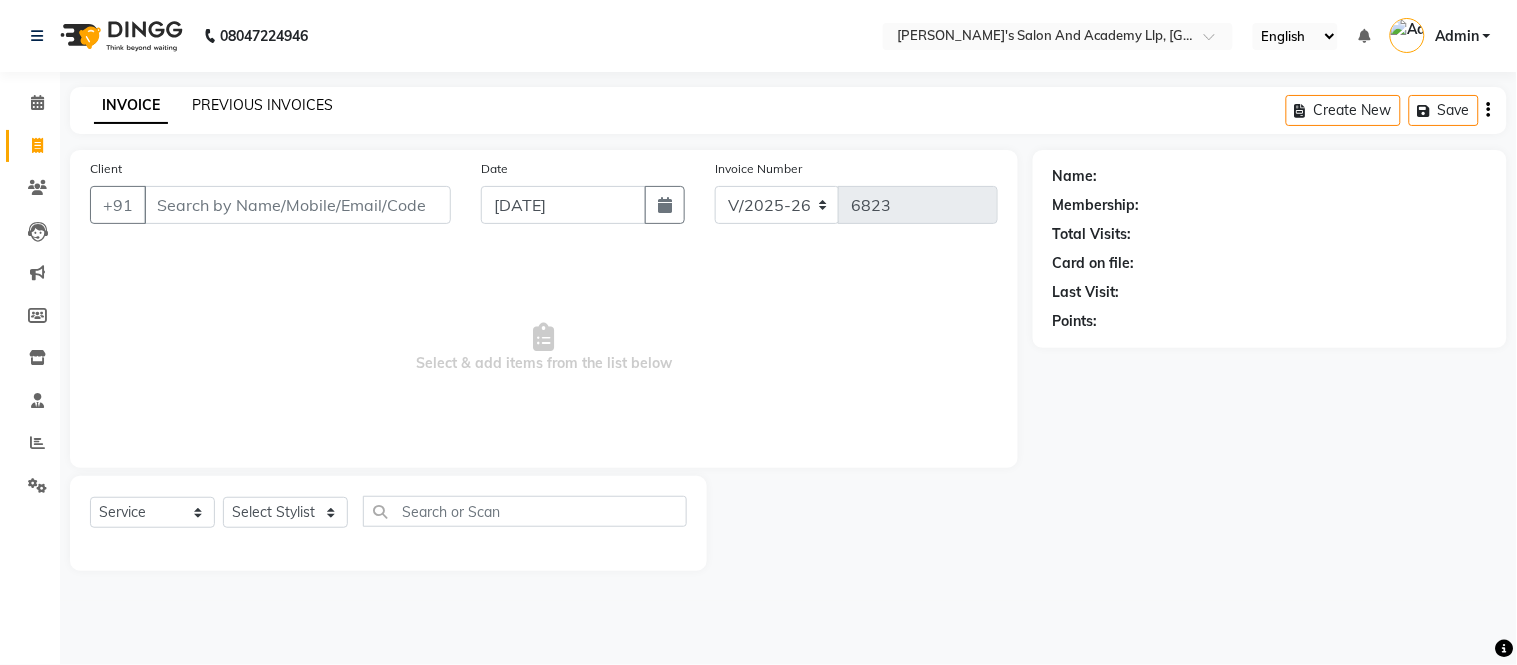 click on "PREVIOUS INVOICES" 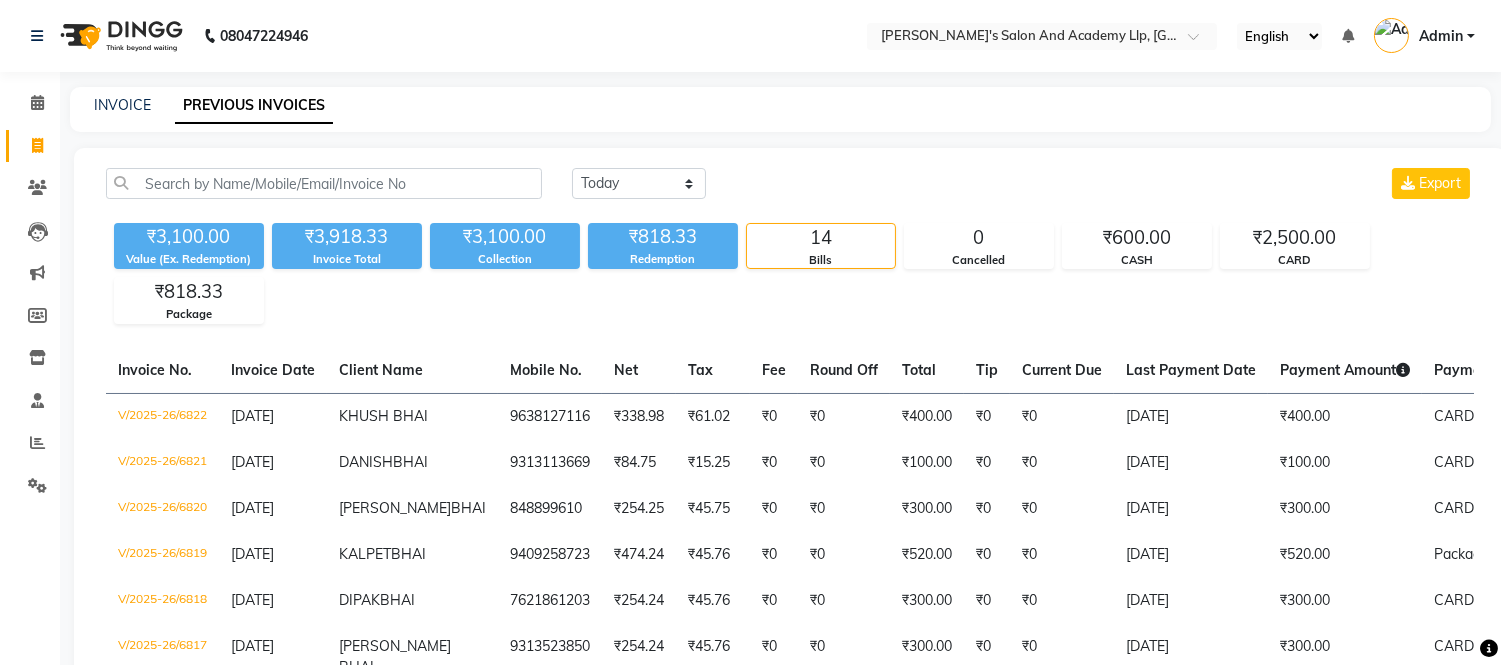 click on "08047224946 Select Location × Sandy Men's Salon And Academy Llp, University Road English ENGLISH Español العربية मराठी हिंदी ગુજરાતી தமிழ் 中文 Notifications nothing to show Admin Manage Profile Change Password Sign out  Version:3.15.4" 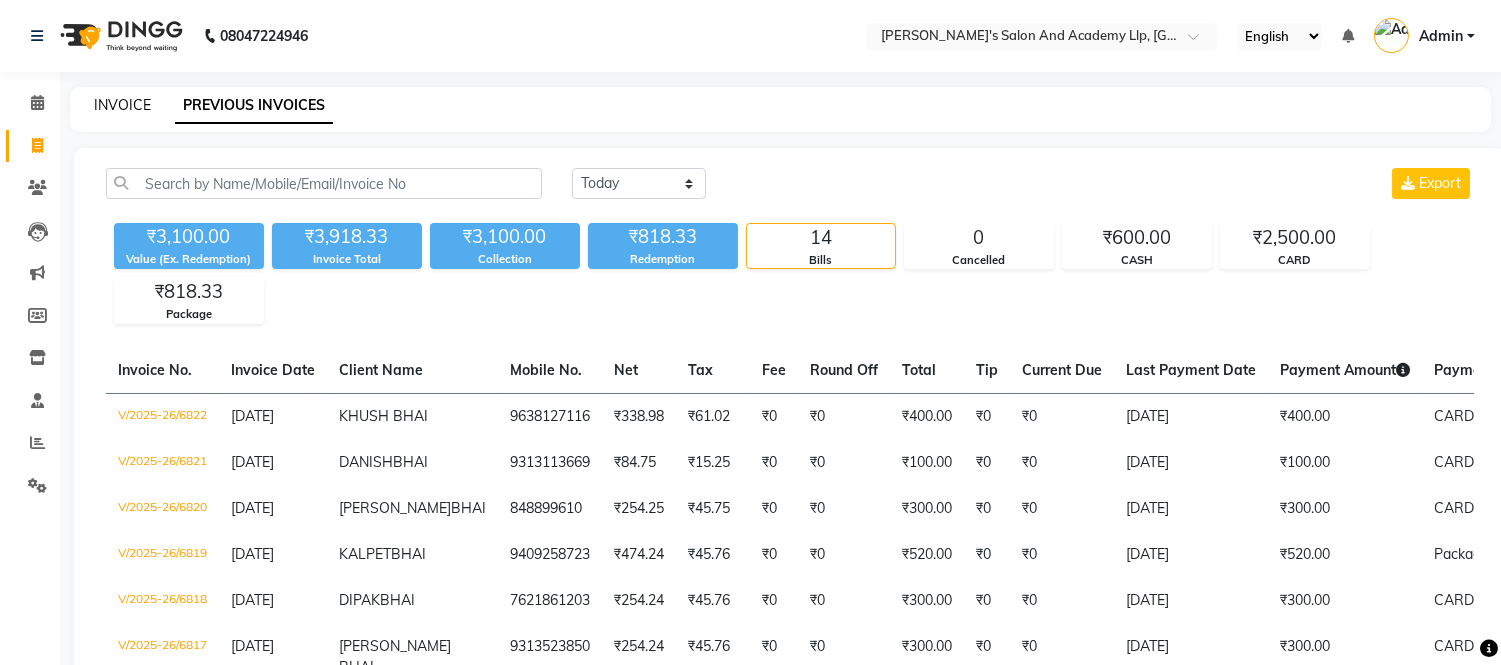 click on "INVOICE" 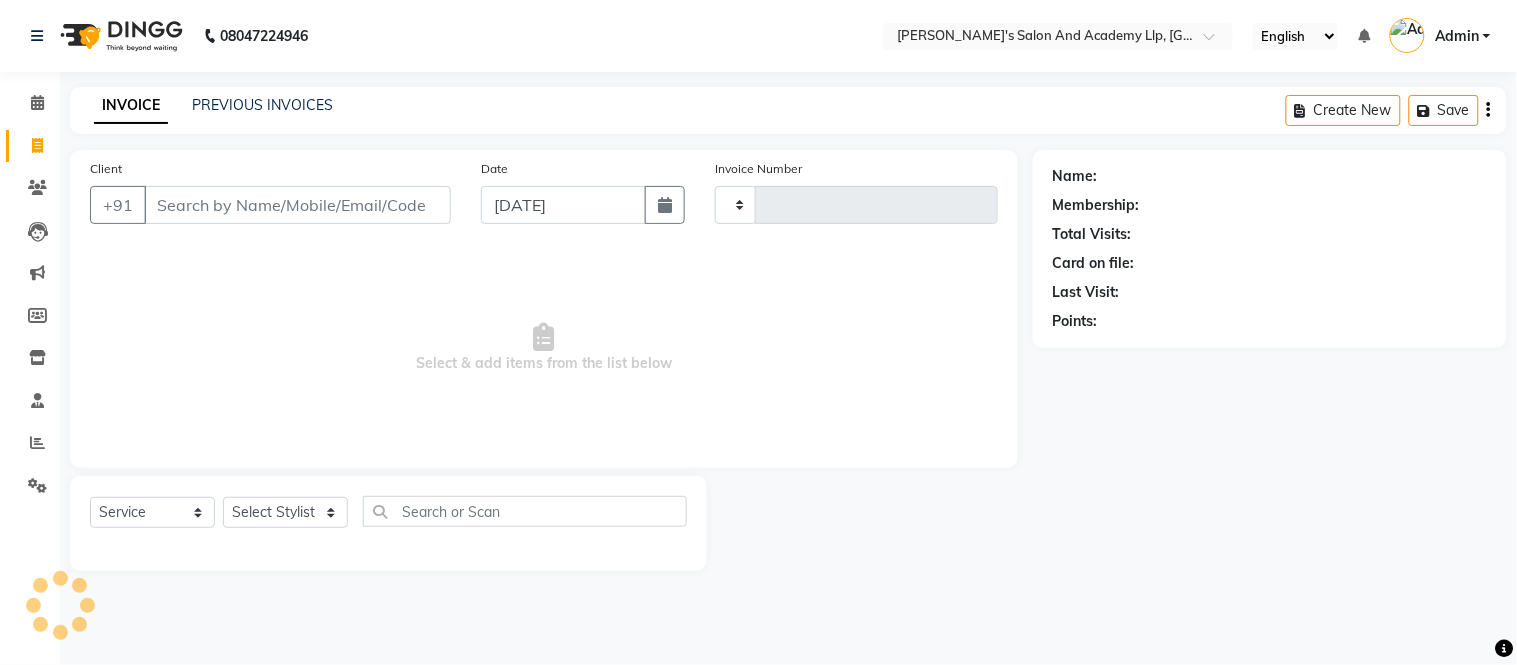 type on "6824" 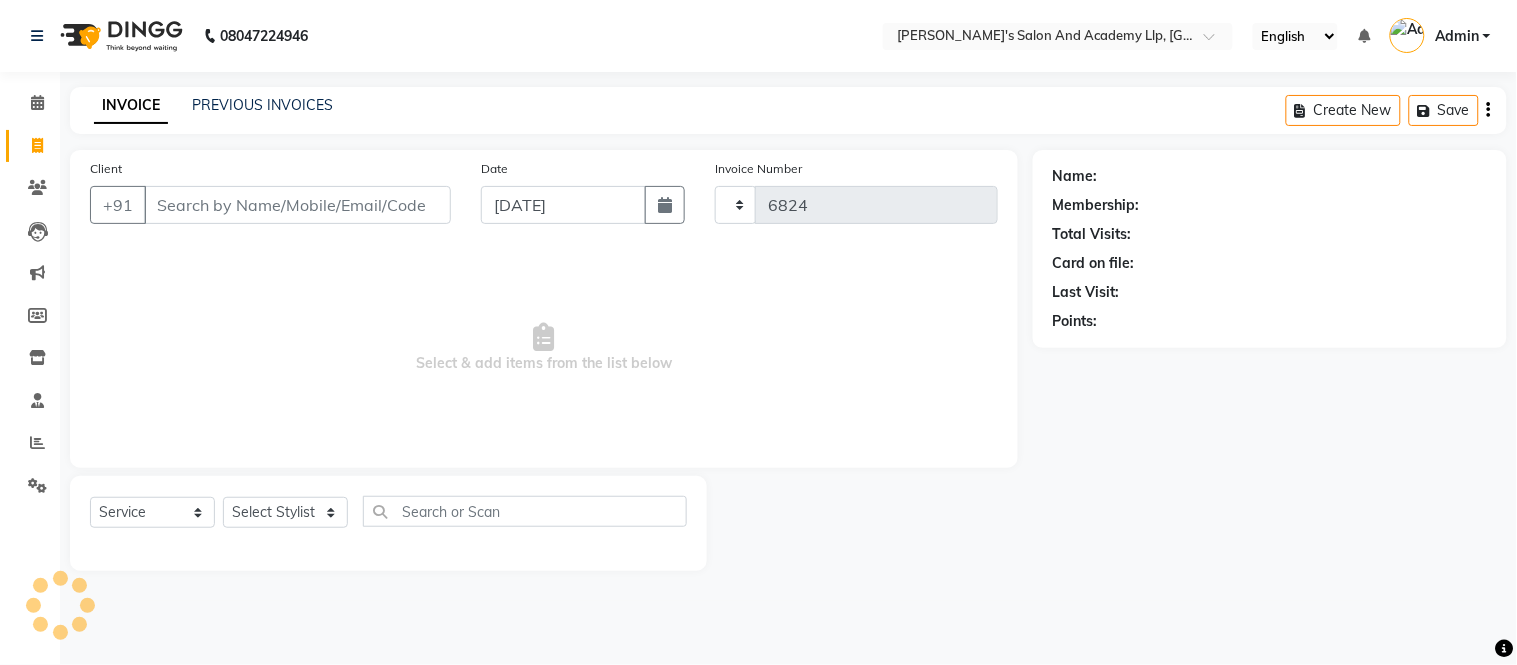 select on "6983" 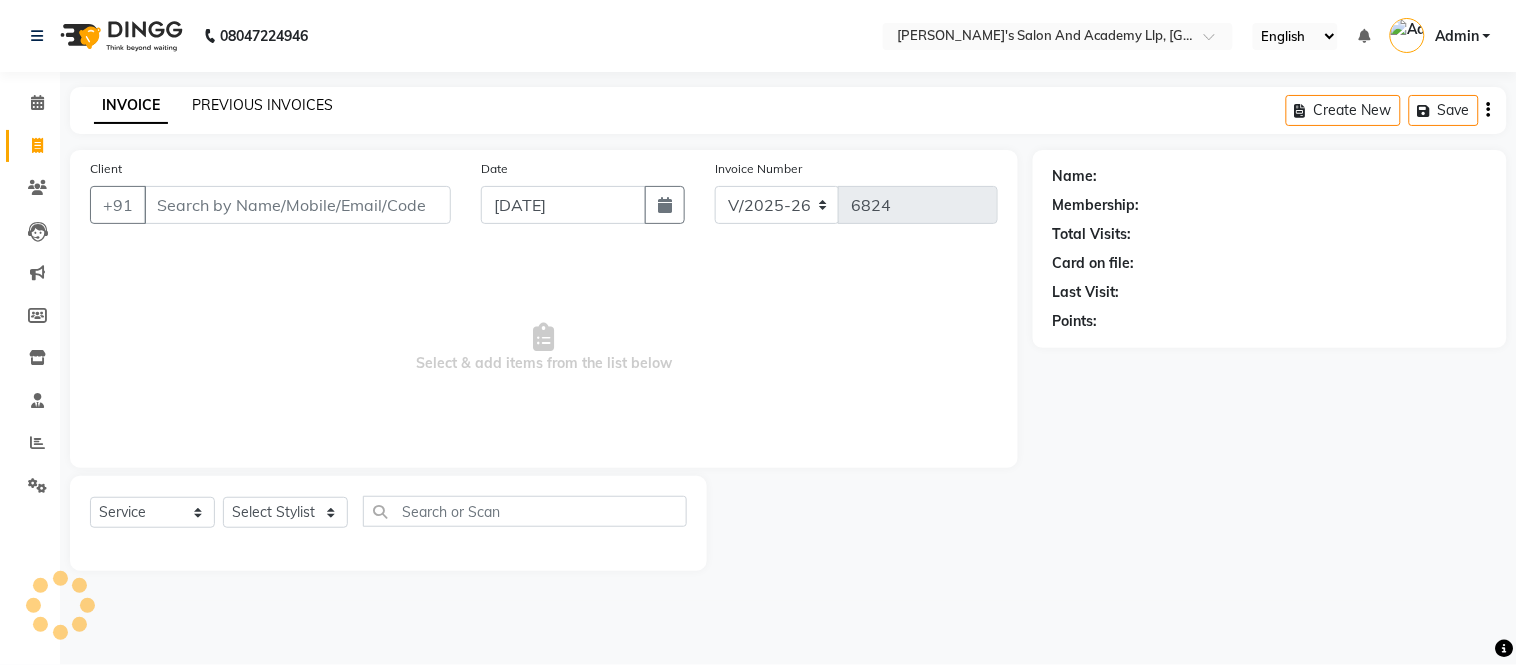 click on "PREVIOUS INVOICES" 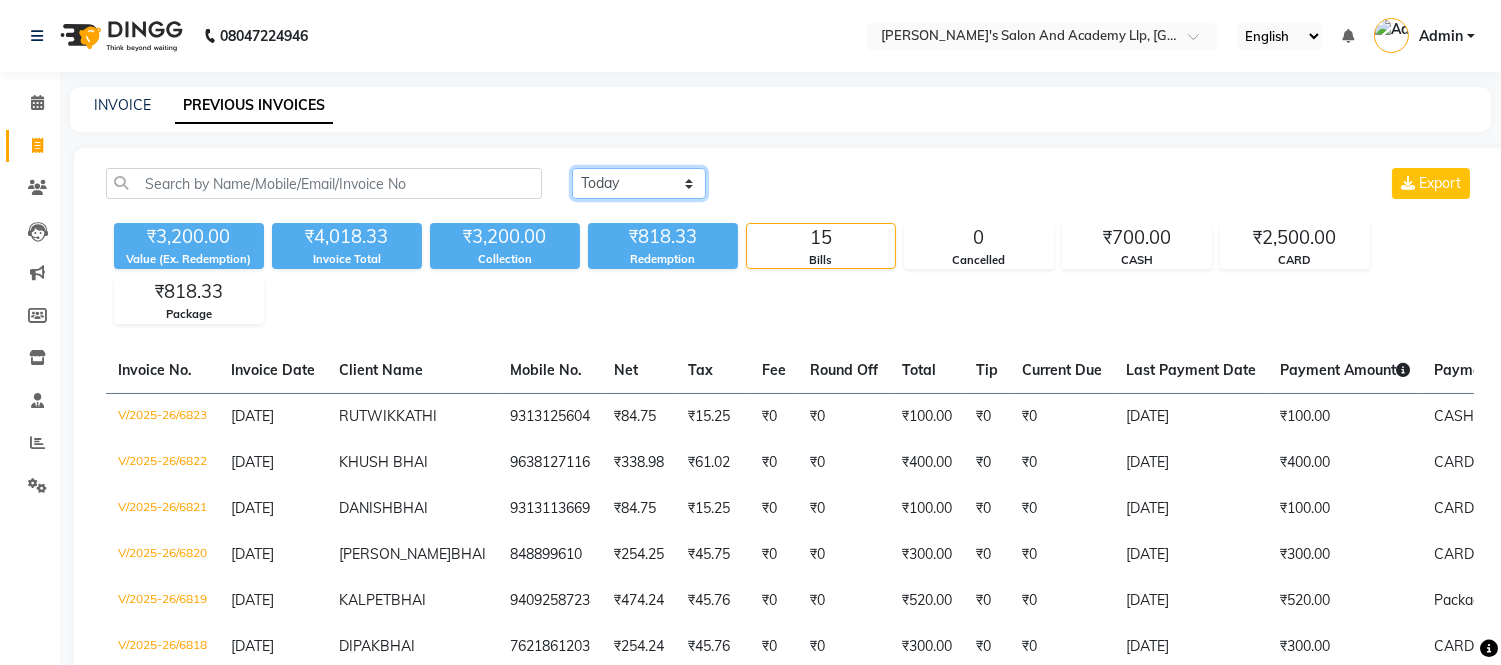 click on "Today Yesterday Custom Range" 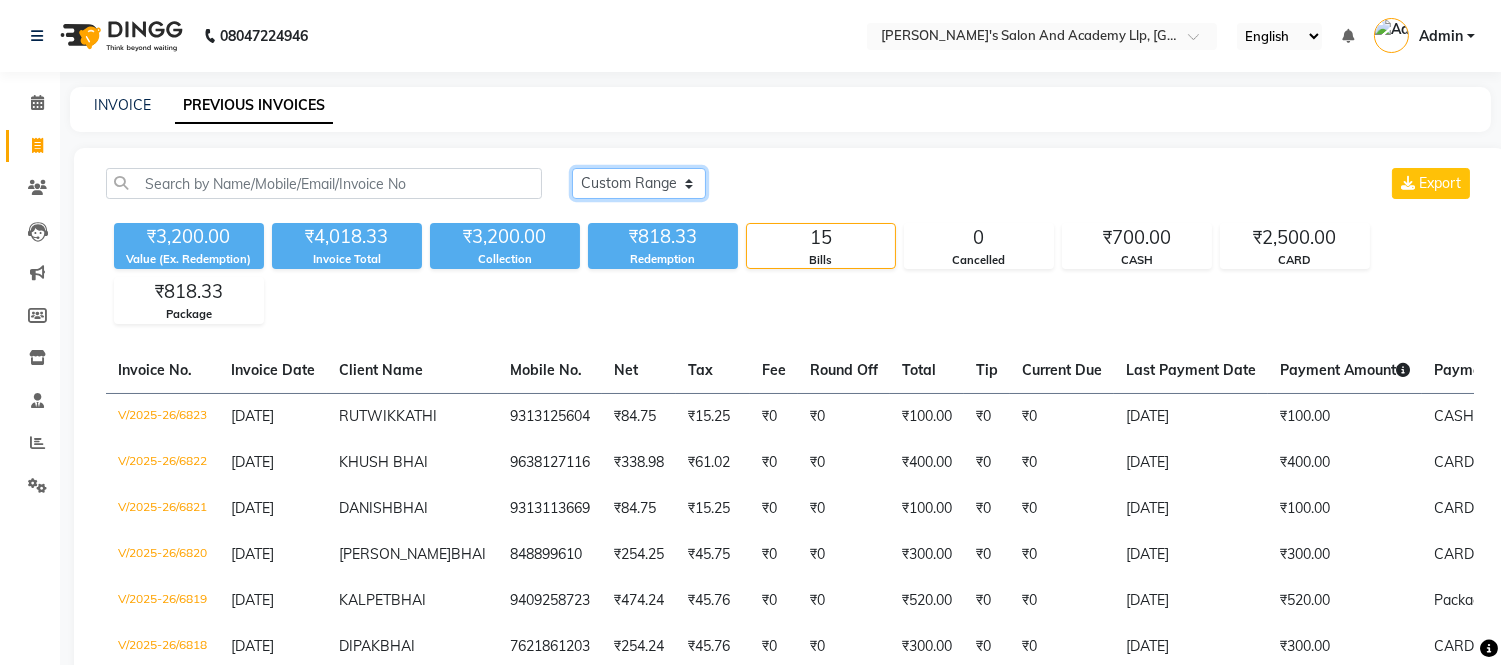 click on "Today Yesterday Custom Range" 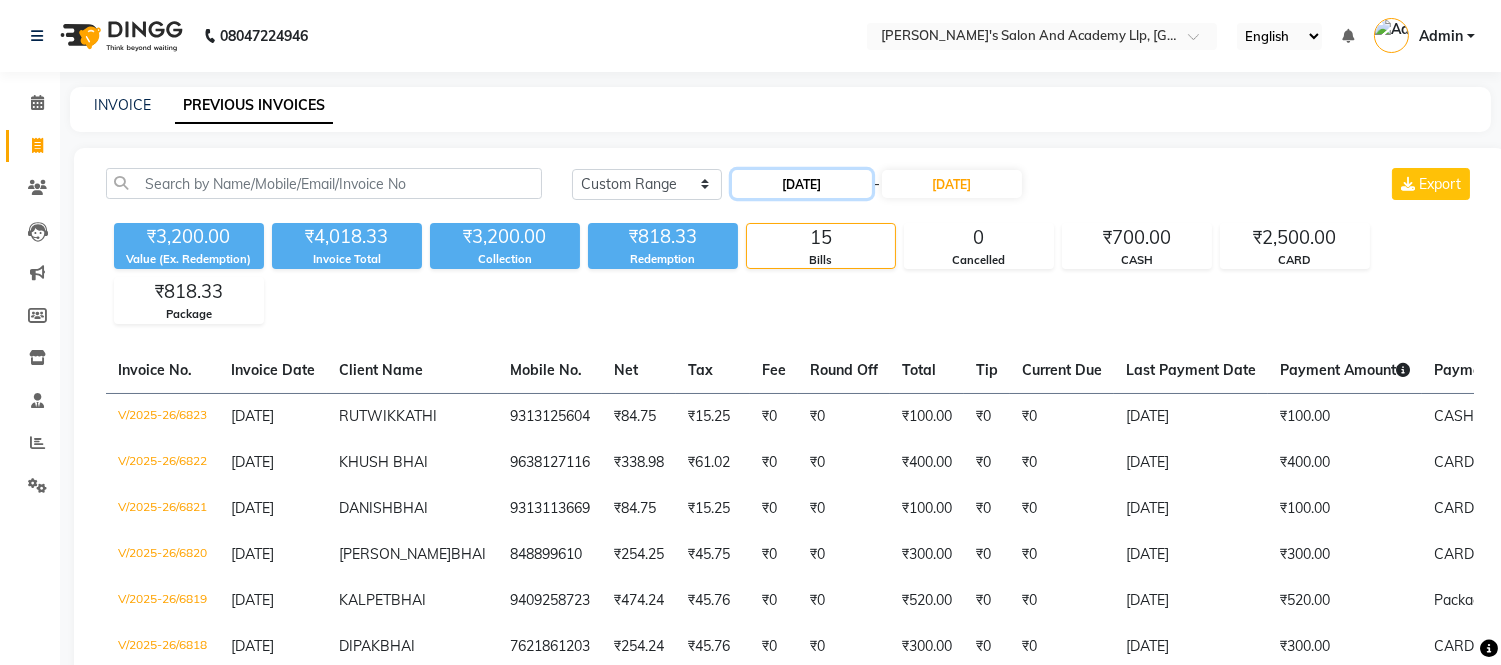 click on "[DATE]" 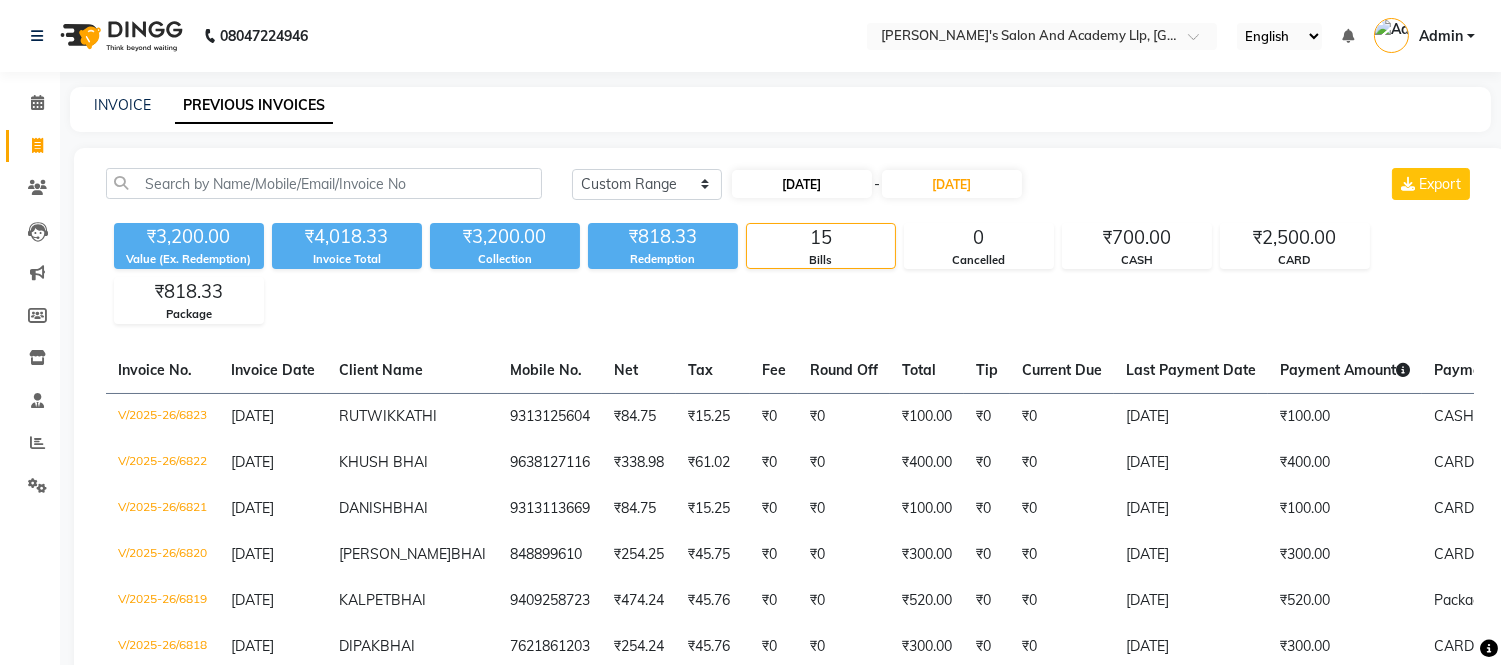 select on "7" 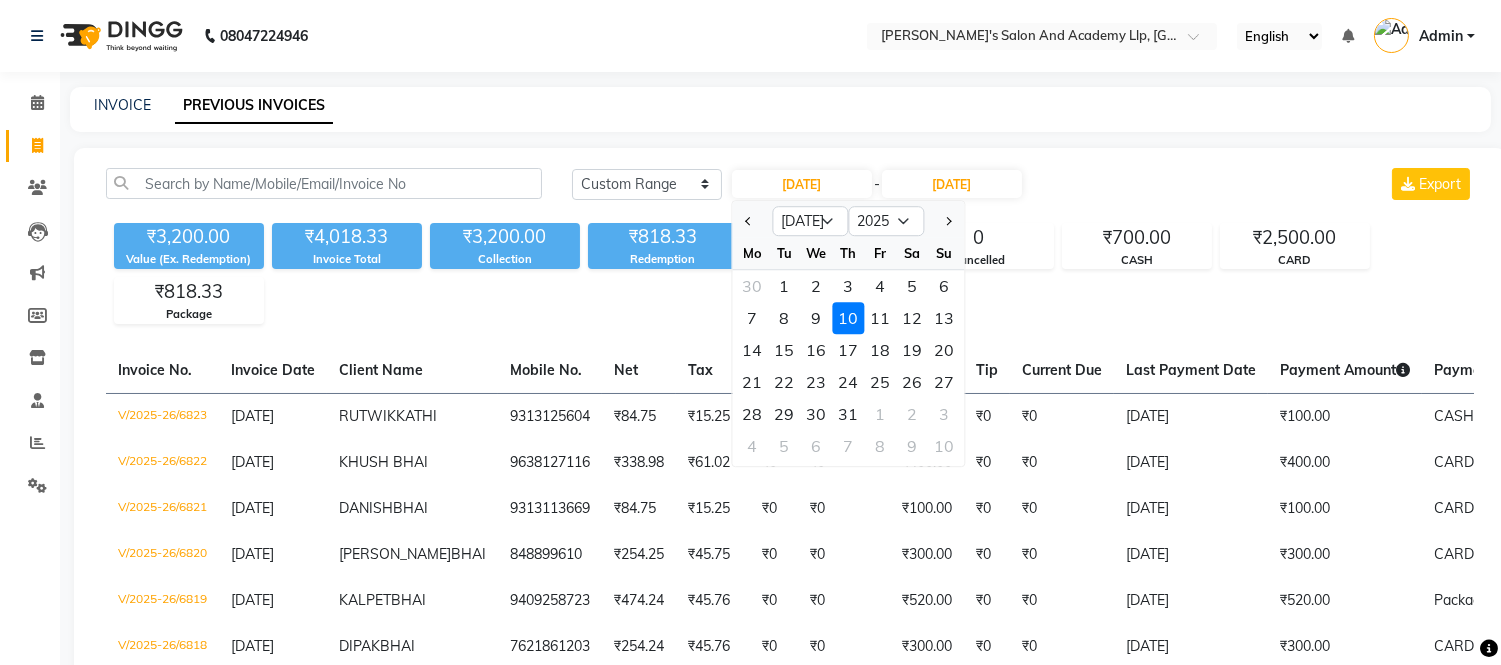 click on "4" 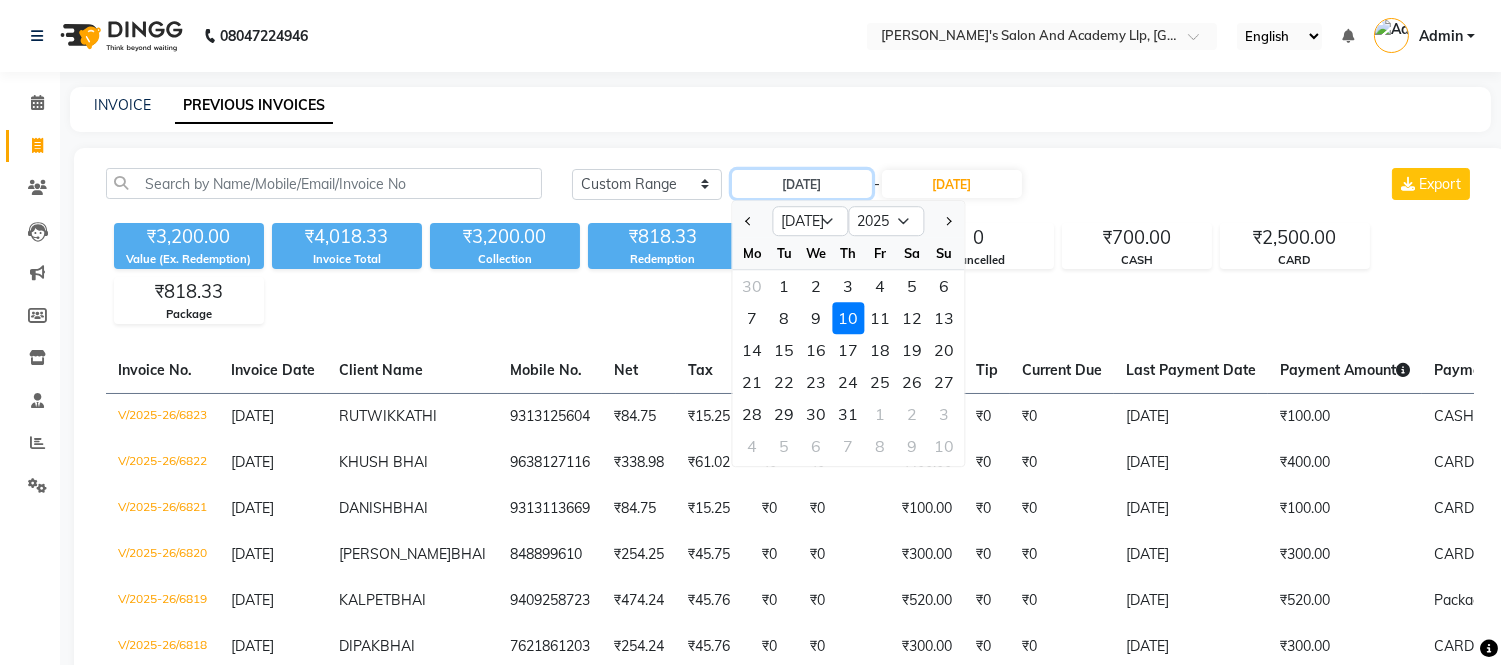 type on "04-07-2025" 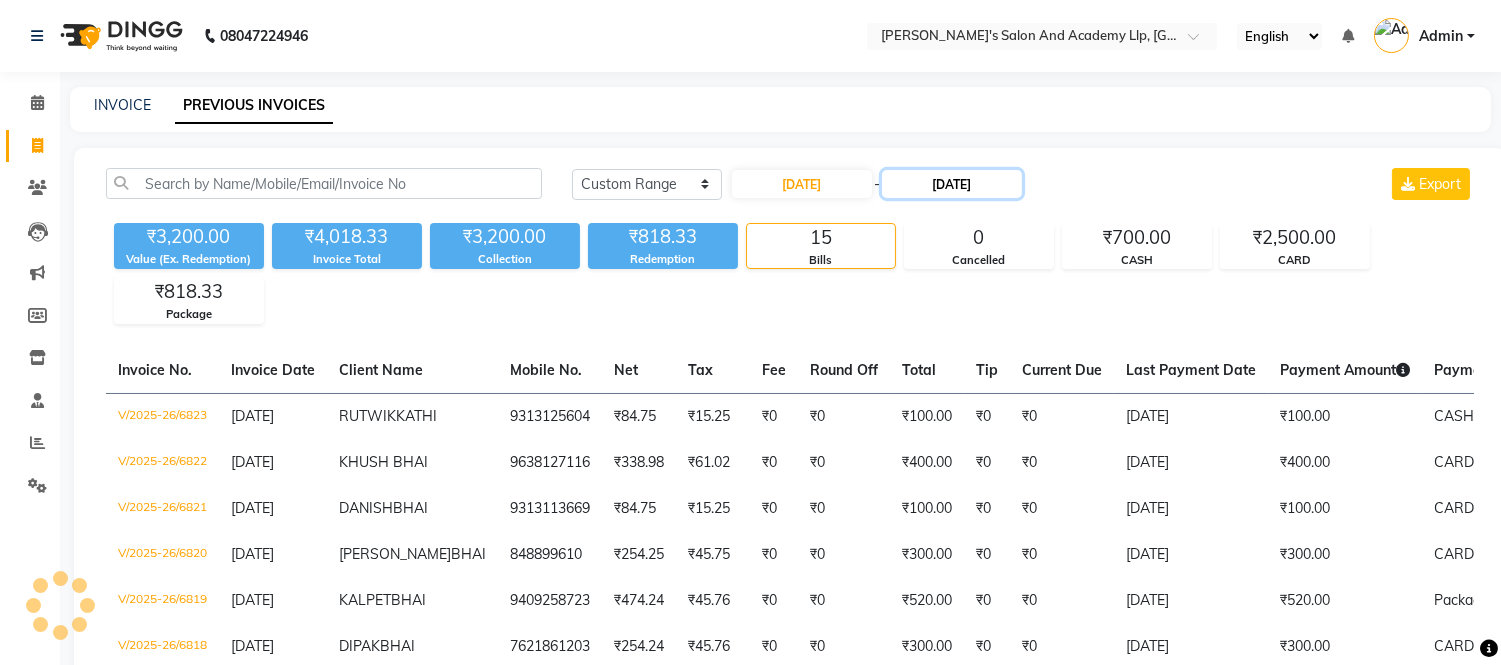 click on "[DATE]" 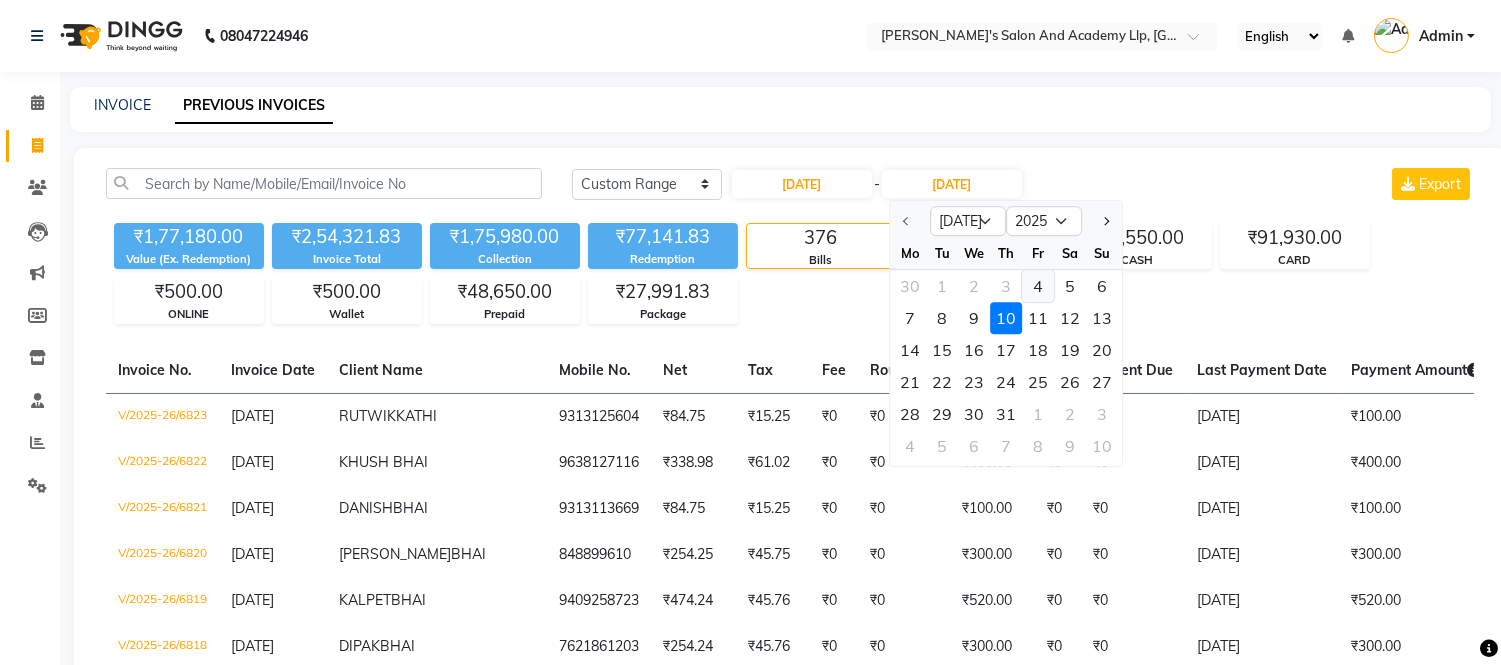 click on "4" 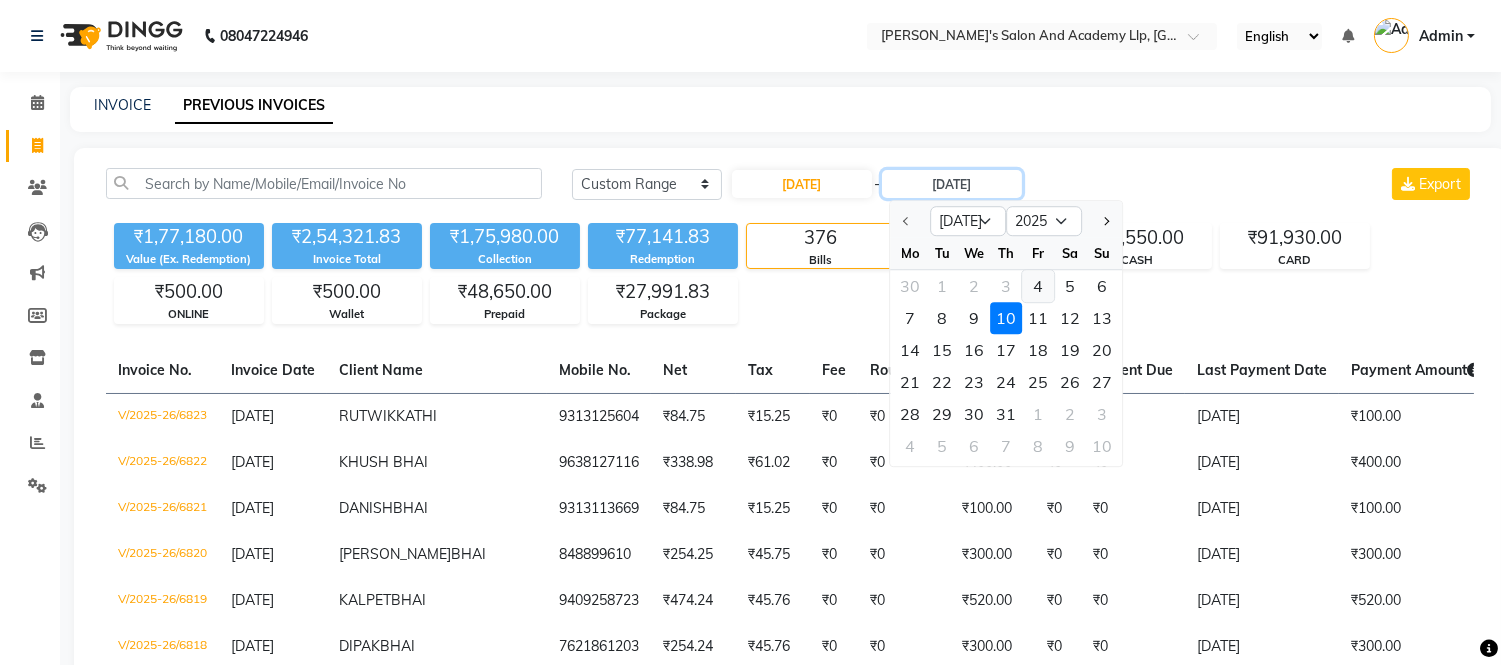 type on "04-07-2025" 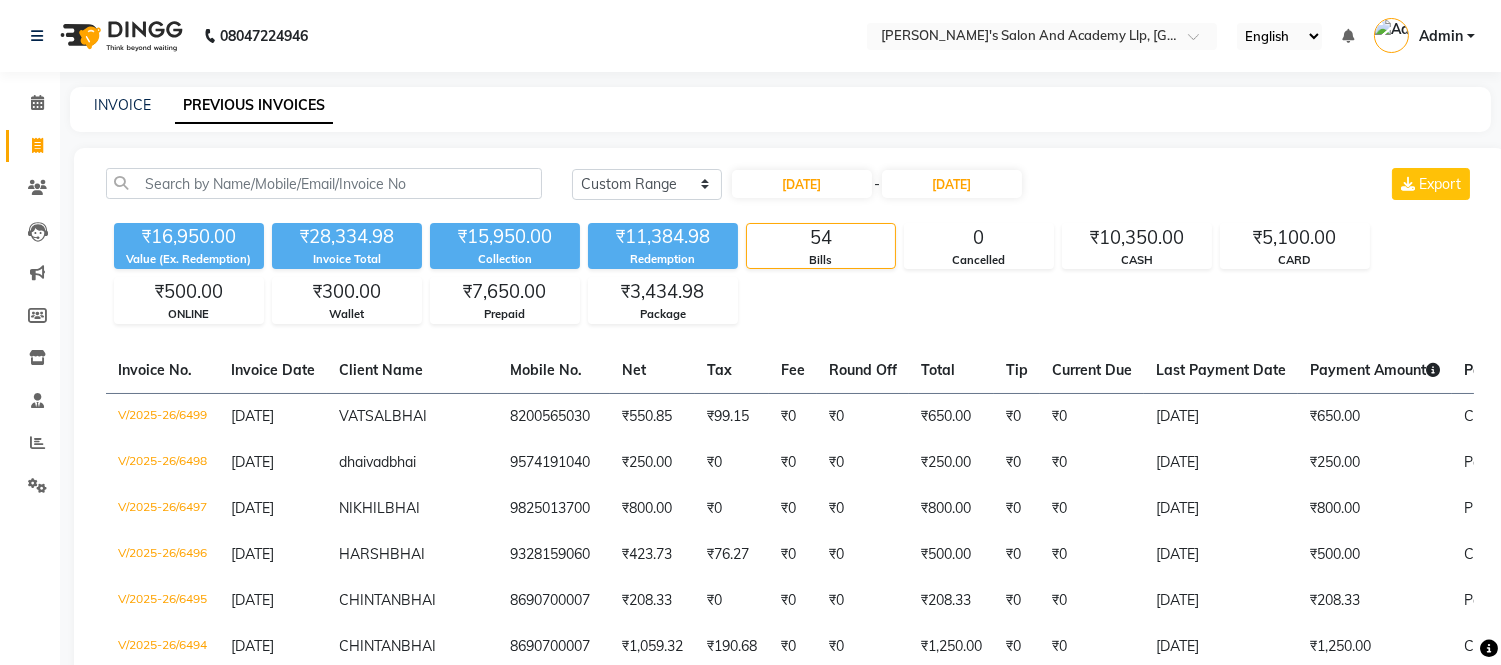 click on "INVOICE PREVIOUS INVOICES" 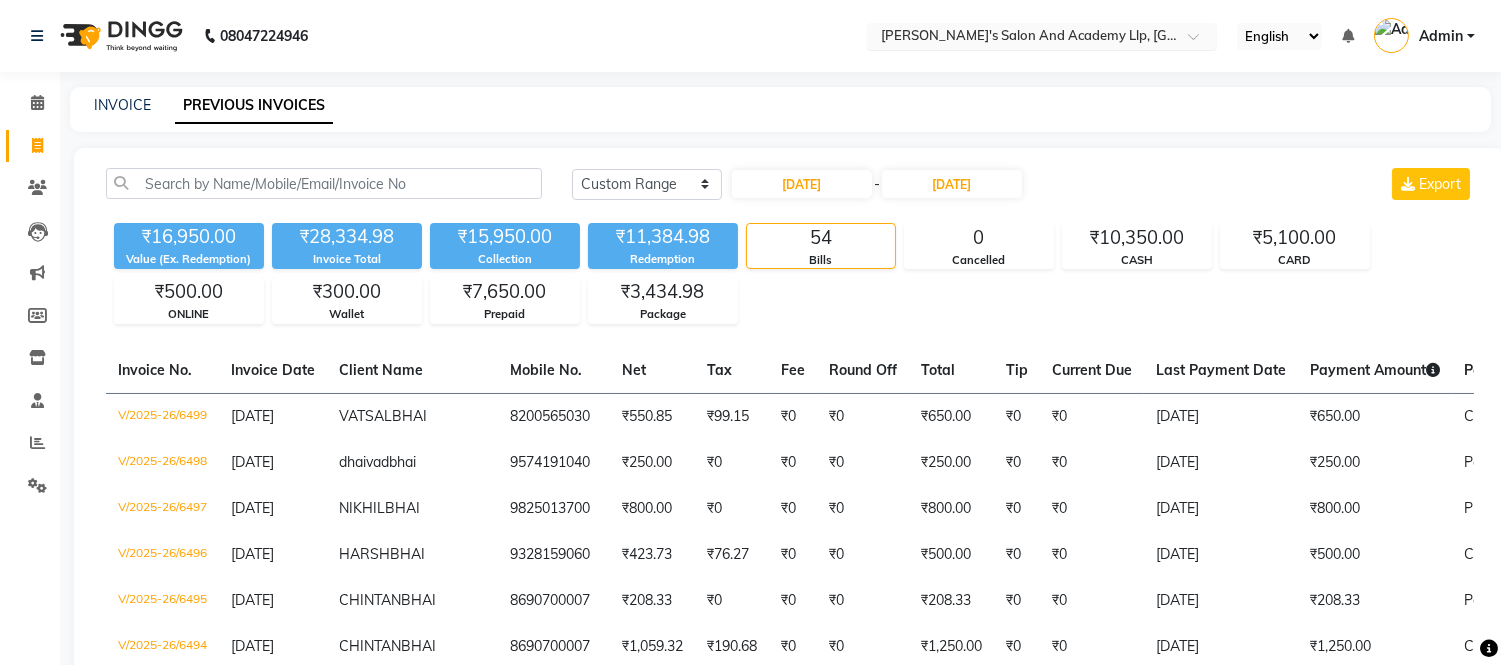 click at bounding box center (1022, 38) 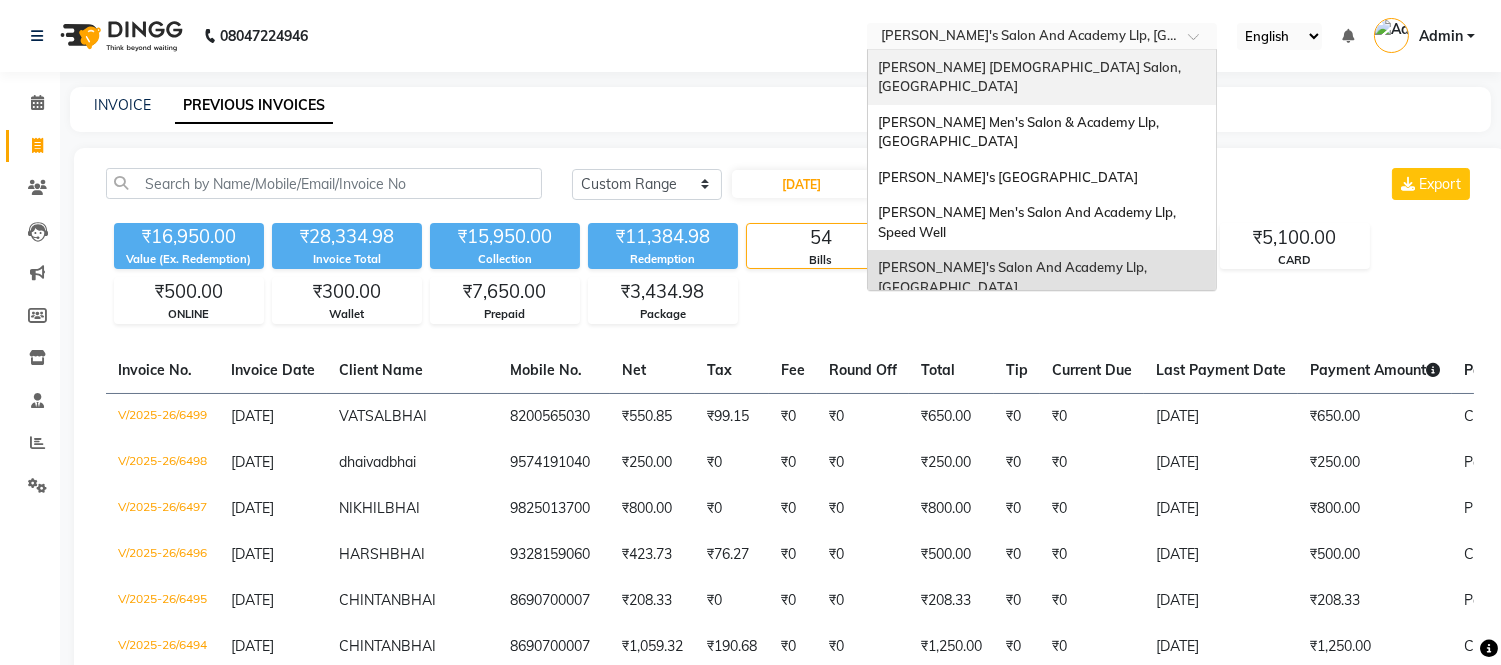 click on "[PERSON_NAME] [DEMOGRAPHIC_DATA] Salon, [GEOGRAPHIC_DATA]" at bounding box center (1031, 77) 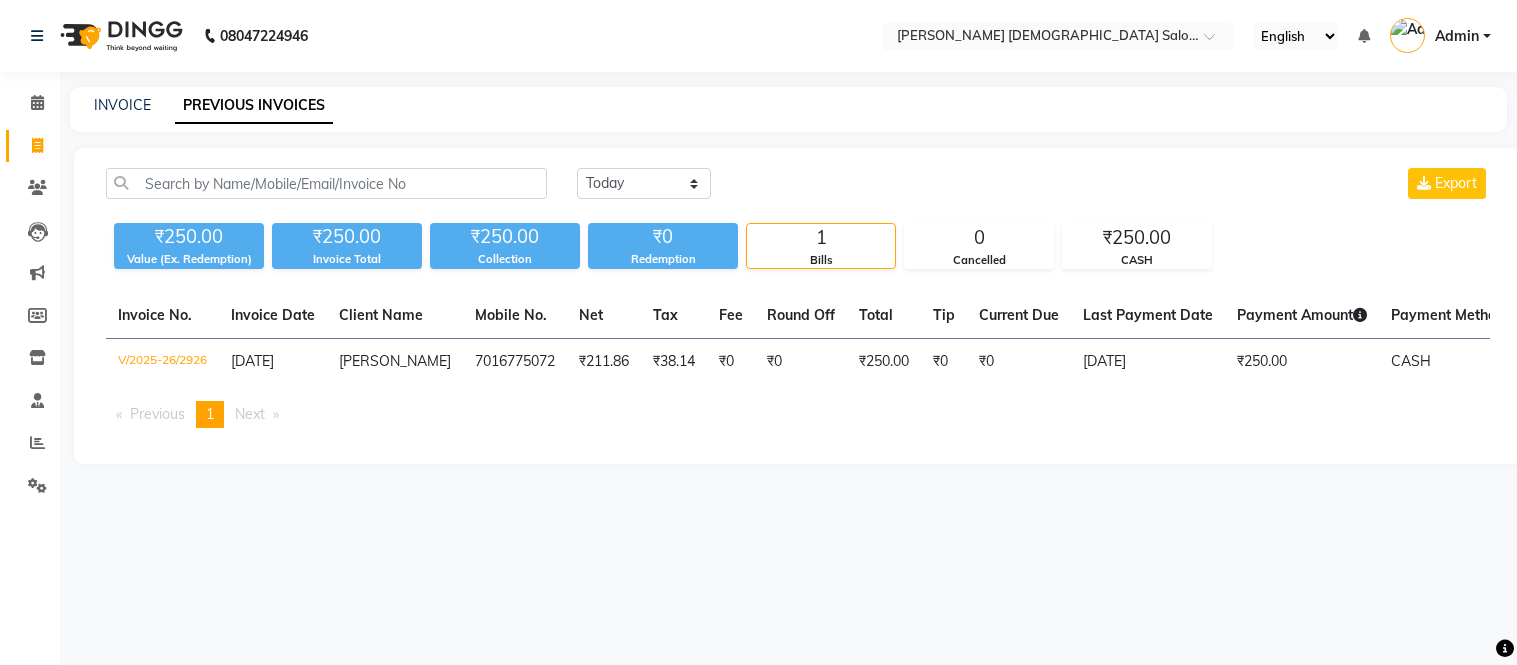 scroll, scrollTop: 0, scrollLeft: 0, axis: both 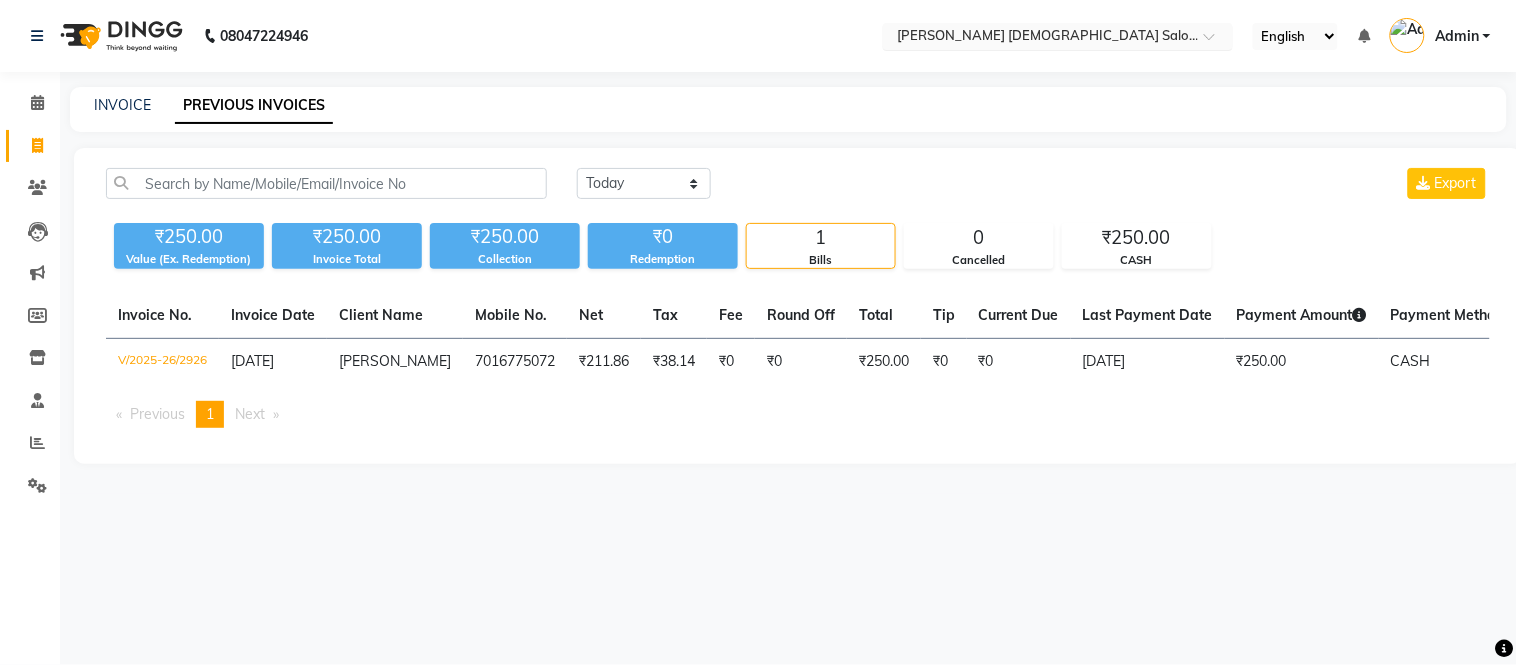 click at bounding box center (1038, 38) 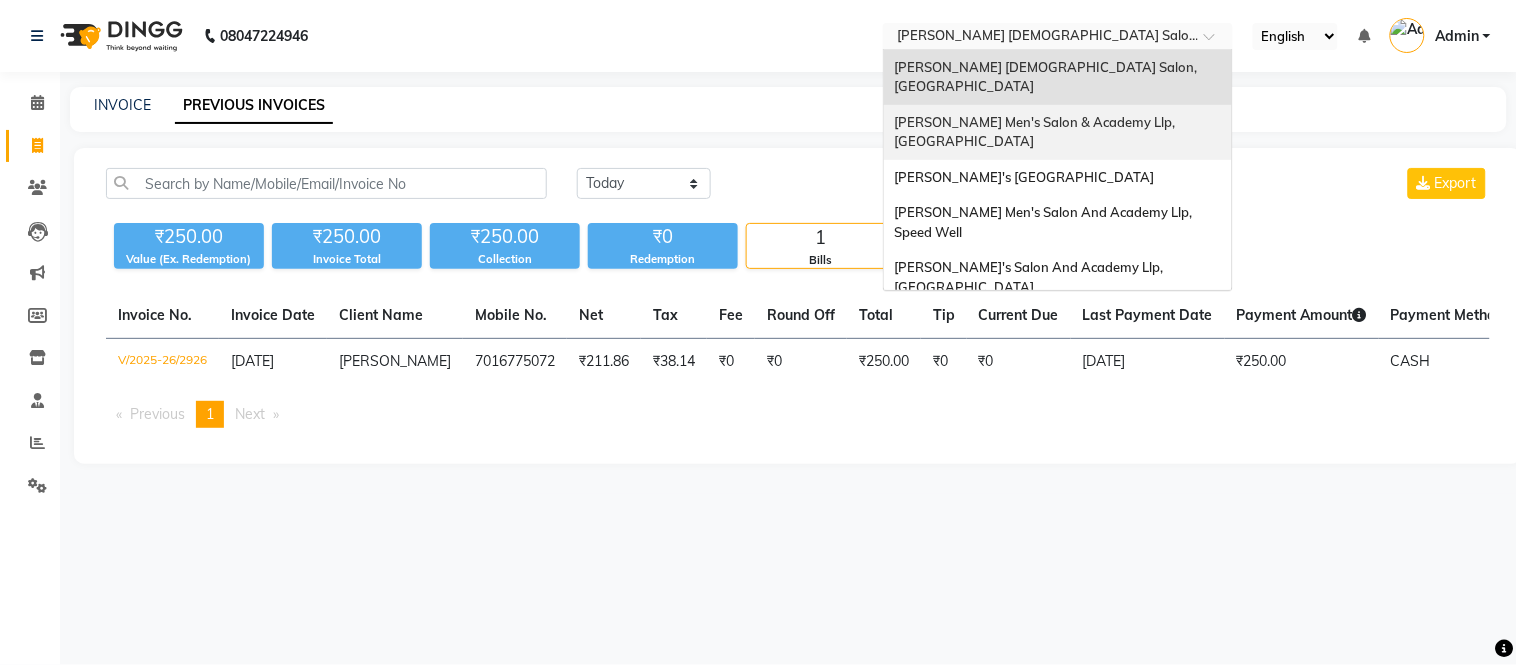 click on "[PERSON_NAME] Men's Salon & Academy Llp, [GEOGRAPHIC_DATA]" at bounding box center (1036, 132) 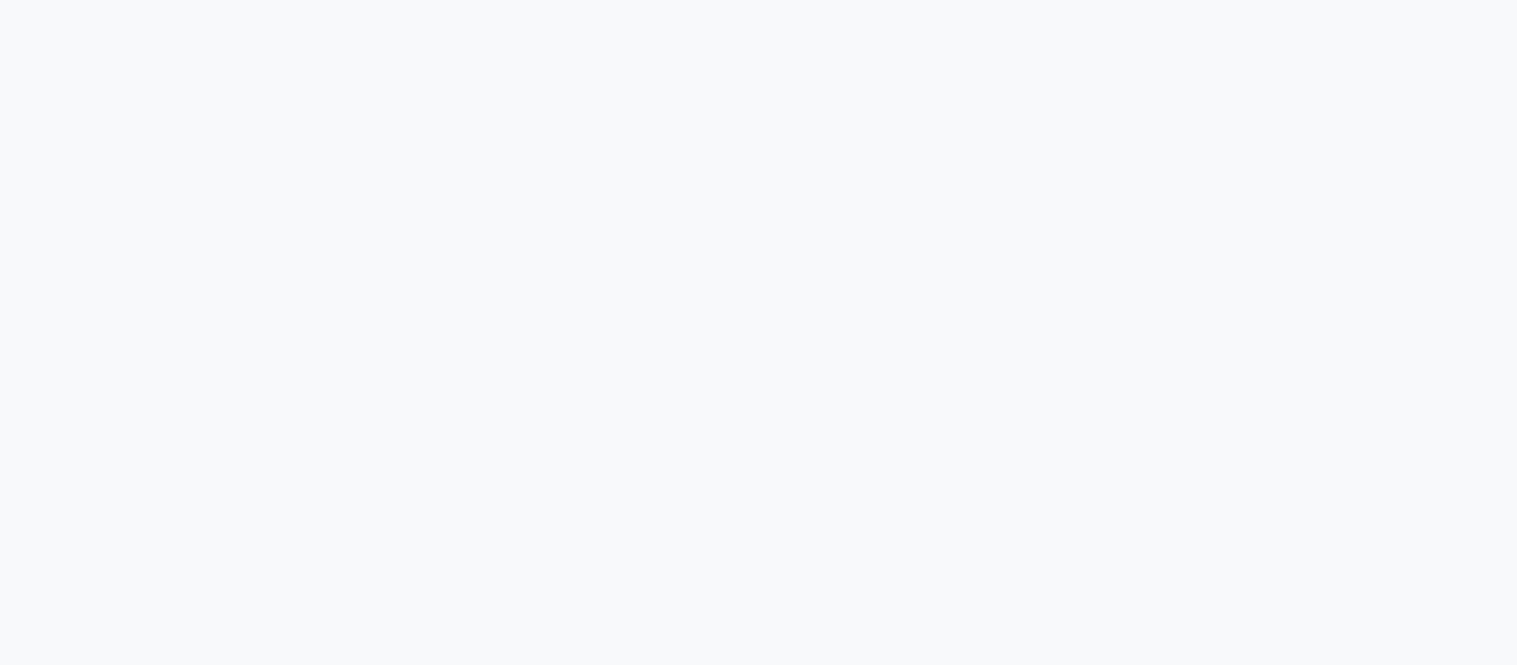 scroll, scrollTop: 0, scrollLeft: 0, axis: both 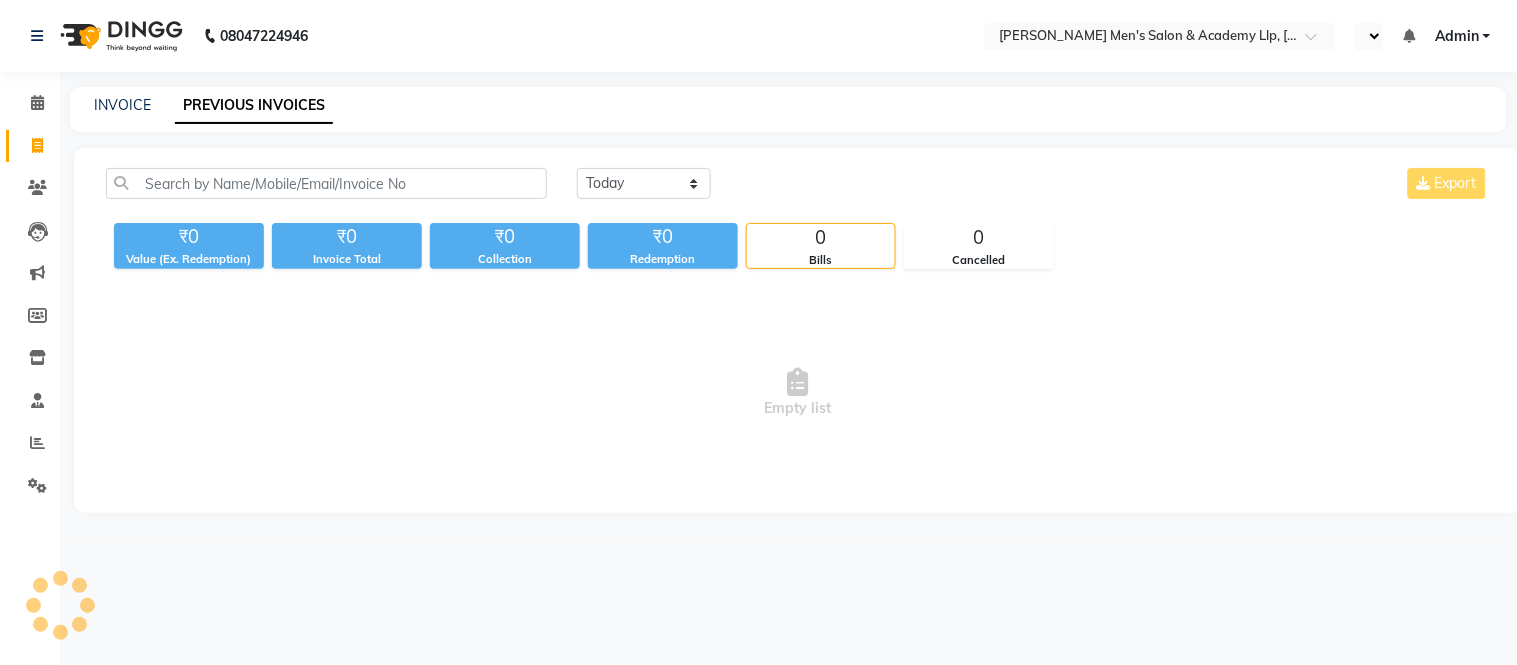 select on "en" 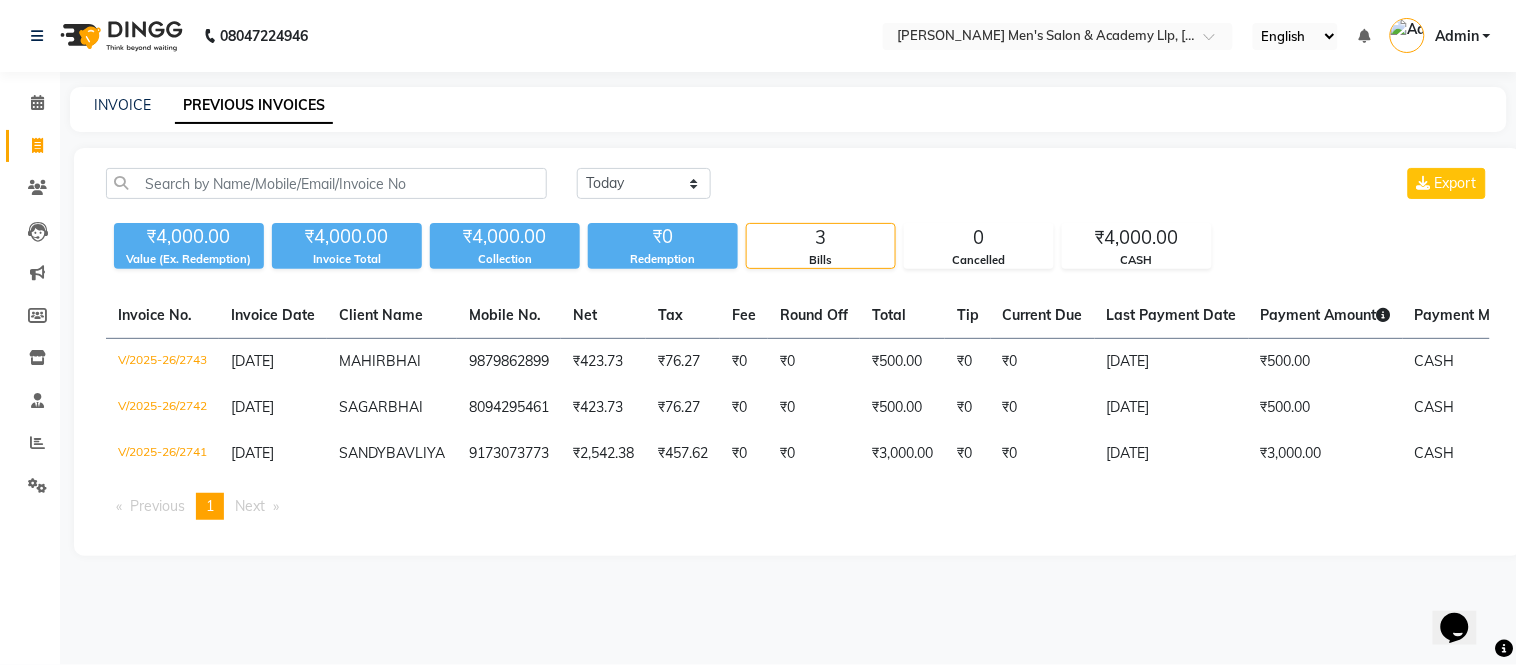 scroll, scrollTop: 0, scrollLeft: 0, axis: both 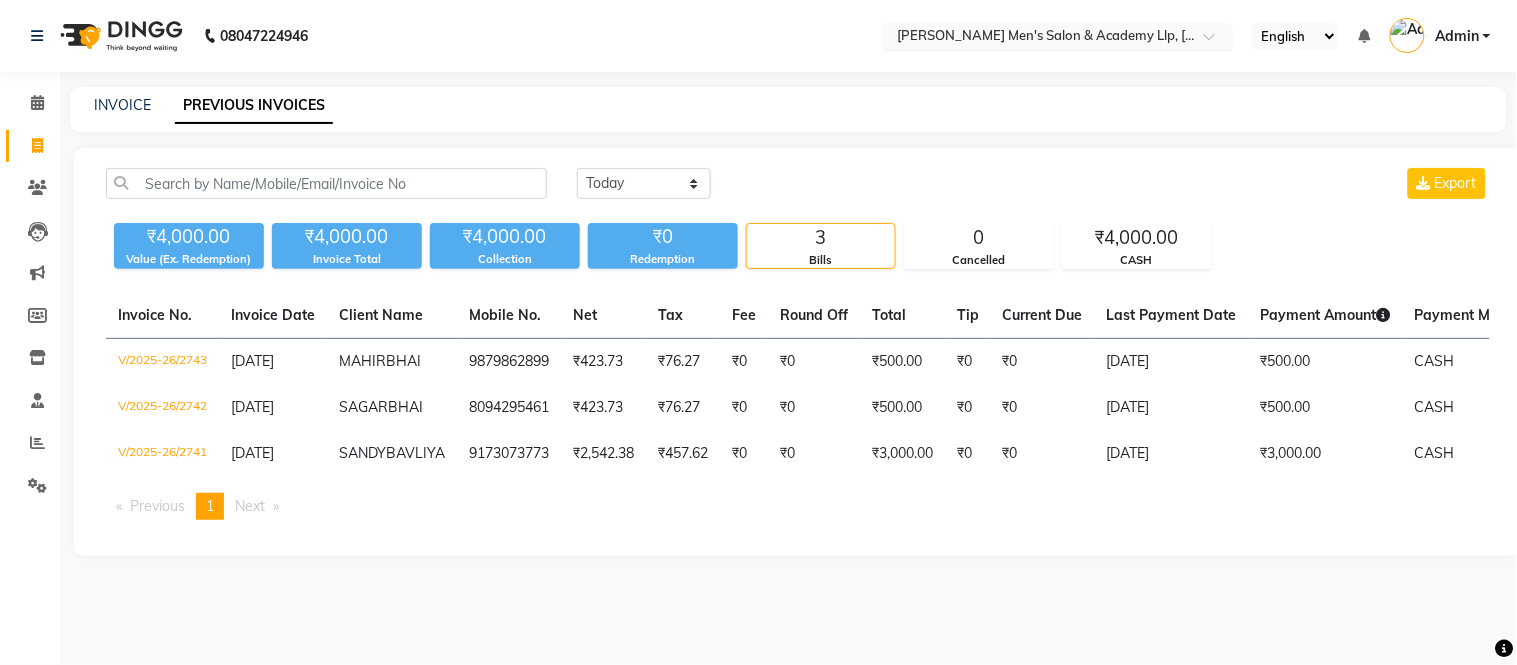 click at bounding box center [1038, 38] 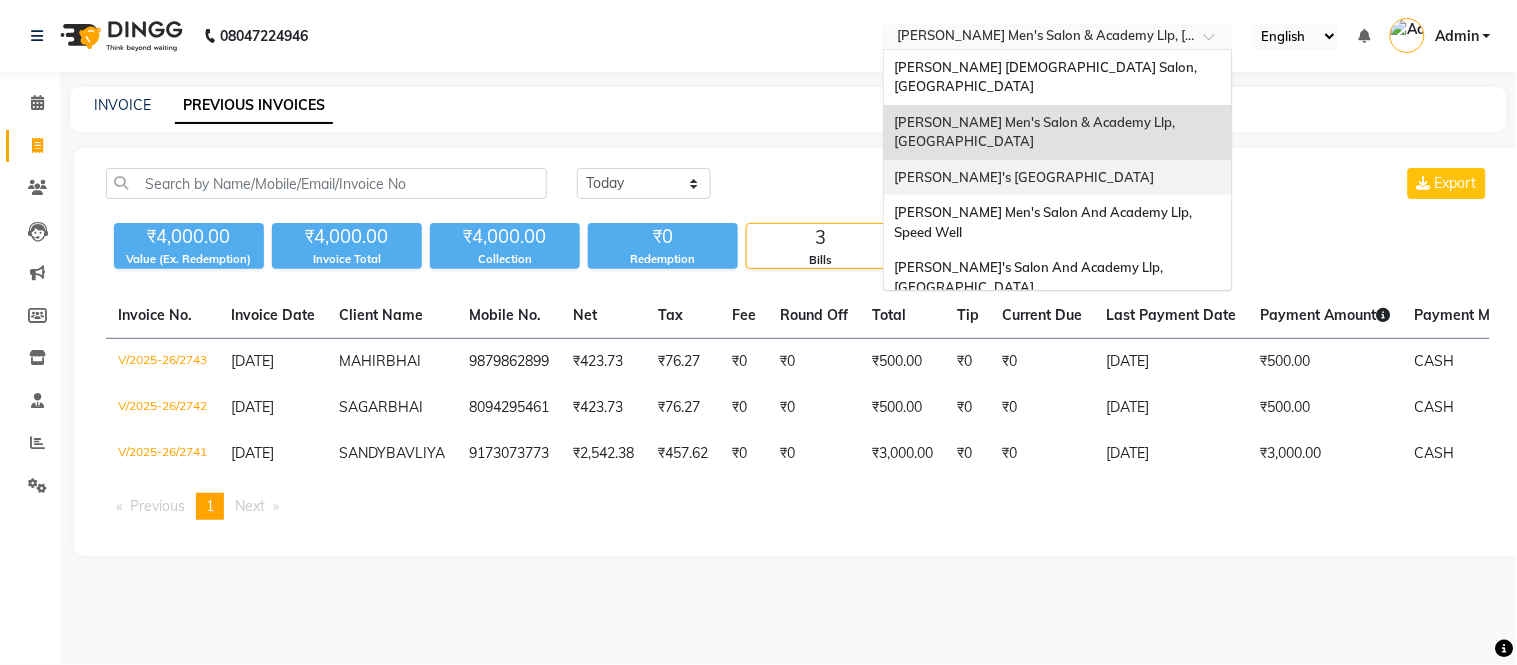 click on "[PERSON_NAME]'s [GEOGRAPHIC_DATA]" at bounding box center (1024, 177) 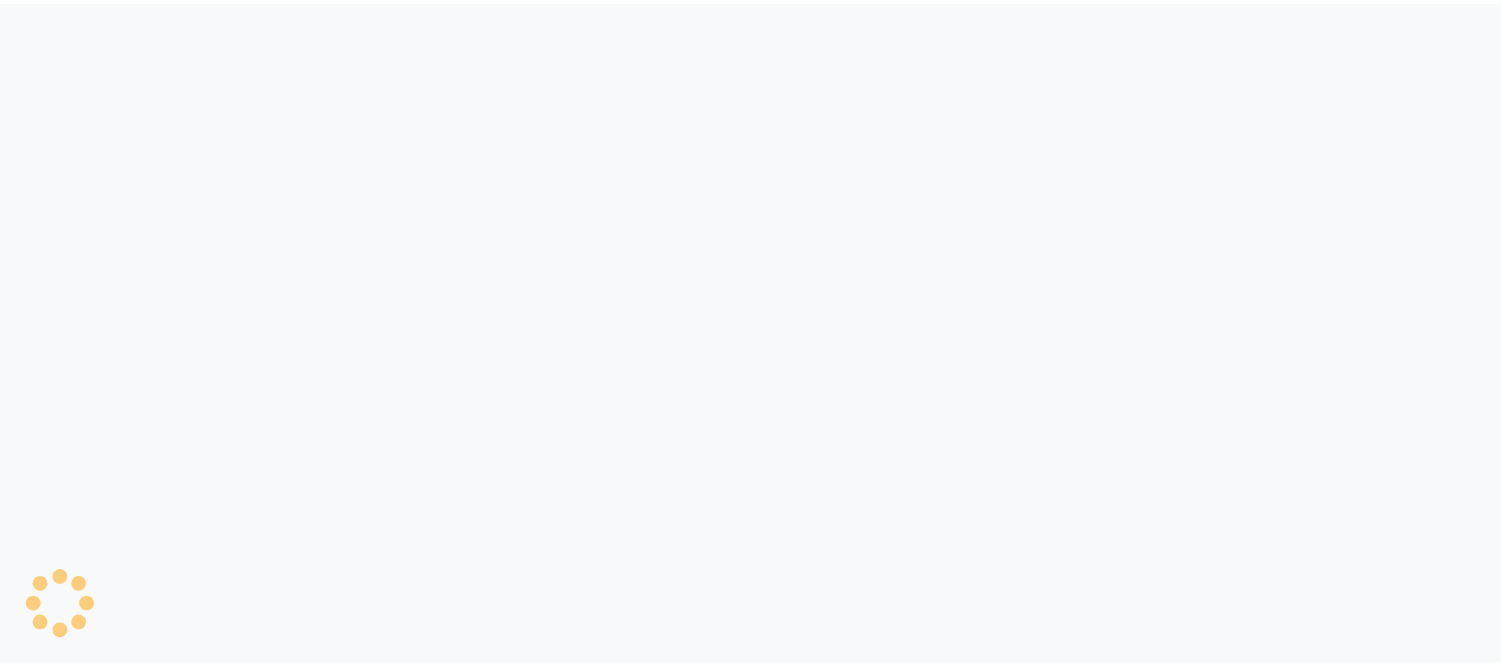 scroll, scrollTop: 0, scrollLeft: 0, axis: both 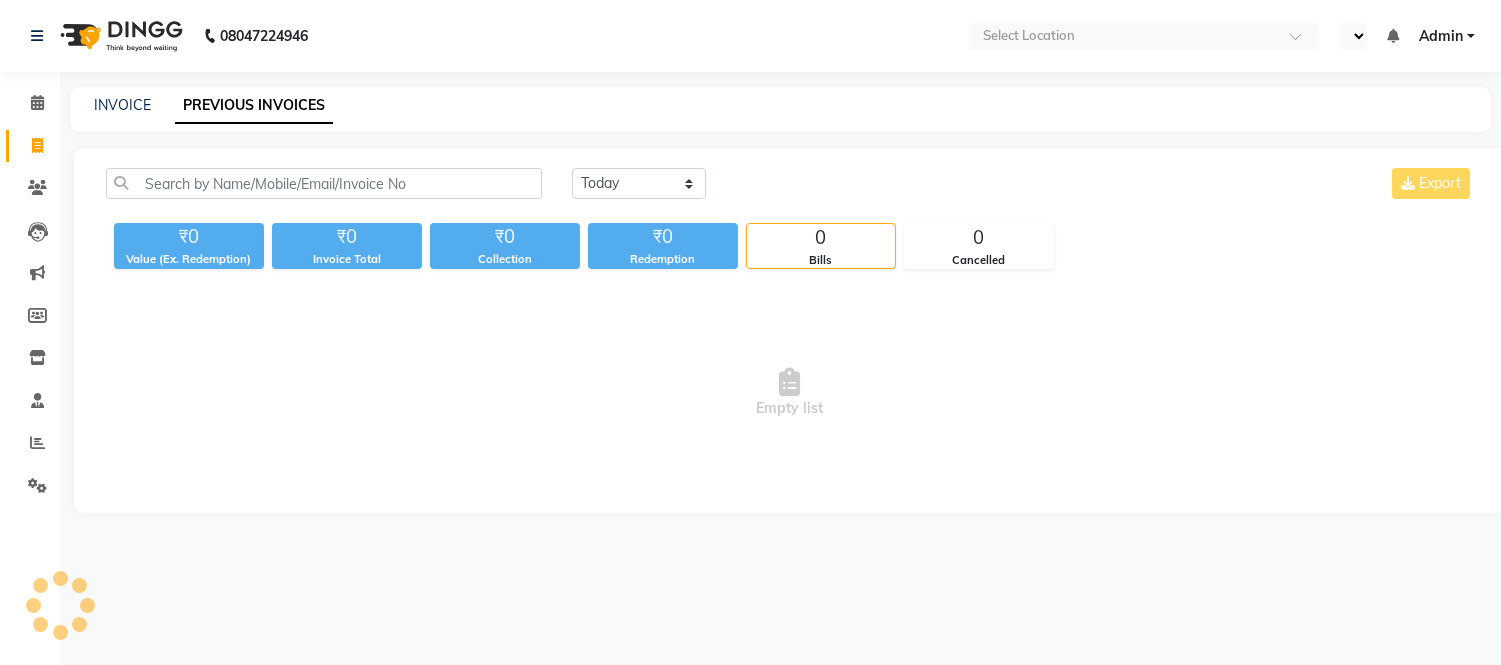 select on "en" 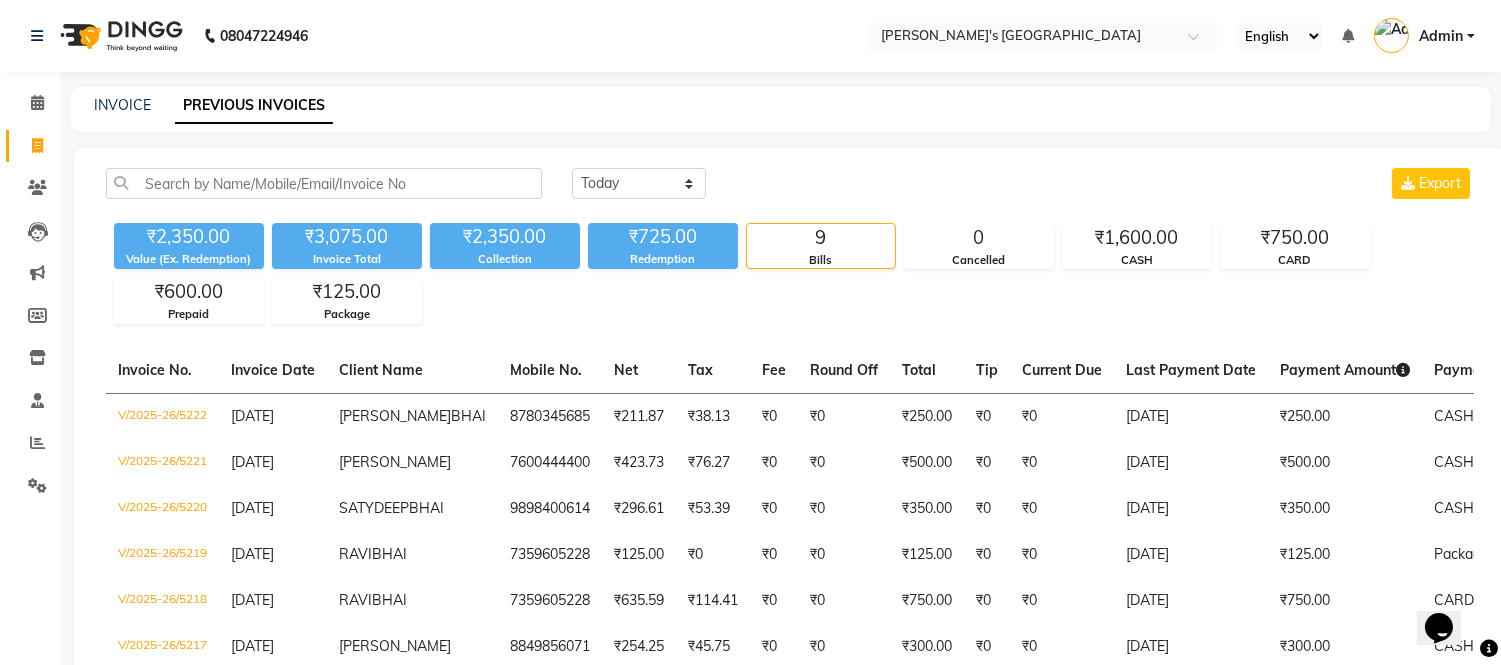 scroll, scrollTop: 0, scrollLeft: 0, axis: both 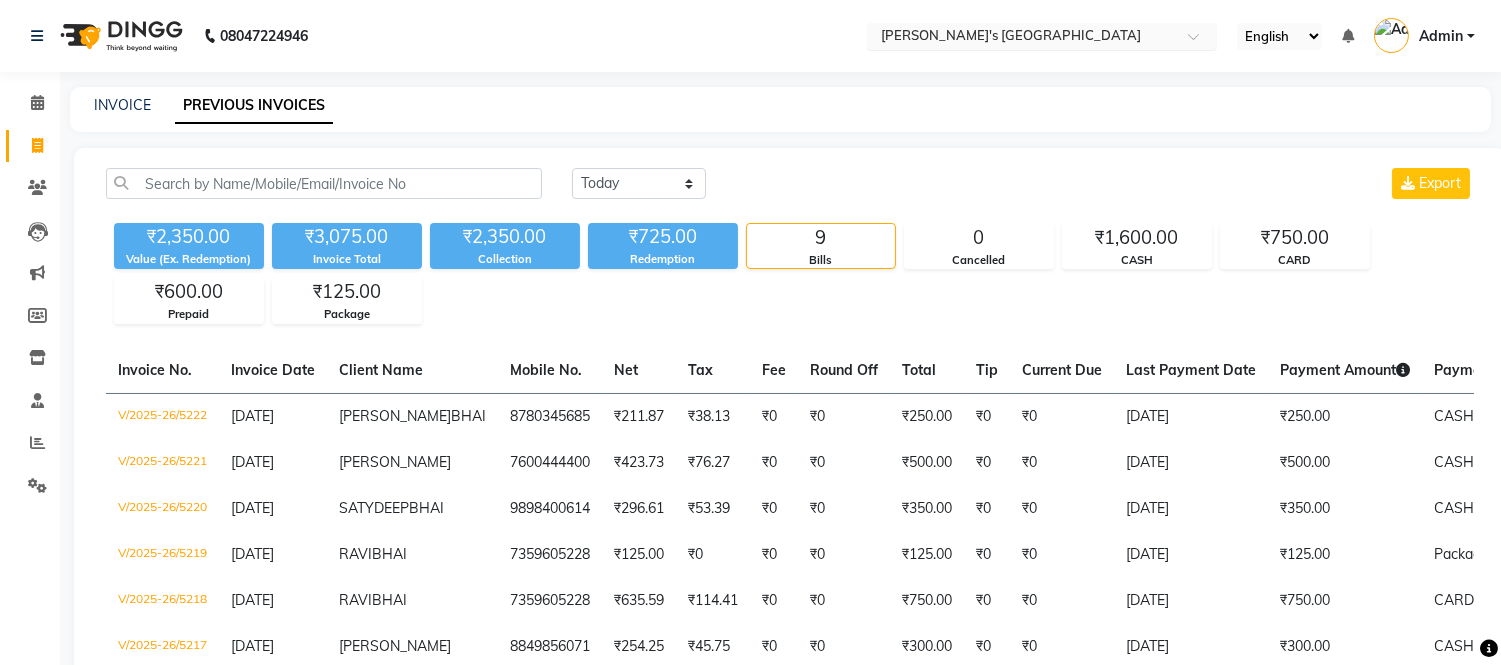 click at bounding box center [1022, 38] 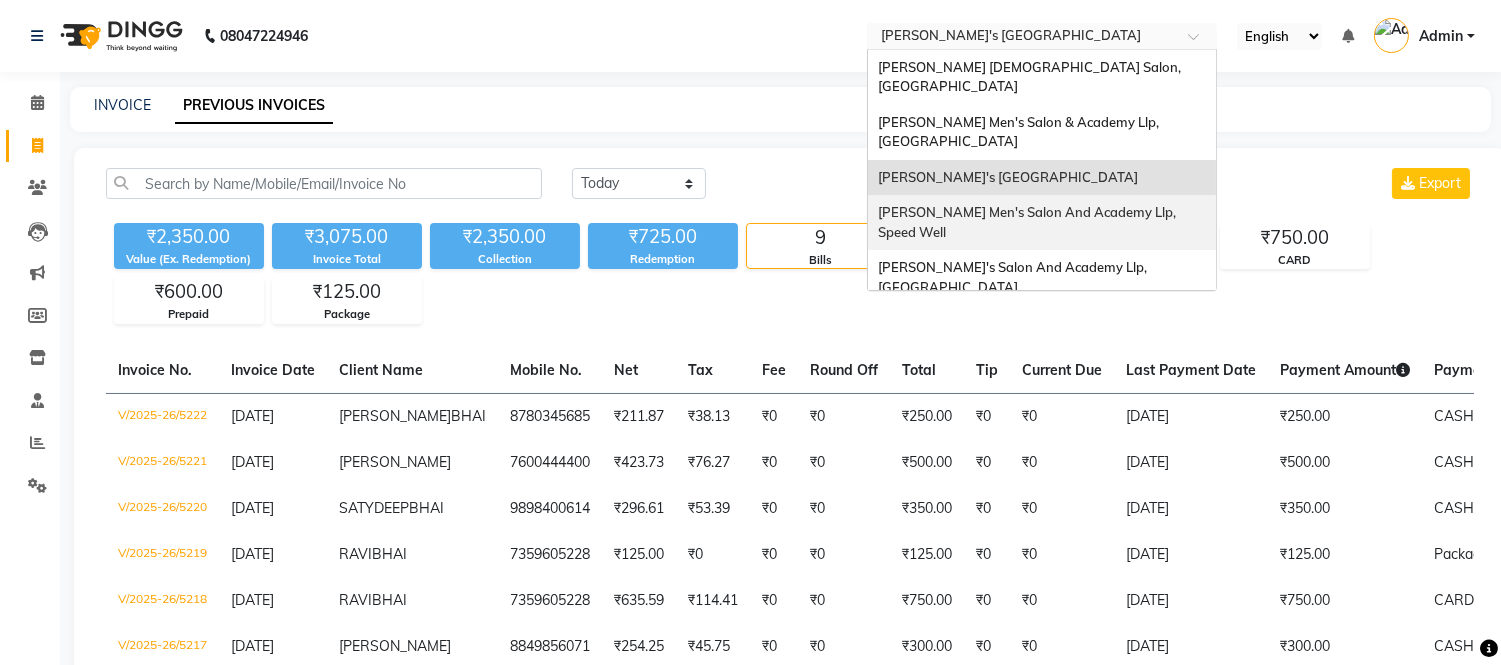 click on "[PERSON_NAME] Men's Salon And Academy Llp, Speed Well" at bounding box center (1028, 222) 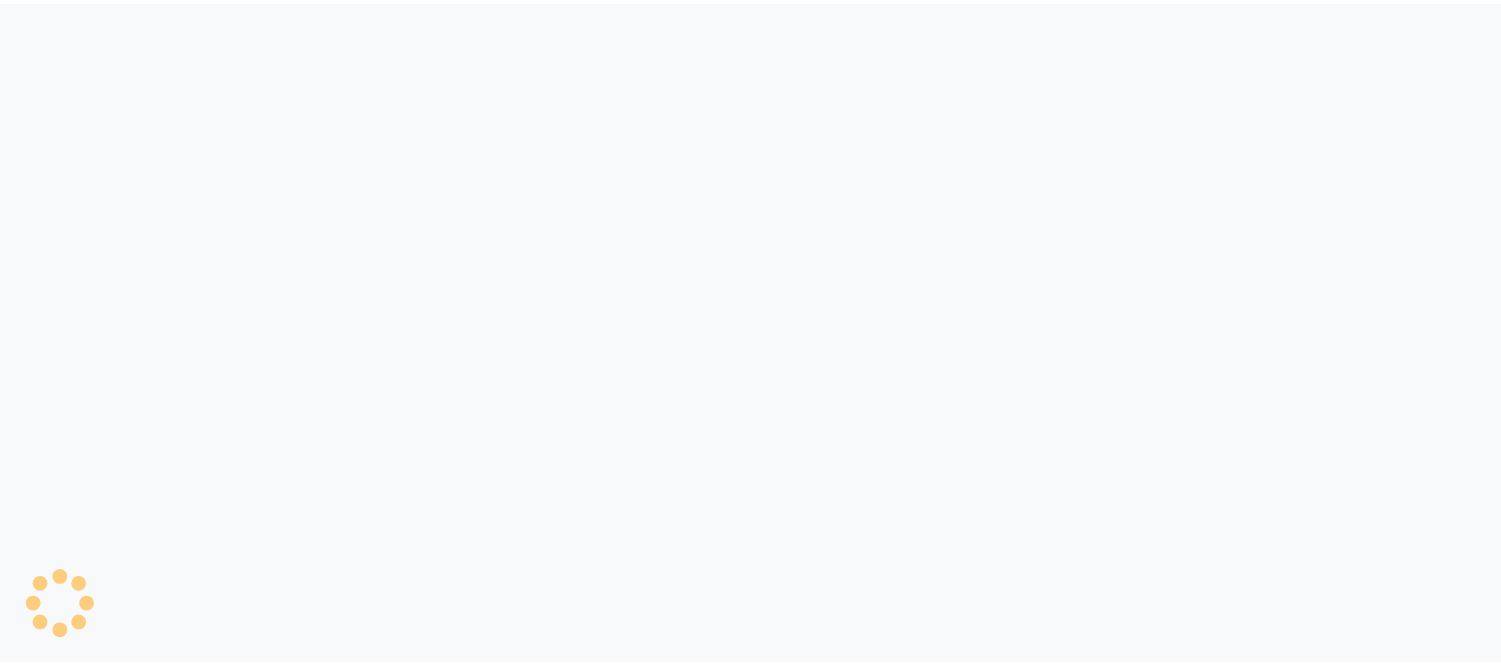 scroll, scrollTop: 0, scrollLeft: 0, axis: both 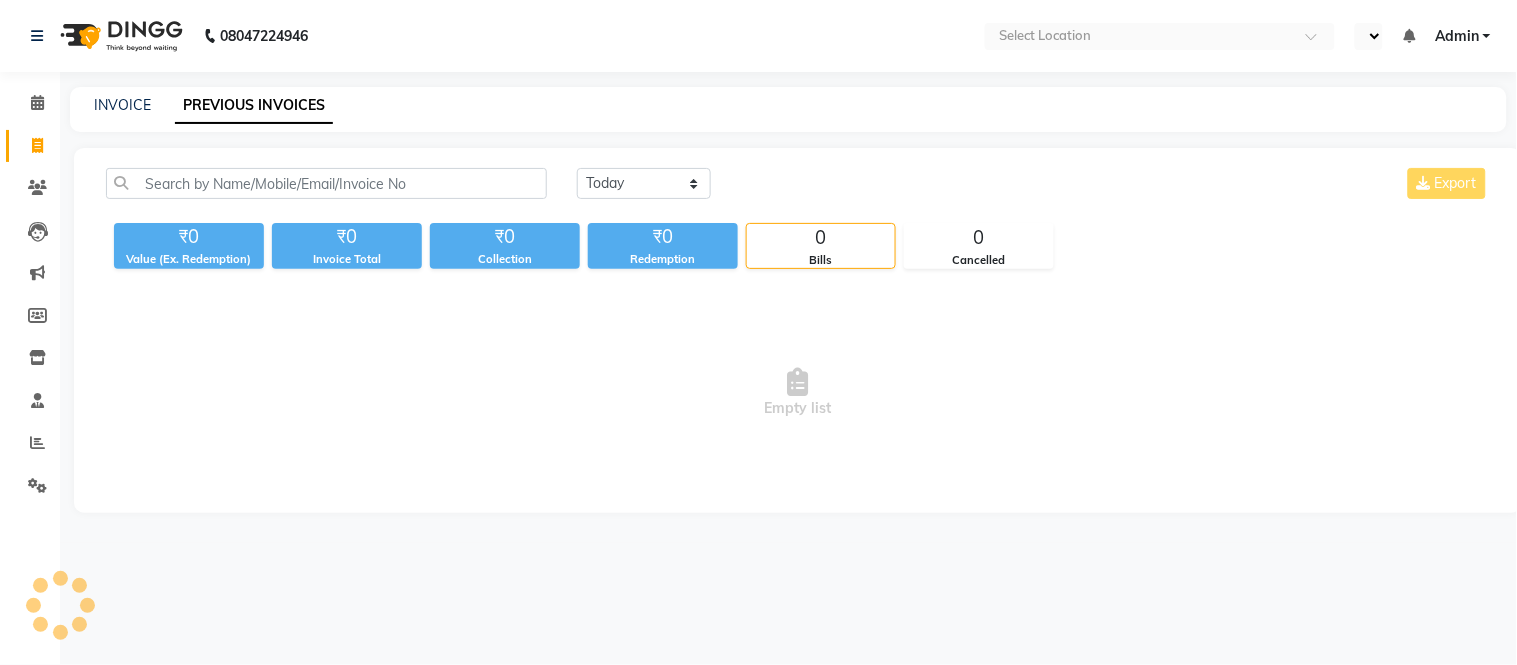 select on "en" 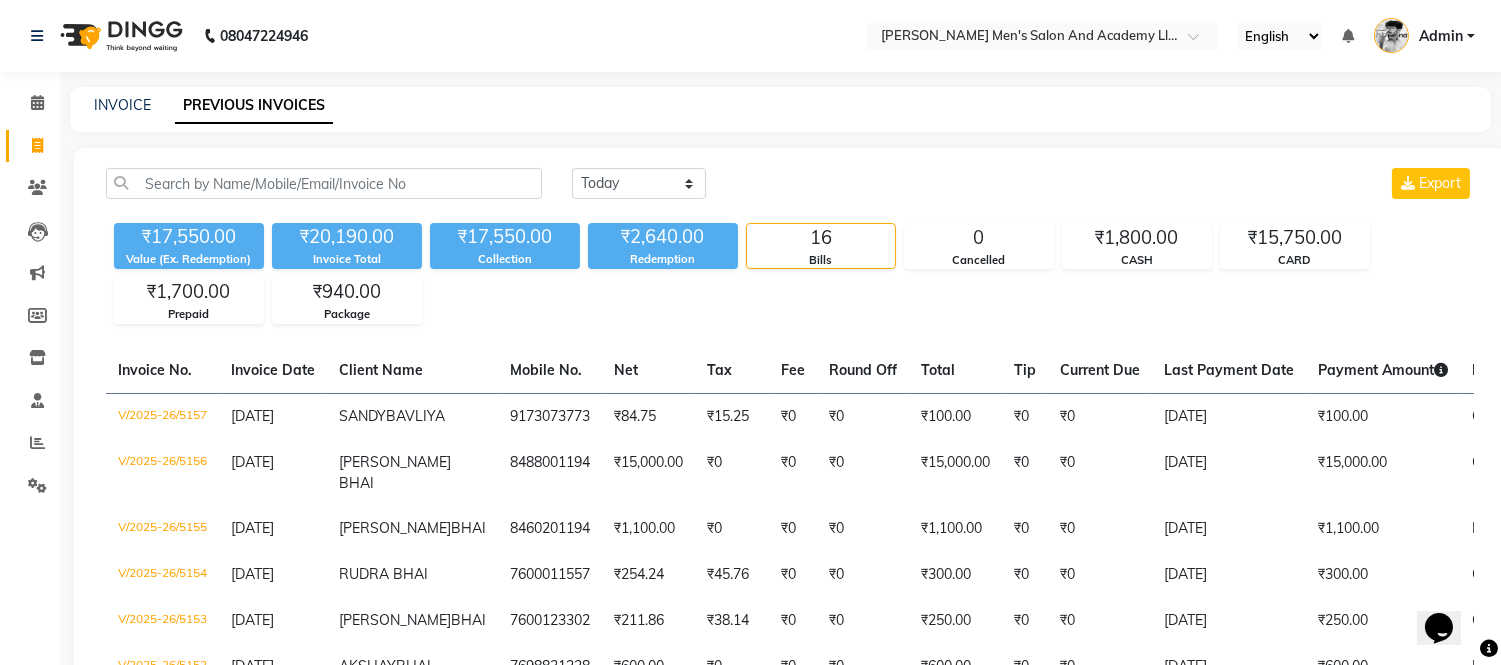 scroll, scrollTop: 0, scrollLeft: 0, axis: both 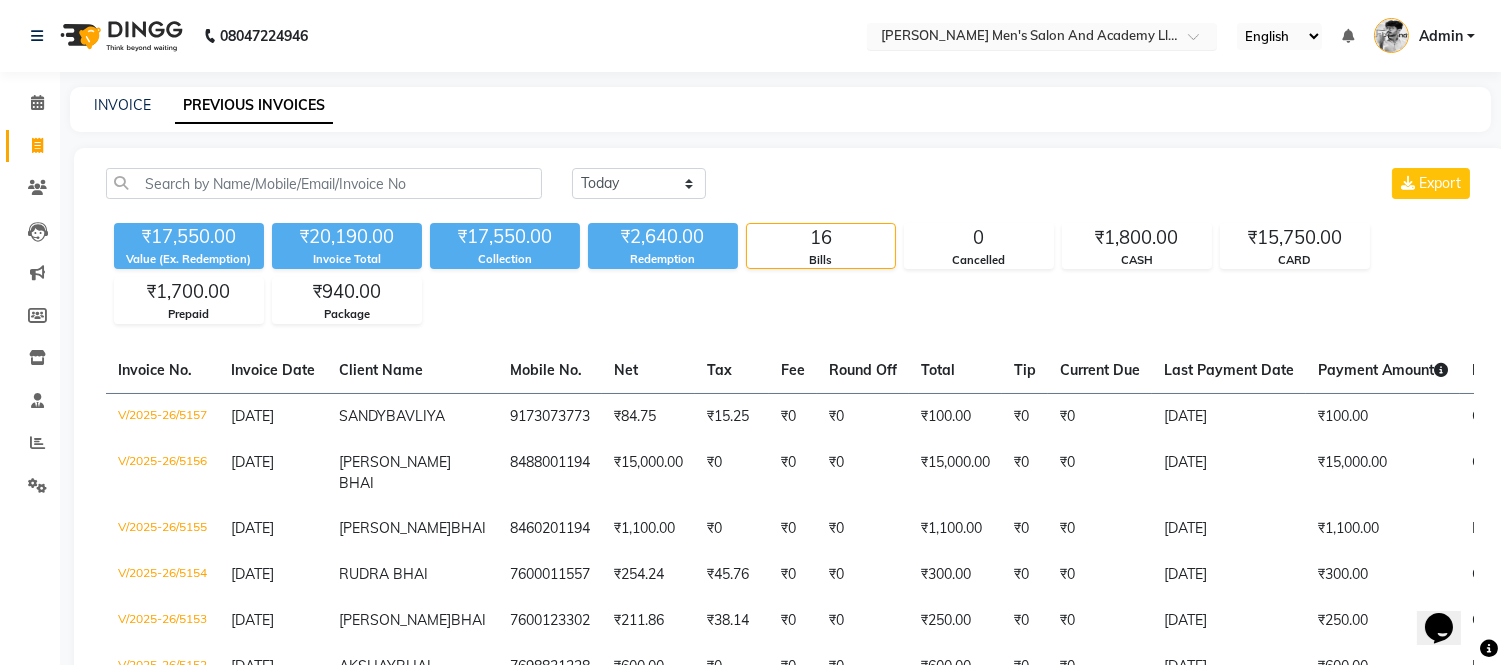 click at bounding box center (1022, 38) 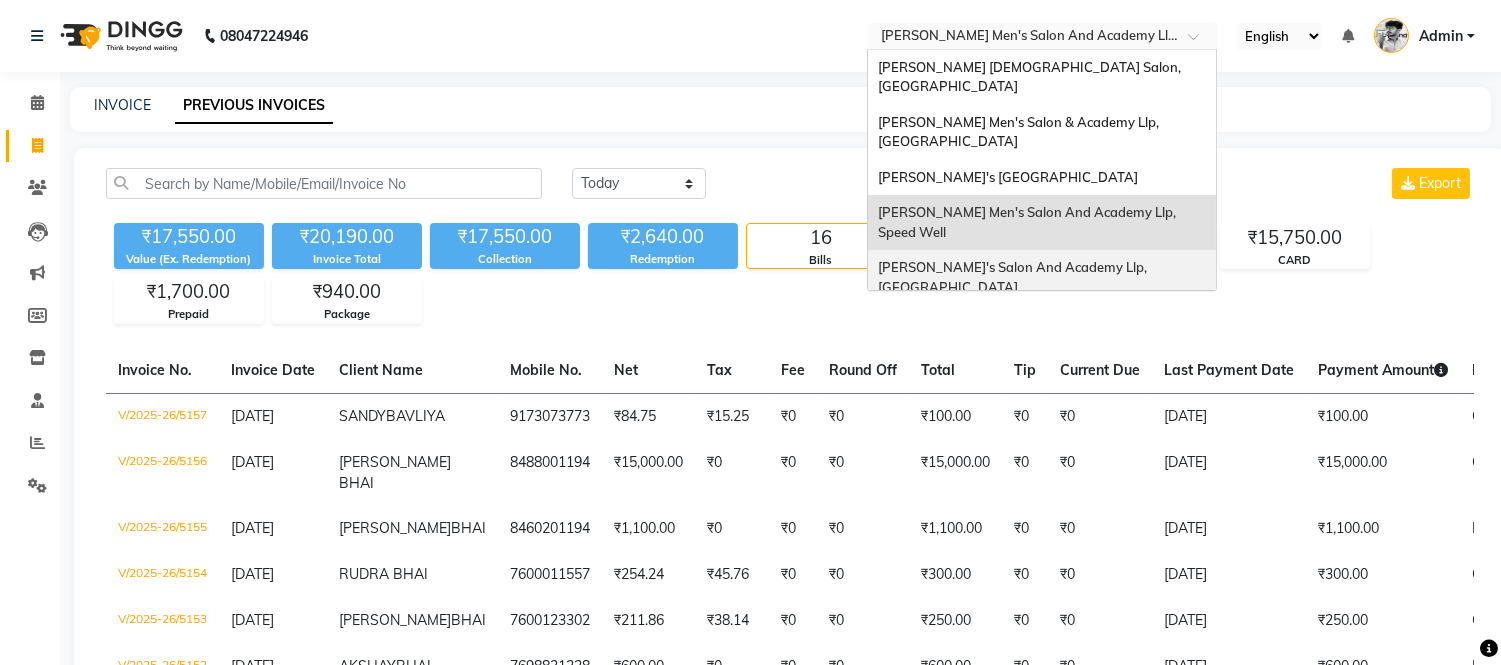 click on "[PERSON_NAME]'s Salon And Academy Llp, [GEOGRAPHIC_DATA]" at bounding box center (1014, 277) 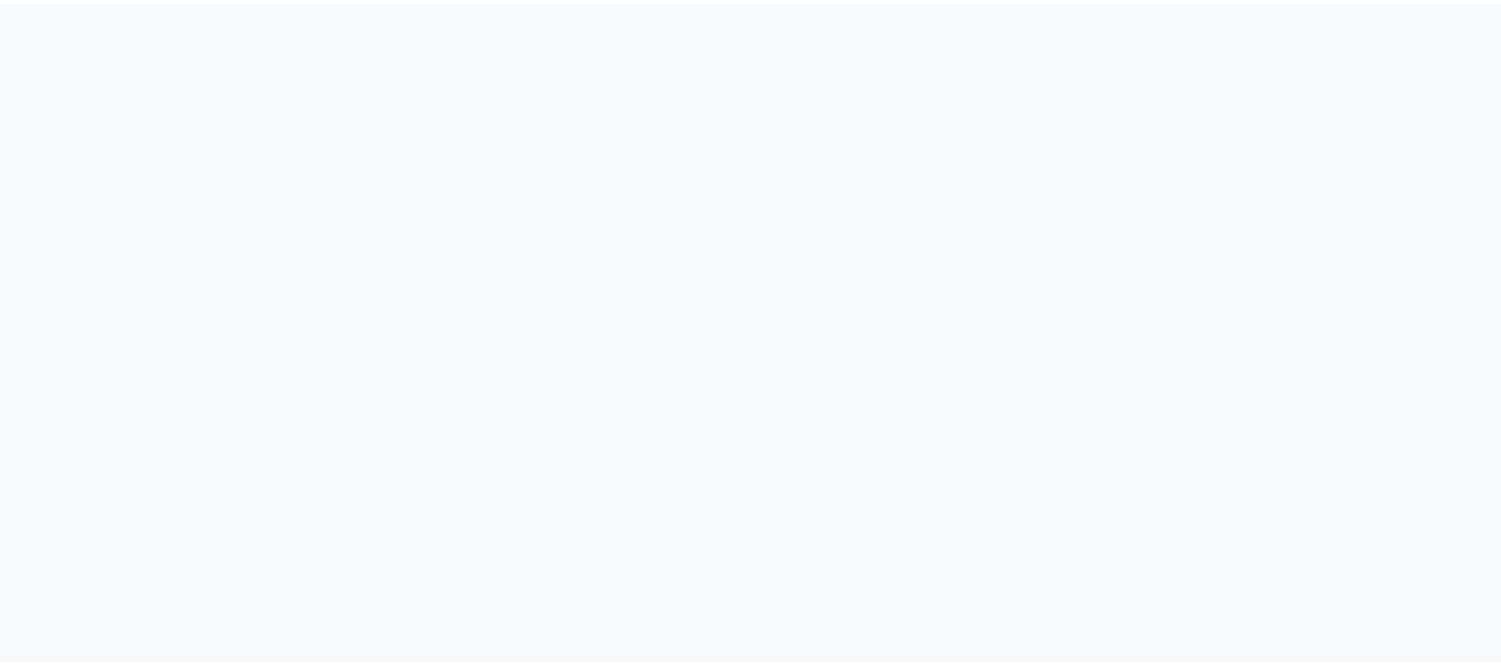 scroll, scrollTop: 0, scrollLeft: 0, axis: both 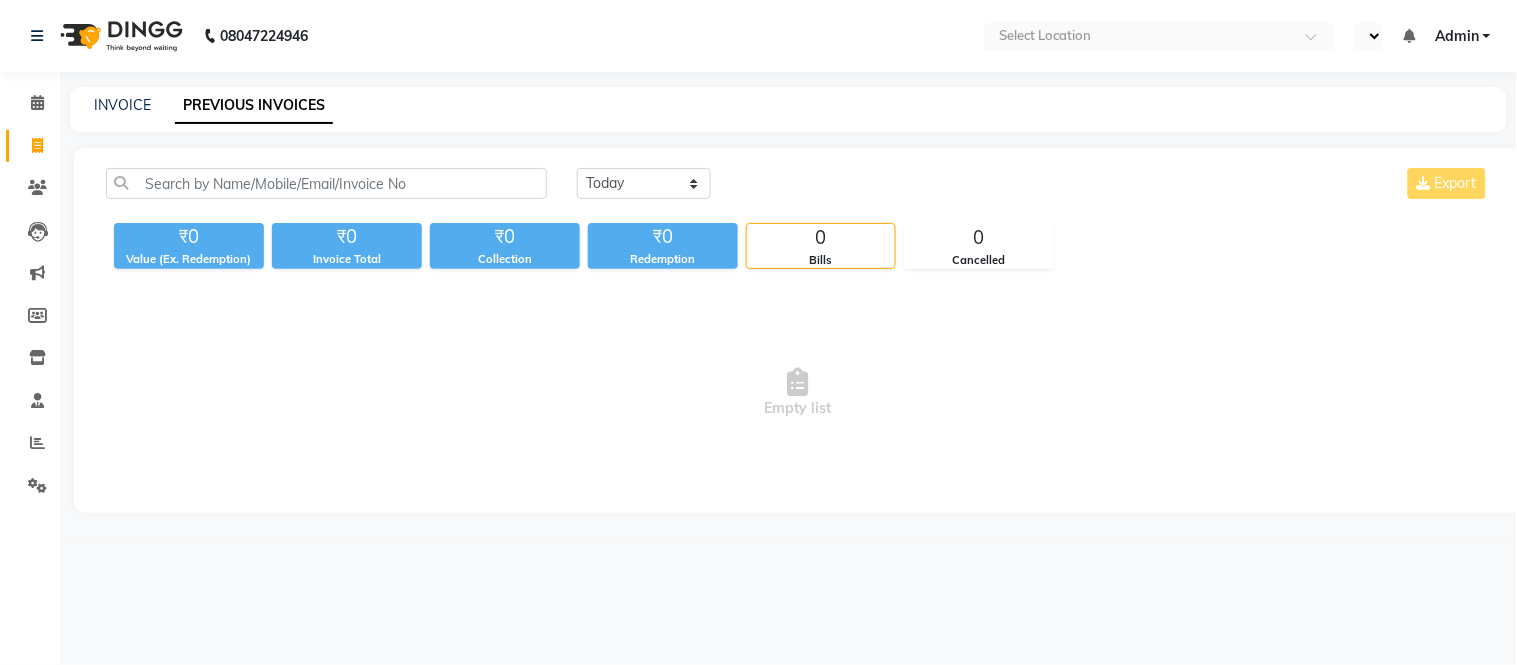 select on "en" 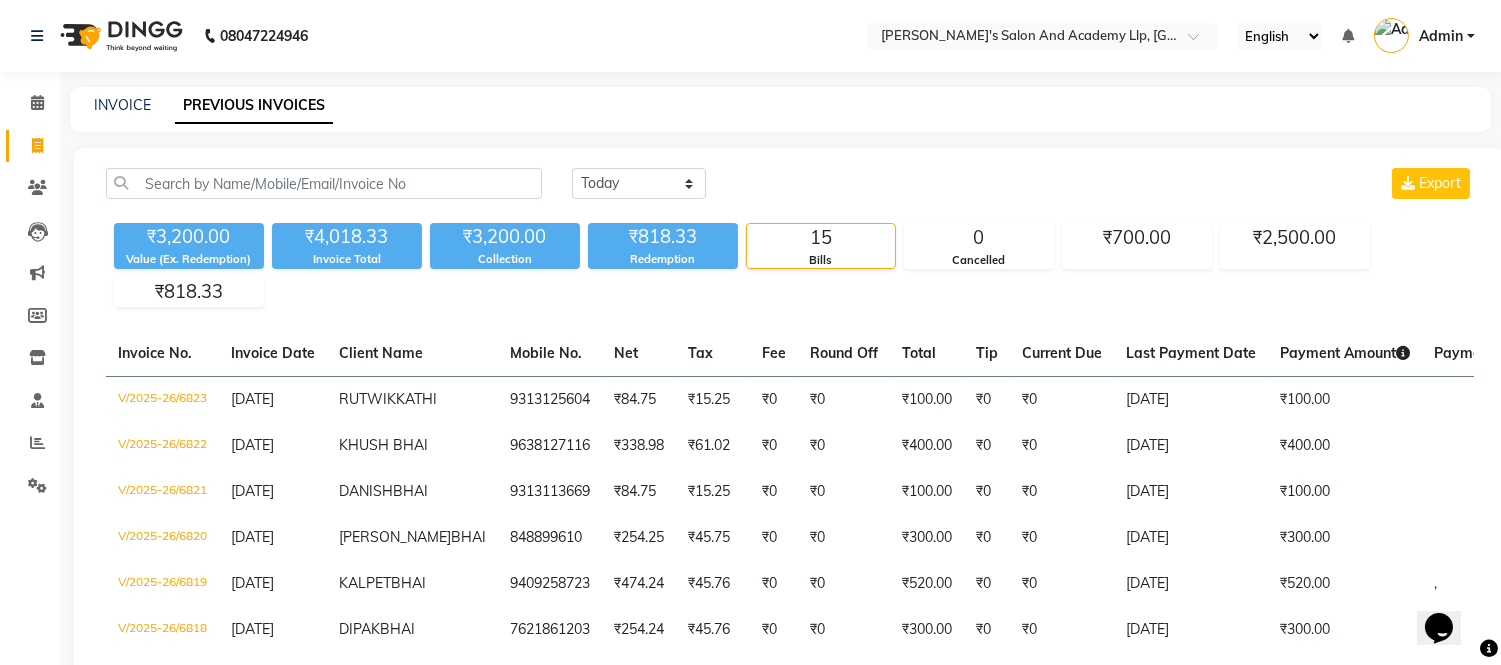 scroll, scrollTop: 0, scrollLeft: 0, axis: both 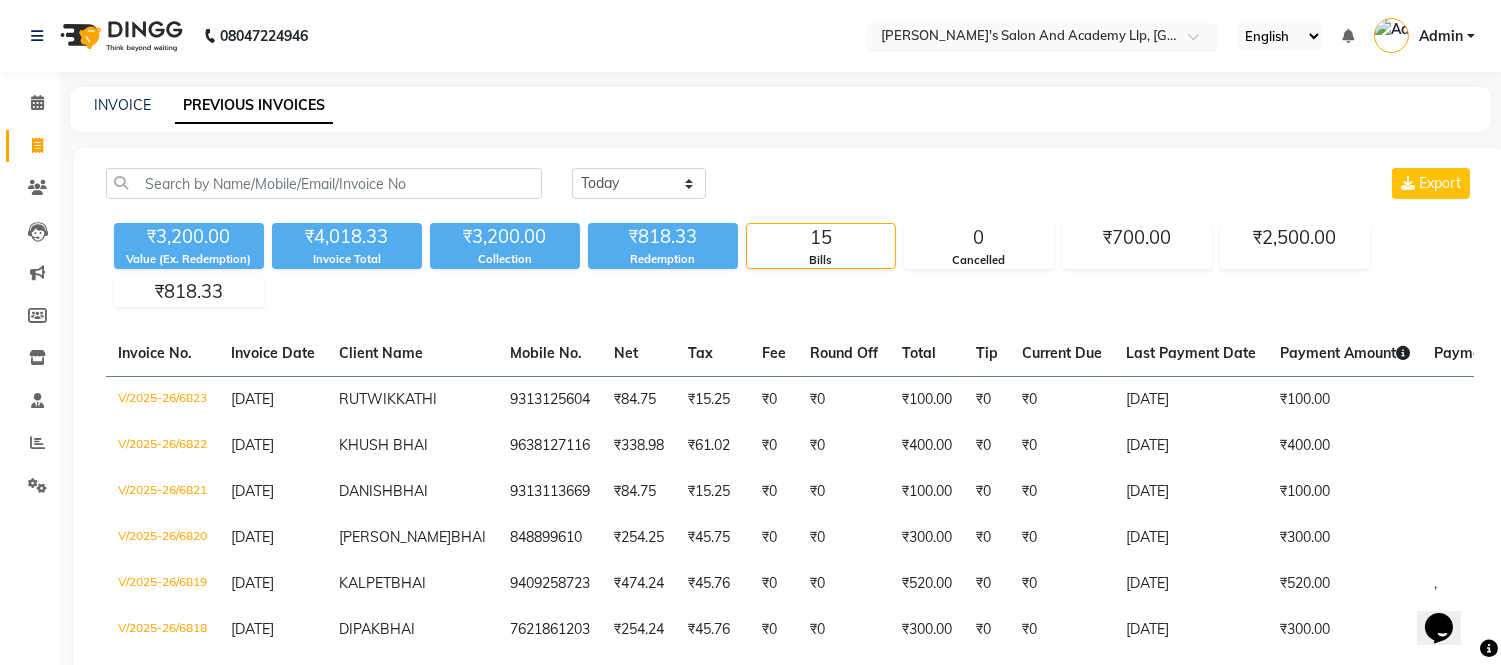 click at bounding box center [1022, 38] 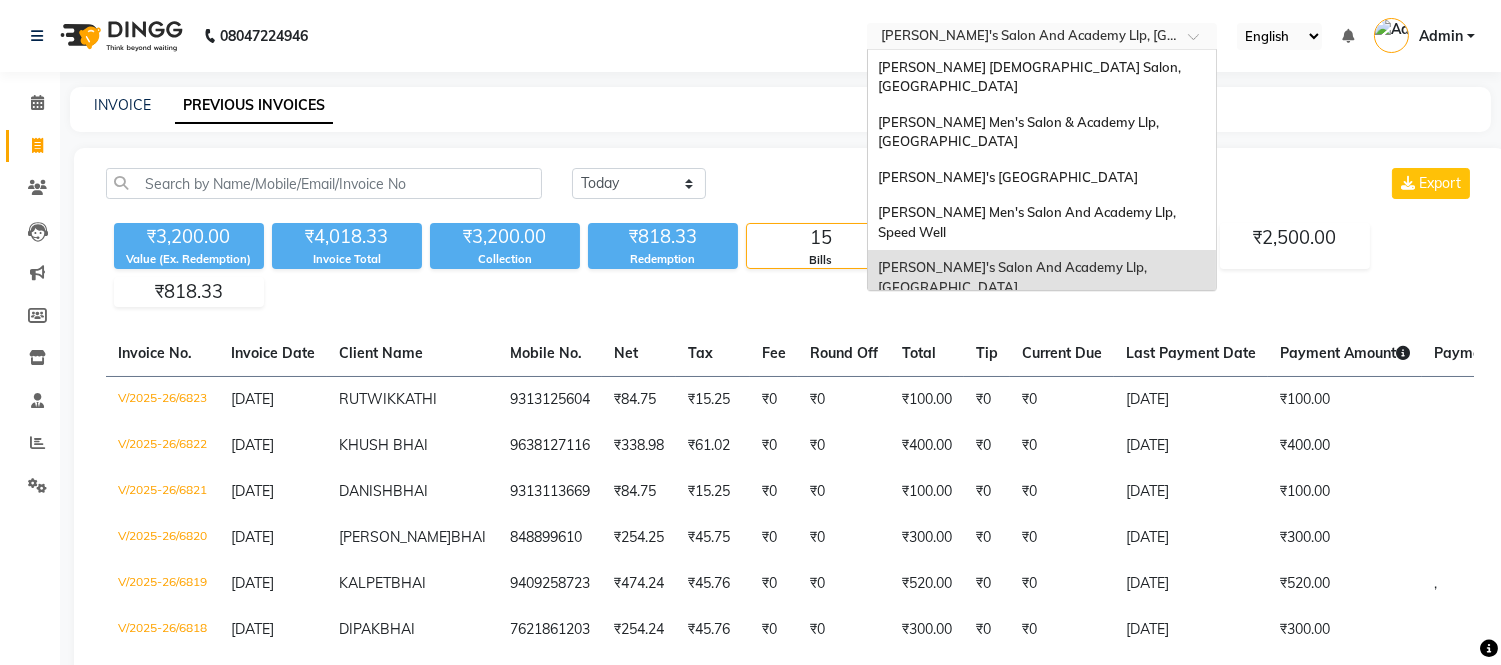 click on "[PERSON_NAME]'s Salon And Academy Llp, [PERSON_NAME][GEOGRAPHIC_DATA]" at bounding box center (1014, 332) 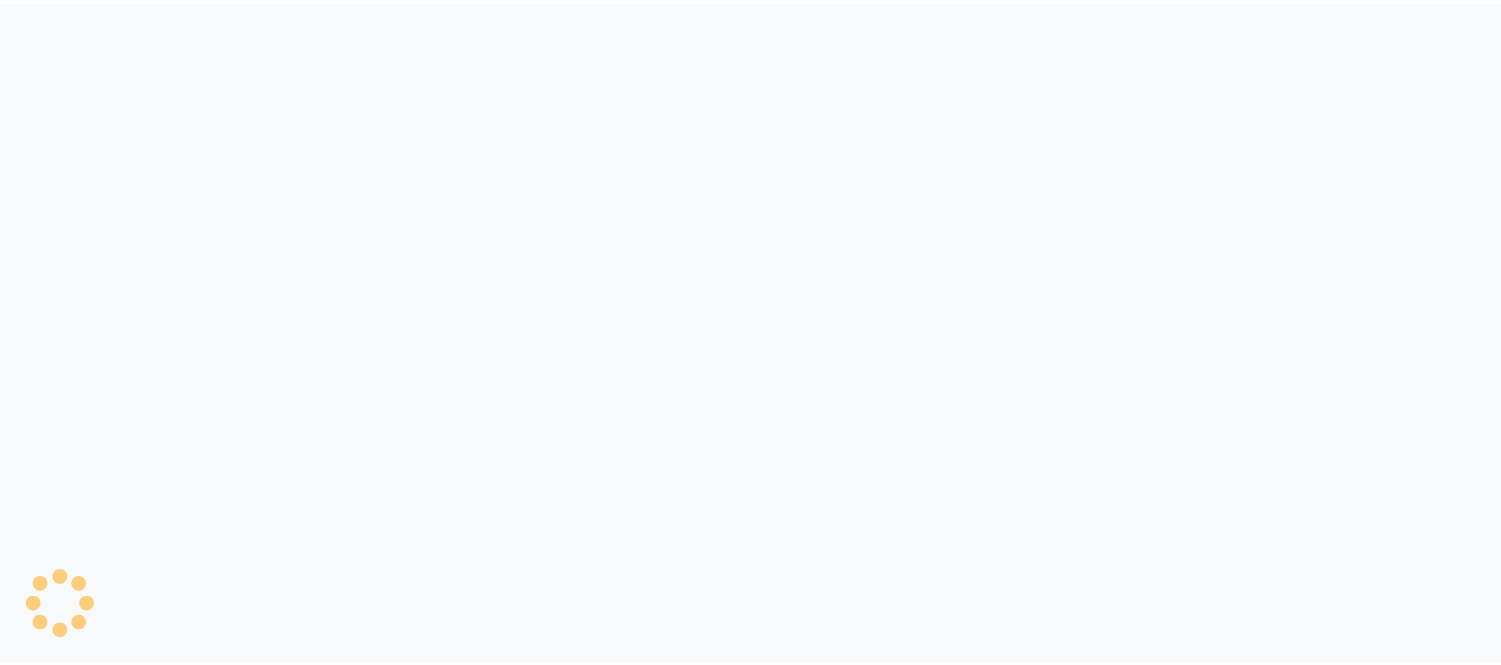 scroll, scrollTop: 0, scrollLeft: 0, axis: both 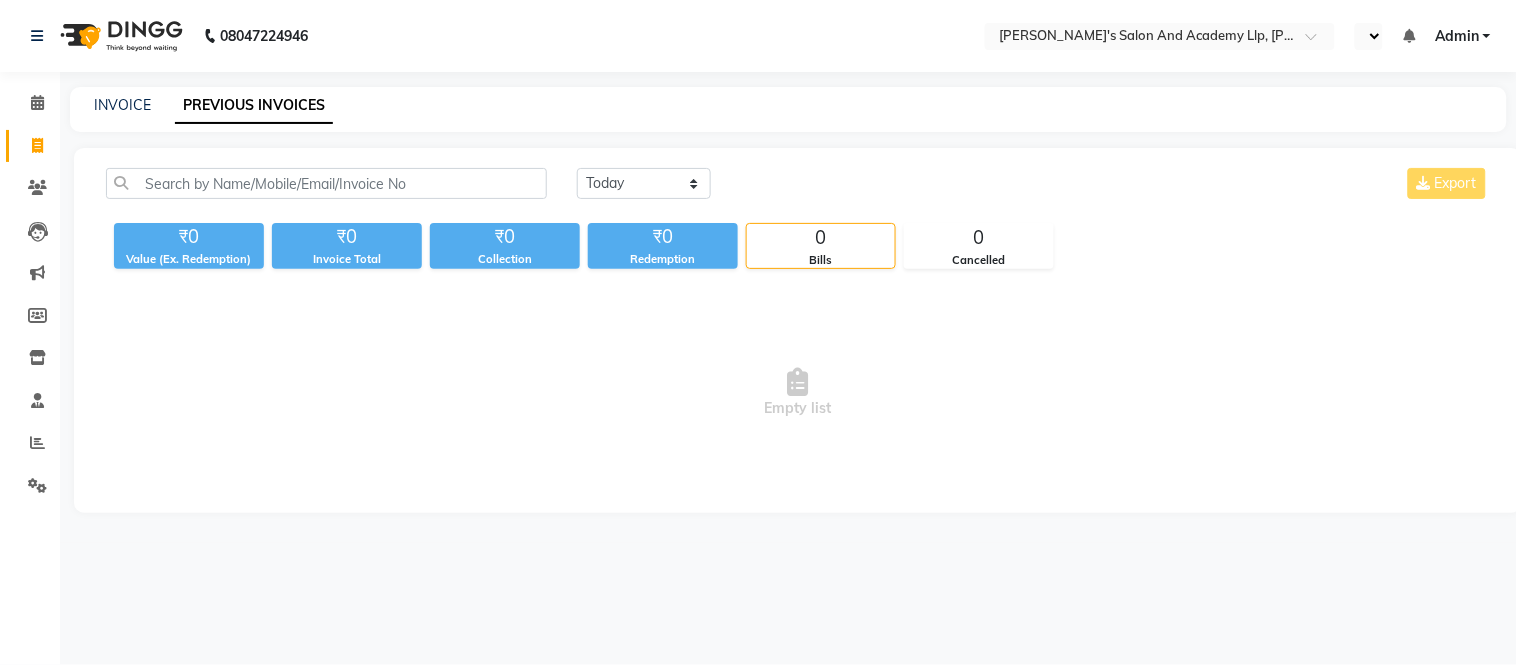 select on "en" 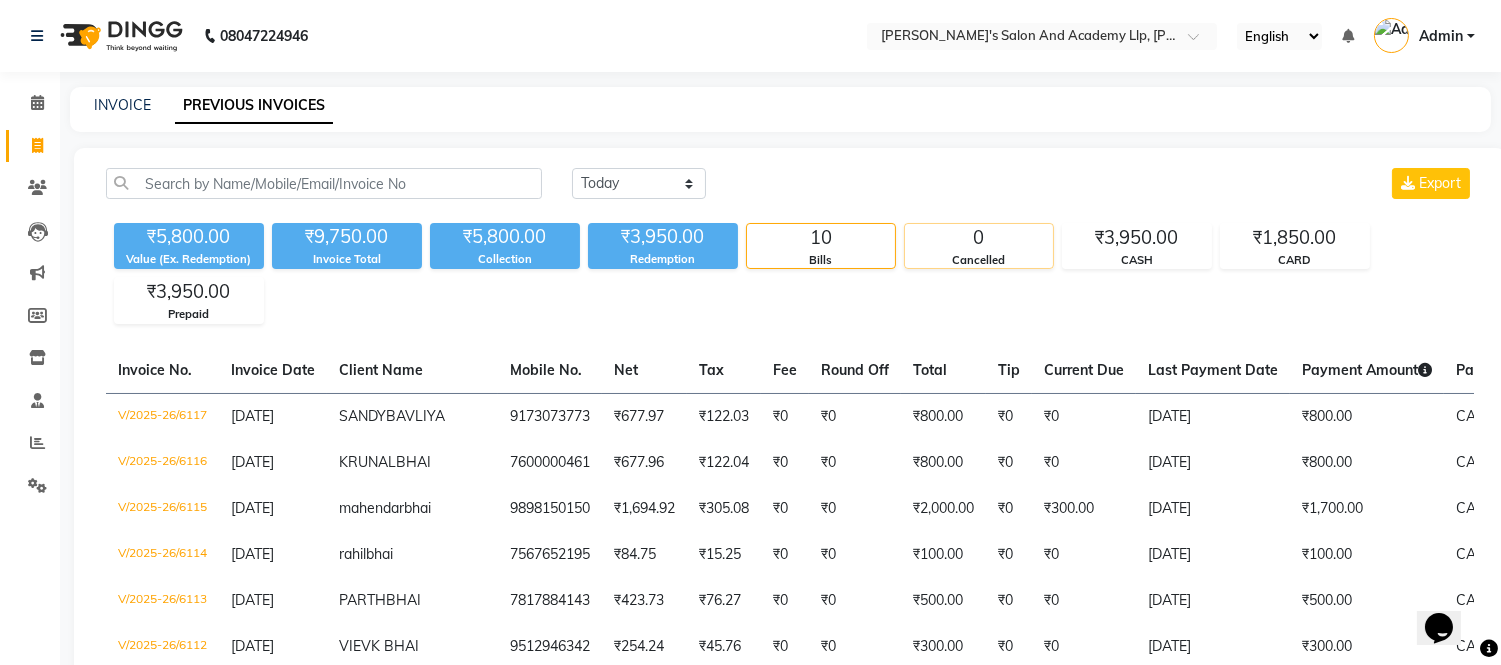 scroll, scrollTop: 0, scrollLeft: 0, axis: both 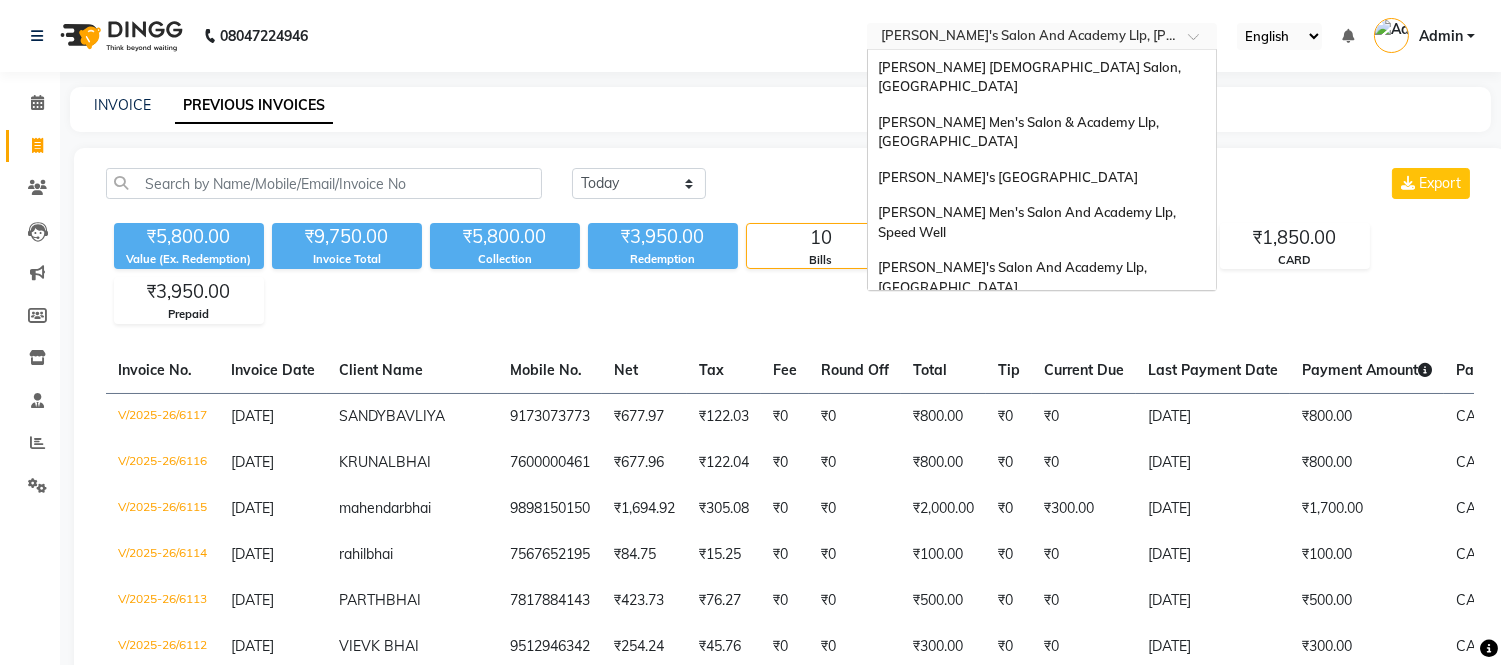 click at bounding box center [1022, 38] 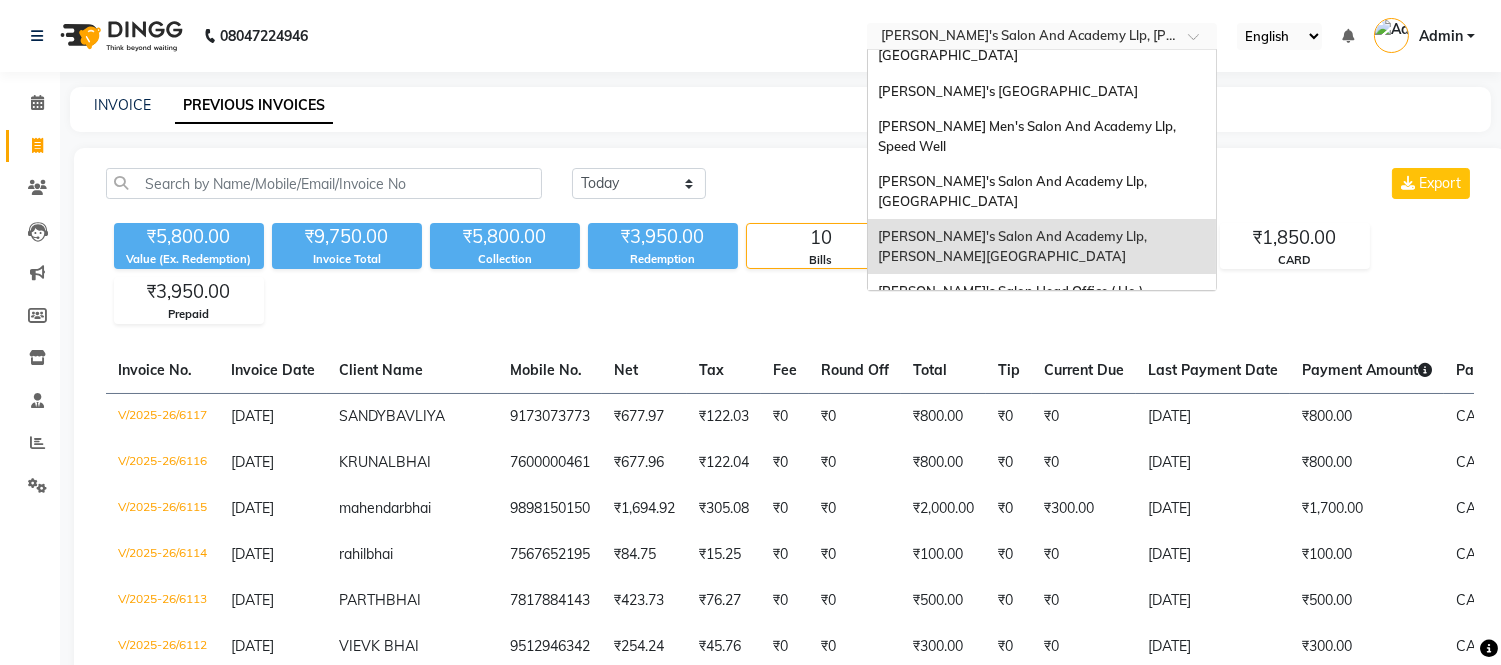 click on "[PERSON_NAME]'s Salon And Academy Llp, [PERSON_NAME][GEOGRAPHIC_DATA]" at bounding box center (1014, 246) 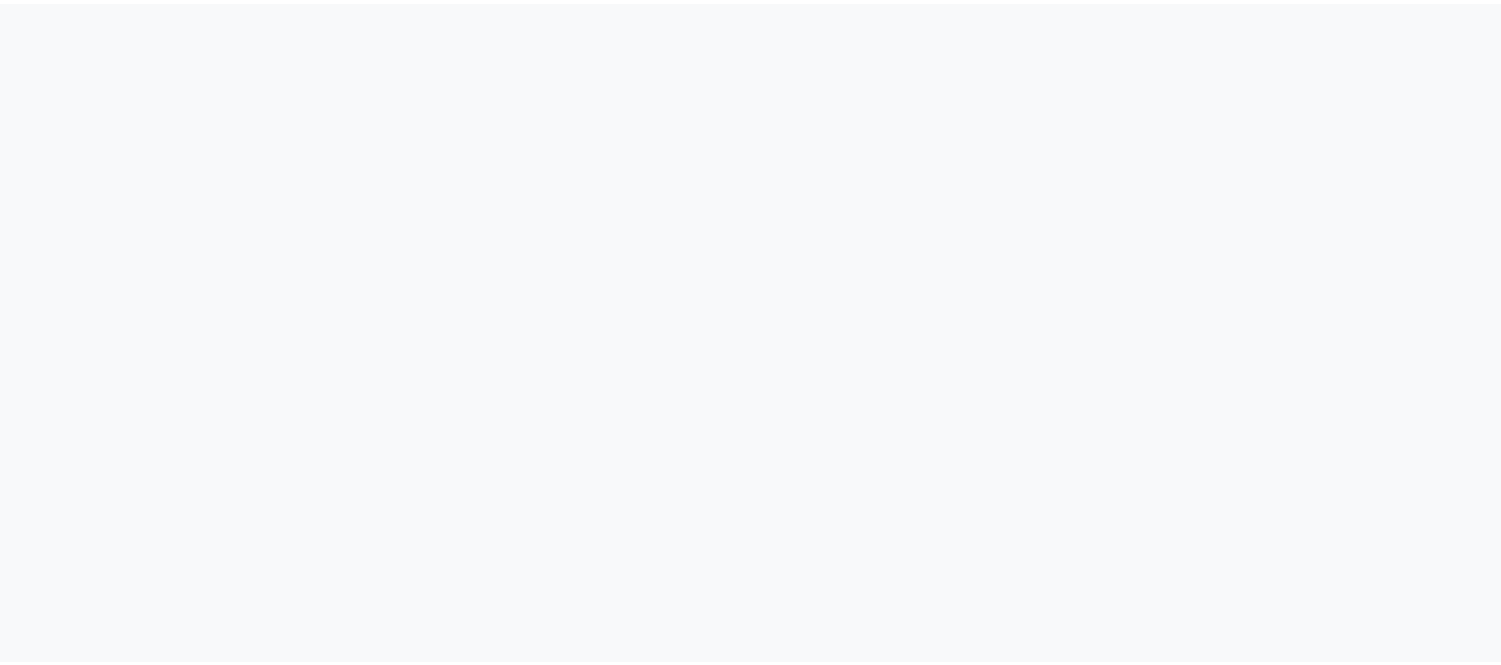 scroll, scrollTop: 0, scrollLeft: 0, axis: both 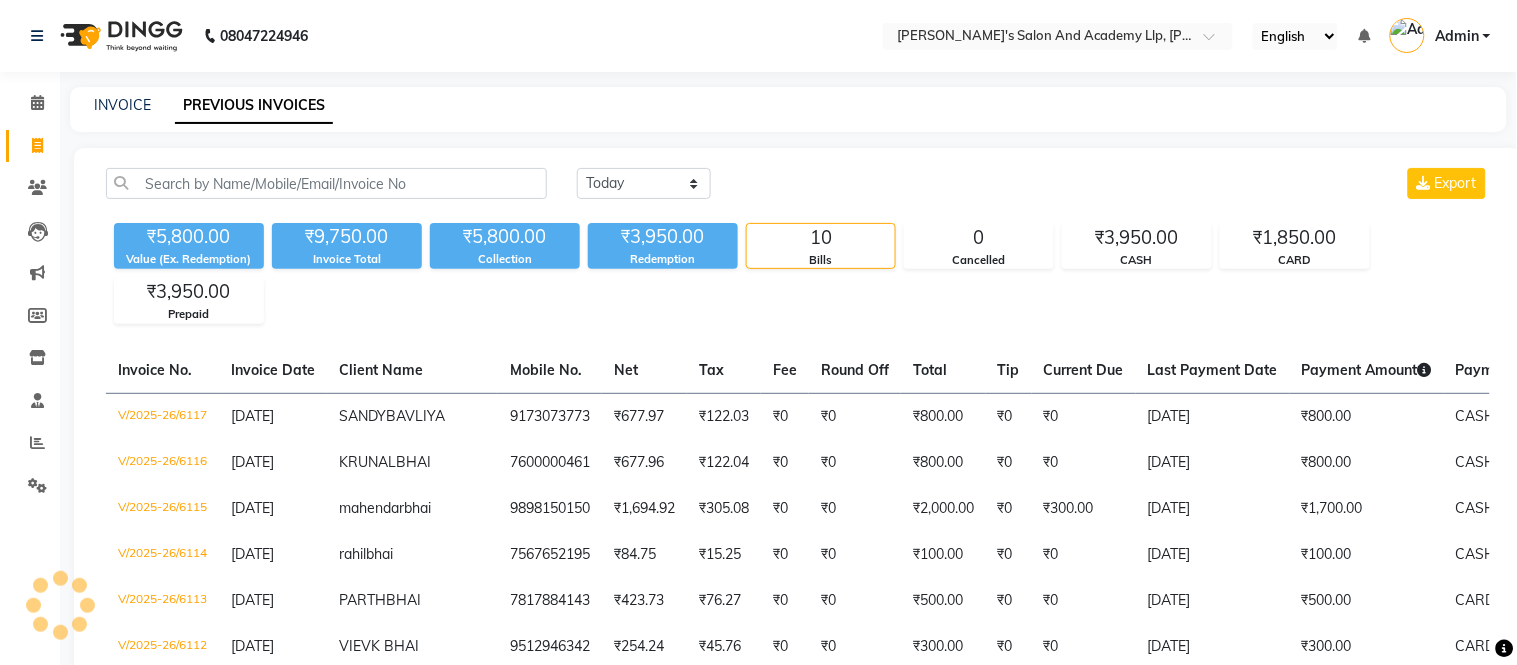 select on "en" 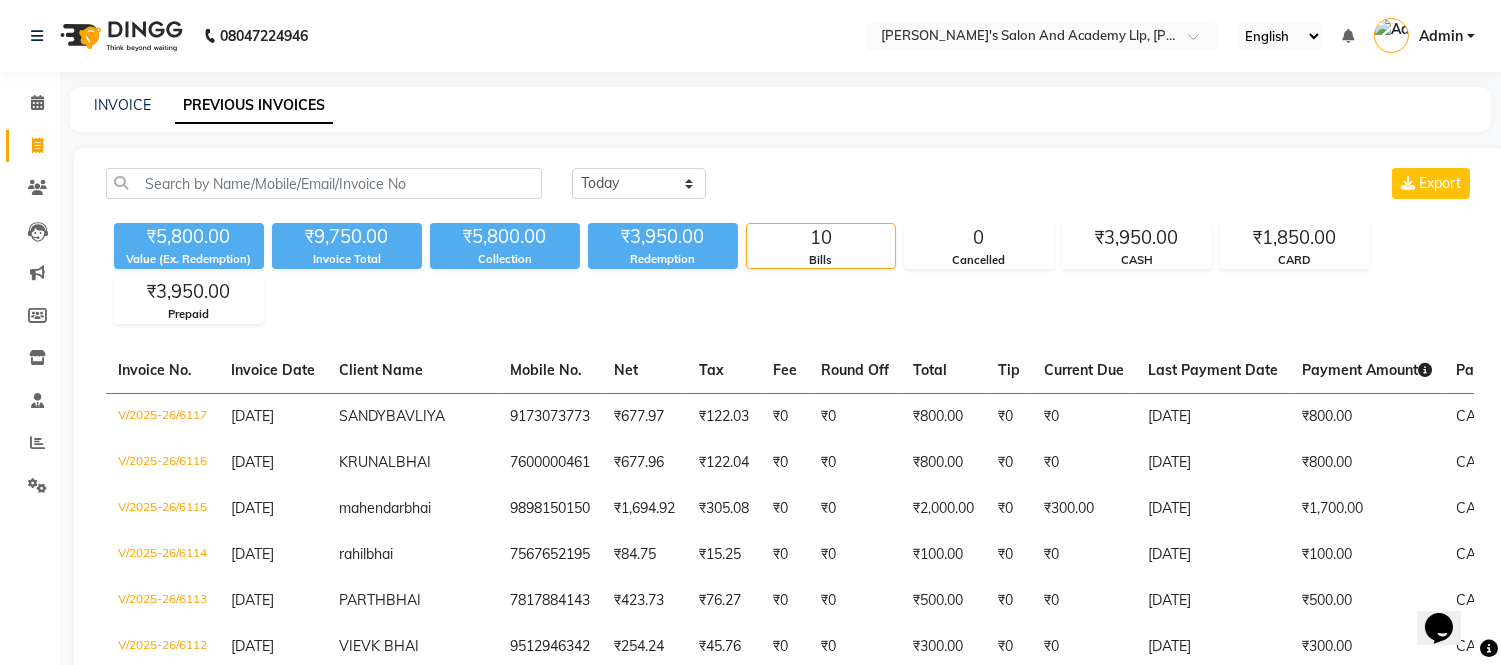 scroll, scrollTop: 0, scrollLeft: 0, axis: both 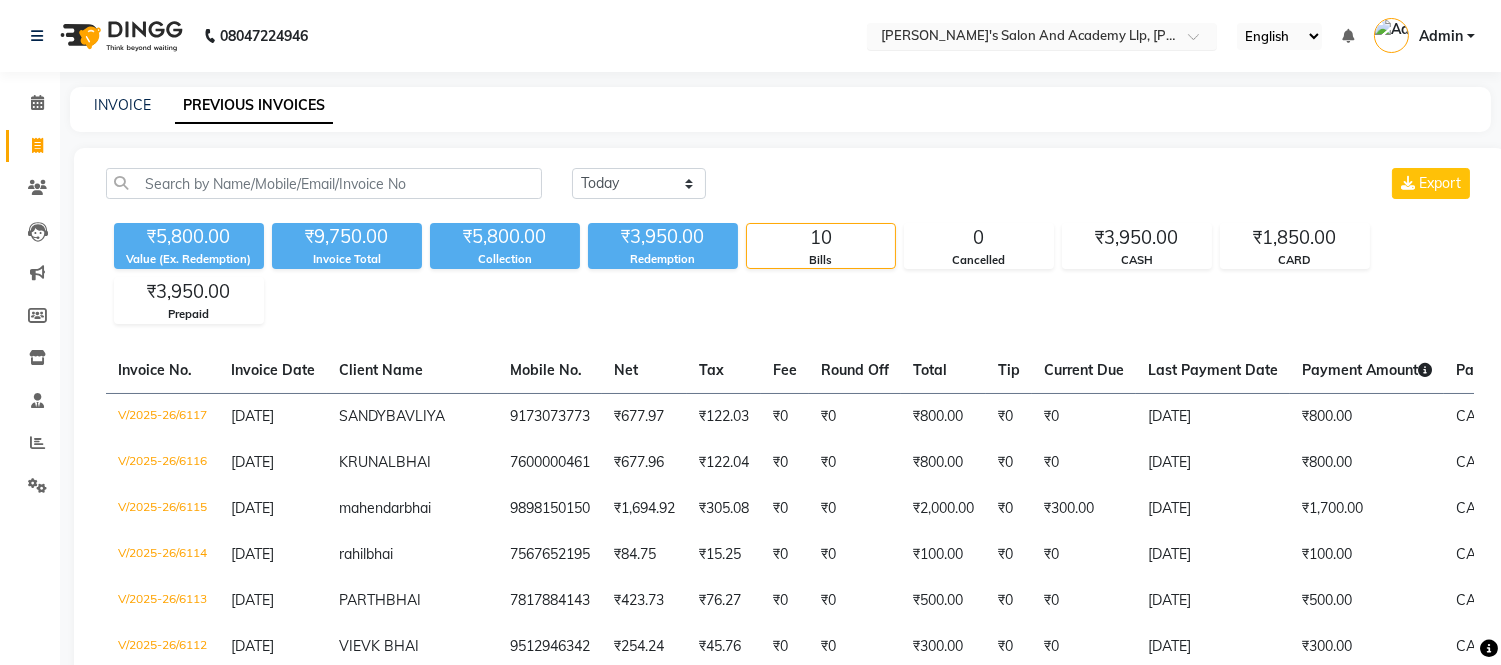 click at bounding box center (1022, 38) 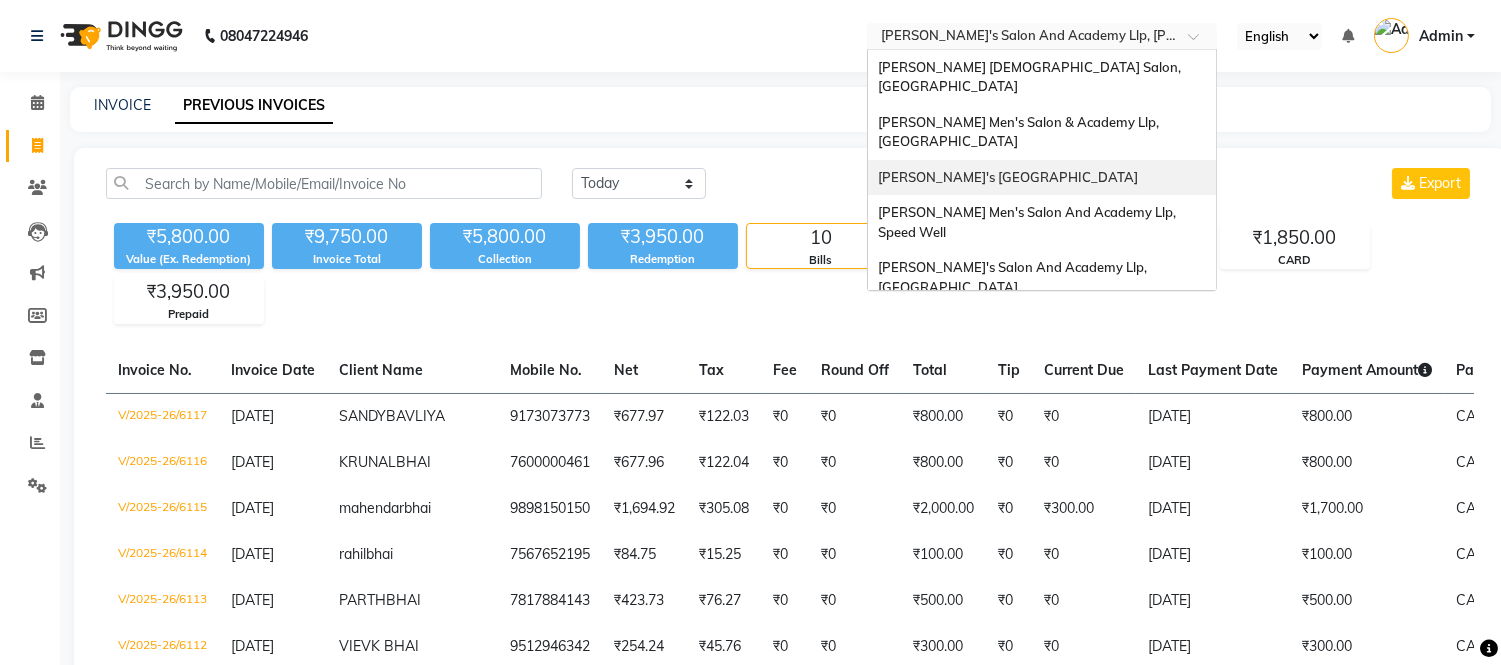 scroll, scrollTop: 86, scrollLeft: 0, axis: vertical 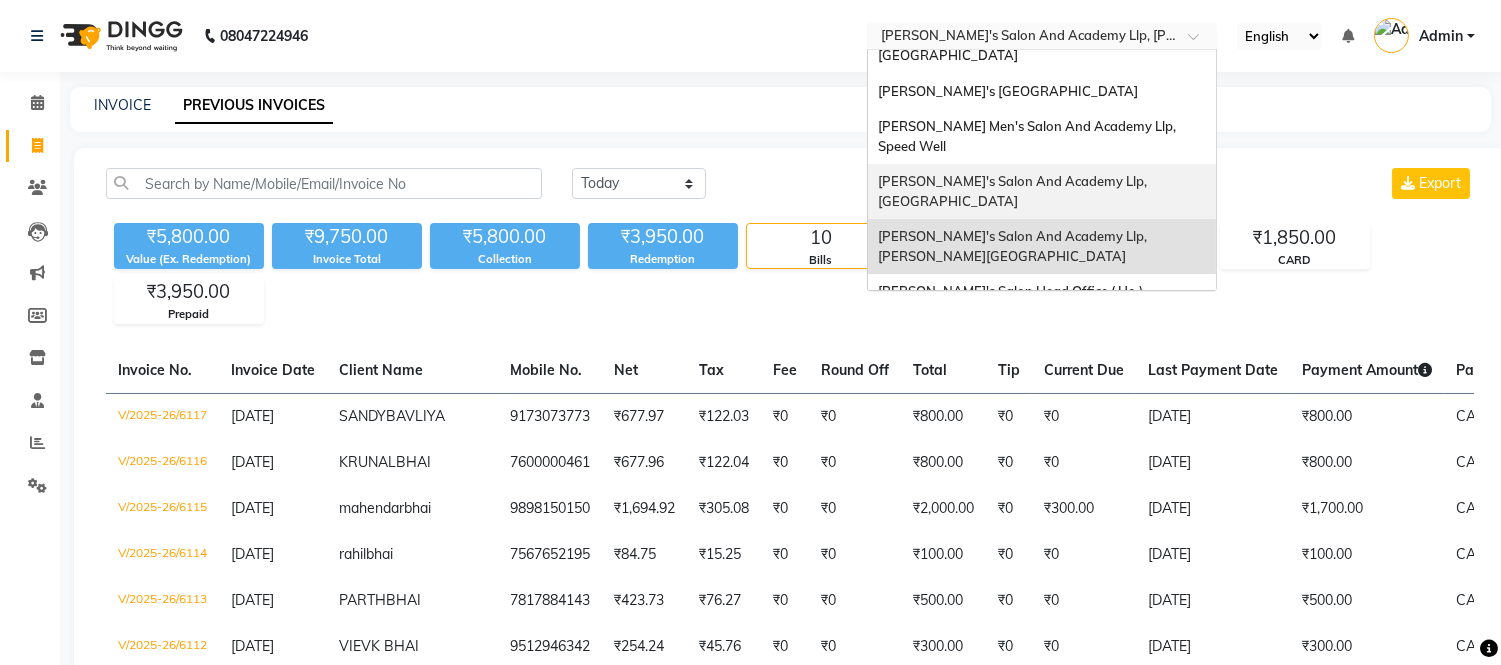 click on "[PERSON_NAME]'s Salon And Academy Llp, [GEOGRAPHIC_DATA]" at bounding box center [1014, 191] 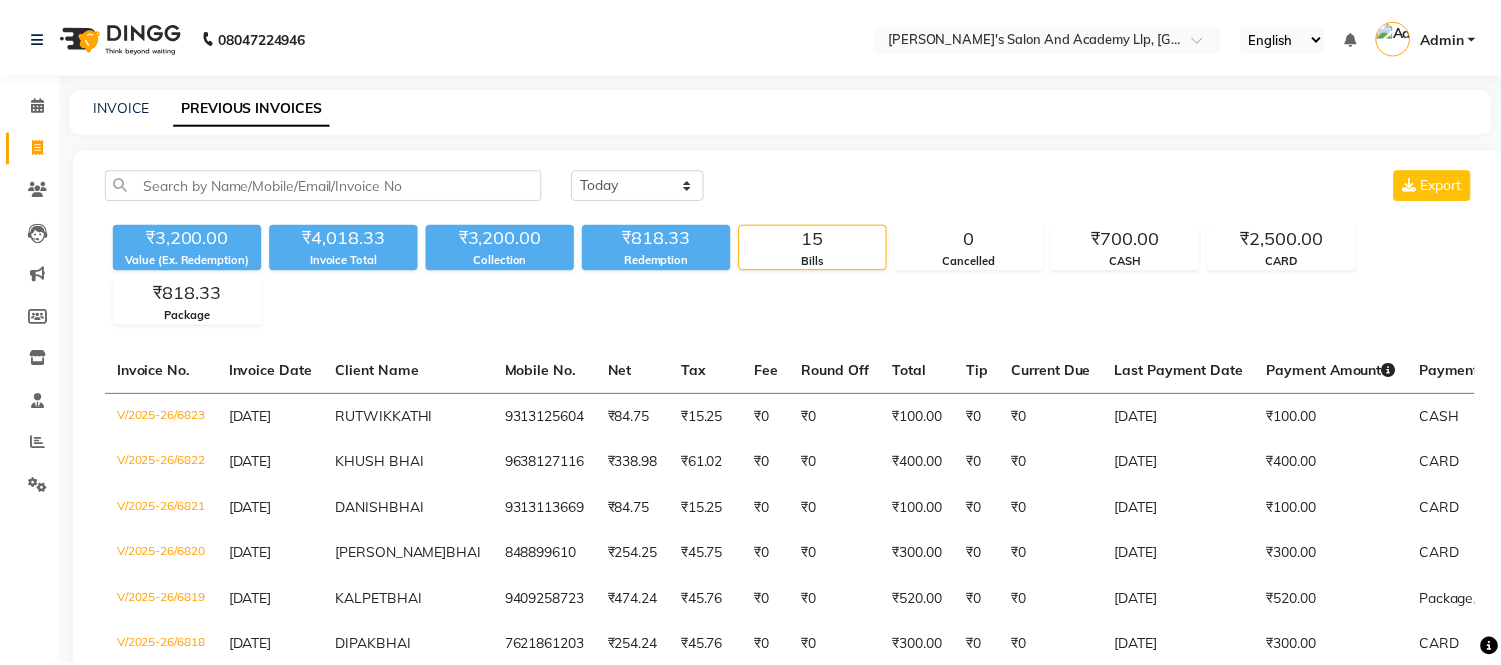 scroll, scrollTop: 0, scrollLeft: 0, axis: both 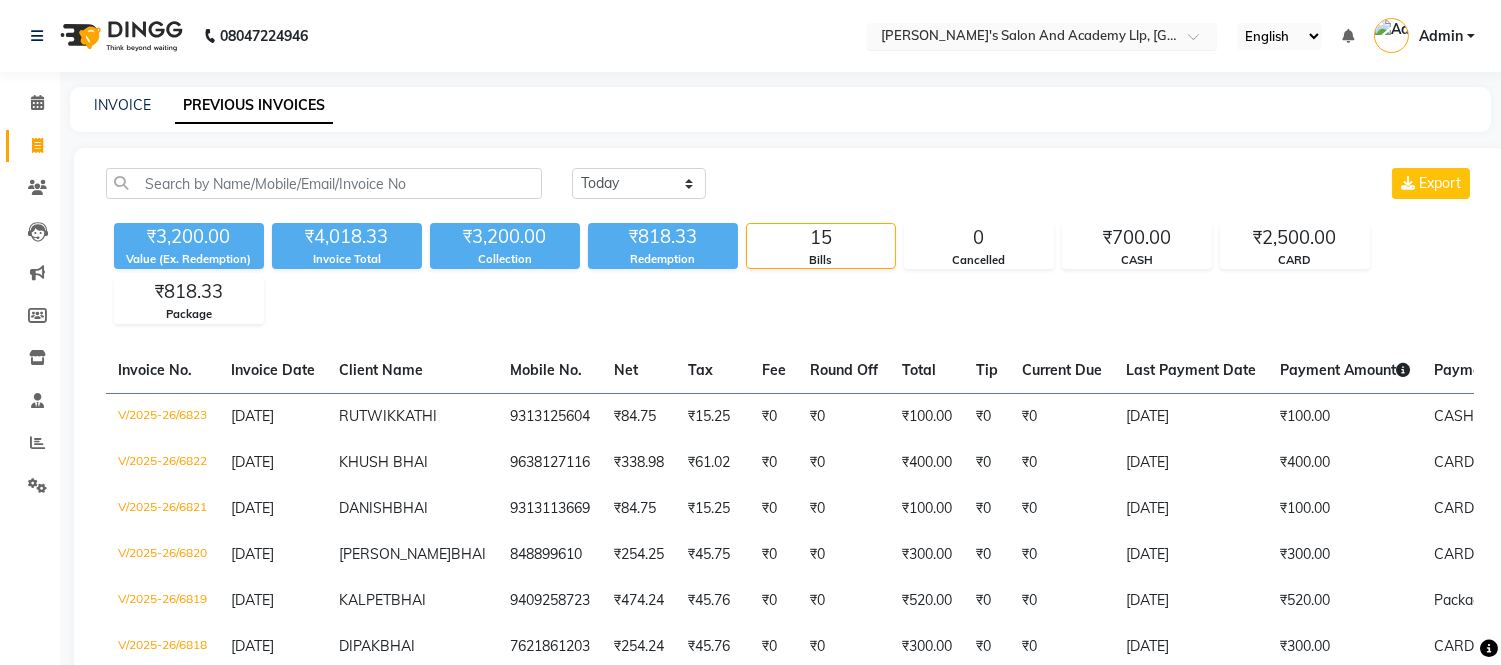 click at bounding box center [1022, 38] 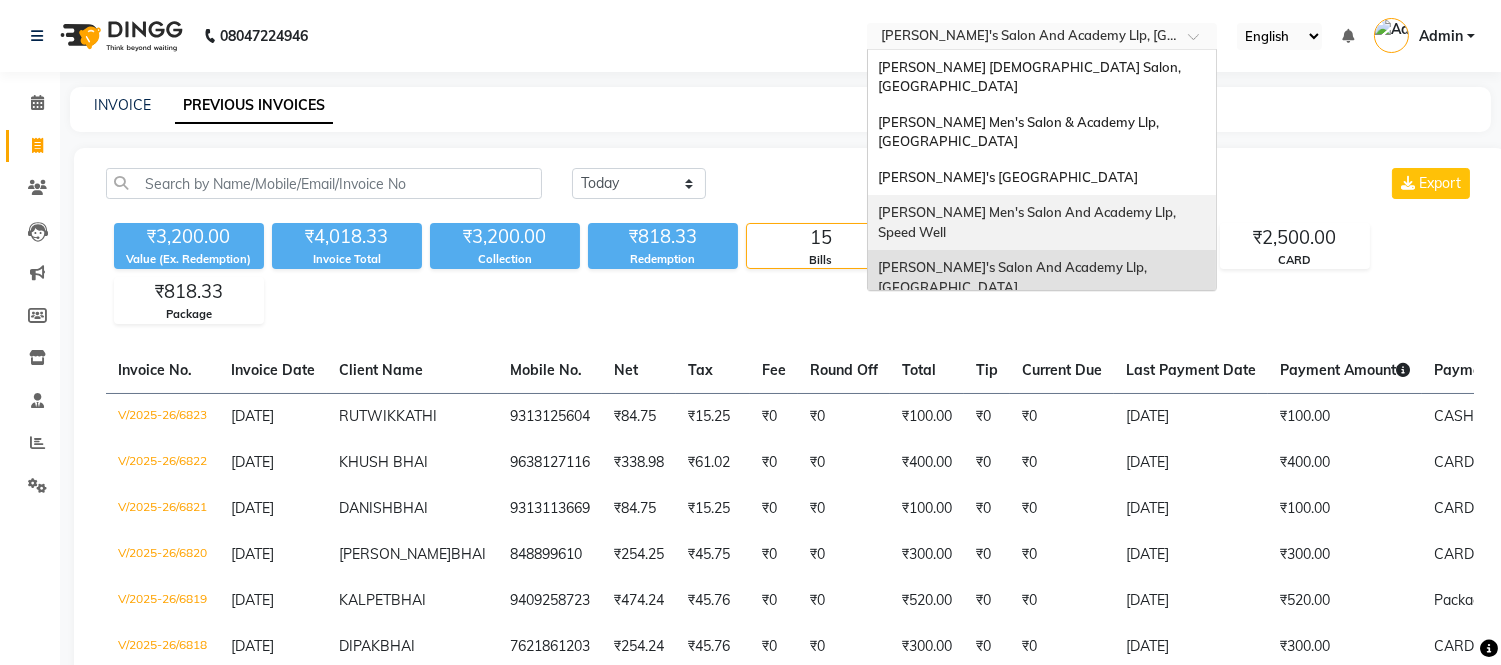 click on "[PERSON_NAME] Men's Salon And Academy Llp, Speed Well" at bounding box center (1028, 222) 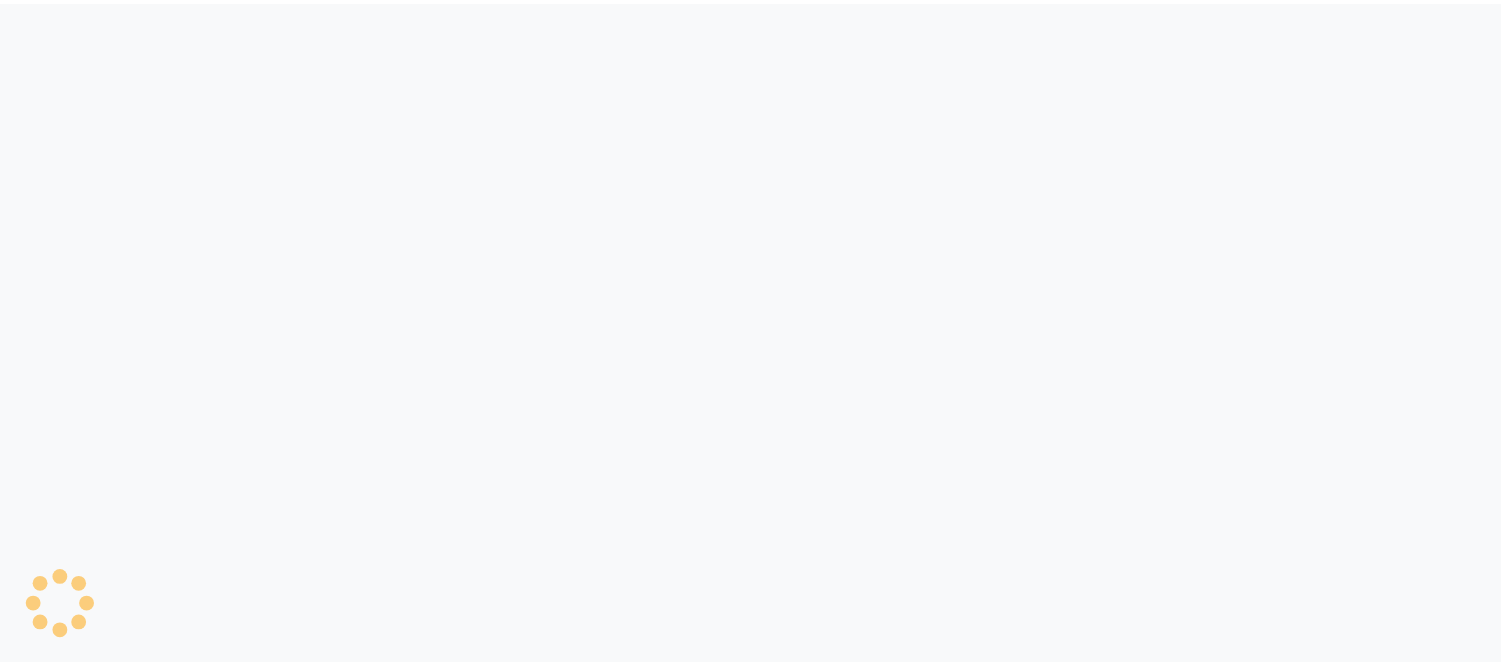 scroll, scrollTop: 0, scrollLeft: 0, axis: both 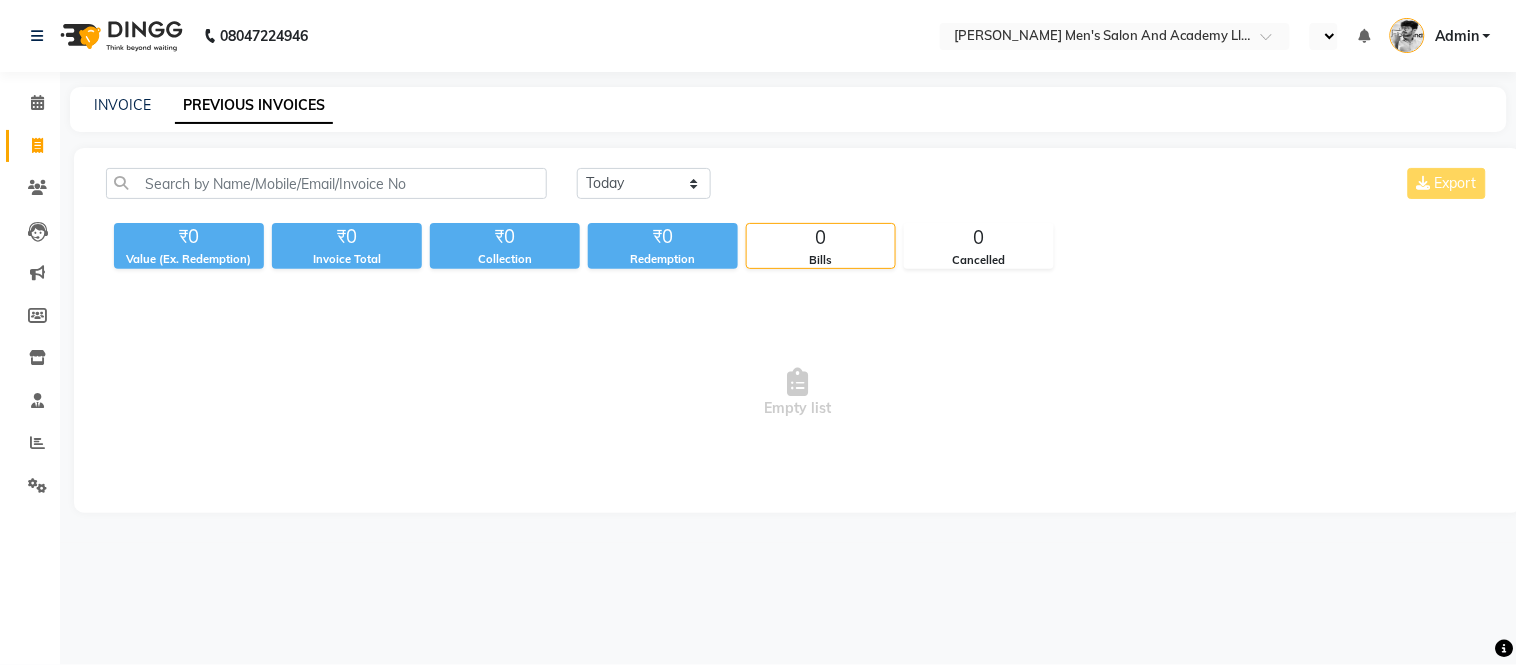 select on "en" 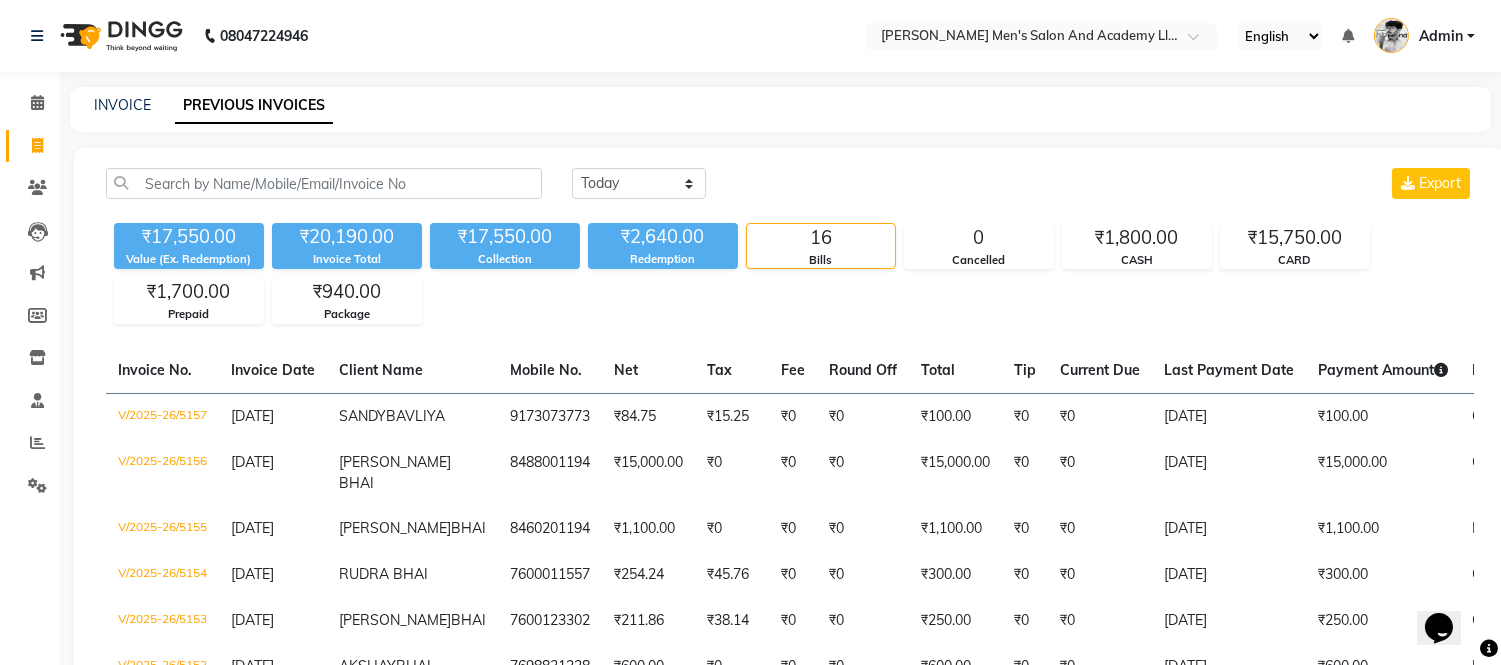 scroll, scrollTop: 0, scrollLeft: 0, axis: both 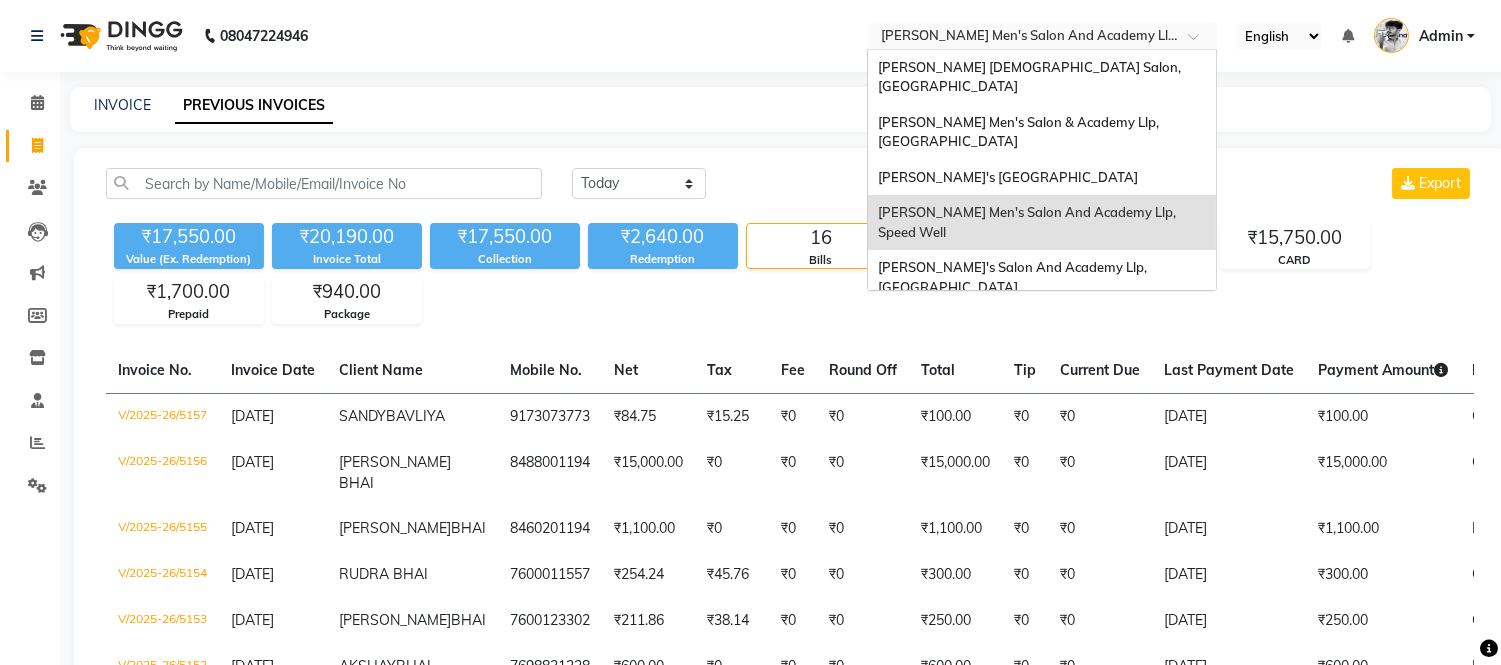 click at bounding box center [1022, 38] 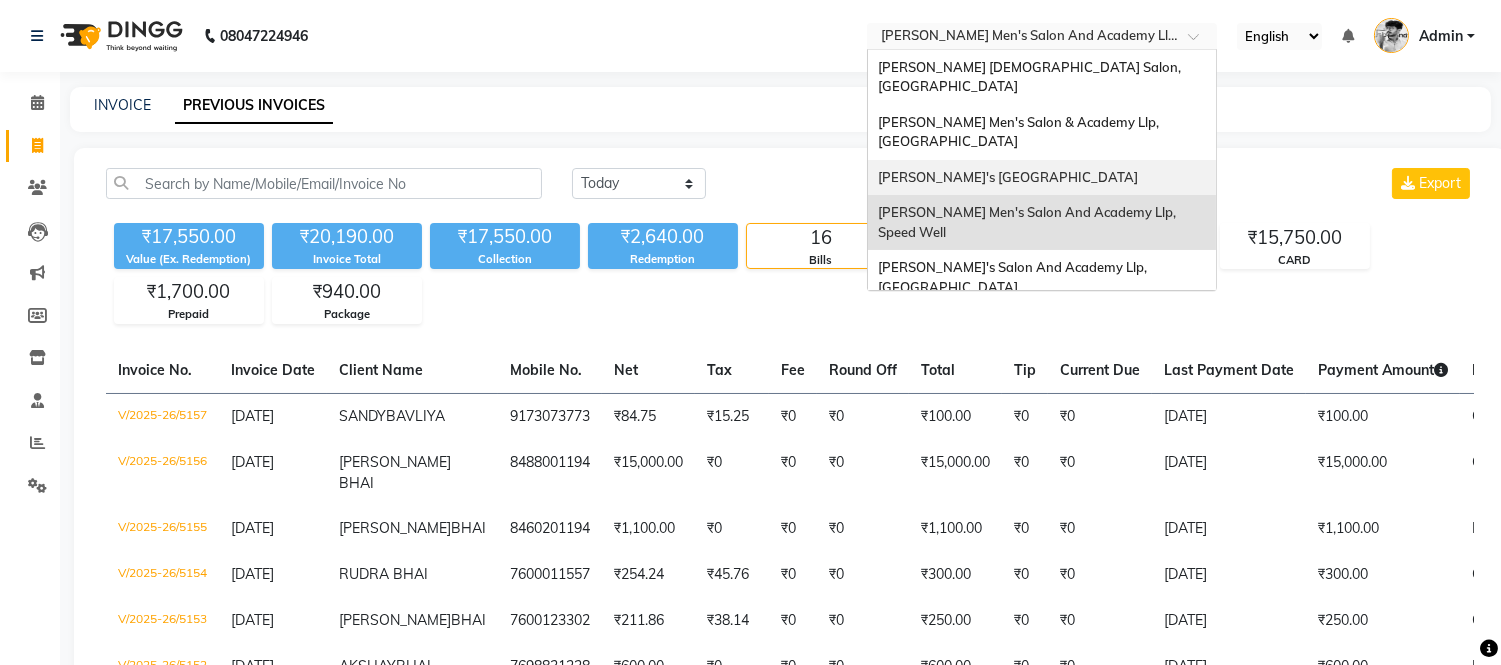 click on "[PERSON_NAME]'s [GEOGRAPHIC_DATA]" at bounding box center (1008, 177) 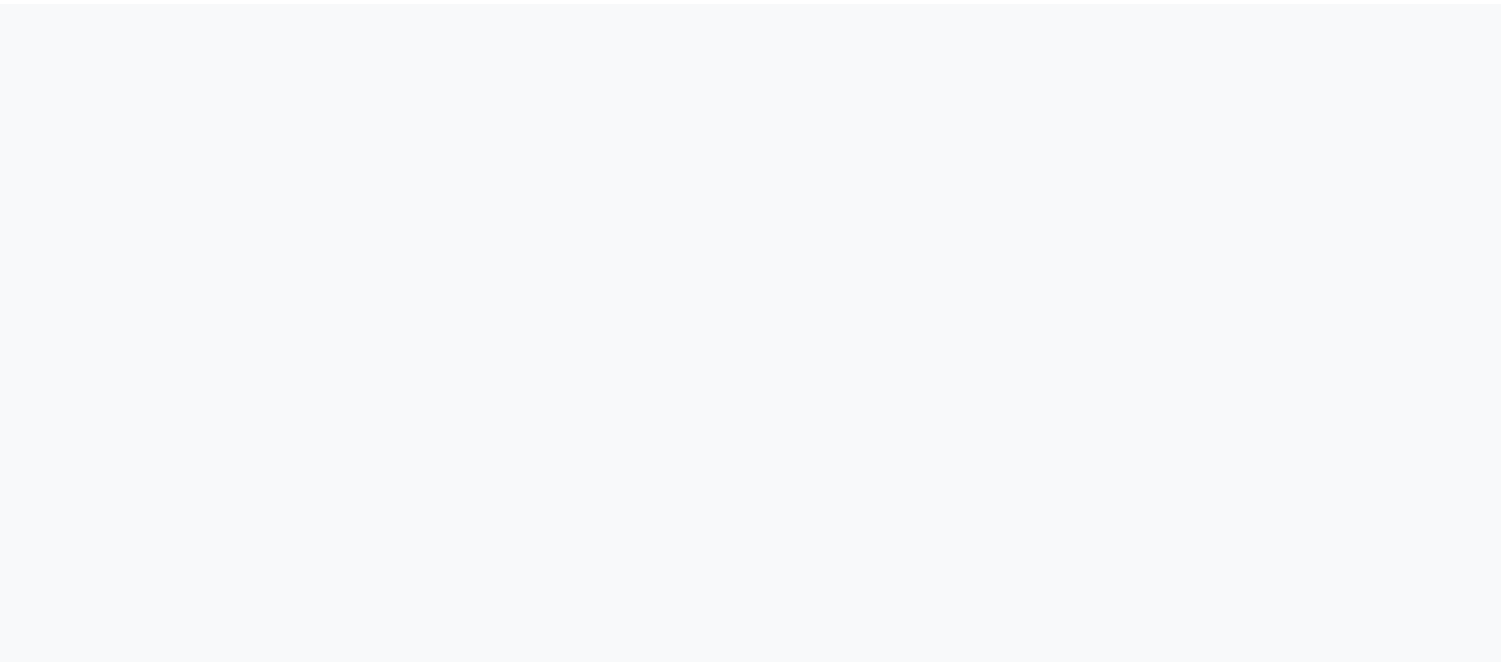 scroll, scrollTop: 0, scrollLeft: 0, axis: both 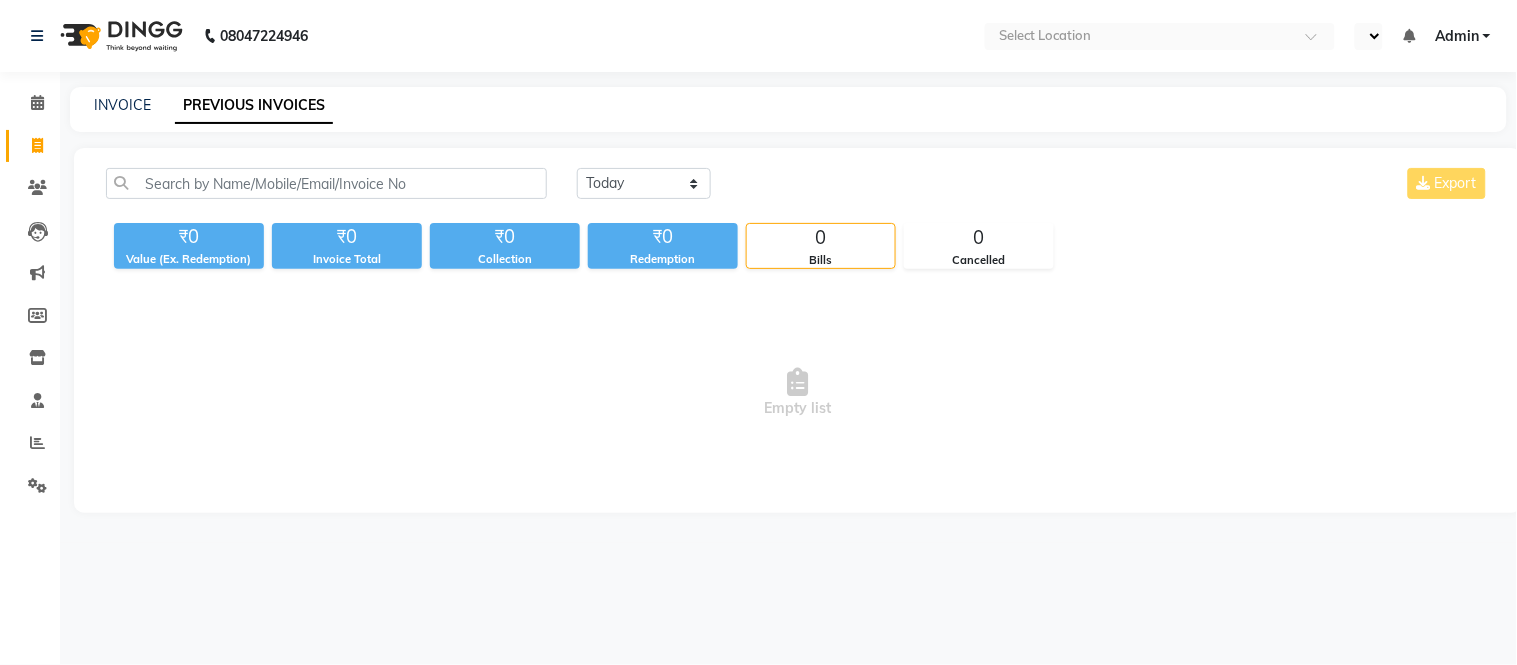 select on "en" 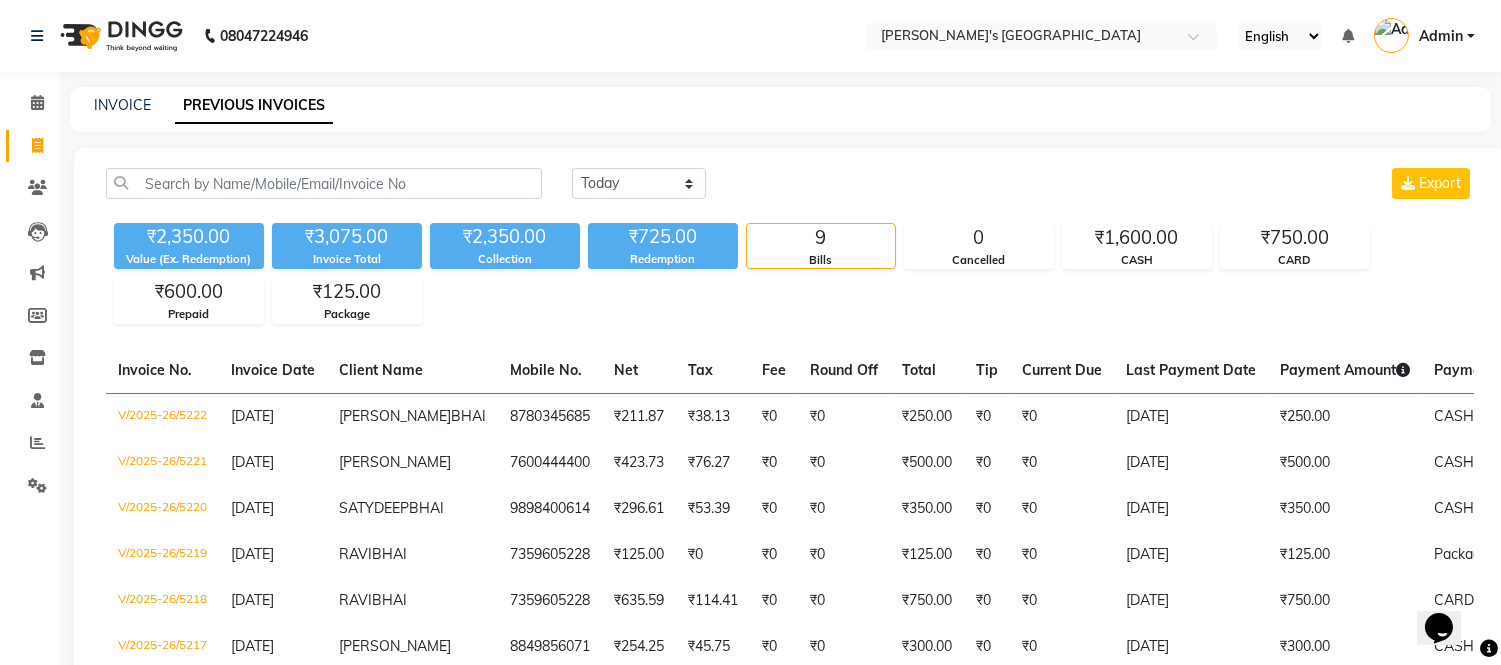 scroll, scrollTop: 0, scrollLeft: 0, axis: both 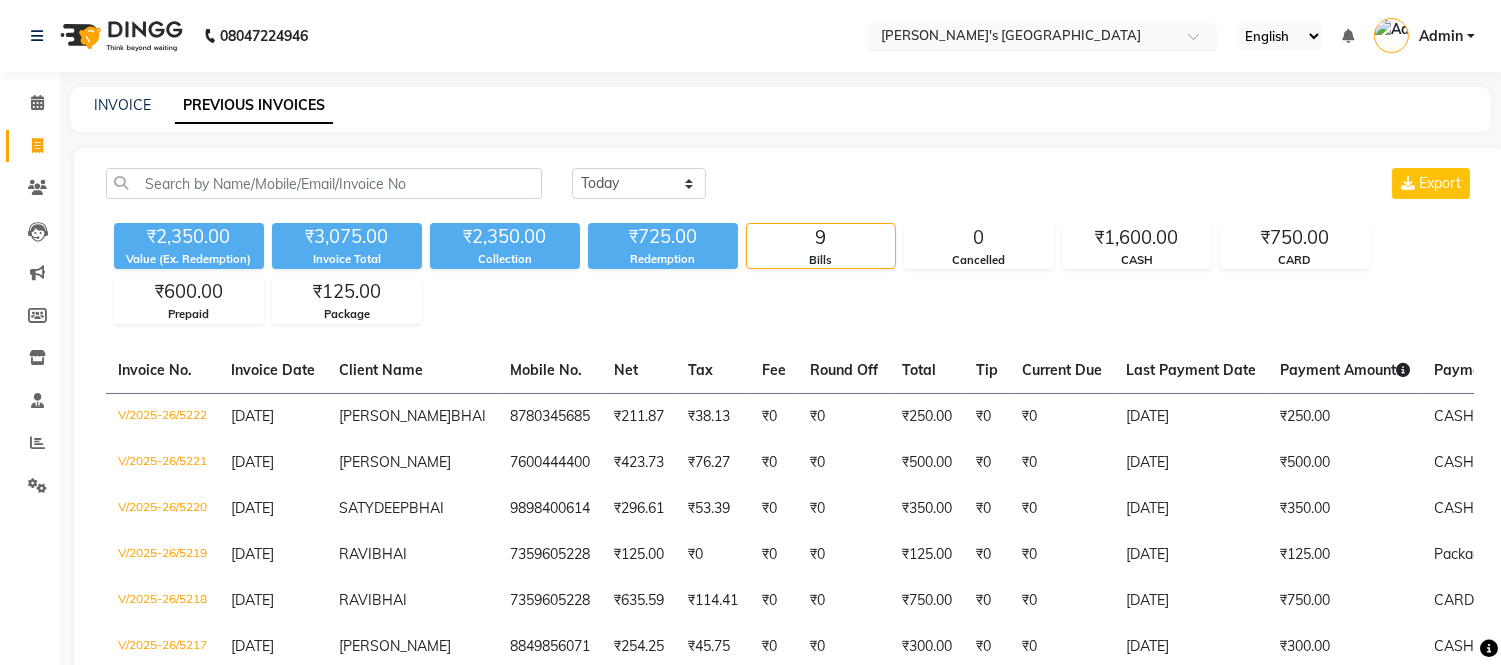 drag, startPoint x: 1106, startPoint y: 23, endPoint x: 1104, endPoint y: 36, distance: 13.152946 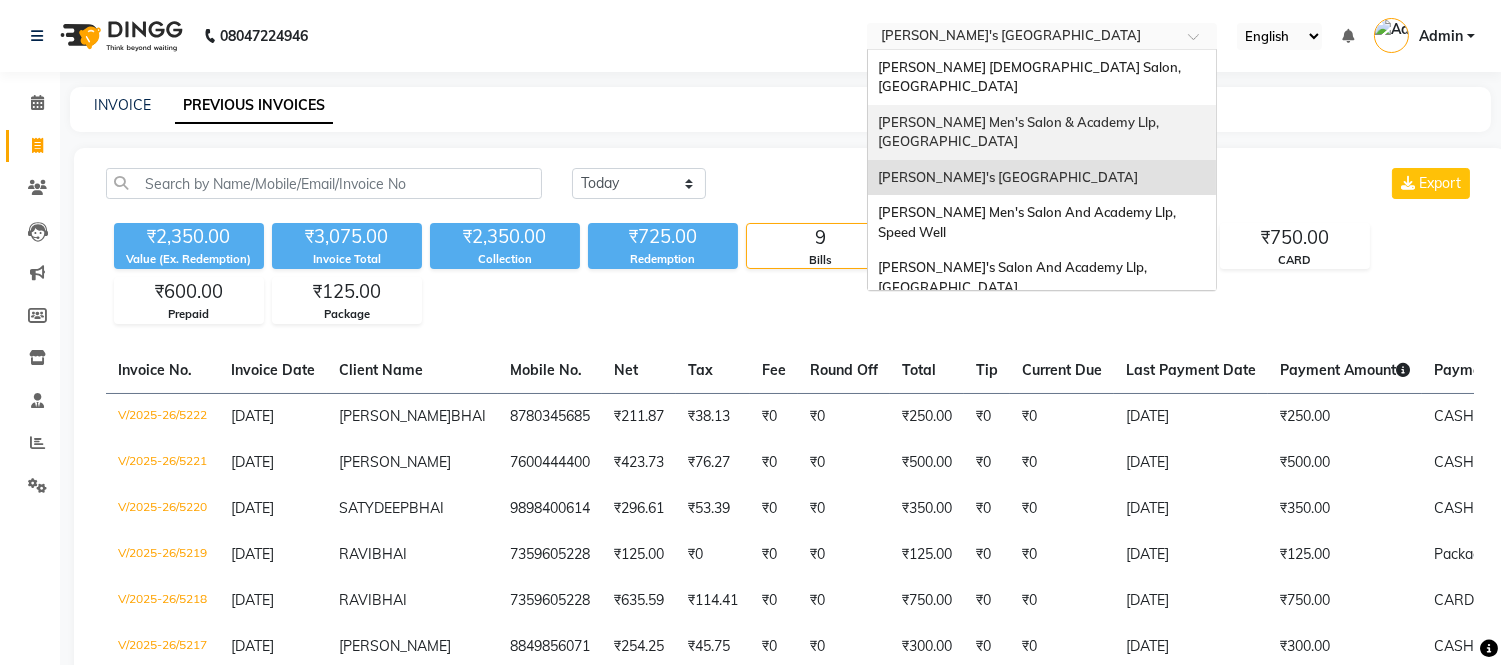 click on "[PERSON_NAME] Men's Salon & Academy Llp, [GEOGRAPHIC_DATA]" at bounding box center [1042, 132] 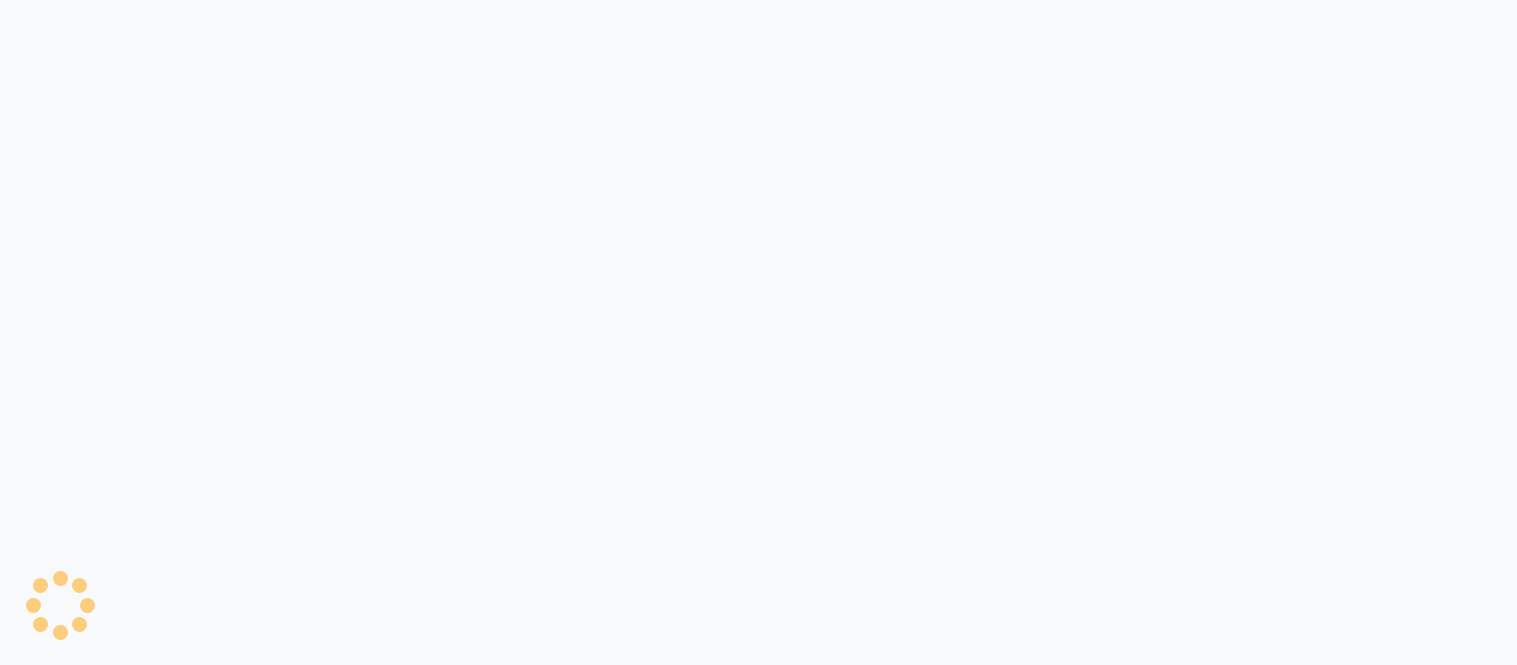 scroll, scrollTop: 0, scrollLeft: 0, axis: both 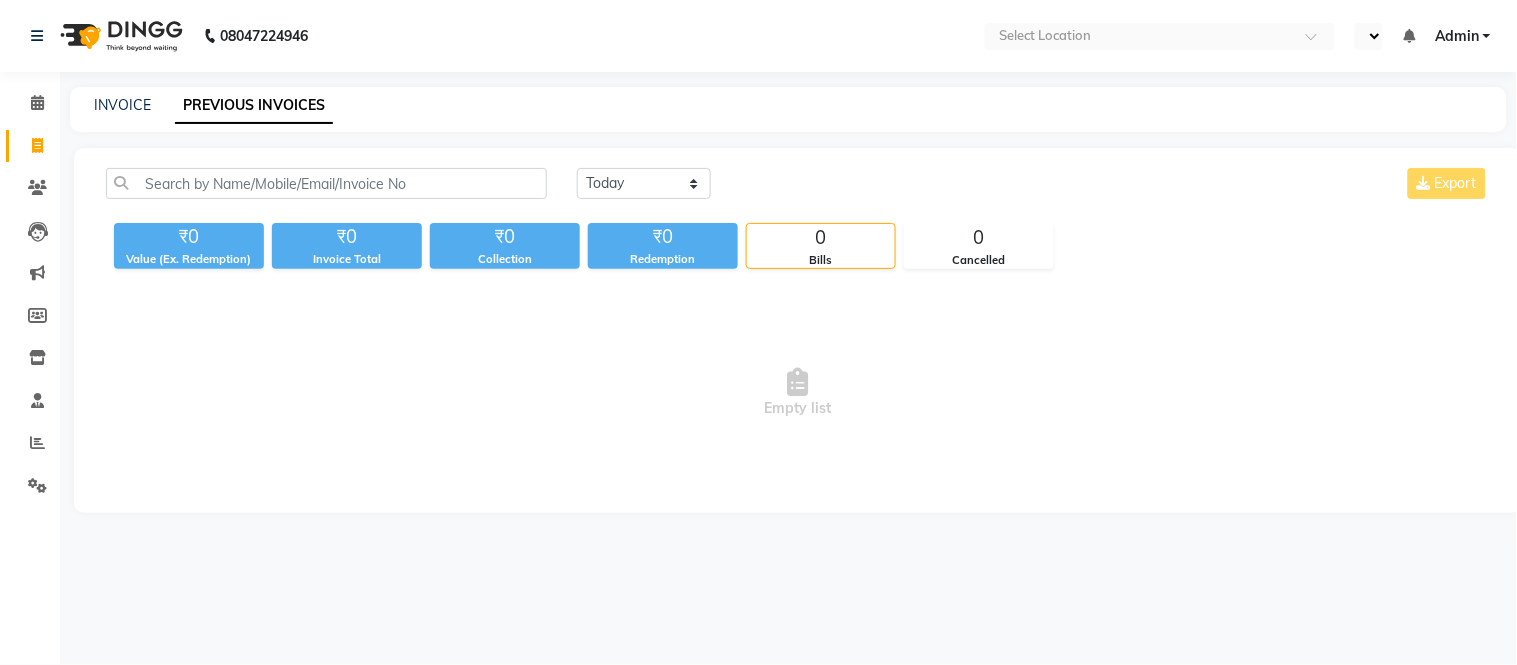select on "en" 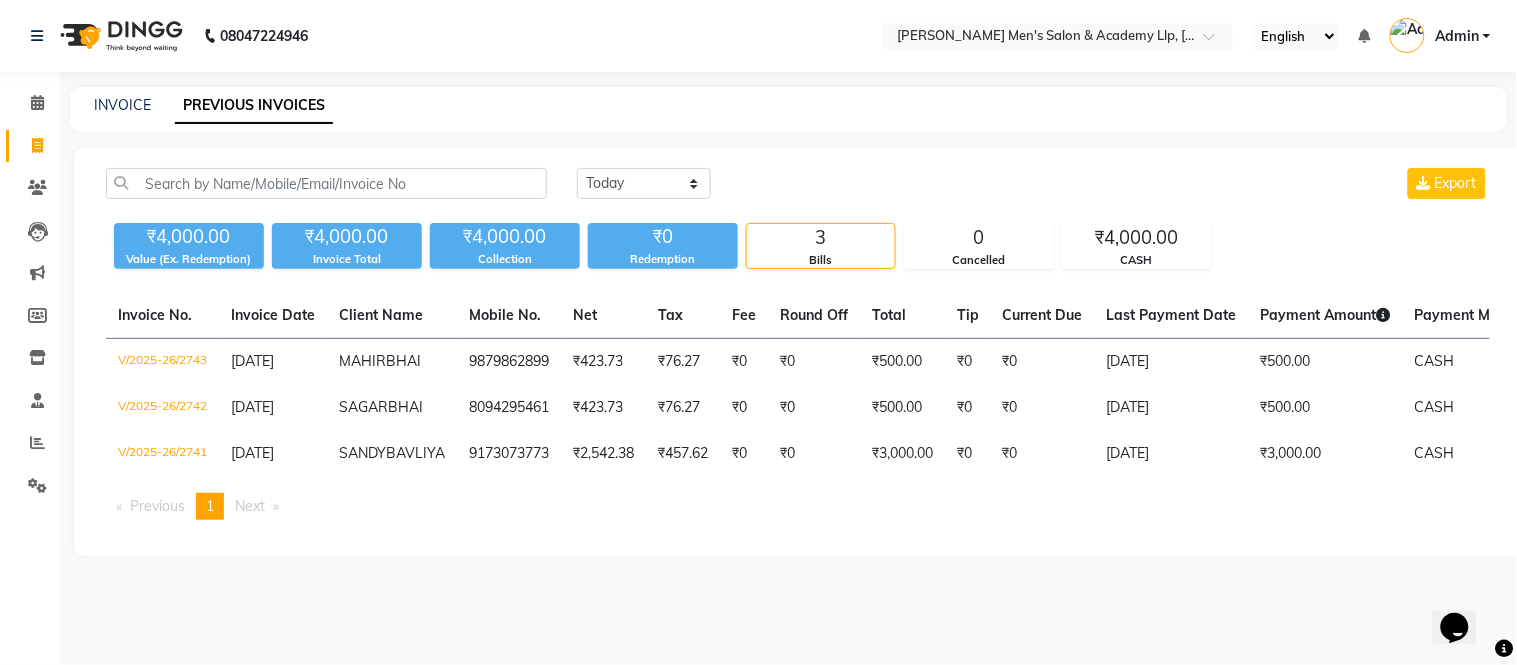 scroll, scrollTop: 0, scrollLeft: 0, axis: both 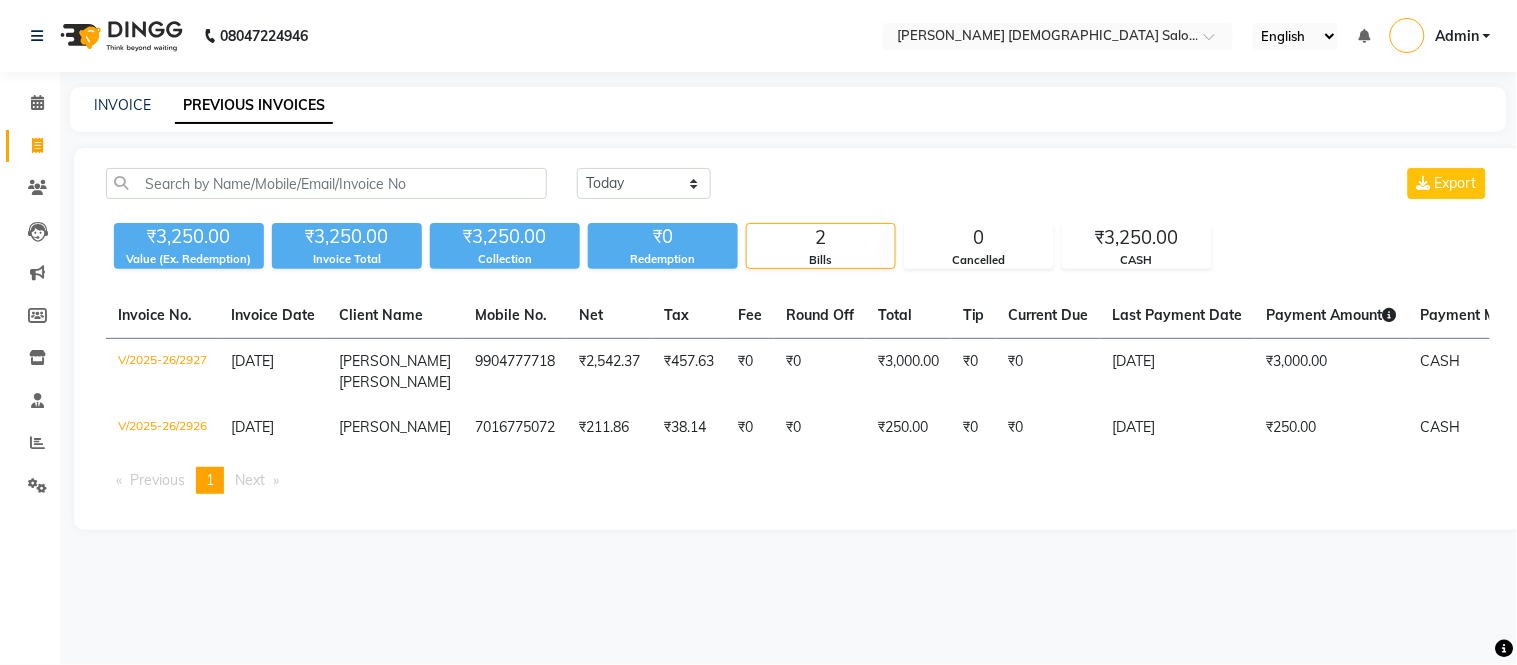 select on "en" 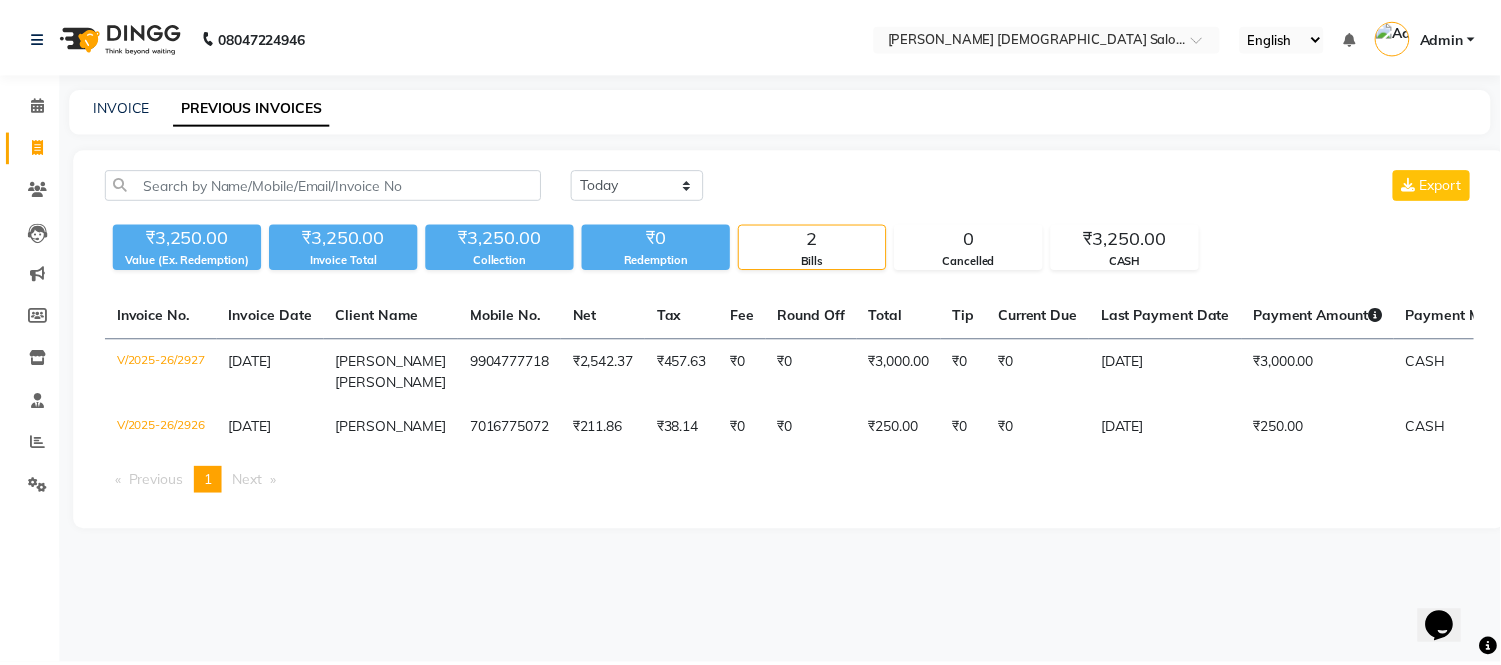 scroll, scrollTop: 0, scrollLeft: 0, axis: both 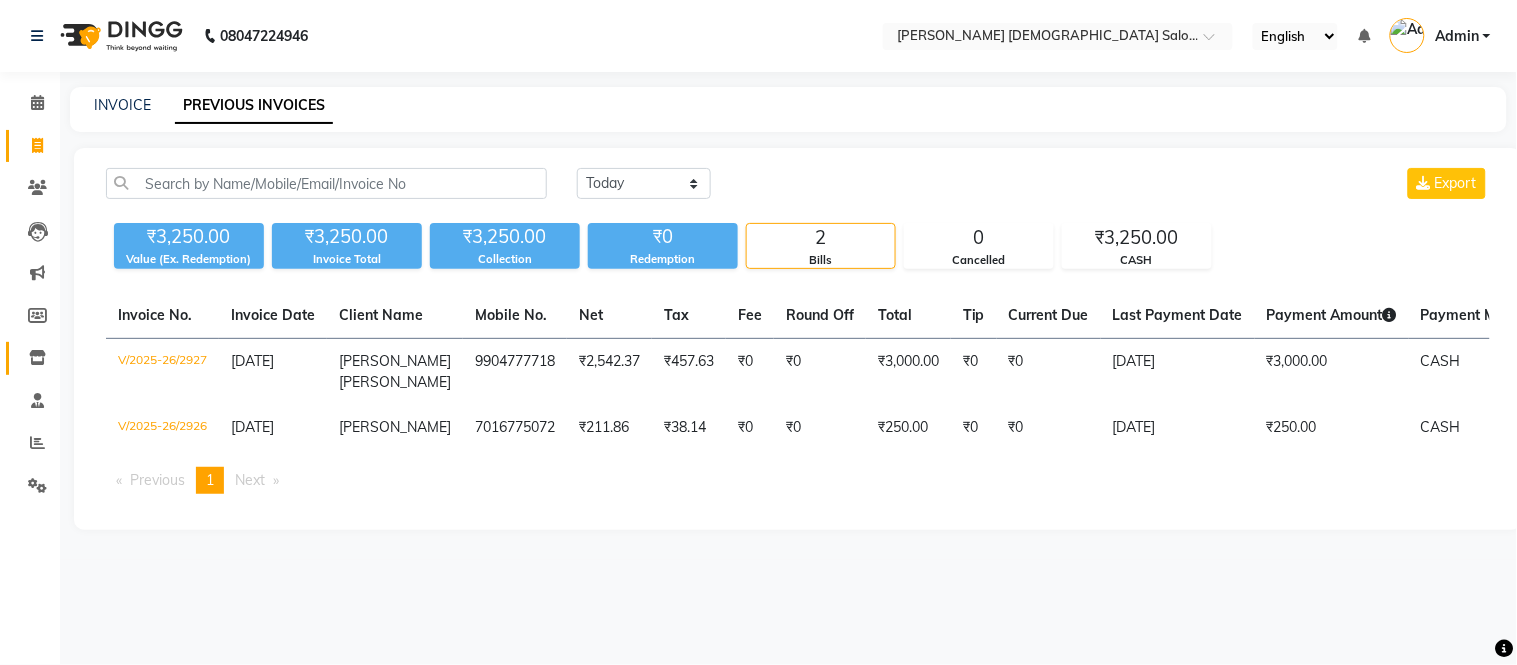 click 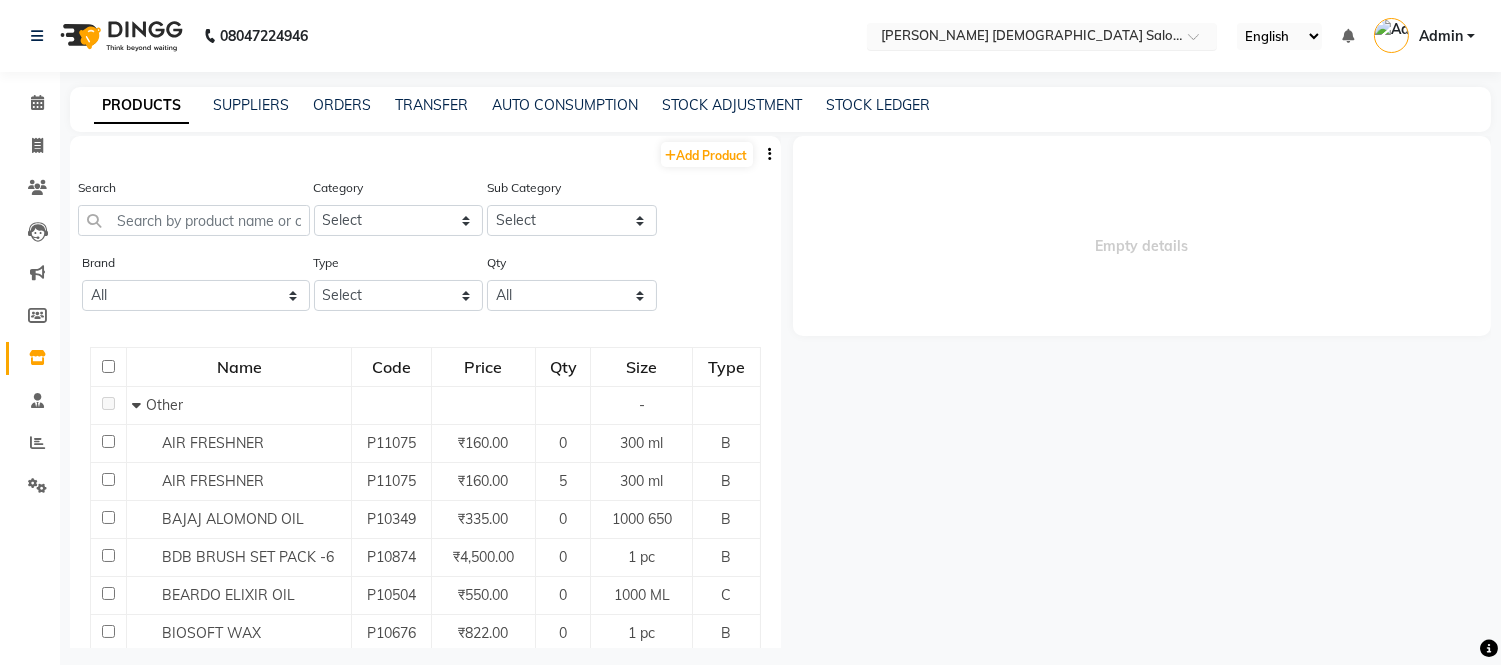 click at bounding box center [1022, 38] 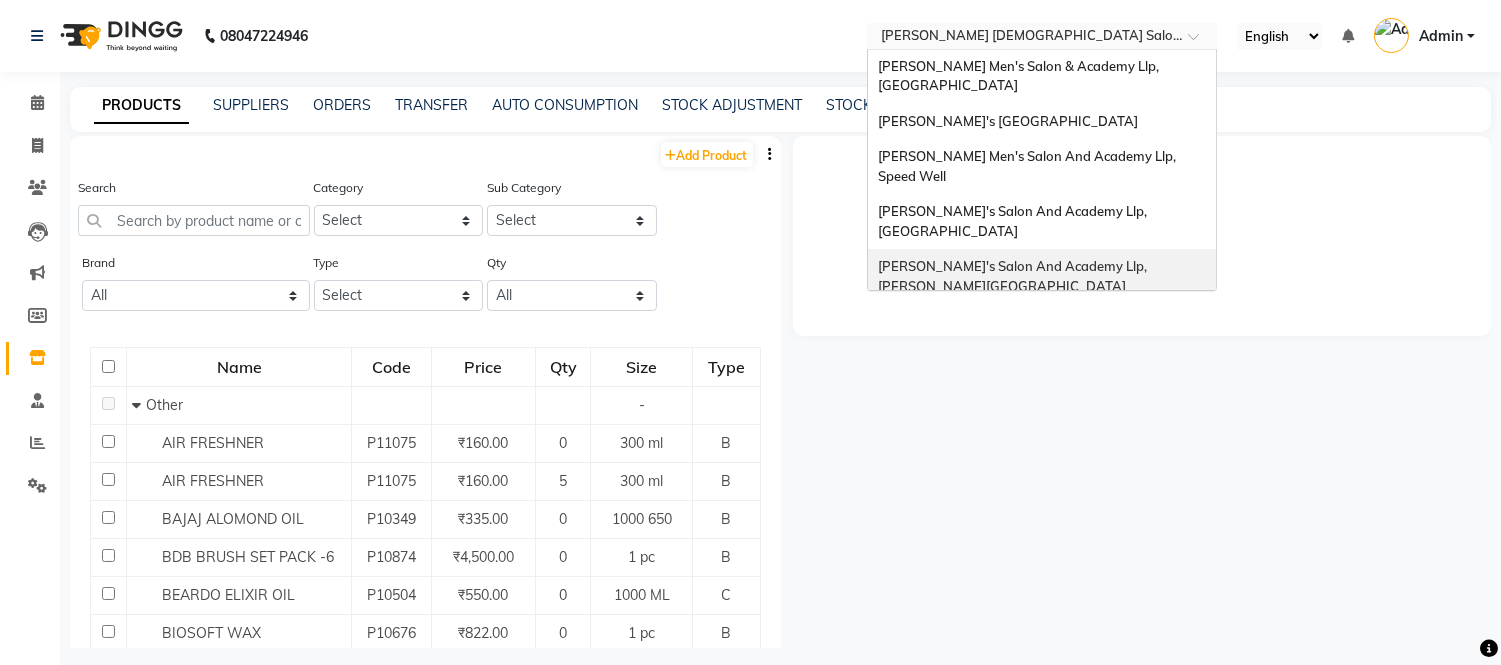 scroll, scrollTop: 85, scrollLeft: 0, axis: vertical 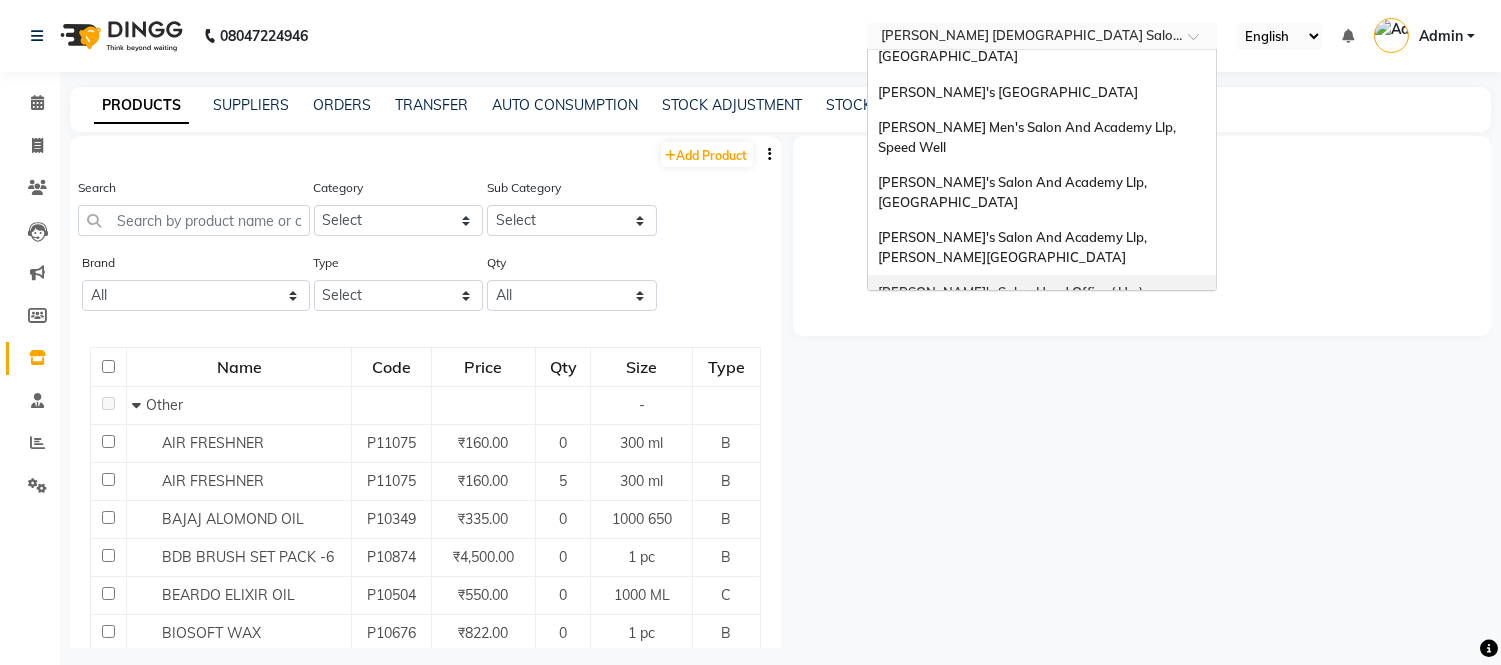 click on "[PERSON_NAME]'s Salon Head Office ( Ho ), [GEOGRAPHIC_DATA]" at bounding box center (1042, 302) 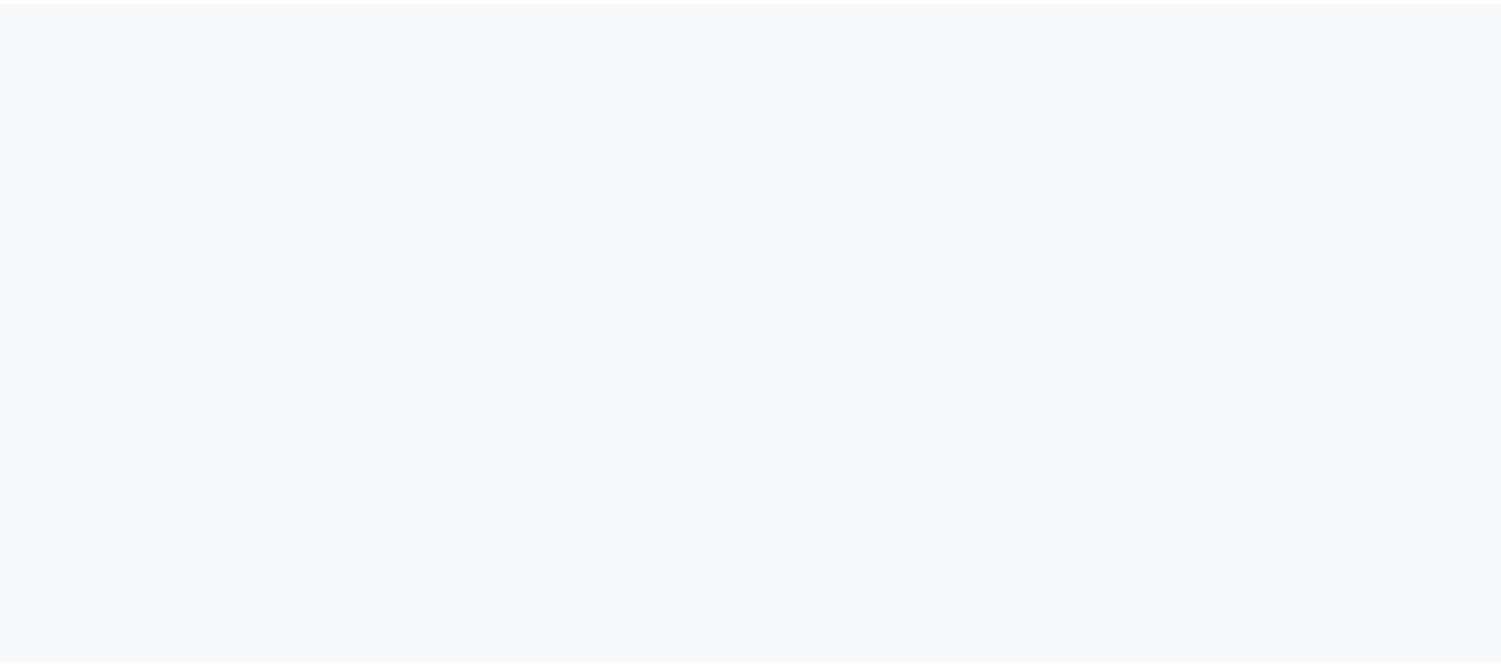 scroll, scrollTop: 0, scrollLeft: 0, axis: both 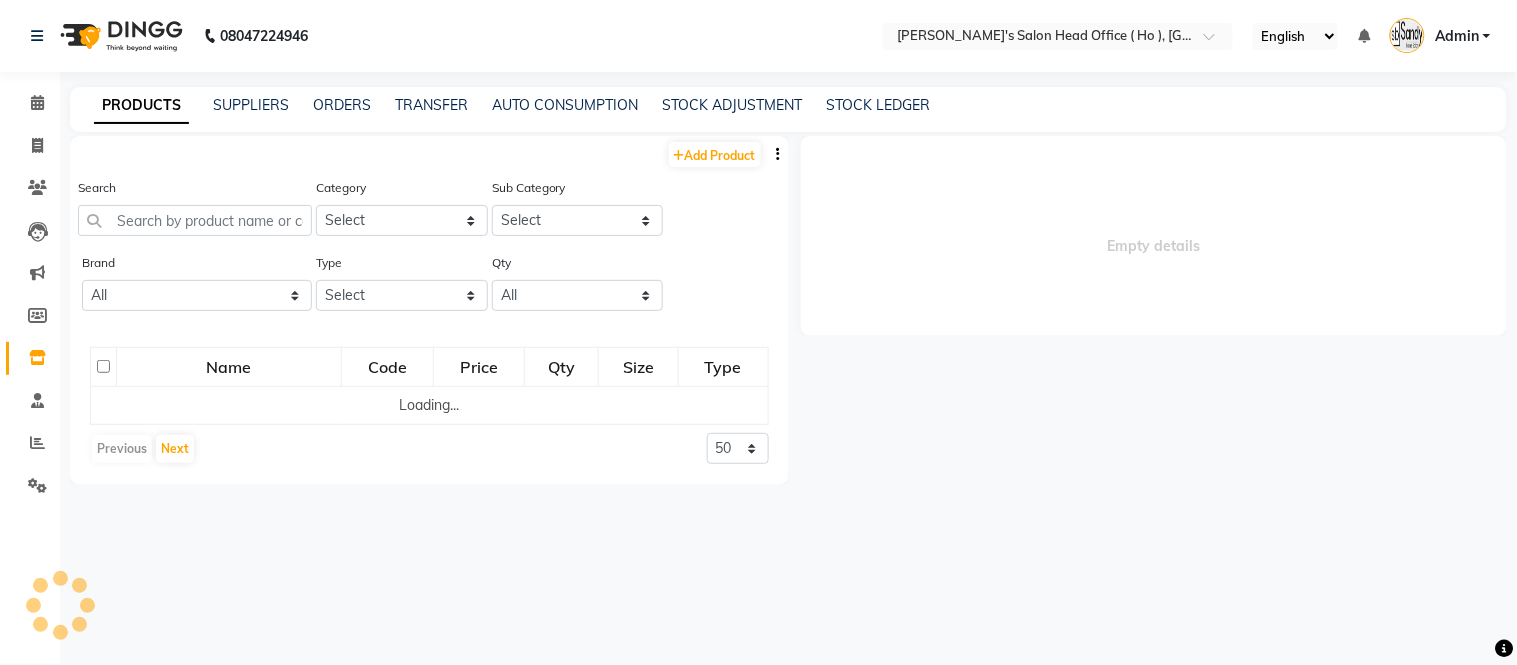 select on "en" 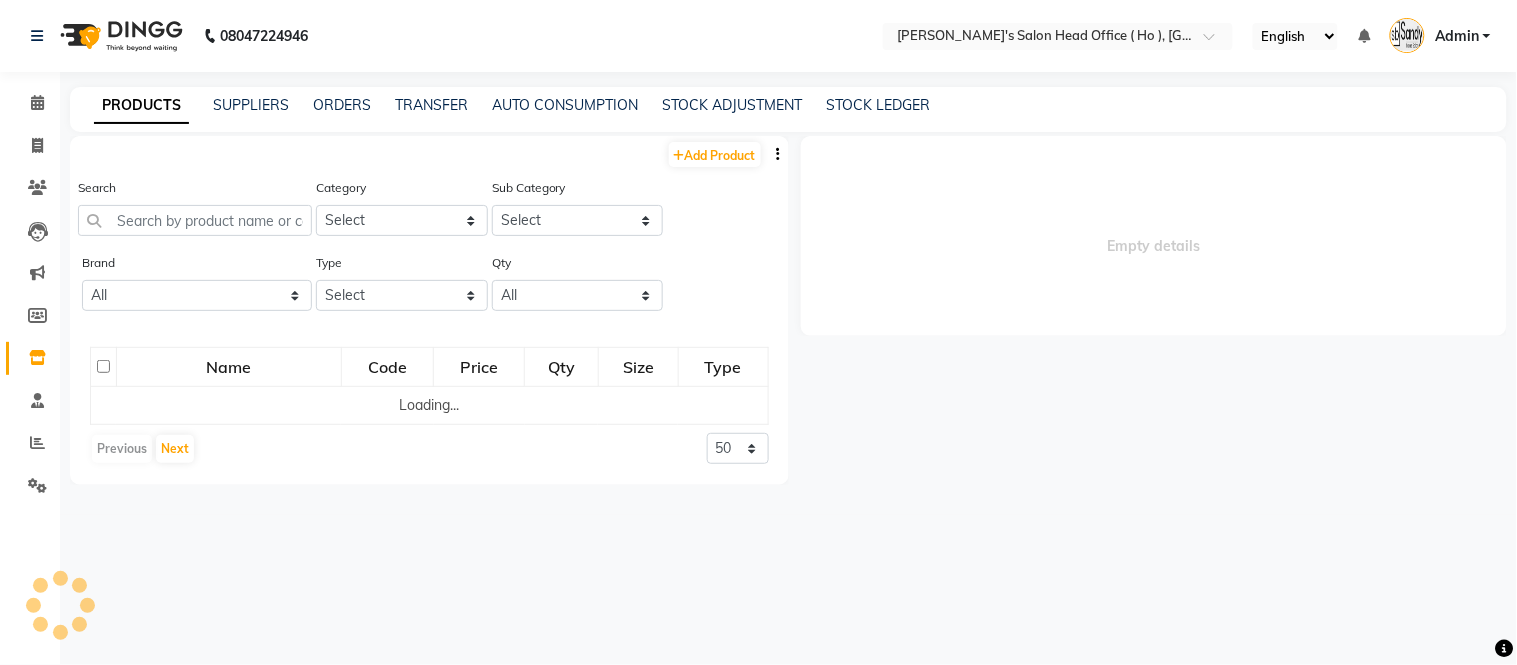 select 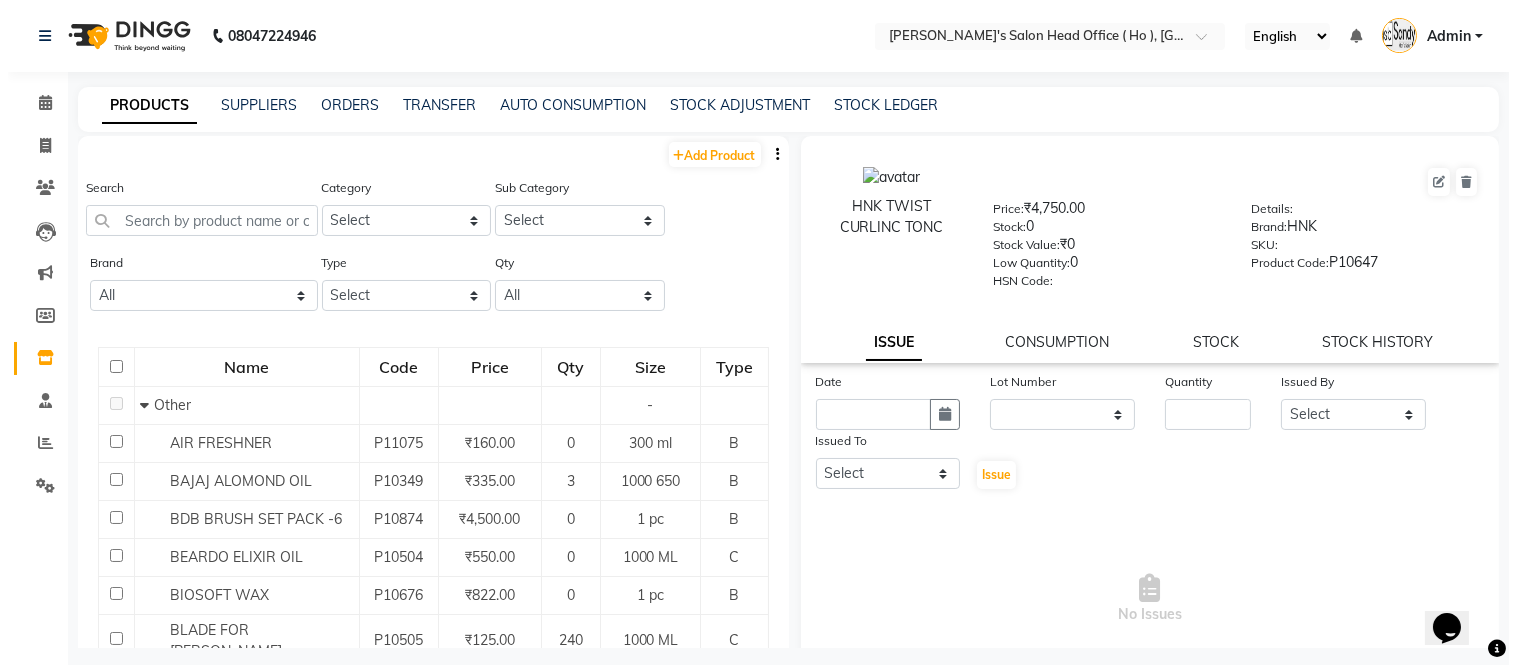 scroll, scrollTop: 0, scrollLeft: 0, axis: both 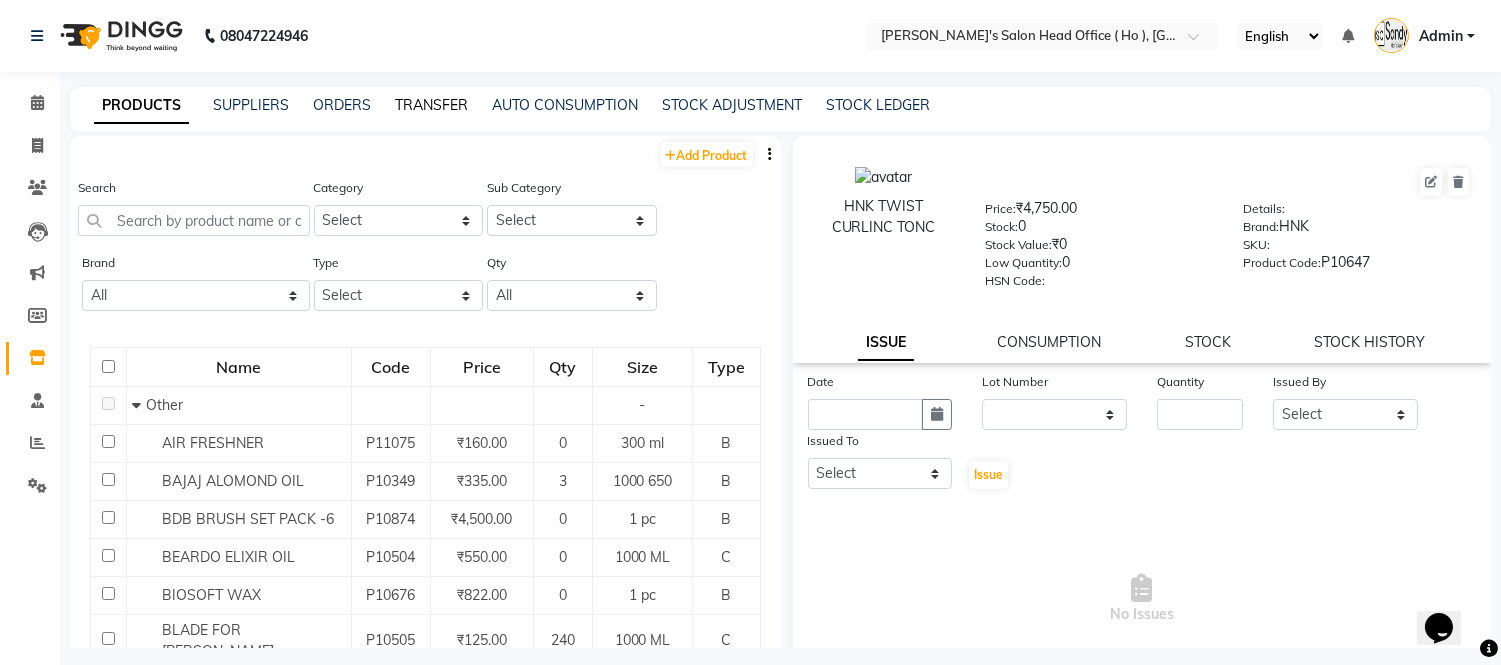 click on "TRANSFER" 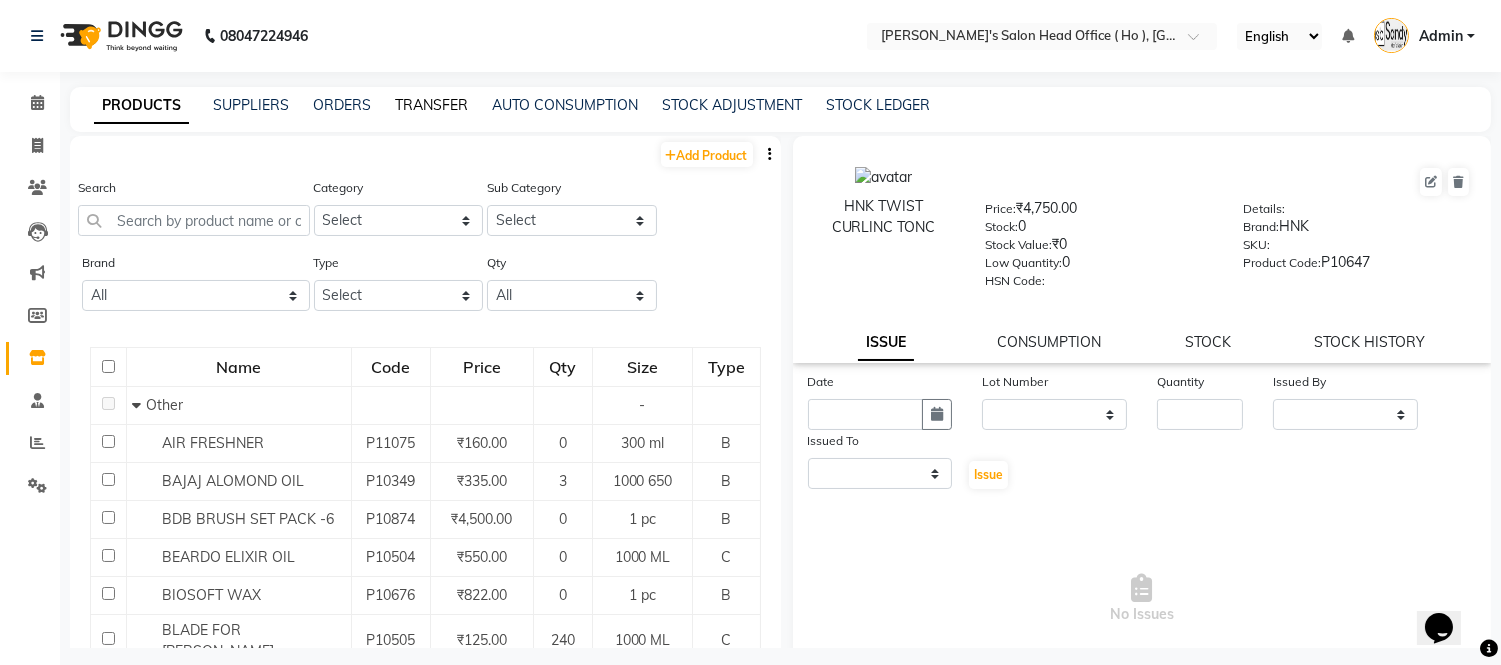 select on "sender" 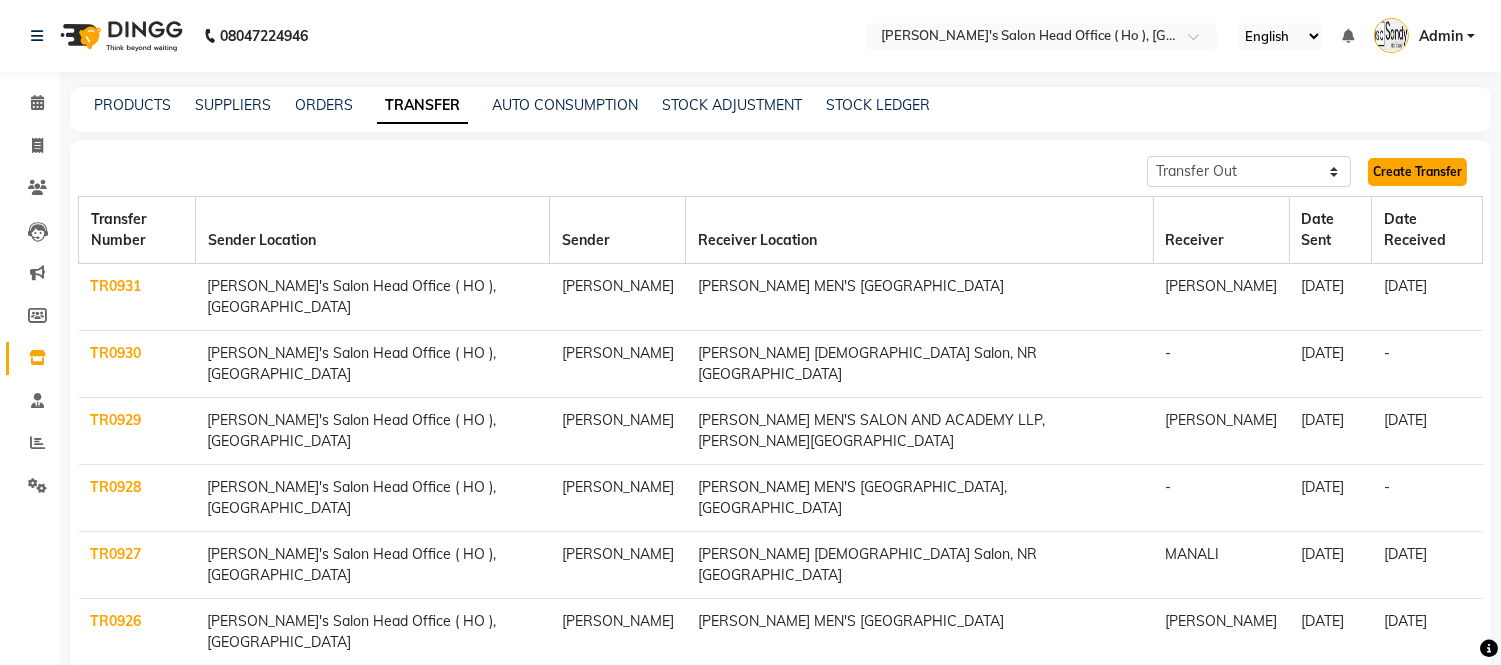 click on "Create Transfer" 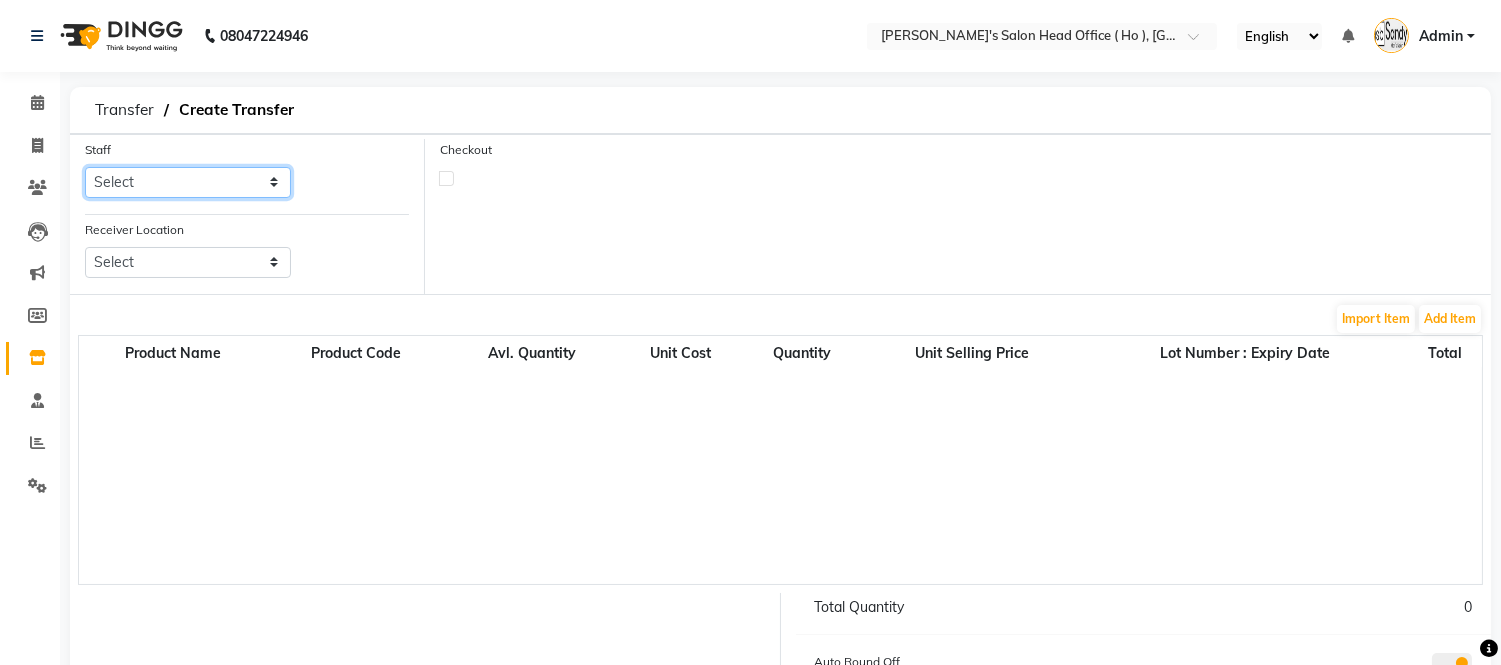 click on "Select Bhim Singh HIRALAL SEN MOHIT CHUDASHAMA Umang" at bounding box center (188, 182) 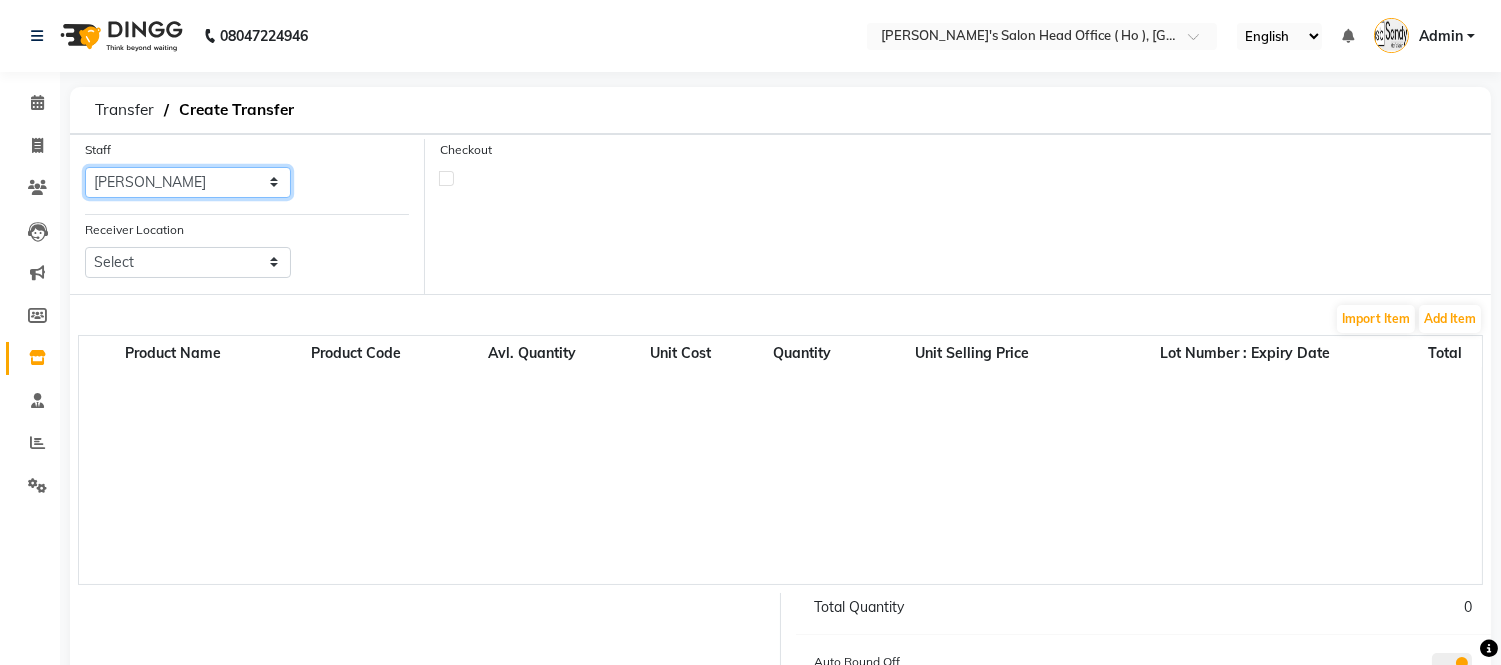 click on "Select Bhim Singh HIRALAL SEN MOHIT CHUDASHAMA Umang" at bounding box center (188, 182) 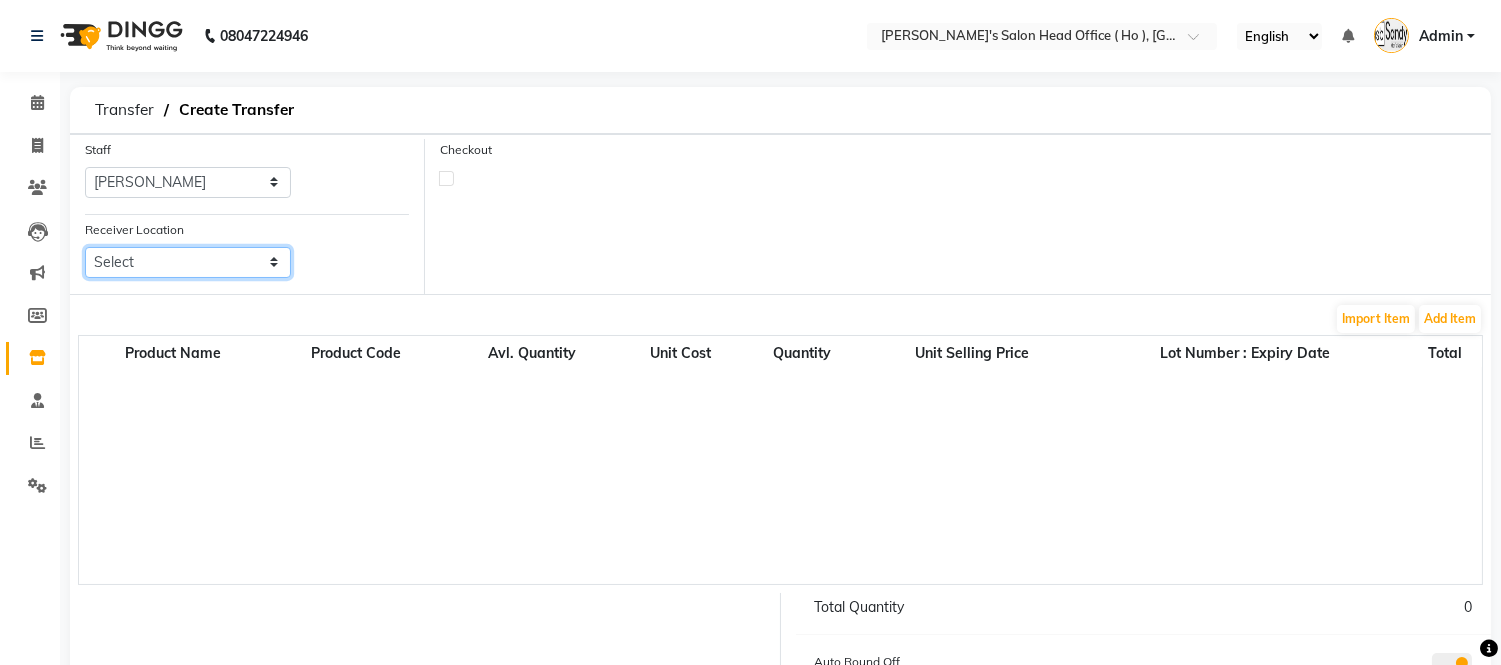 click on "Select Elaine Ladies Salon, Nr Bajaj Hall Sandy Men's Salon & Academy Llp, Ravapar Road Sandy Men's Salon And Academy Llp, Mavdi Main Road Sandy Men's Salon And Academy Llp, Speed Well  Sandy Men's Salon And Academy Llp, University Road Sandy Men's Salon And Academy Llp, Nana Mava Circle" at bounding box center (188, 262) 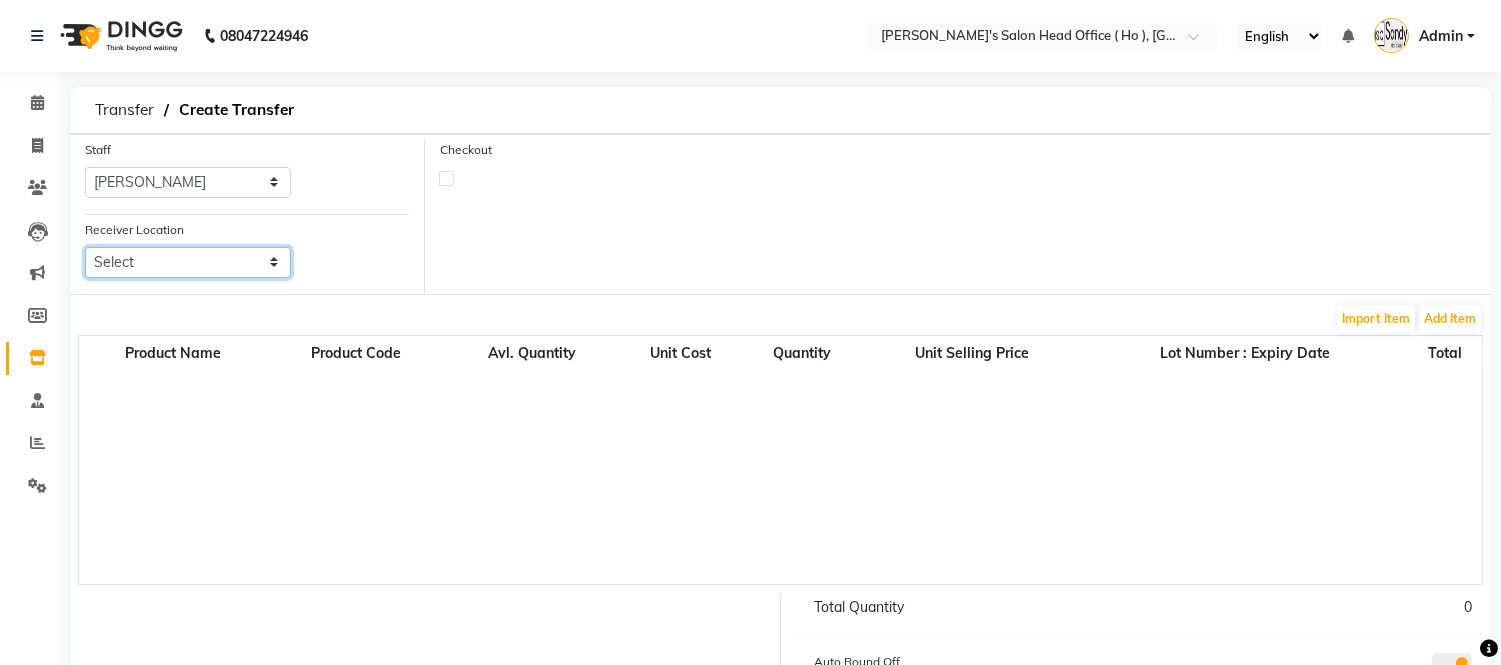 select on "2703" 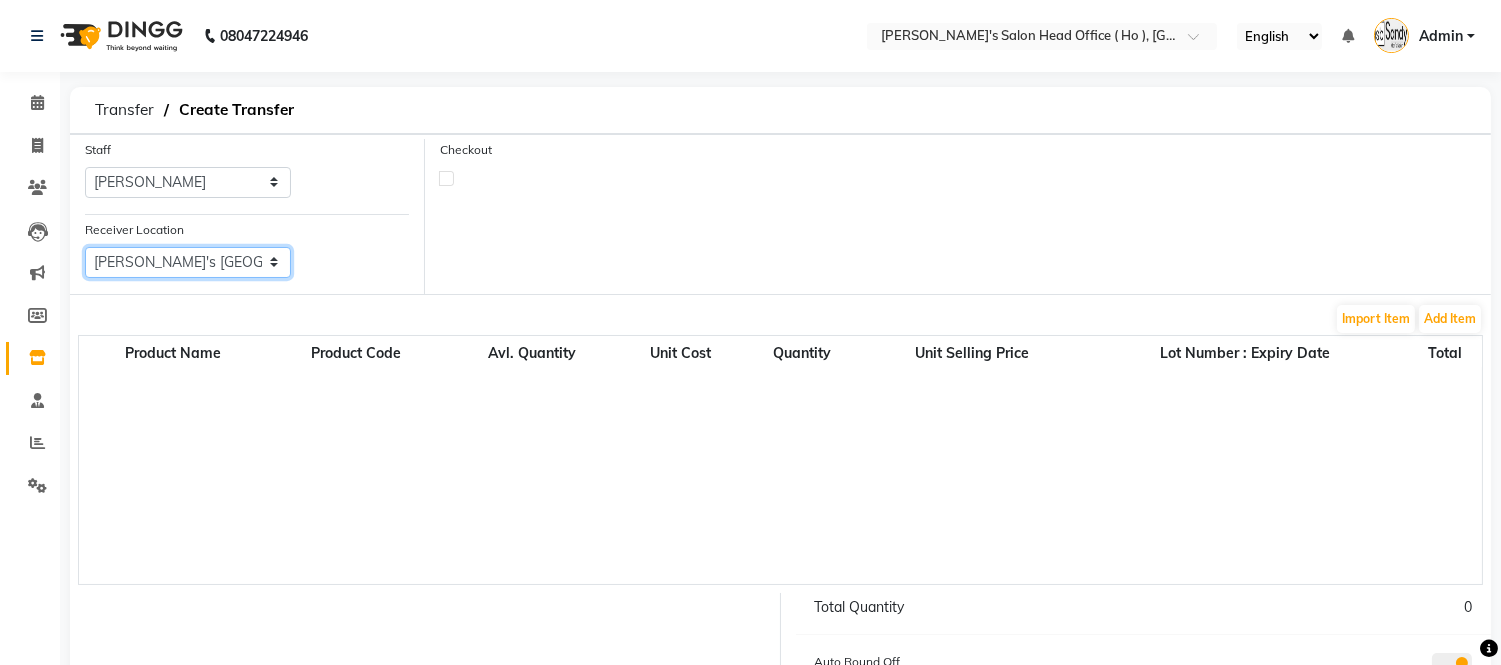 click on "Select Elaine Ladies Salon, Nr Bajaj Hall Sandy Men's Salon & Academy Llp, Ravapar Road Sandy Men's Salon And Academy Llp, Mavdi Main Road Sandy Men's Salon And Academy Llp, Speed Well  Sandy Men's Salon And Academy Llp, University Road Sandy Men's Salon And Academy Llp, Nana Mava Circle" at bounding box center (188, 262) 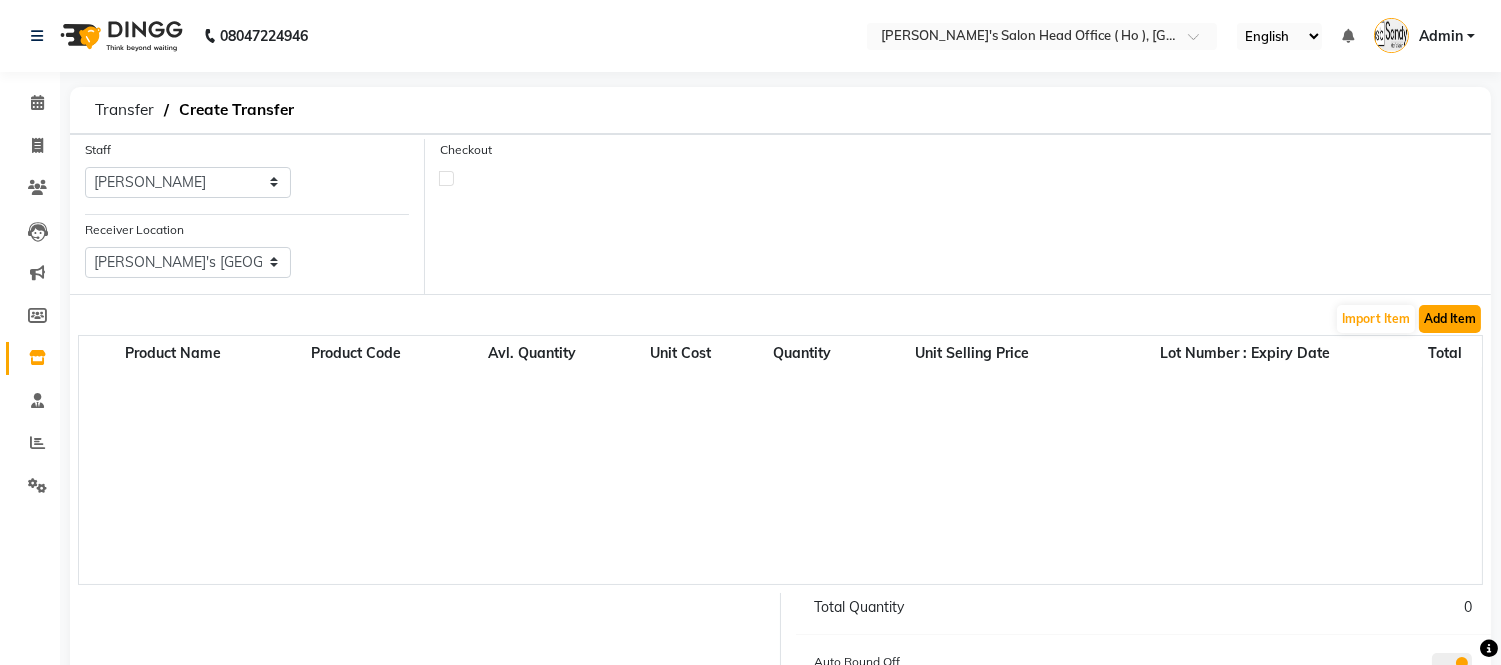 click on "Add Item" 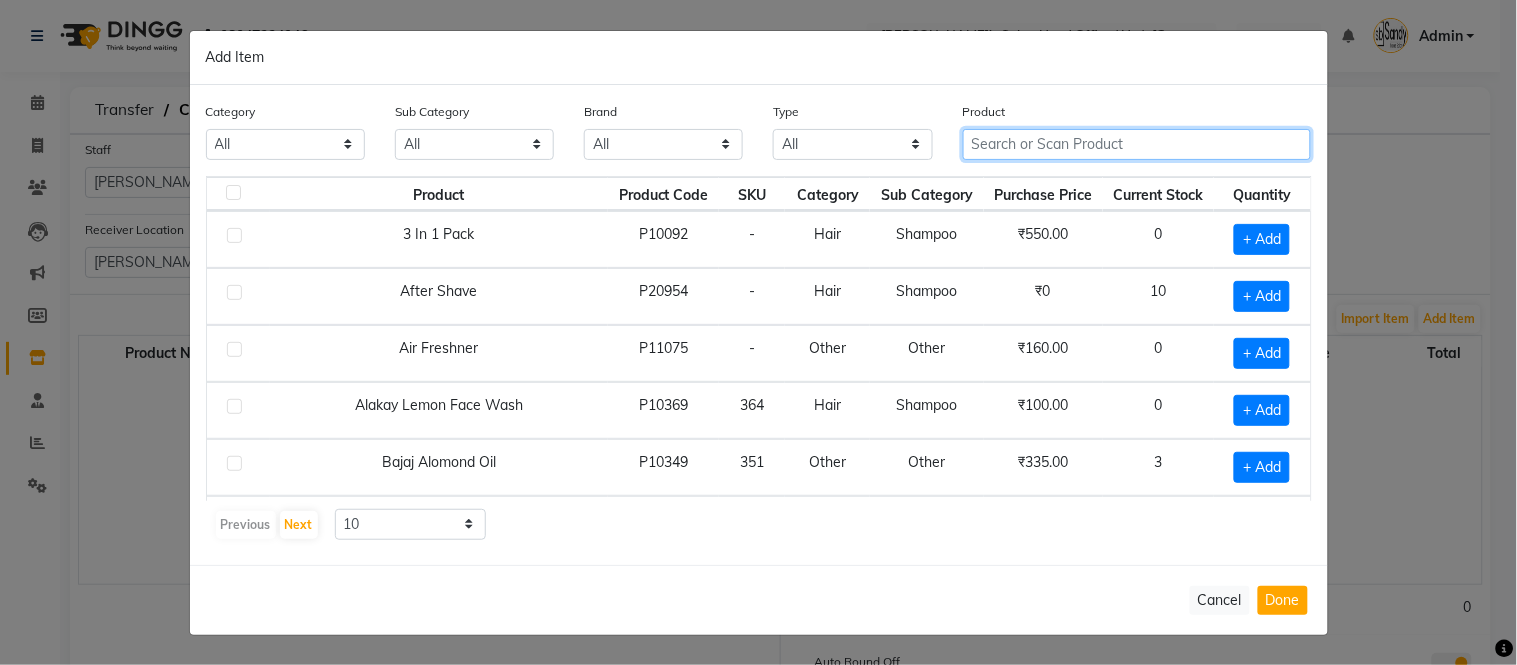click 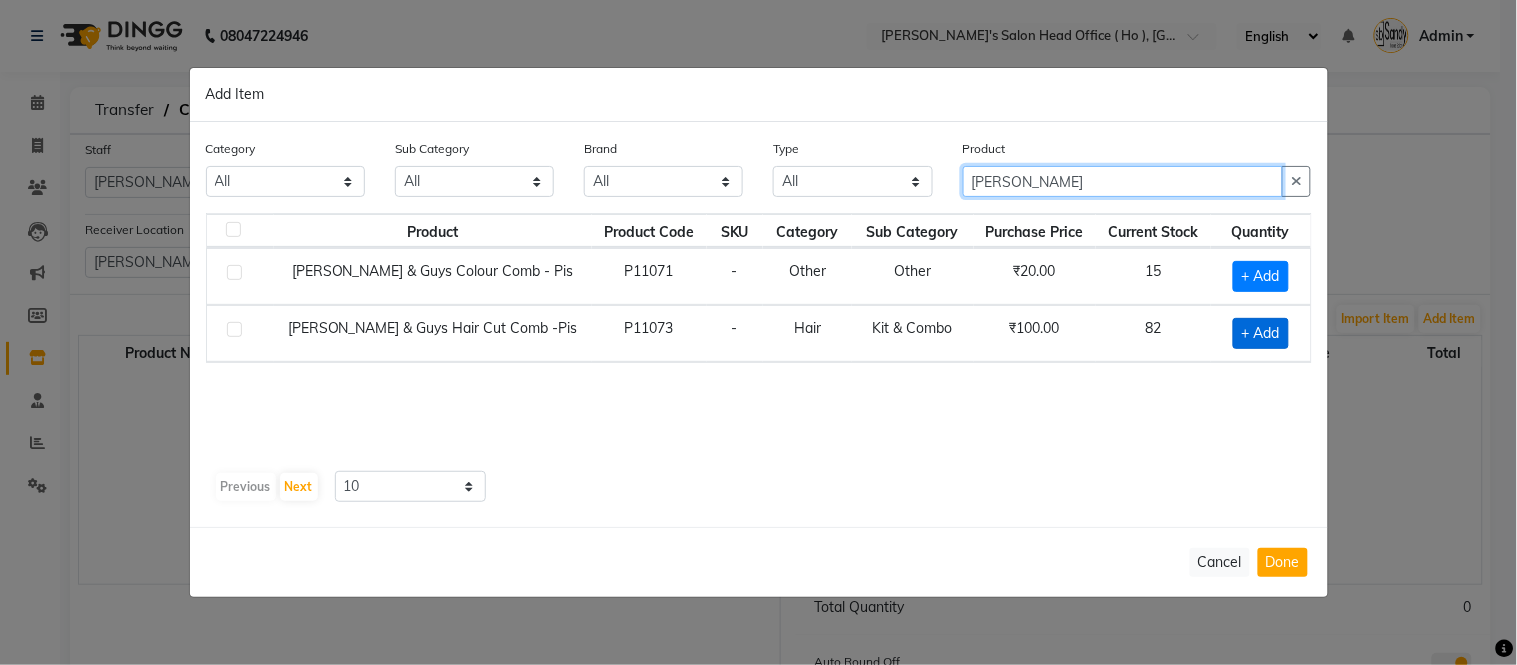 type on "TONY" 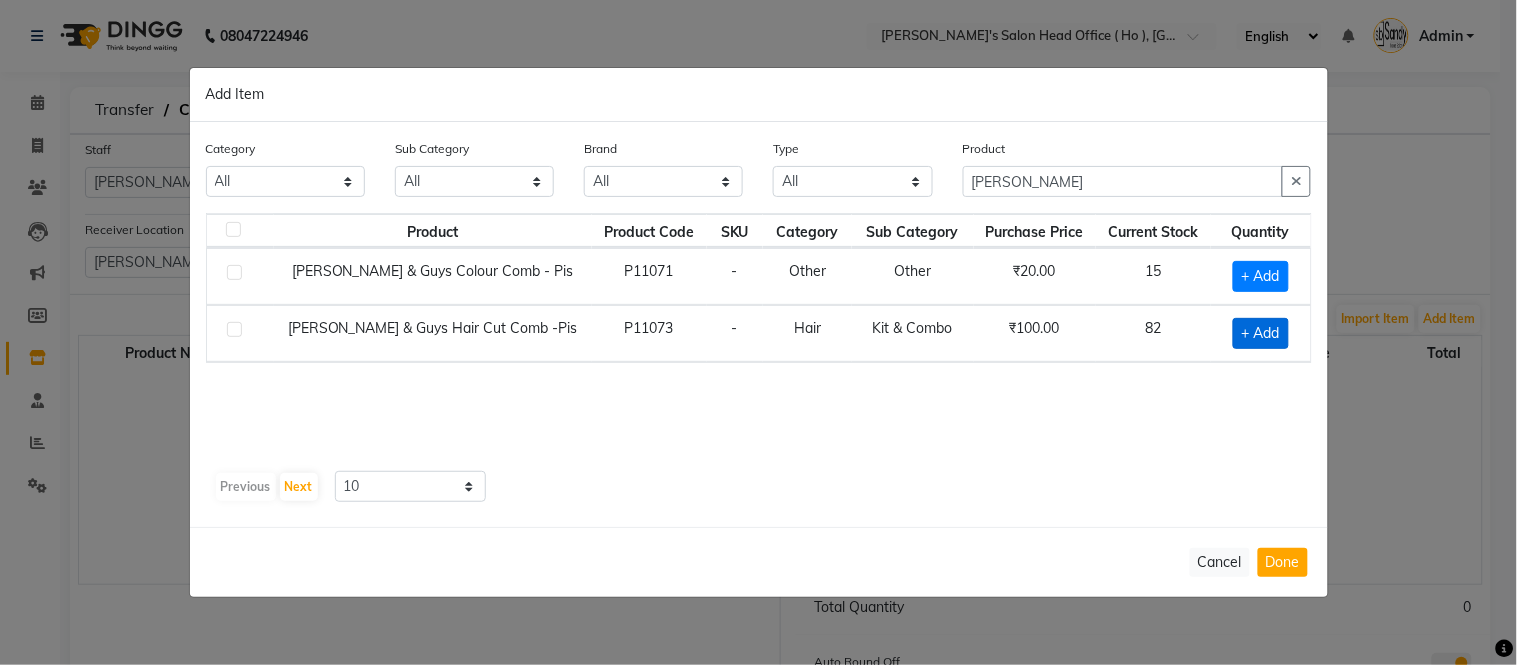 click on "+ Add" 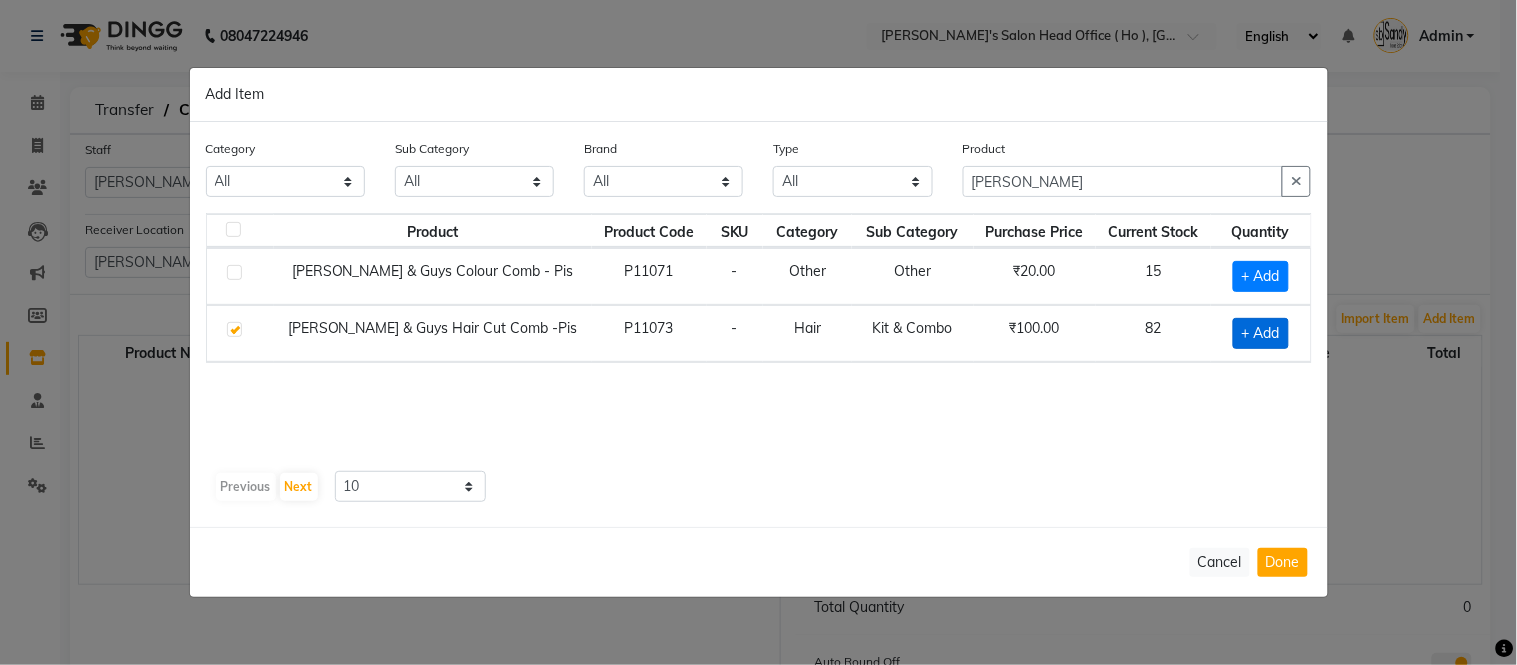 checkbox on "true" 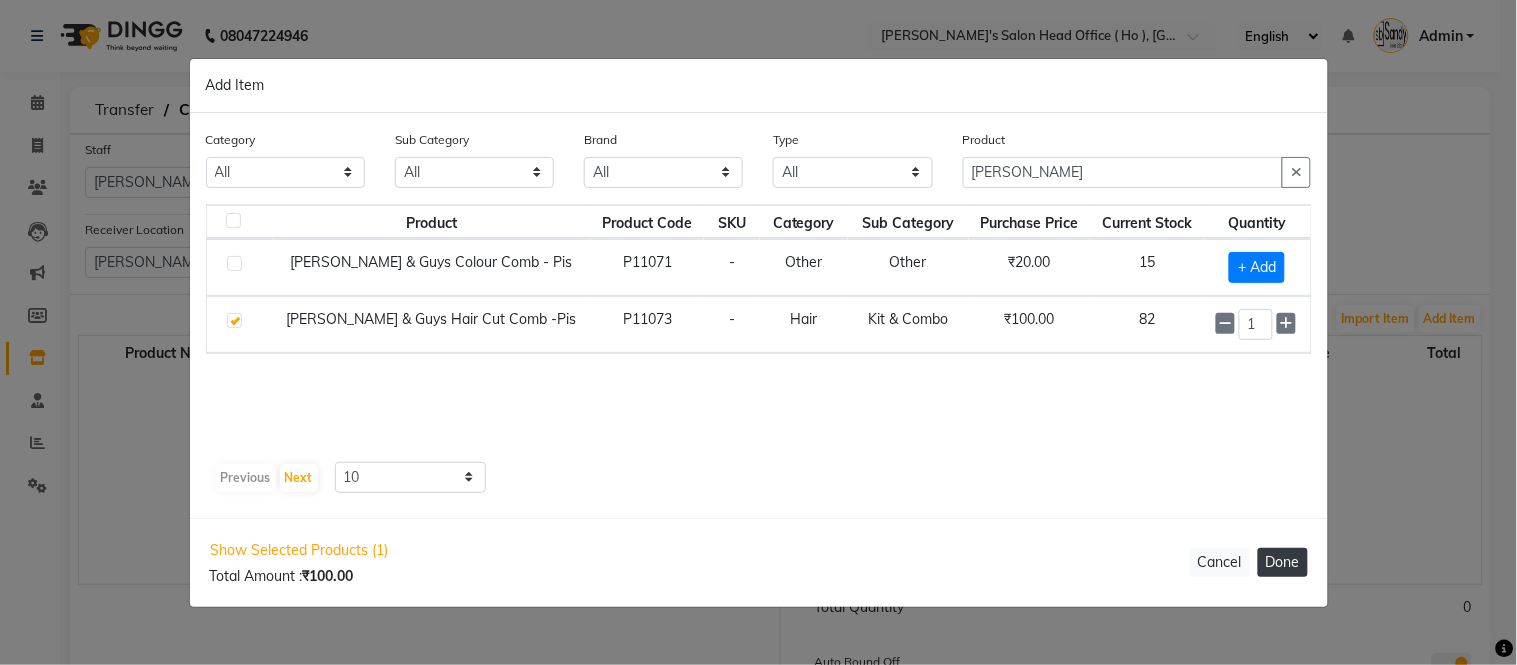 click on "Done" 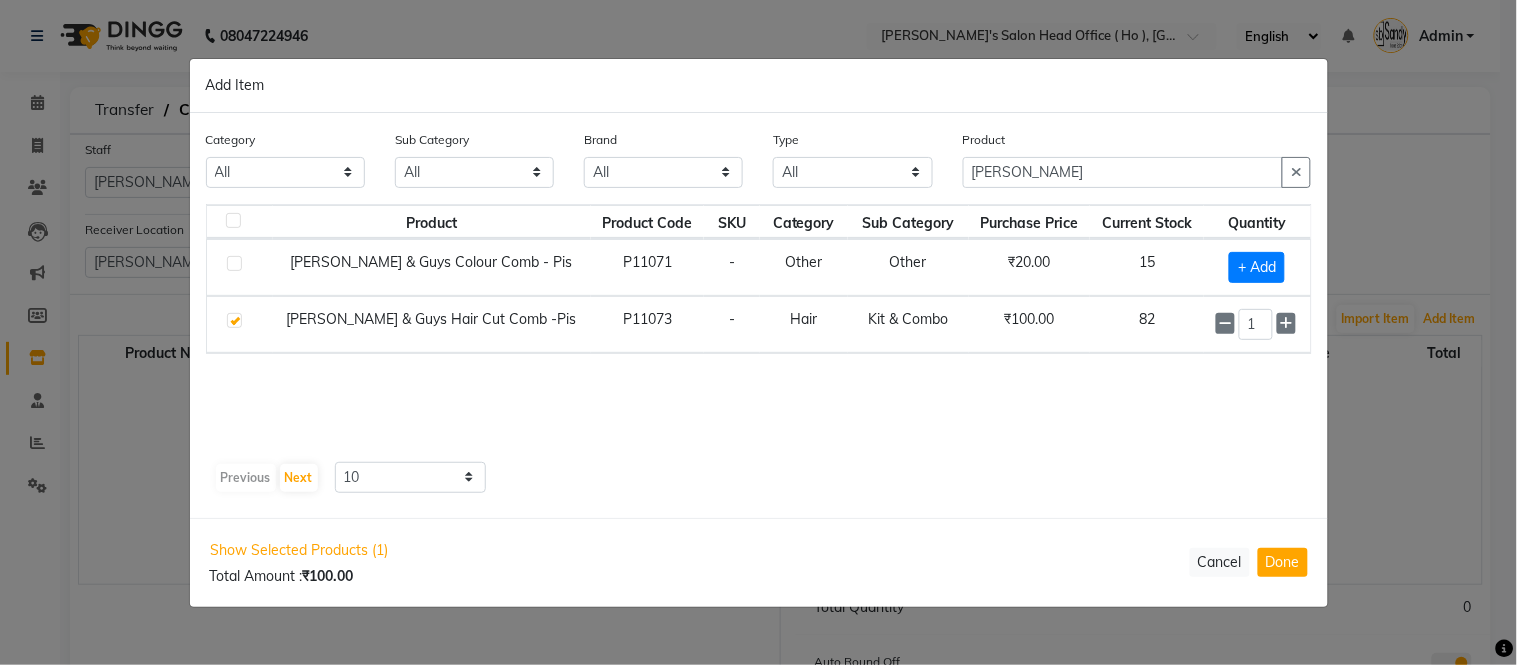type 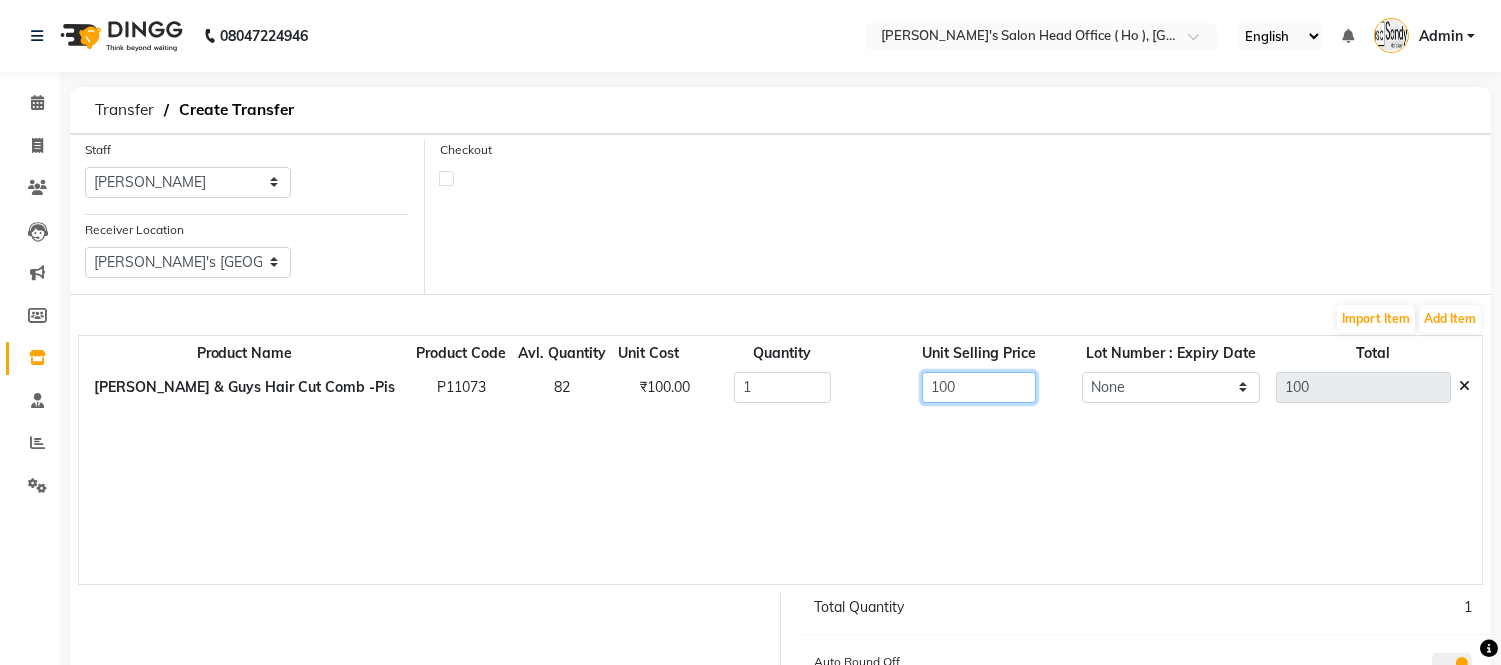 click on "100" 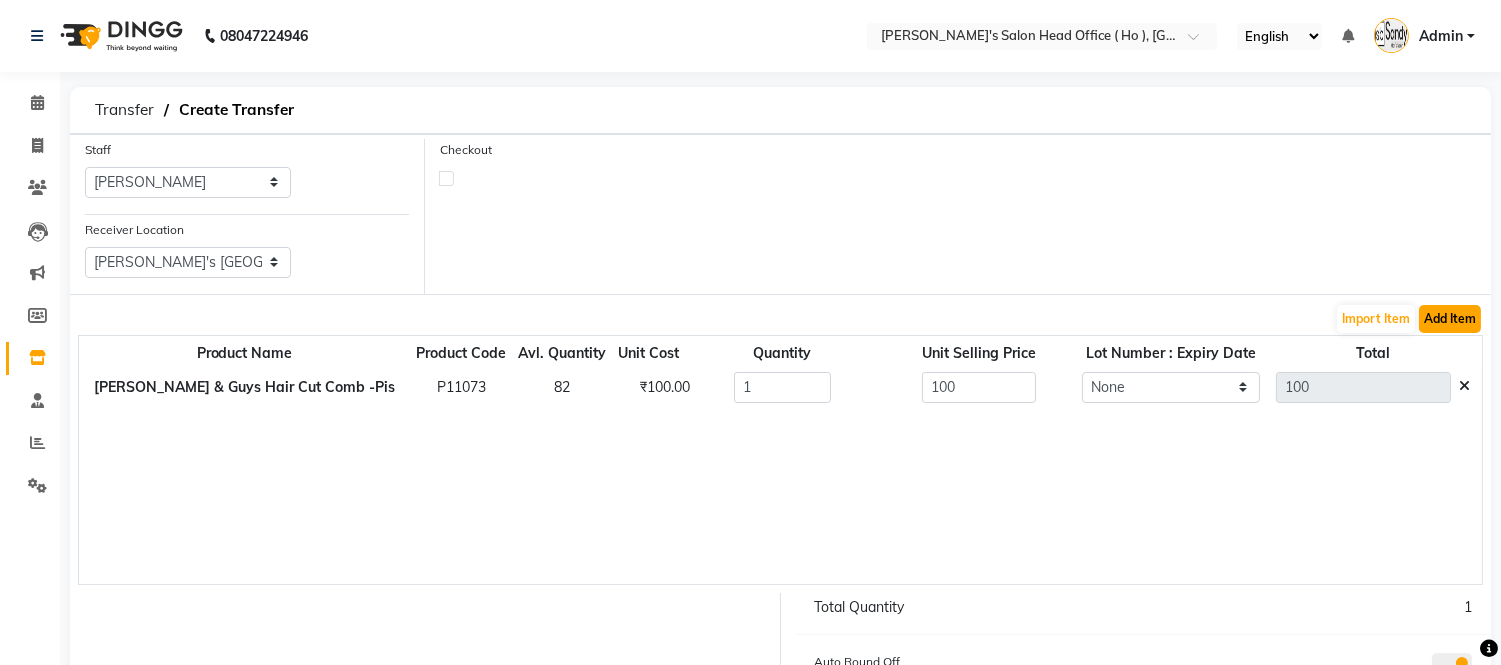 click on "Add Item" 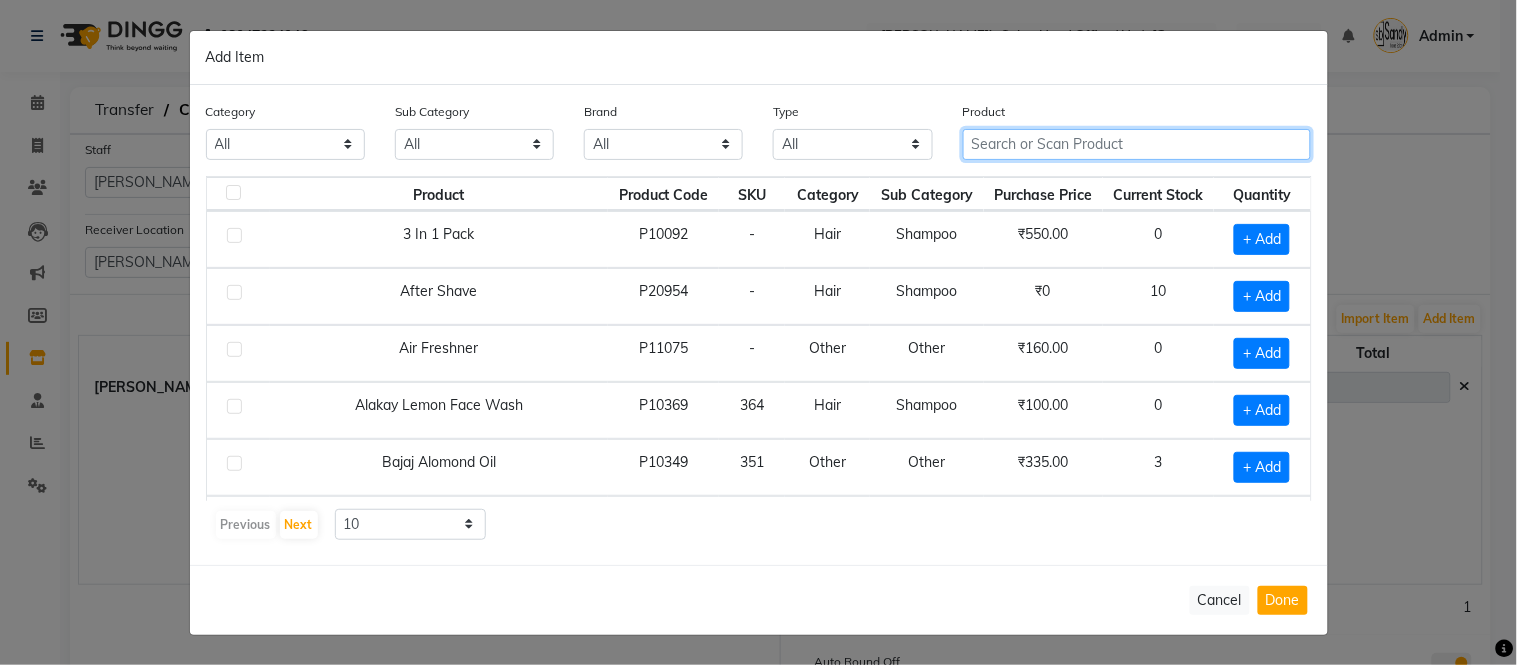 click 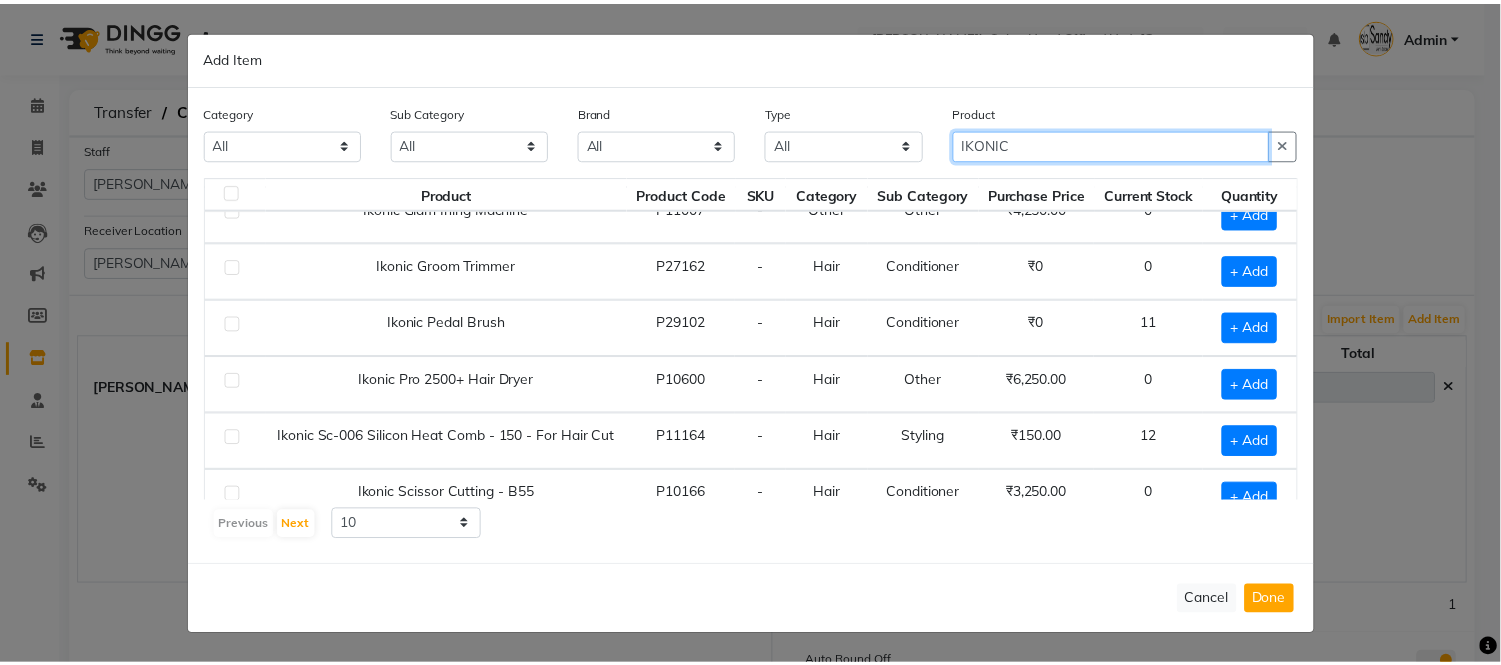 scroll, scrollTop: 111, scrollLeft: 0, axis: vertical 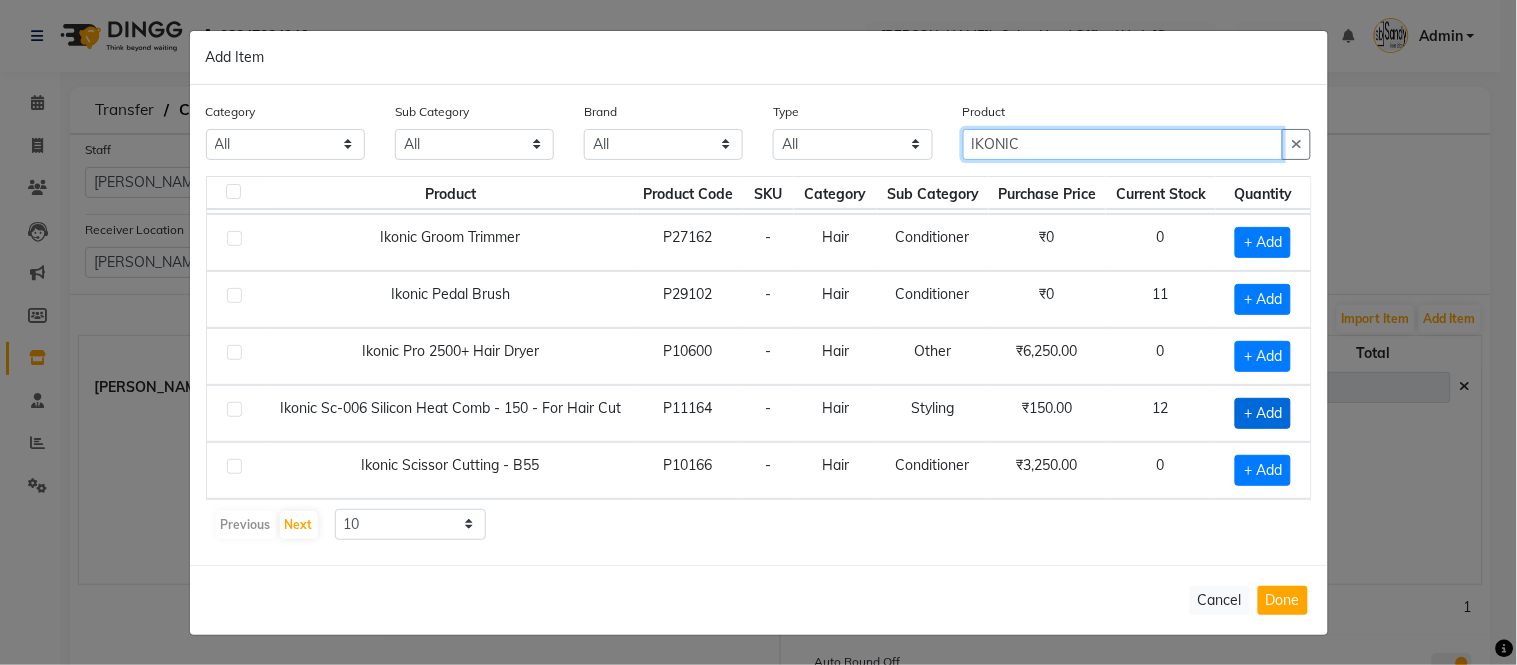 type on "IKONIC" 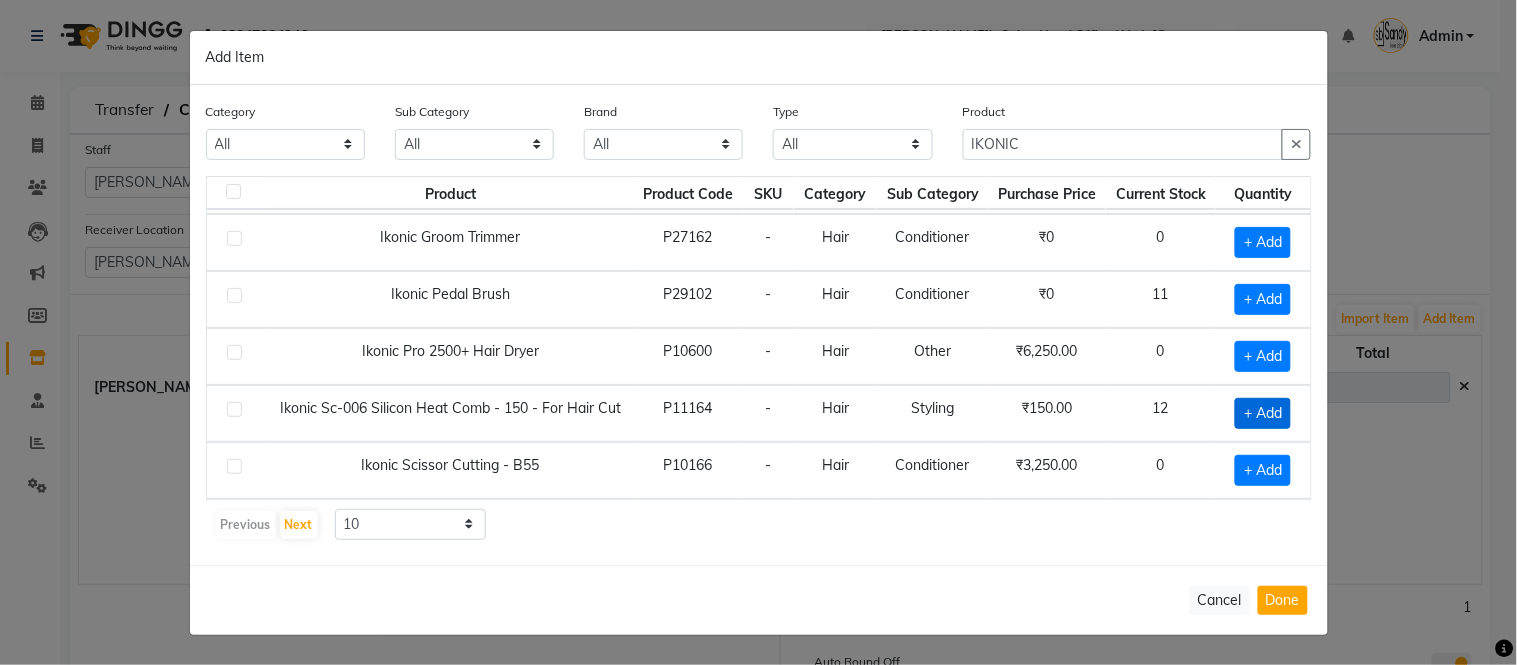 click on "+ Add" 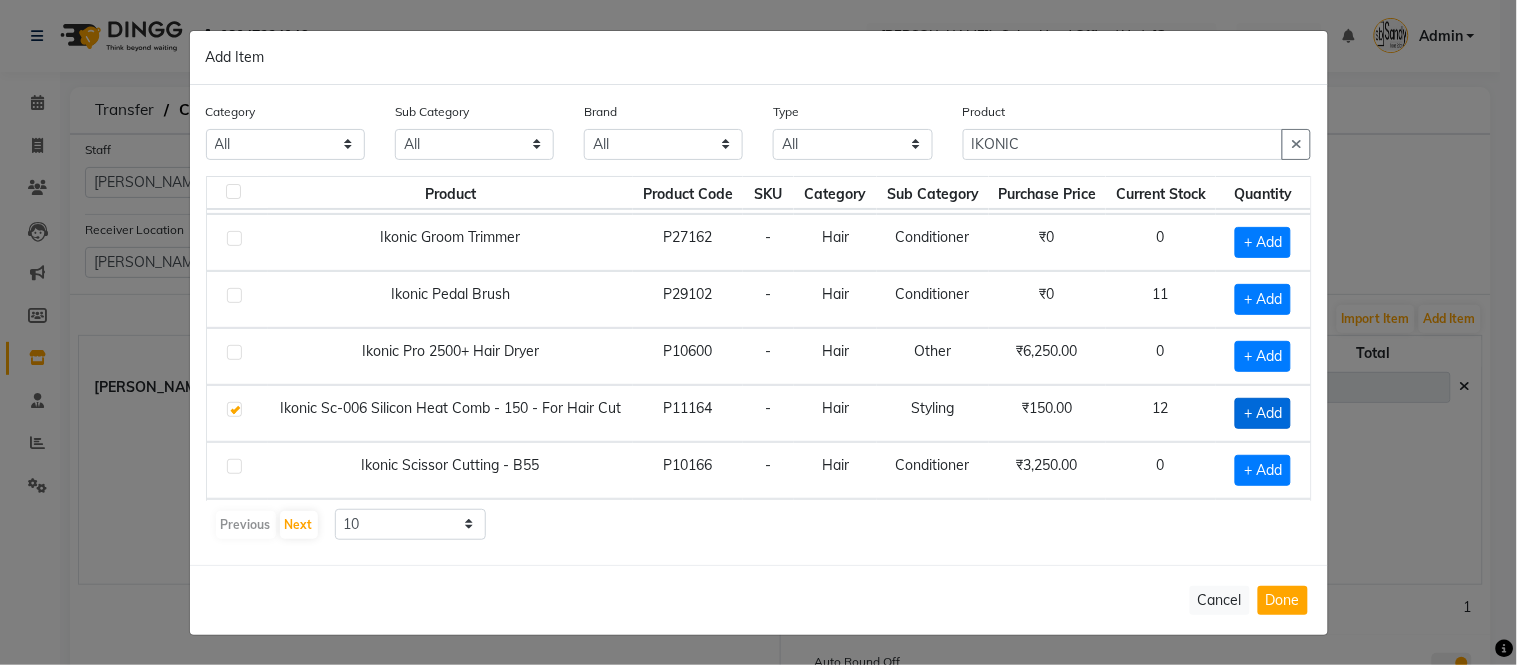 checkbox on "true" 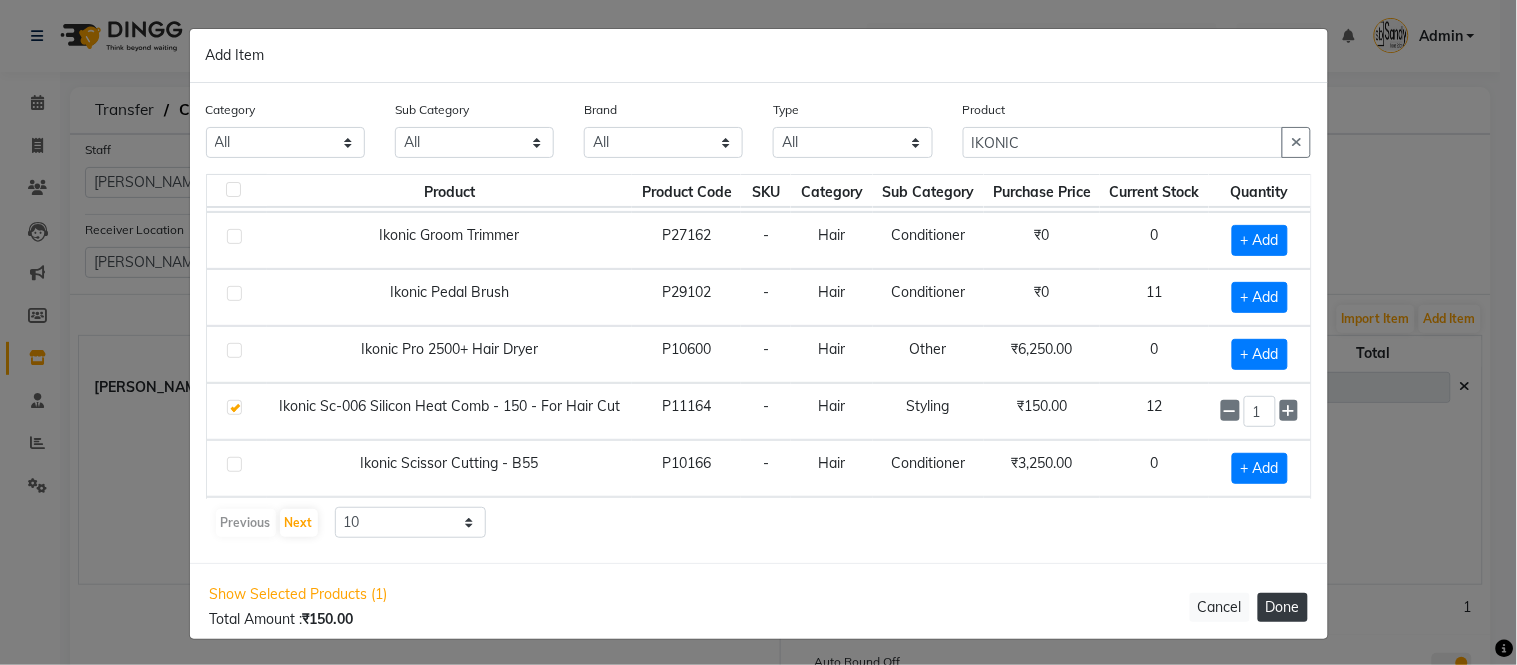 click on "Done" 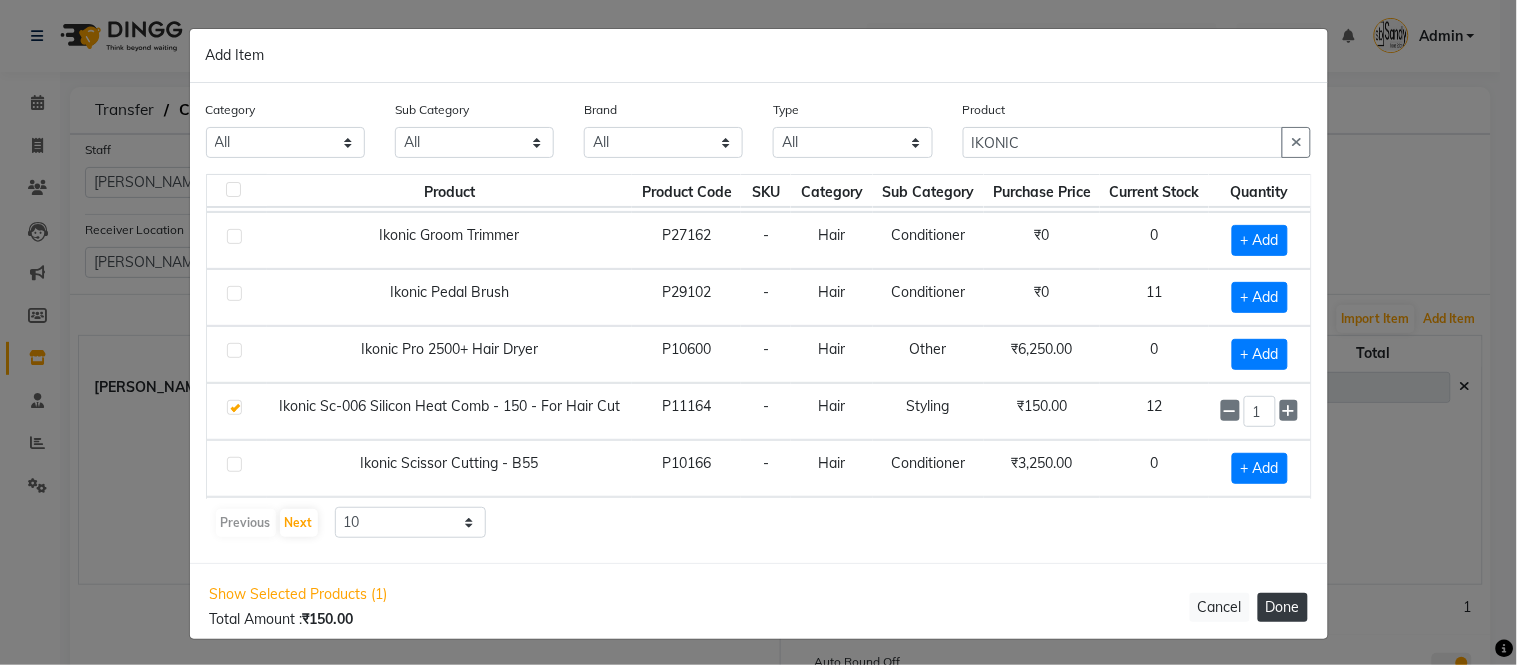 type 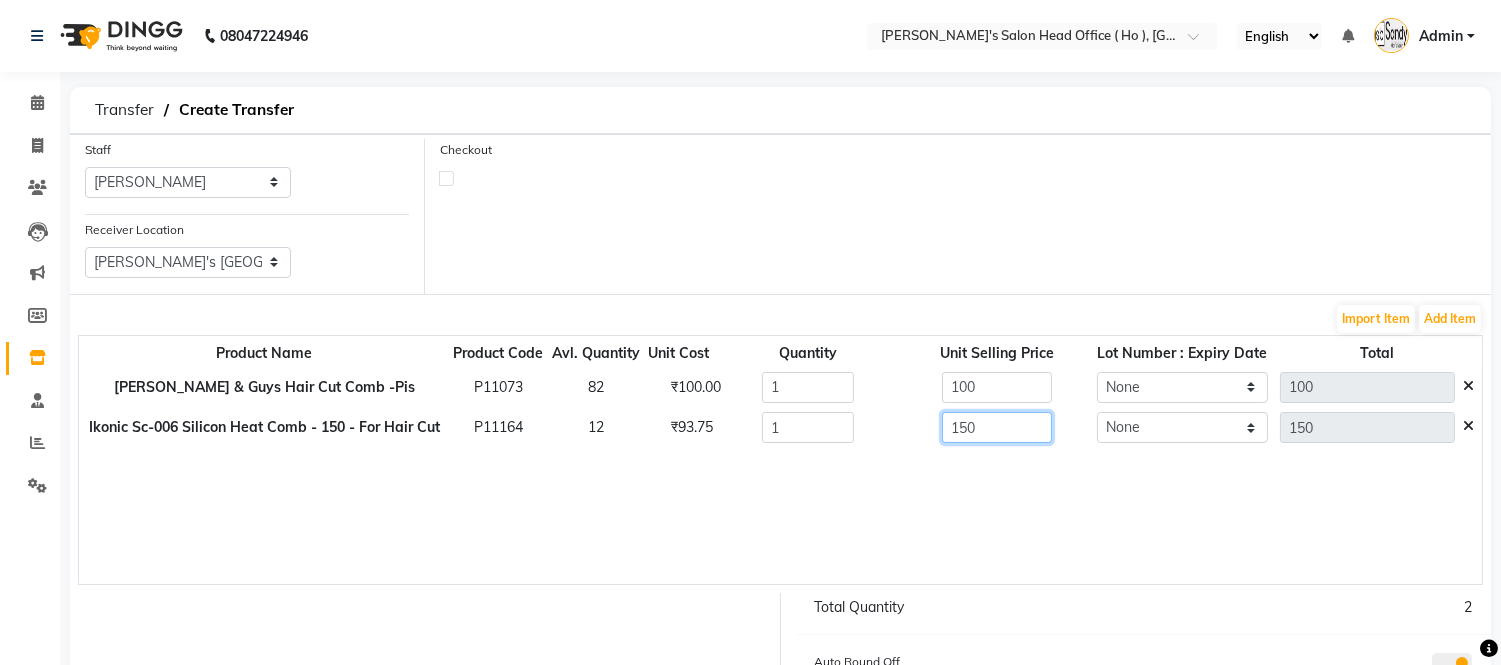click on "150" 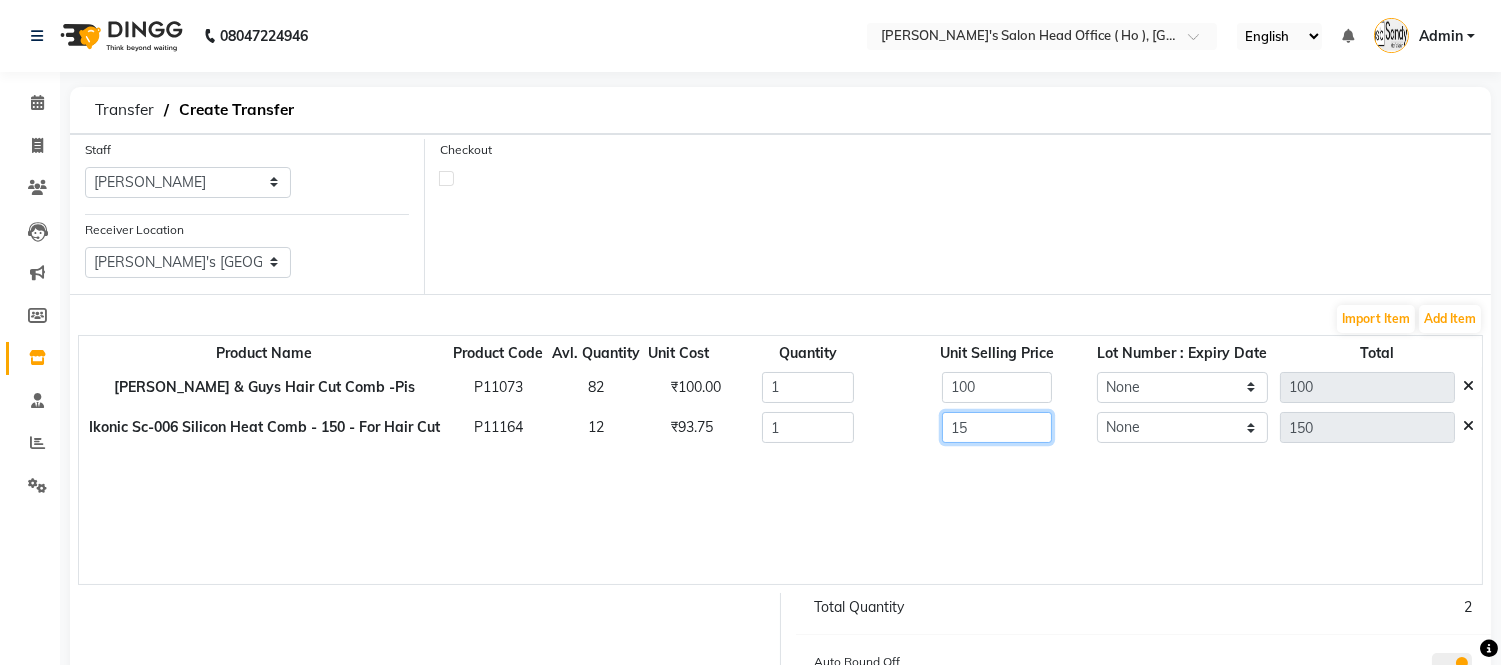 type on "1" 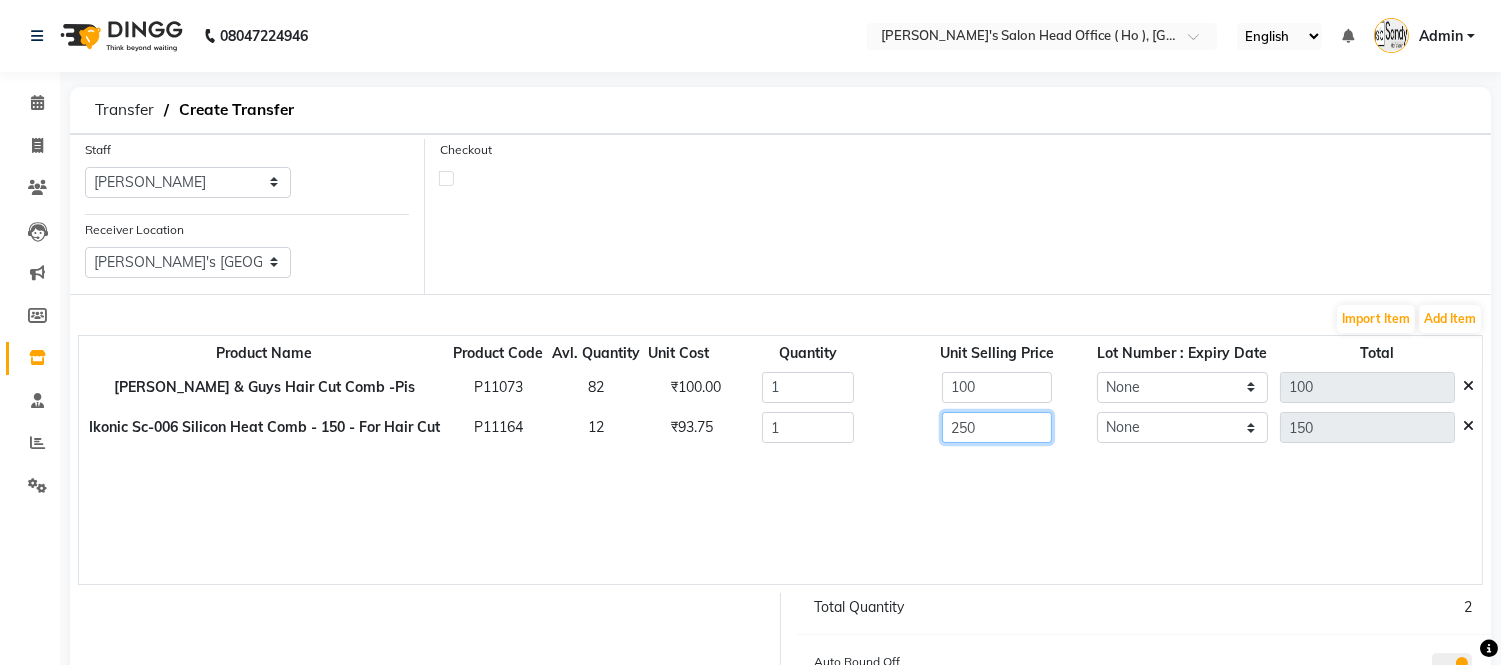 type on "250" 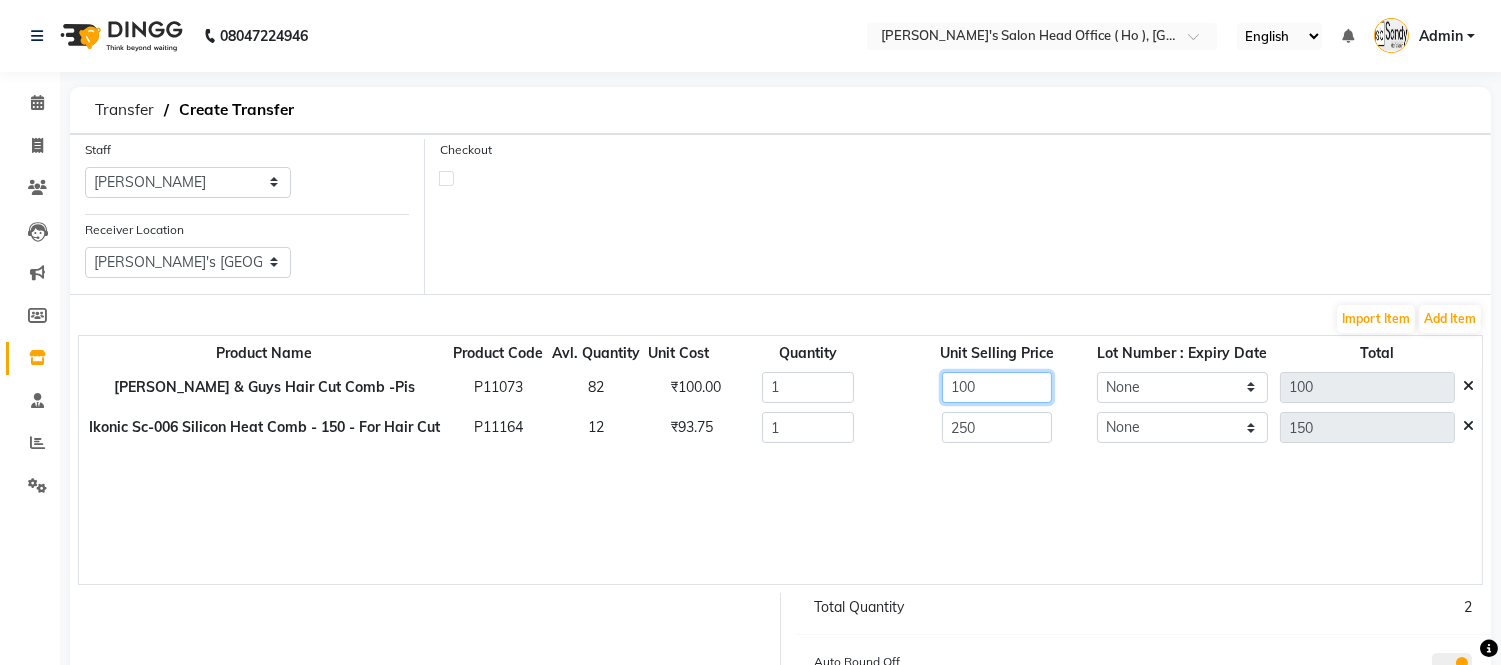 type on "250" 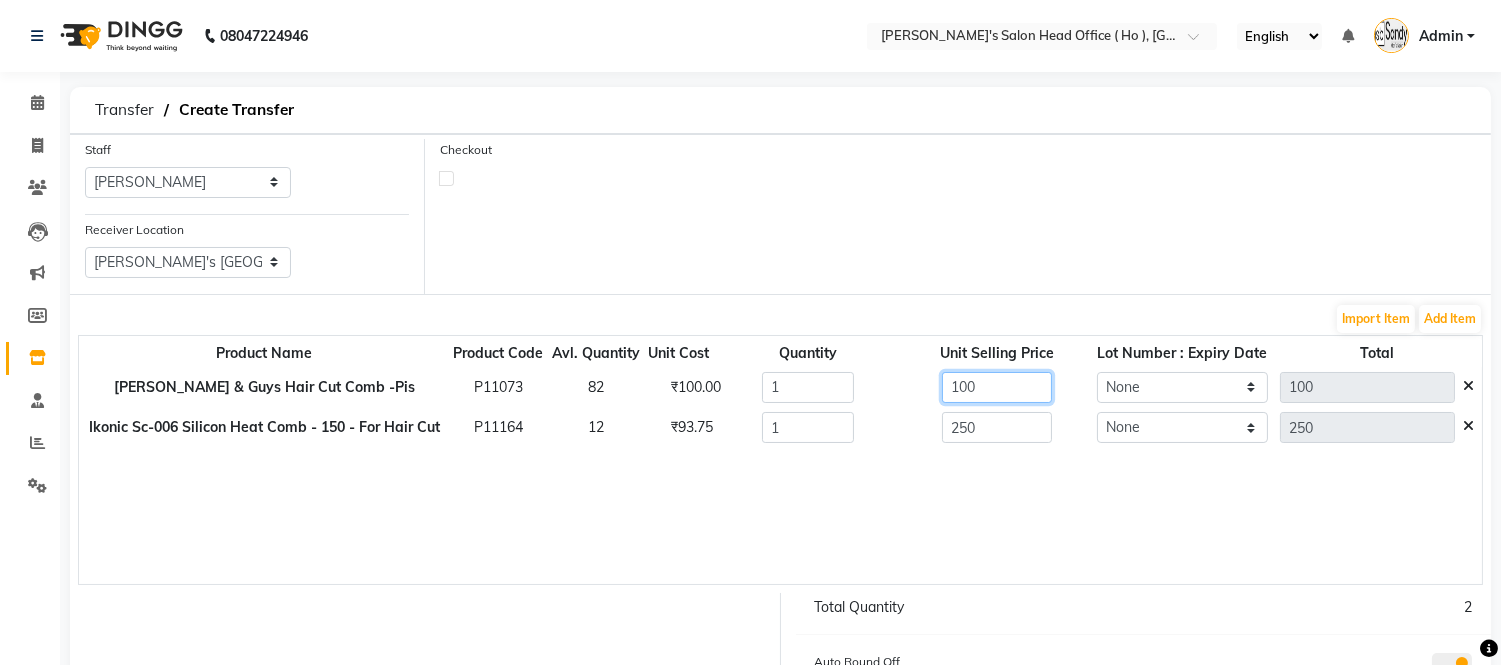 click on "100" 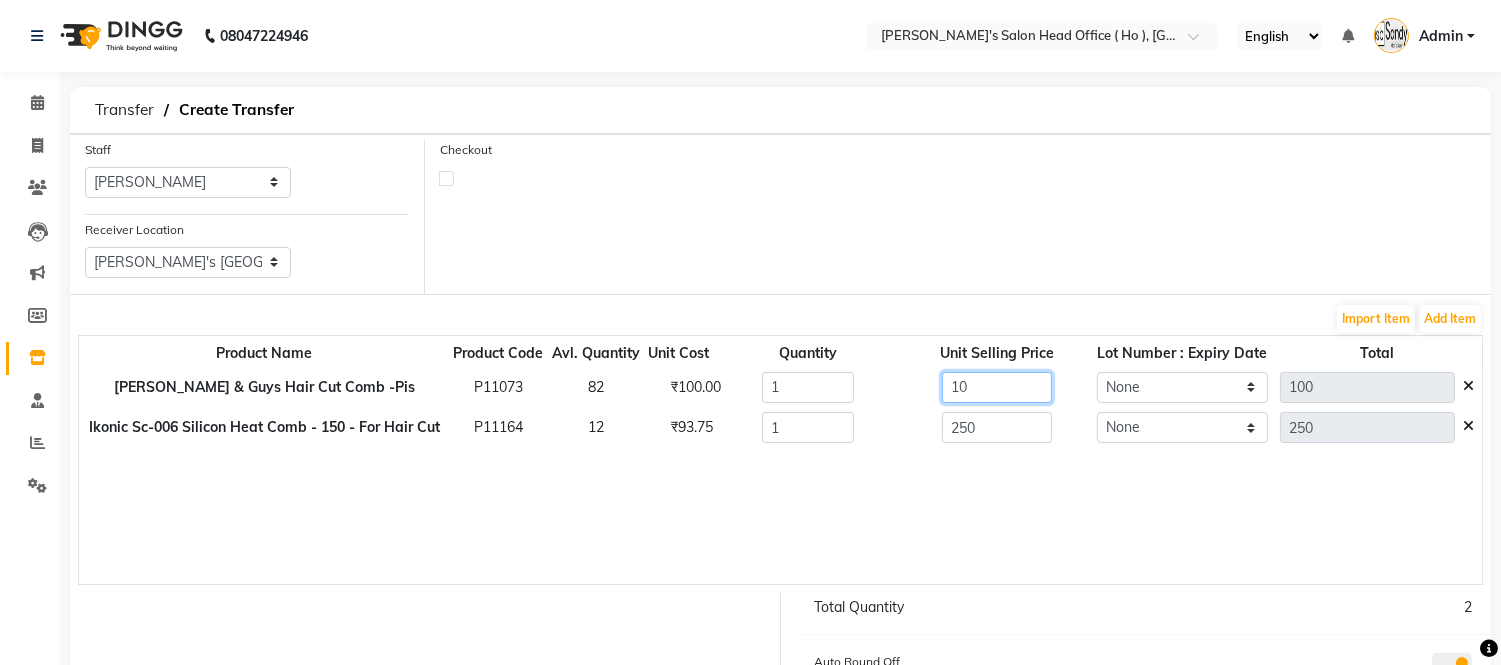 type on "1" 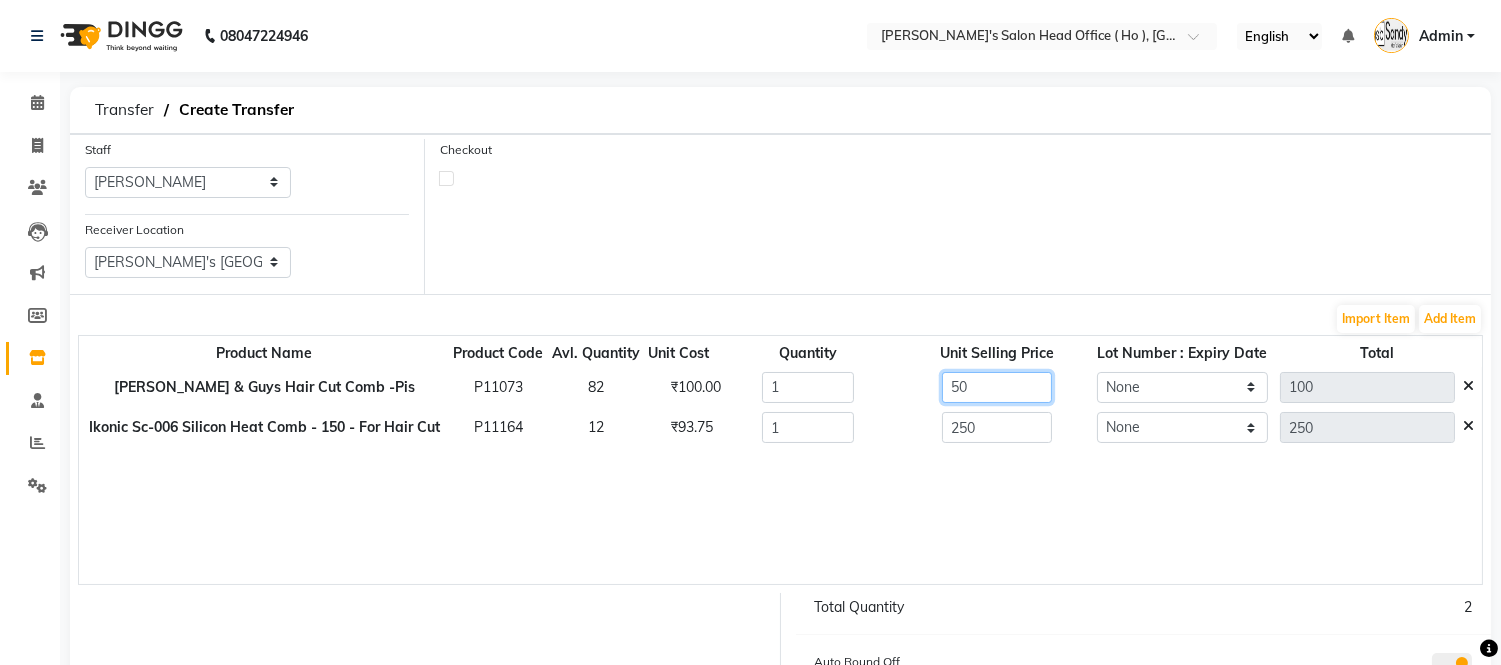 type on "50" 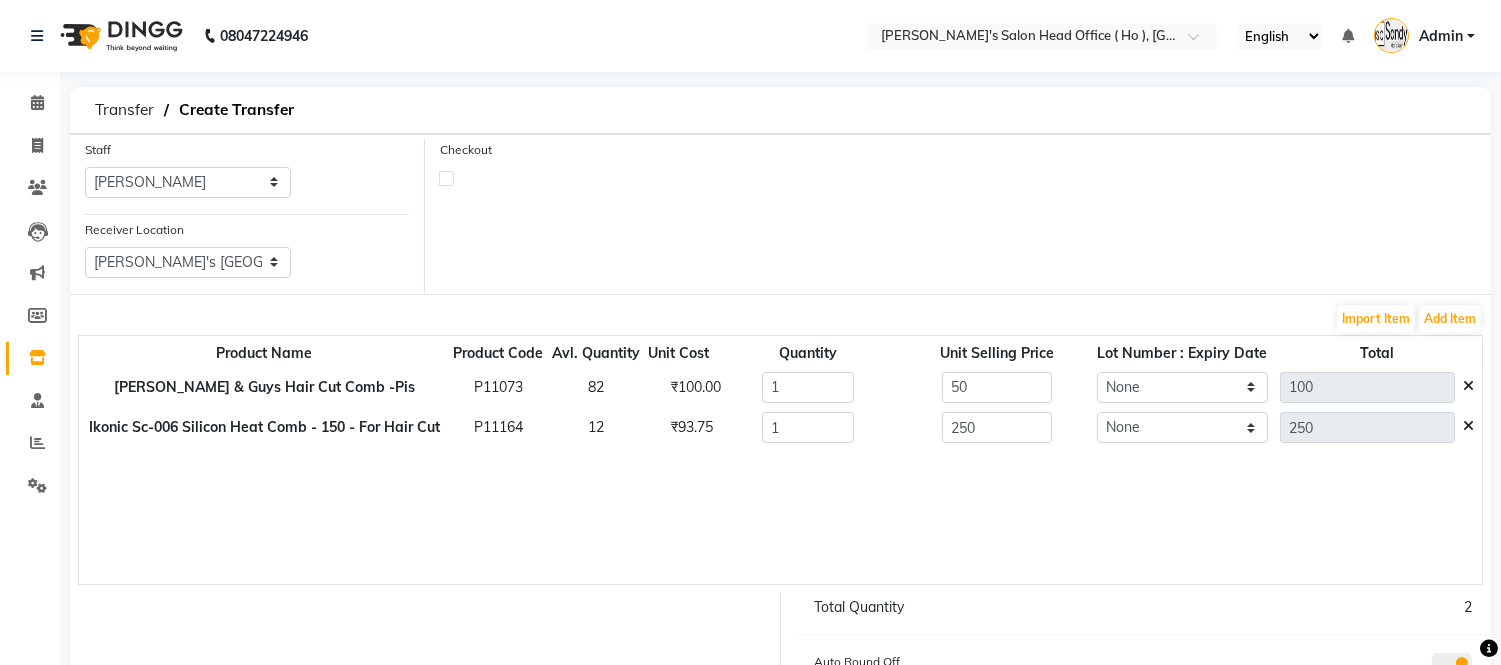type on "50" 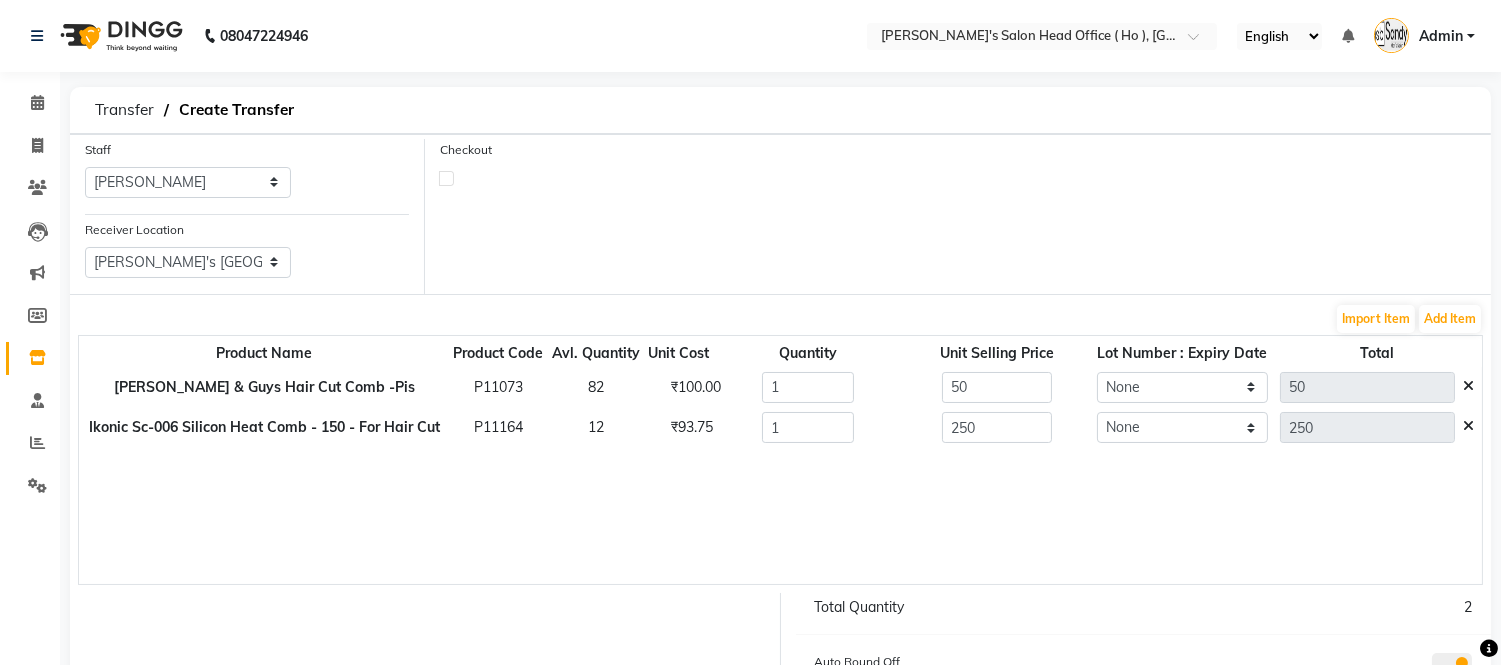 click on "Checkout" 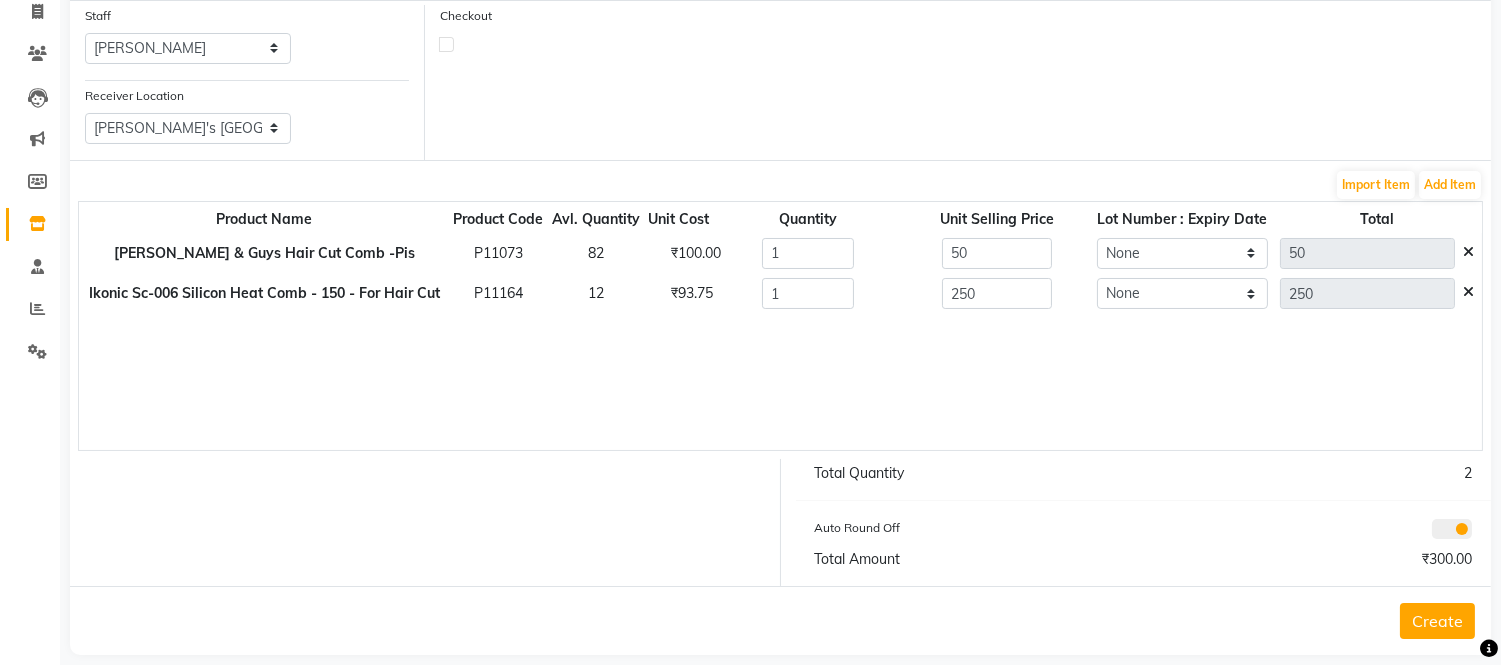 scroll, scrollTop: 157, scrollLeft: 0, axis: vertical 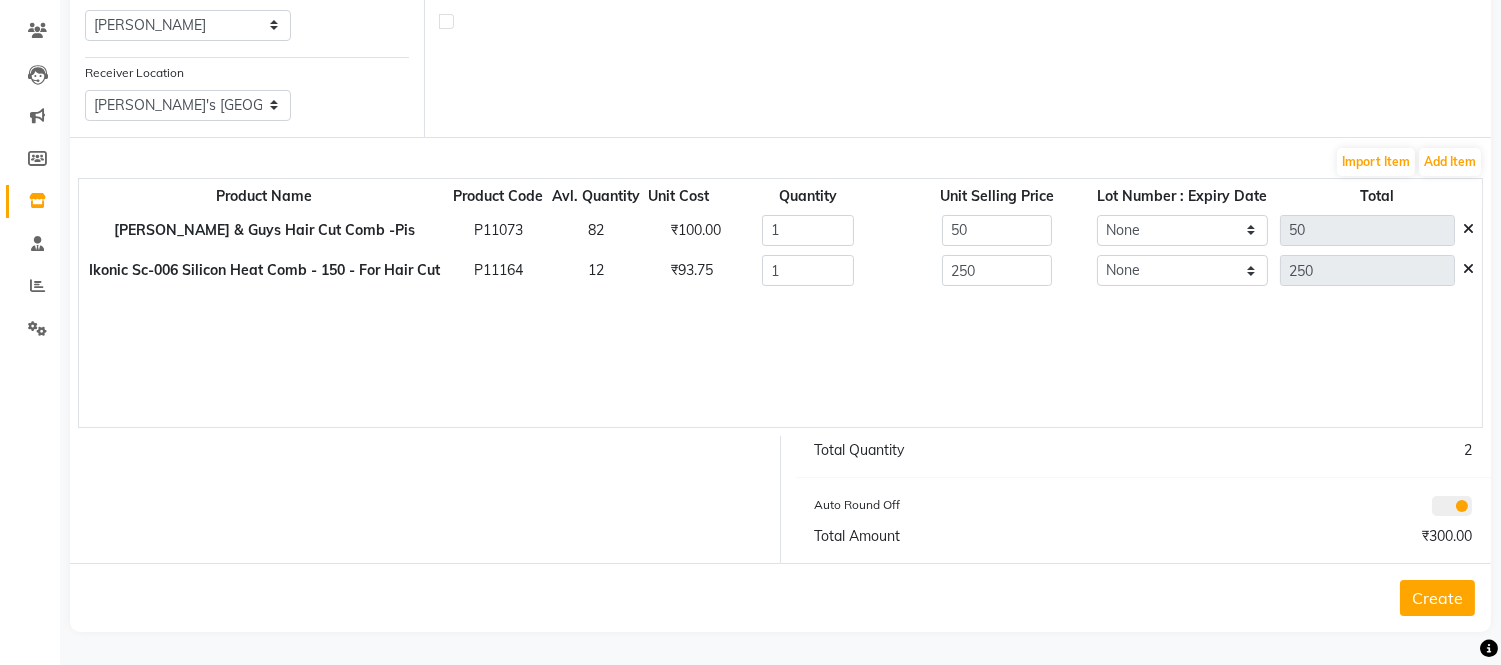 click on "Create" 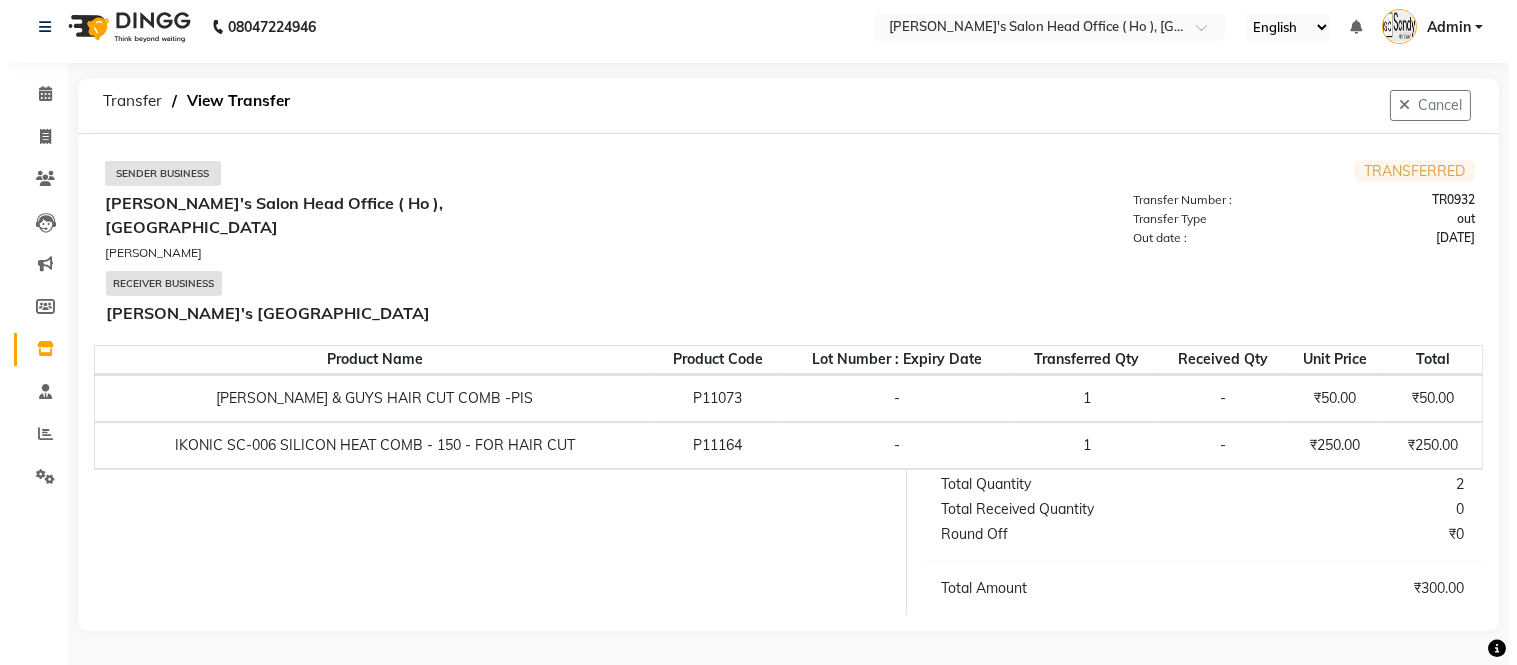 scroll, scrollTop: 0, scrollLeft: 0, axis: both 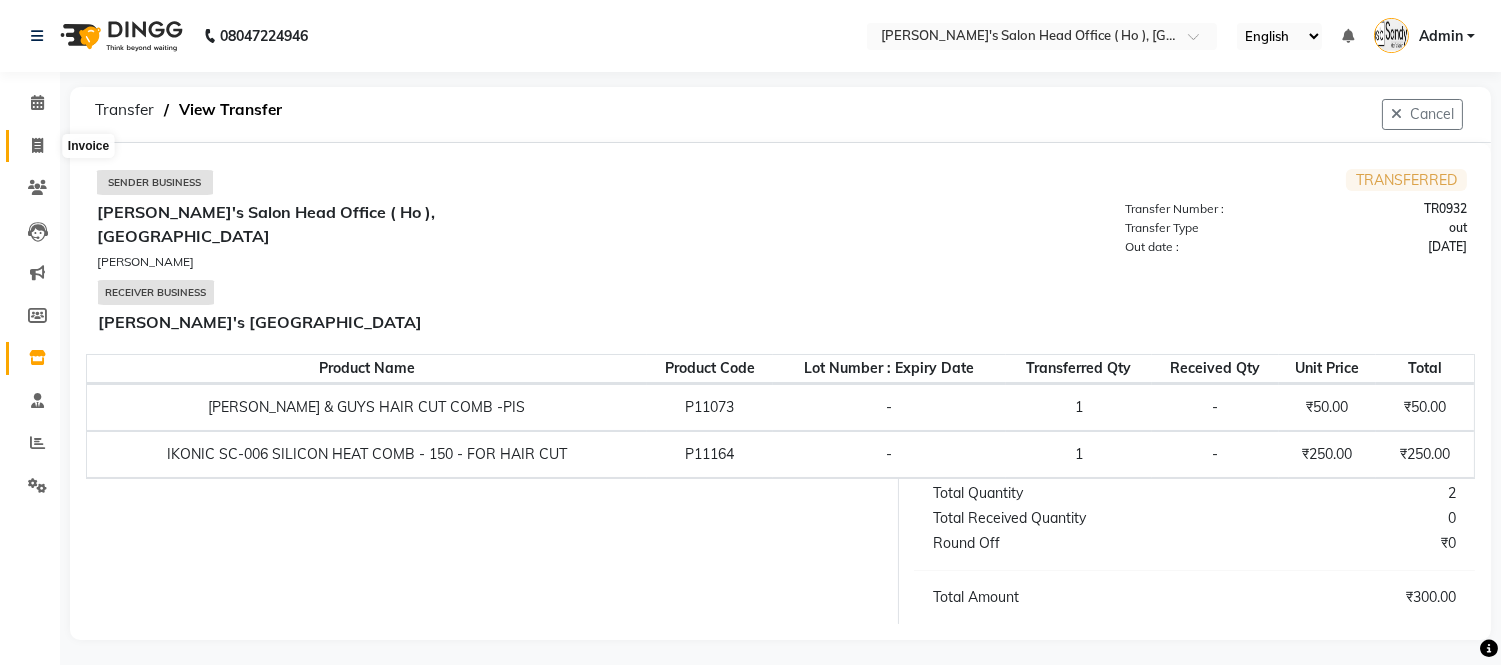 click 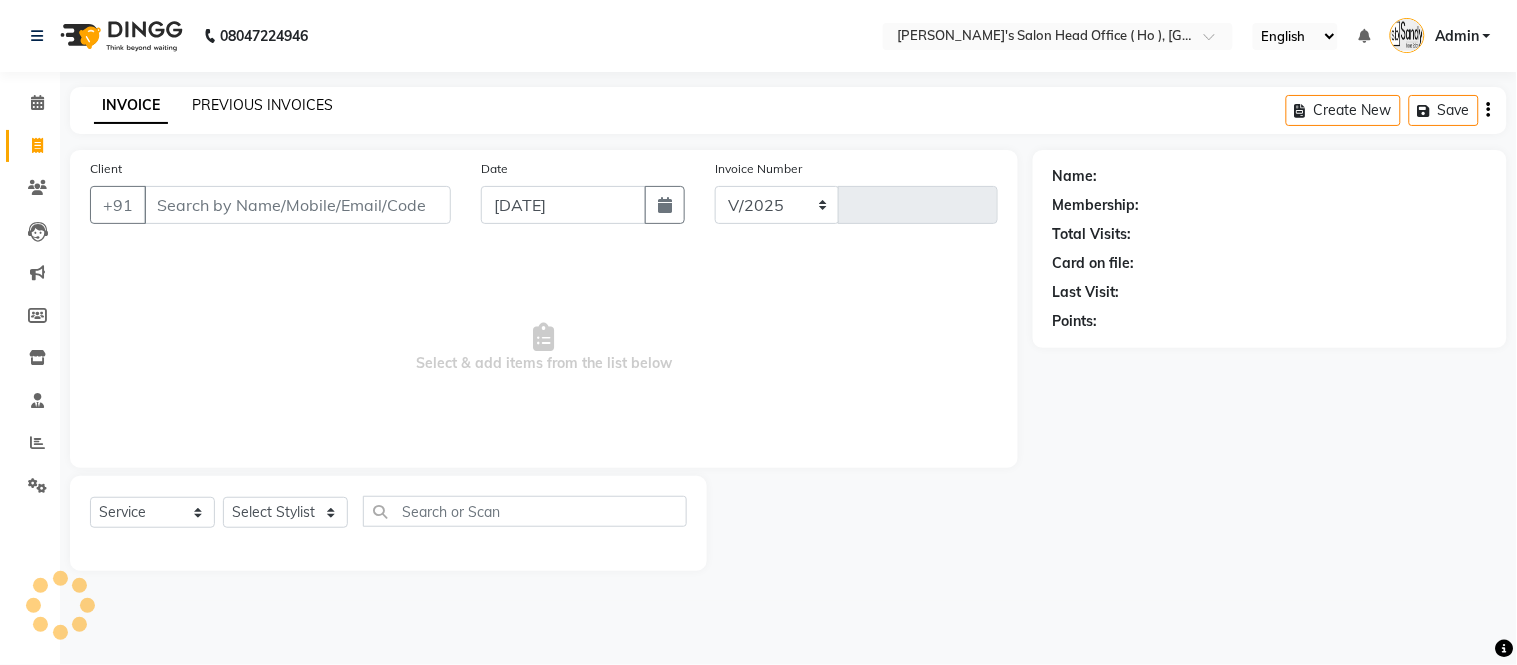 select on "6981" 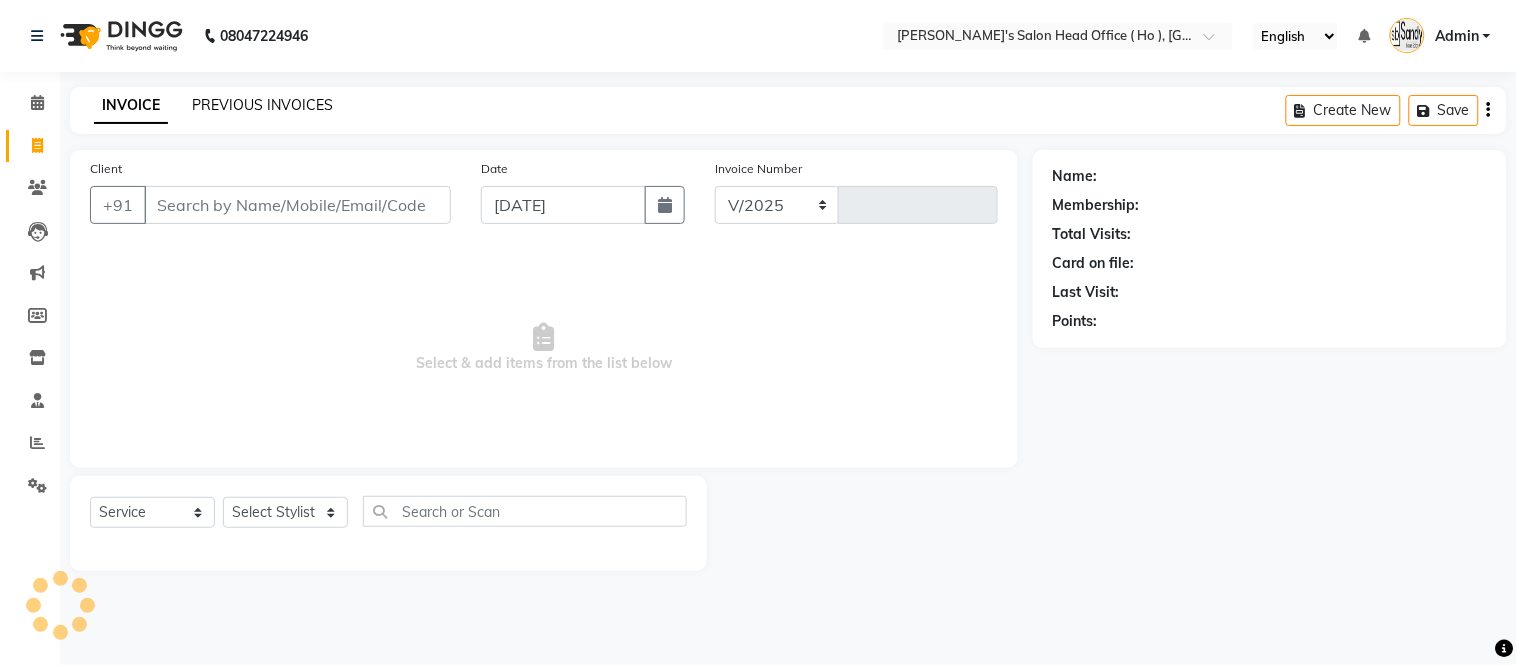 type on "0001" 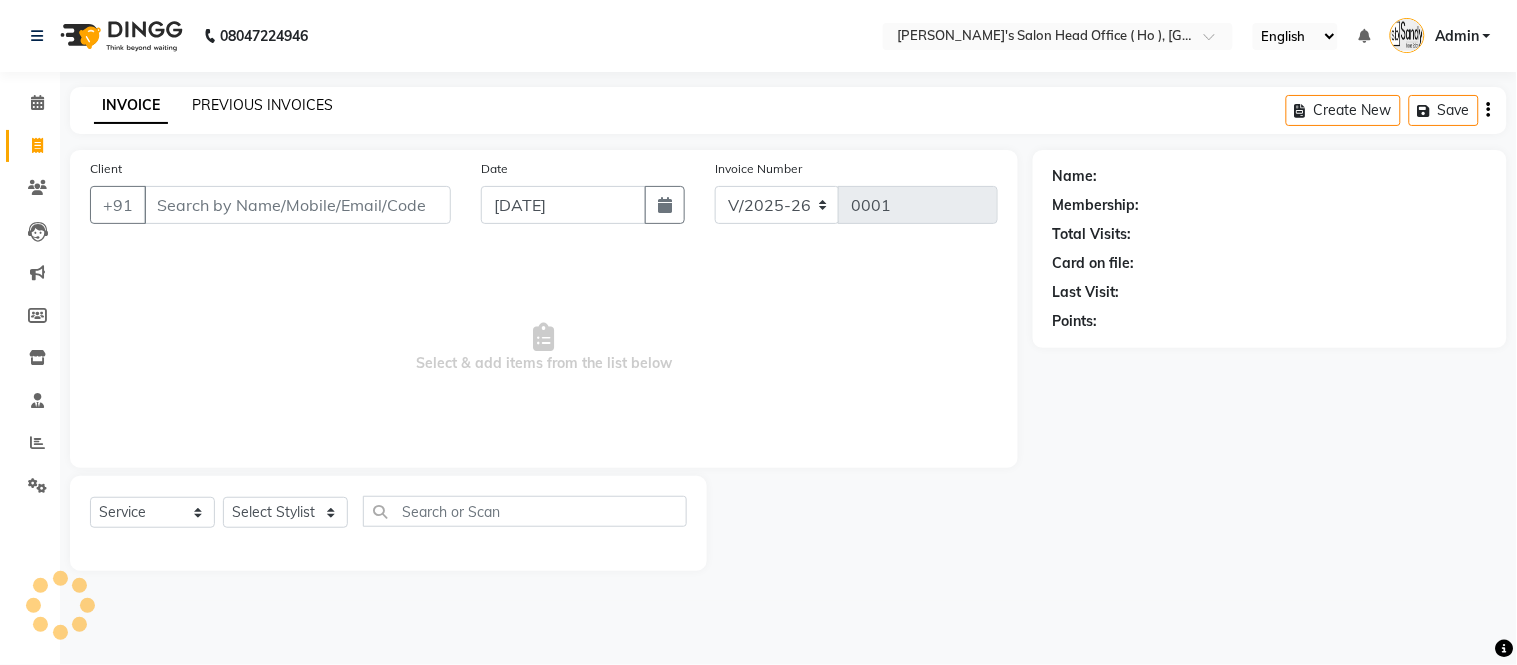 click on "PREVIOUS INVOICES" 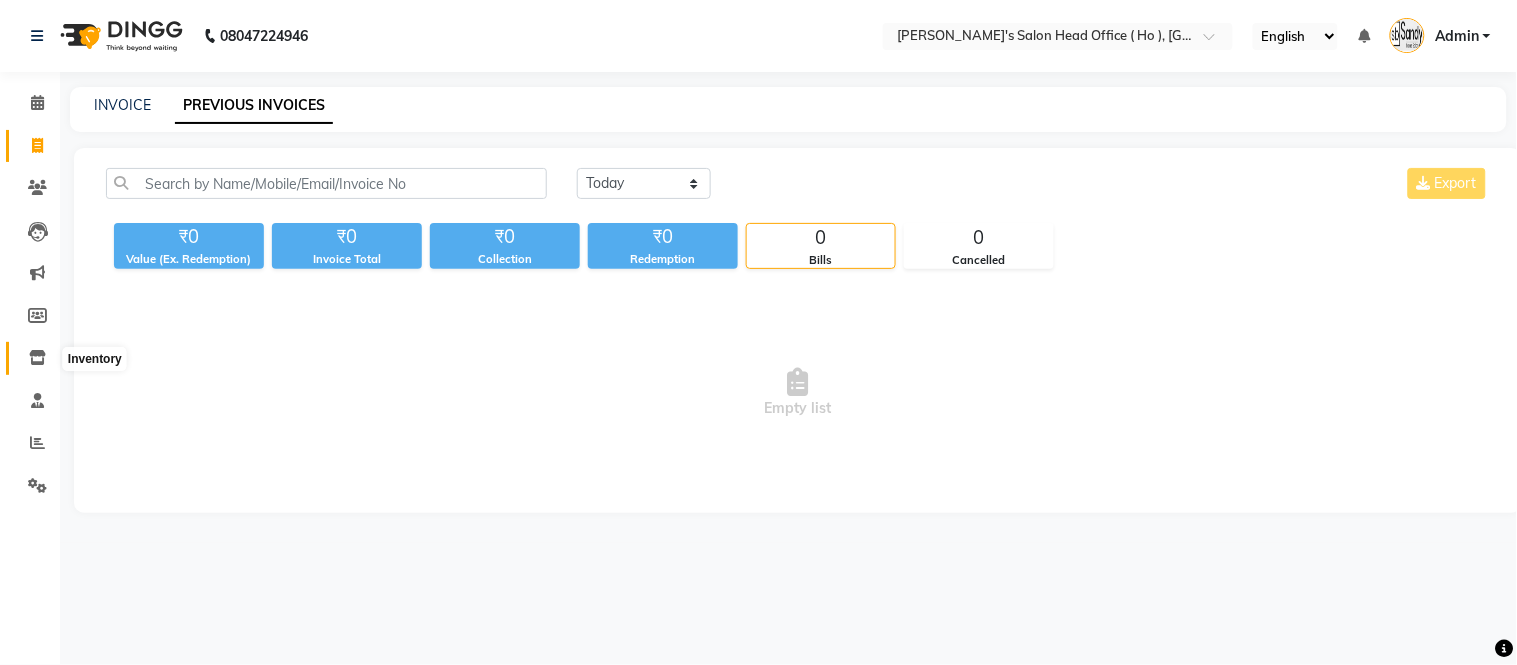 click 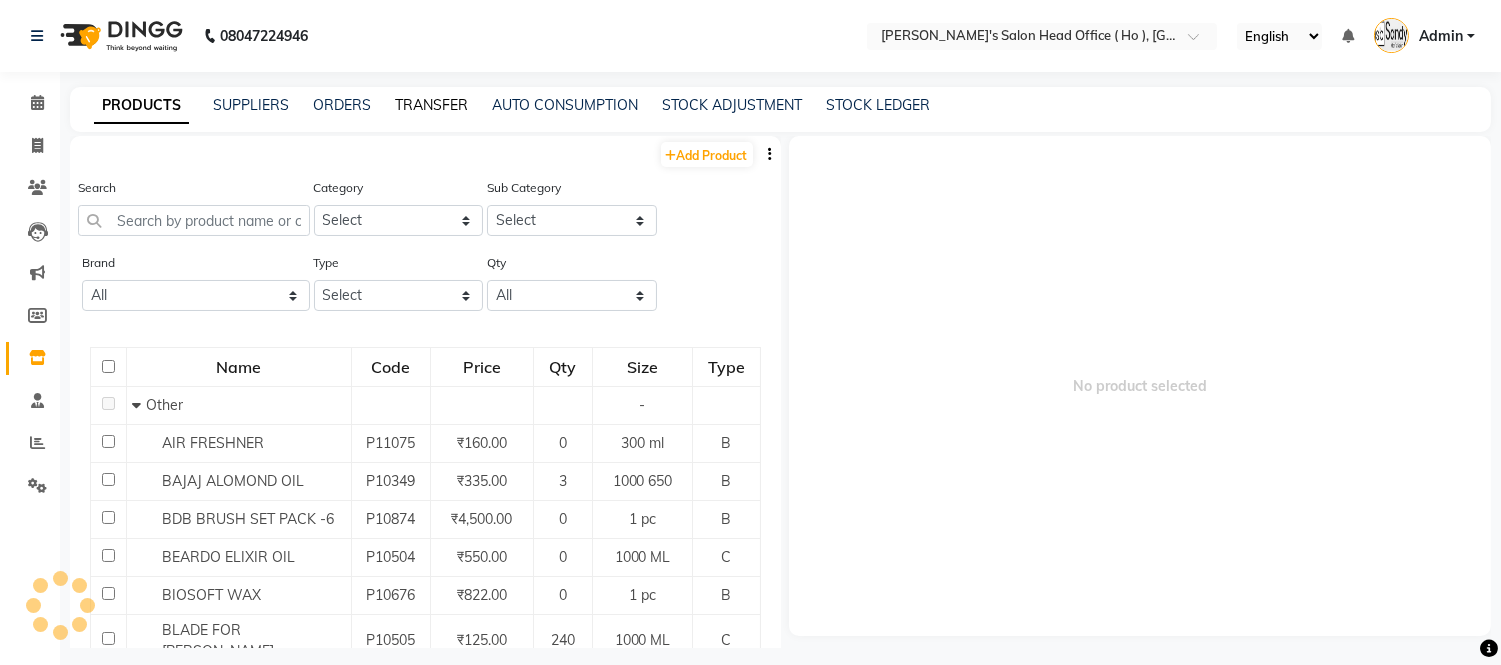 click on "TRANSFER" 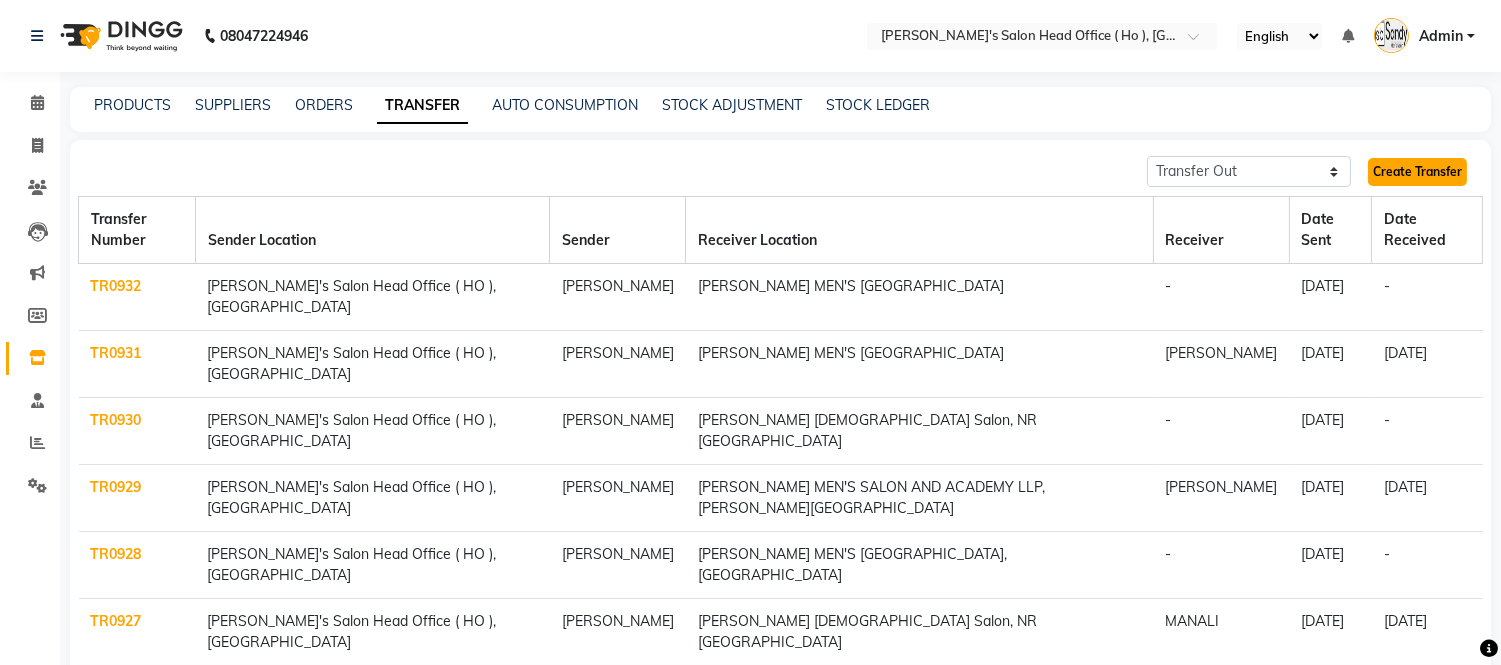 click on "Create Transfer" 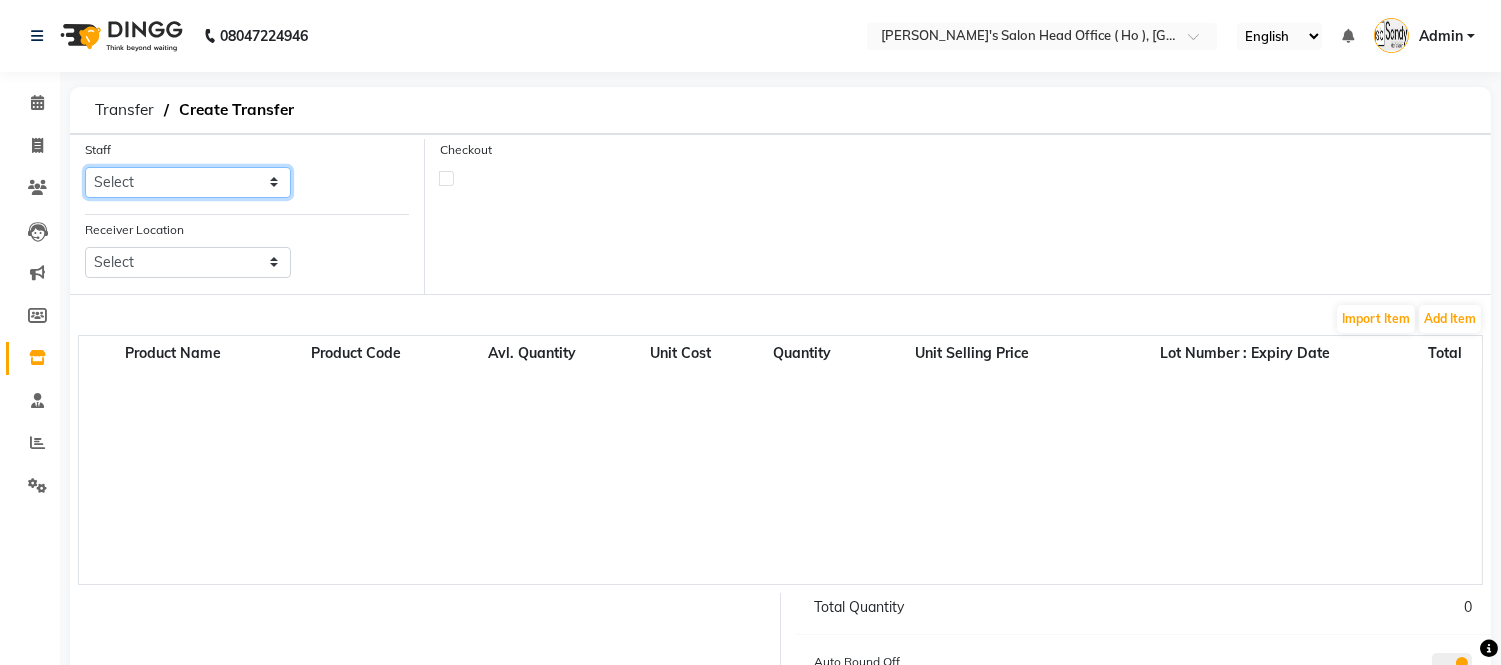 click on "Select Bhim Singh HIRALAL SEN MOHIT CHUDASHAMA Umang" at bounding box center [188, 182] 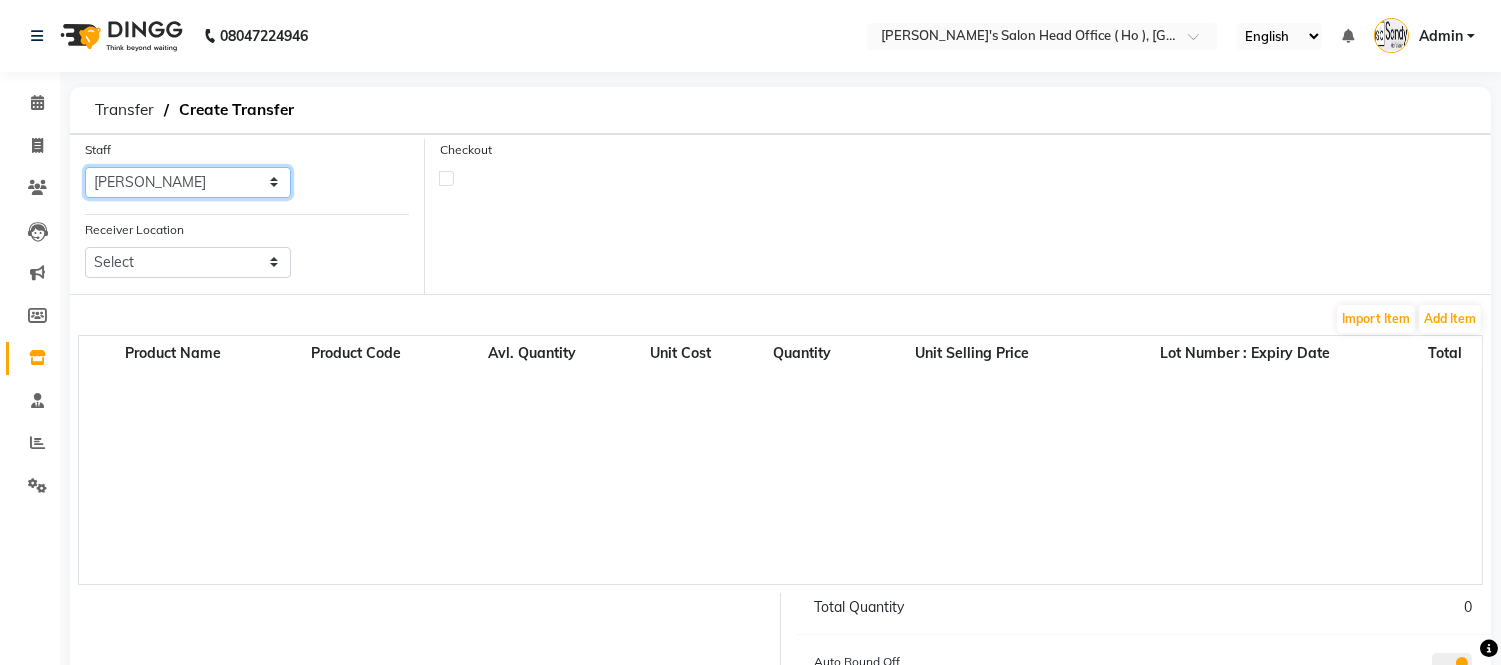click on "Select Bhim Singh HIRALAL SEN MOHIT CHUDASHAMA Umang" at bounding box center [188, 182] 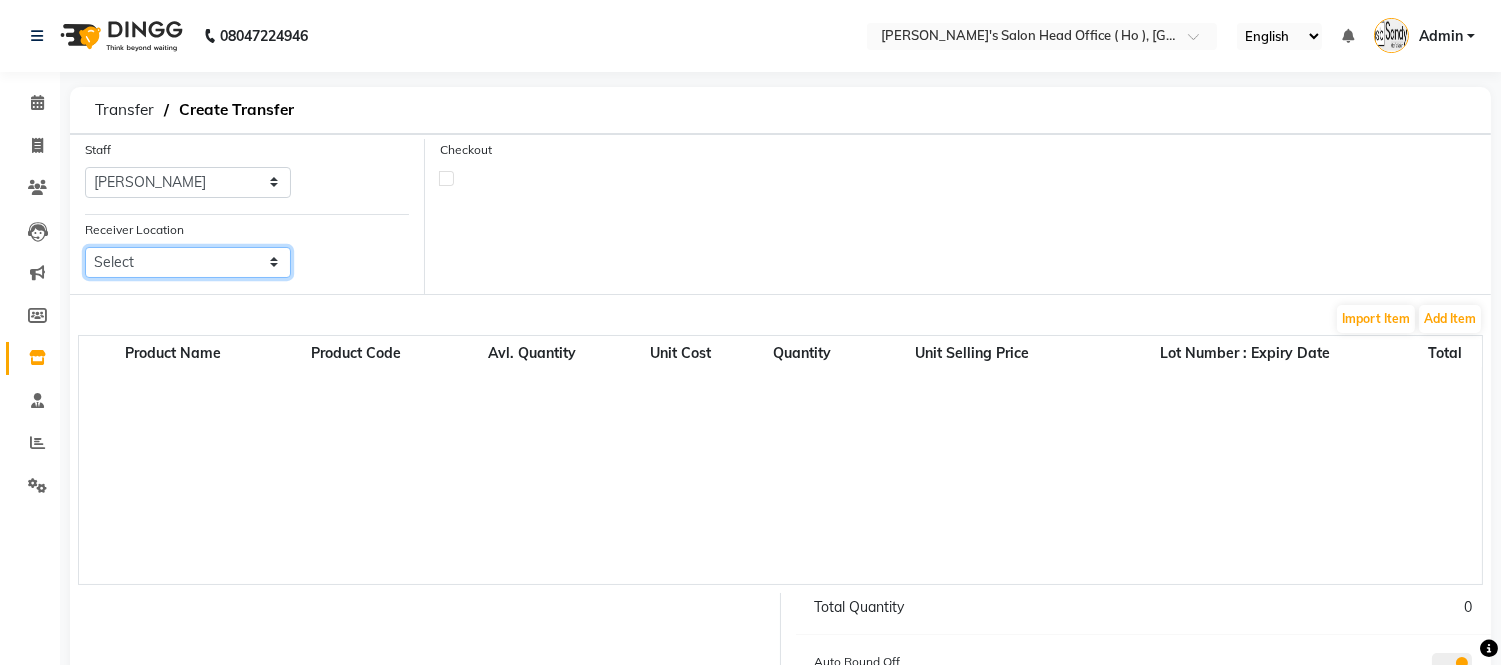 click on "Select Elaine Ladies Salon, Nr Bajaj Hall Sandy Men's Salon & Academy Llp, Ravapar Road Sandy Men's Salon And Academy Llp, Mavdi Main Road Sandy Men's Salon And Academy Llp, Speed Well  Sandy Men's Salon And Academy Llp, University Road Sandy Men's Salon And Academy Llp, Nana Mava Circle" at bounding box center [188, 262] 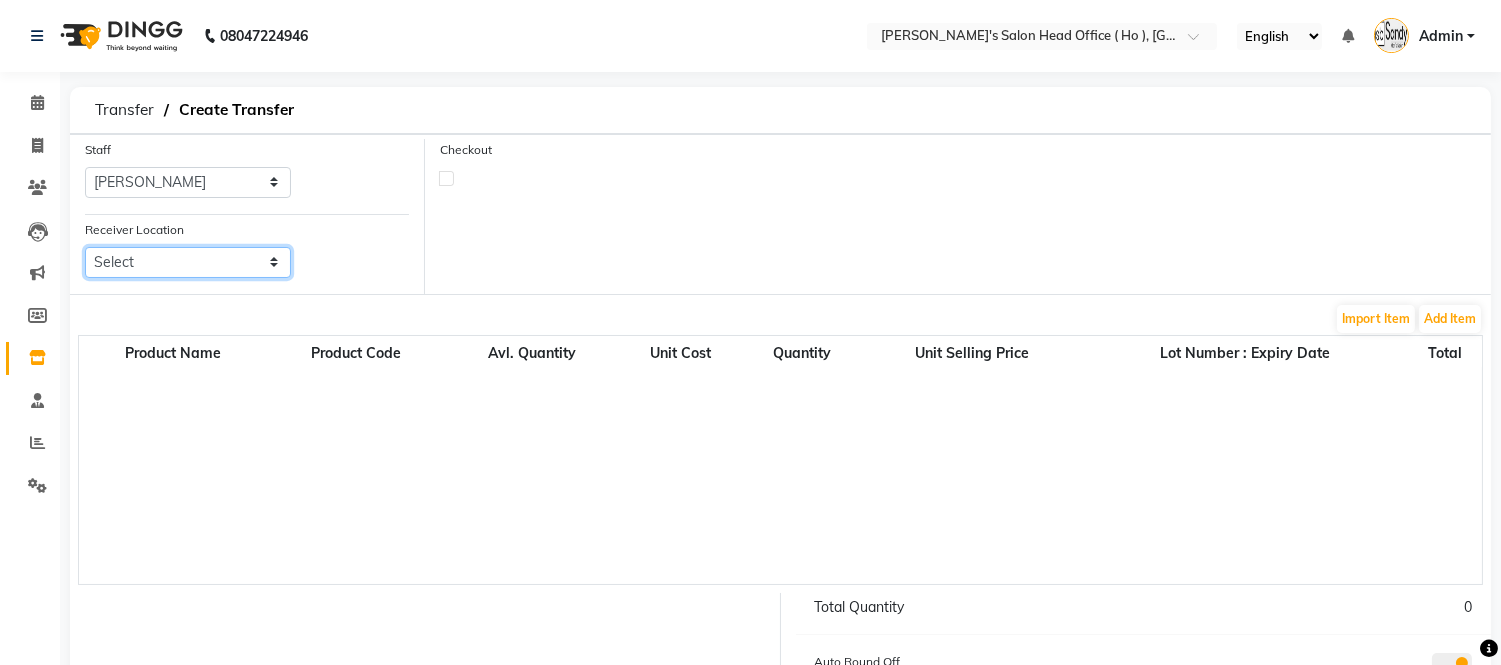 select on "2964" 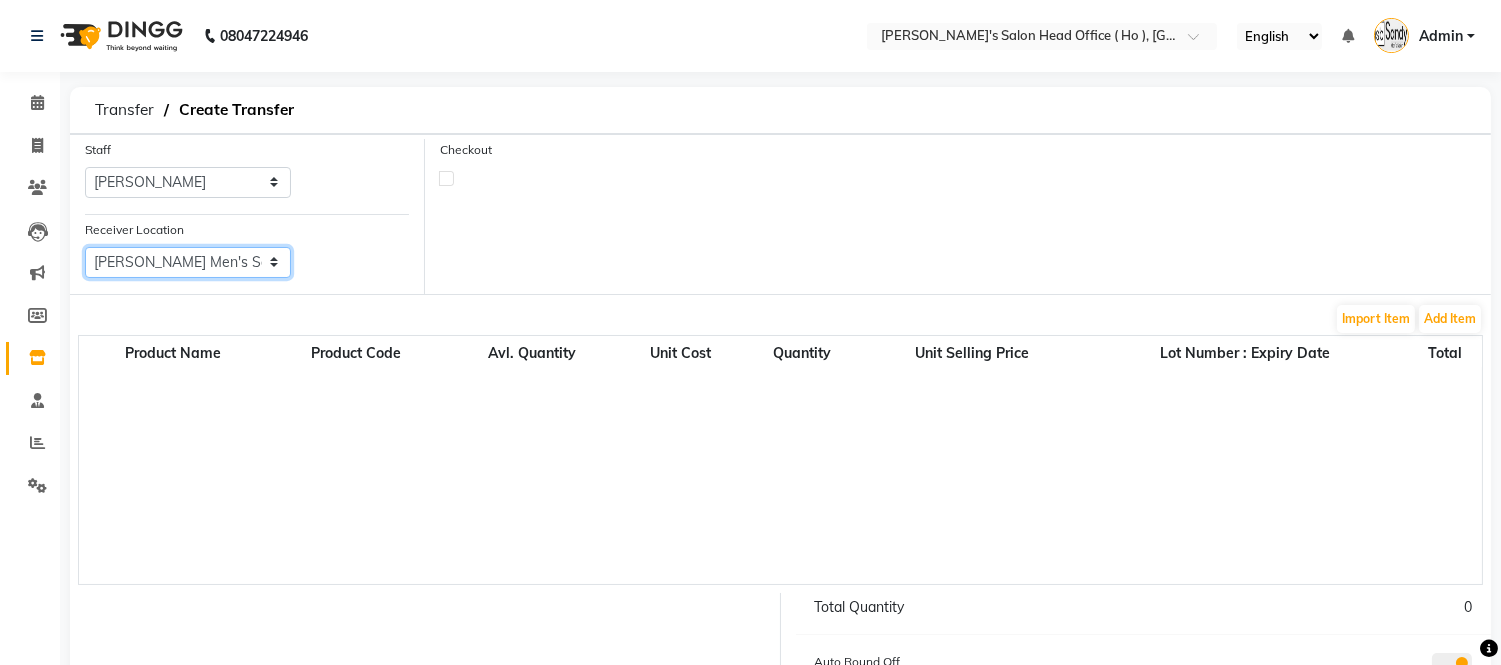 click on "Select Elaine Ladies Salon, Nr Bajaj Hall Sandy Men's Salon & Academy Llp, Ravapar Road Sandy Men's Salon And Academy Llp, Mavdi Main Road Sandy Men's Salon And Academy Llp, Speed Well  Sandy Men's Salon And Academy Llp, University Road Sandy Men's Salon And Academy Llp, Nana Mava Circle" at bounding box center (188, 262) 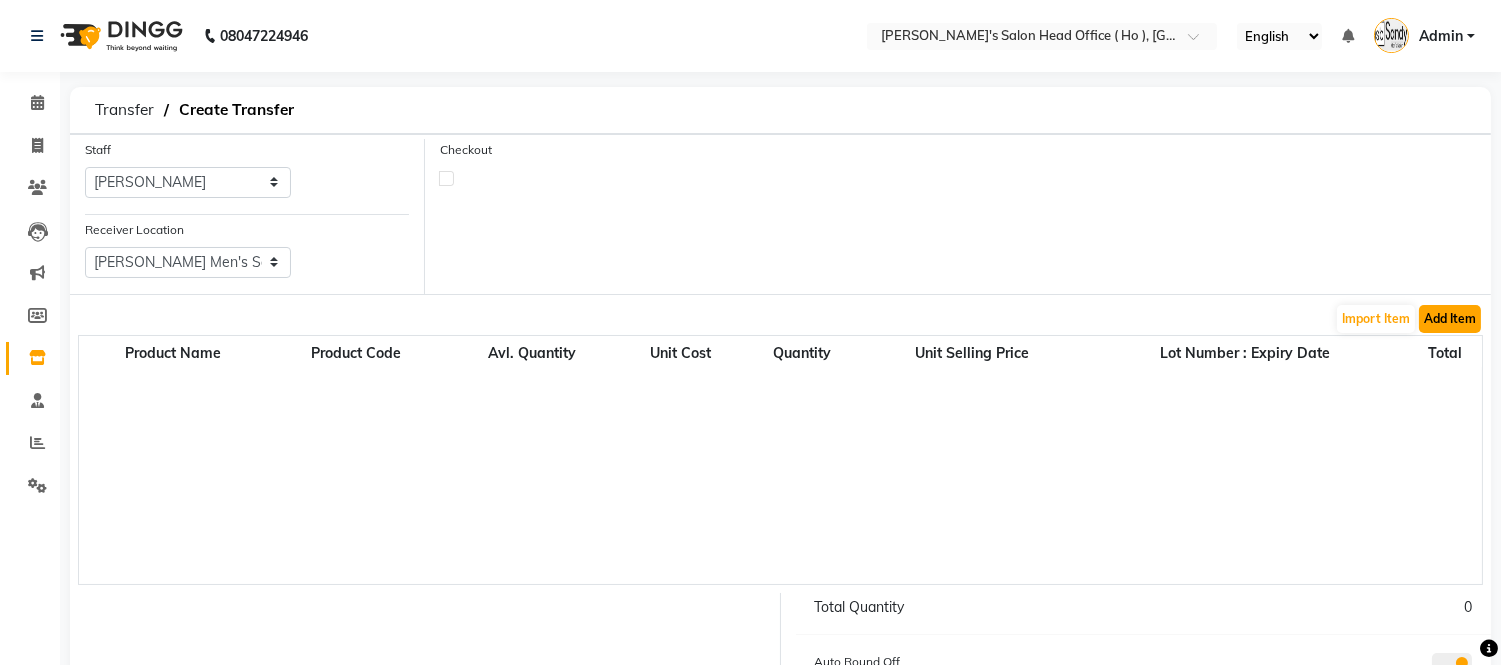 click on "Add Item" 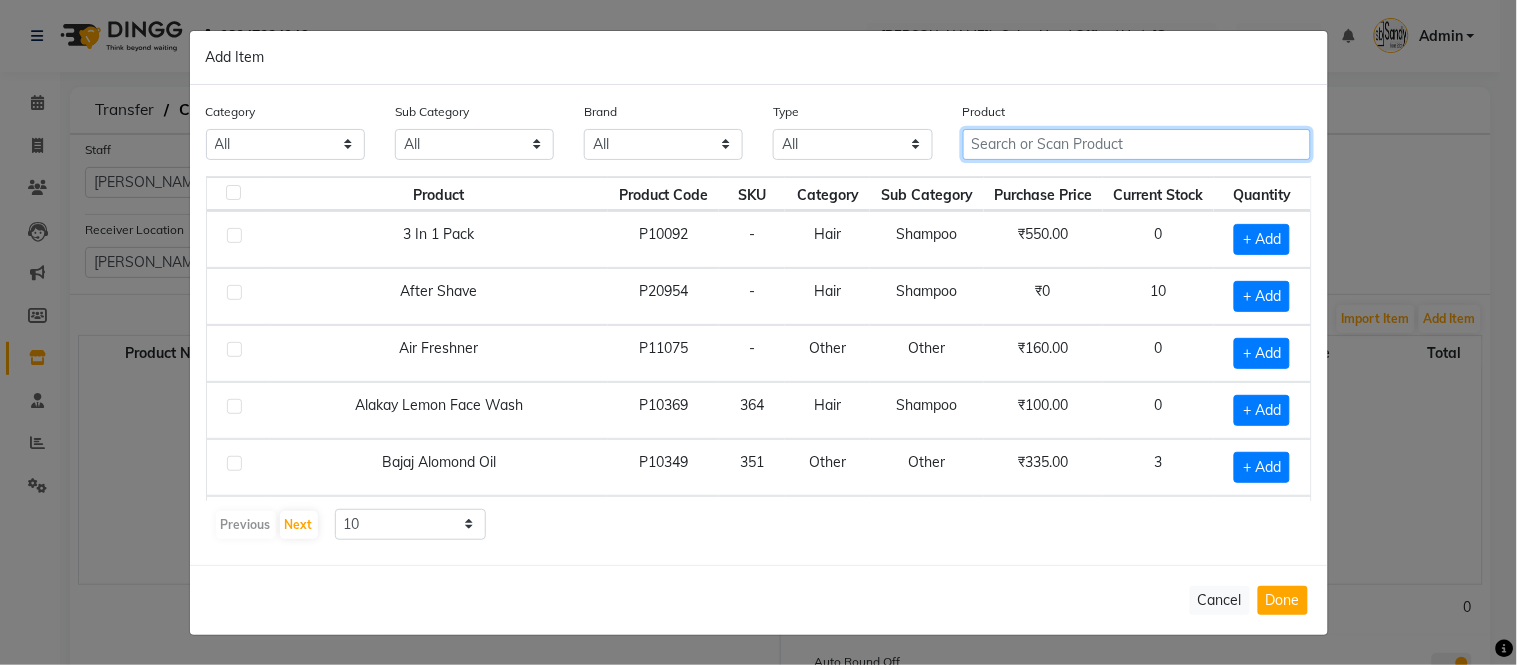 click 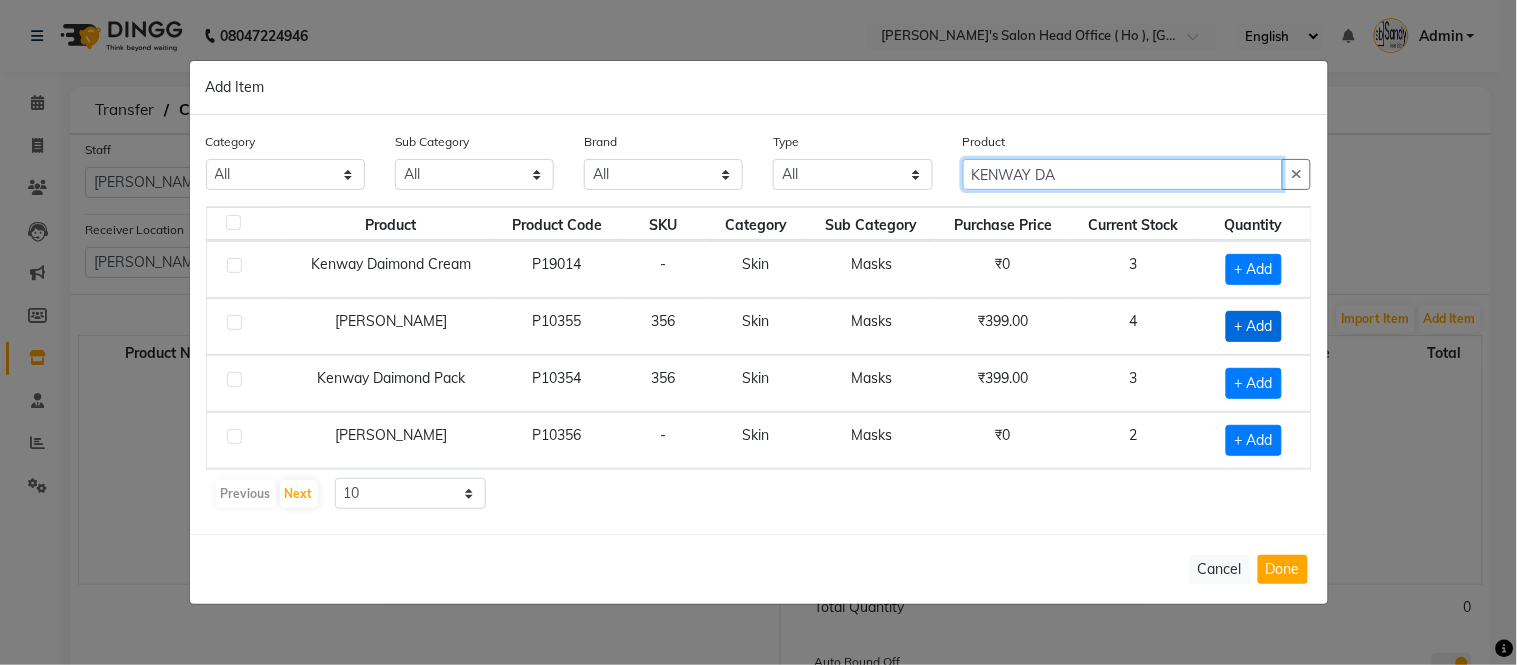 type on "KENWAY DA" 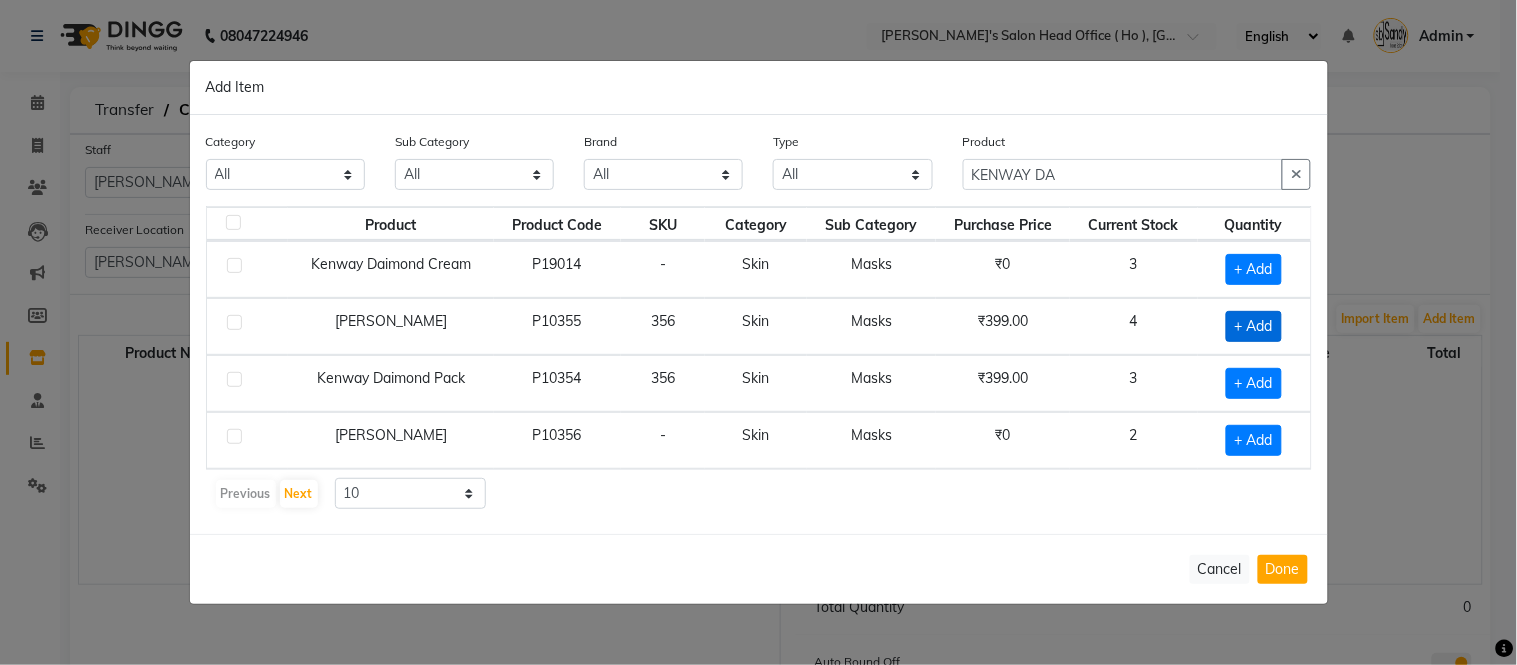 click on "+ Add" 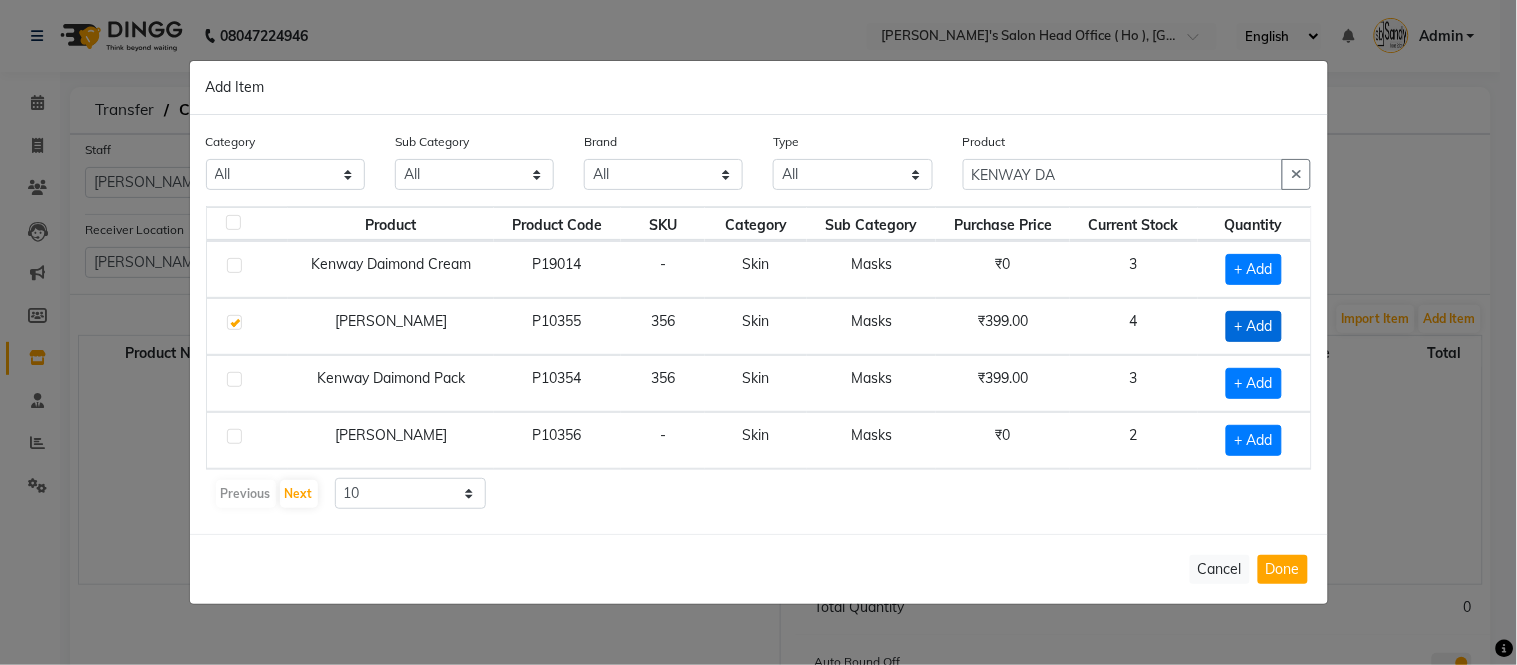 checkbox on "true" 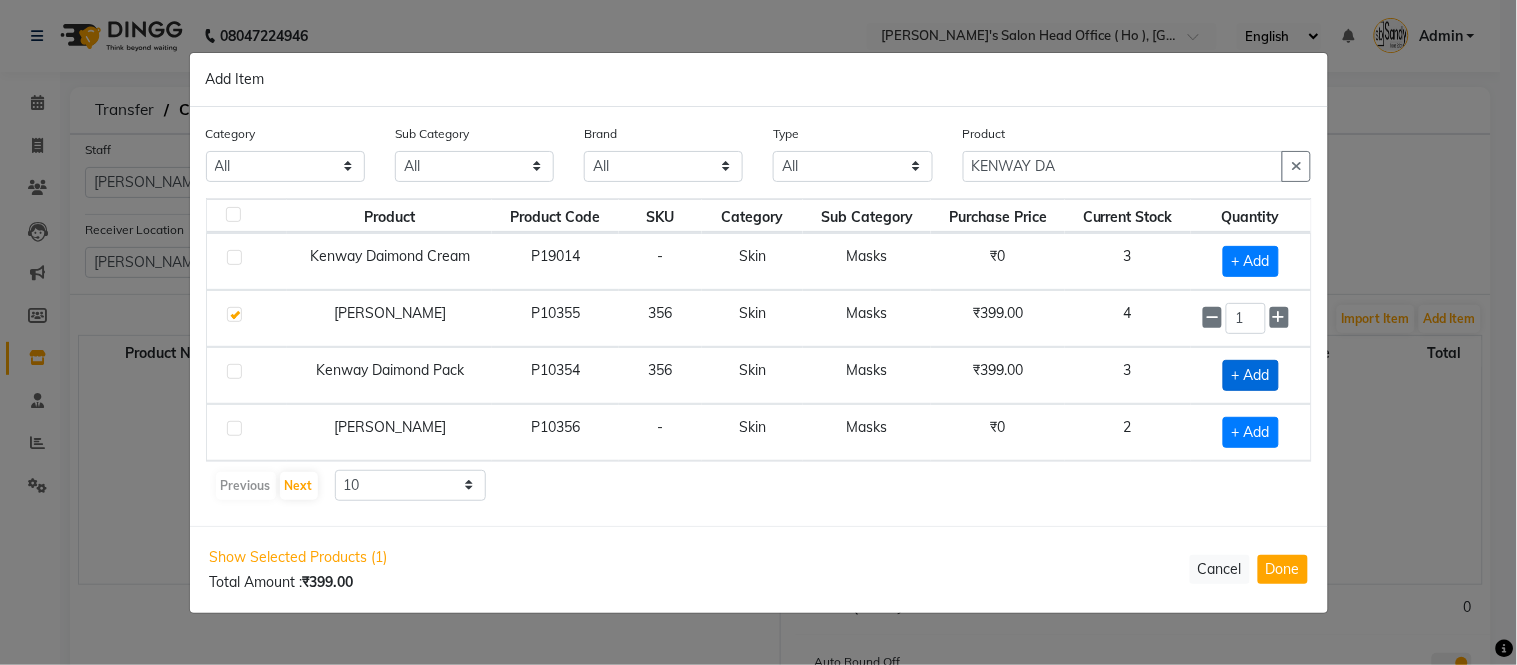 click on "+ Add" 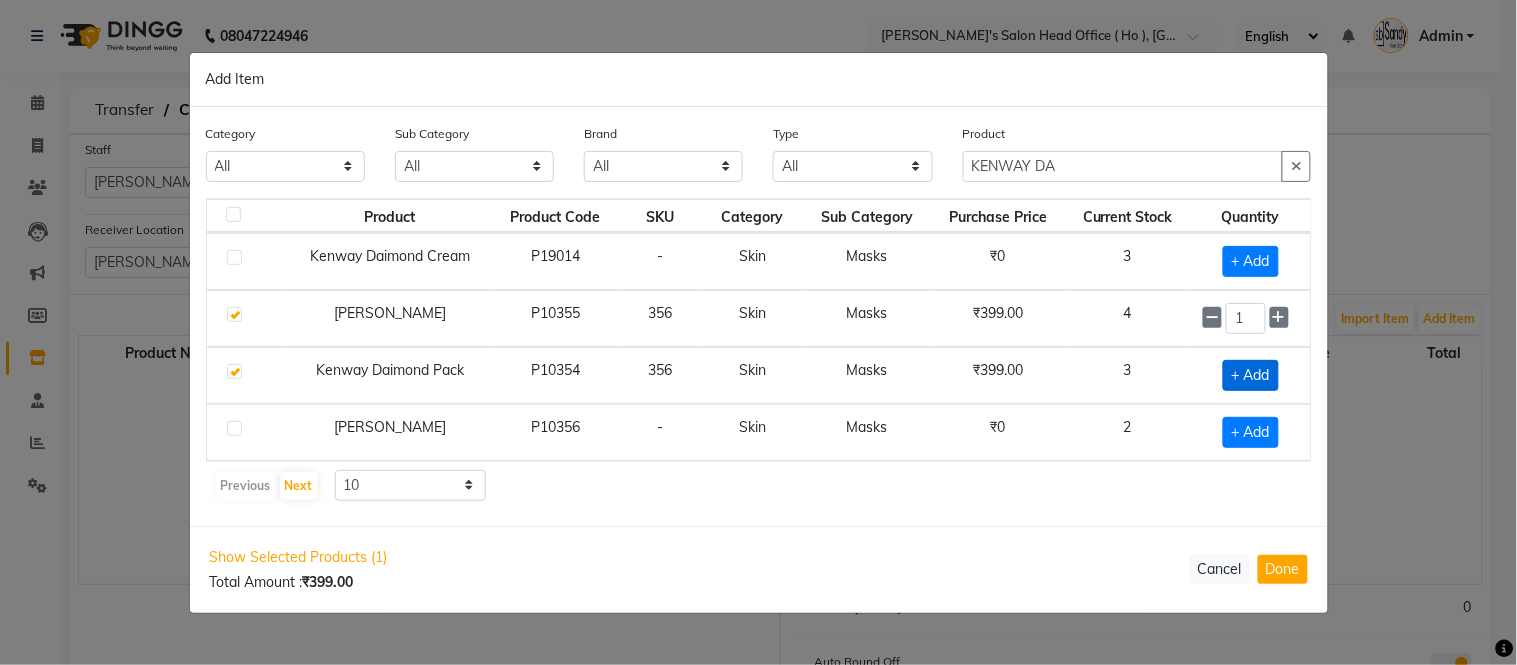 checkbox on "true" 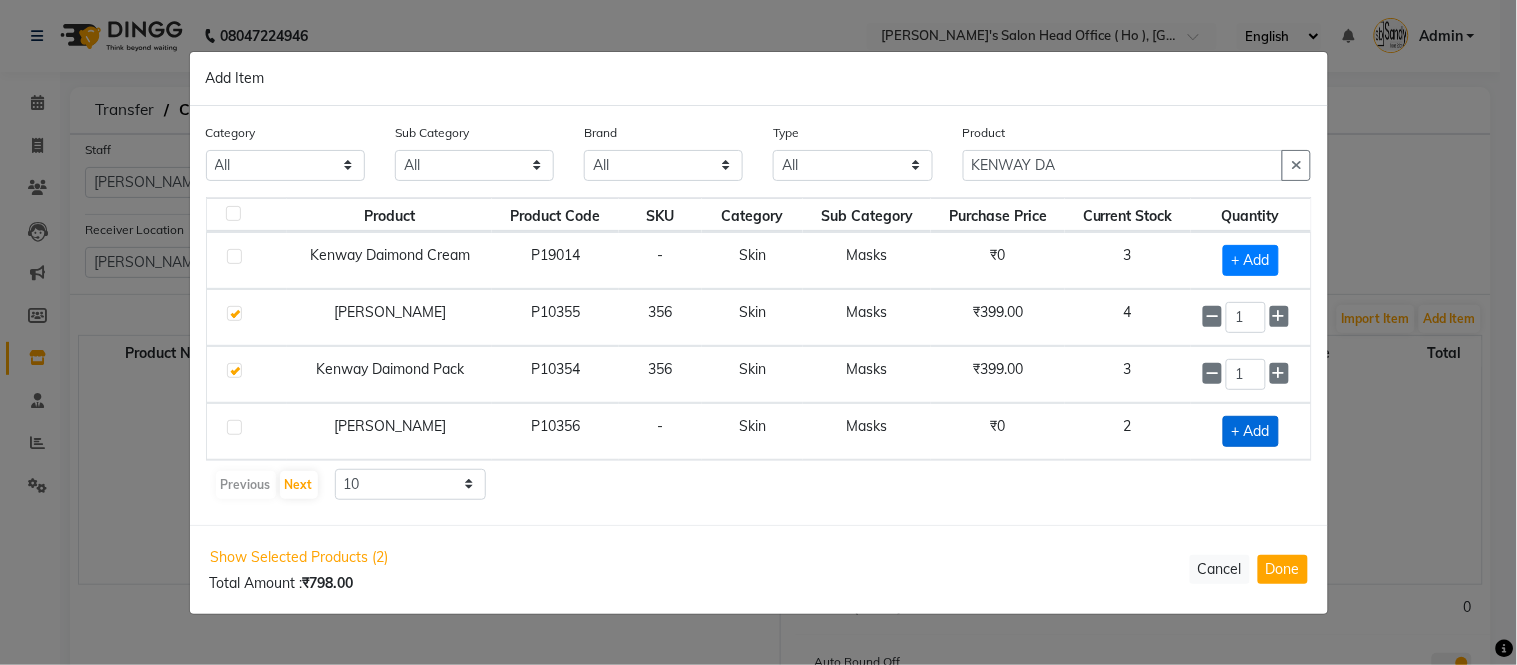 click on "+ Add" 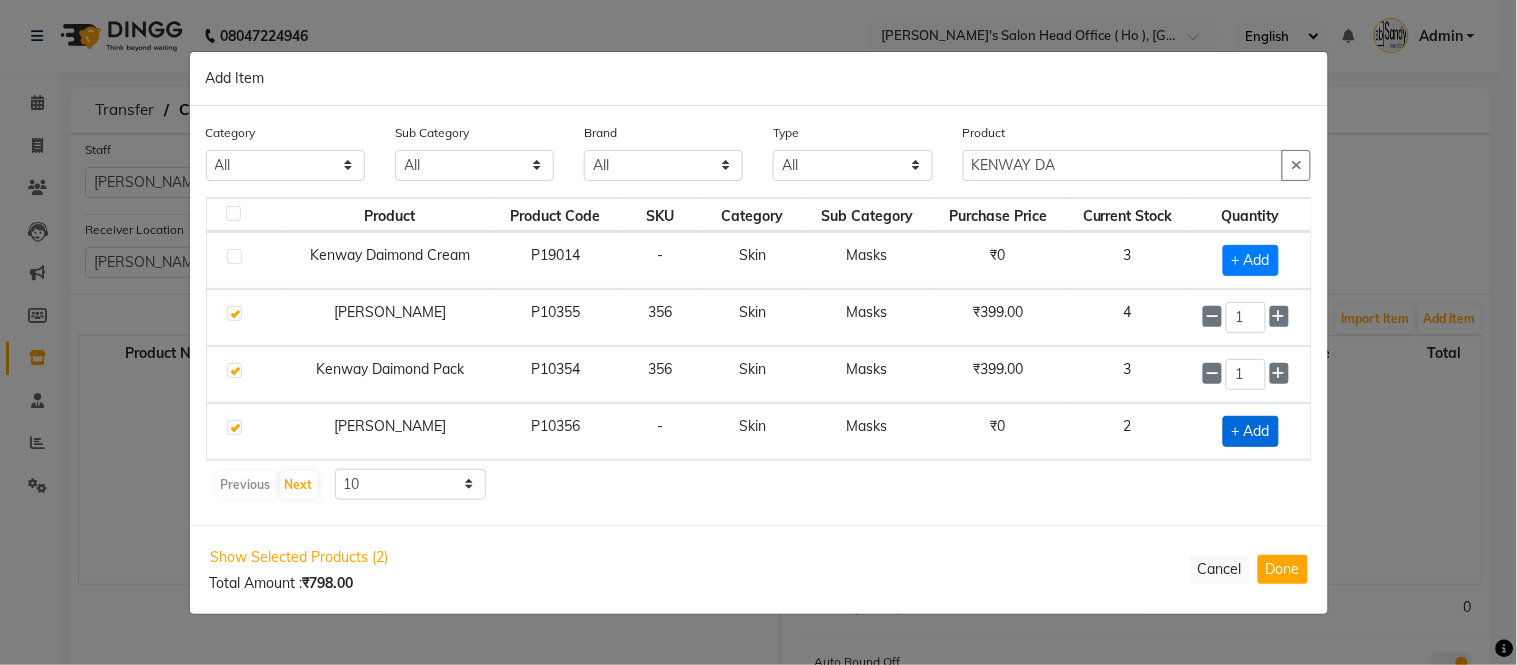 checkbox on "true" 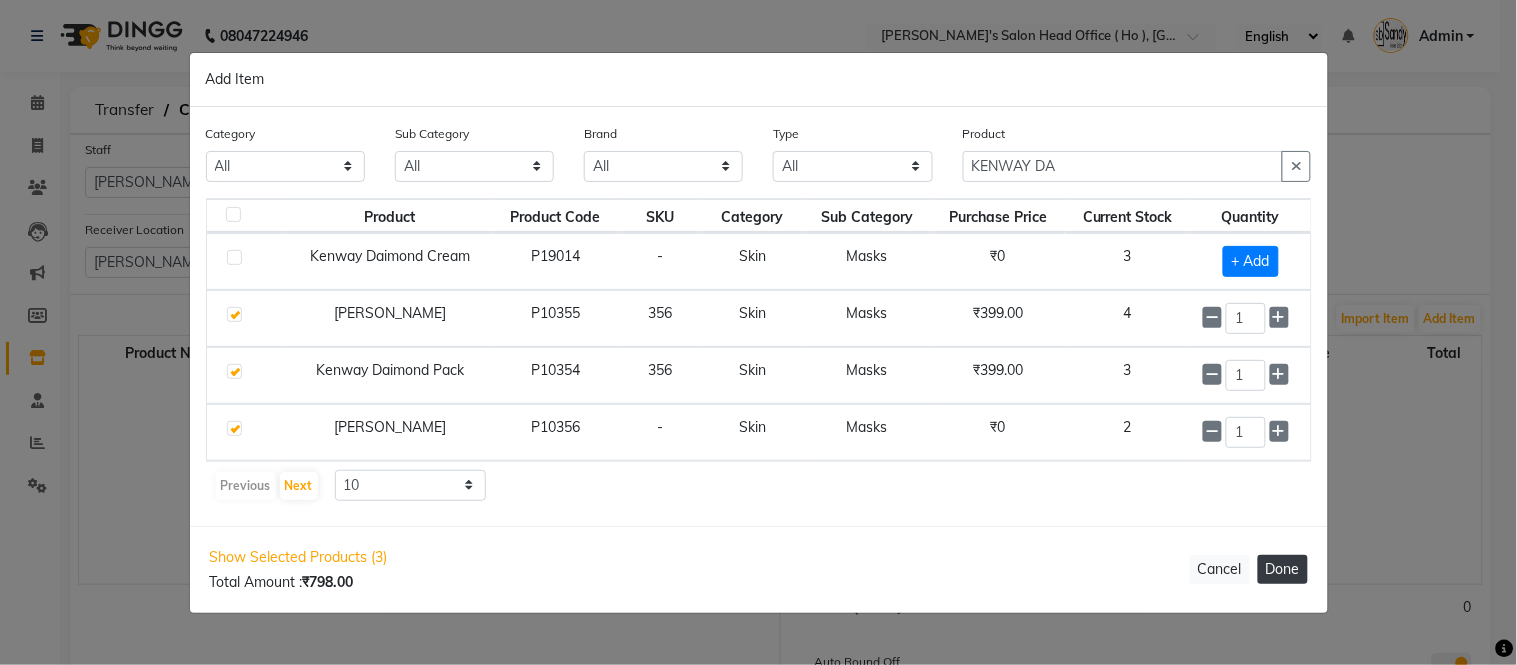 click on "Done" 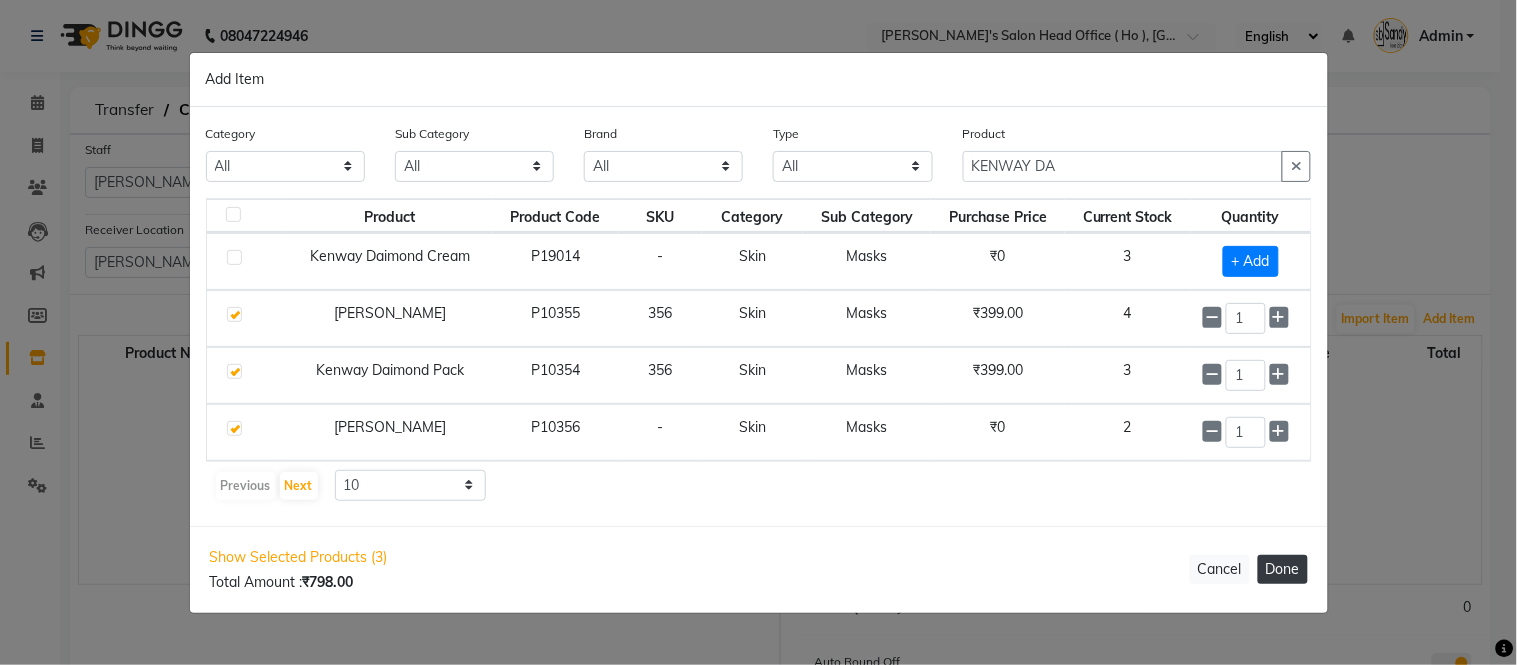 type 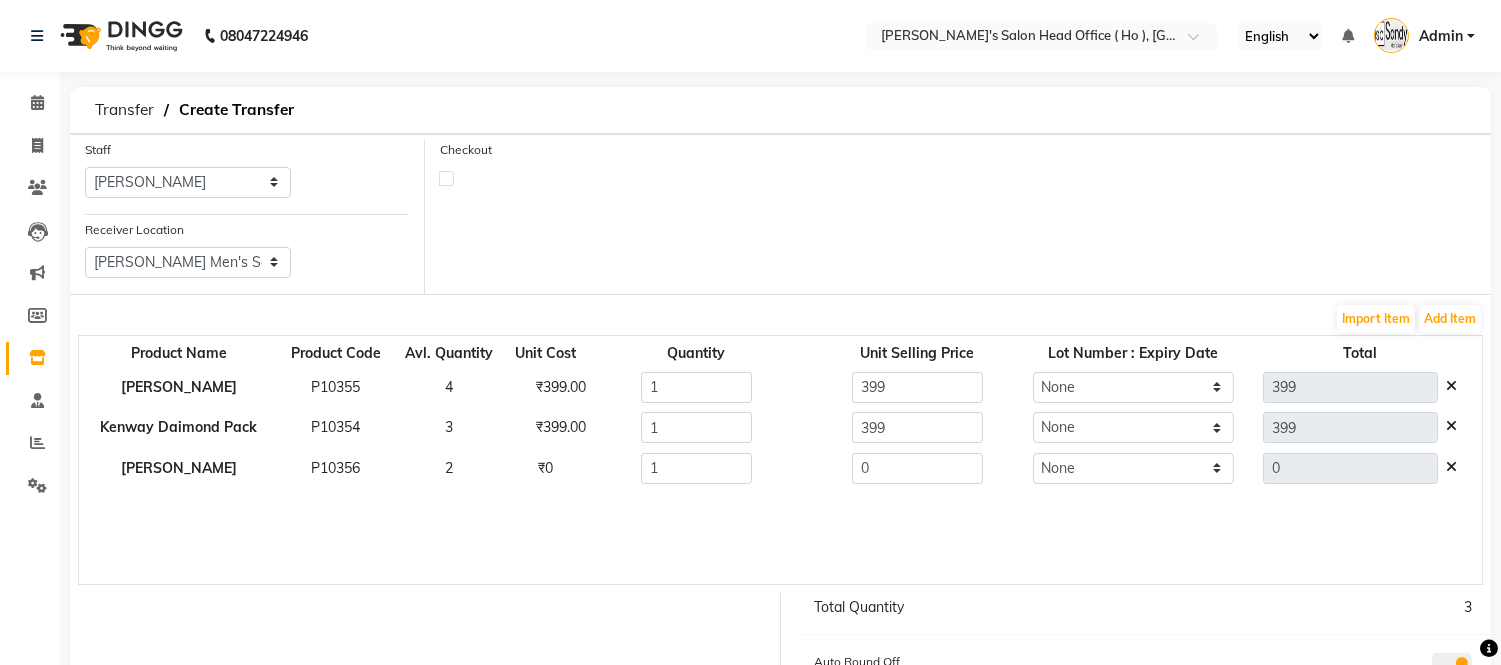 click on "0" 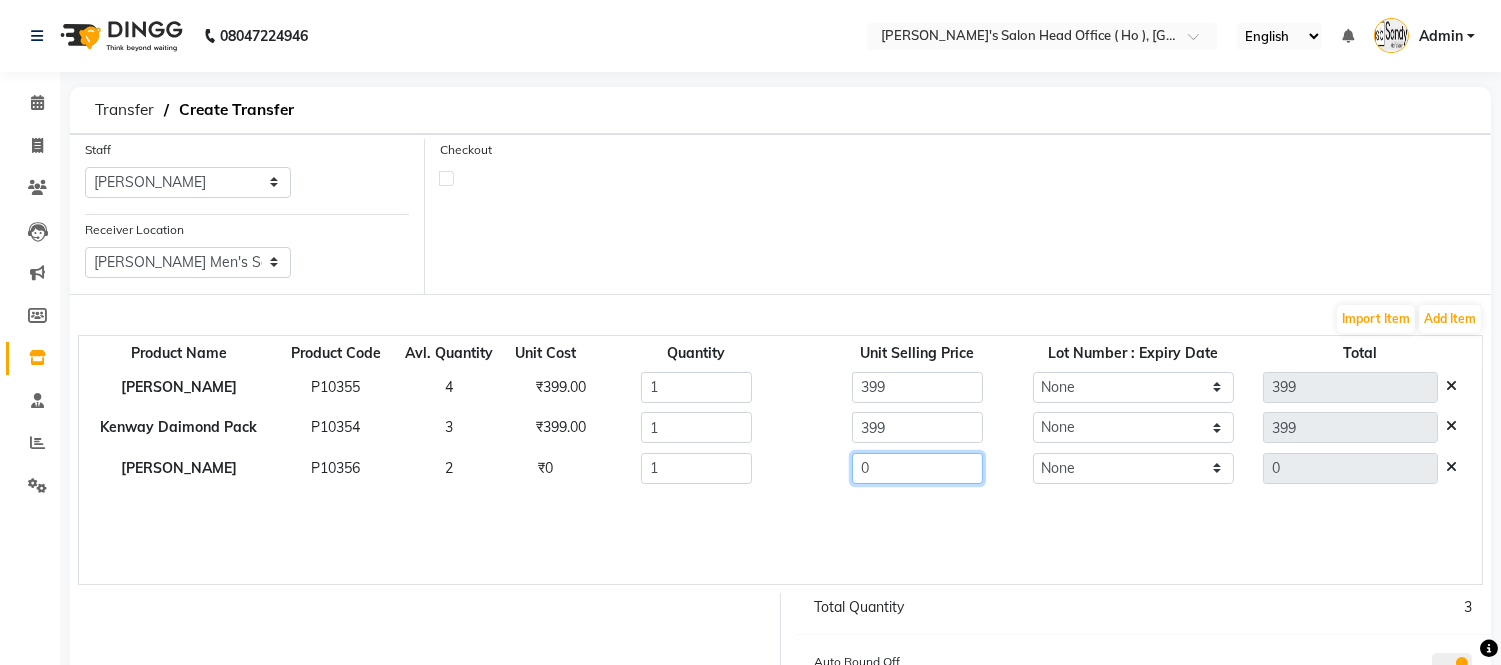 click on "0" 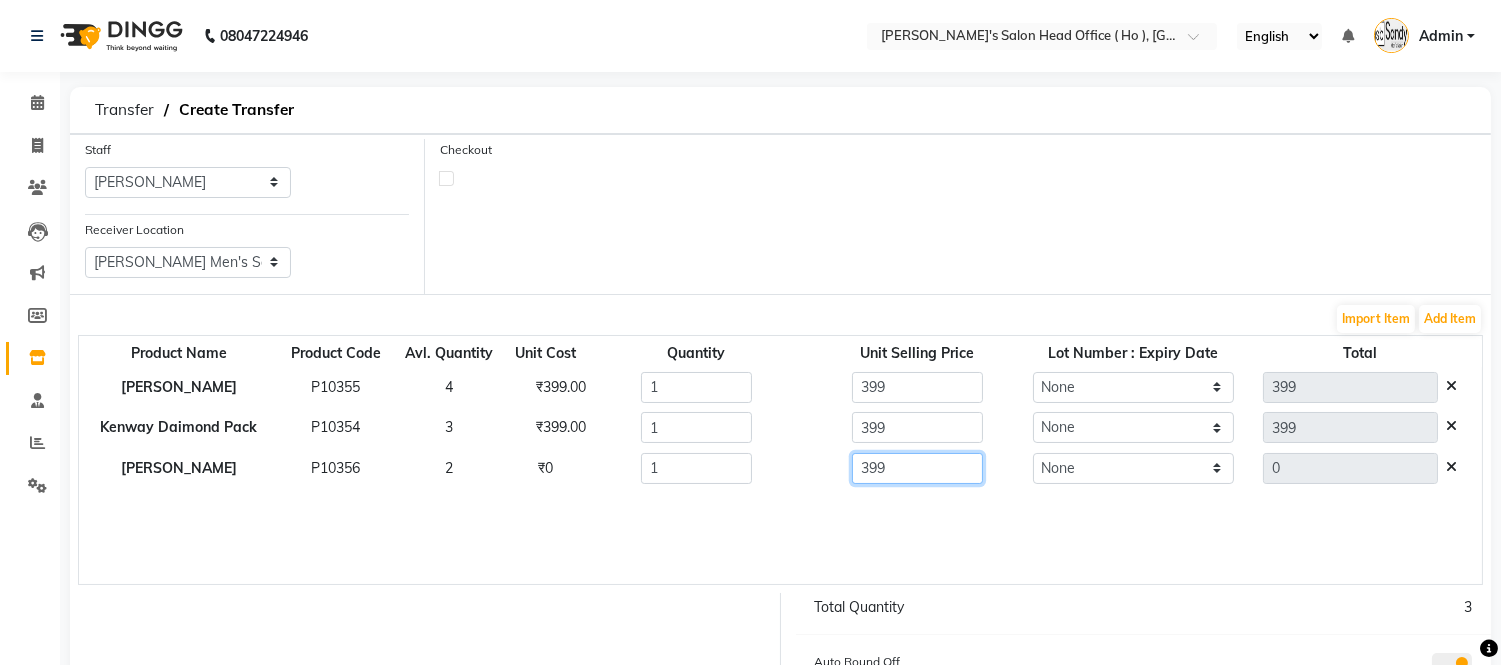 type on "399" 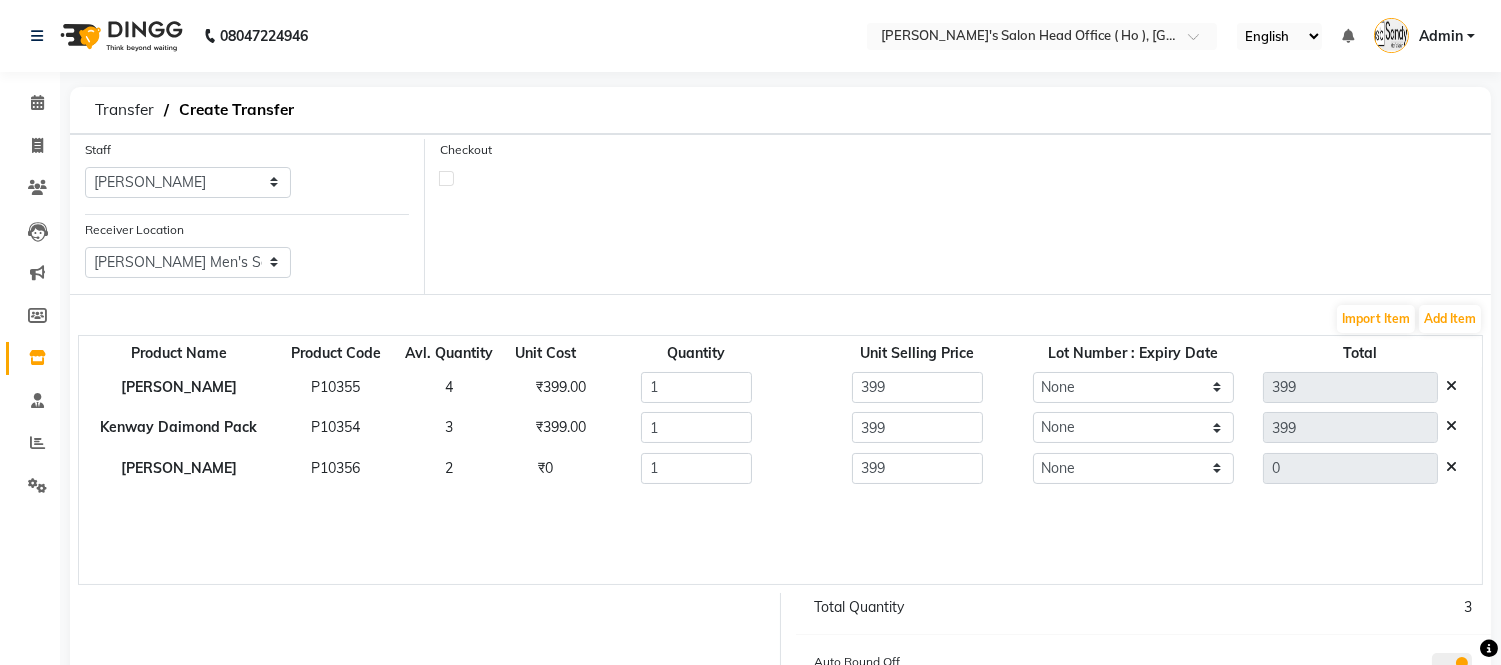type on "399" 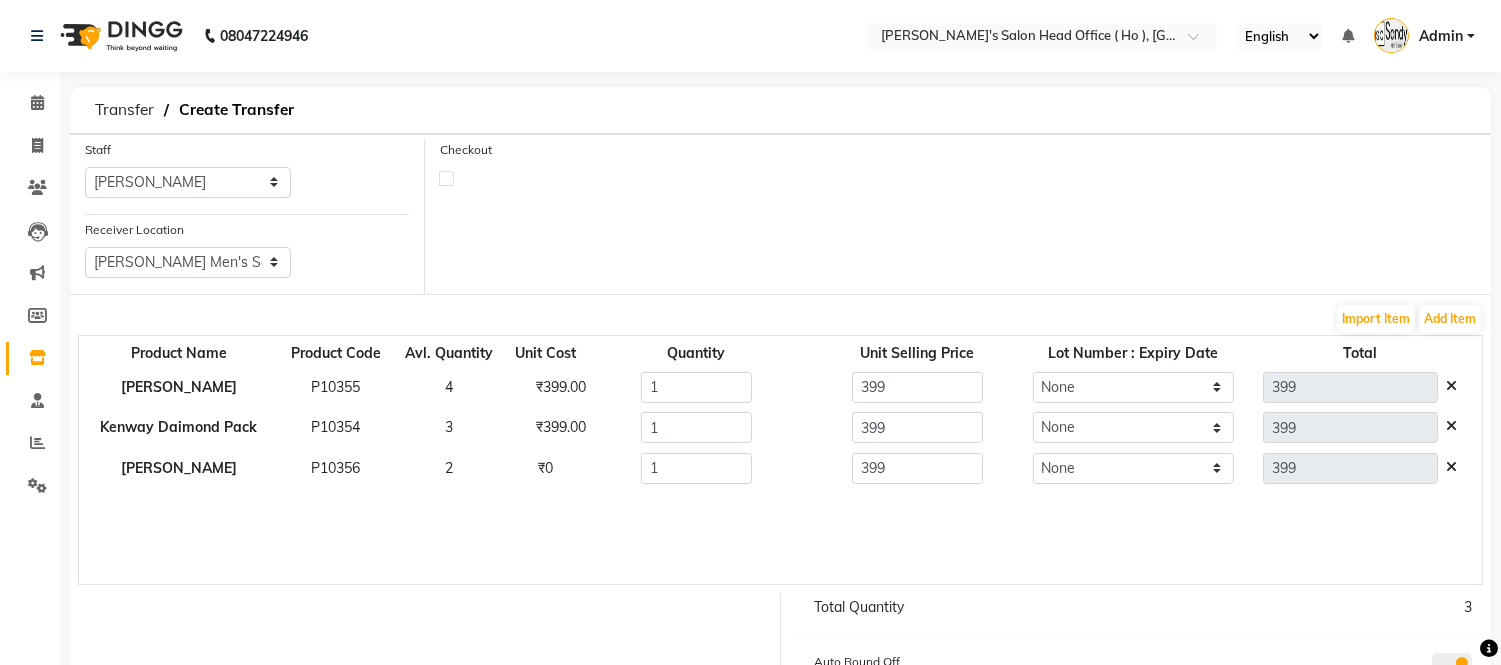 click on "Checkout" 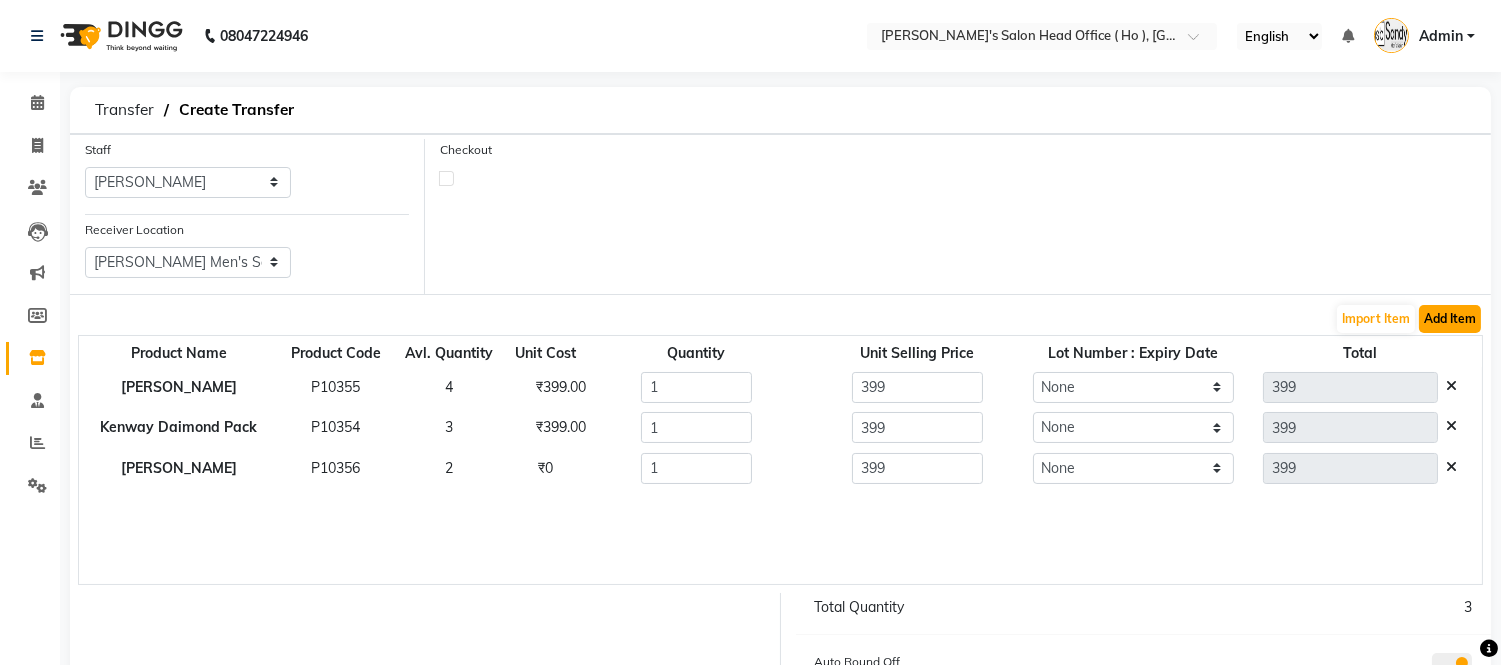 click on "Add Item" 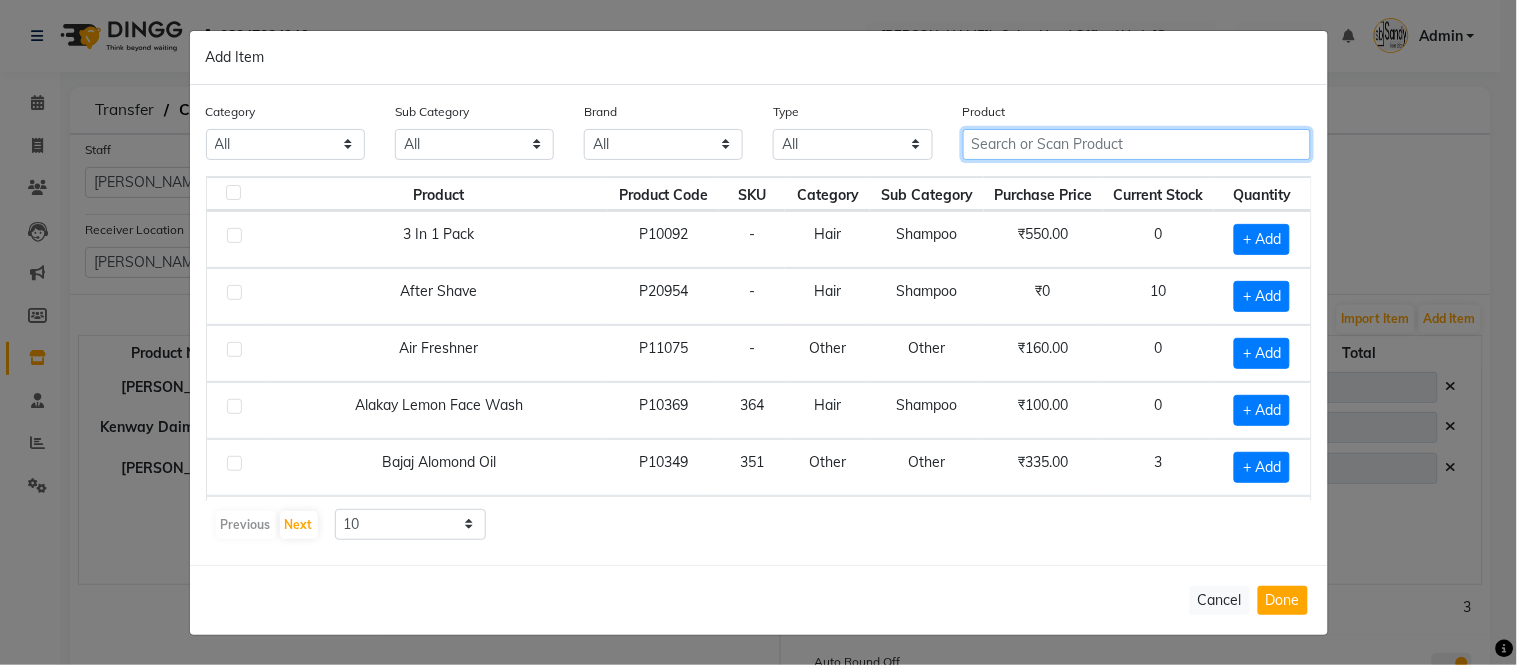 click 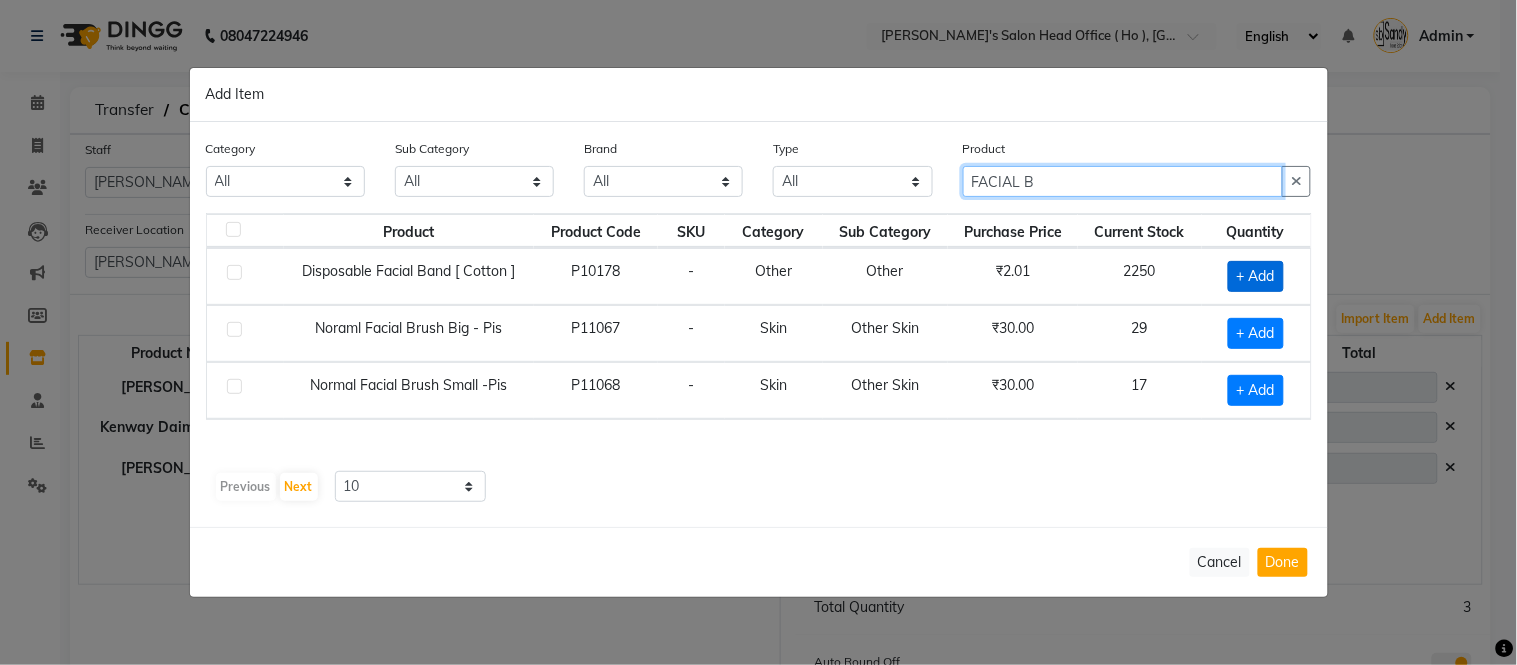type on "FACIAL B" 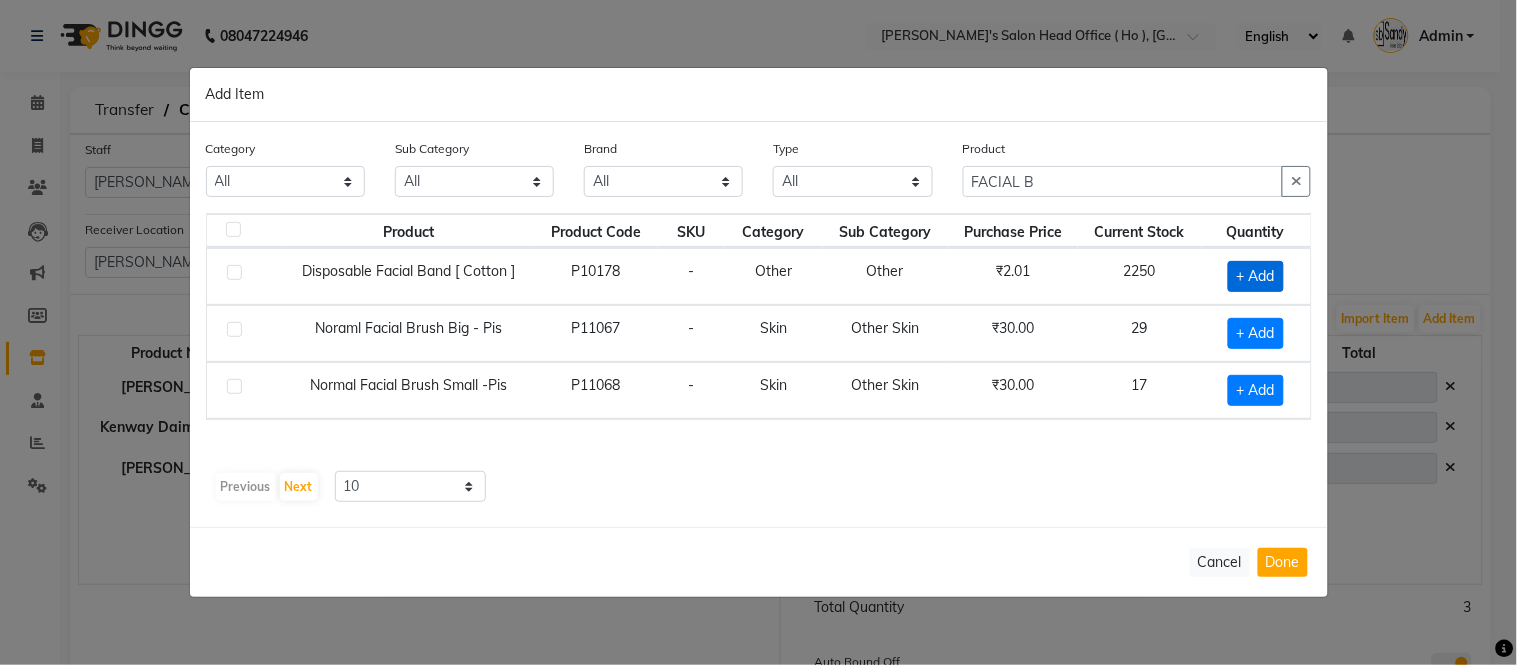 click on "+ Add" 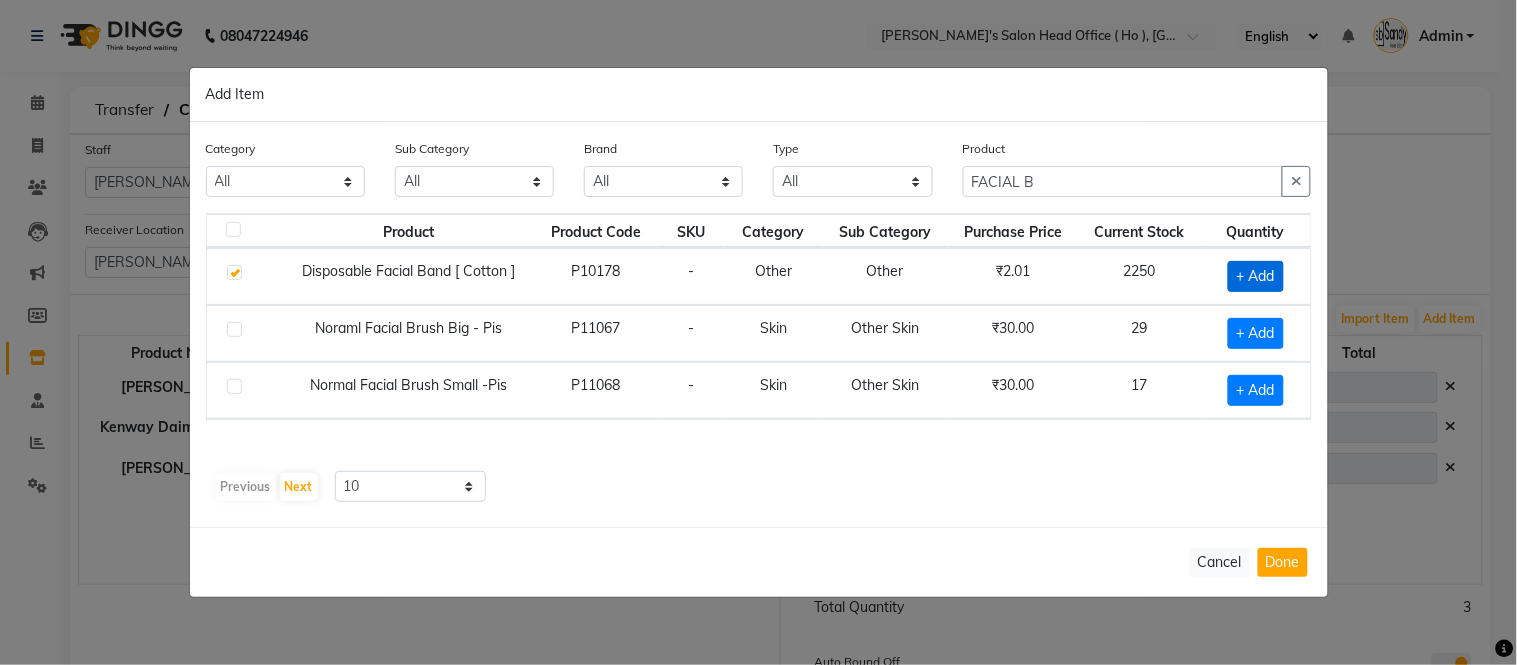 checkbox on "true" 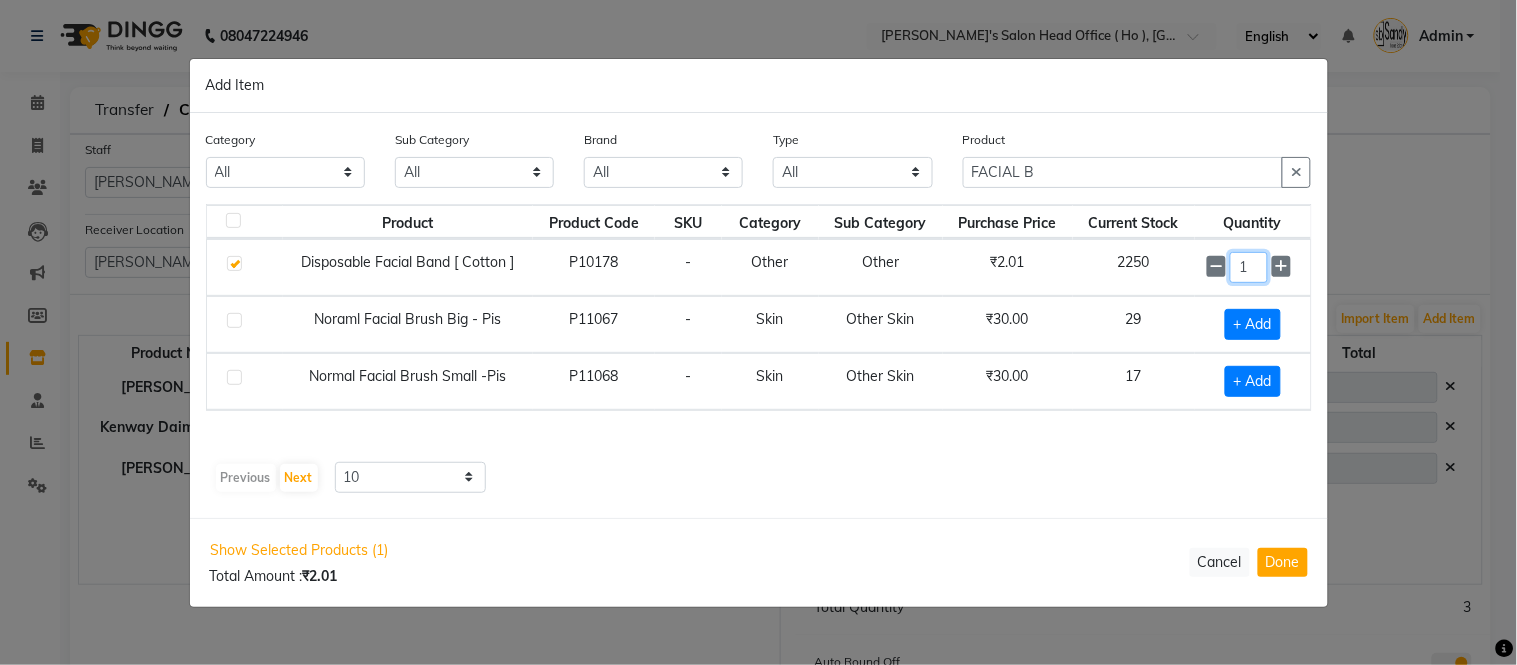 click on "1" 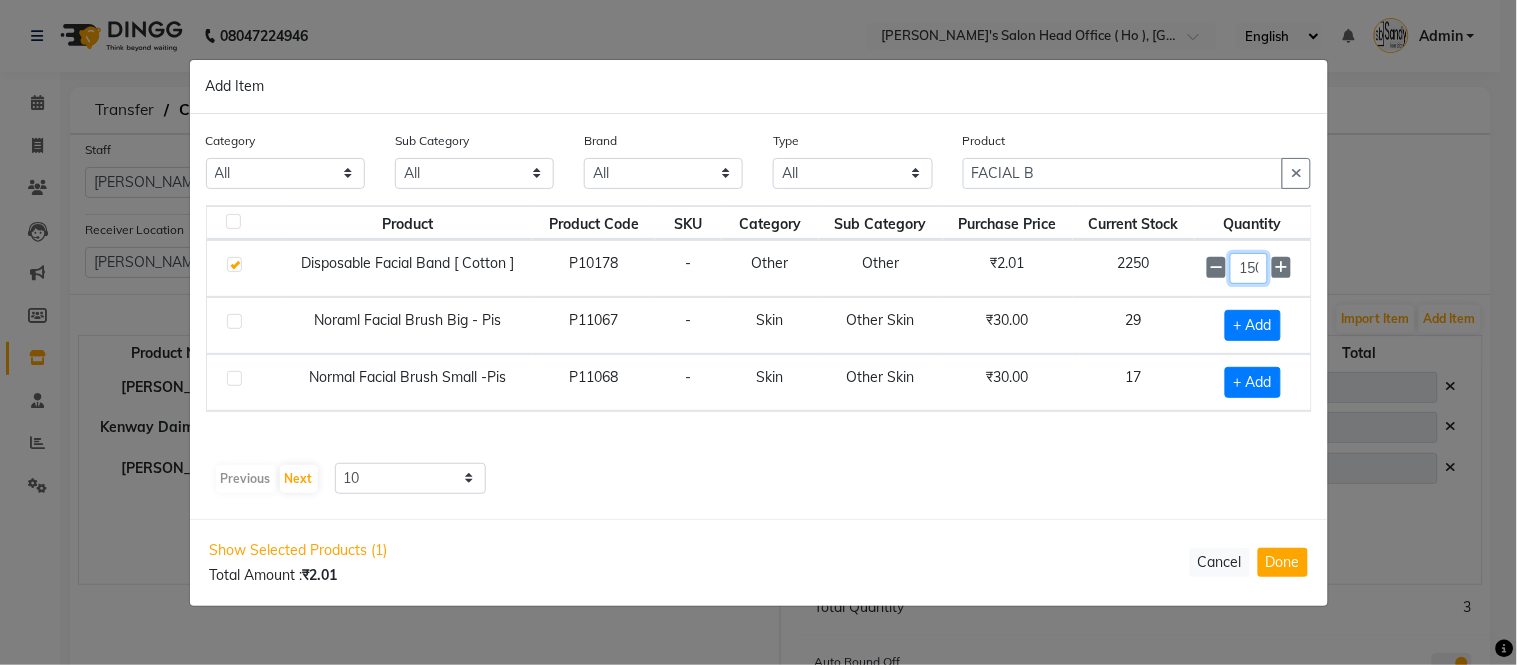 scroll, scrollTop: 0, scrollLeft: 4, axis: horizontal 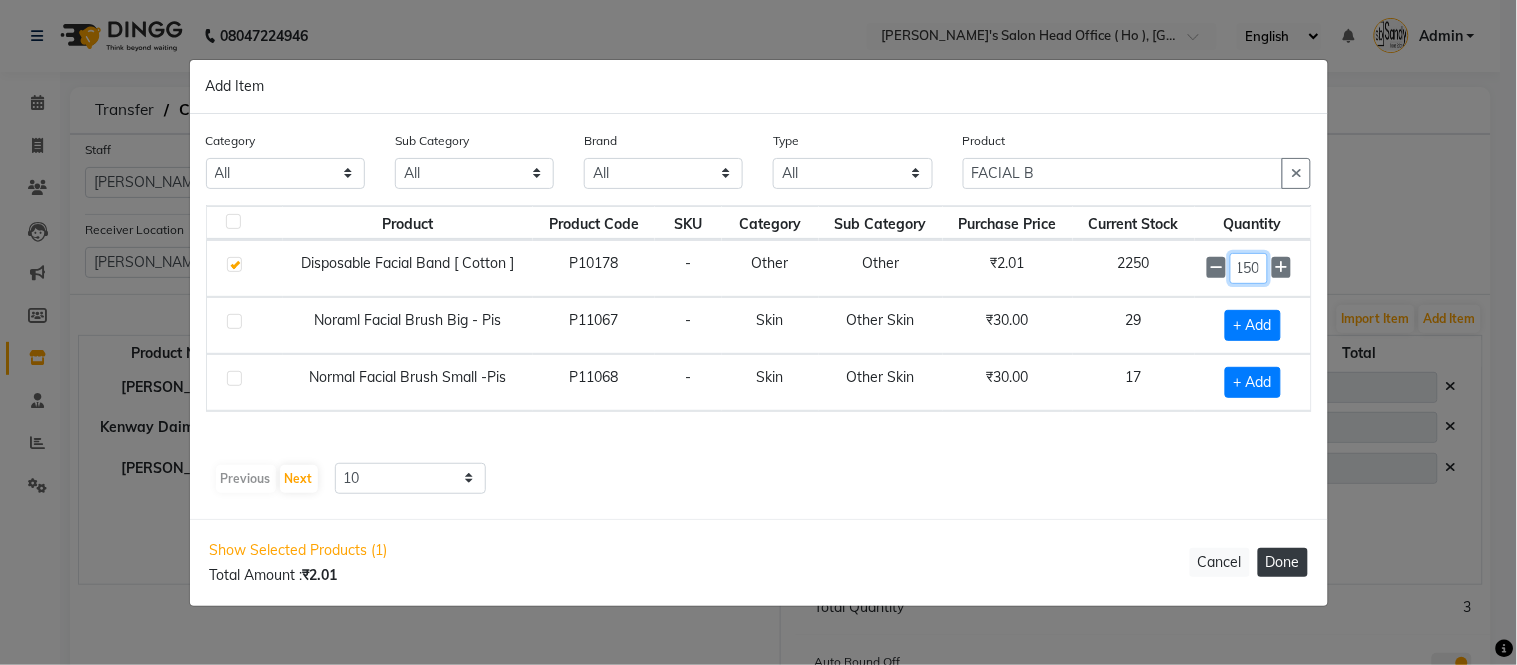 type on "150" 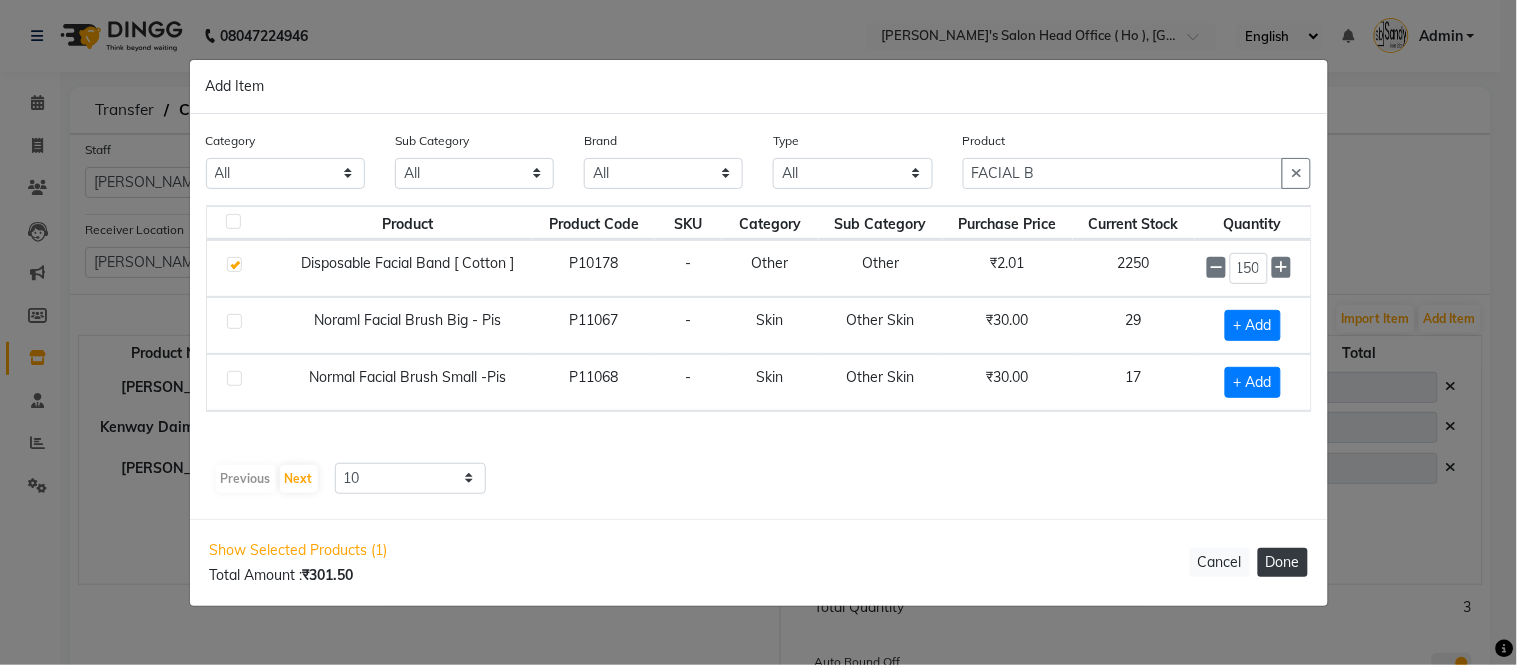 click on "Done" 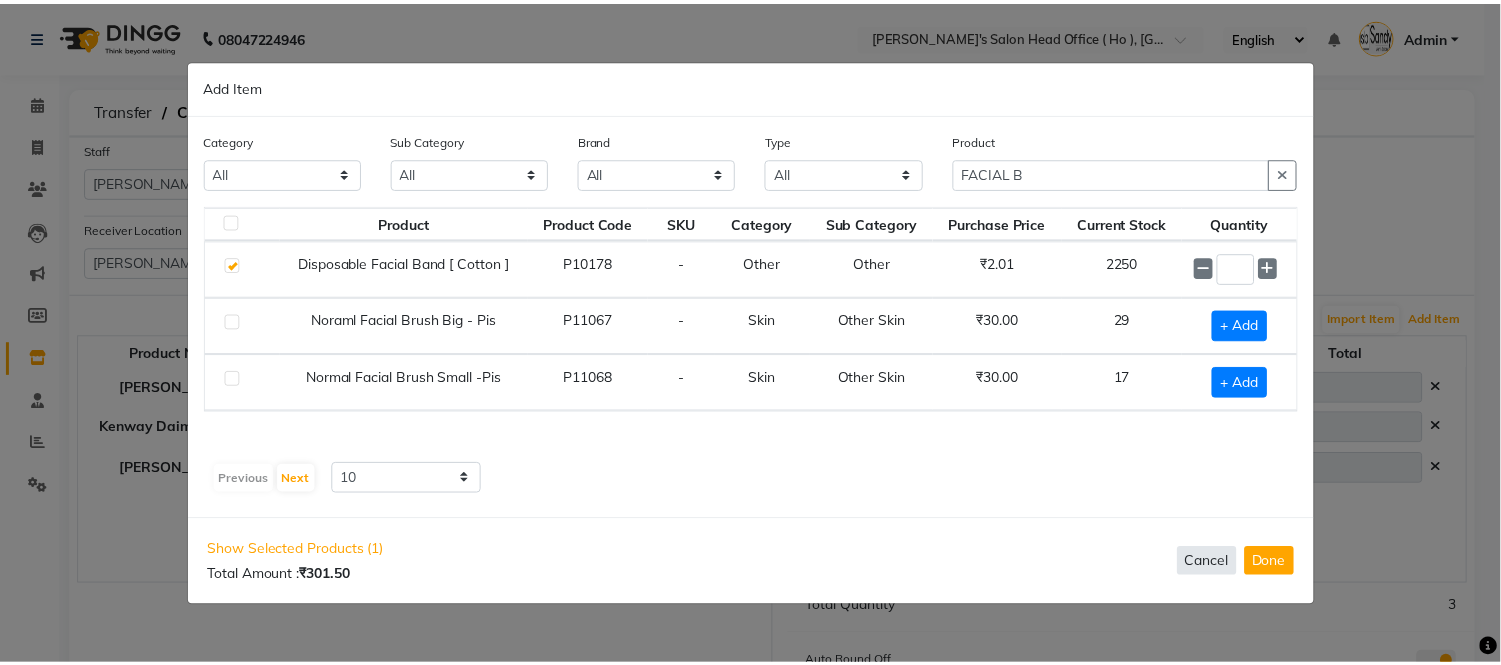 scroll, scrollTop: 0, scrollLeft: 0, axis: both 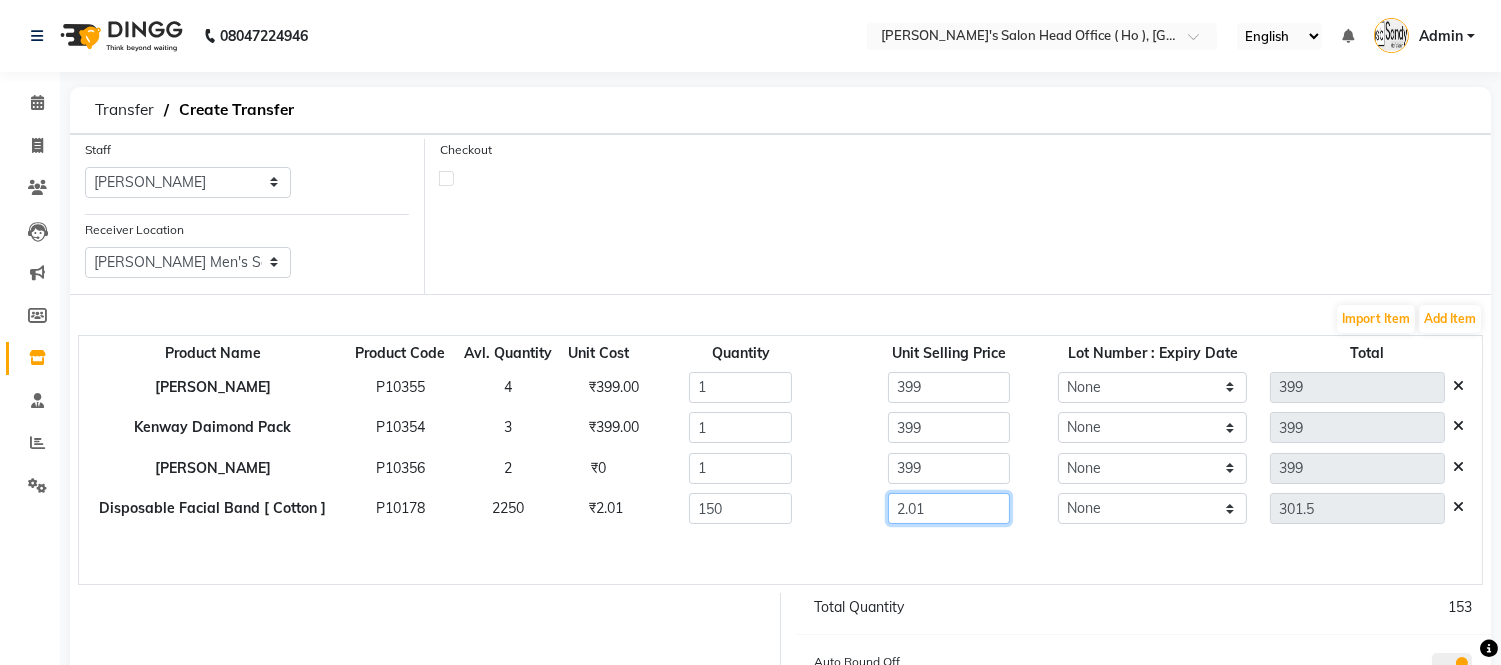 click on "2.01" 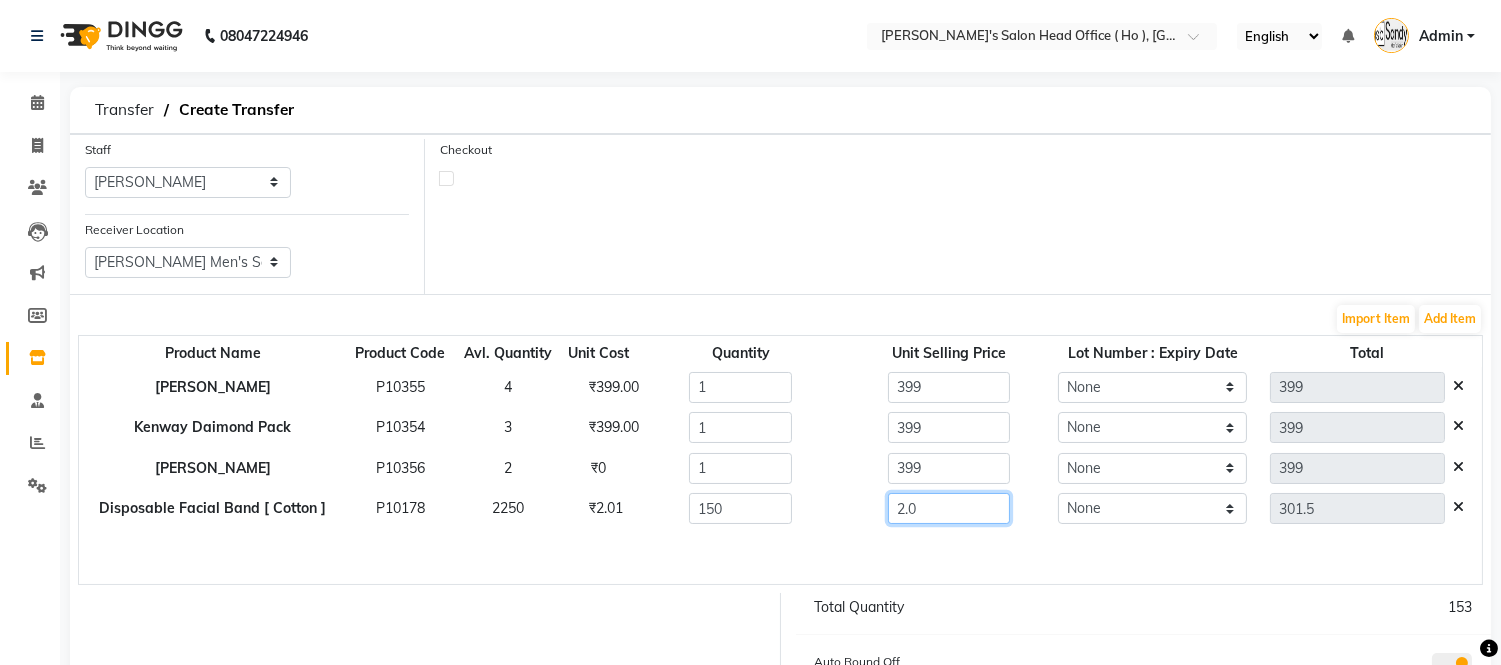 type on "2" 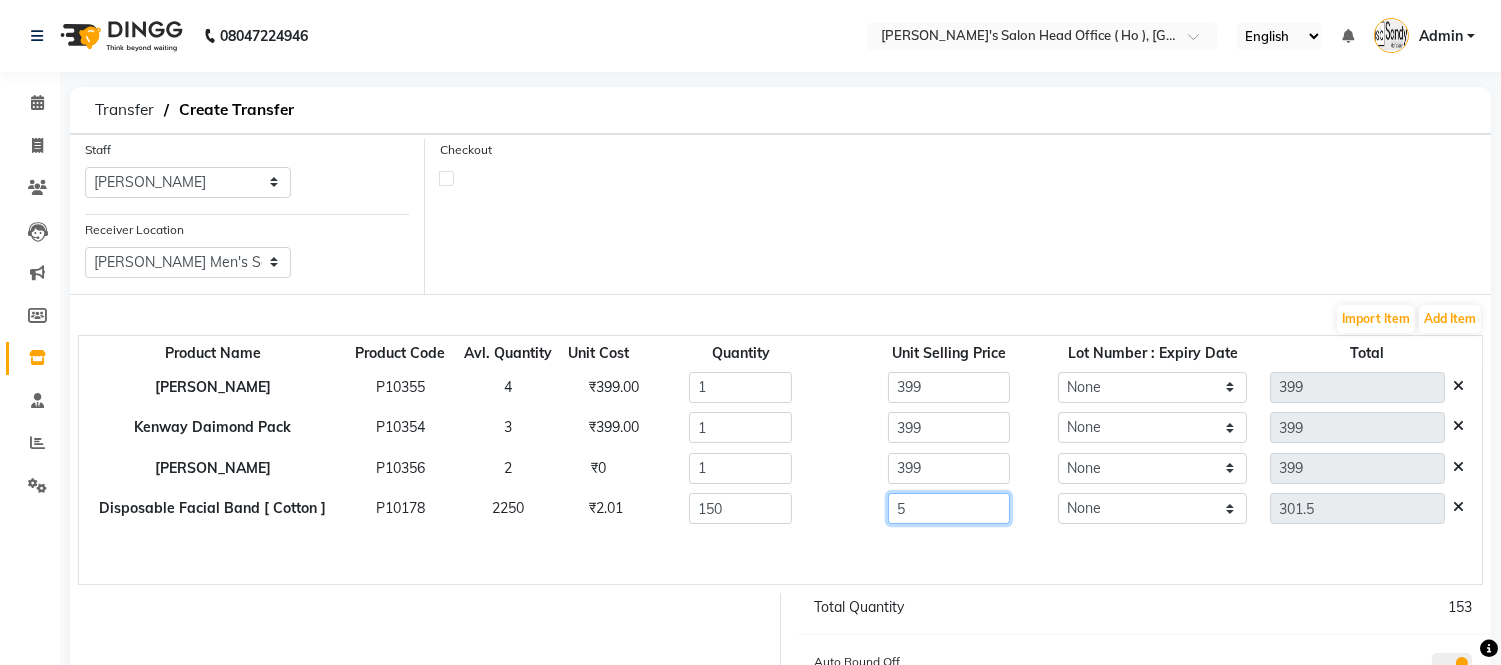 type on "5" 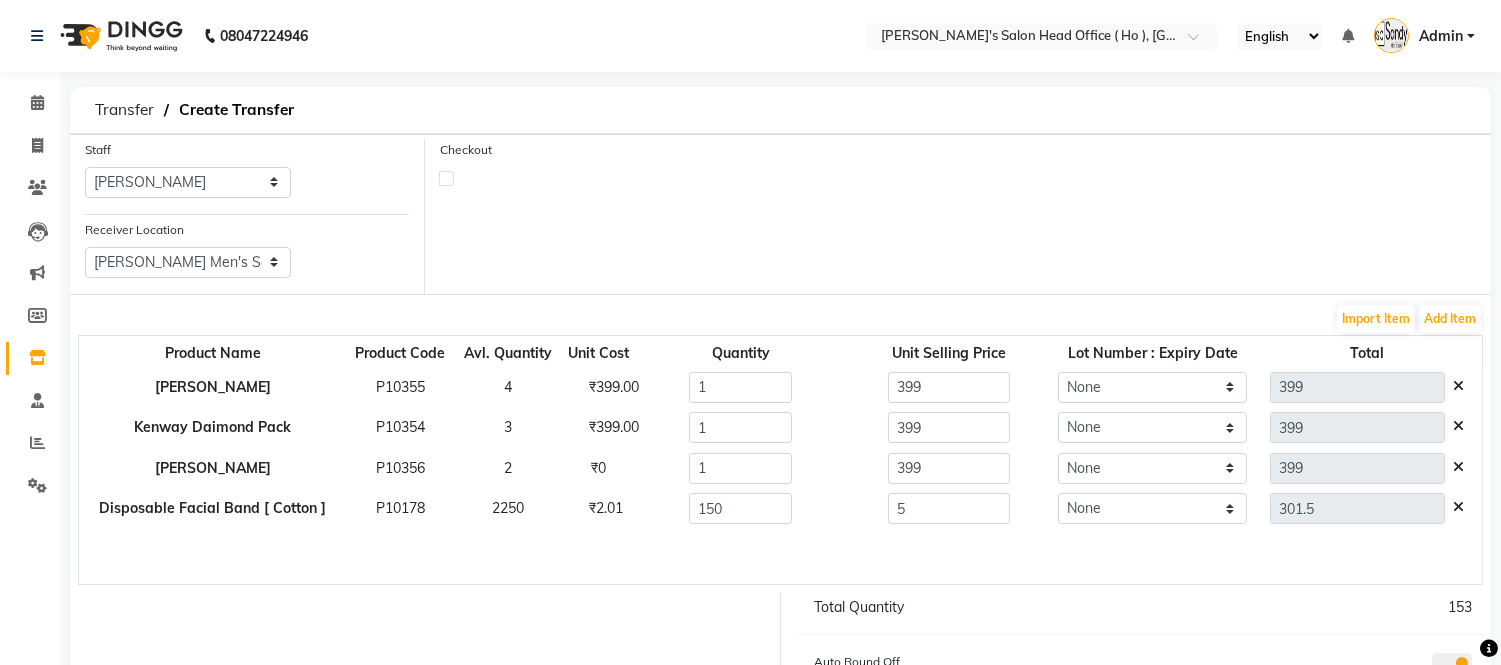 type on "750" 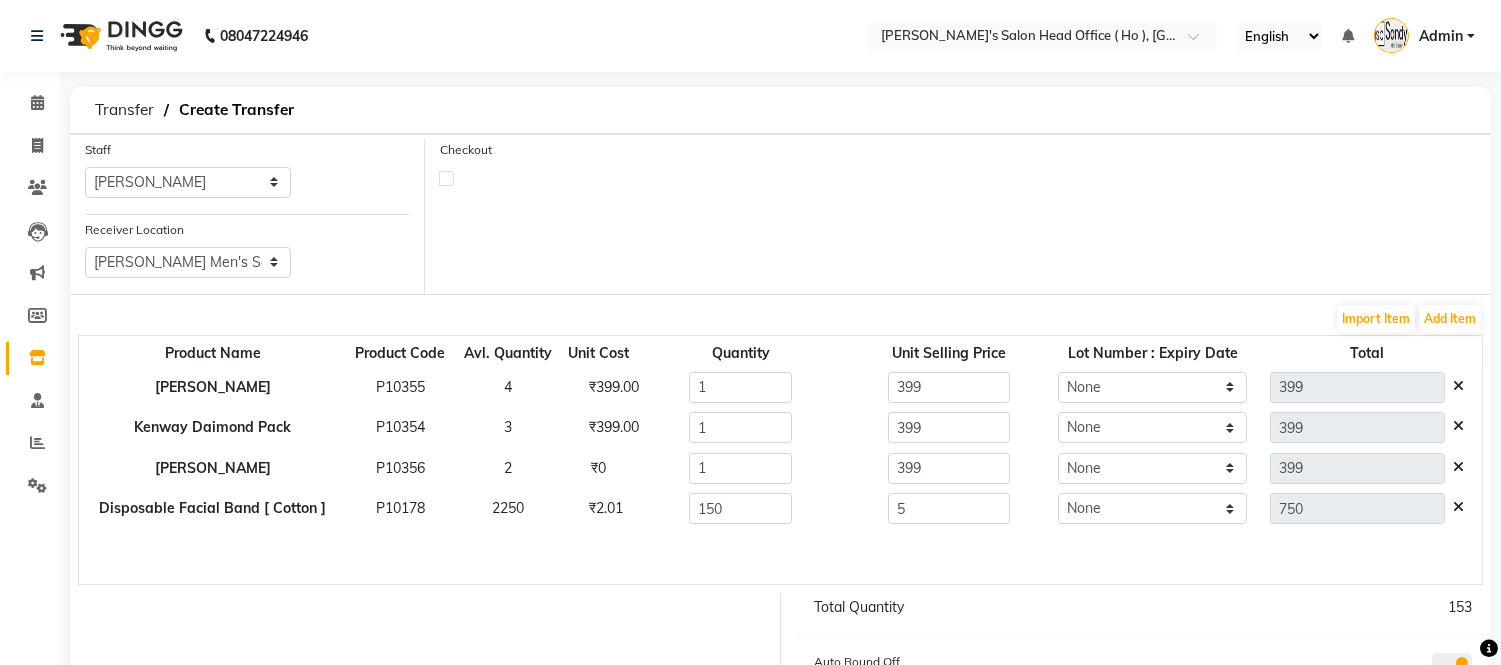 click on "Checkout" 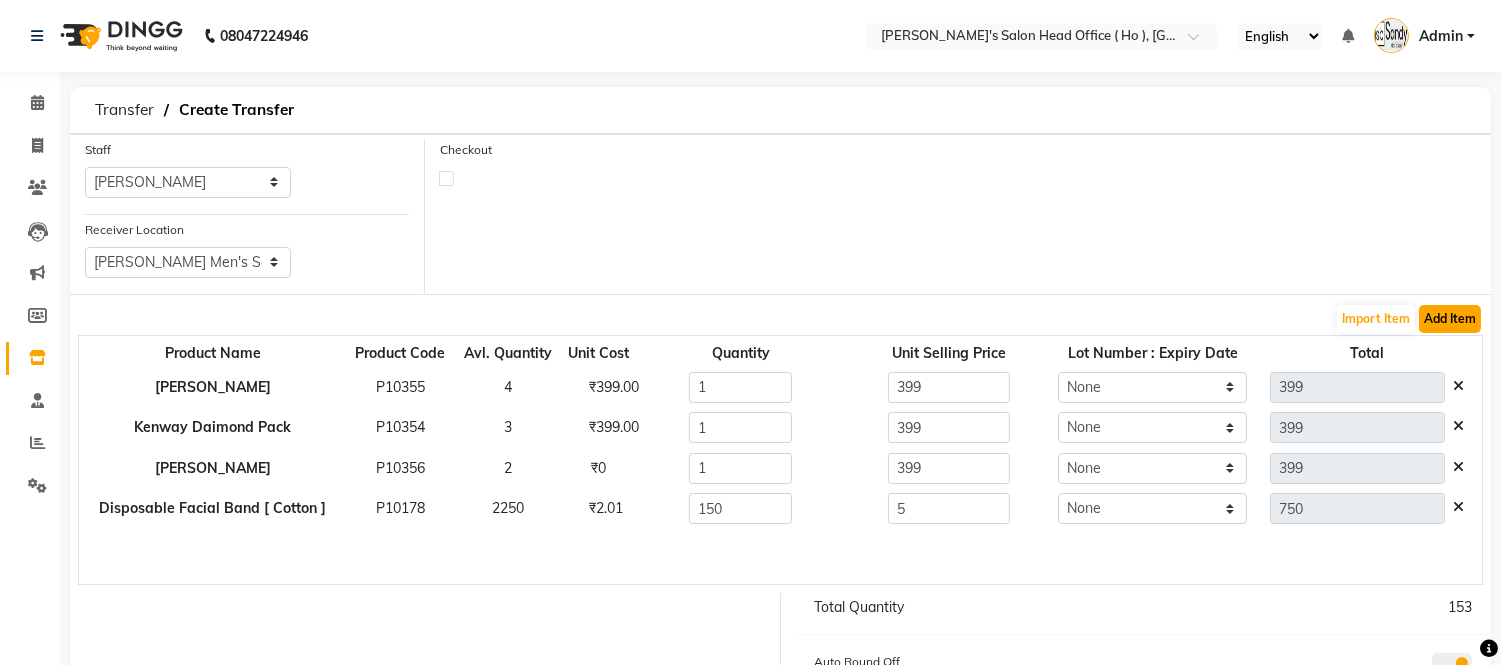 click on "Add Item" 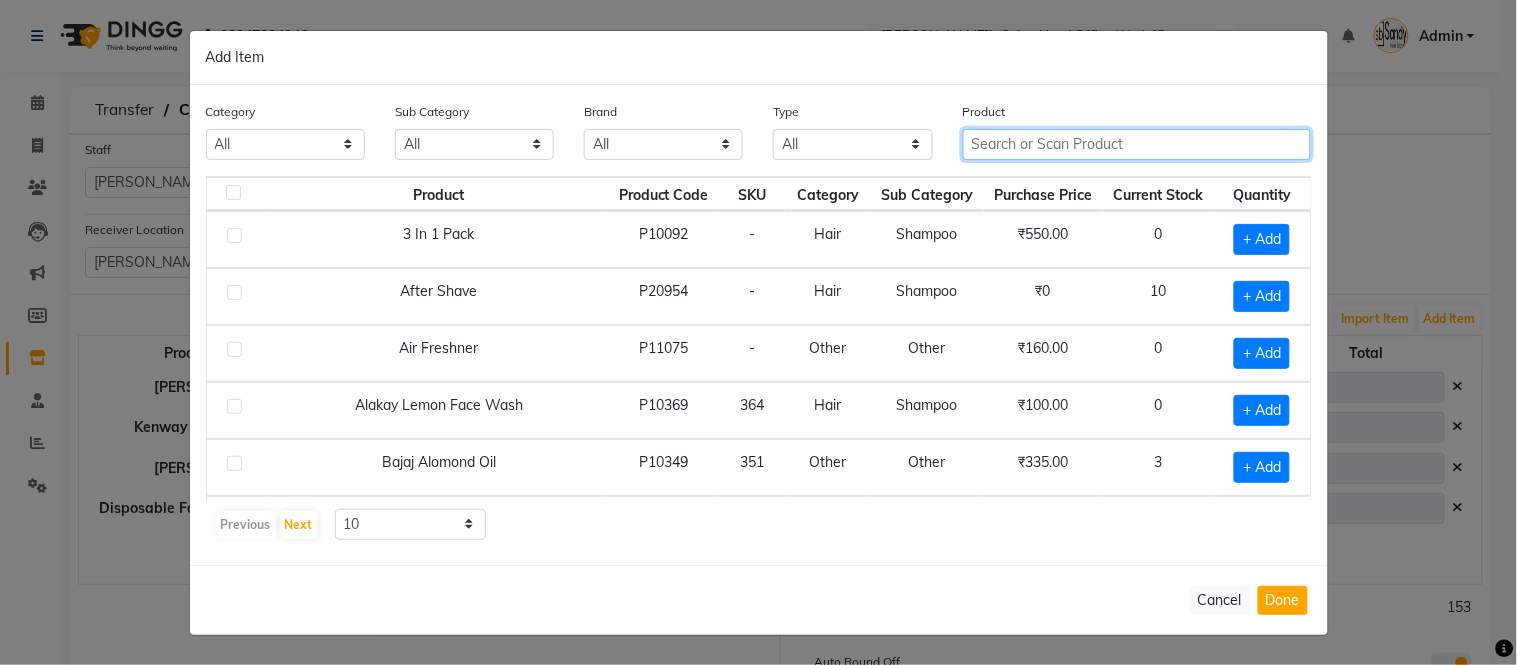 click 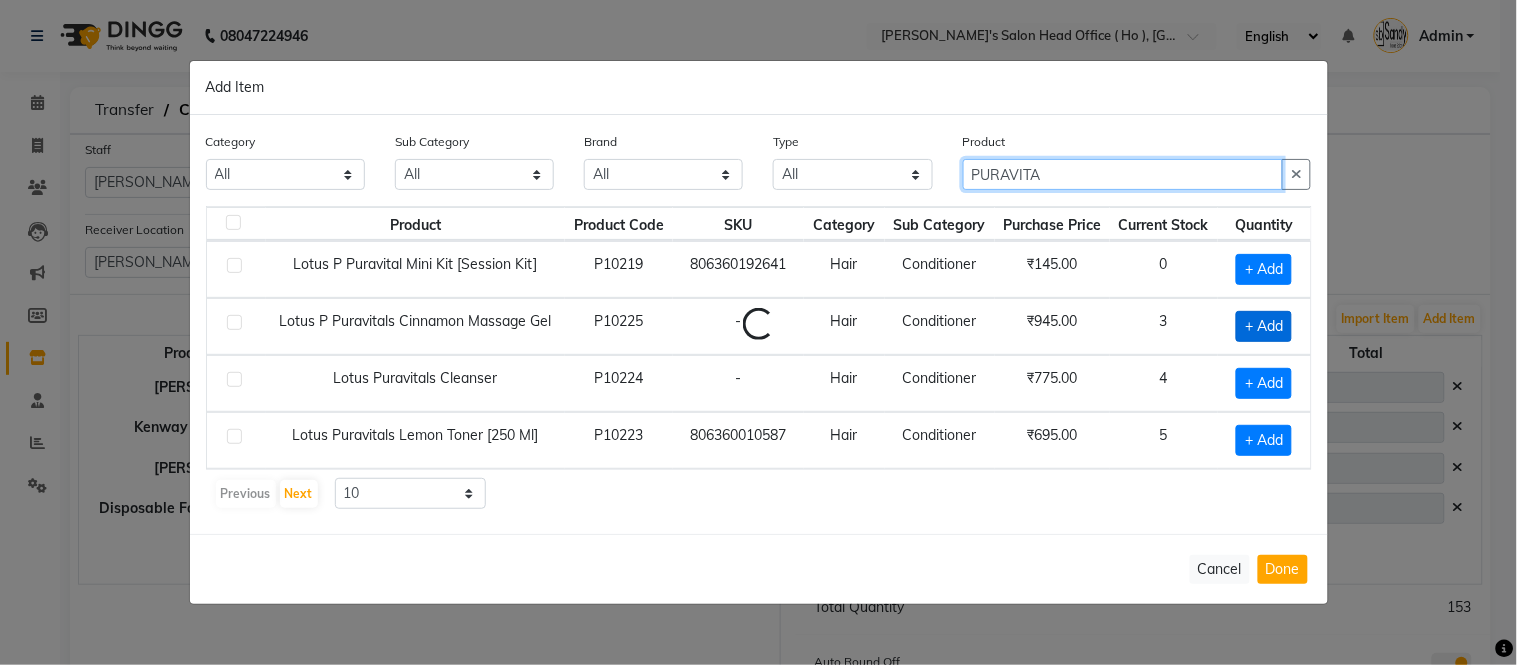 type on "PURAVITA" 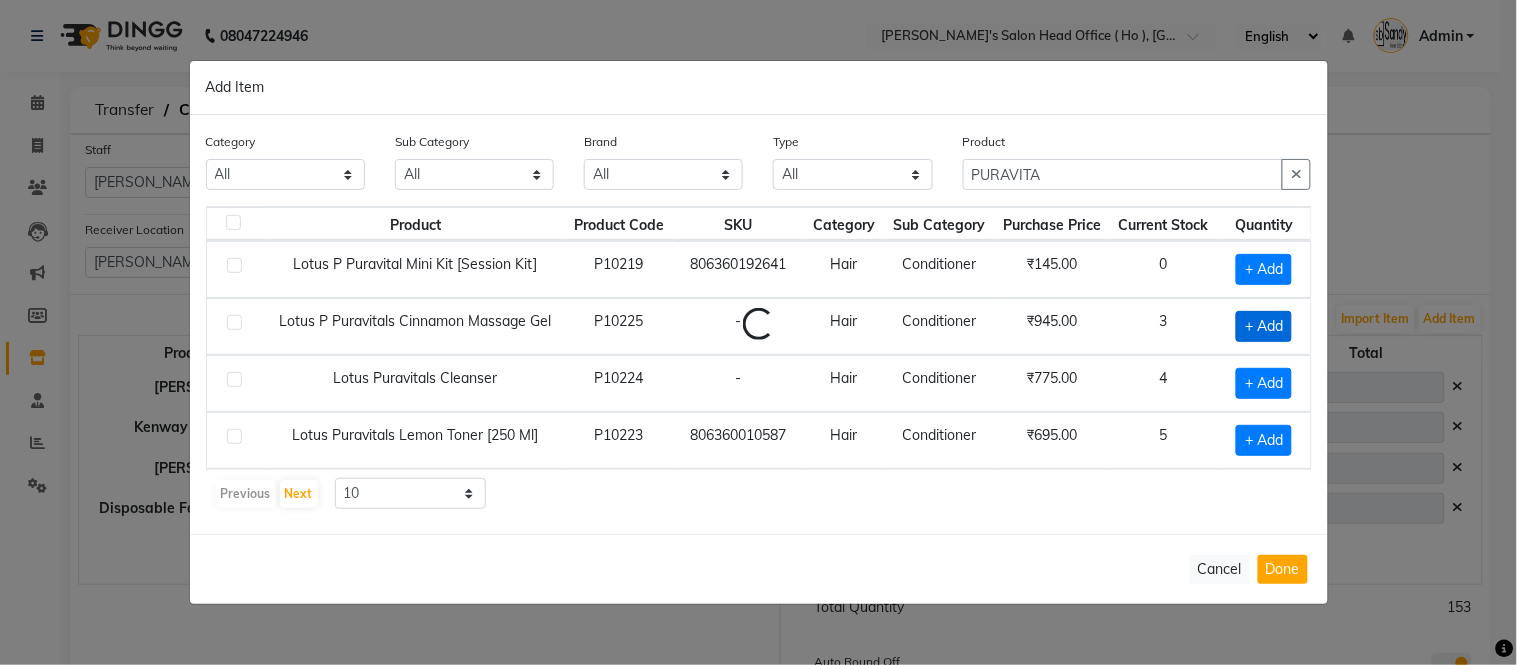 click on "+ Add" 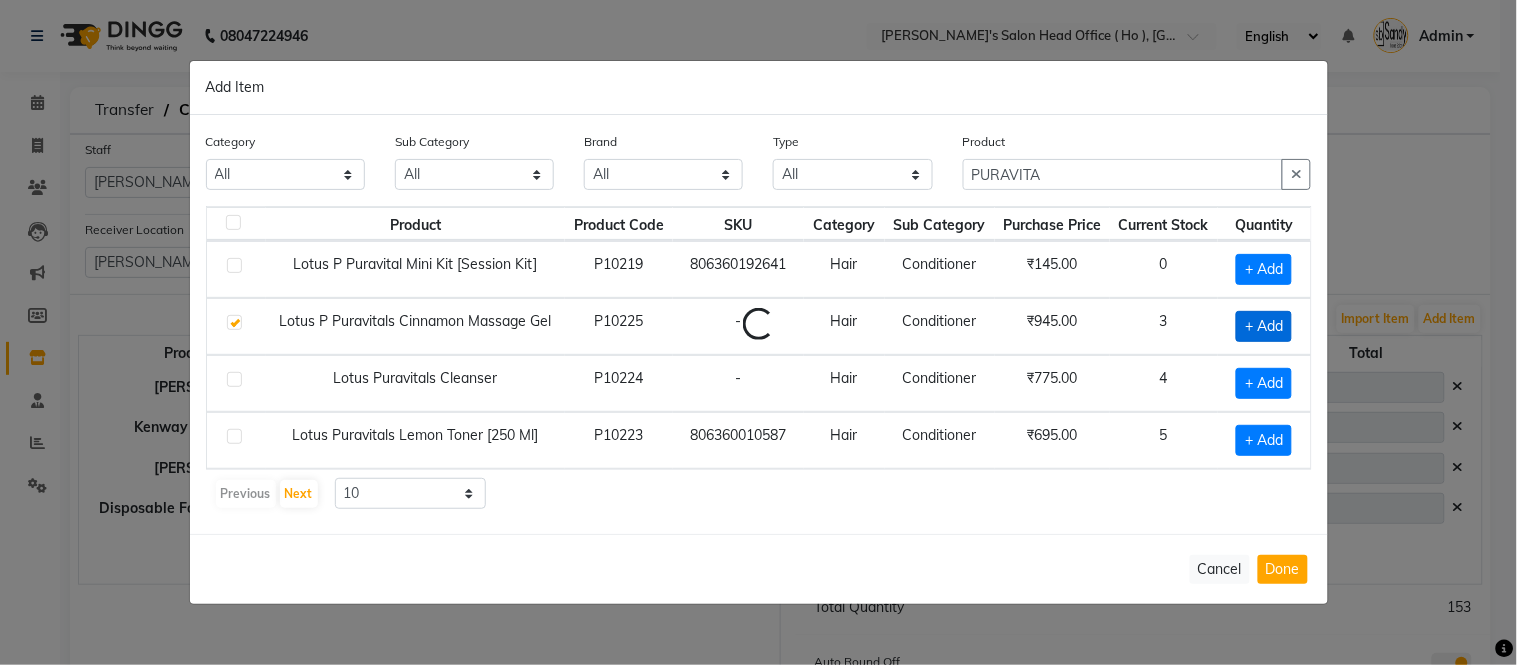 checkbox on "true" 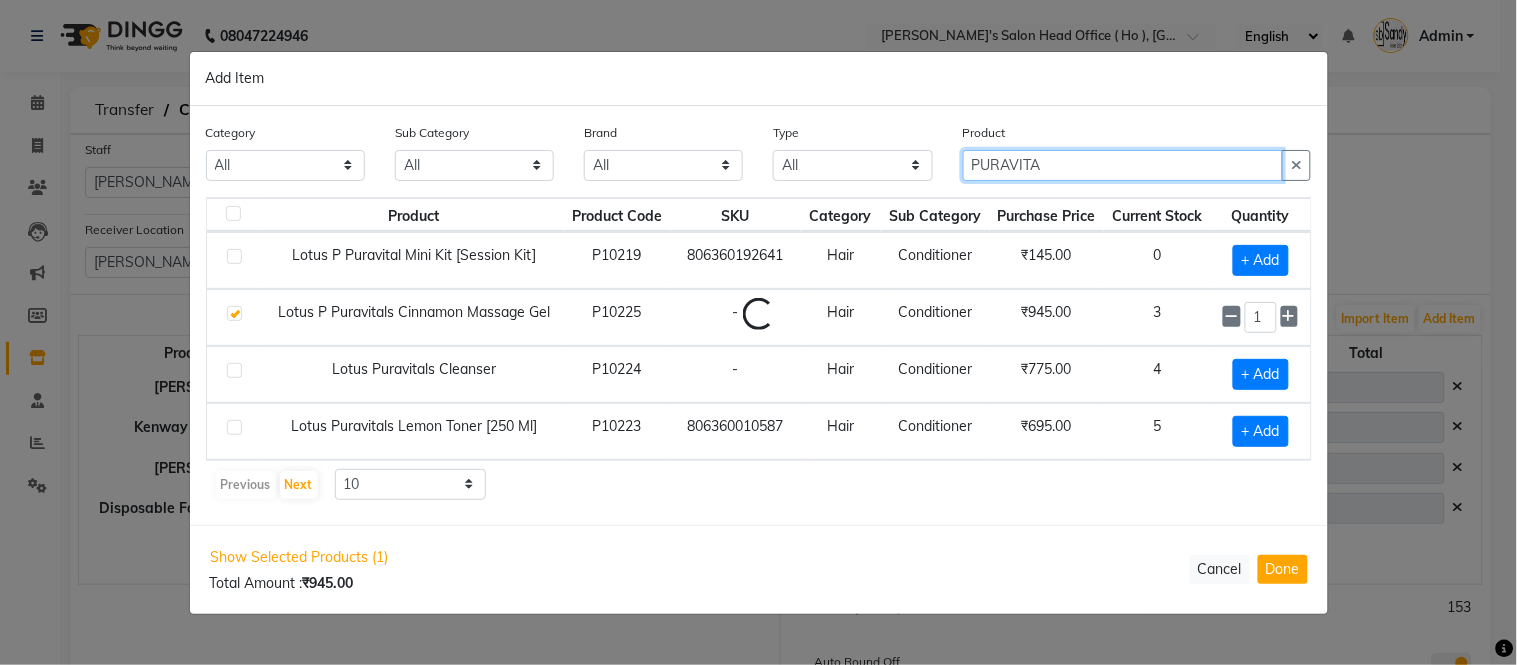 click on "PURAVITA" 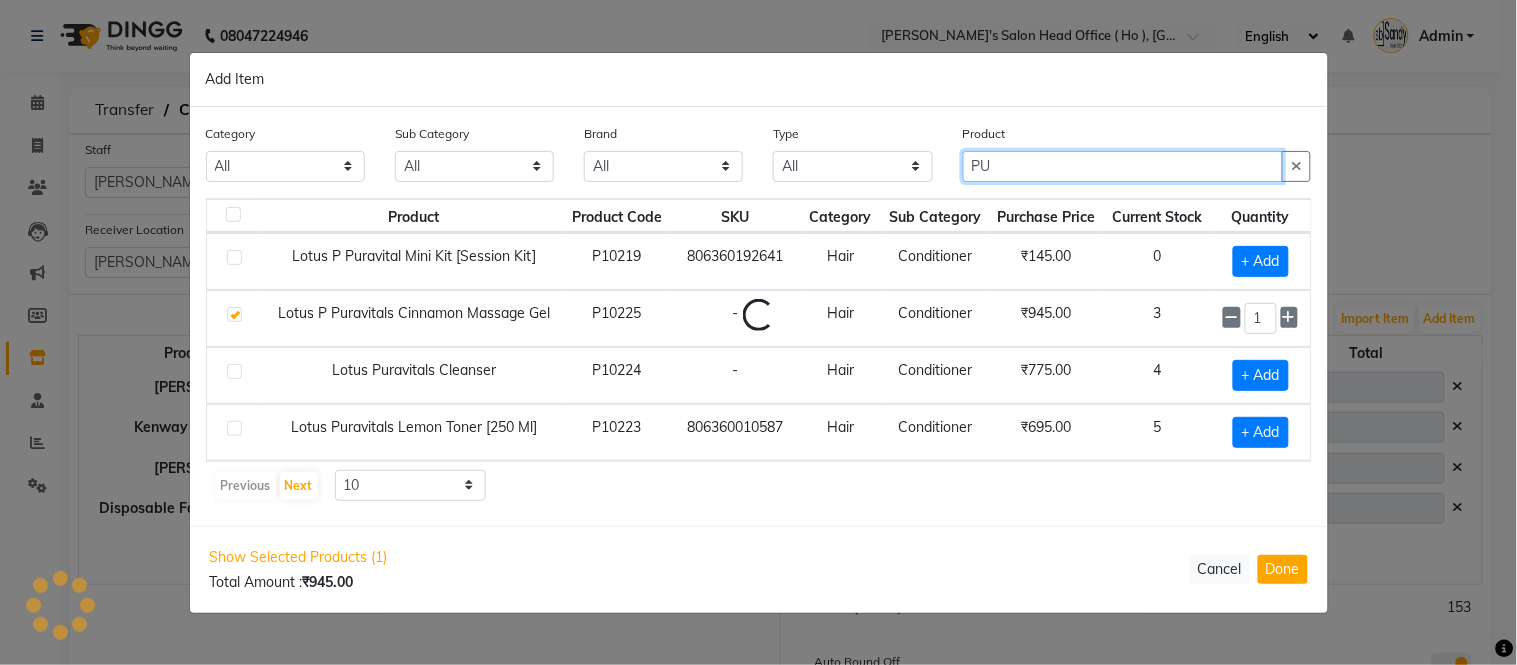 type on "P" 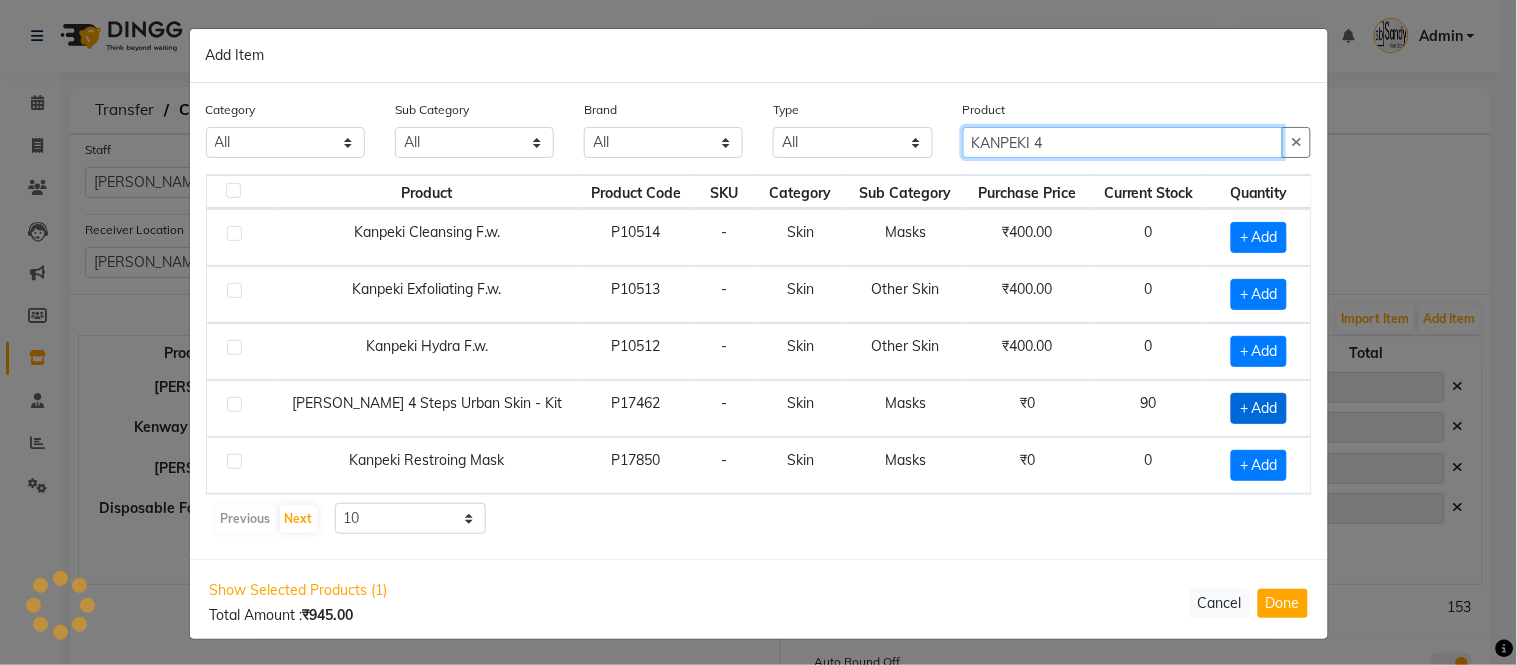 type on "KANPEKI 4" 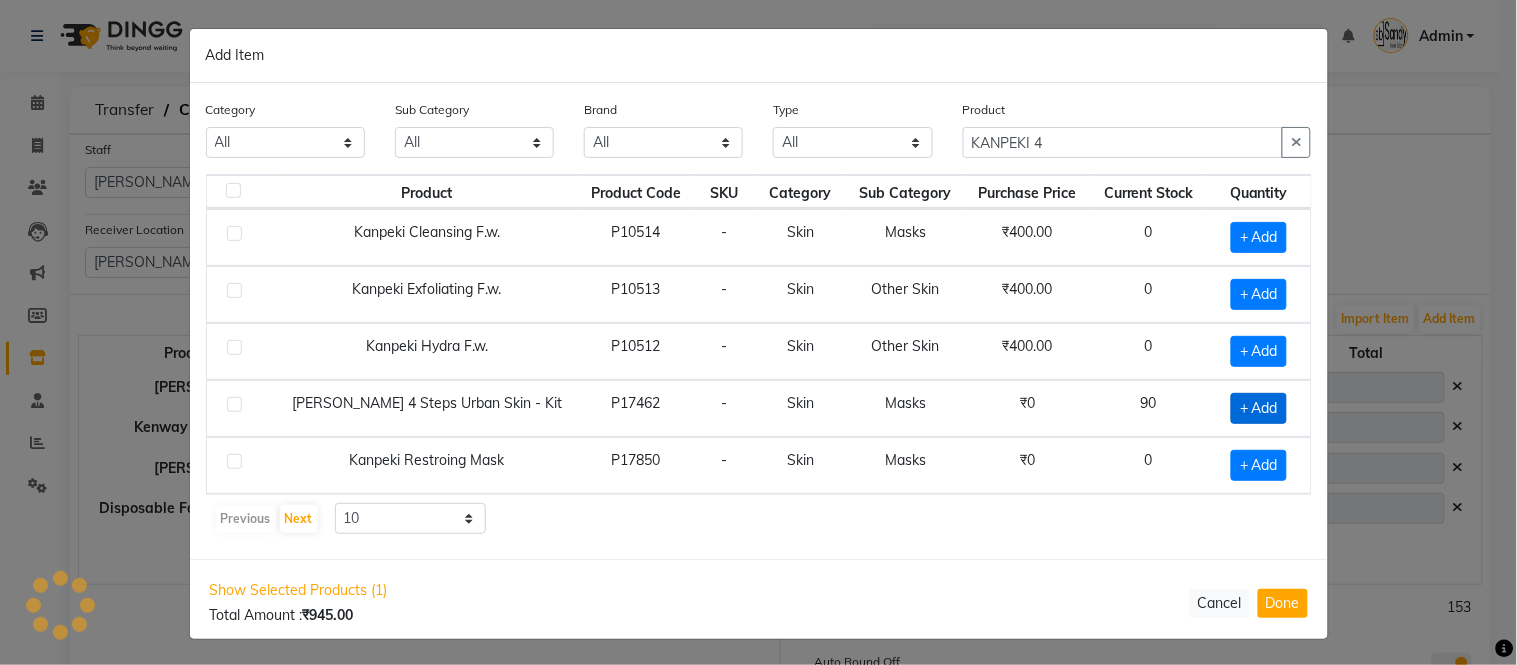click on "+ Add" 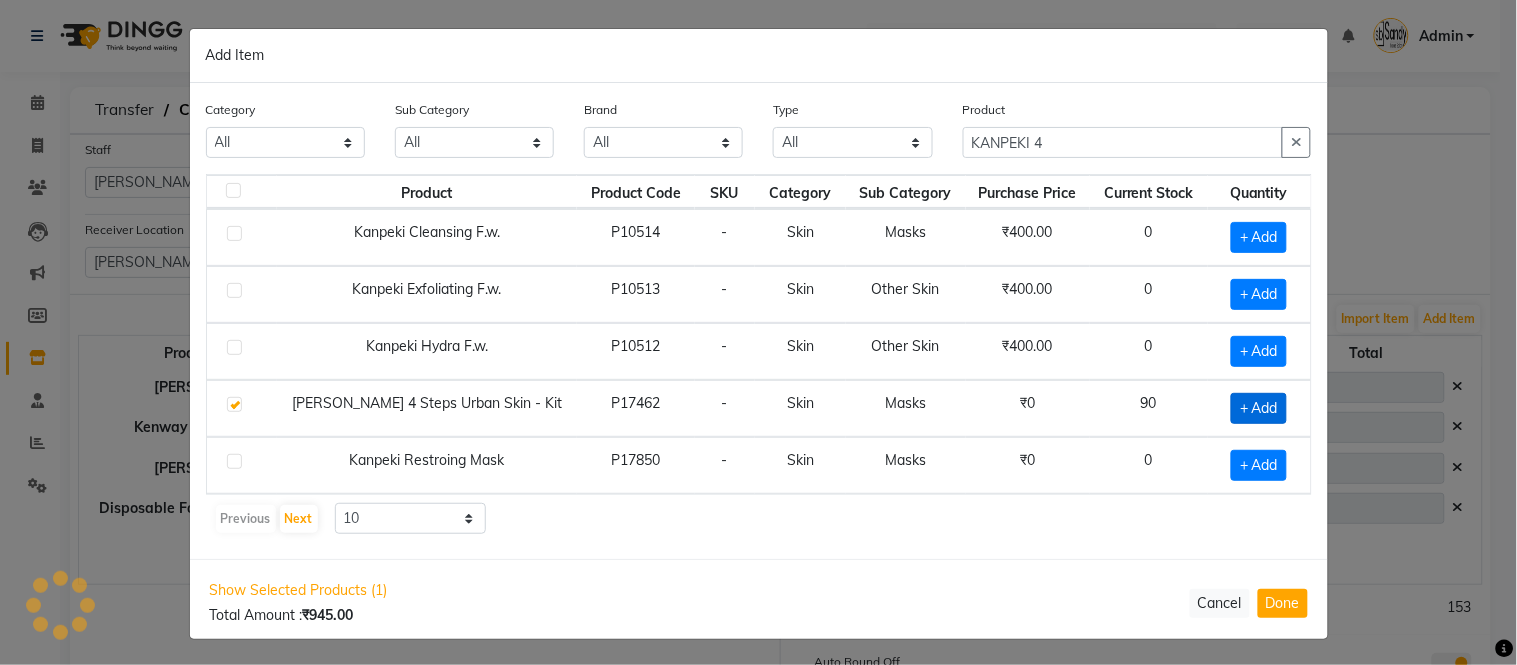 checkbox on "true" 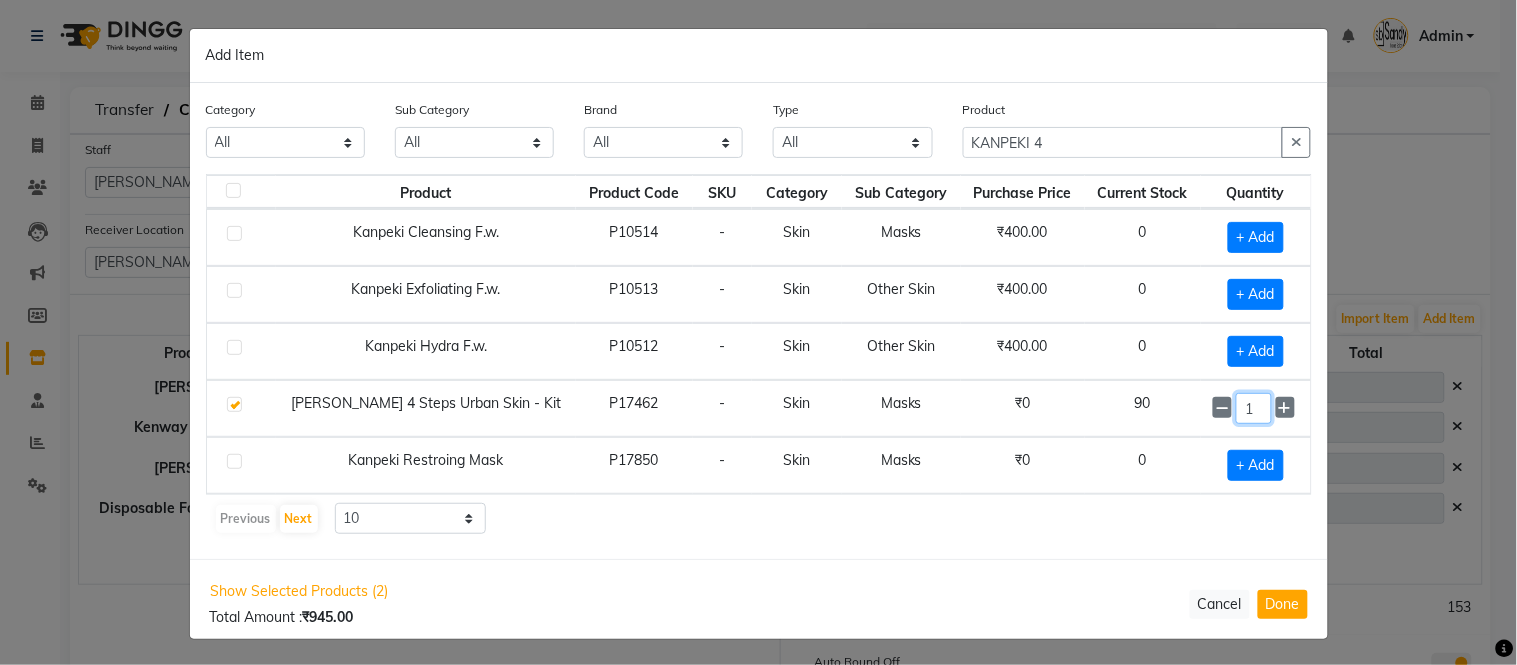 click on "1" 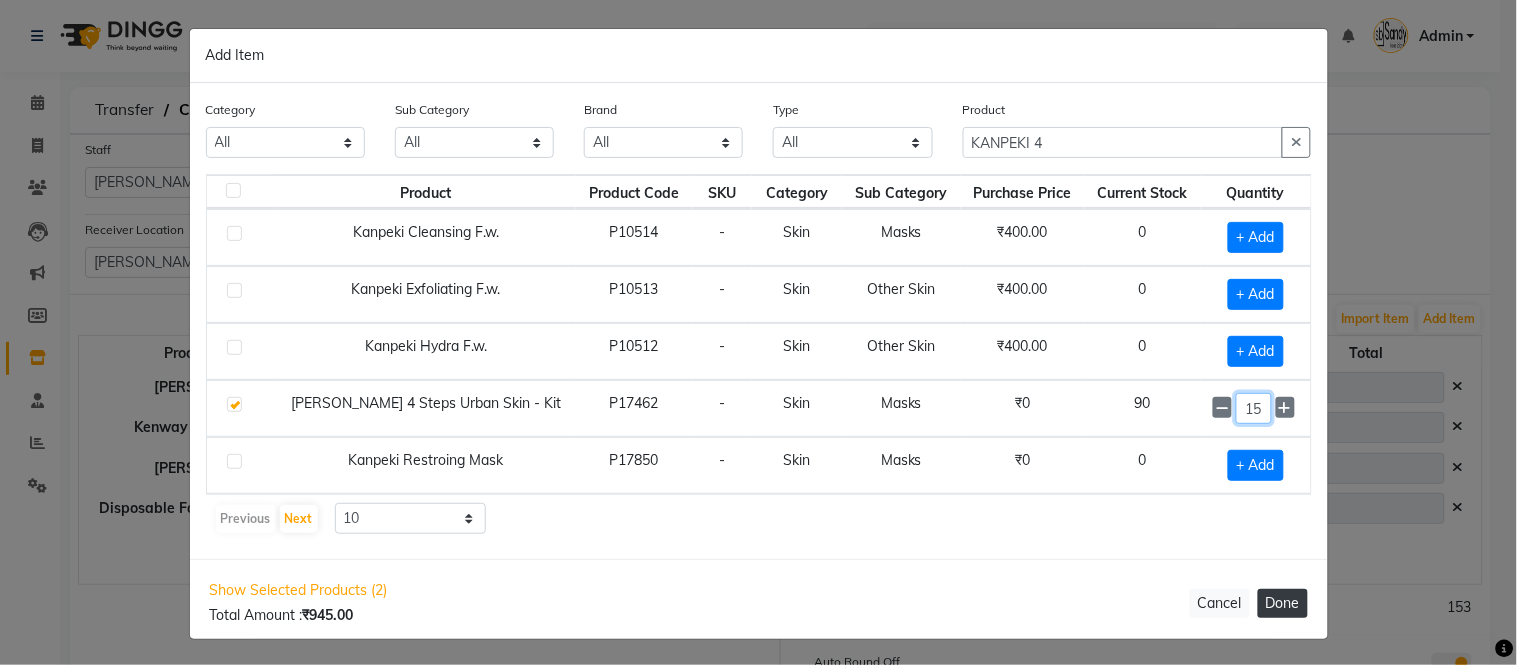 type on "15" 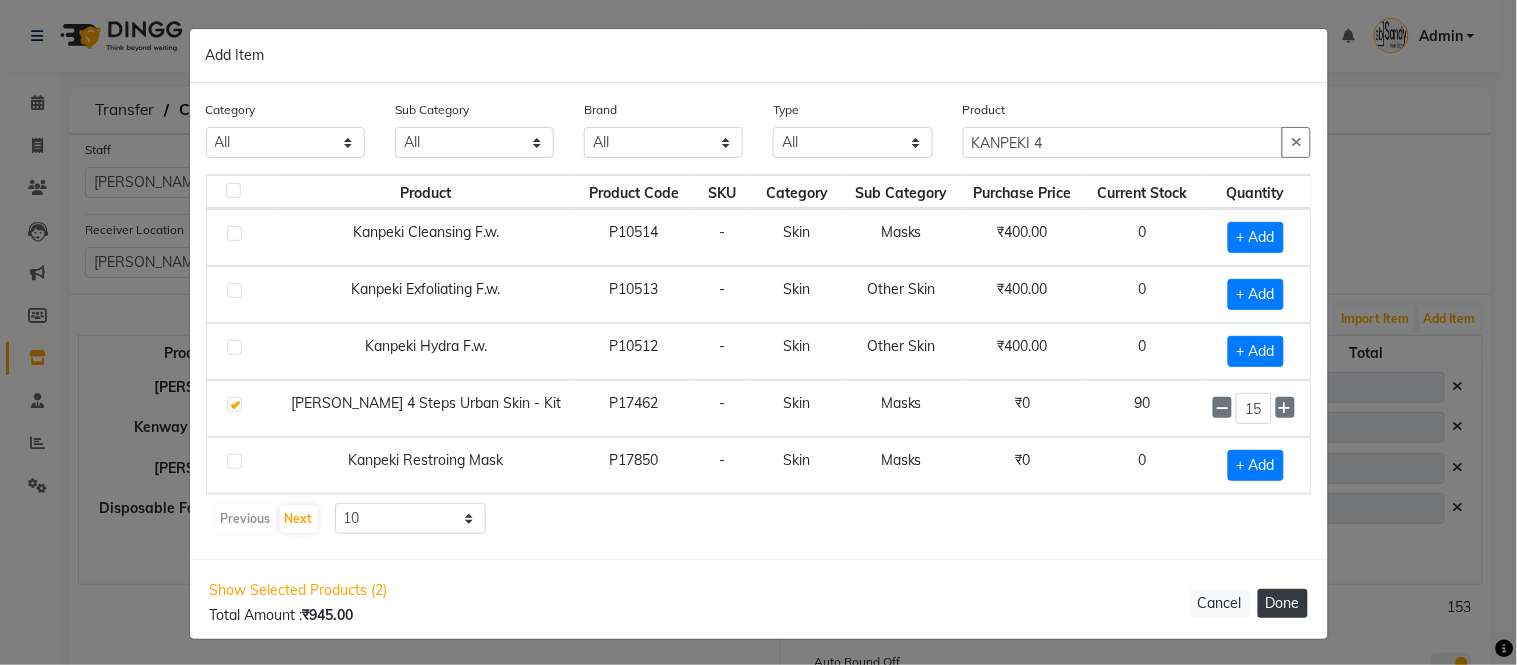 click on "Done" 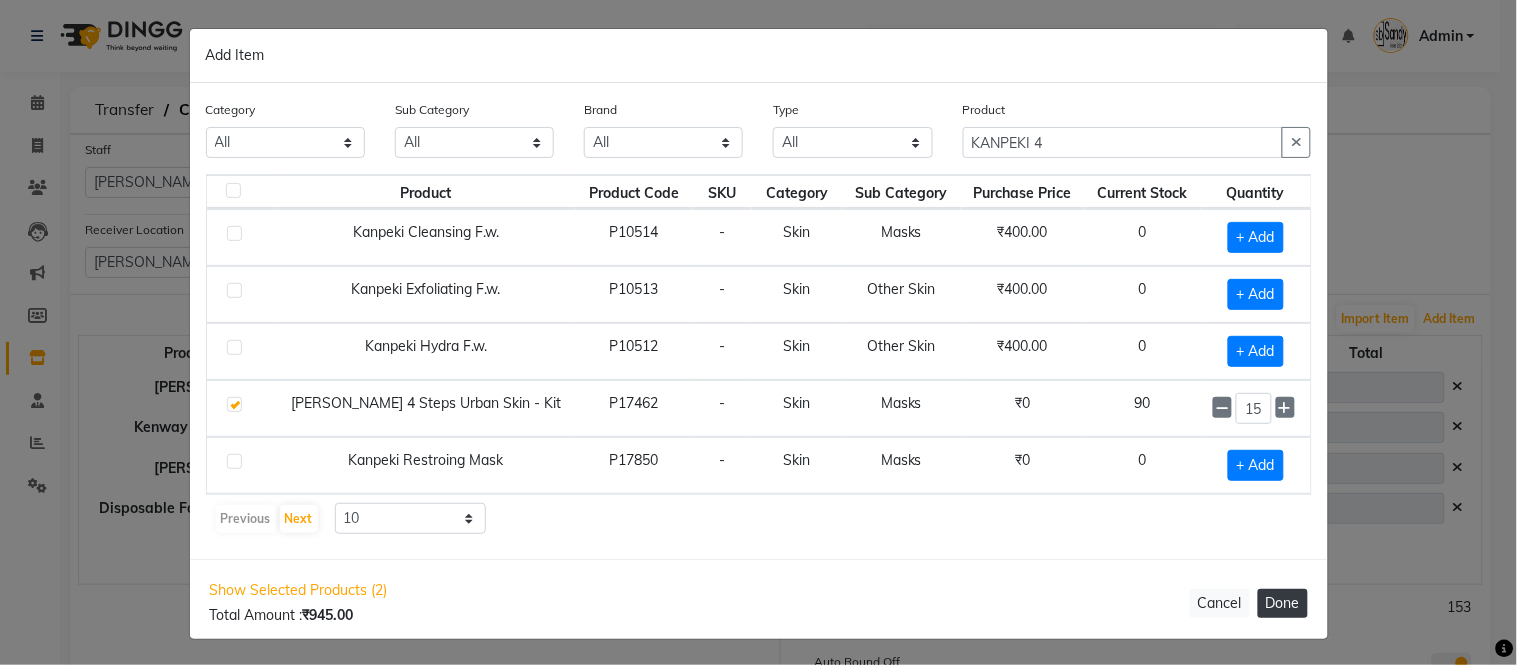 type 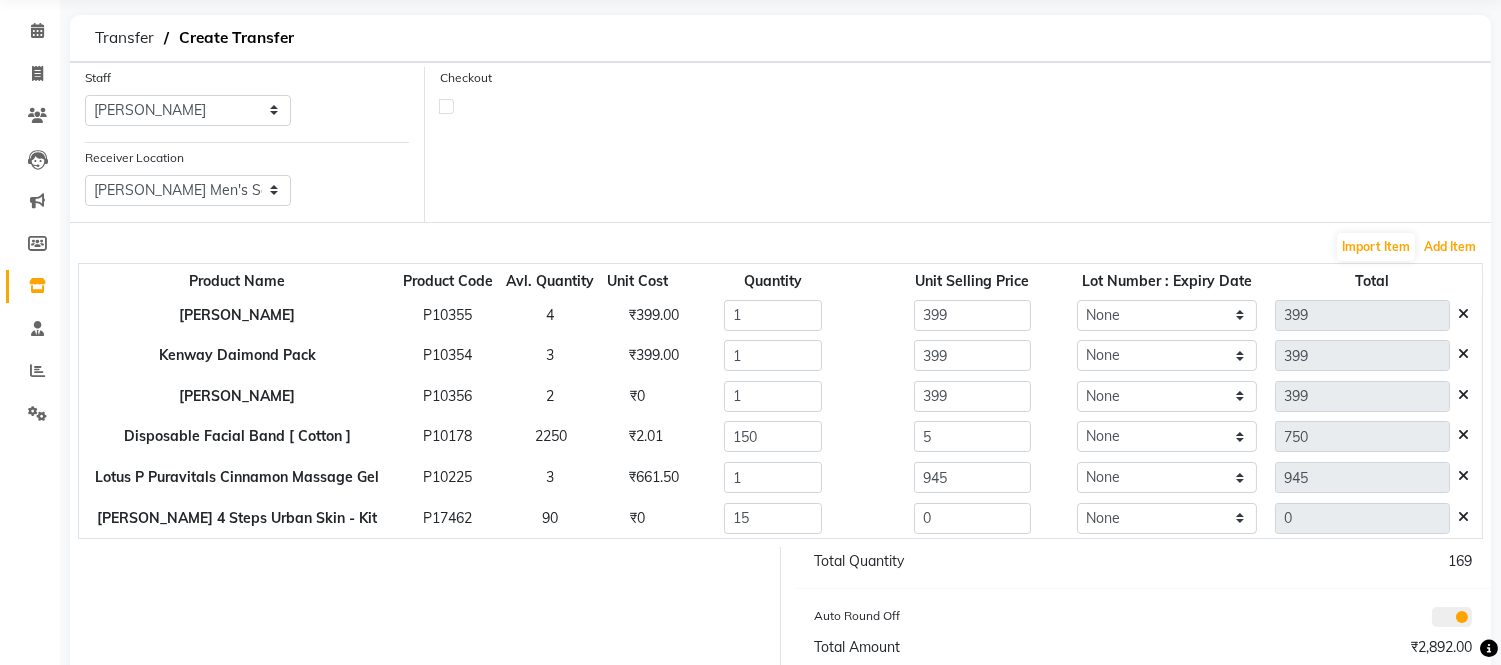 scroll, scrollTop: 111, scrollLeft: 0, axis: vertical 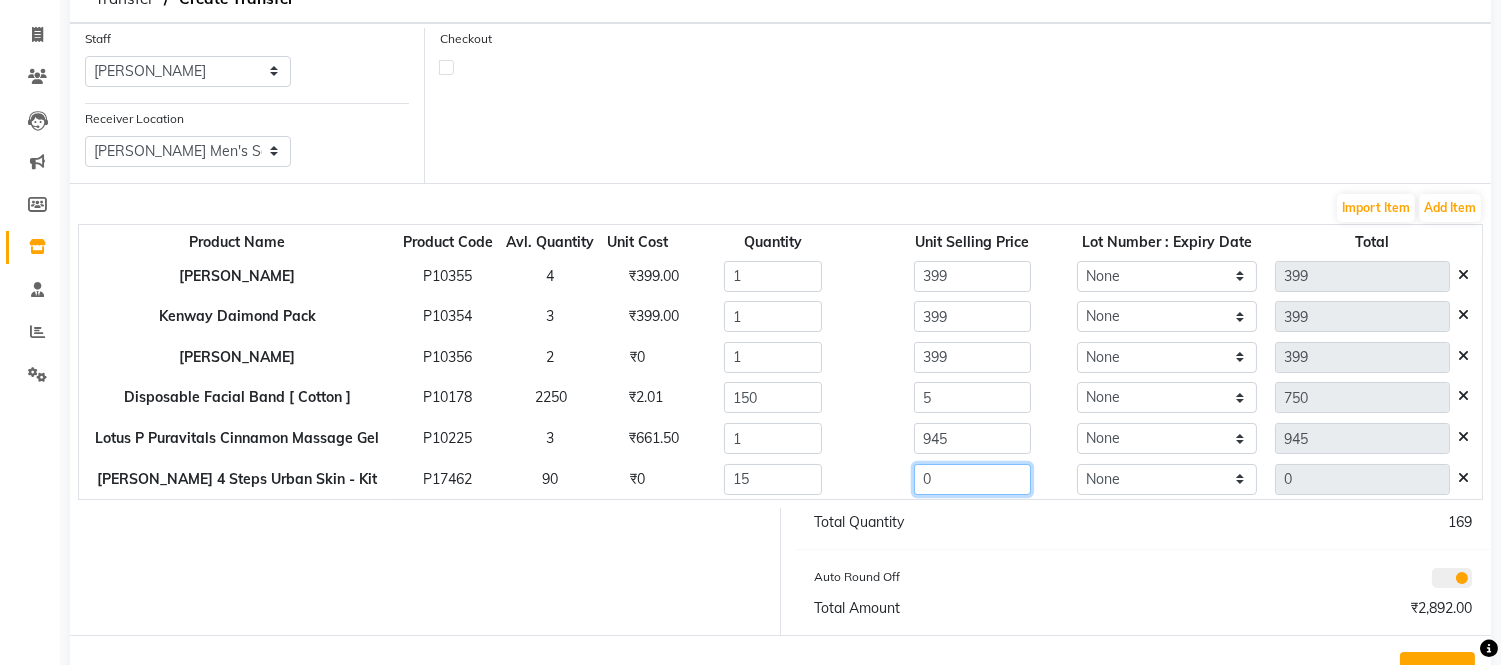 click on "0" 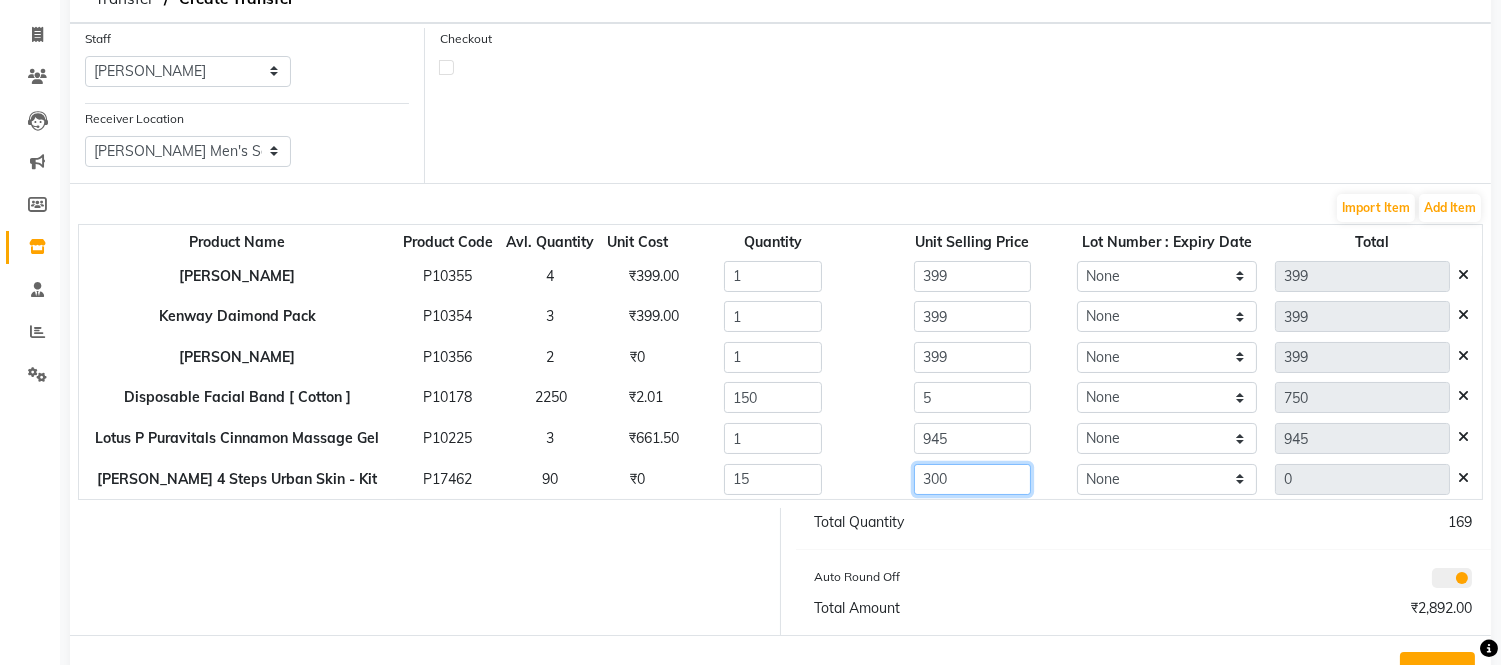 type on "300" 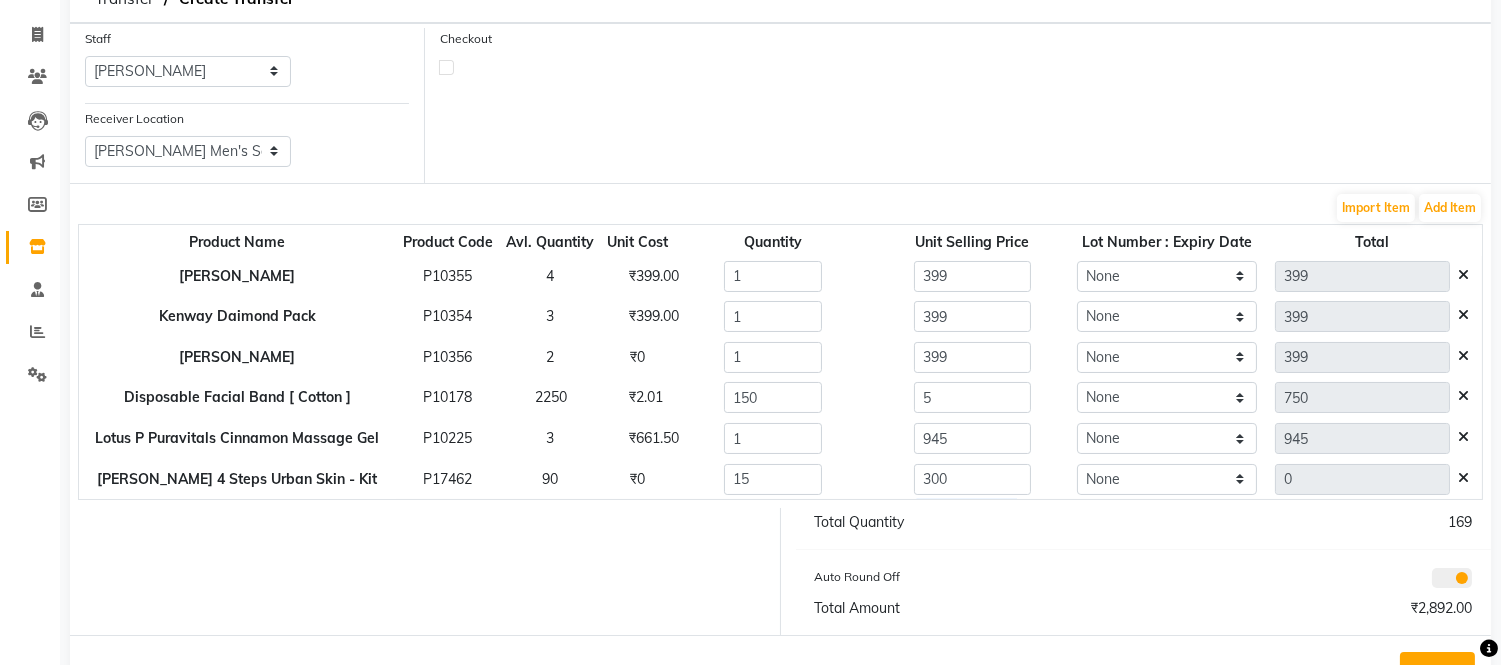 type on "4500" 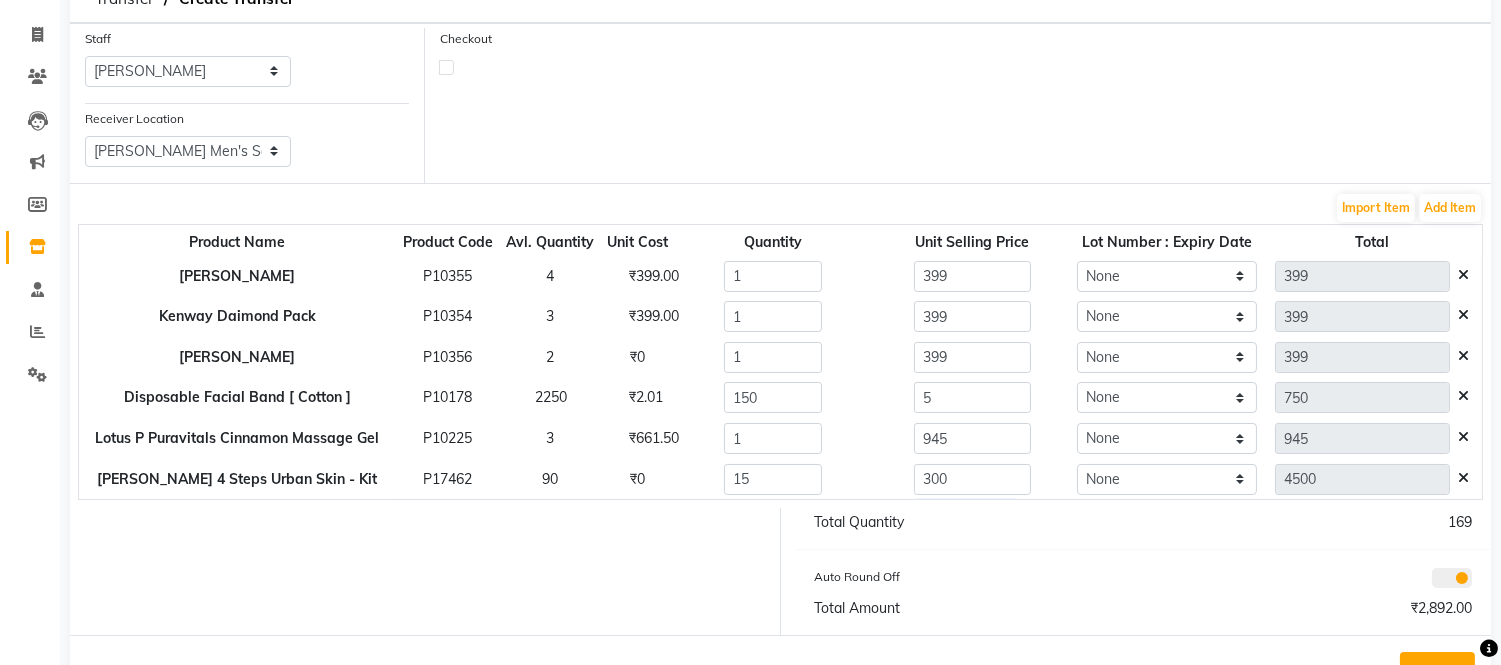 click on "Checkout" 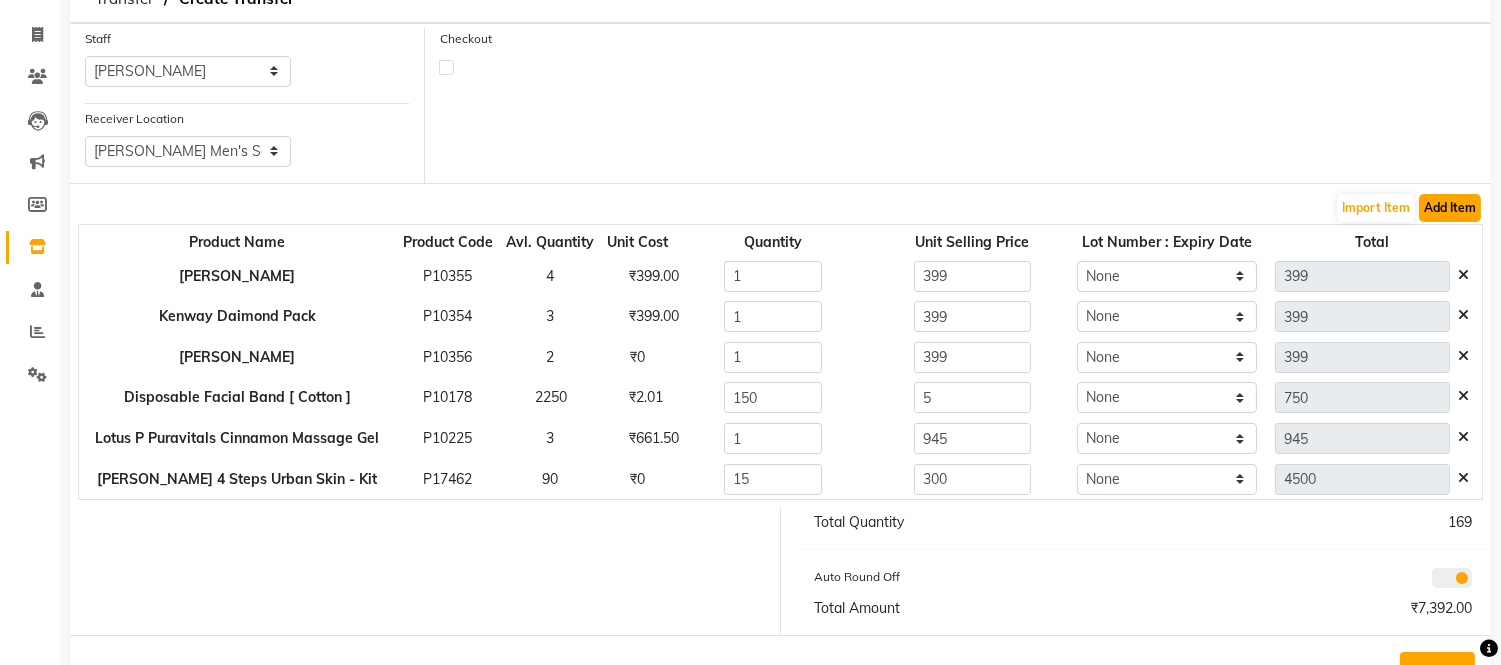 click on "Add Item" 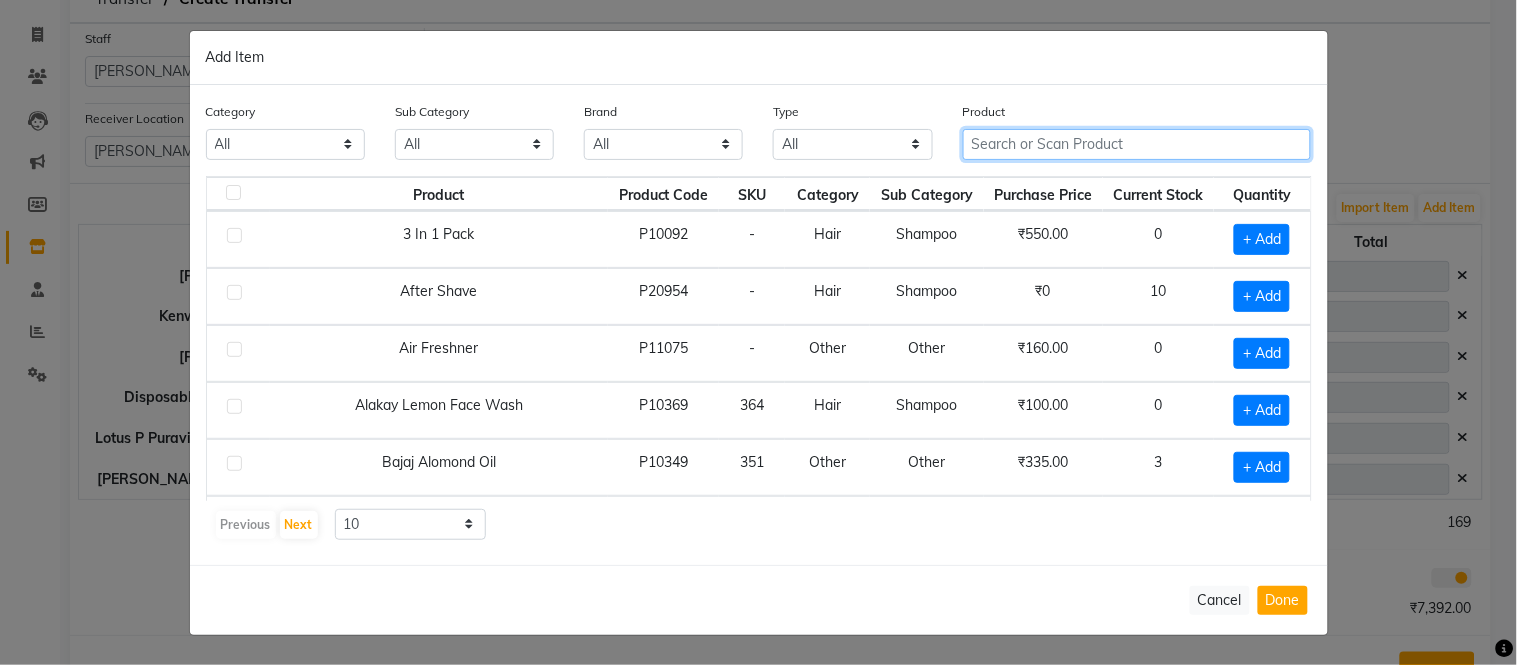 click 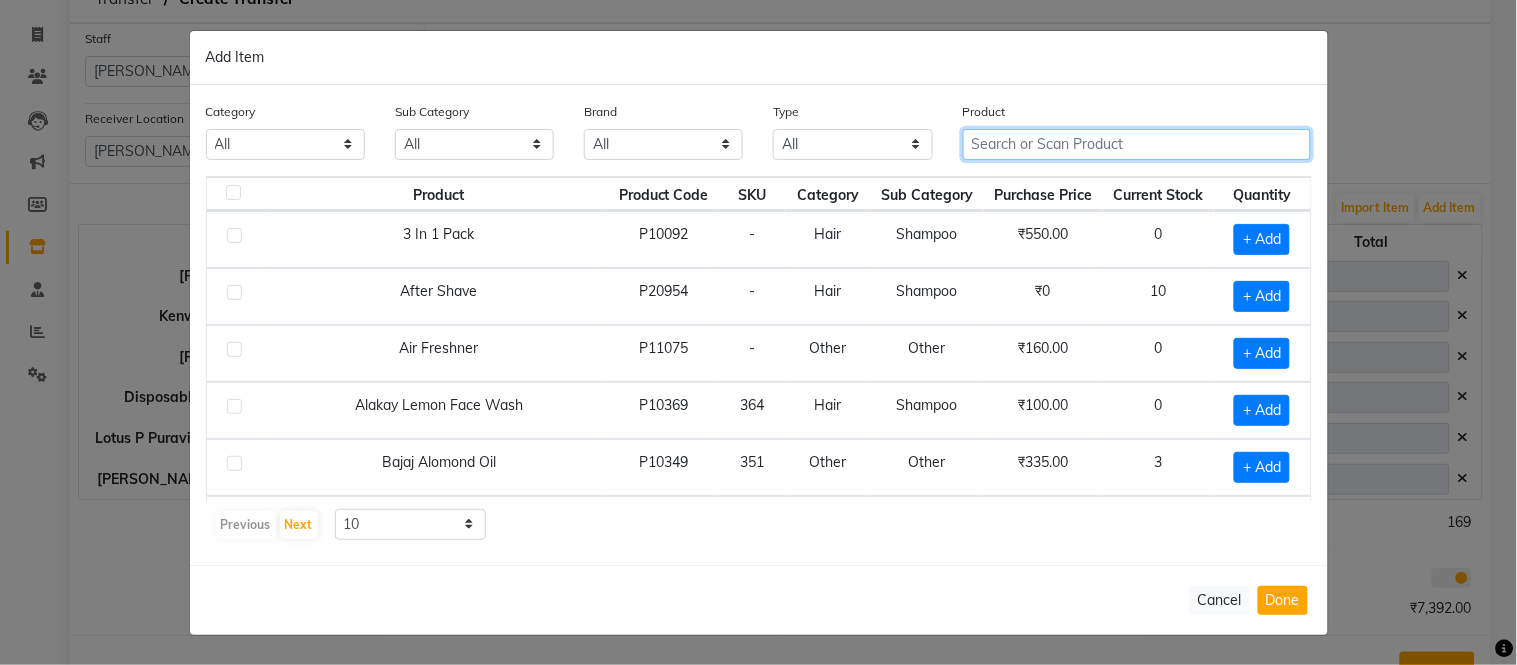 click 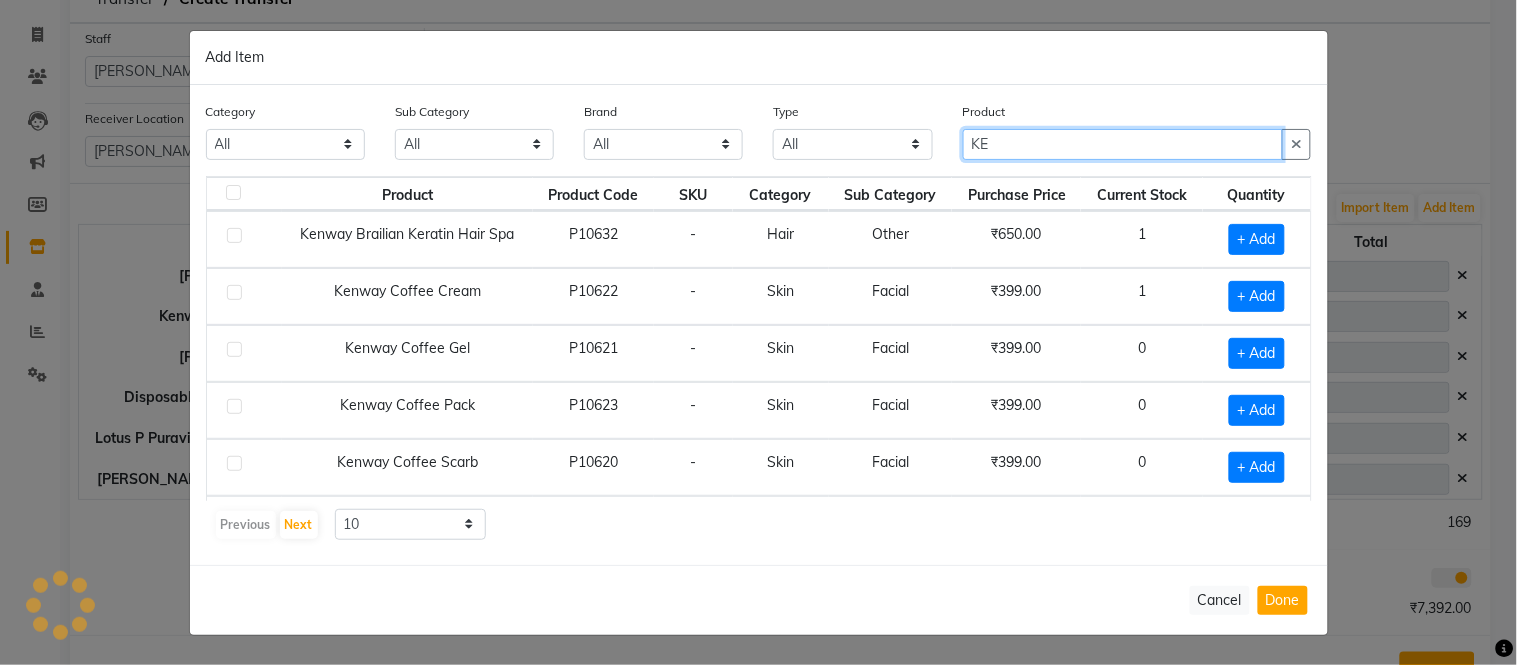 type on "K" 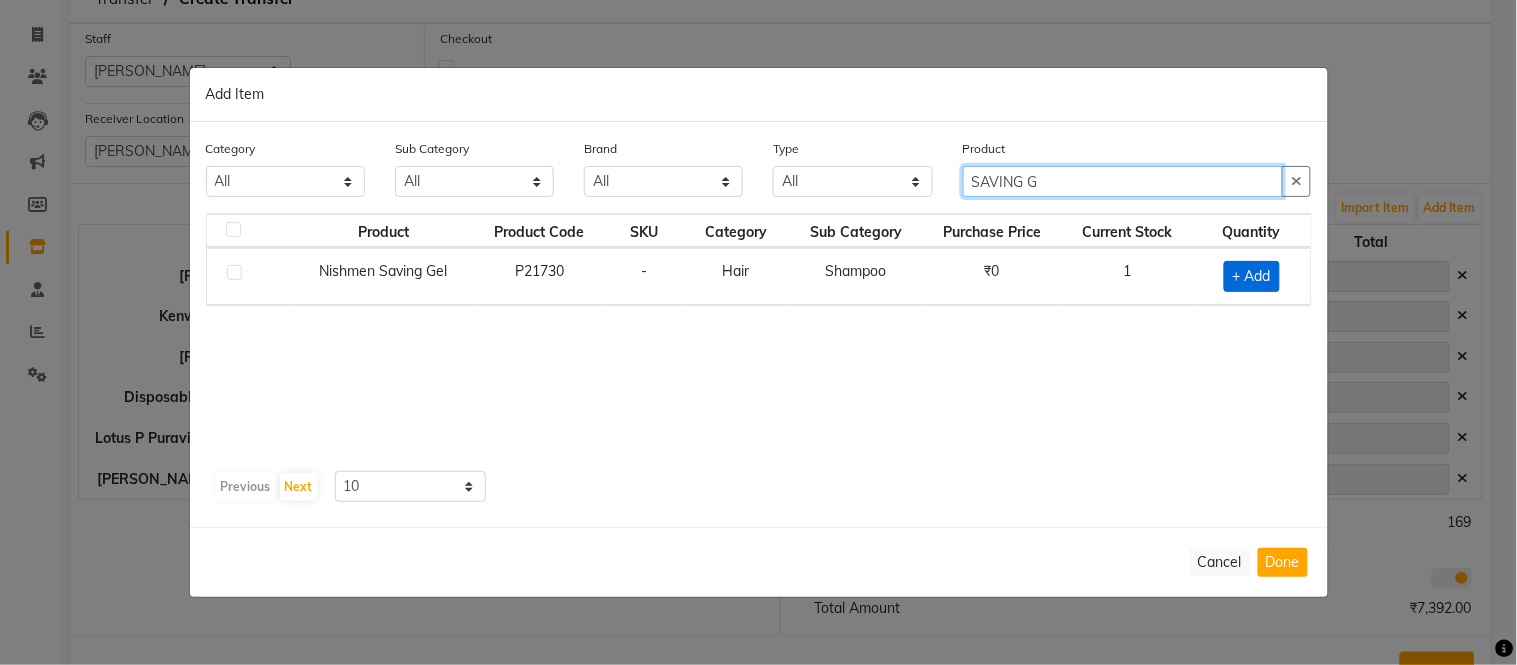 type on "SAVING G" 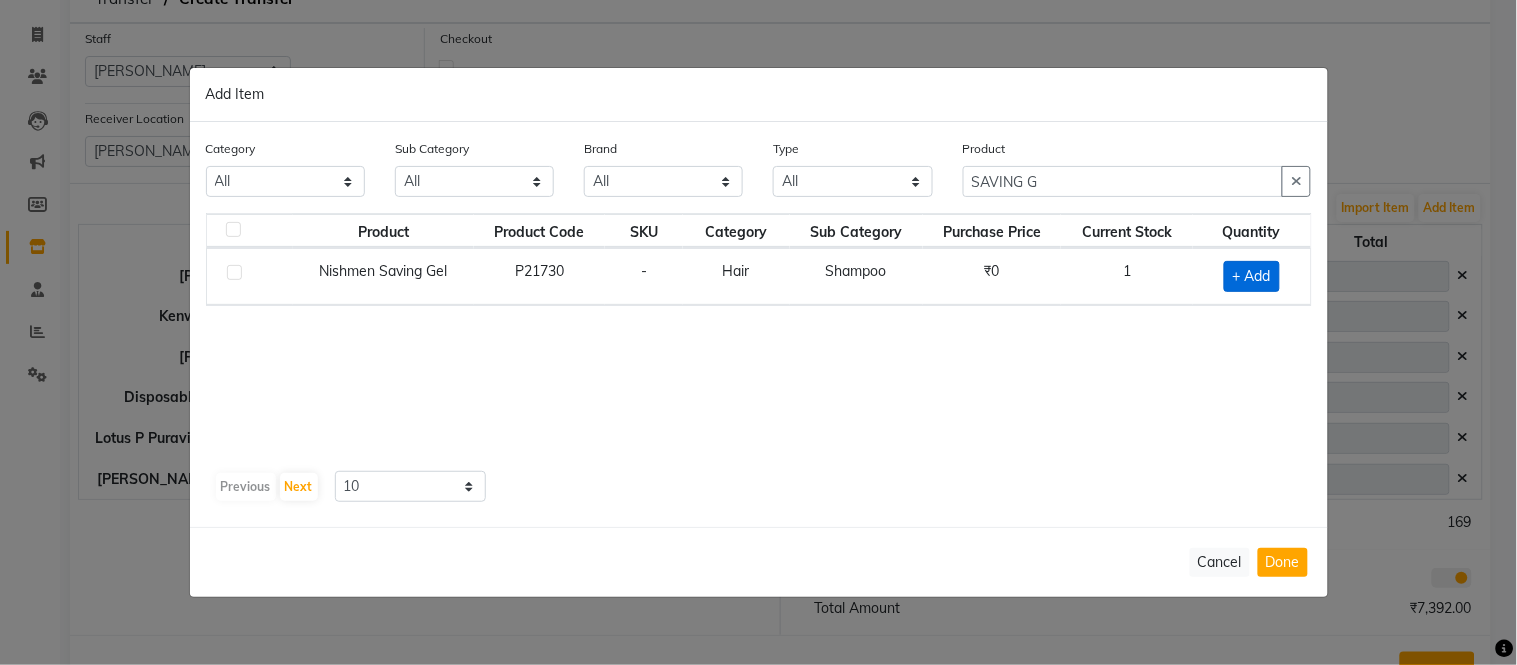 click on "+ Add" 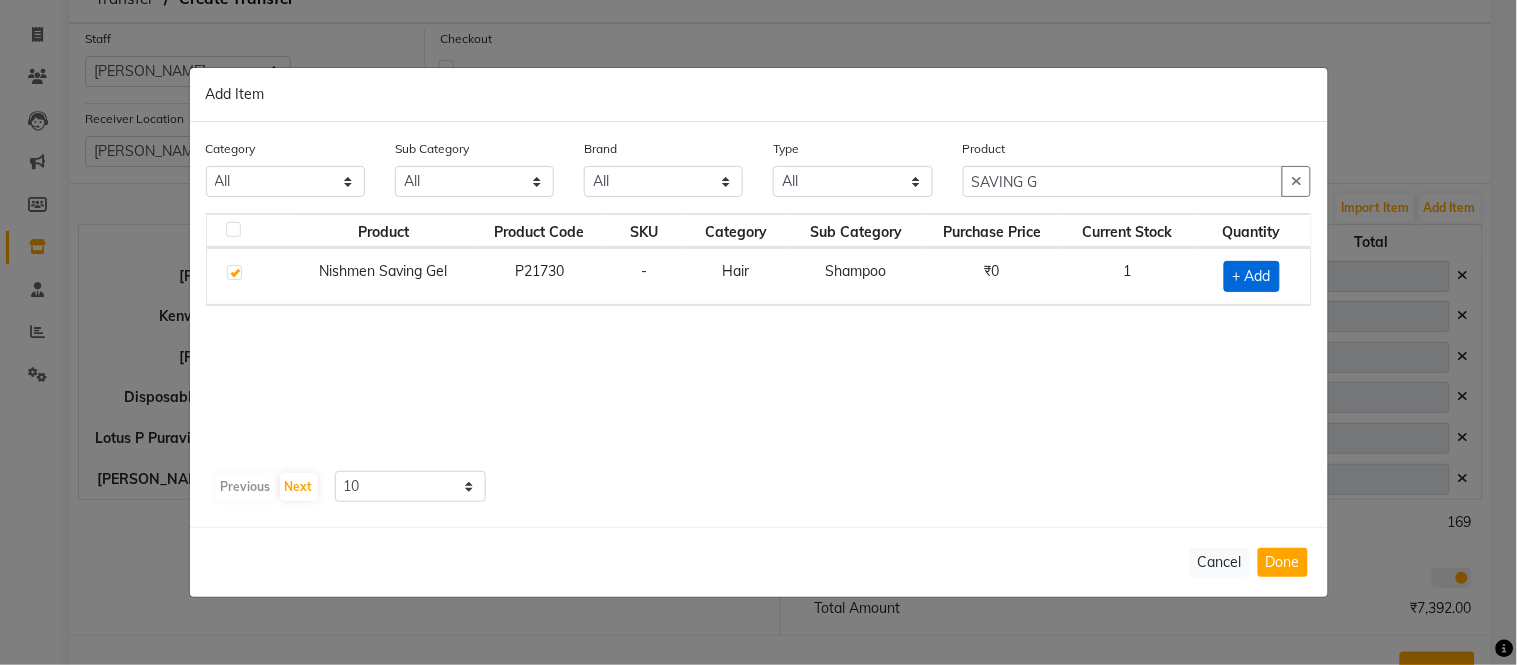 checkbox on "true" 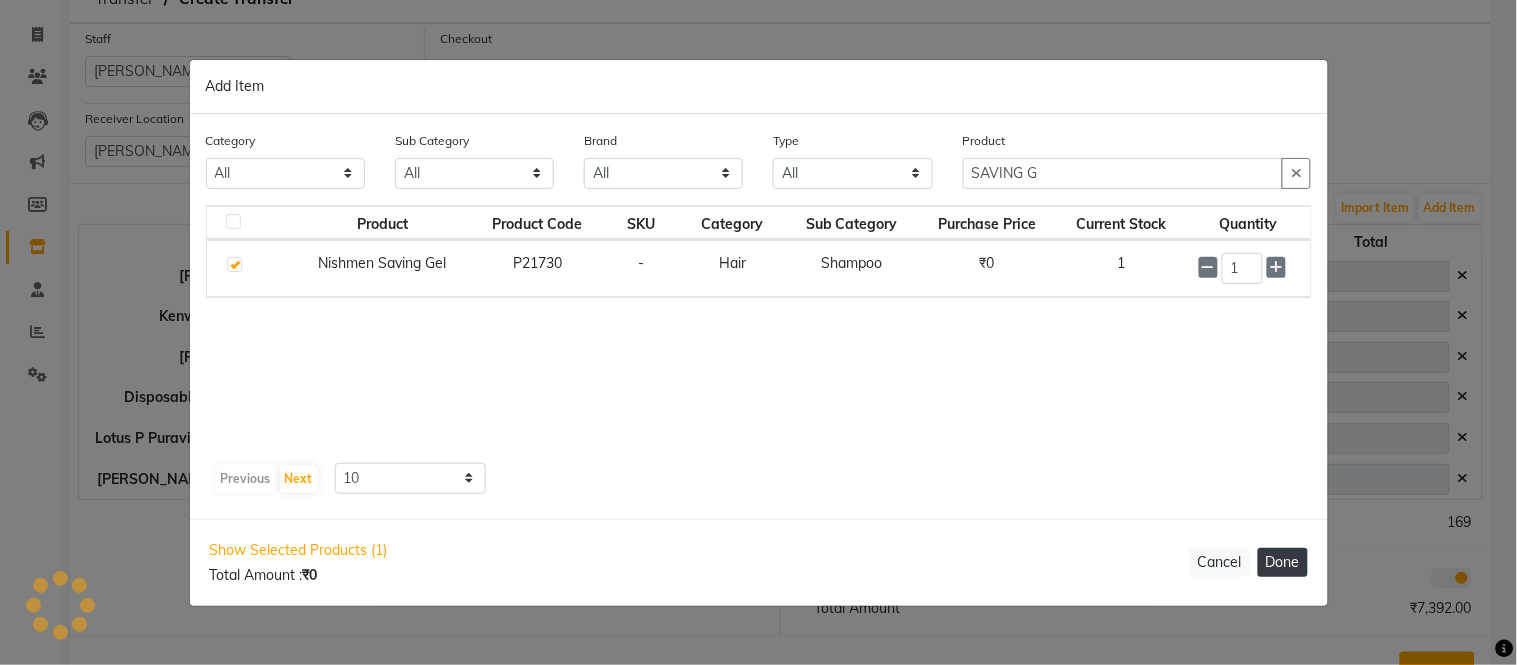 click on "Done" 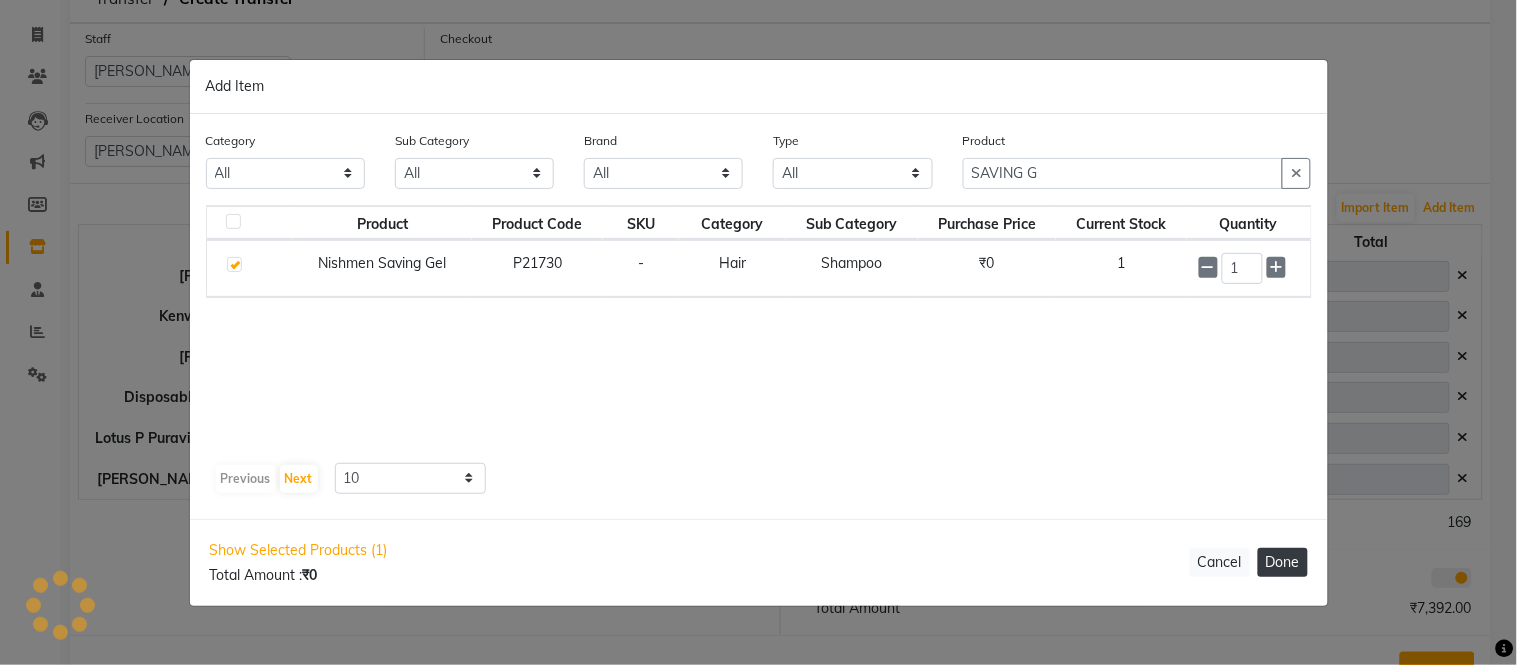 type 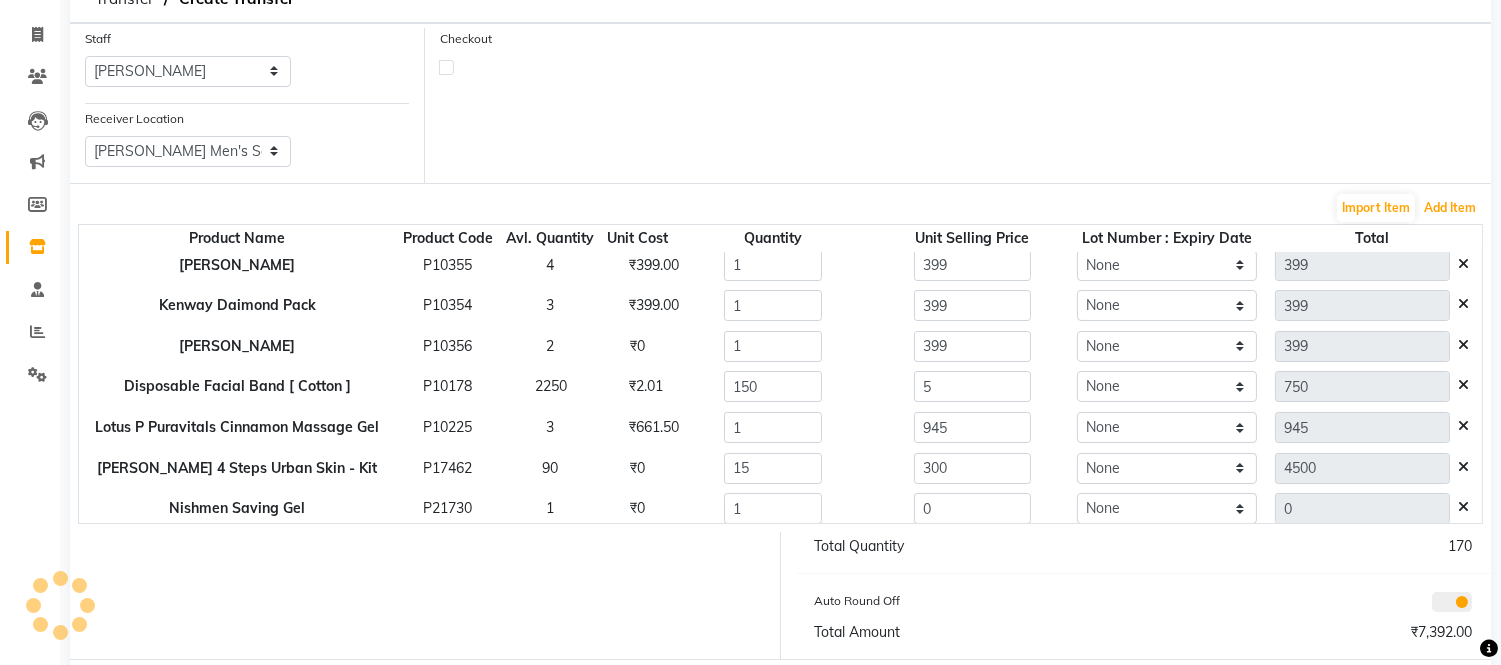 scroll, scrollTop: 16, scrollLeft: 0, axis: vertical 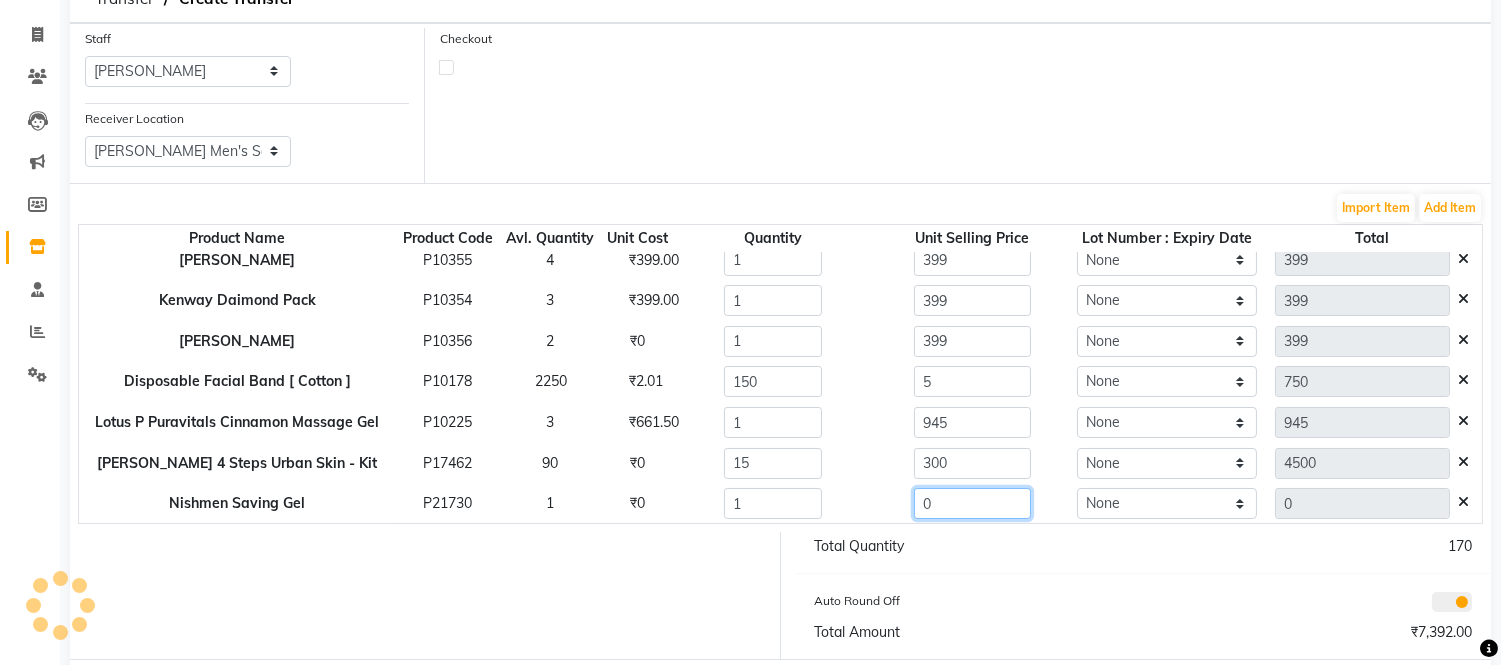 click on "0" 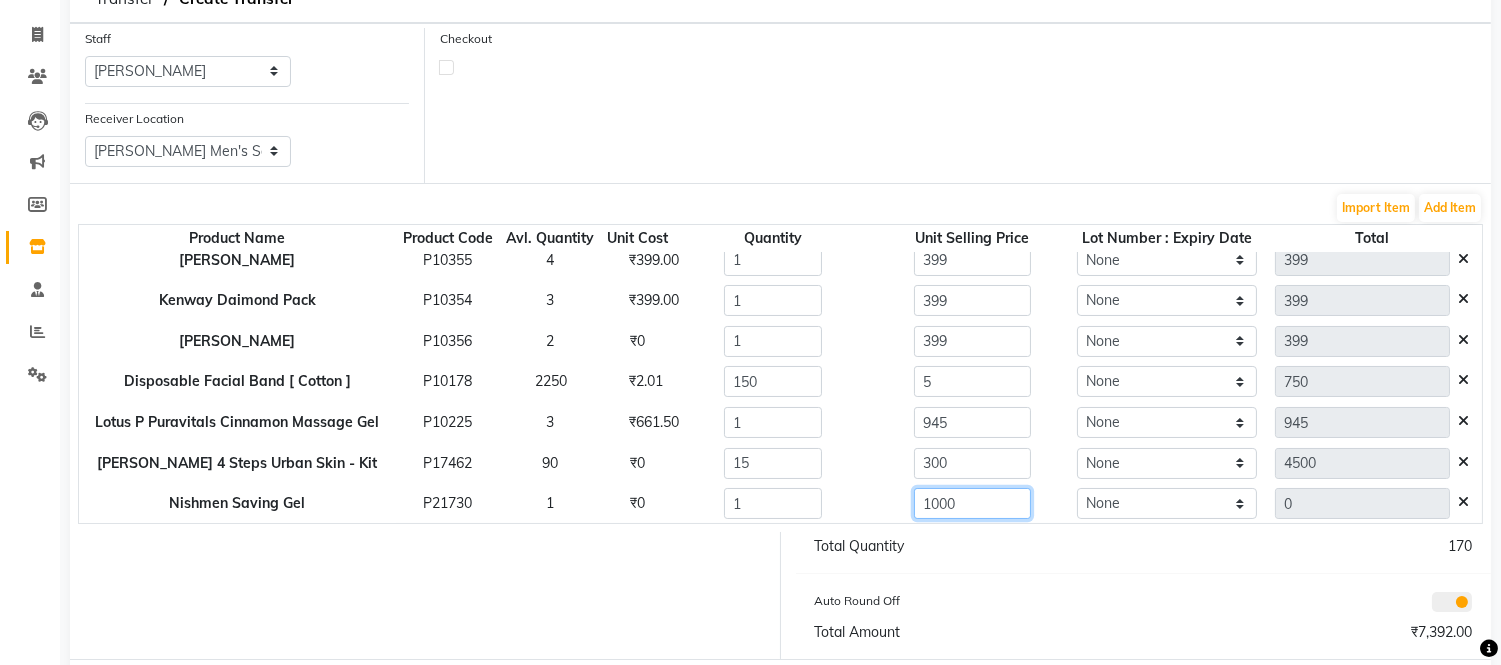 type on "1000" 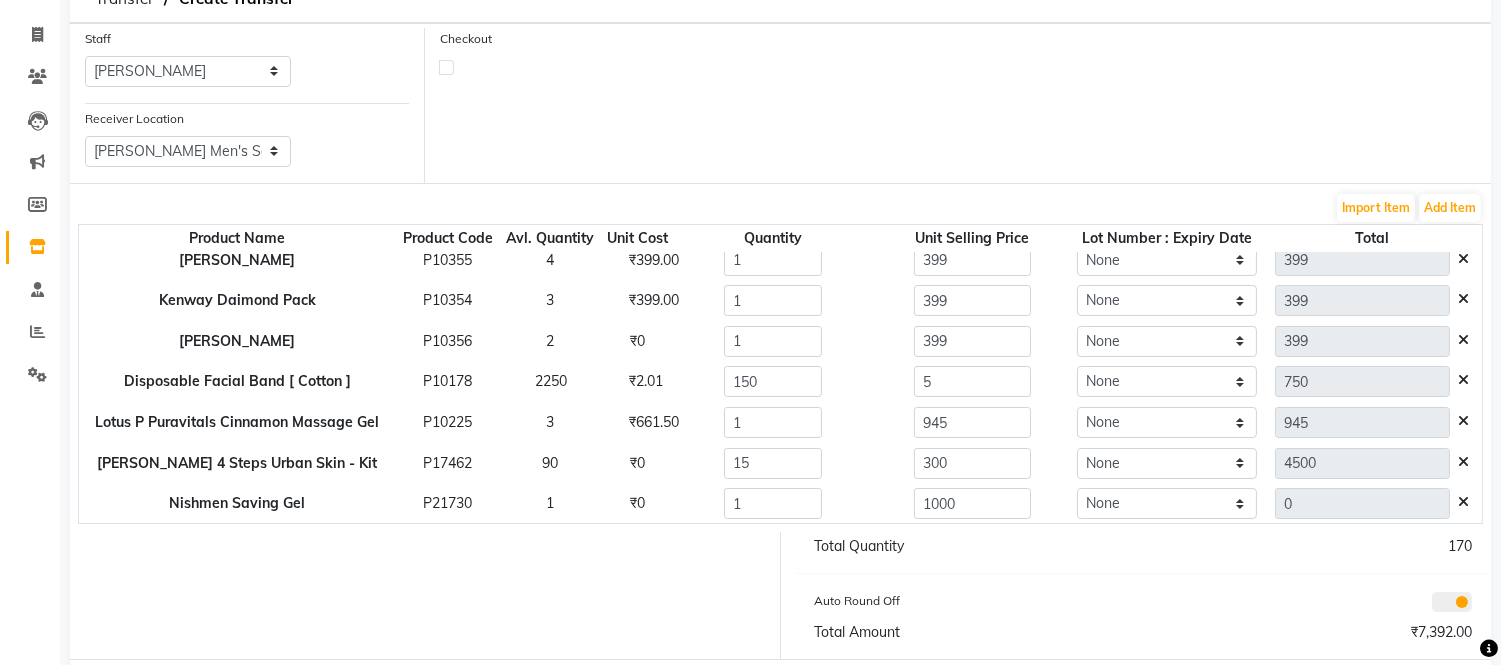 type on "1000" 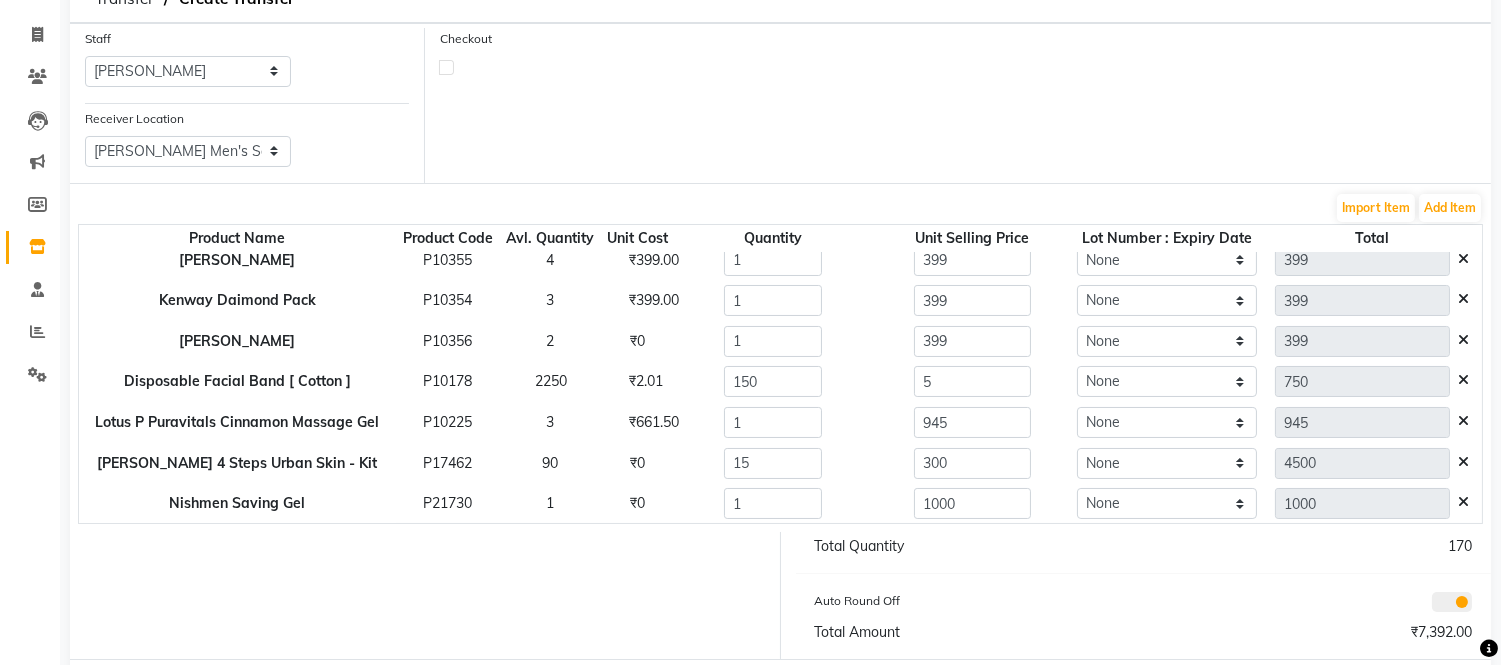 click on "Checkout" 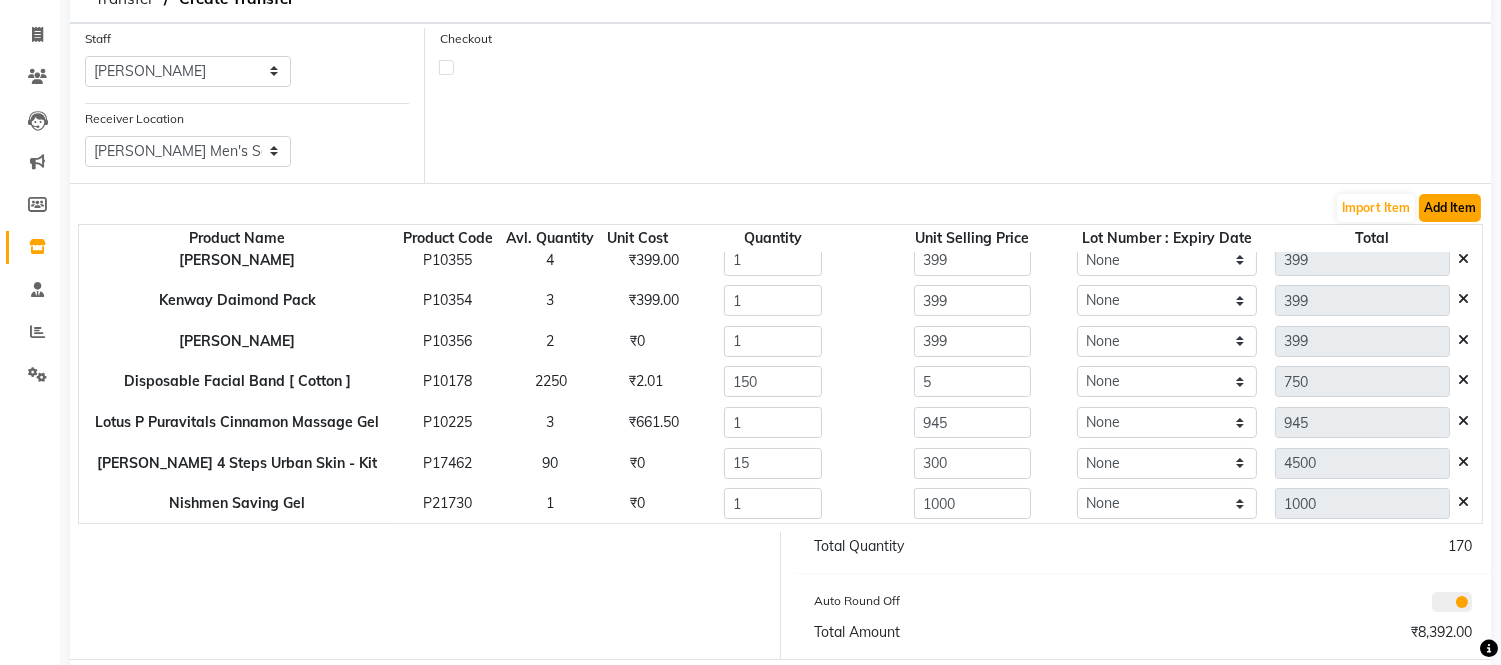 click on "Add Item" 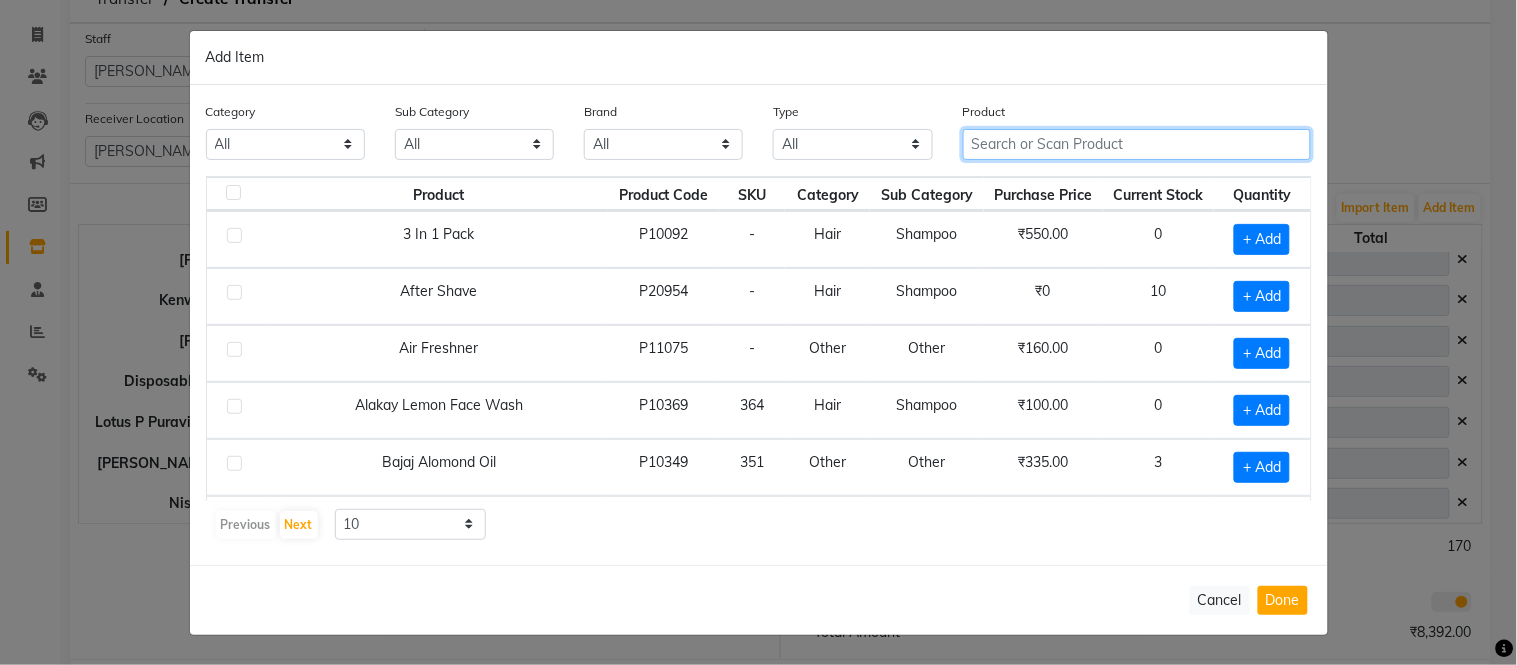 click 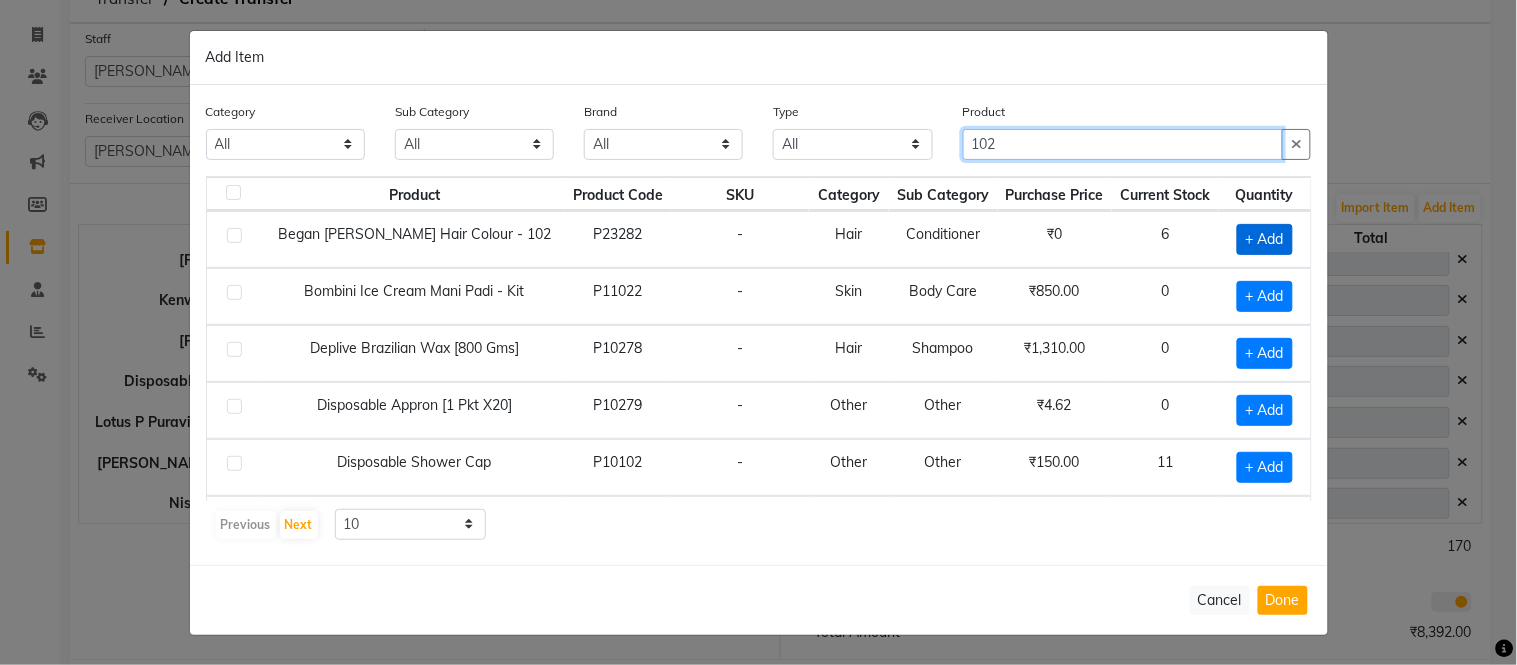 type on "102" 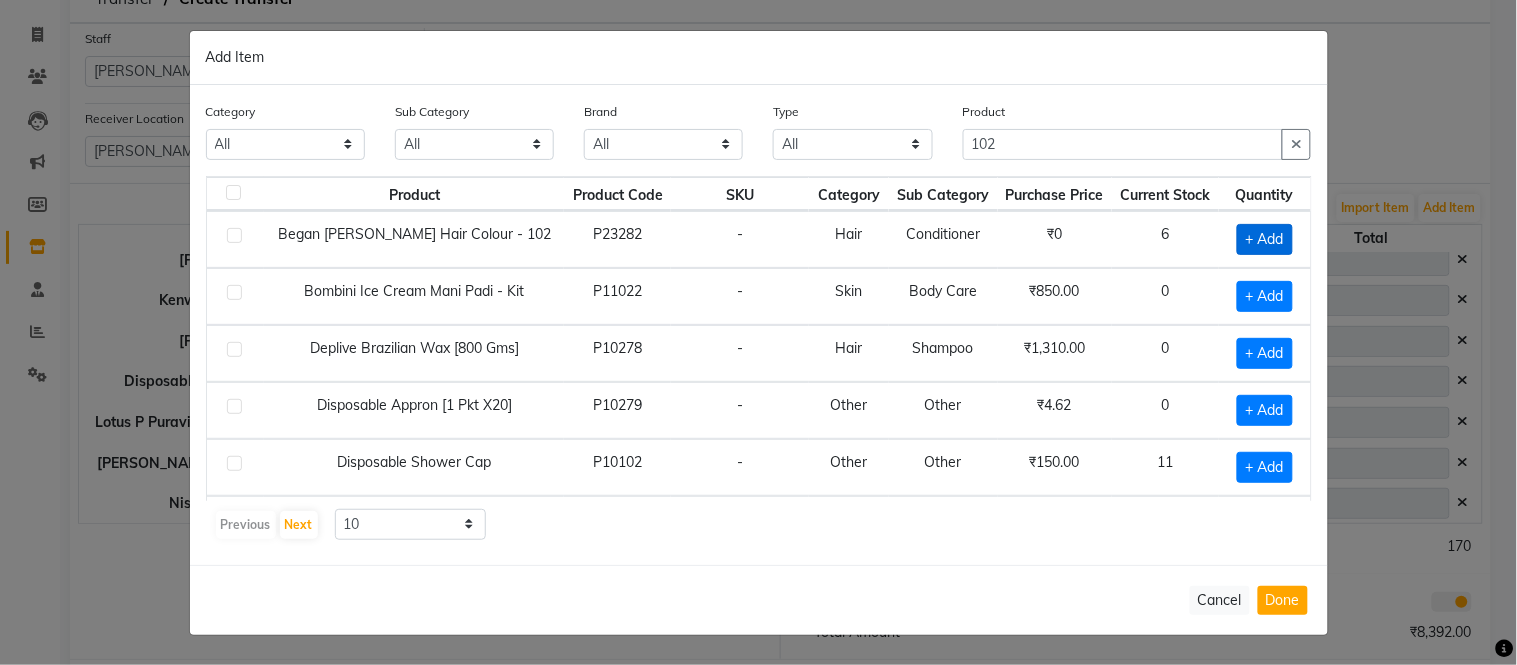 click on "+ Add" 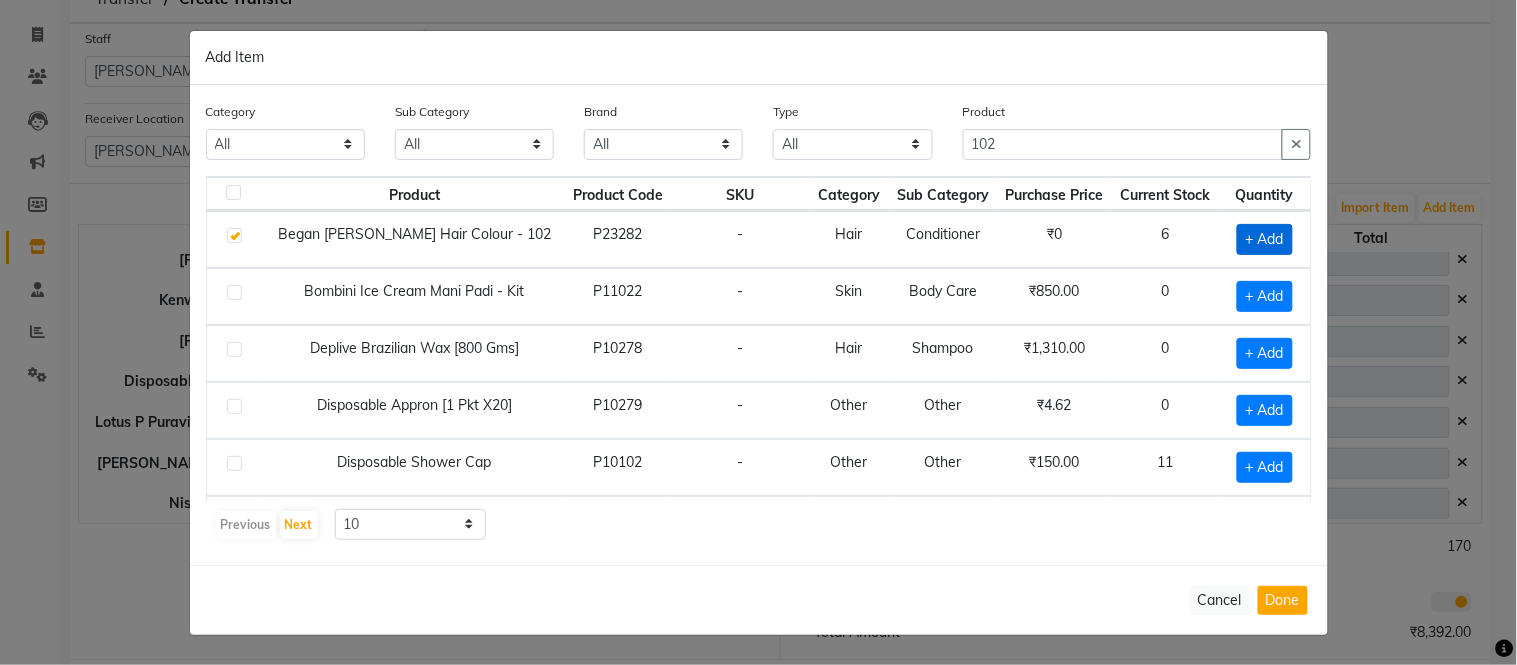 checkbox on "true" 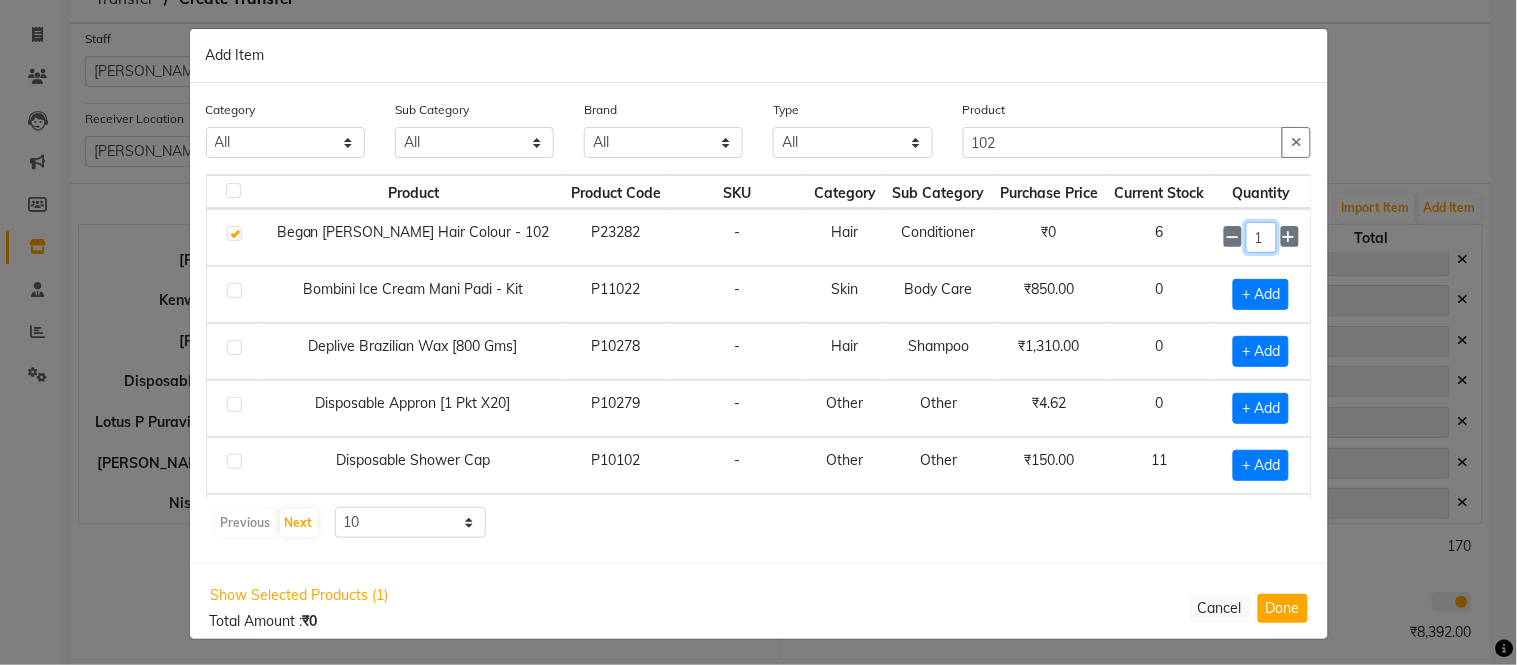 click on "1" 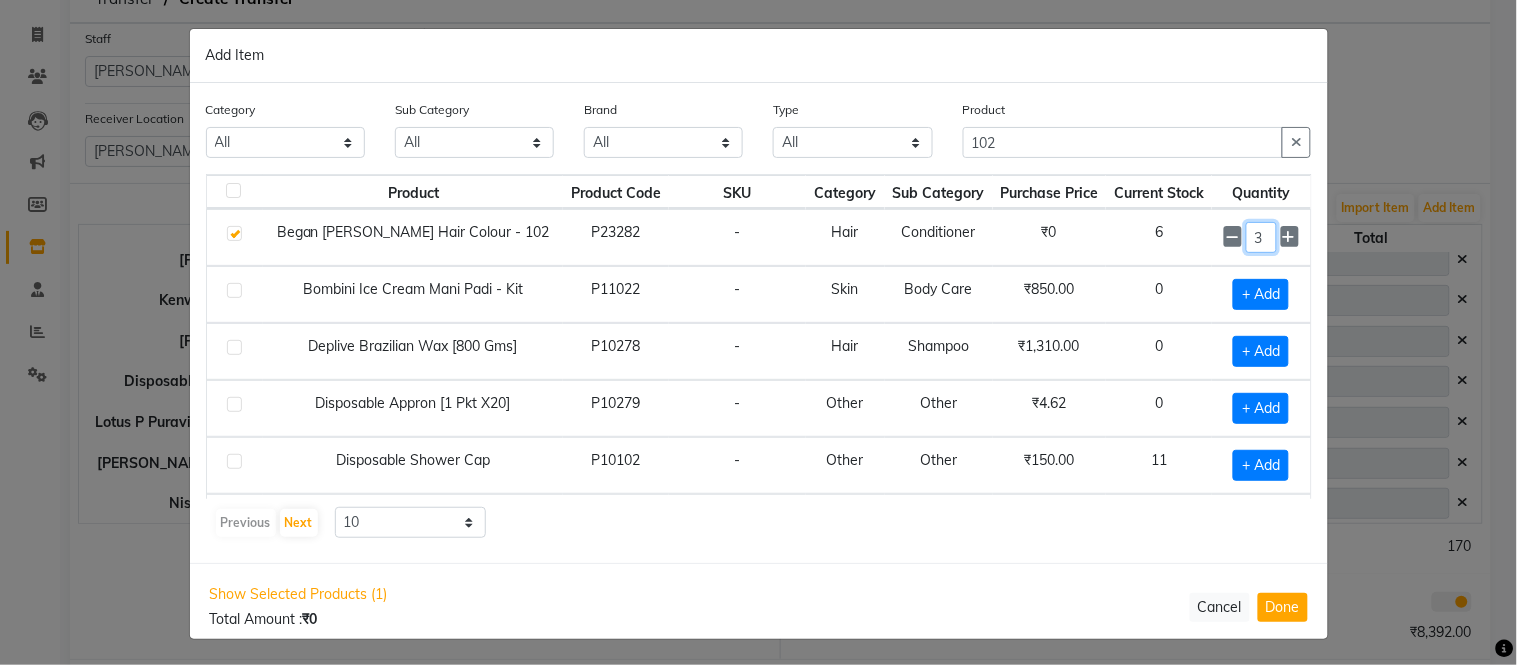 type on "3" 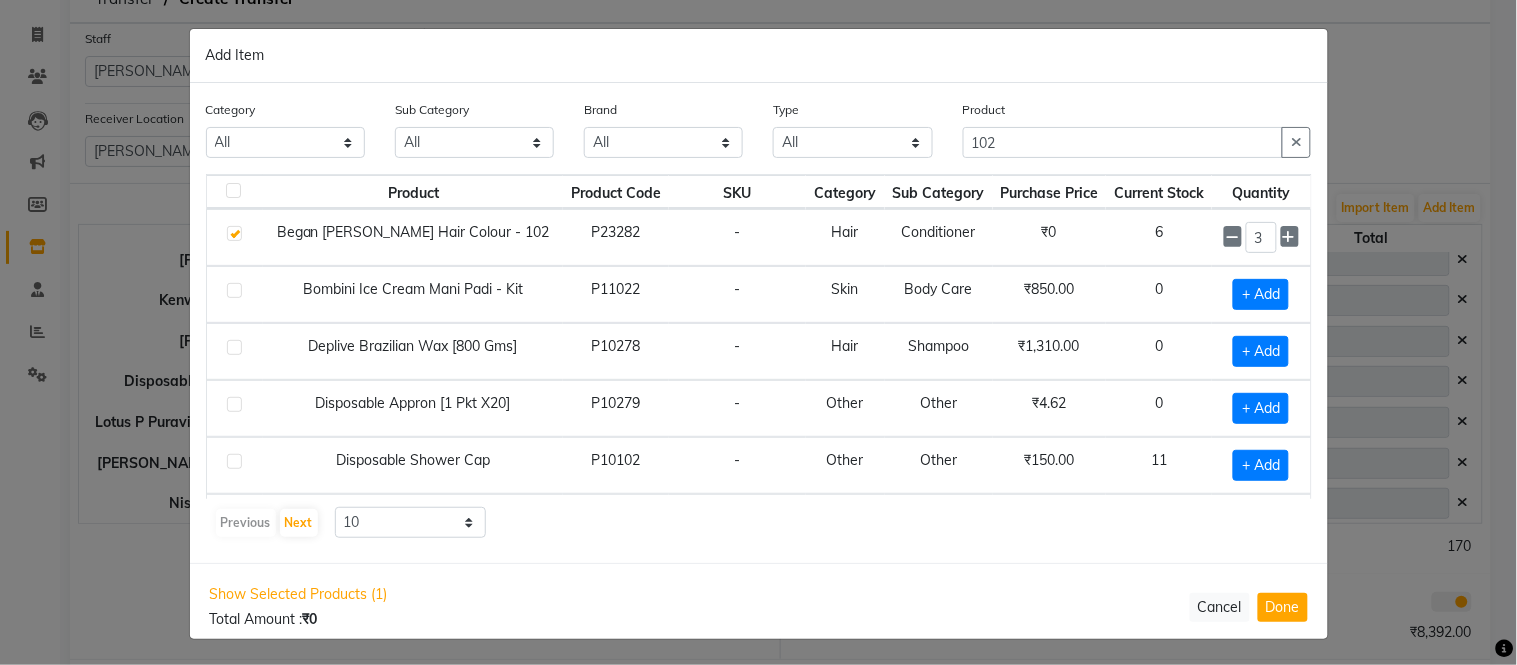 click on "Previous   Next  10 50 100" 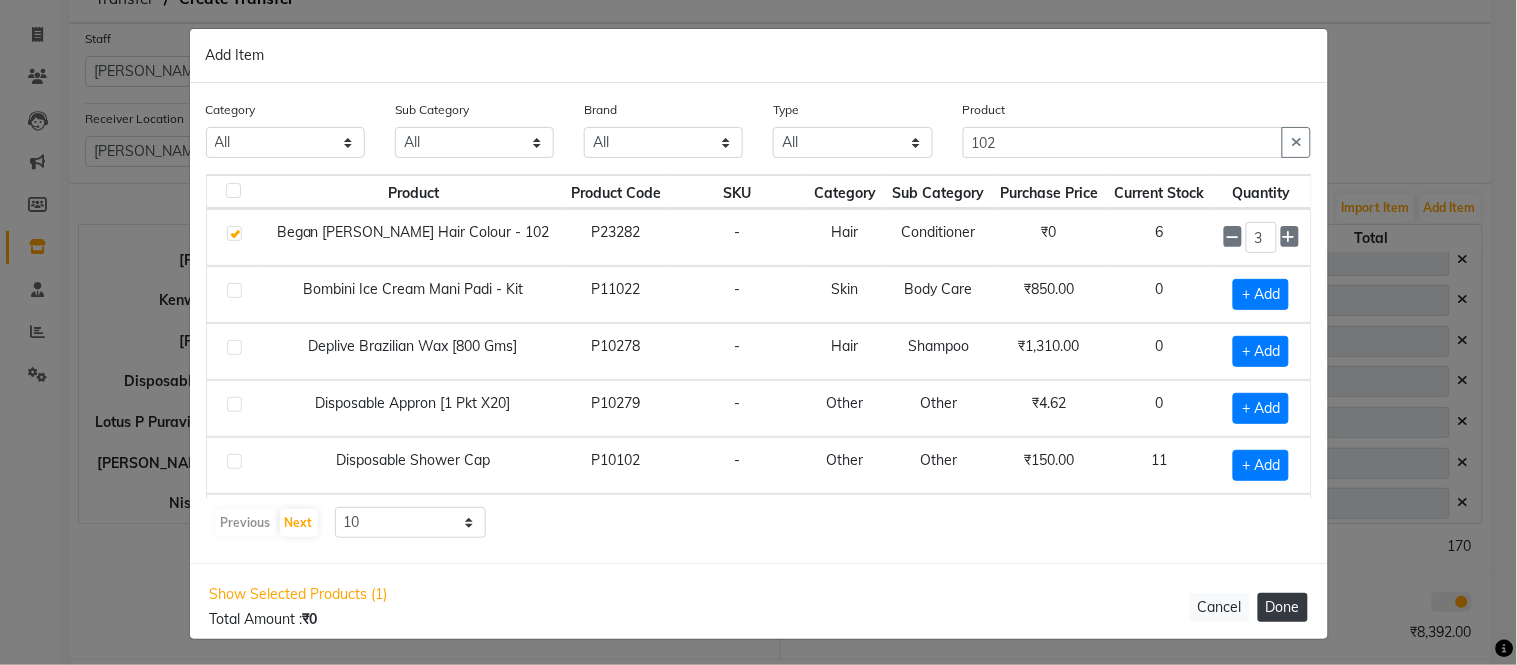 click on "Done" 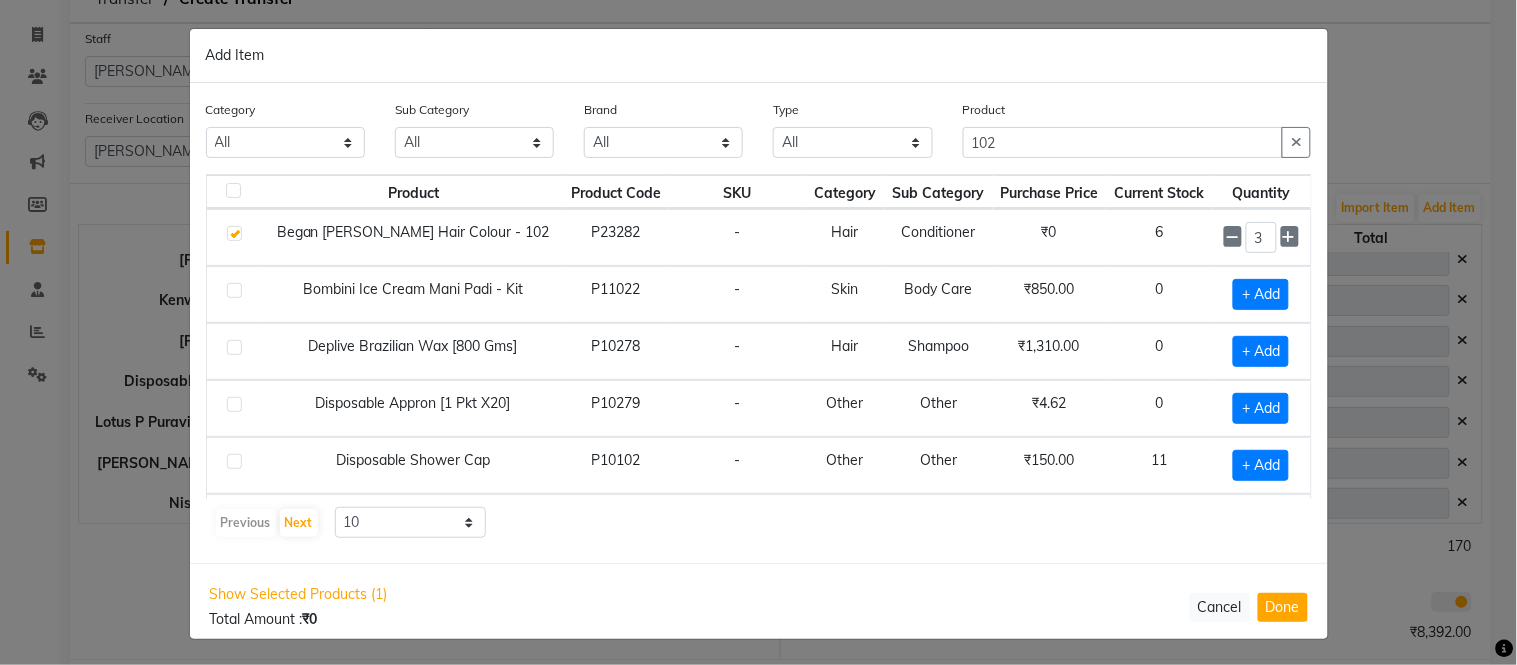 type 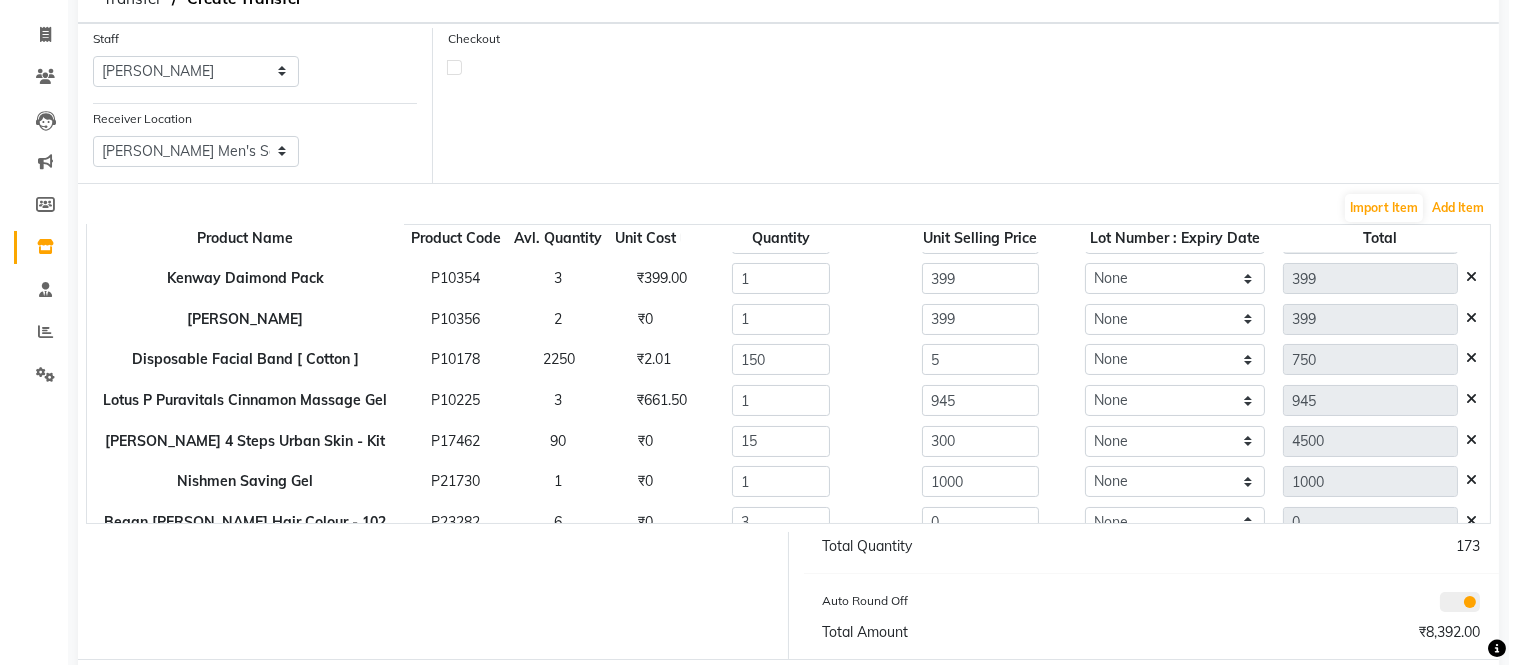 scroll, scrollTop: 57, scrollLeft: 0, axis: vertical 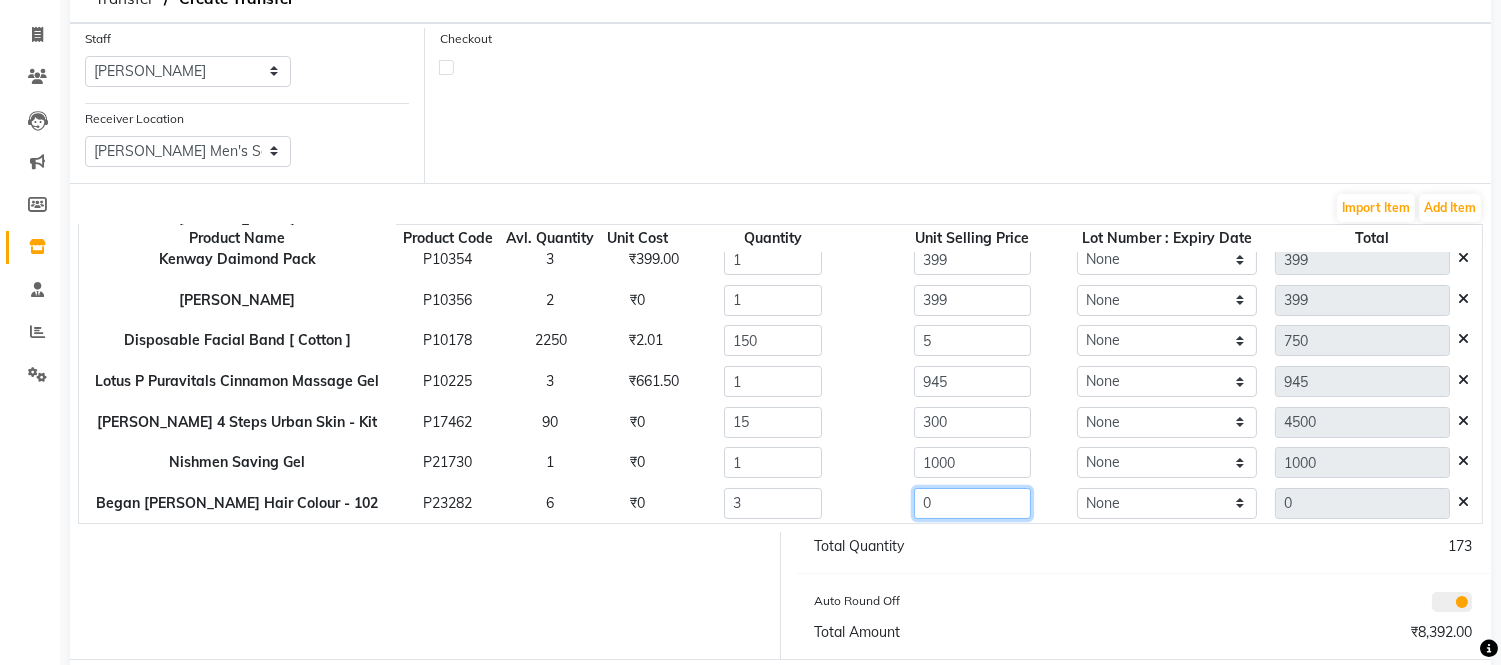 click on "0" 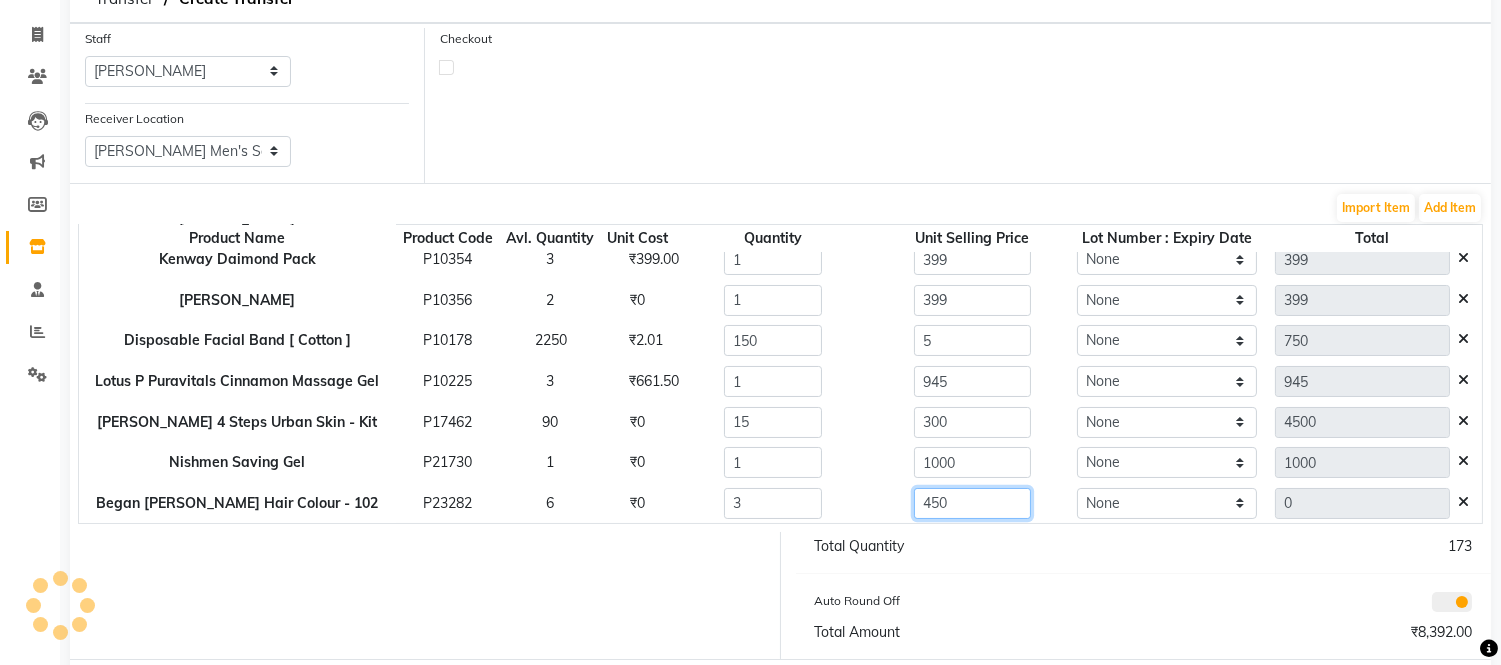 type on "450" 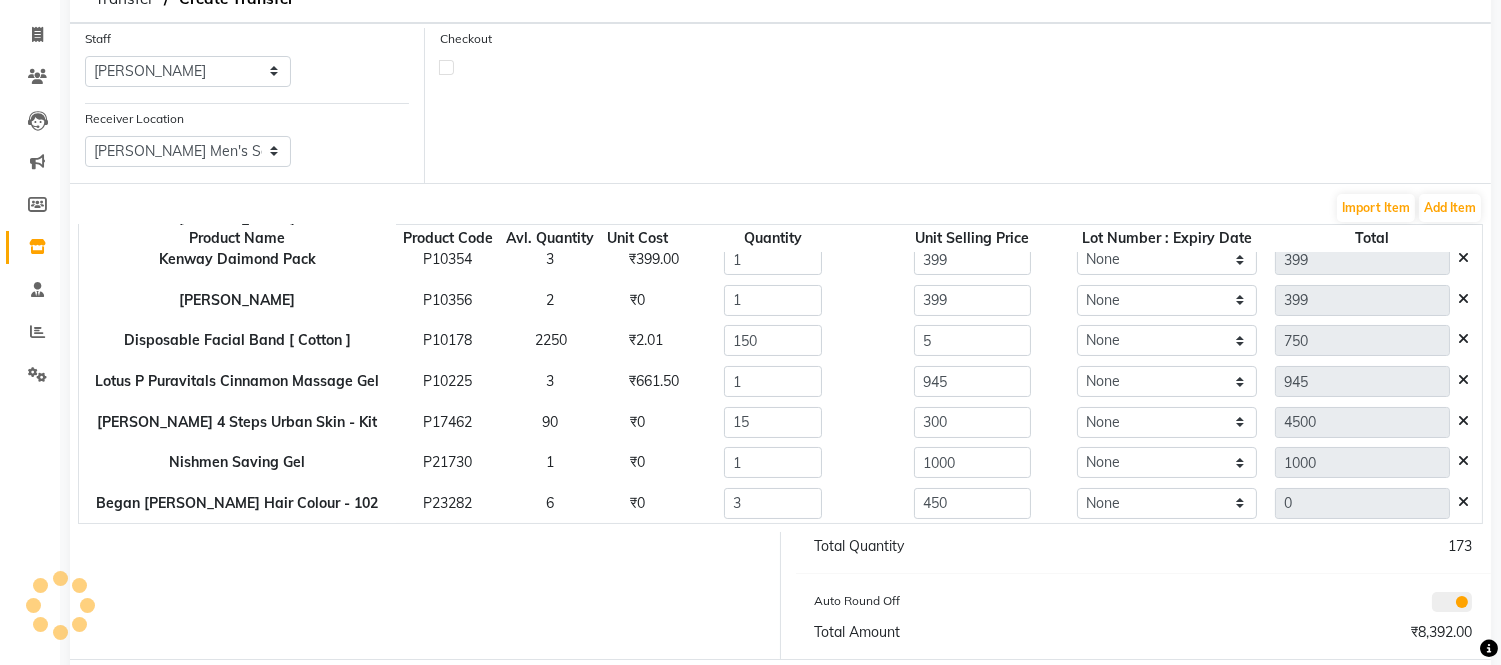type on "1350" 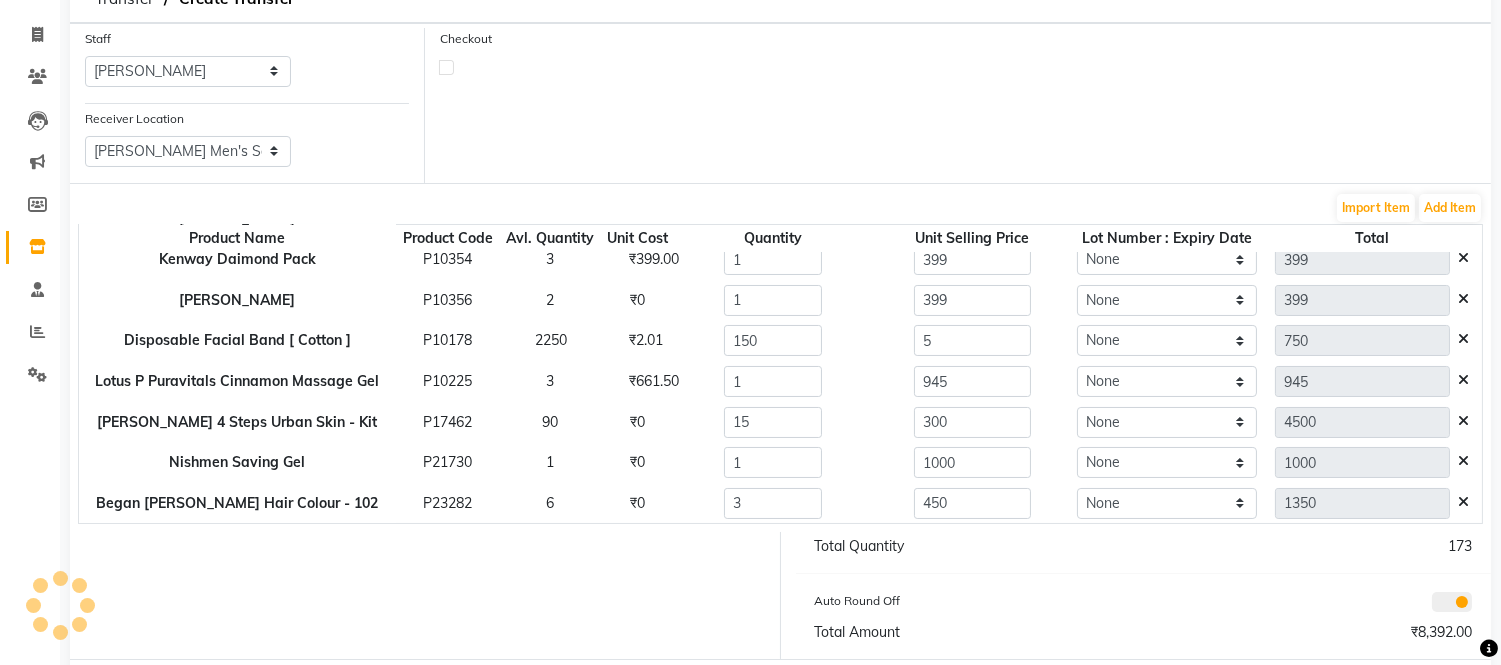 click on "Checkout" 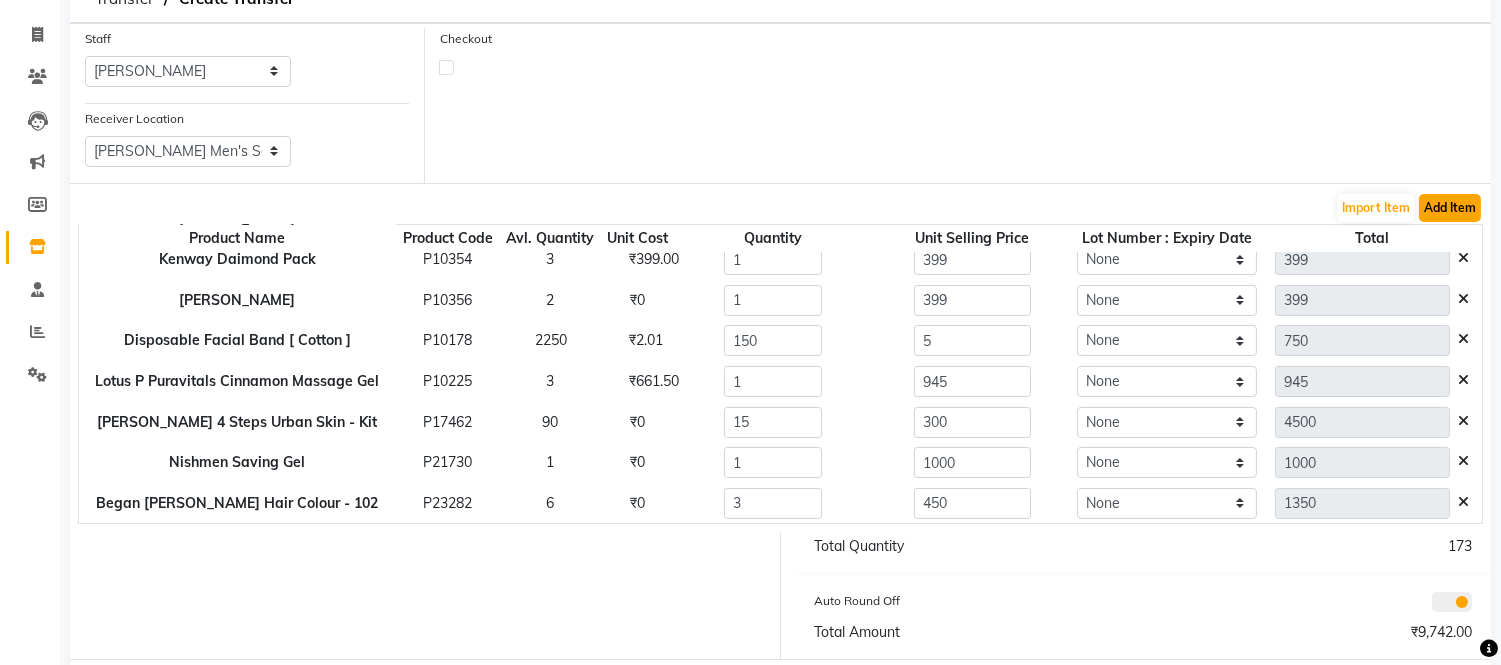 click on "Add Item" 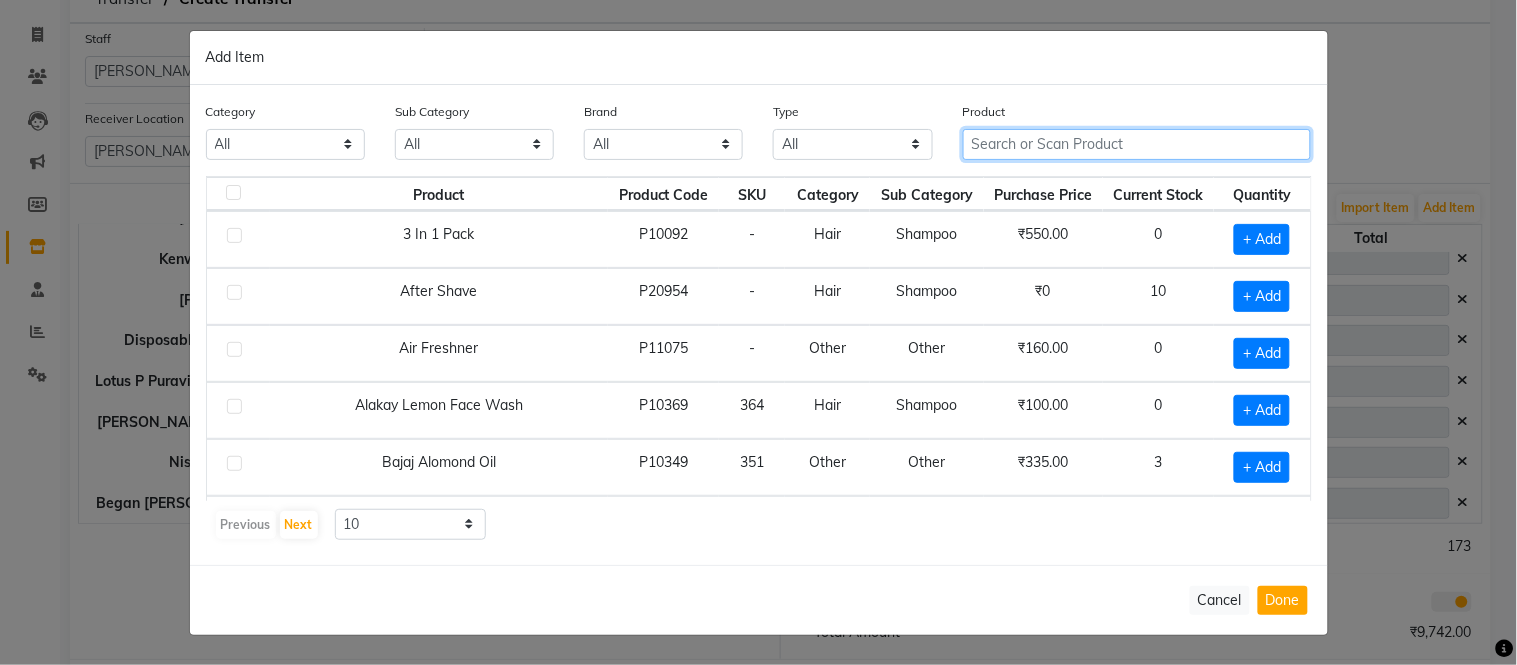 click 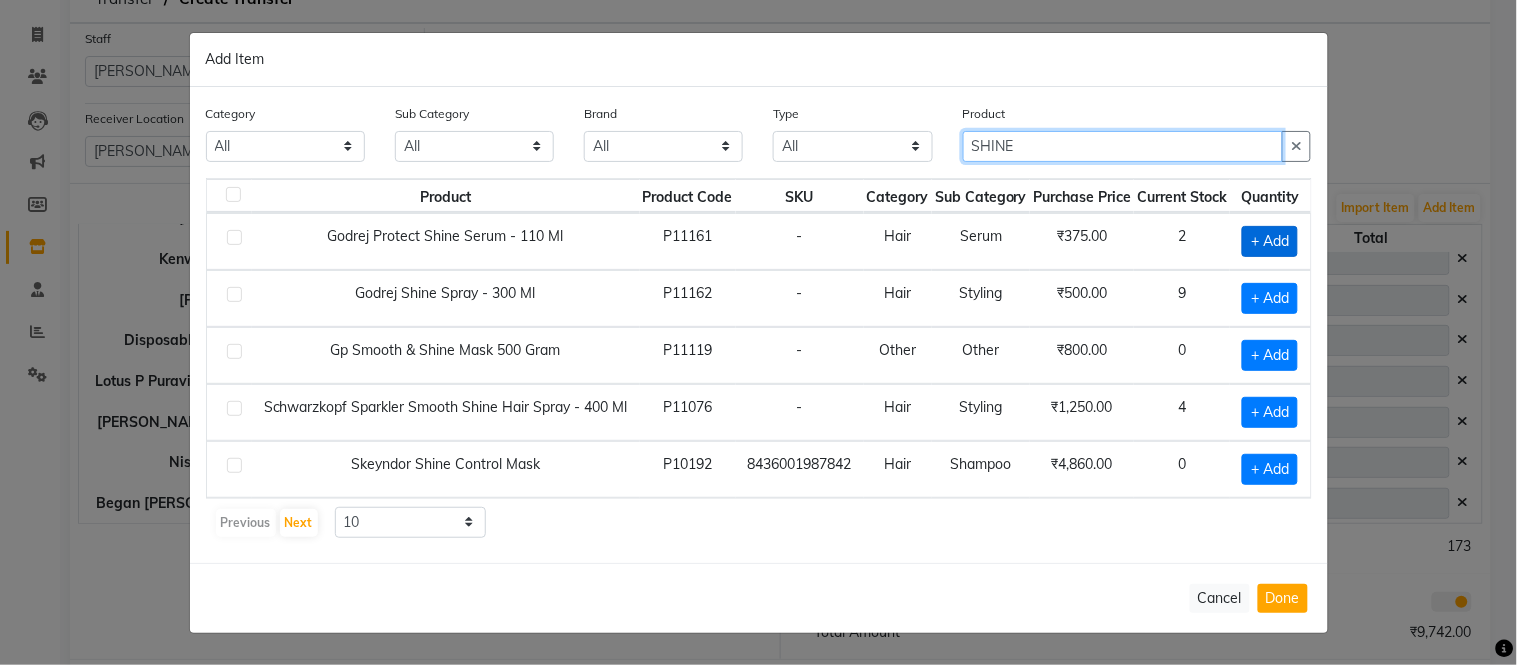 type on "SHINE" 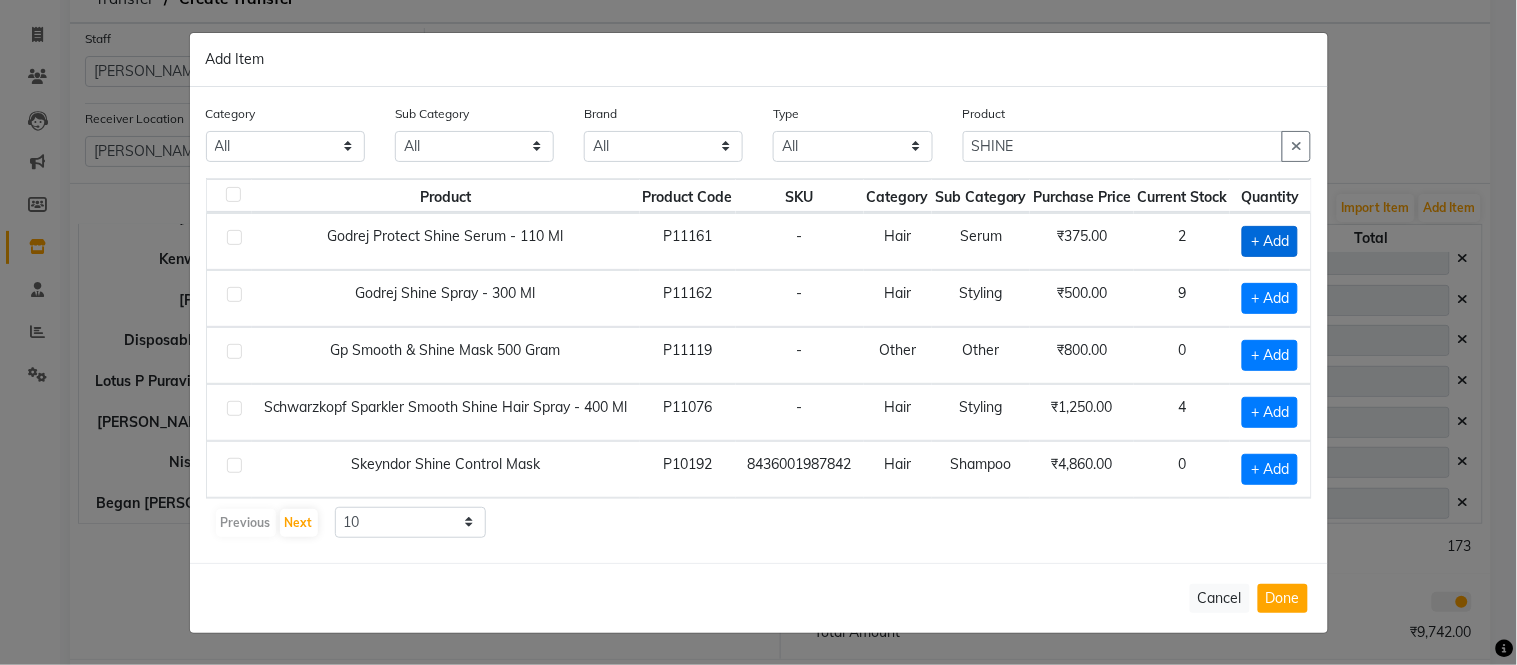 click on "+ Add" 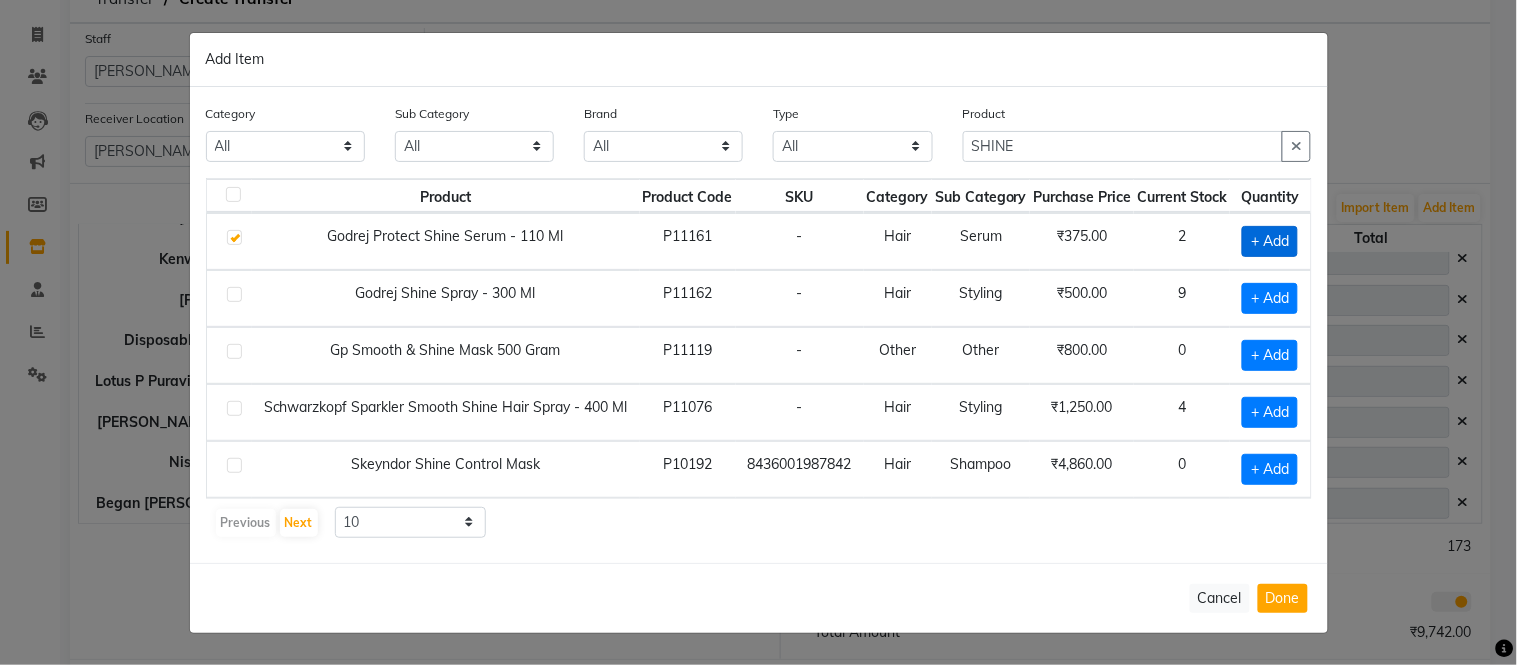 checkbox on "true" 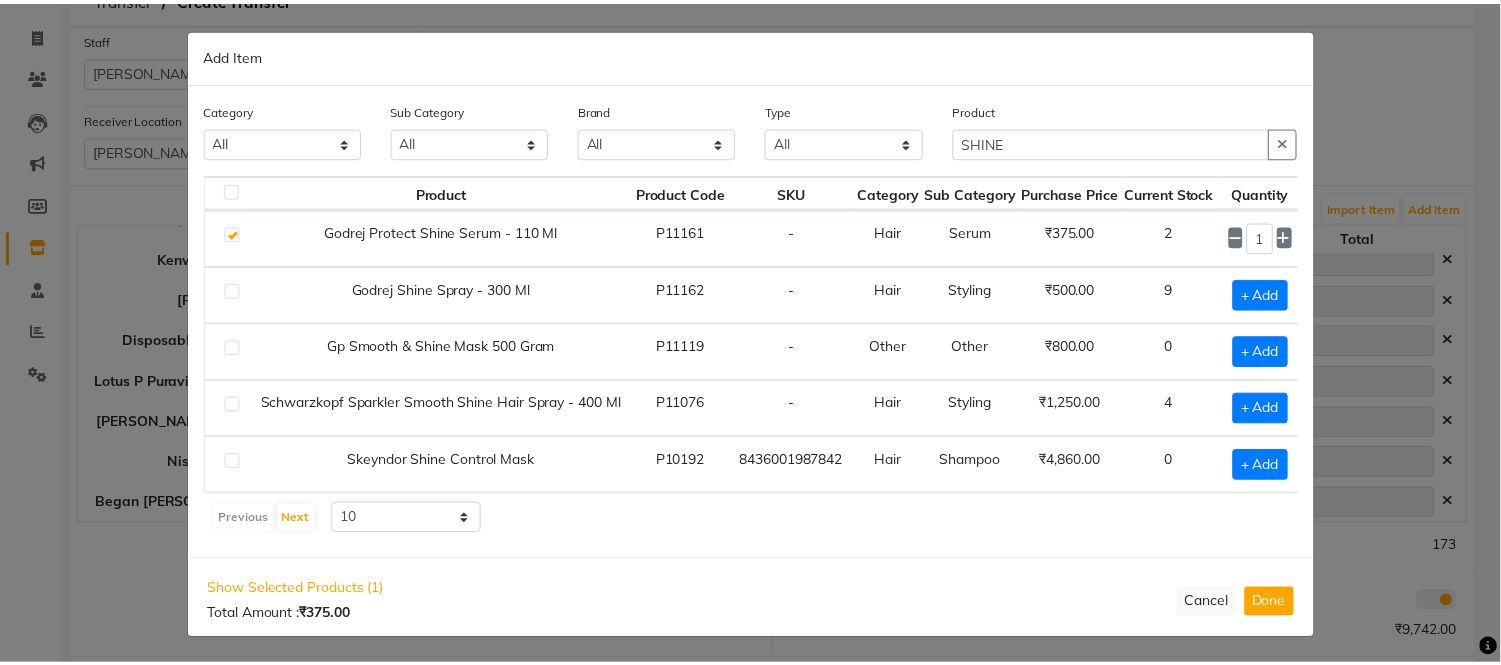 scroll, scrollTop: 0, scrollLeft: 32, axis: horizontal 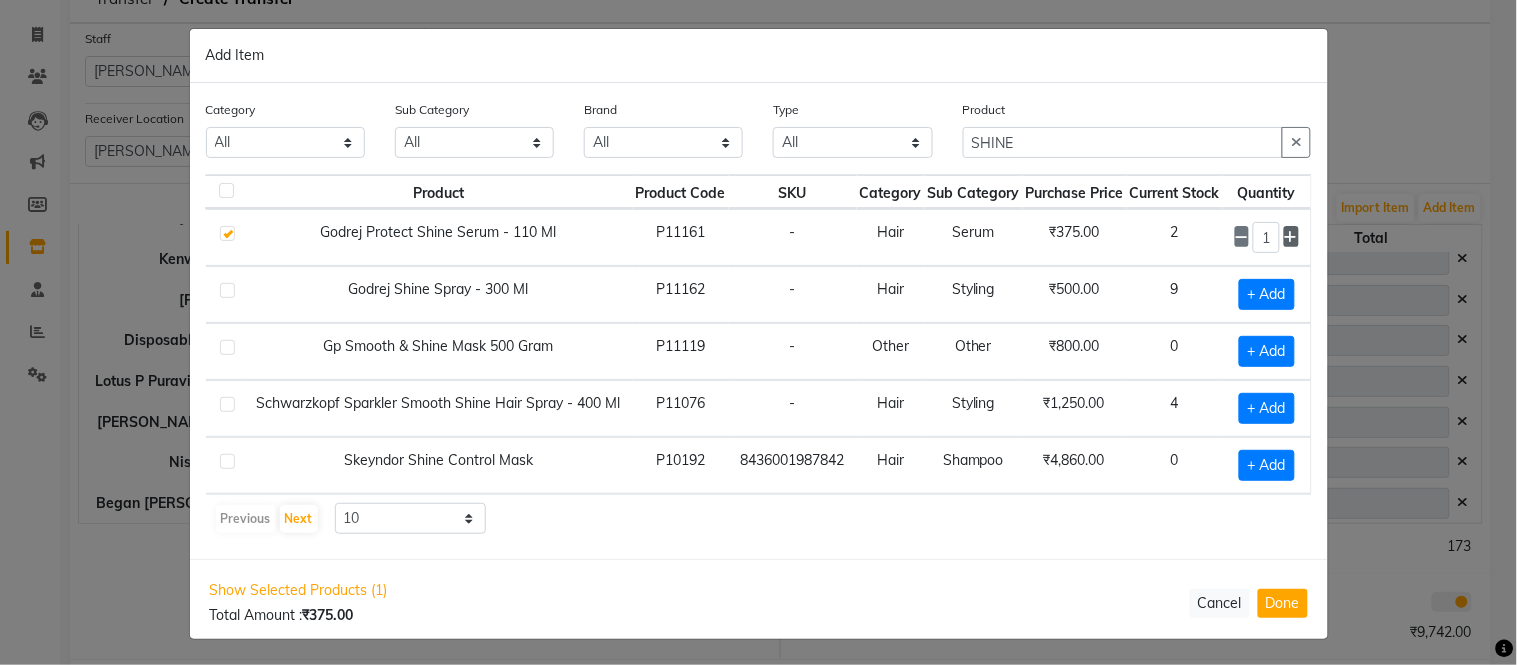click 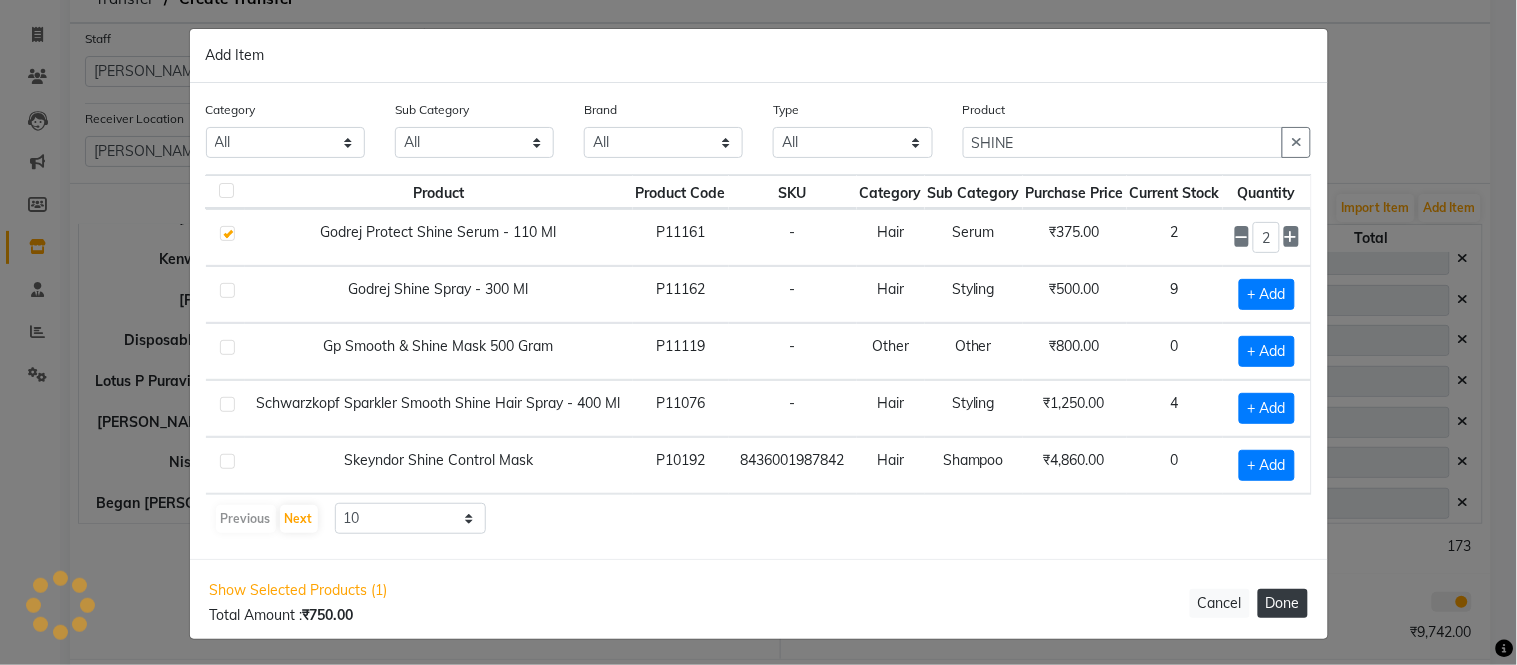 click on "Done" 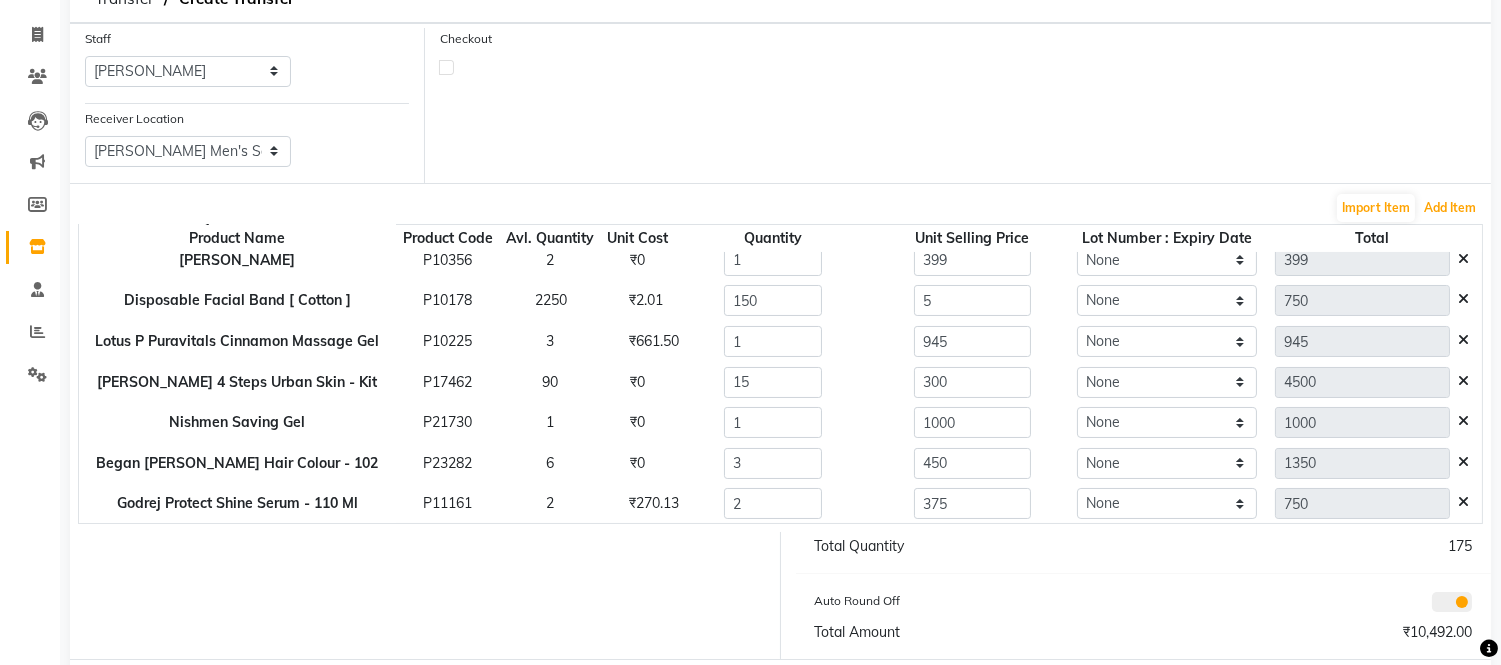 scroll, scrollTop: 98, scrollLeft: 0, axis: vertical 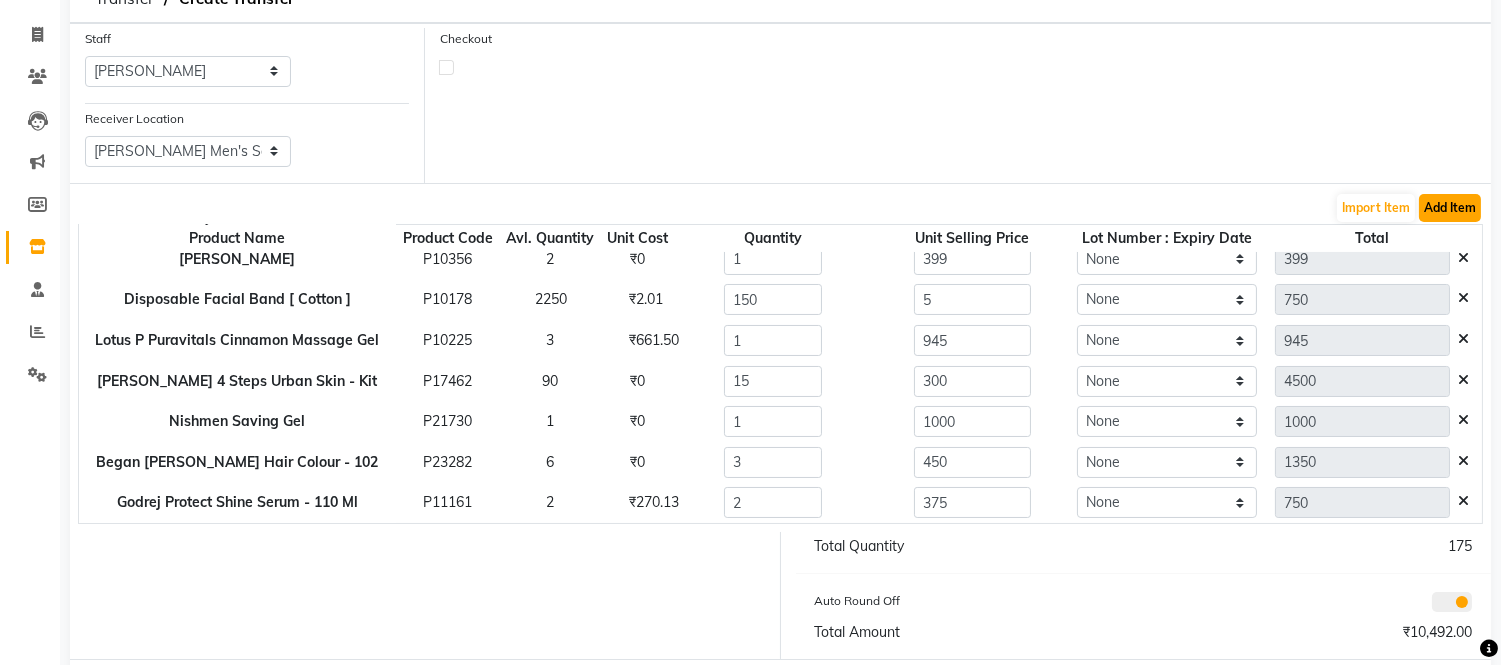 click on "Add Item" 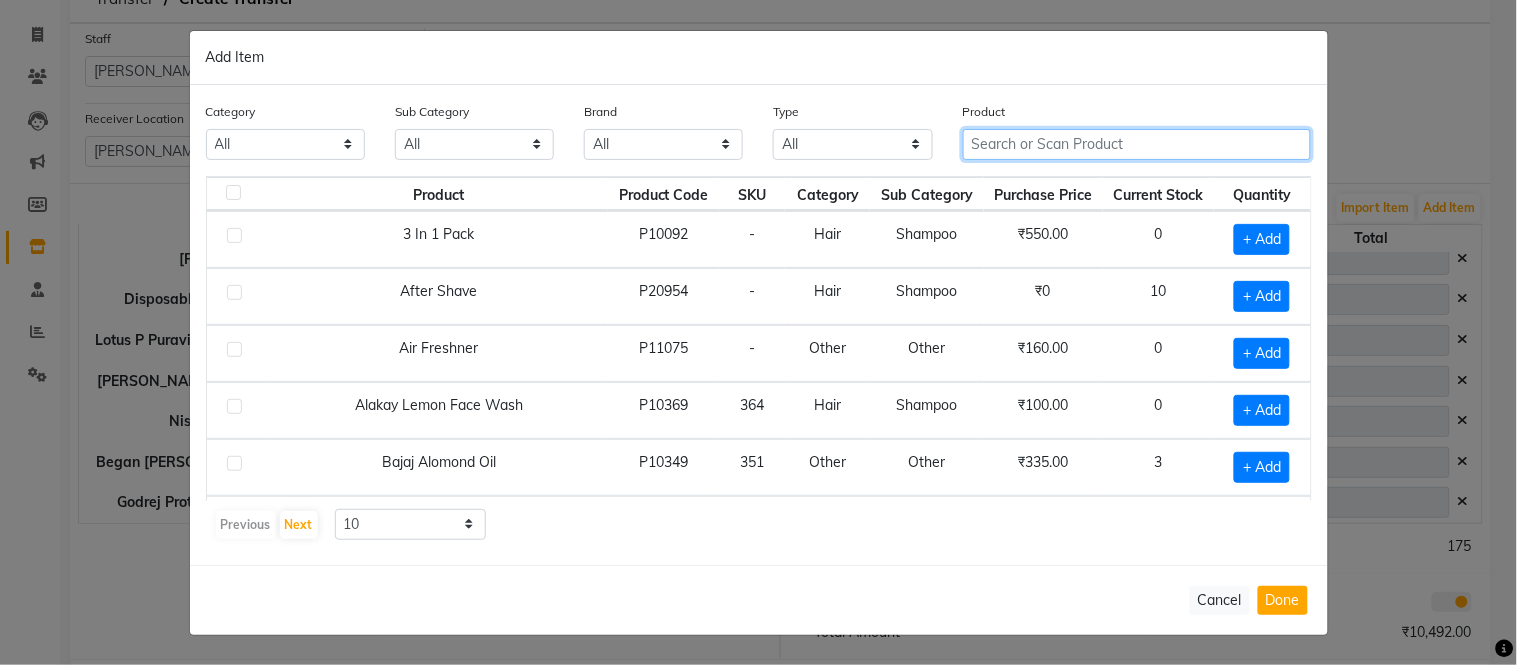 click 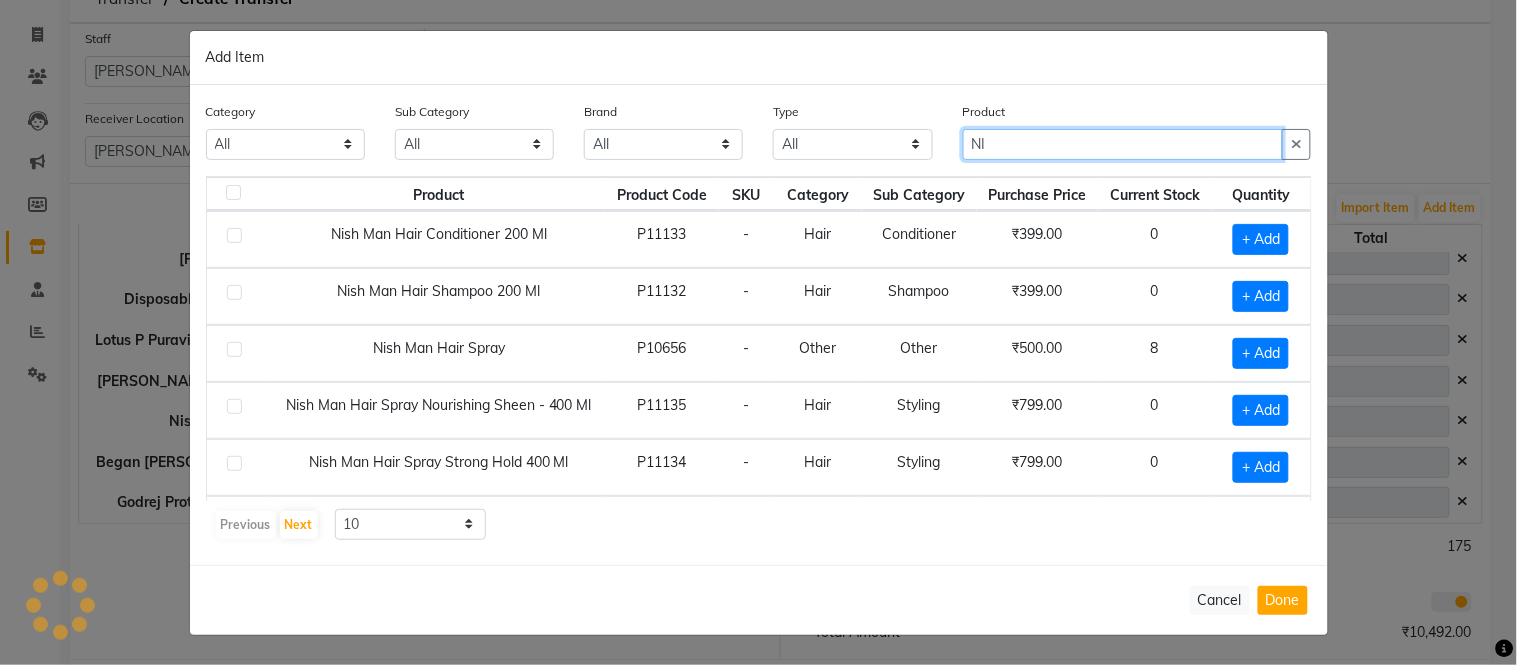 type on "N" 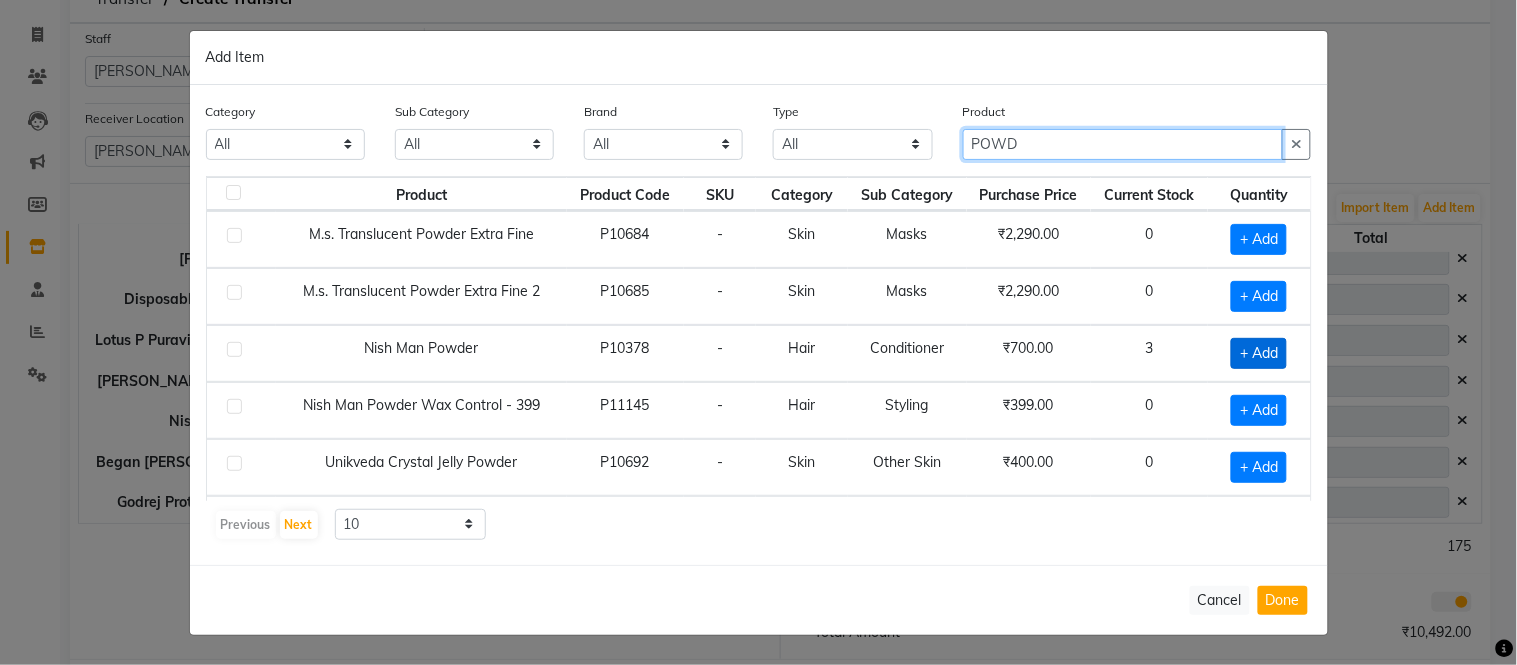 type on "POWD" 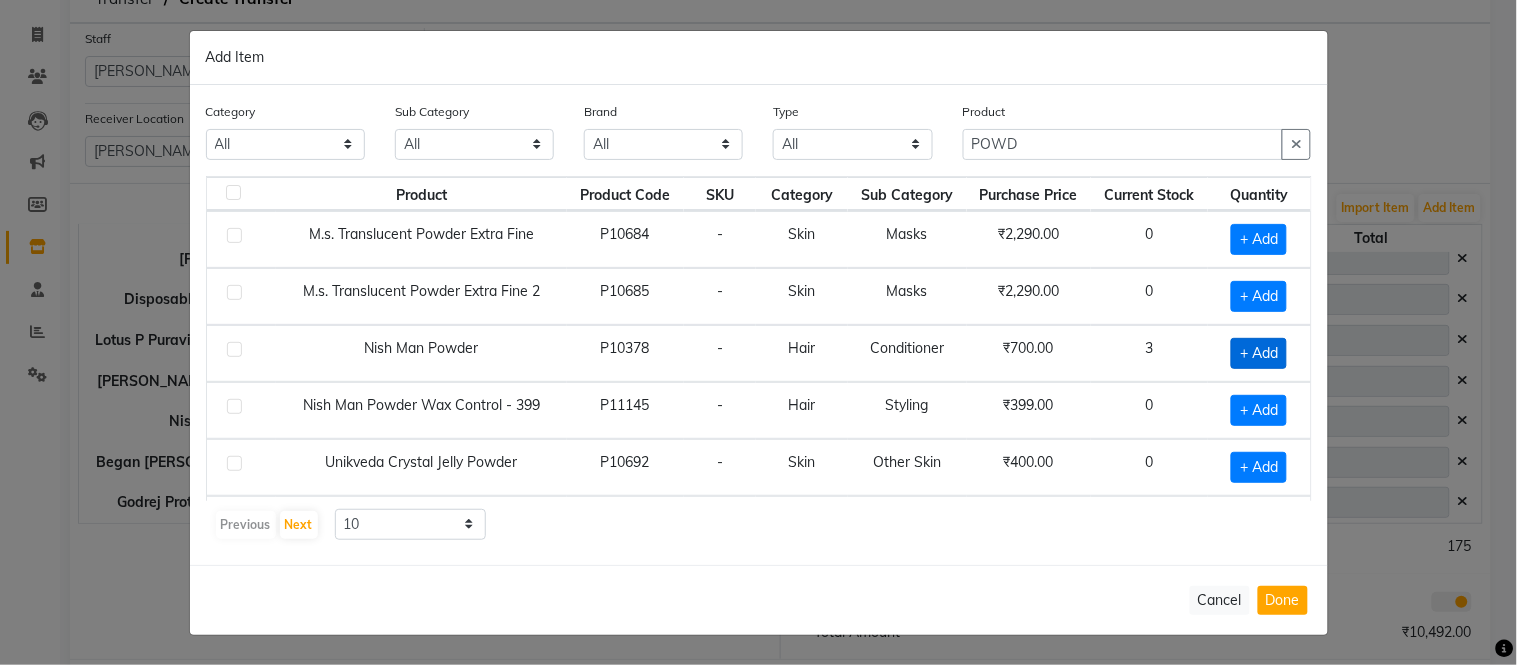 click on "+ Add" 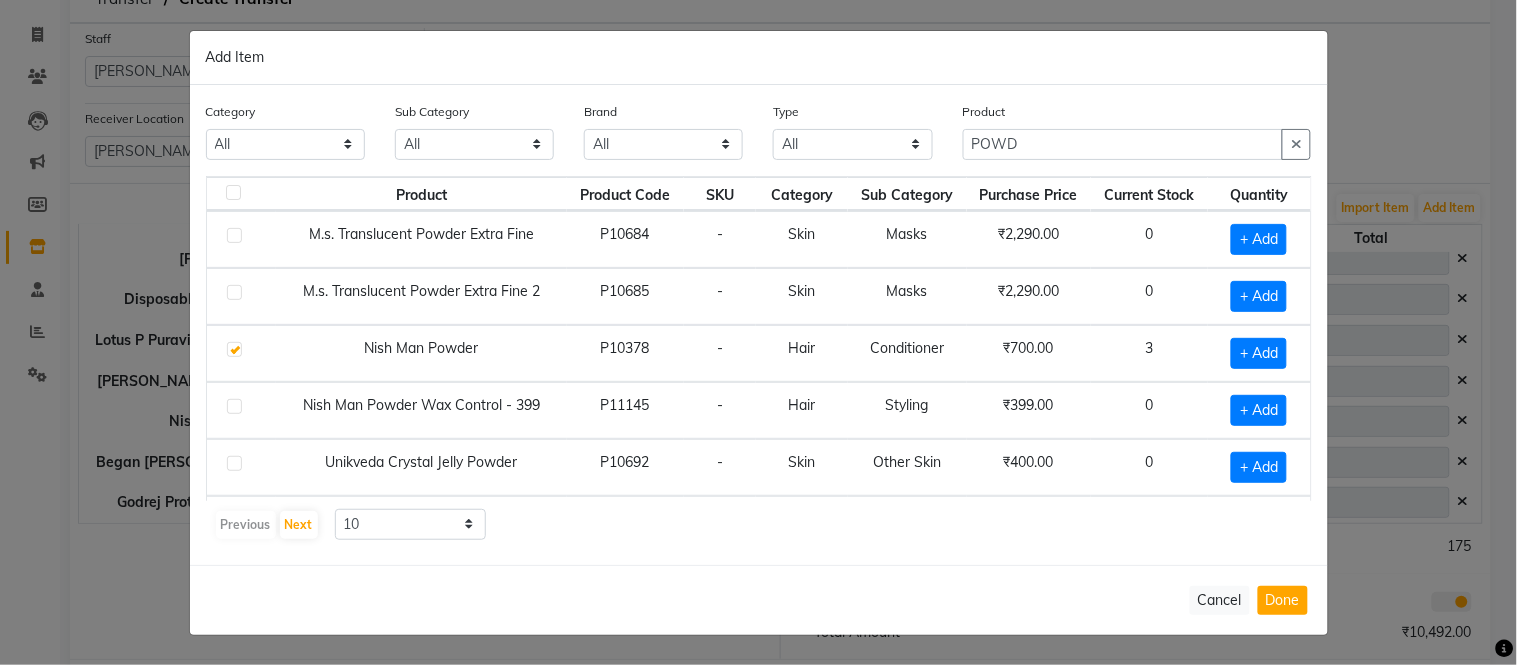 checkbox on "true" 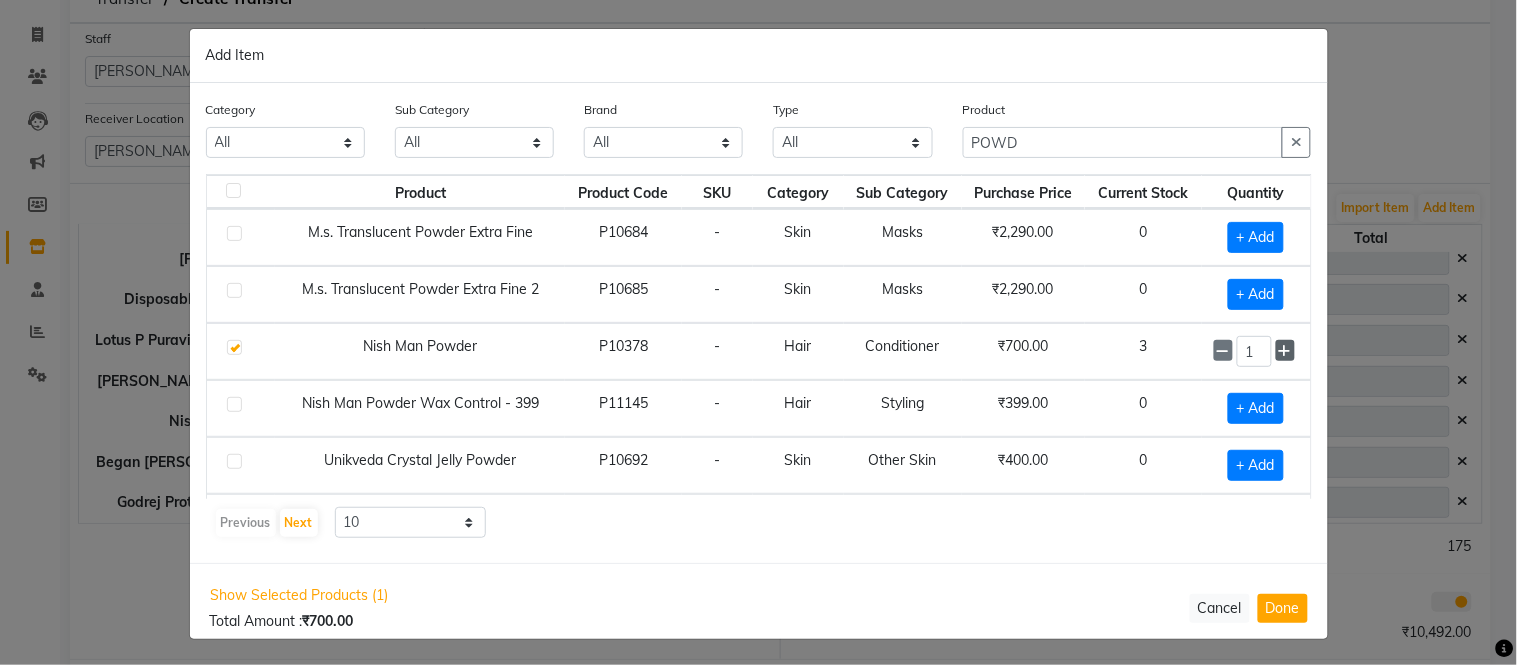 click 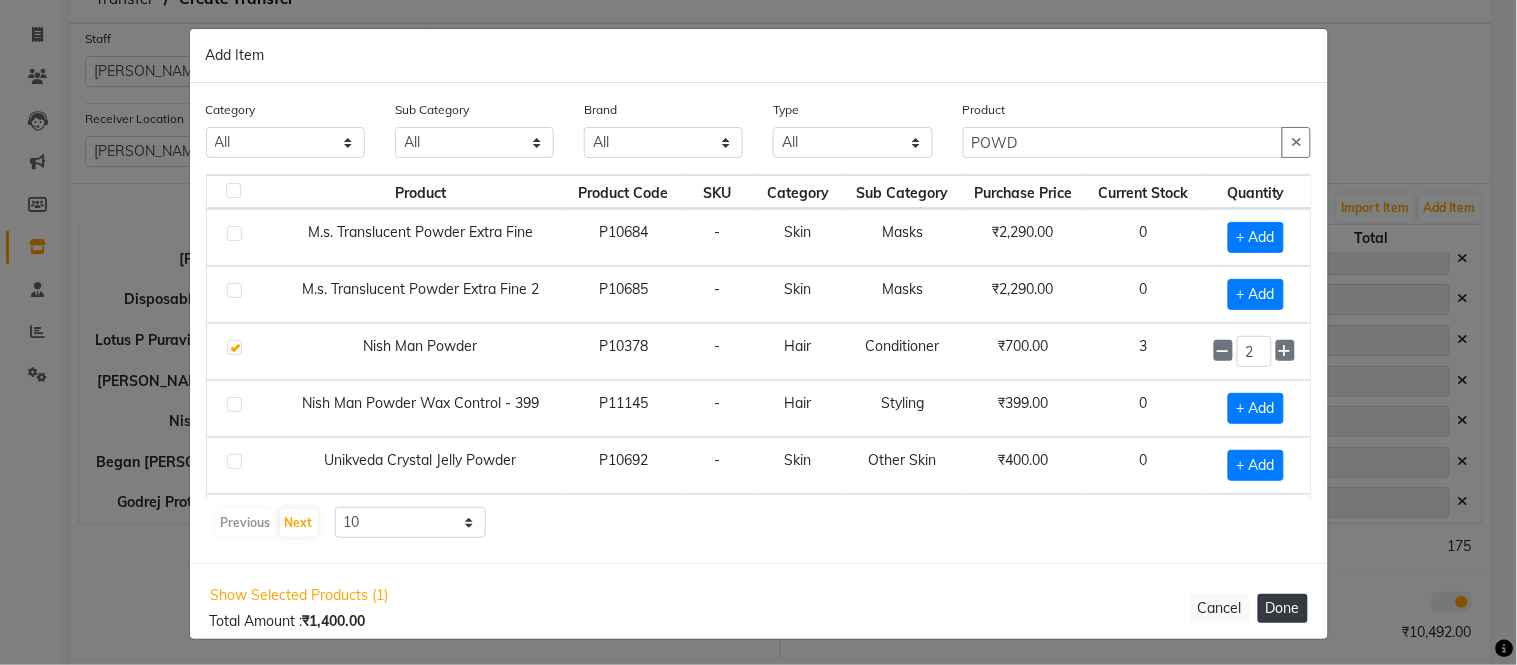 click on "Done" 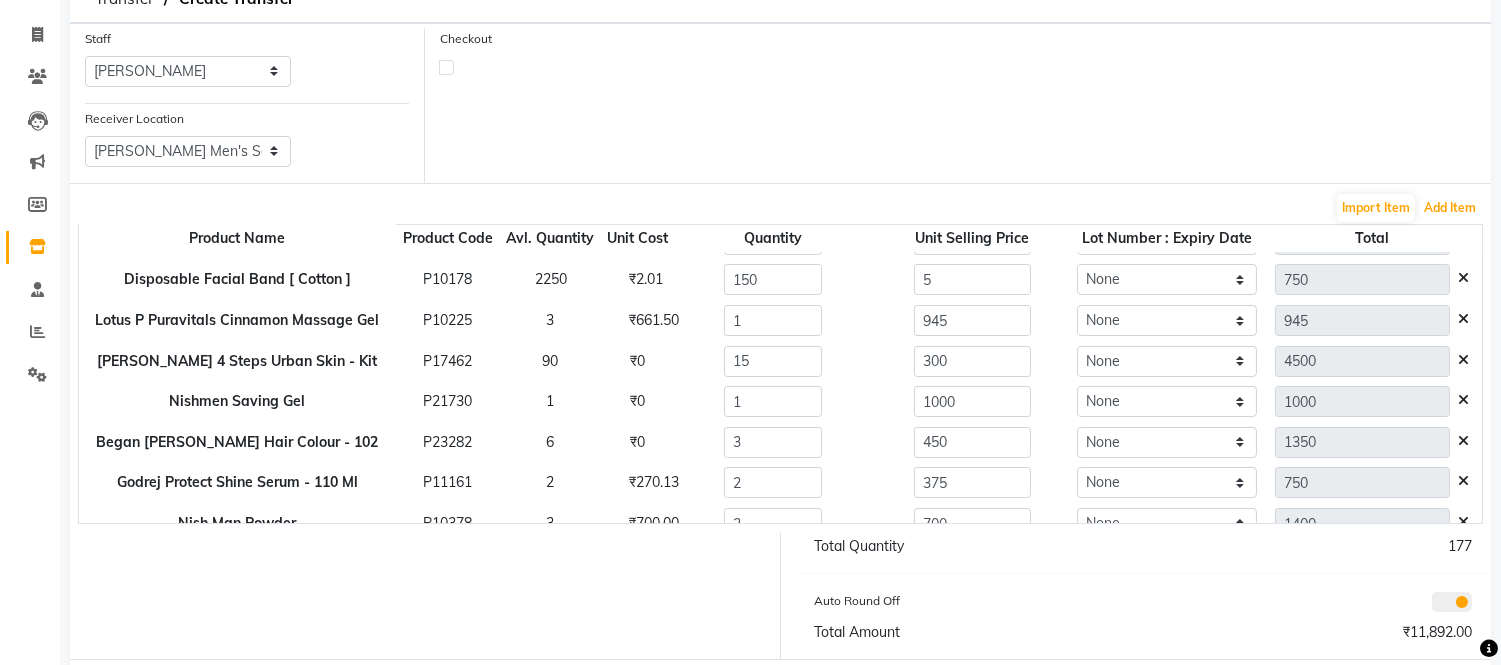 scroll, scrollTop: 138, scrollLeft: 0, axis: vertical 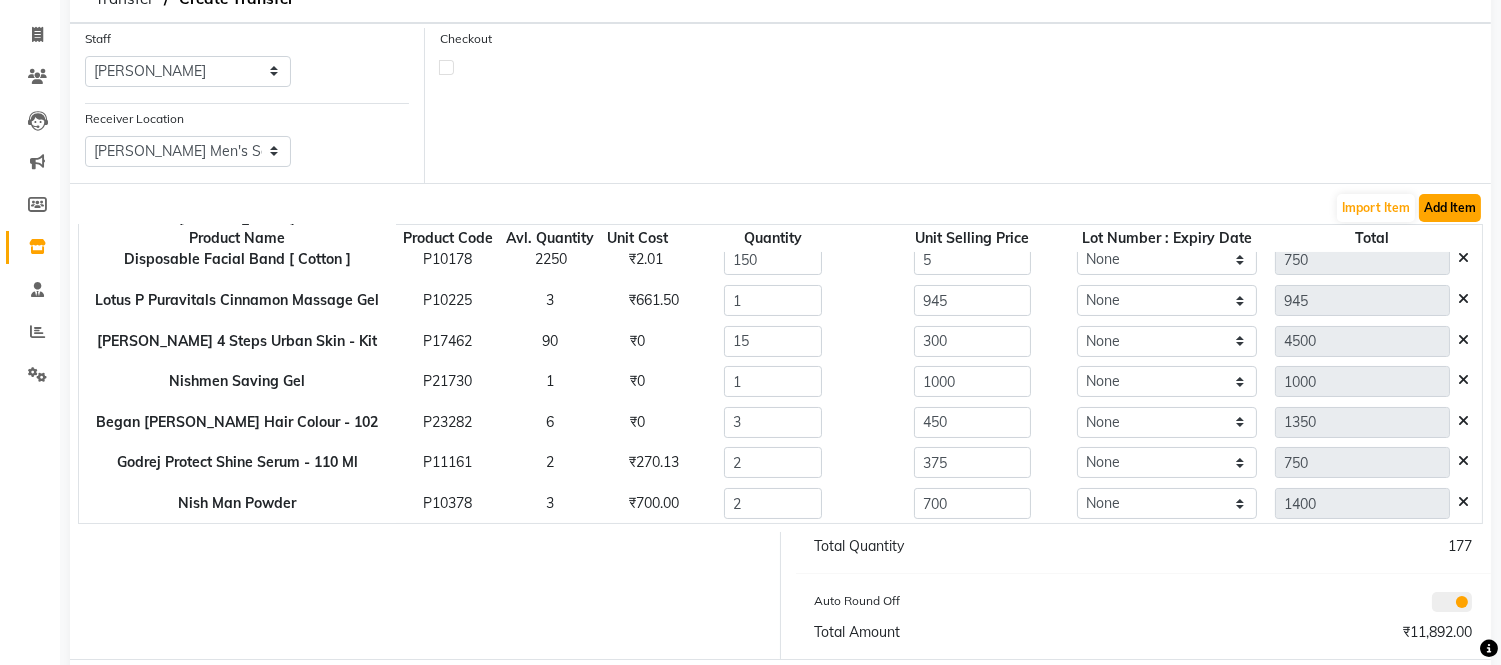 click on "Add Item" 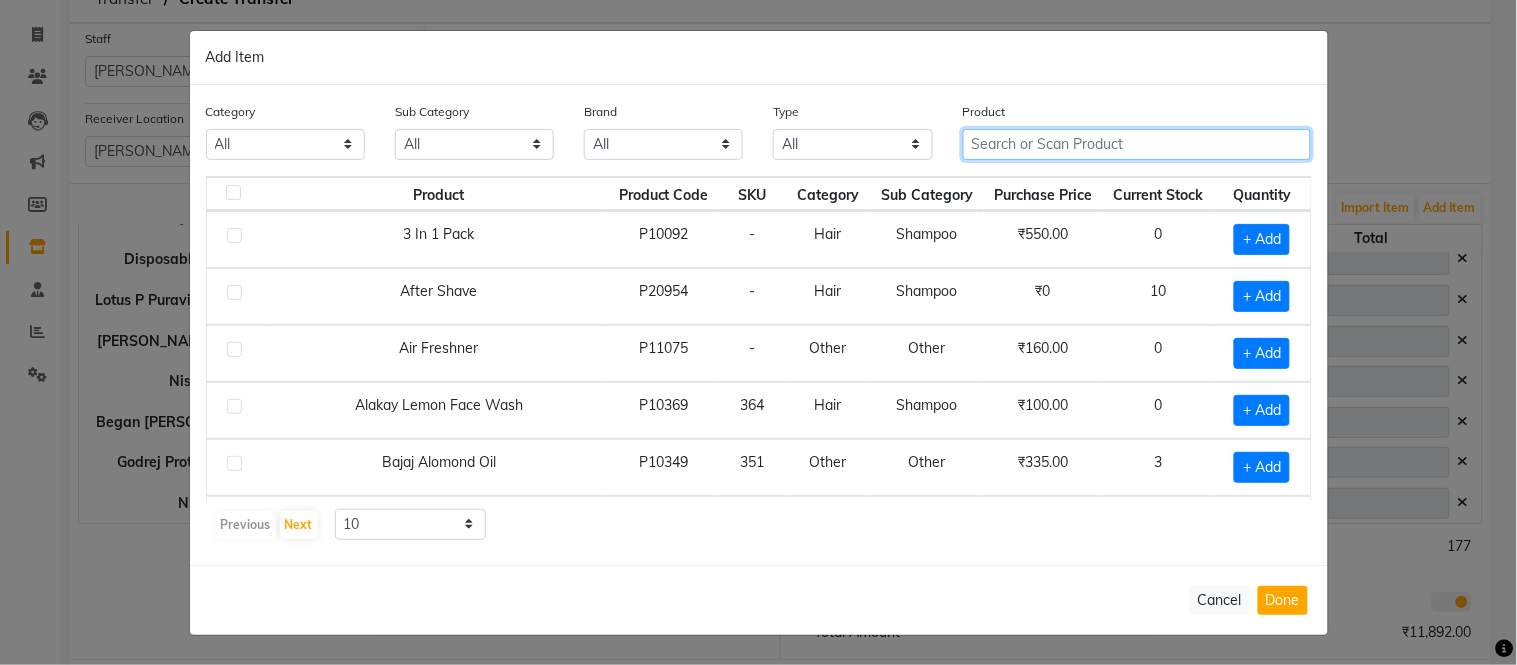 click 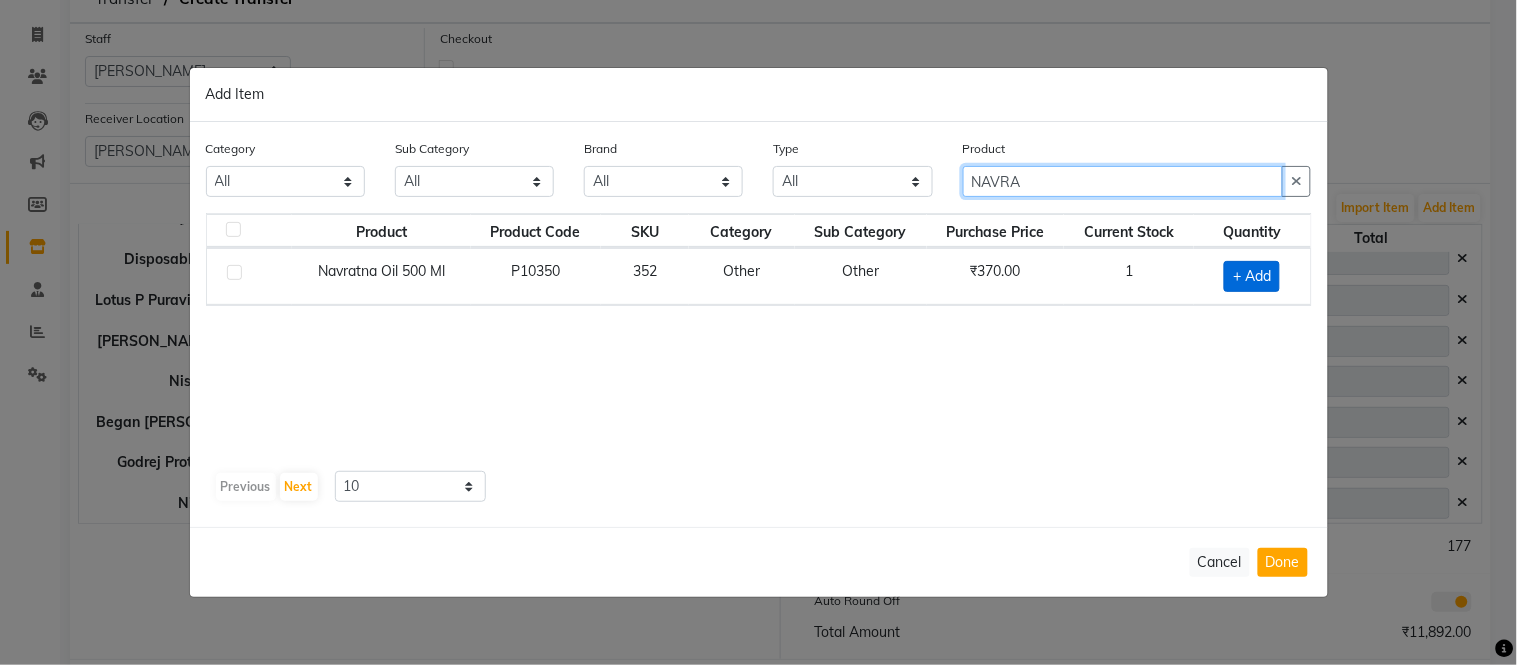 type on "NAVRA" 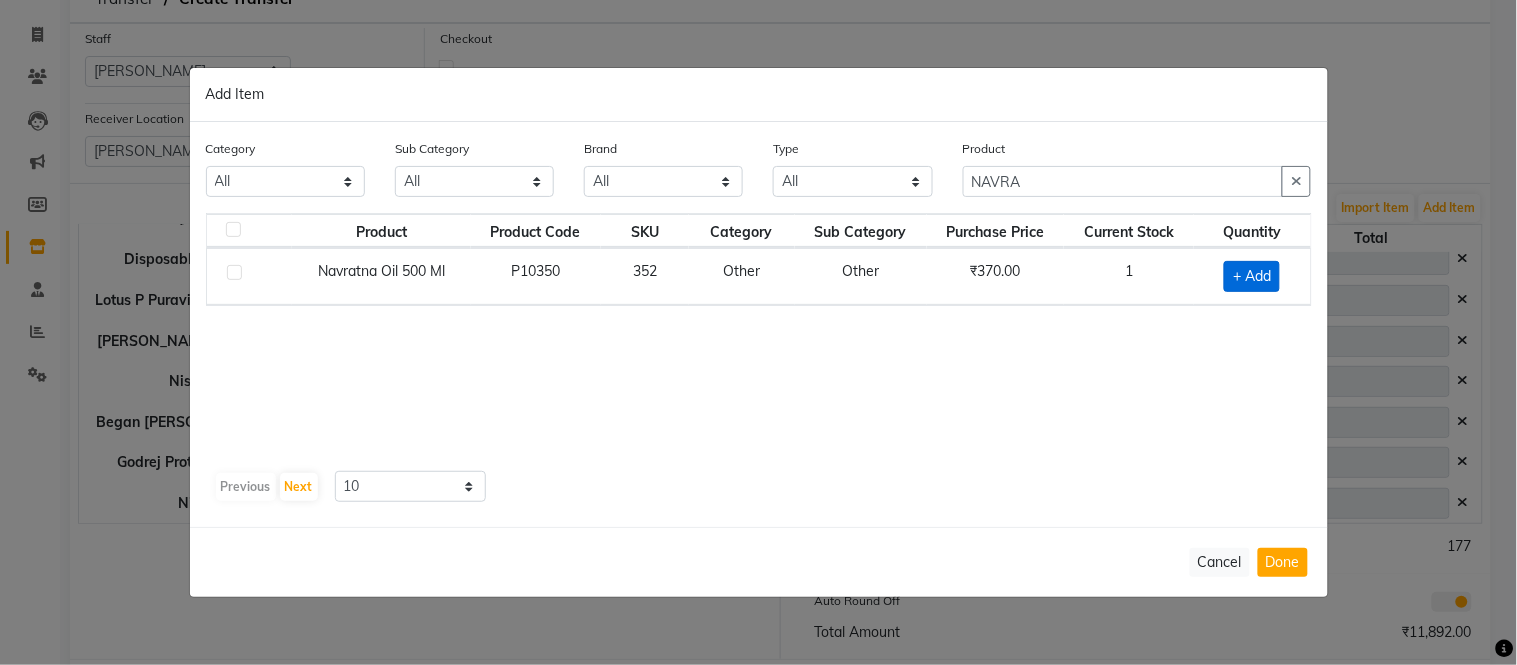 click on "+ Add" 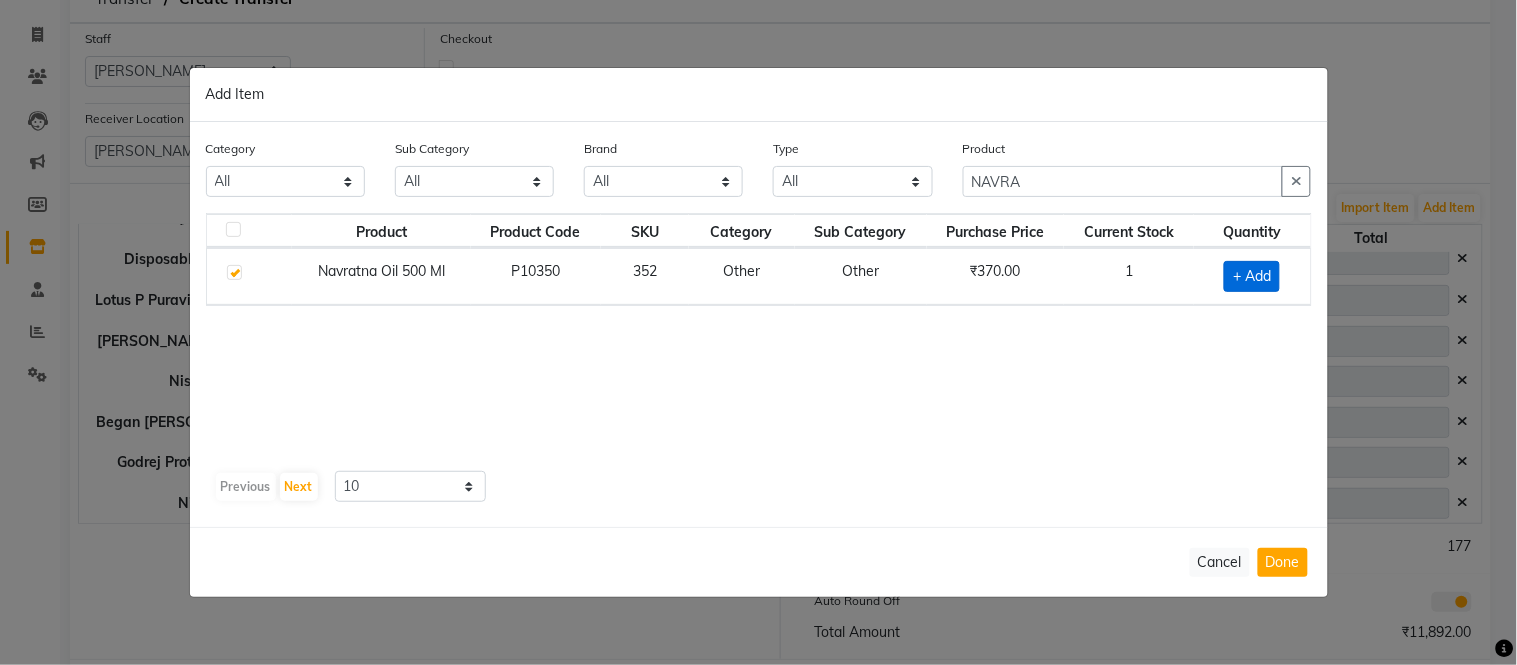 checkbox on "true" 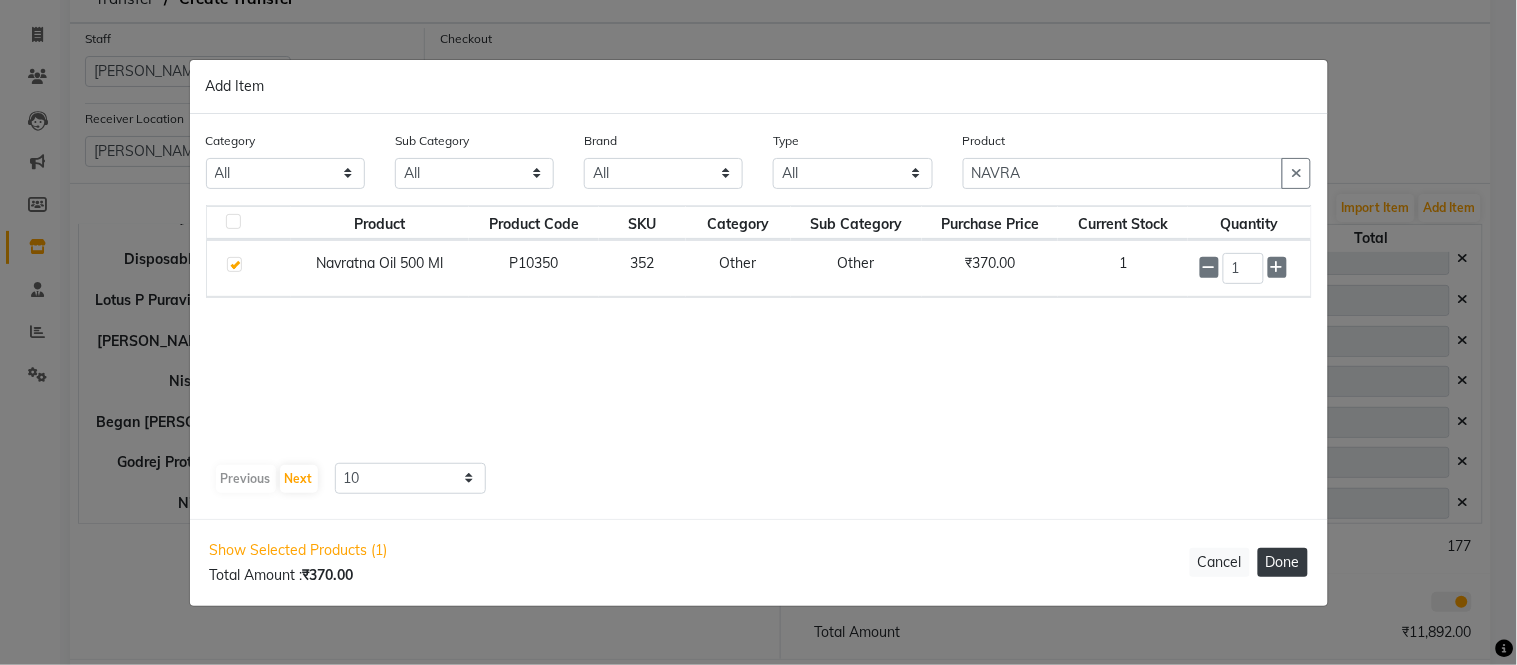 click on "Done" 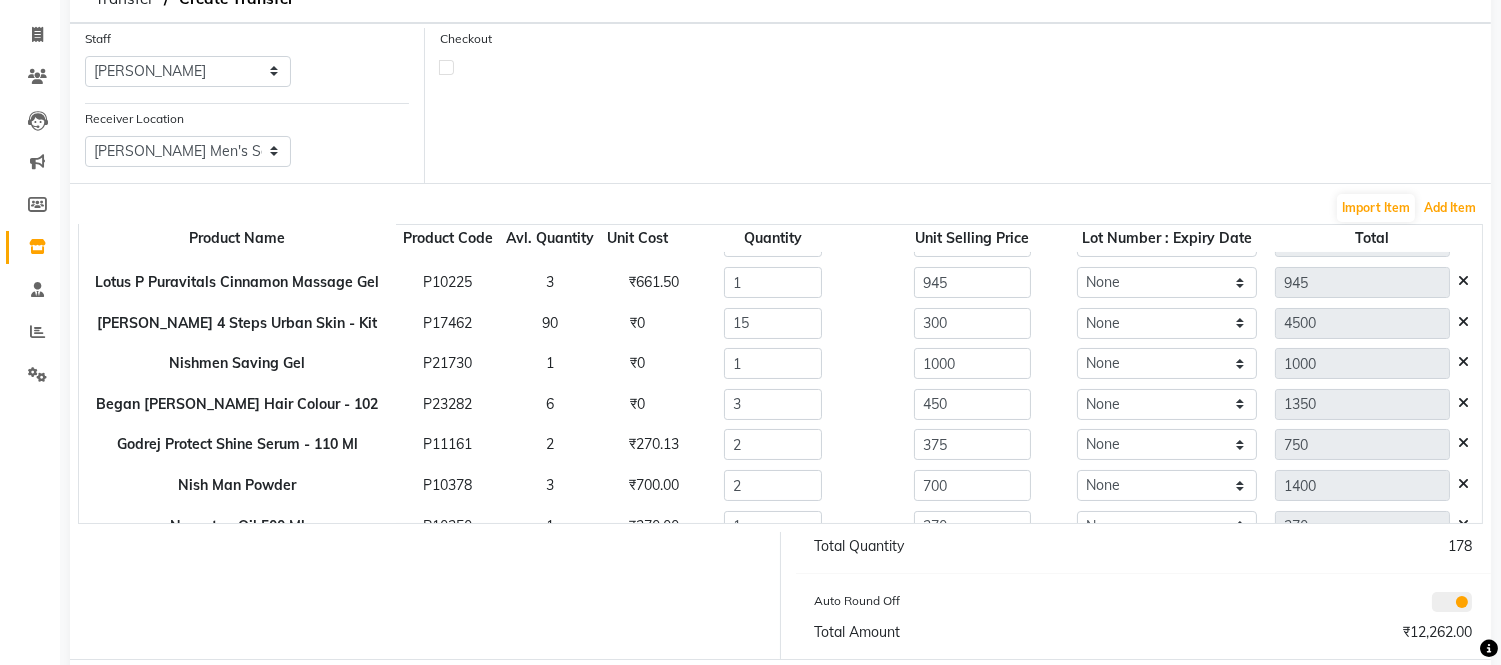 scroll, scrollTop: 180, scrollLeft: 0, axis: vertical 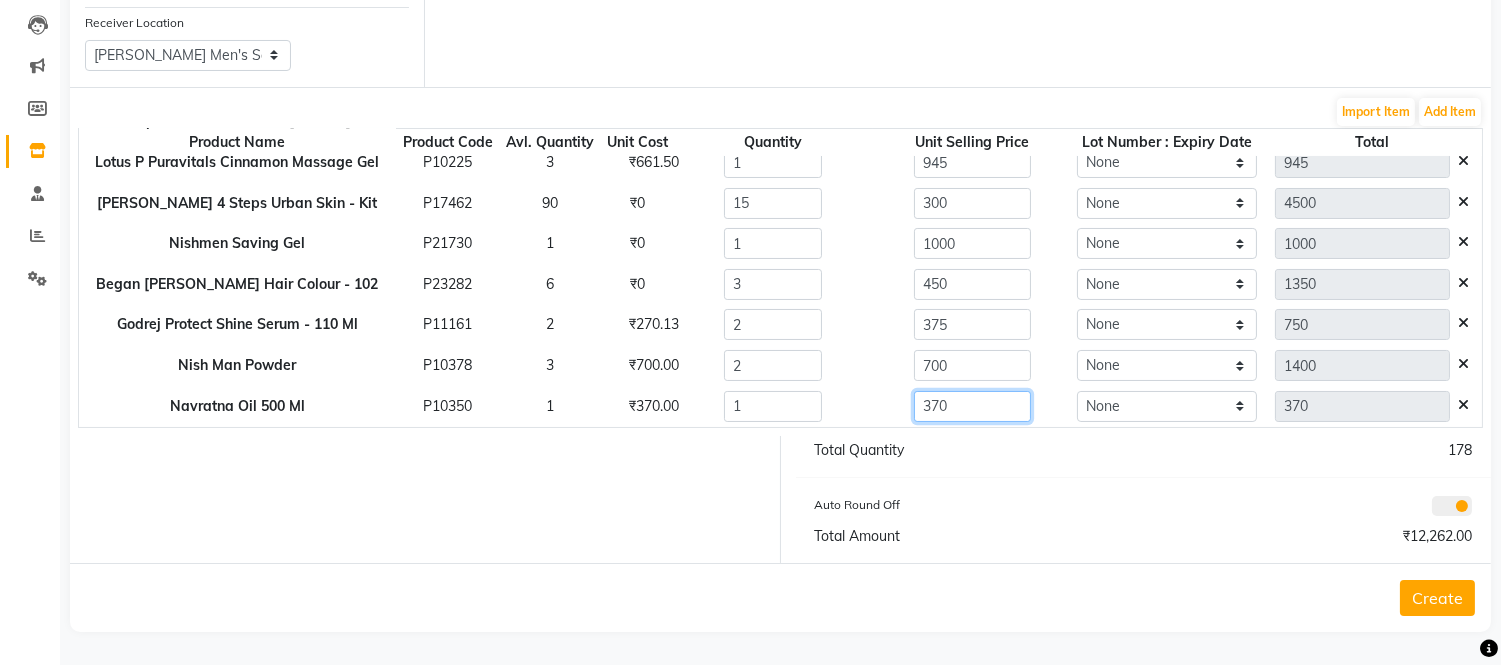 click on "370" 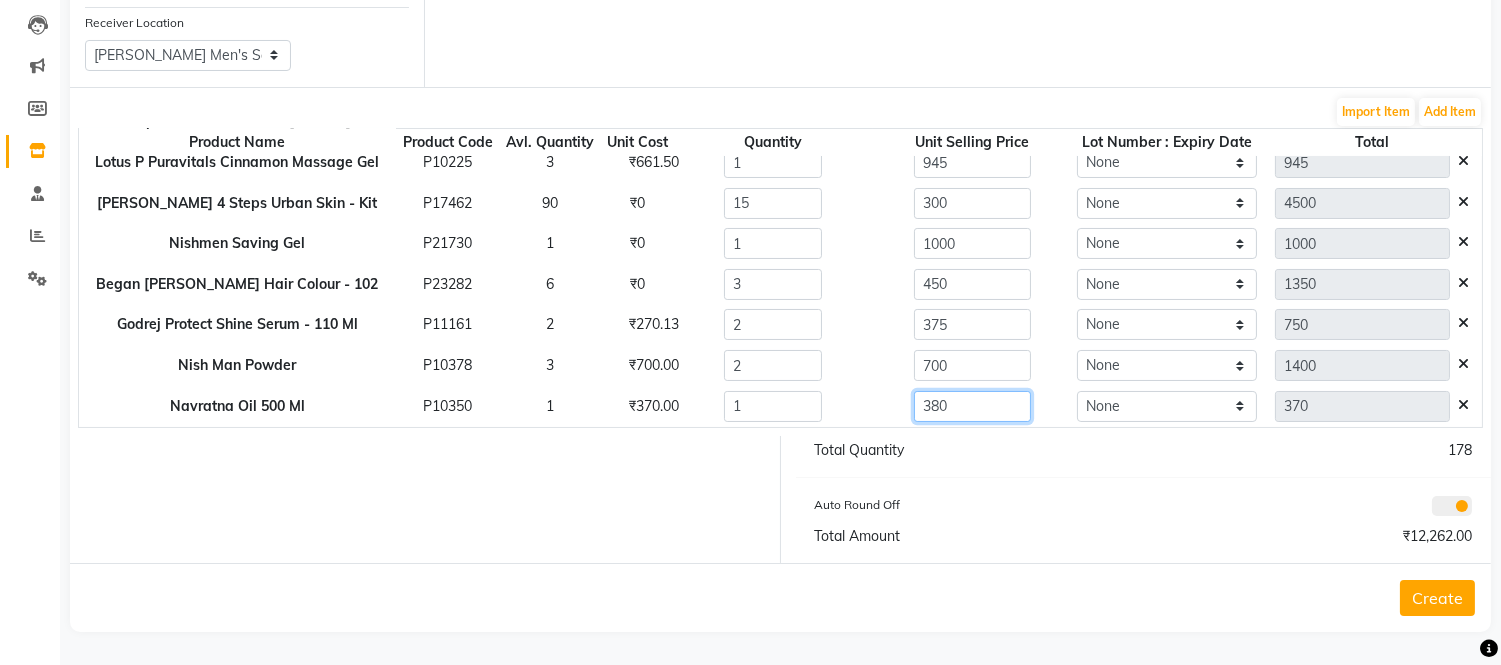type on "380" 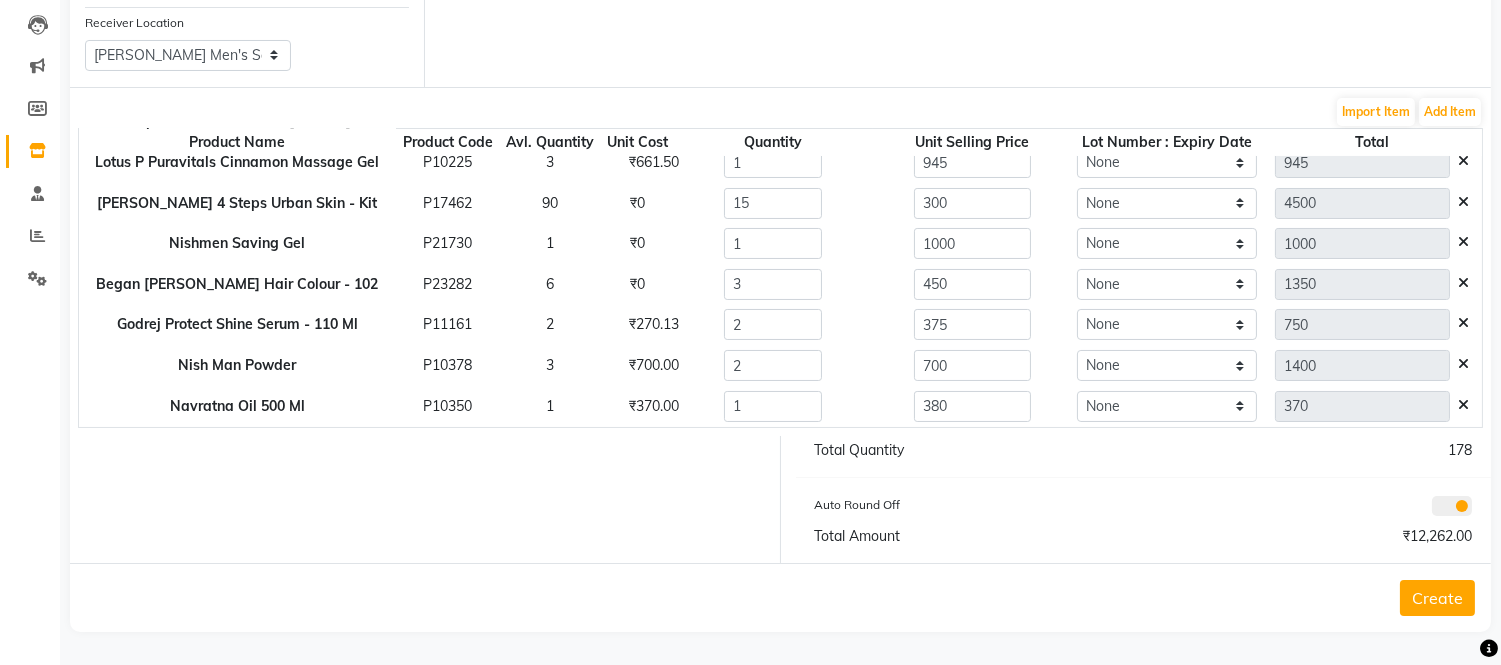 type on "380" 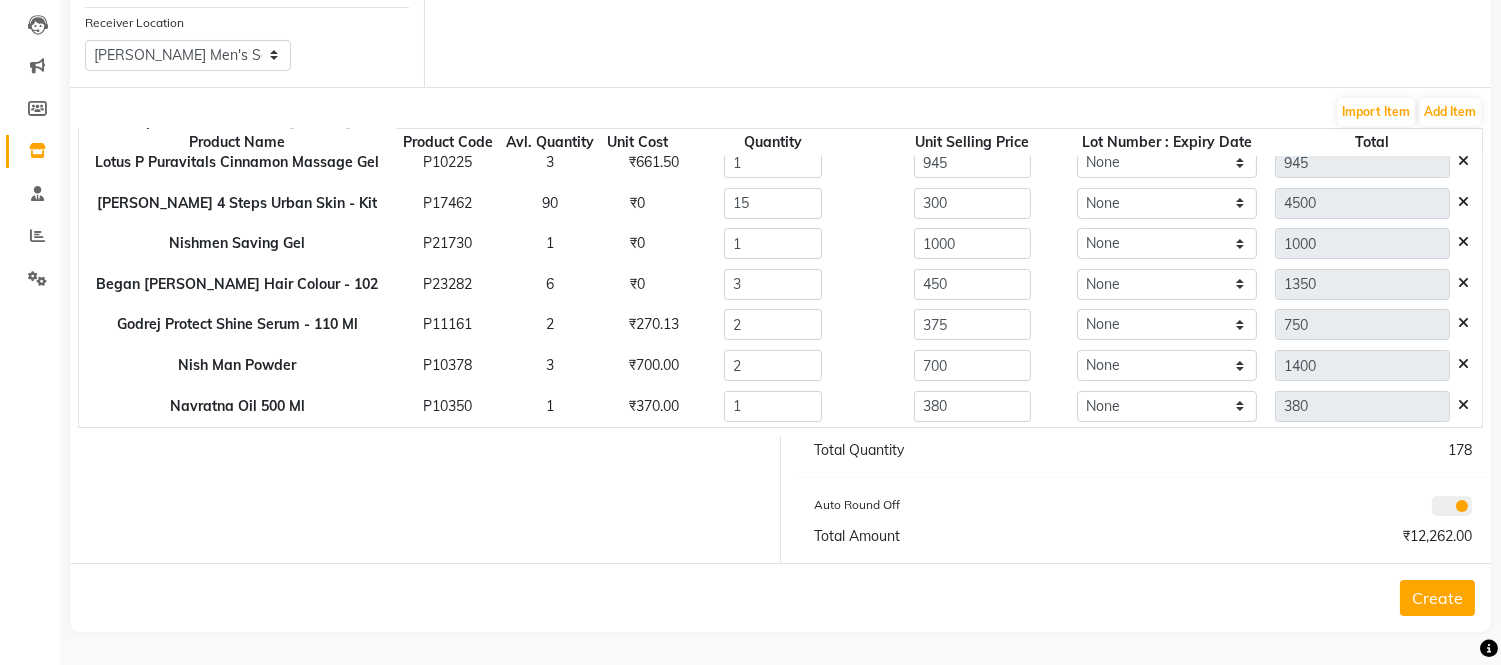 click on "Checkout" 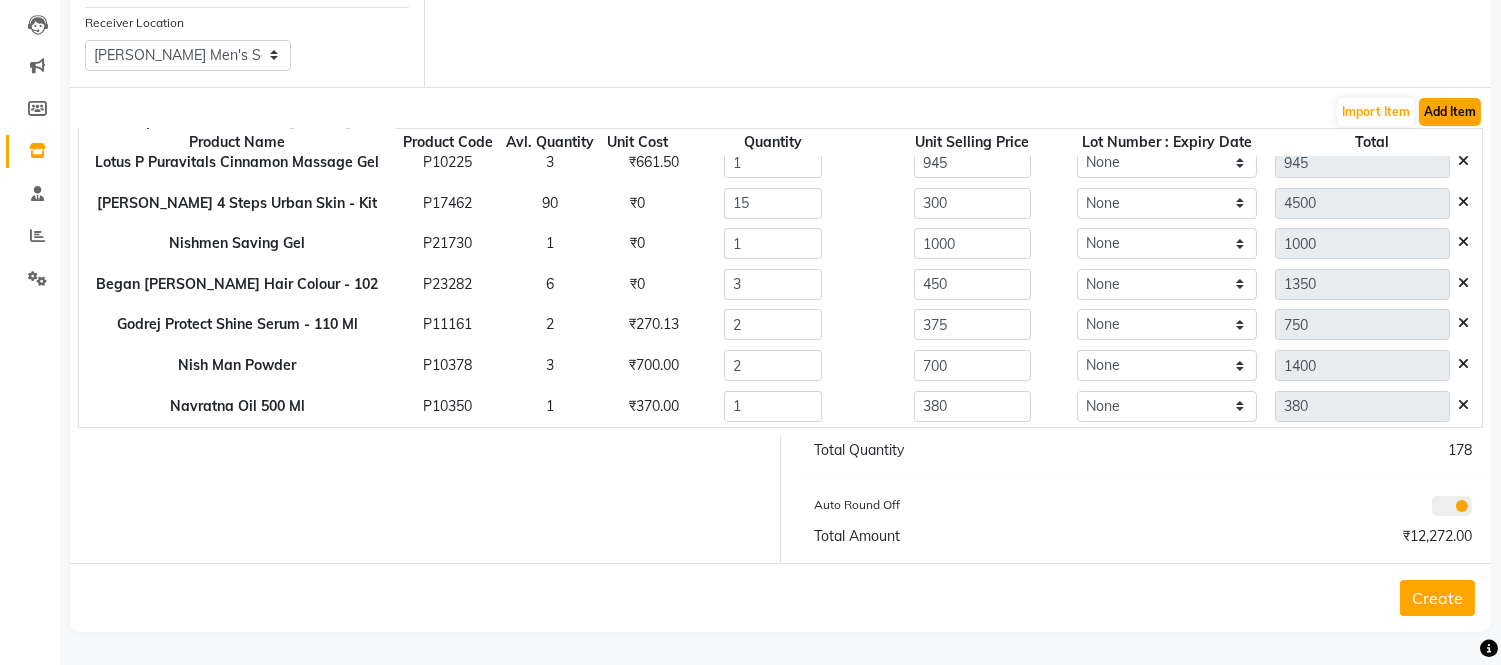 click on "Add Item" 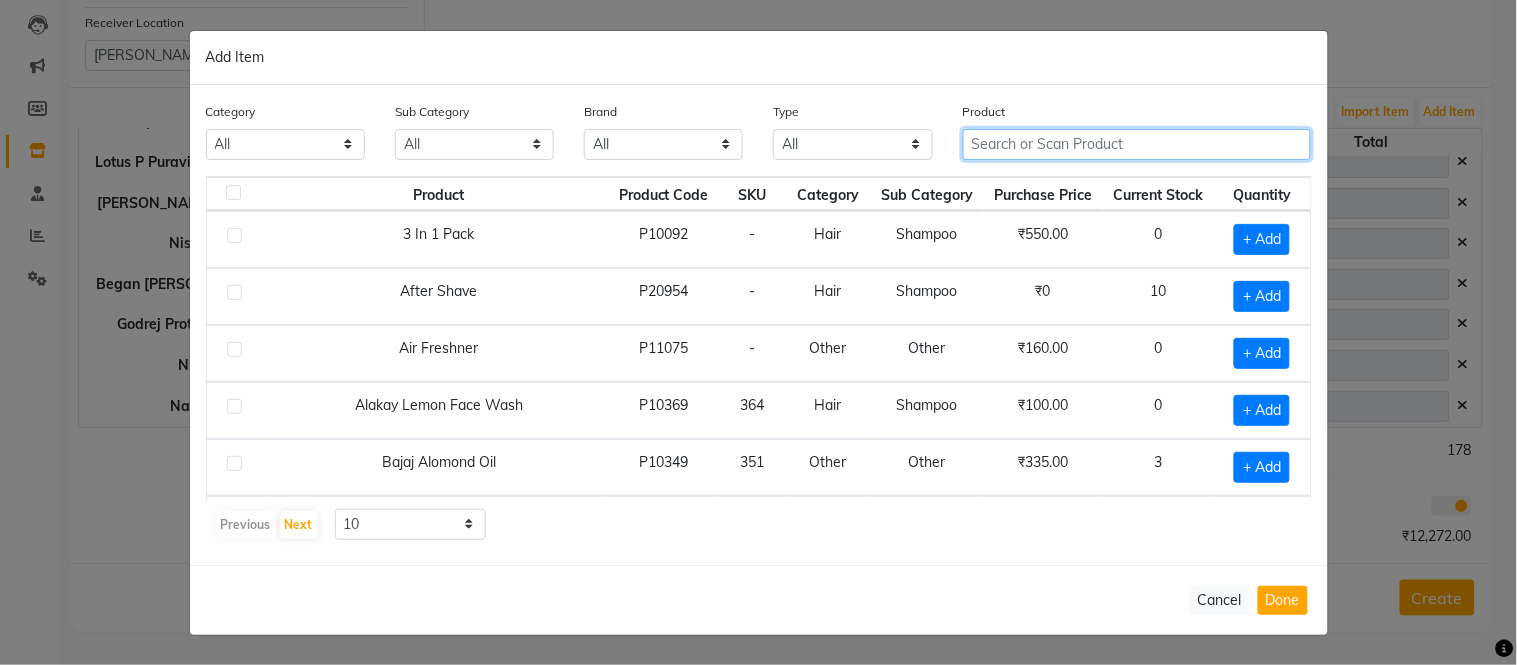 click 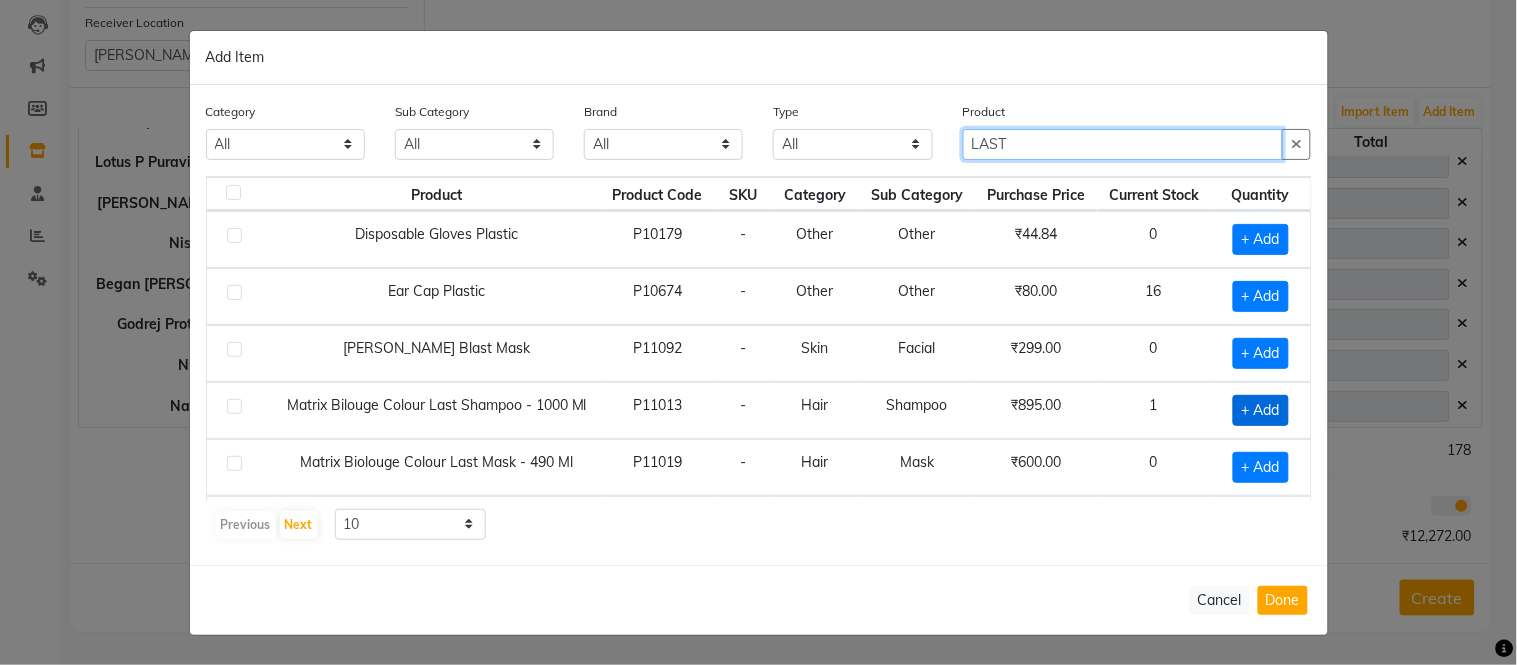 type on "LAST" 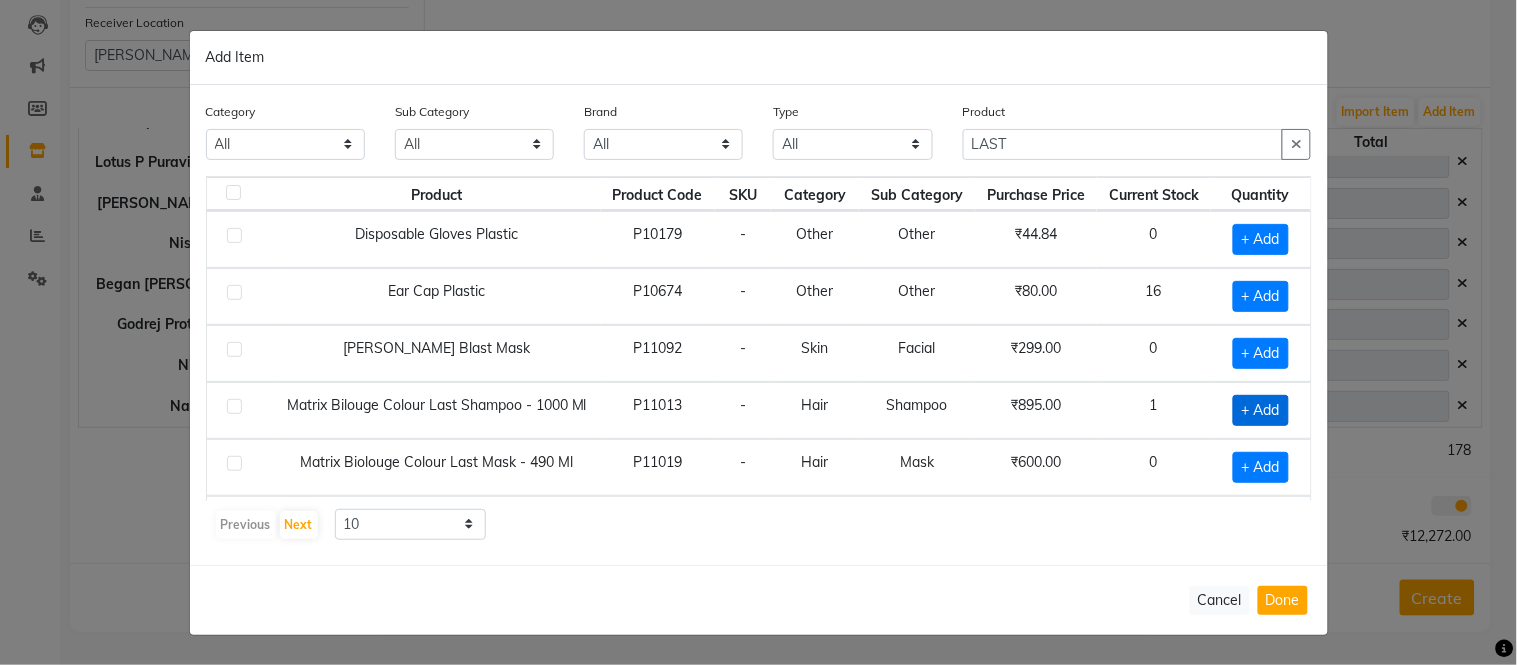 click on "+ Add" 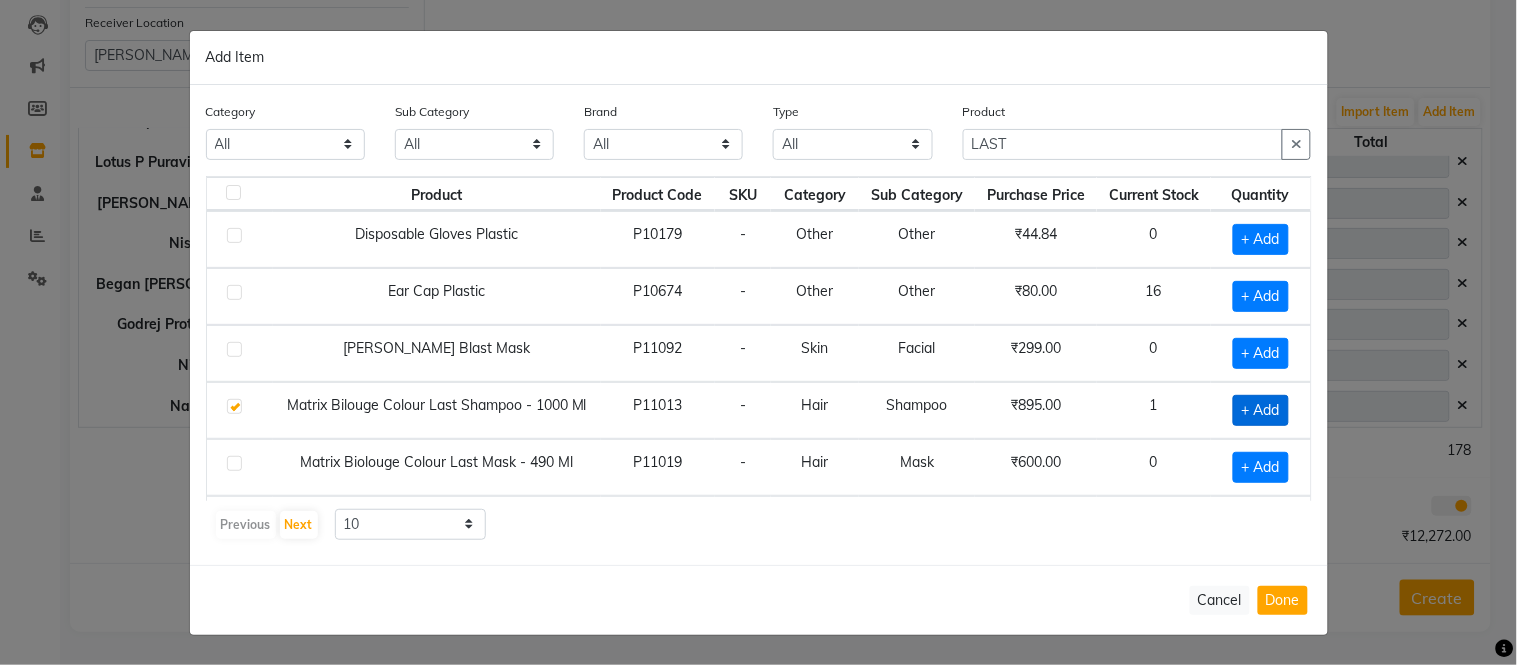 checkbox on "true" 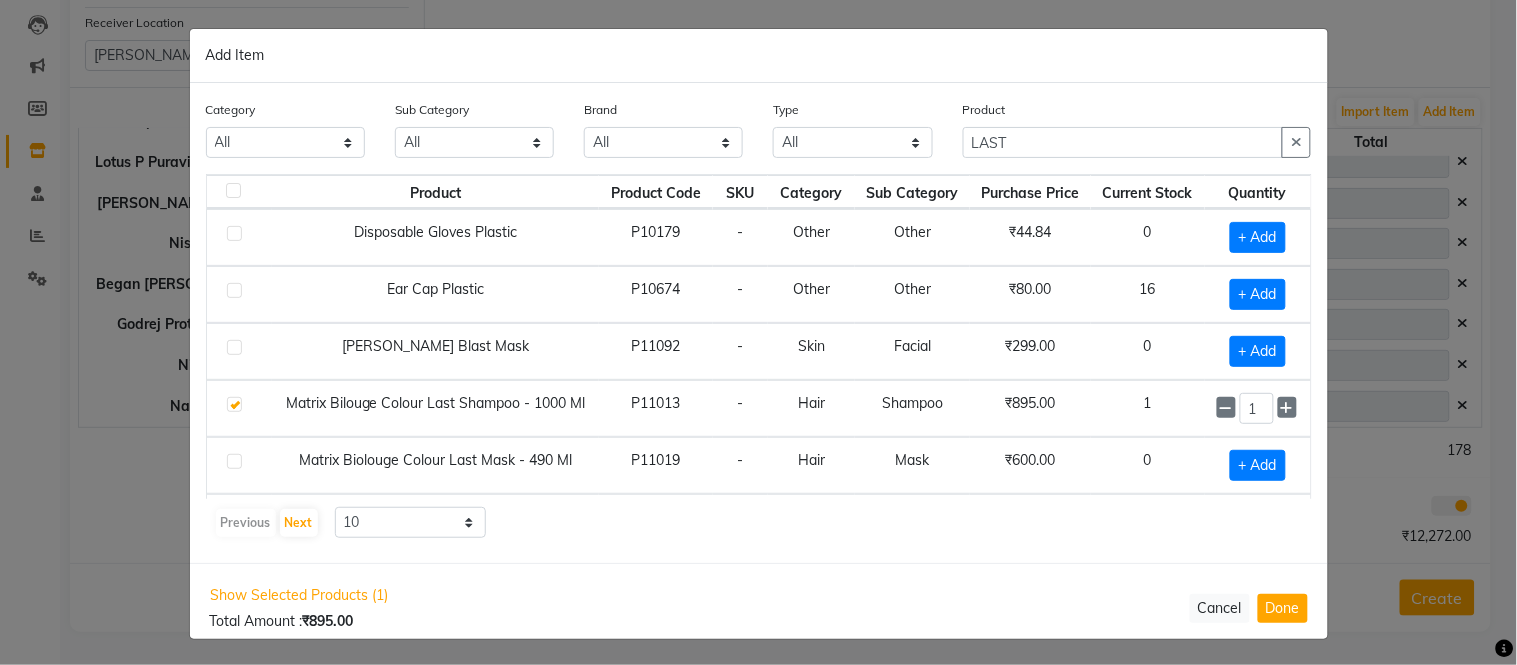 drag, startPoint x: 1273, startPoint y: 601, endPoint x: 1267, endPoint y: 567, distance: 34.525352 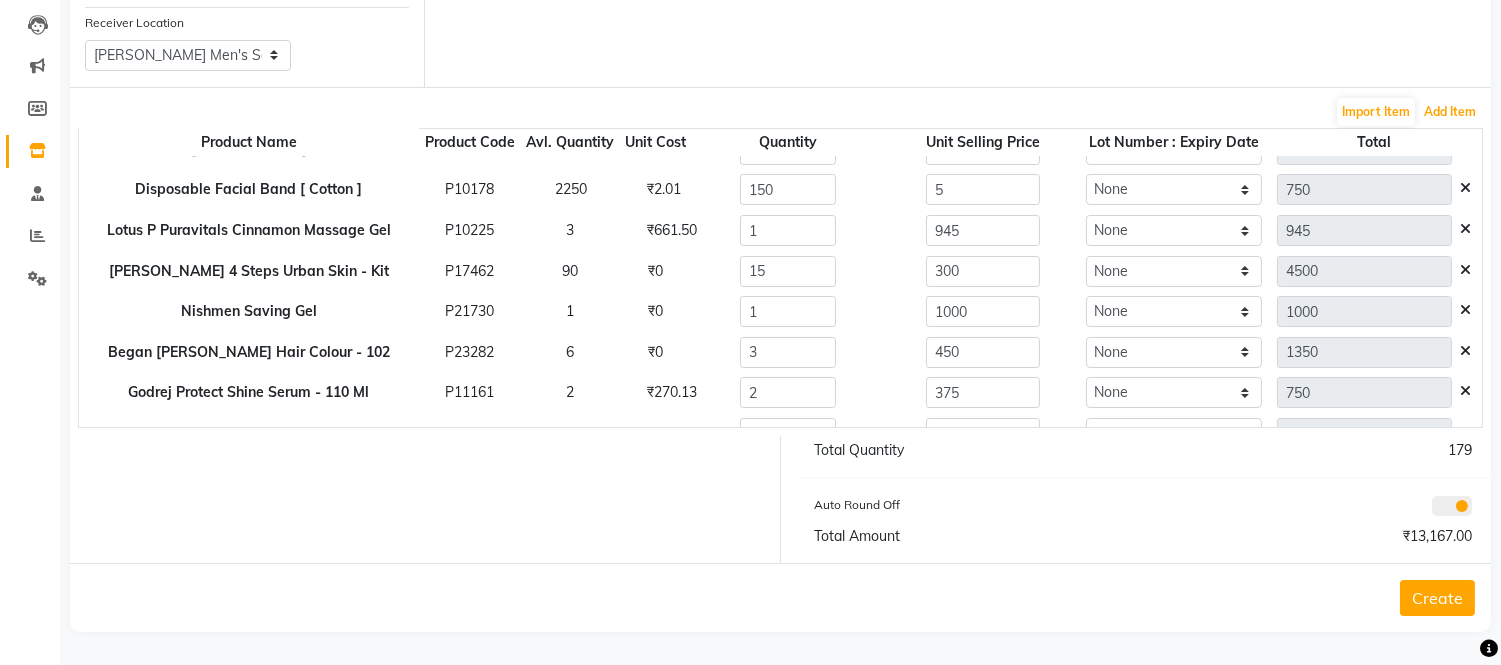 scroll, scrollTop: 0, scrollLeft: 0, axis: both 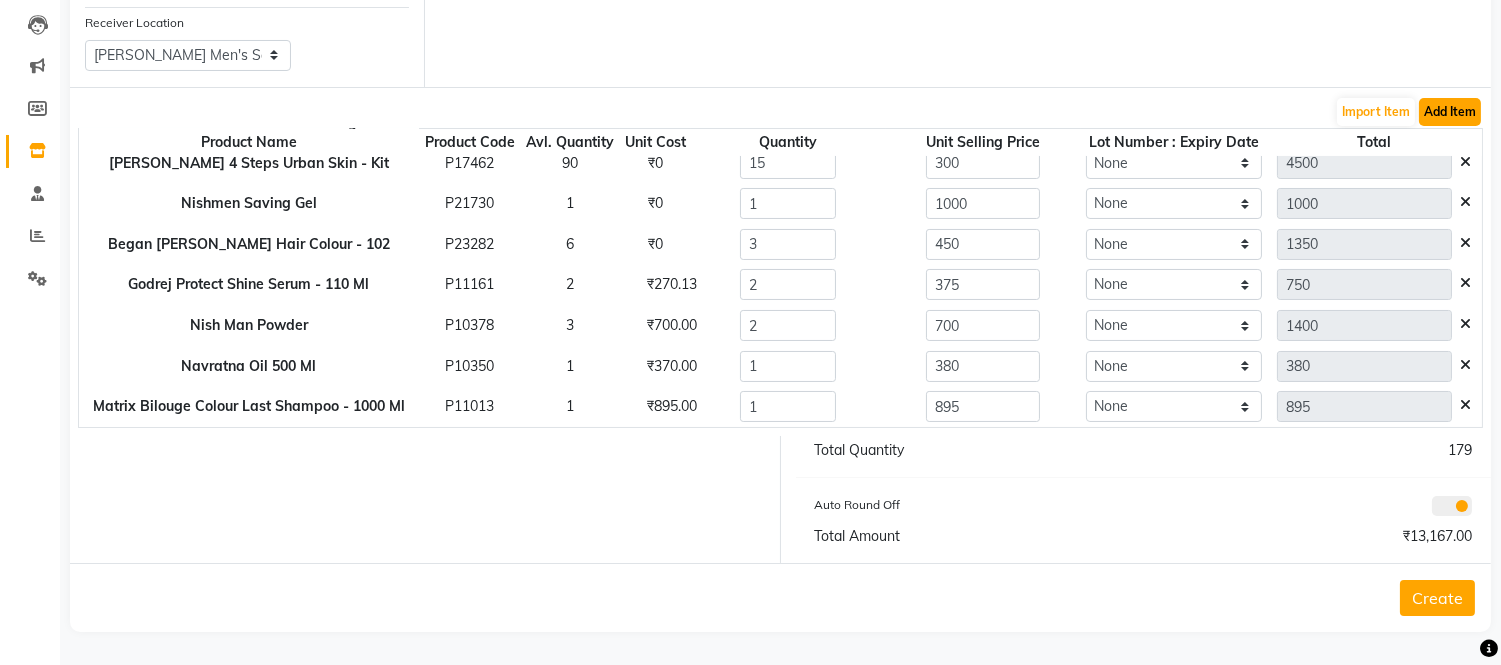 click on "Add Item" 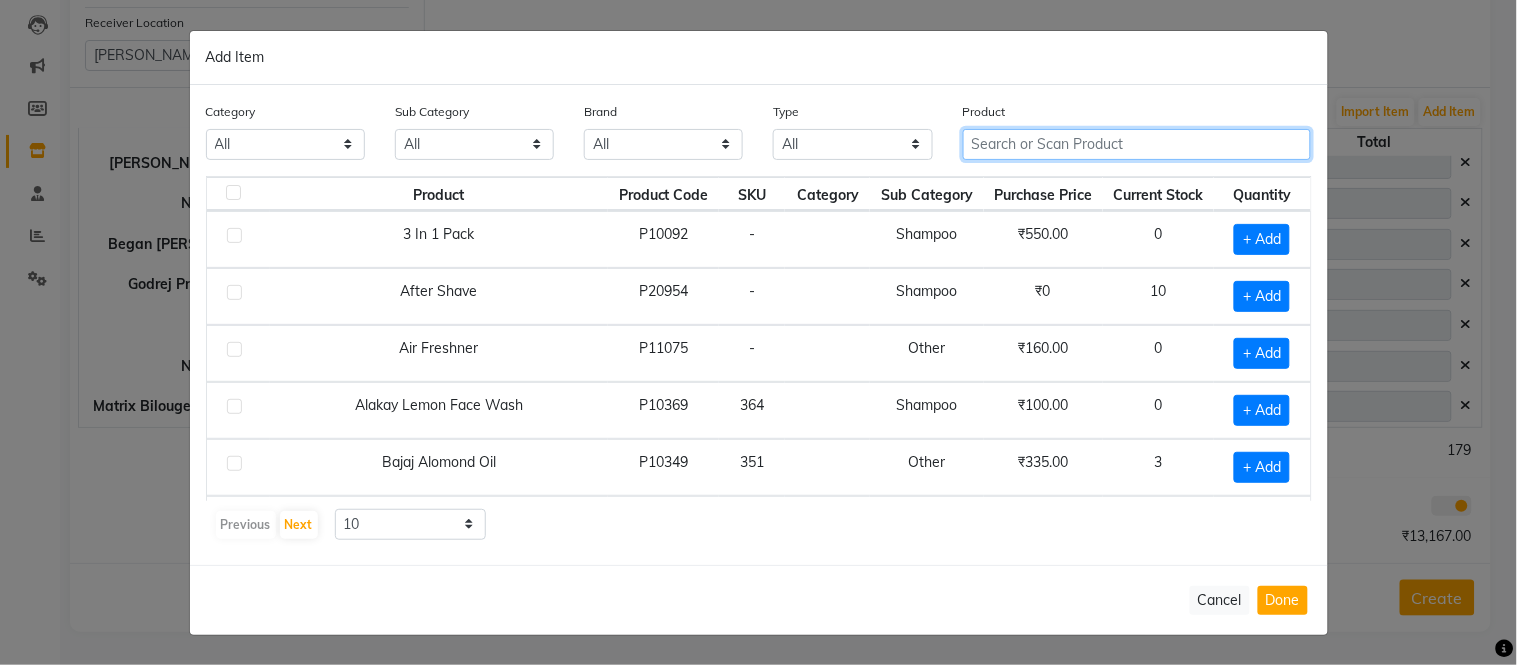 click 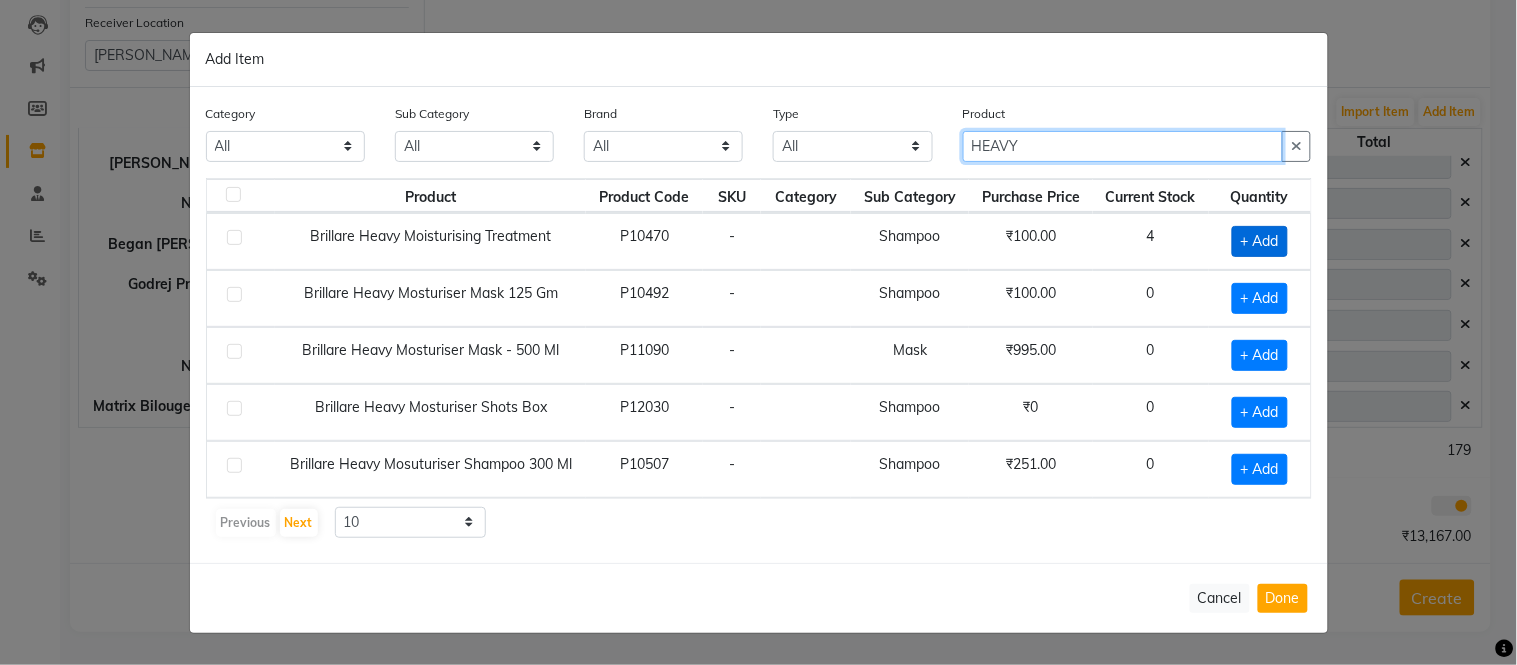 type on "HEAVY" 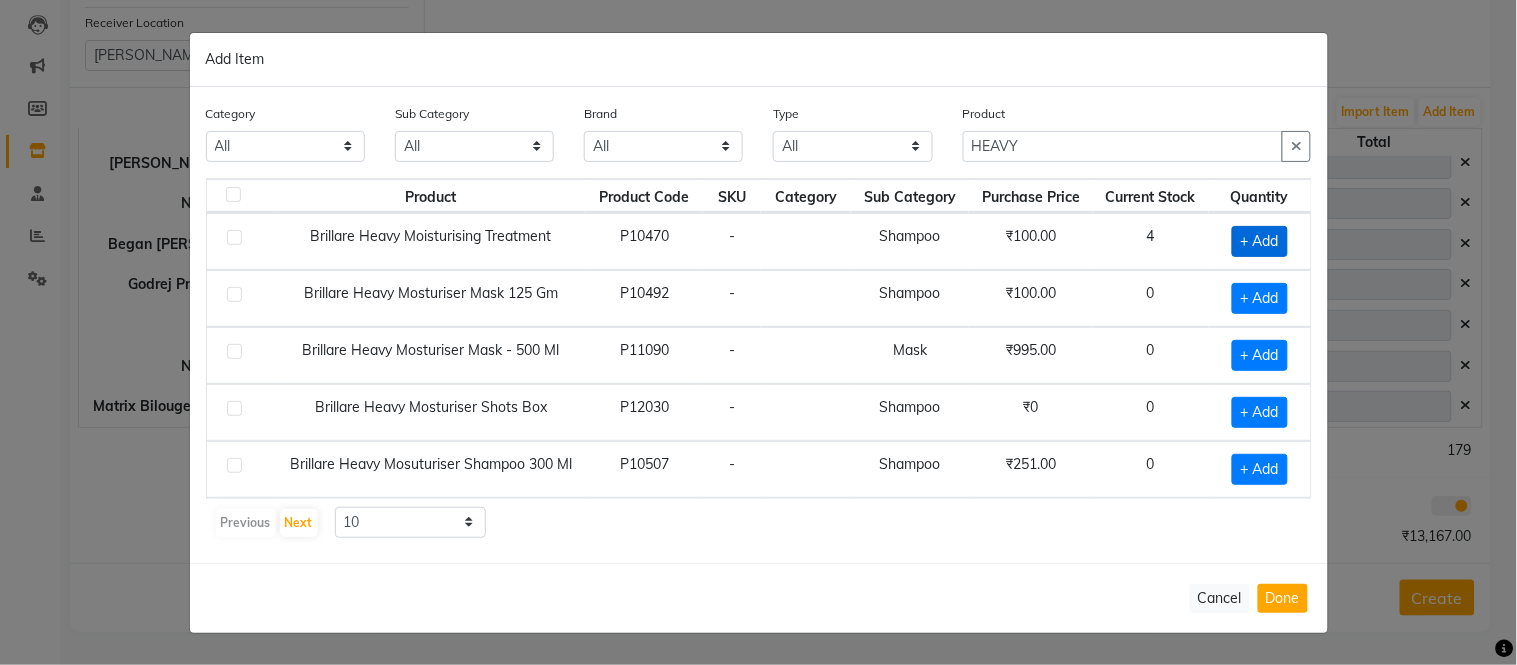 click on "+ Add" 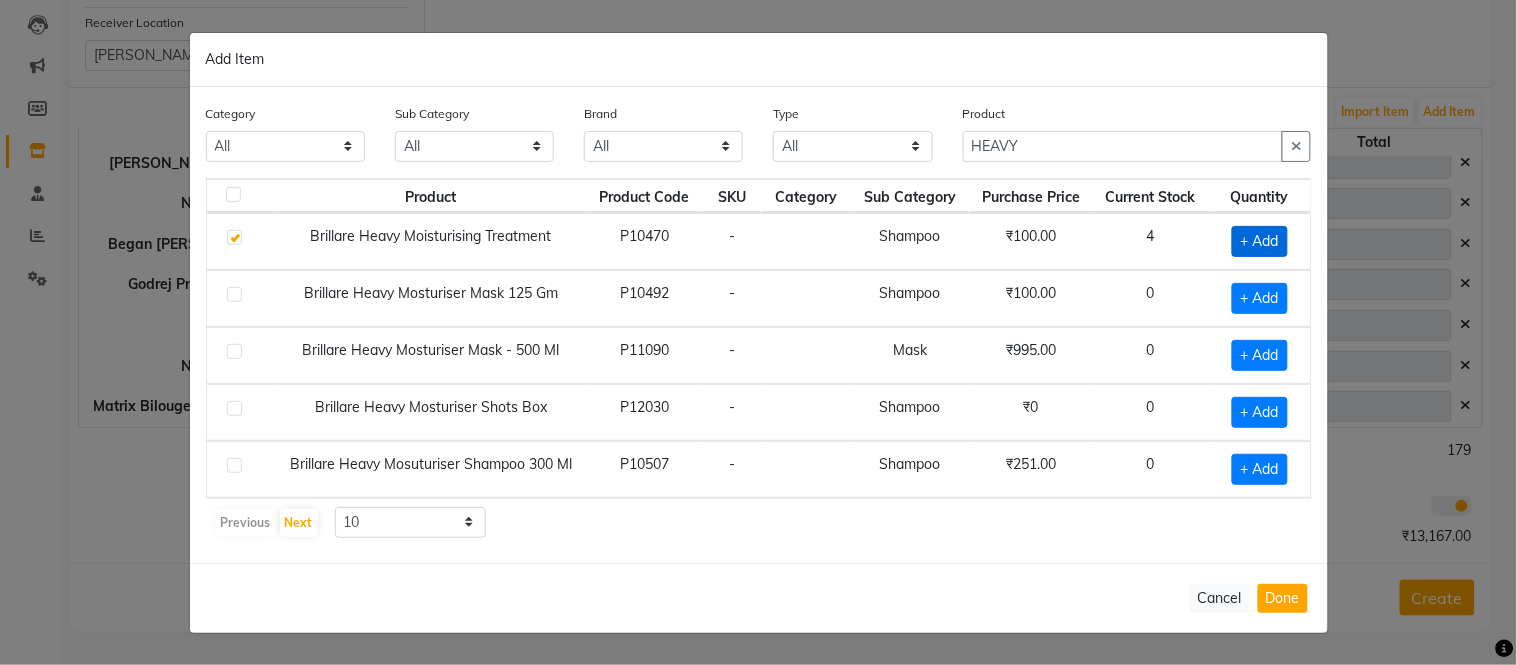 checkbox on "true" 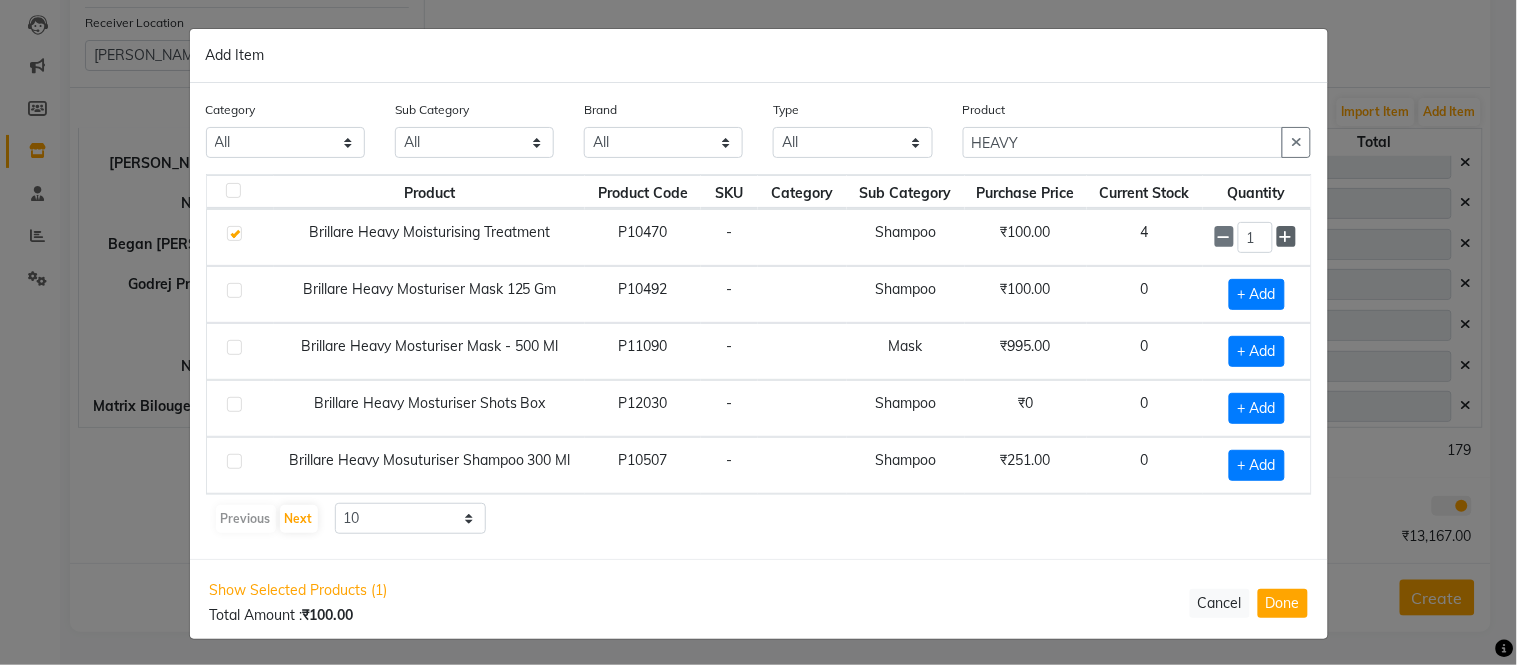 click 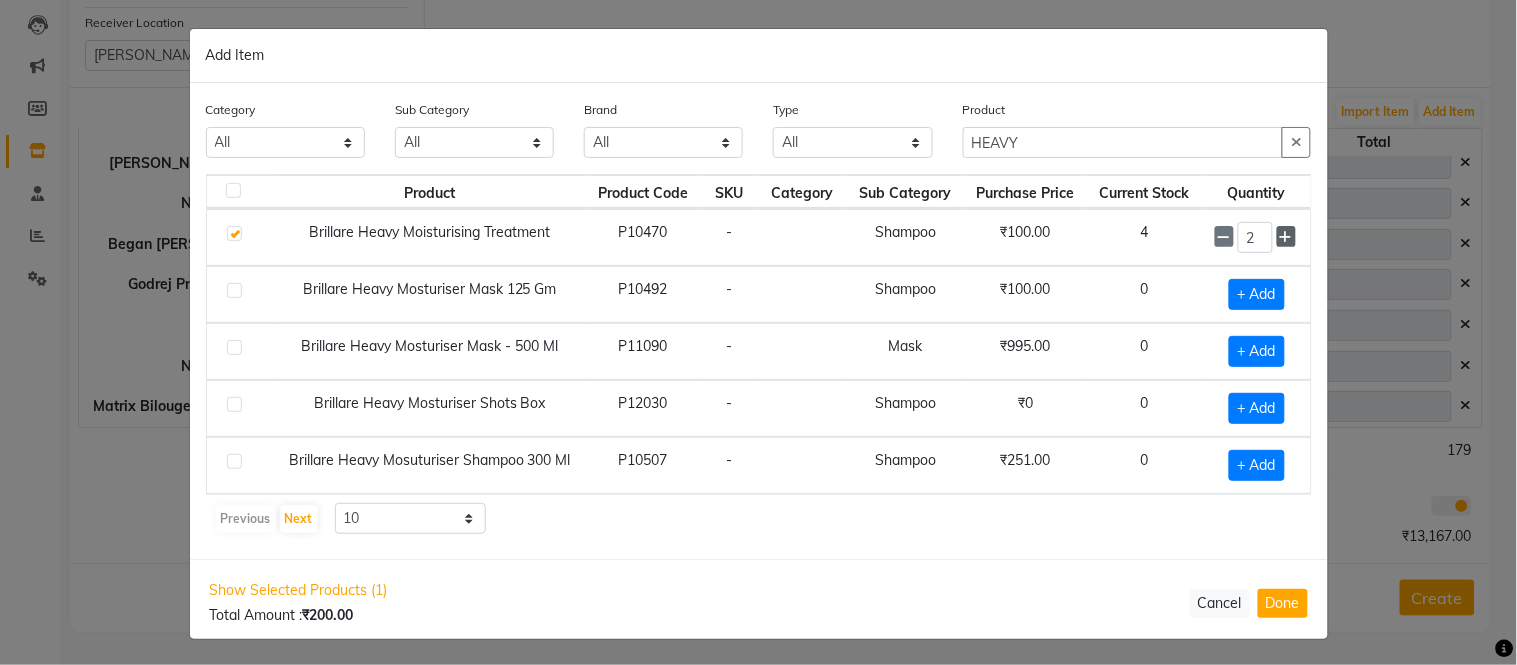 click 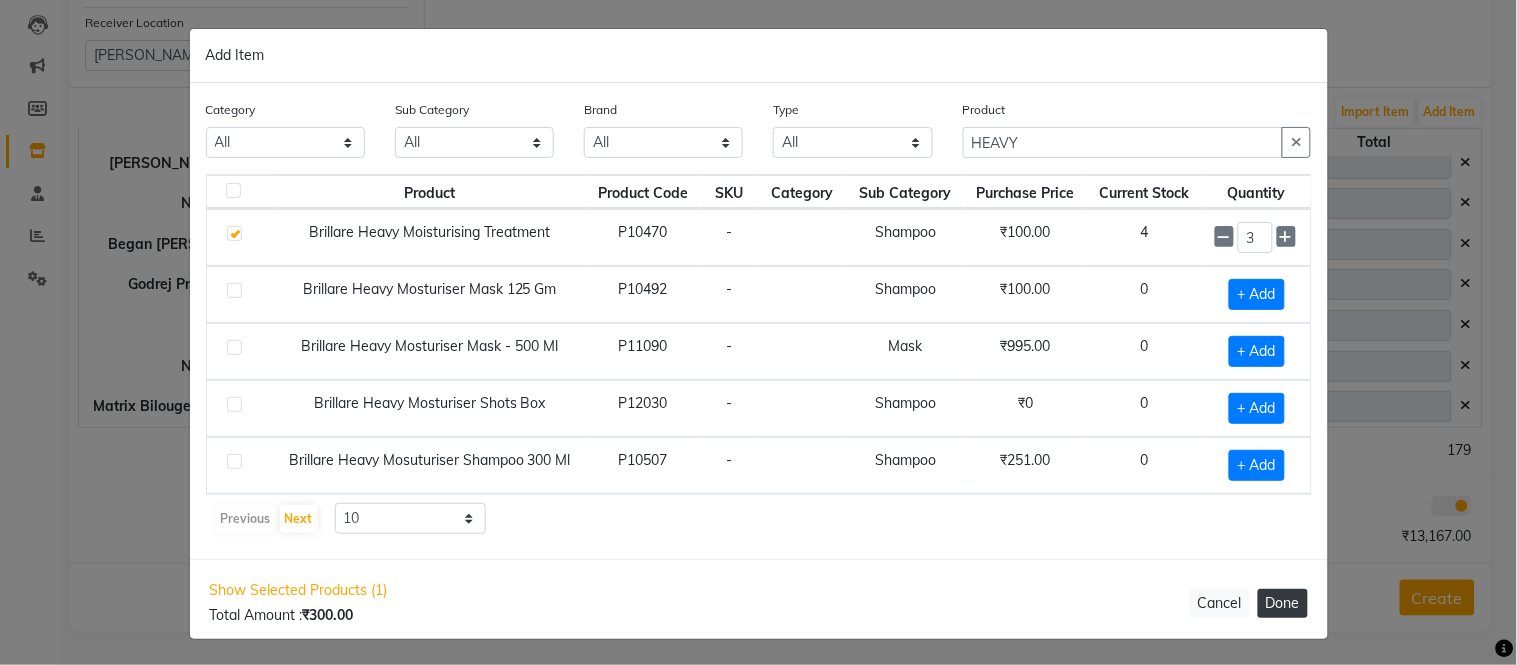 drag, startPoint x: 1268, startPoint y: 595, endPoint x: 1234, endPoint y: 533, distance: 70.71068 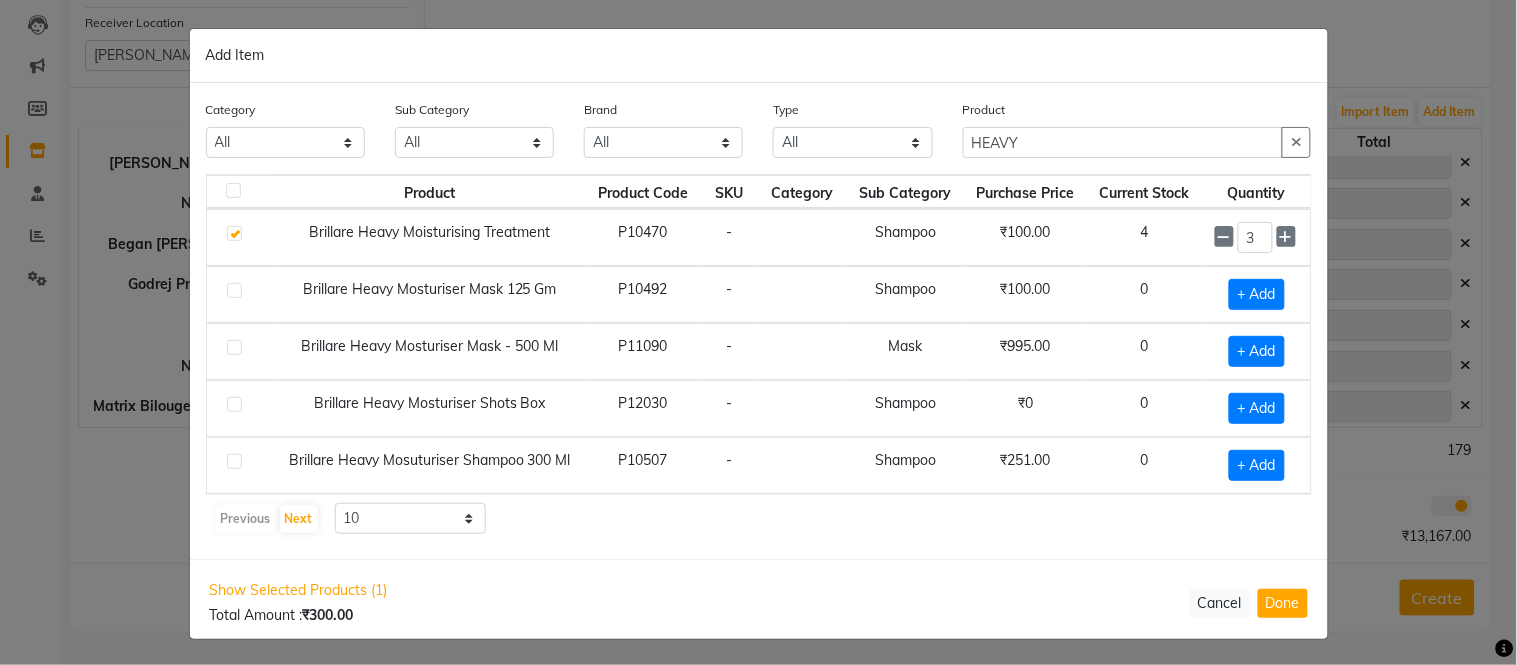 click on "Done" 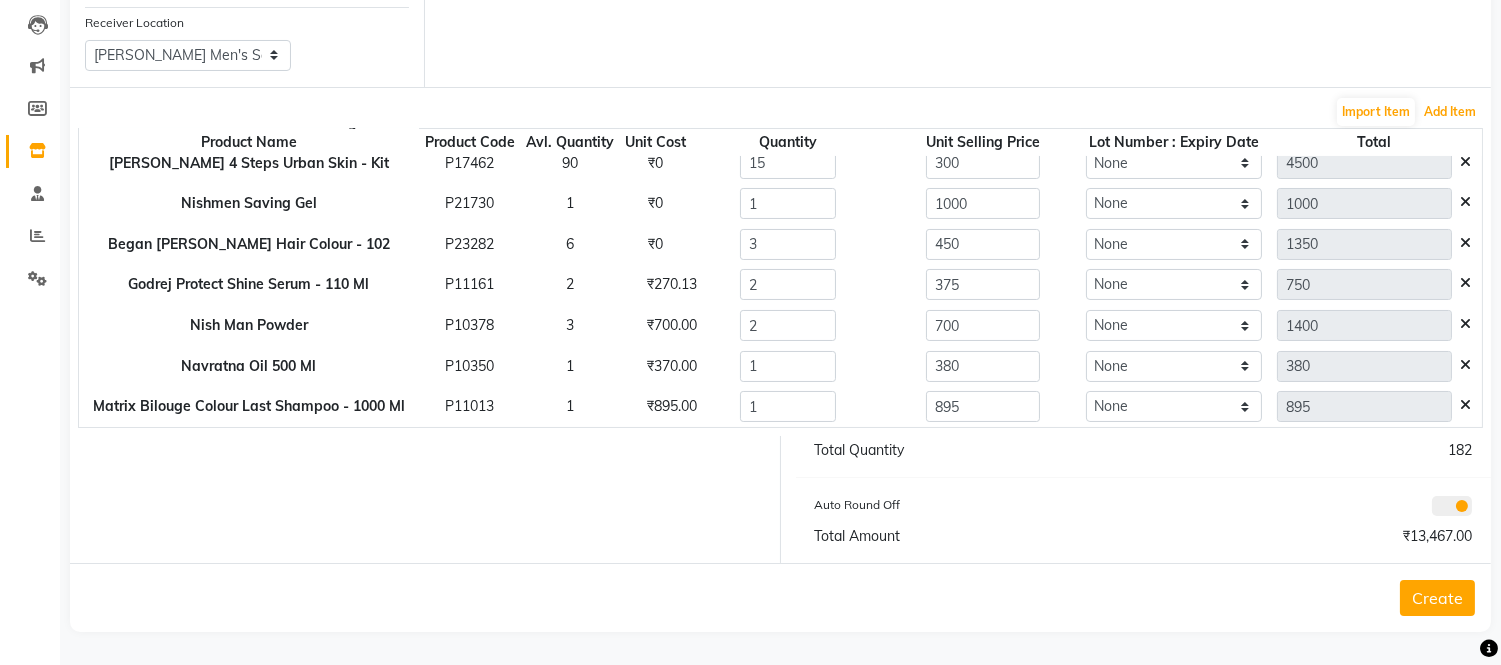 scroll, scrollTop: 261, scrollLeft: 0, axis: vertical 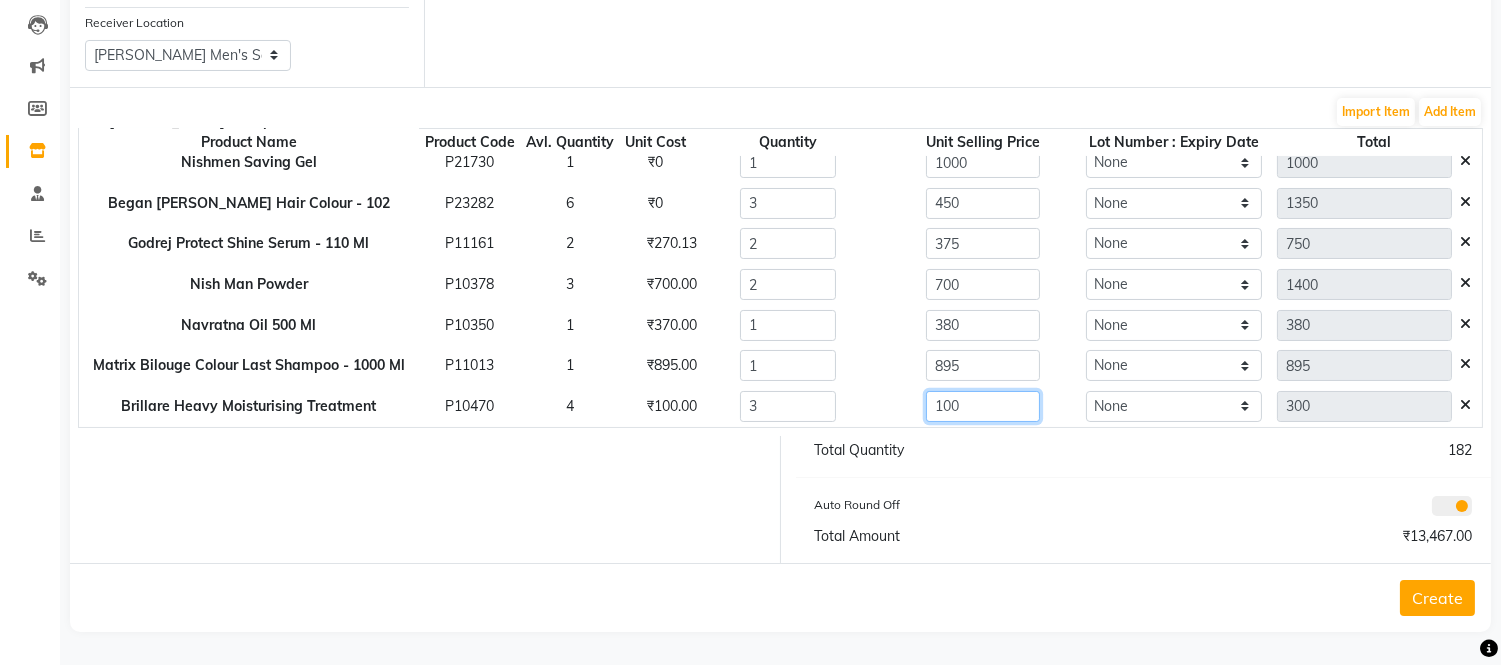click on "100" 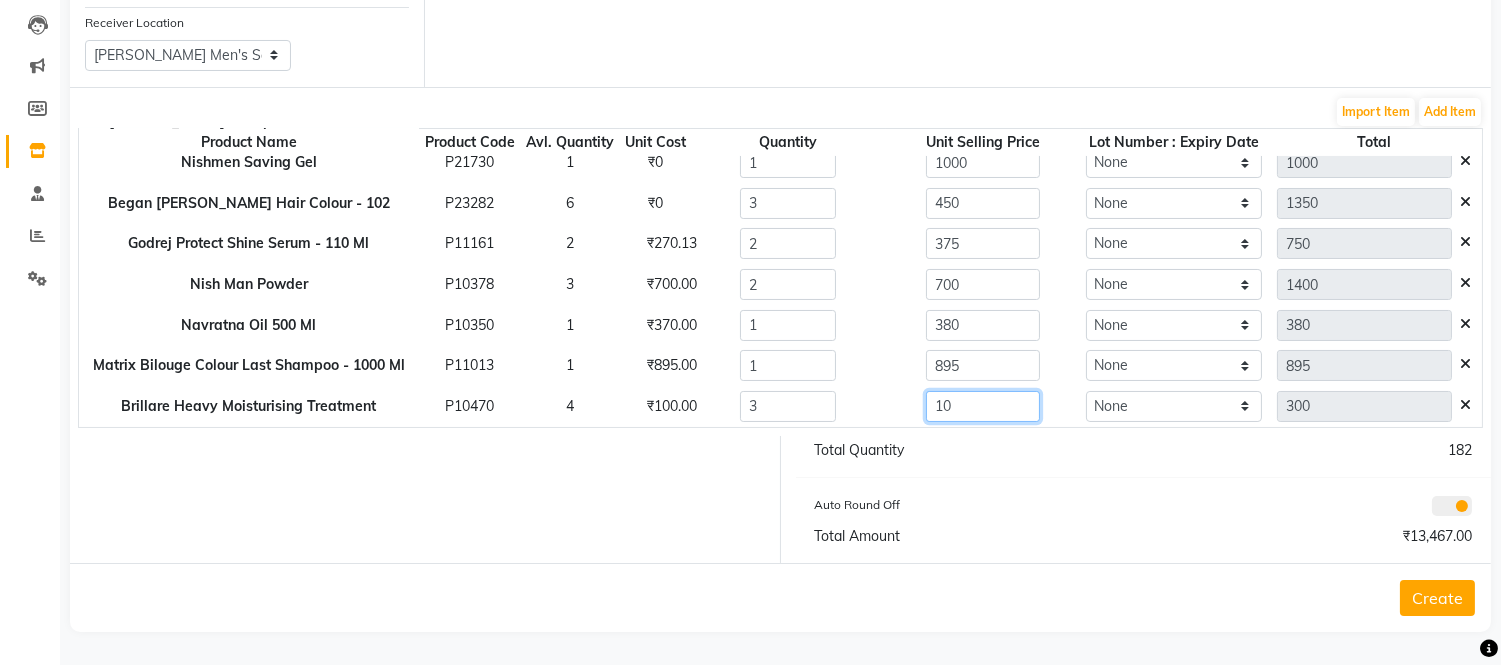 type on "1" 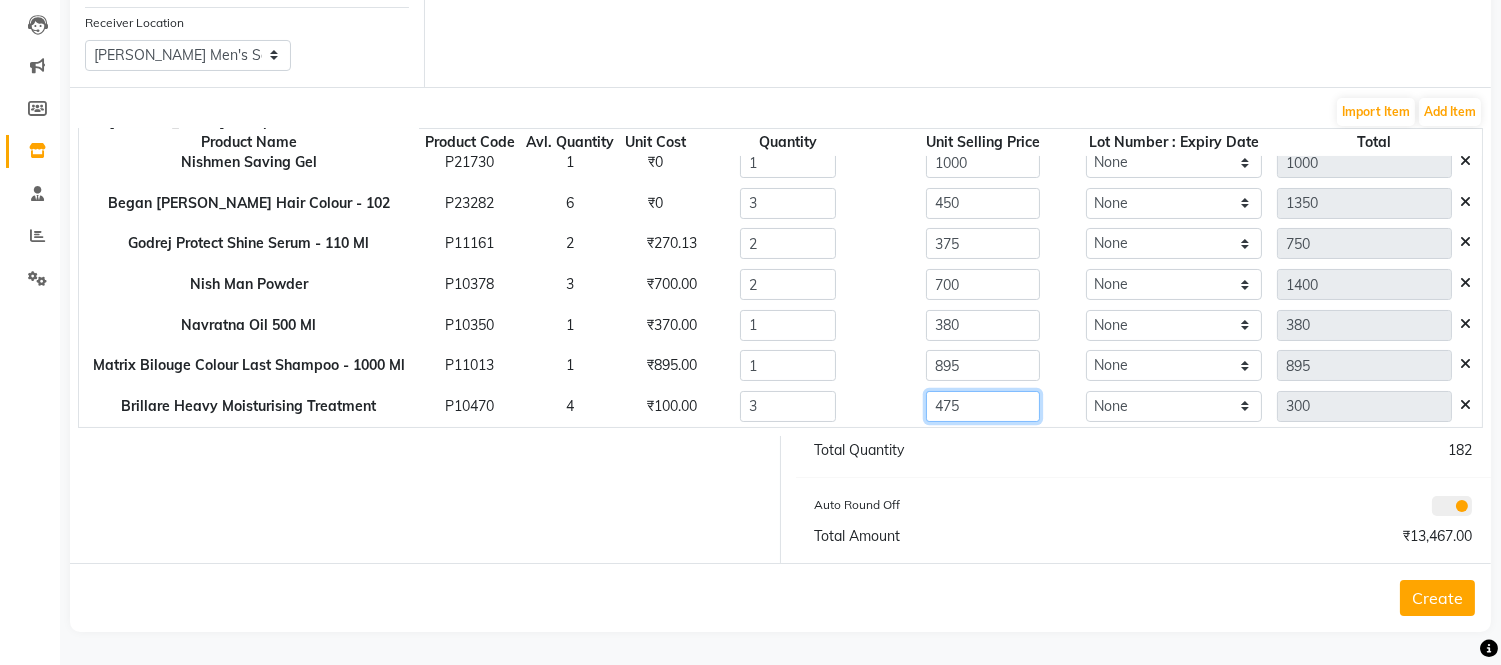 type on "475" 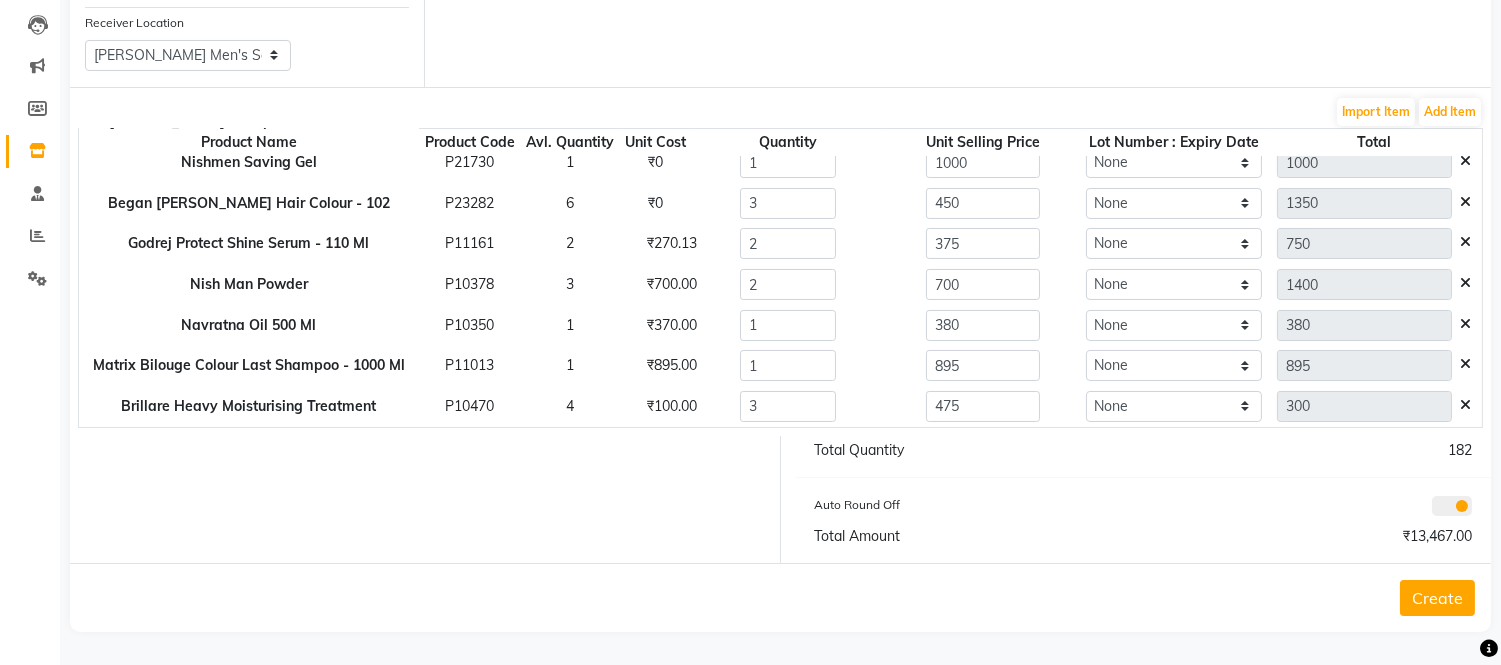 type on "1425" 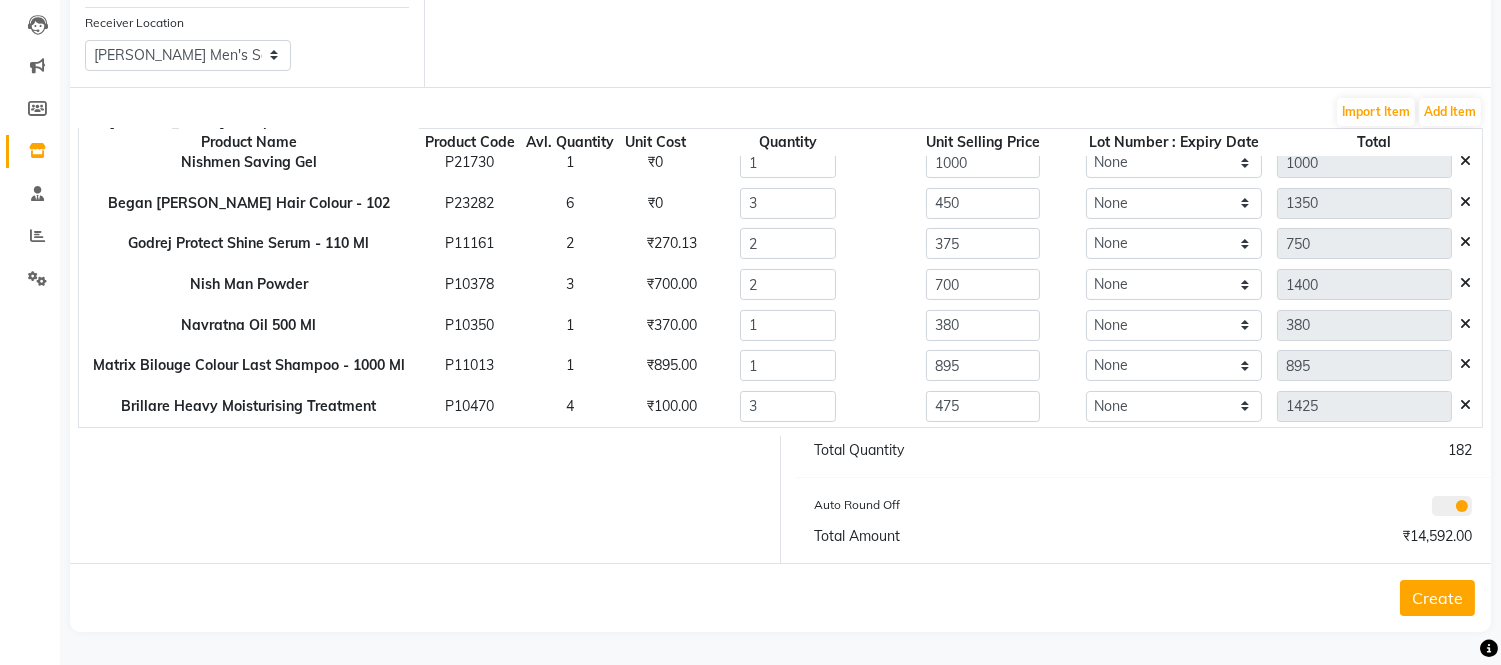 click 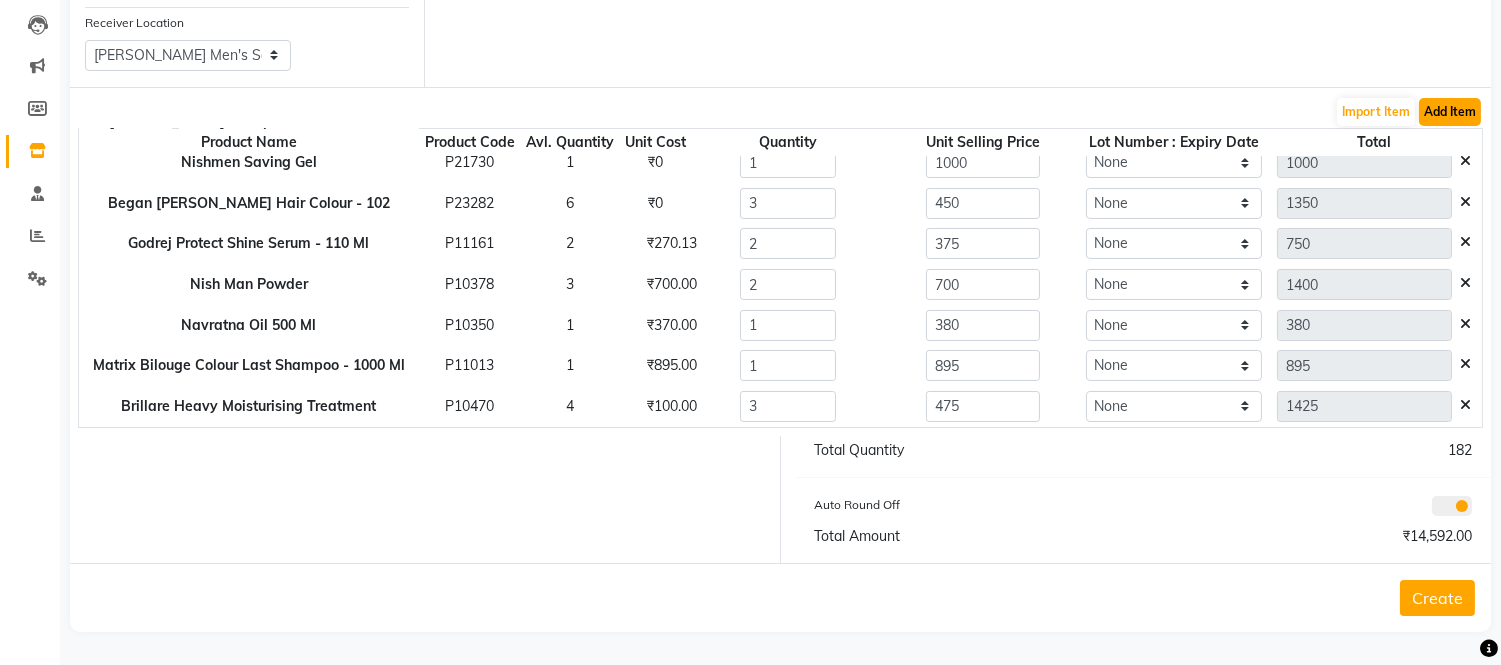 click on "Add Item" 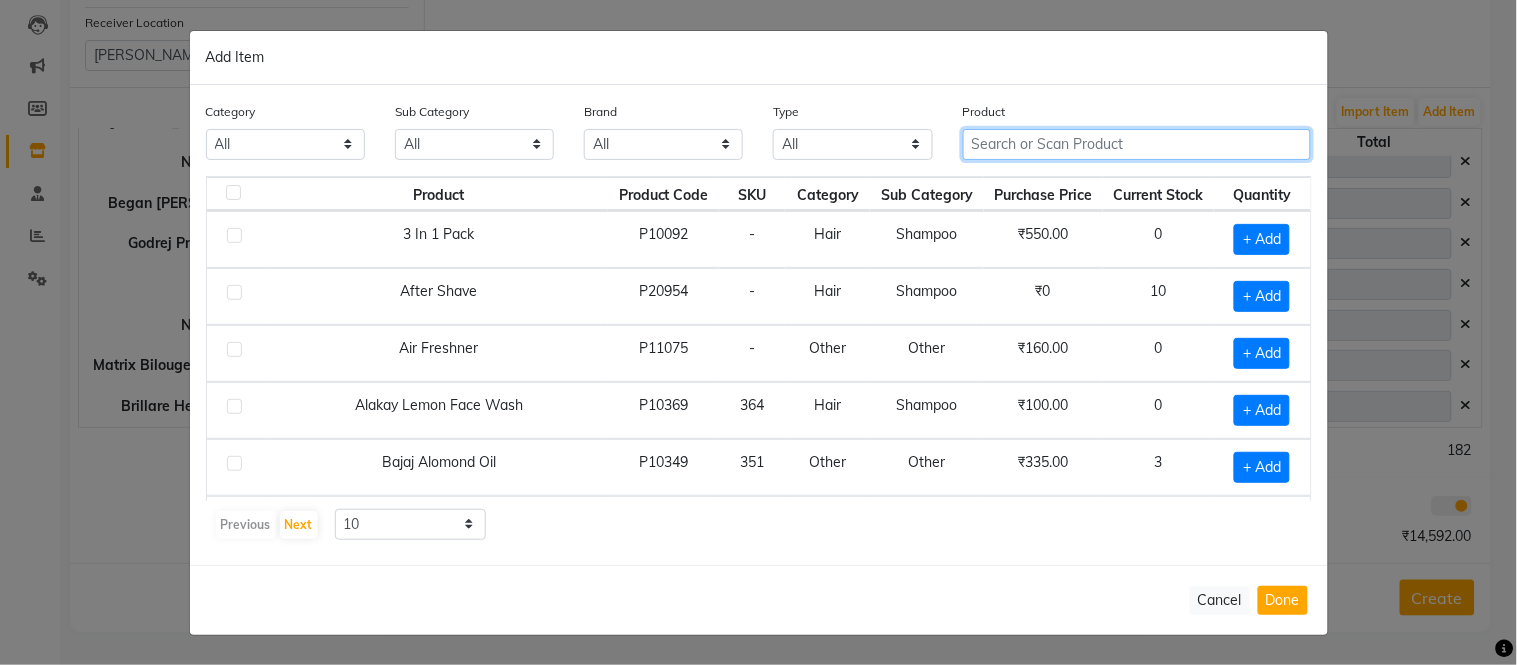click 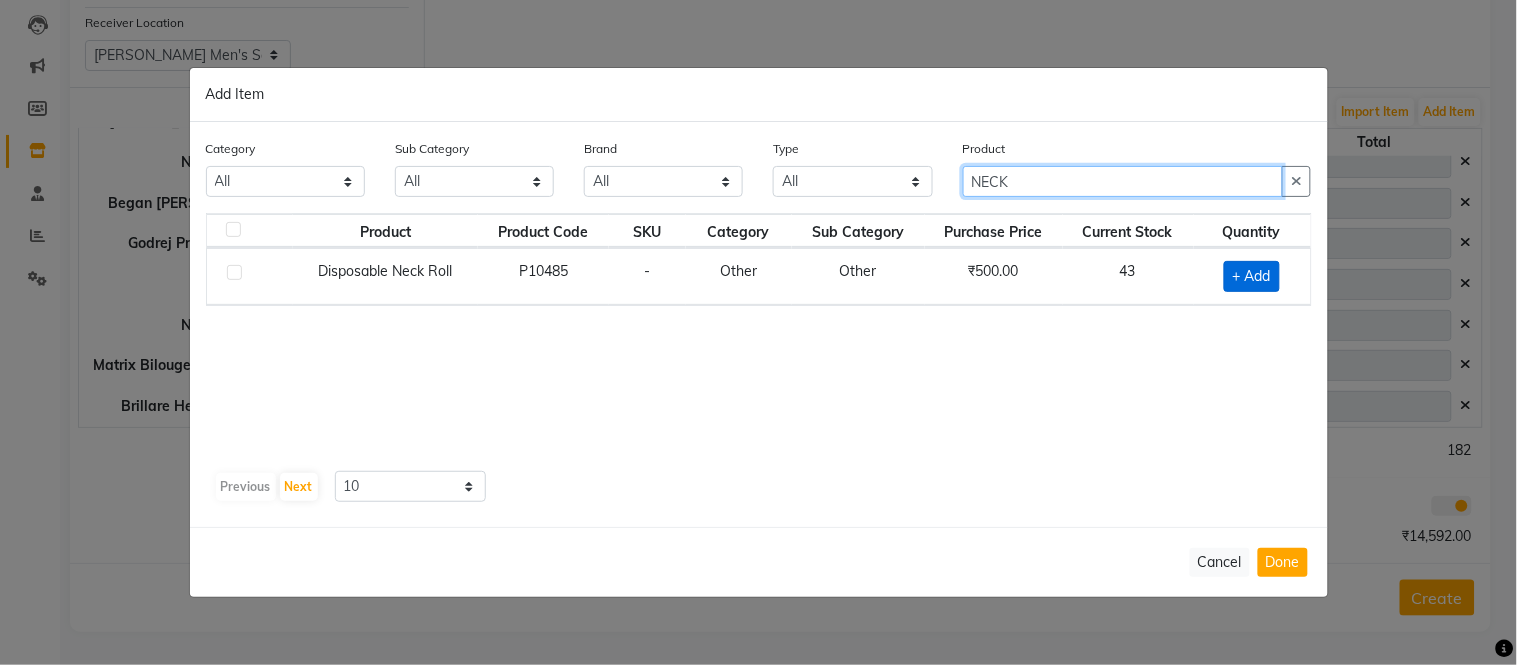 type on "NECK" 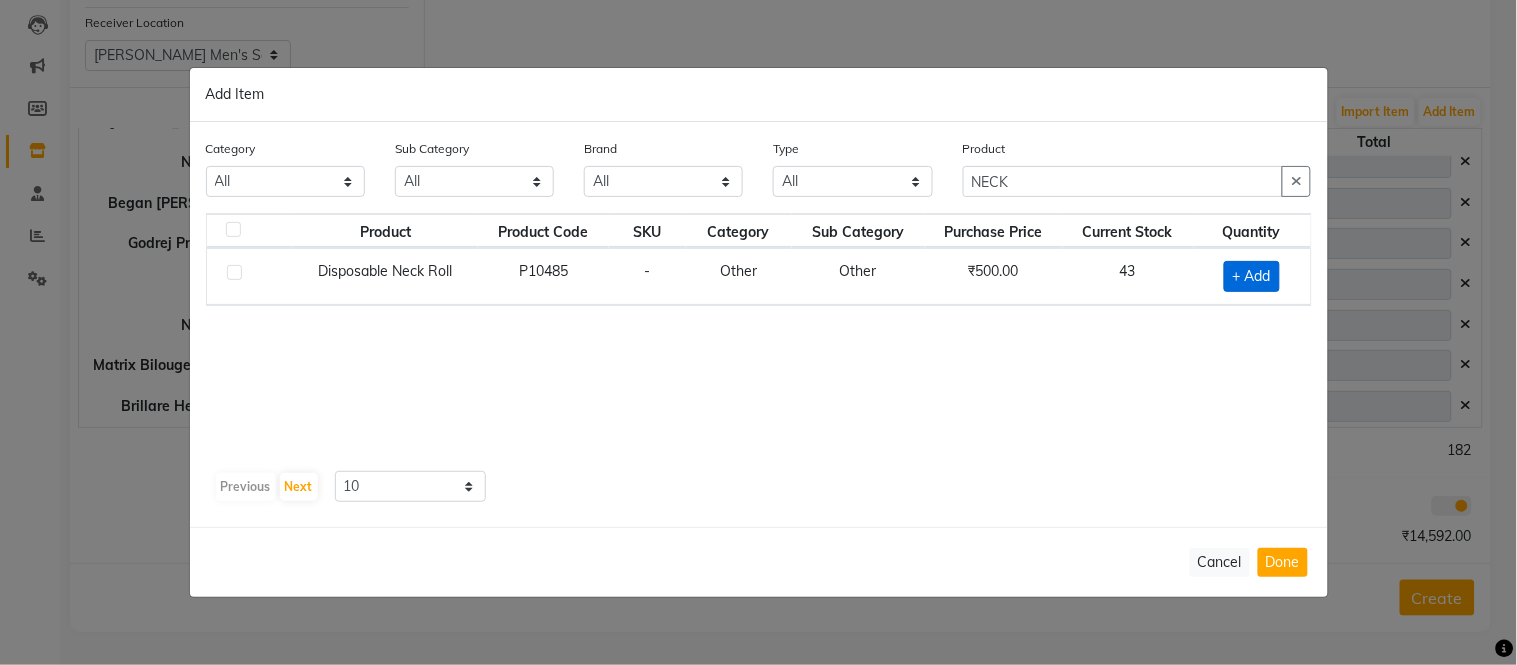 click on "+ Add" 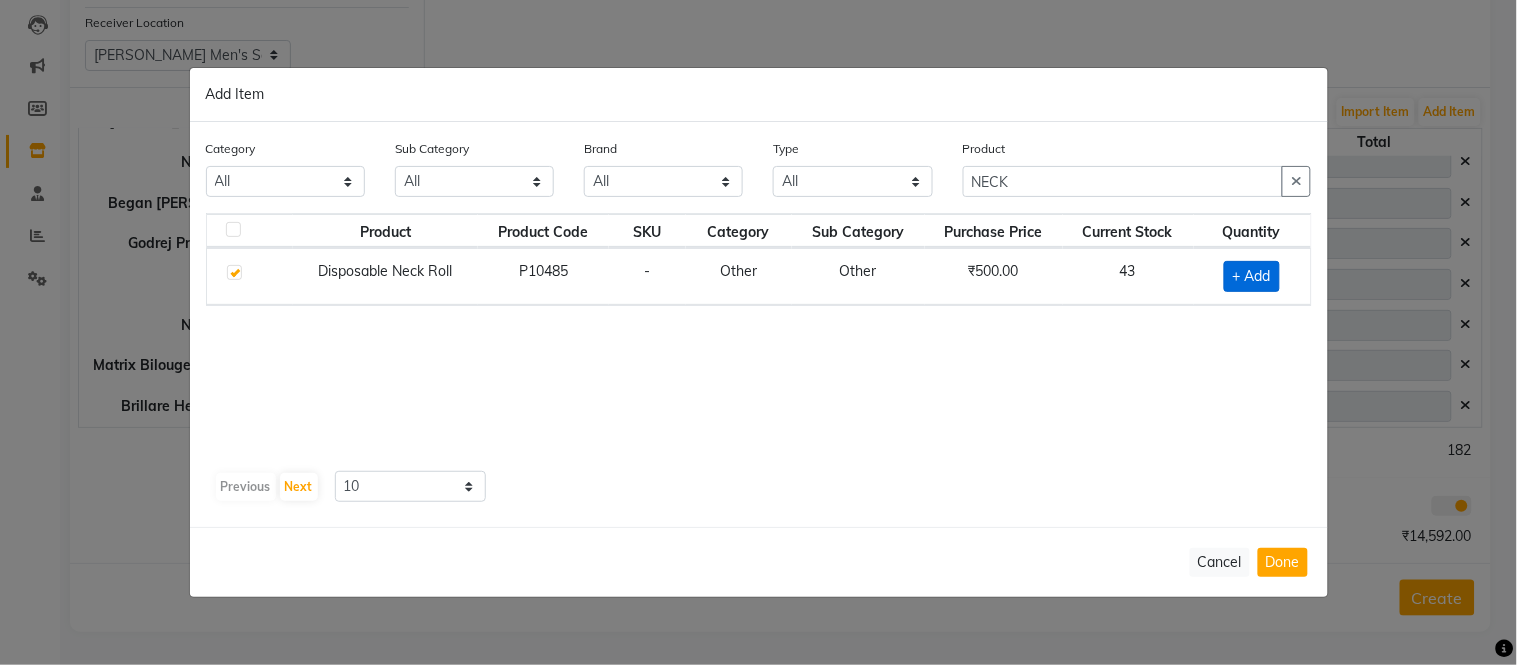 checkbox on "true" 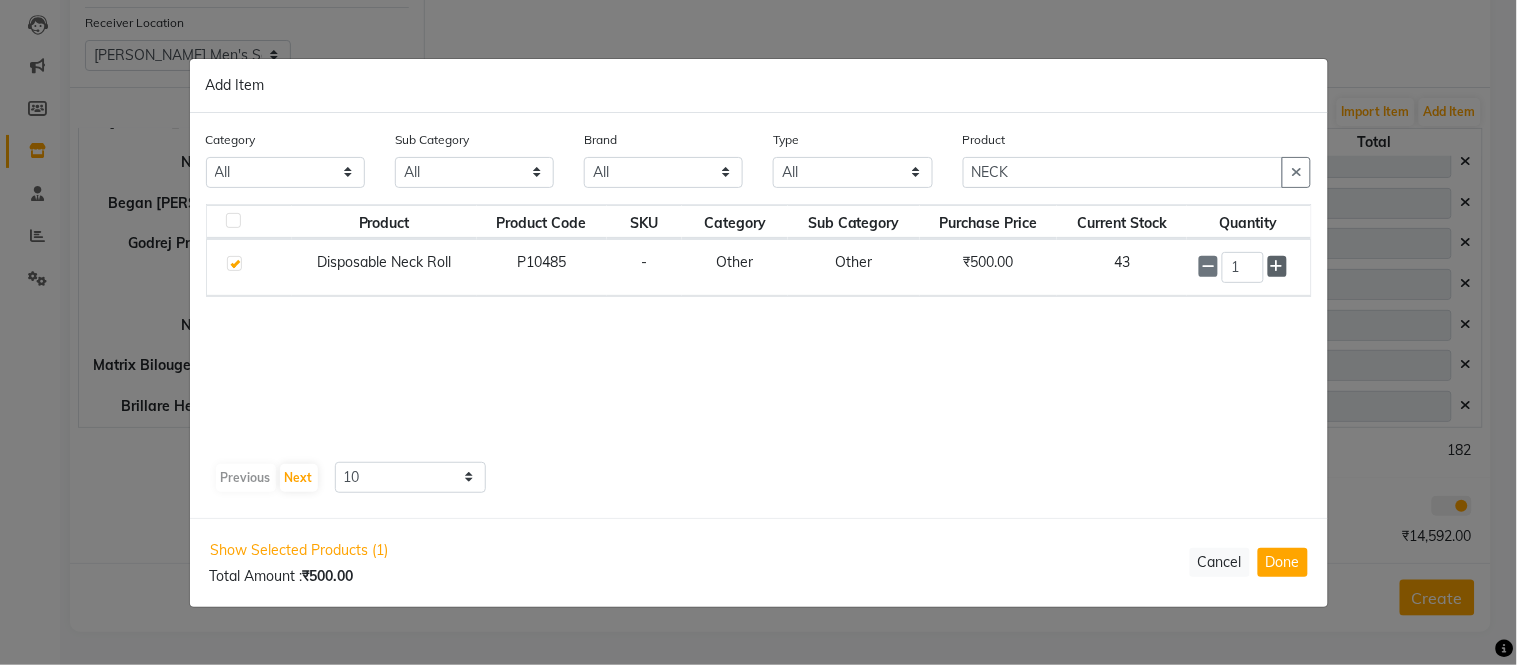 click 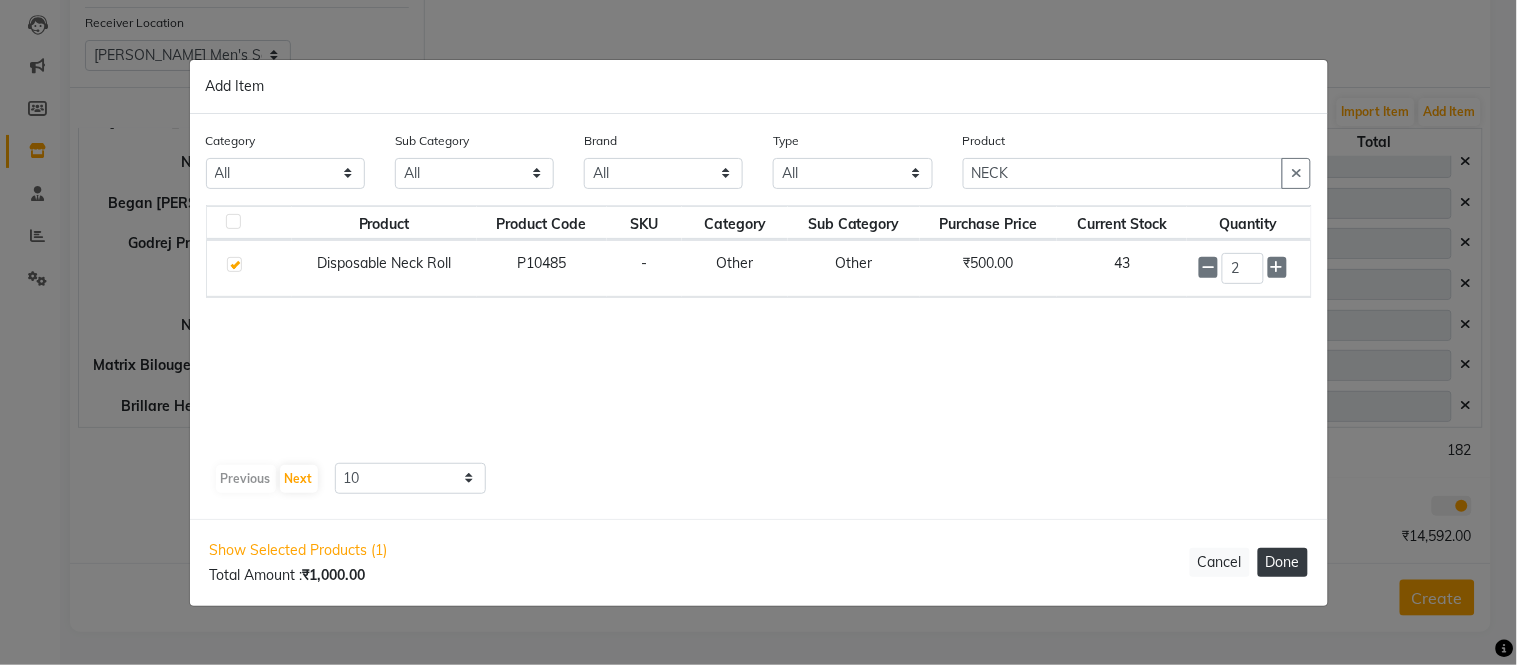 click on "Done" 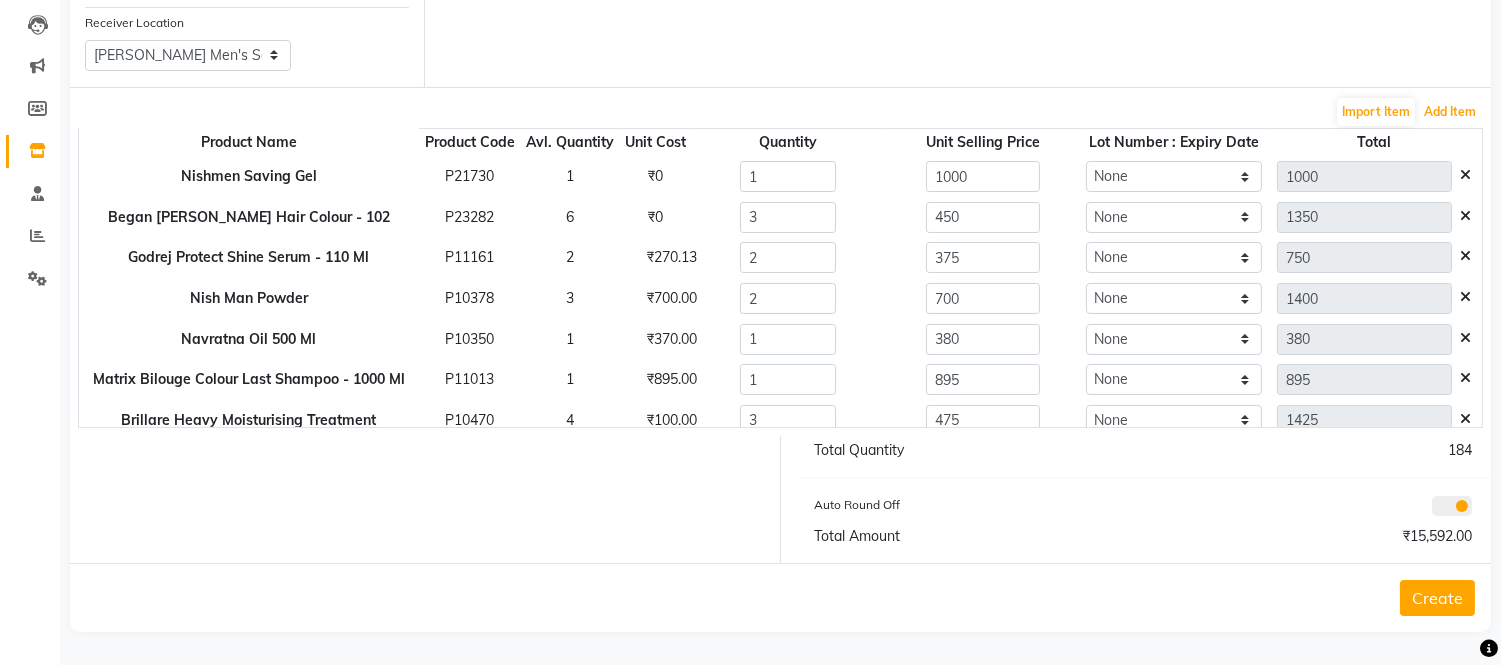 scroll, scrollTop: 301, scrollLeft: 0, axis: vertical 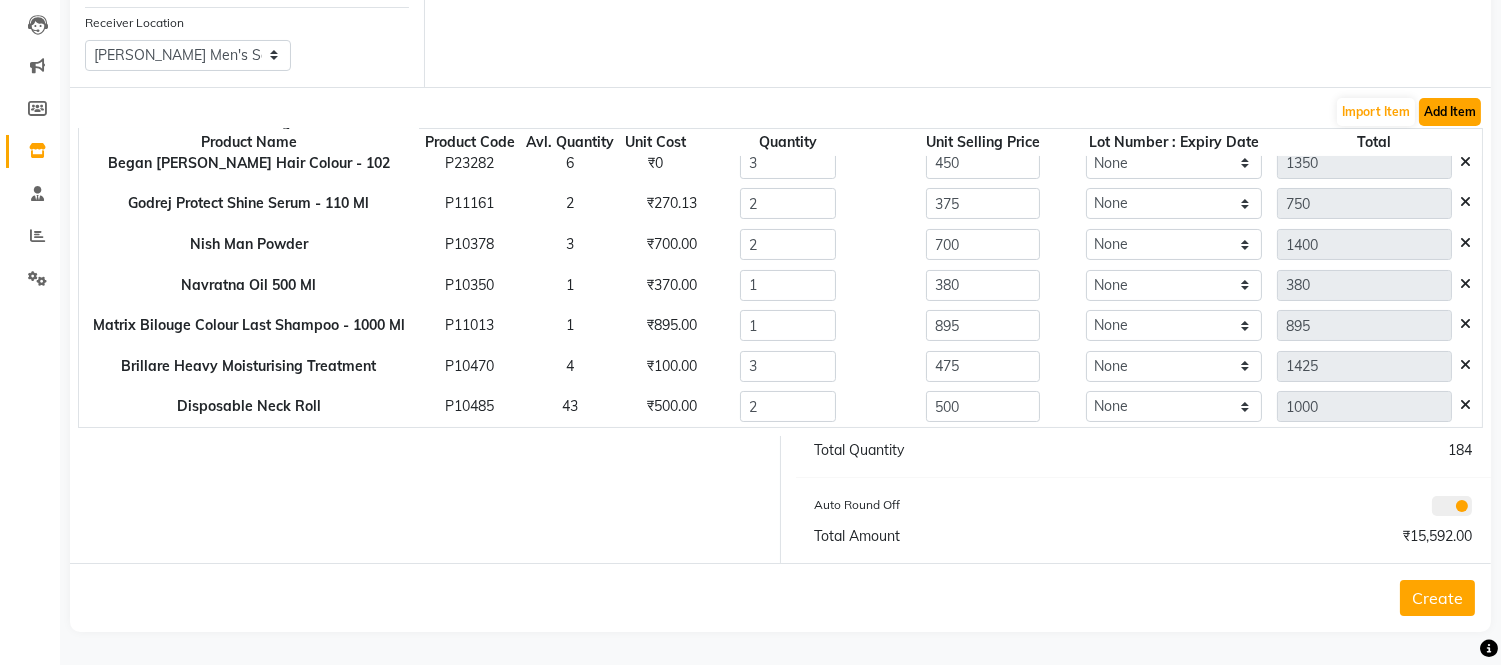 click on "Add Item" 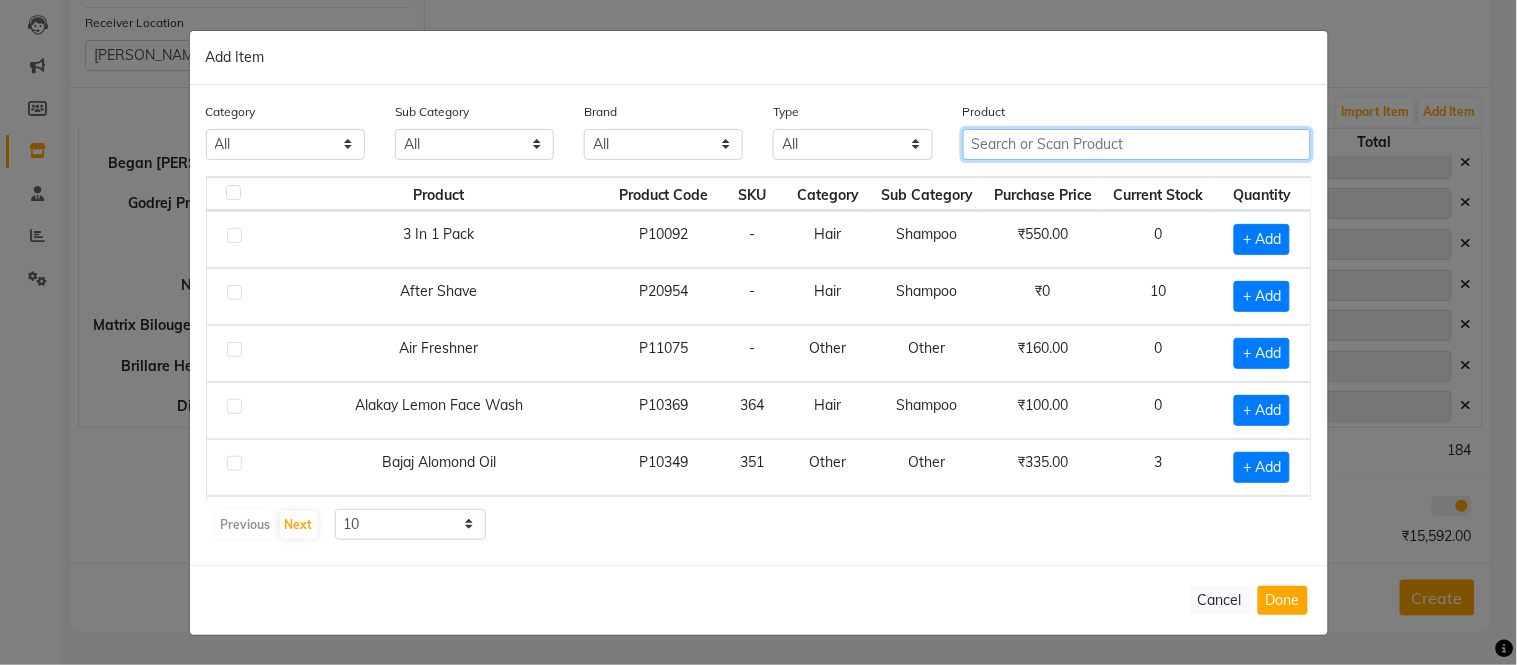 click 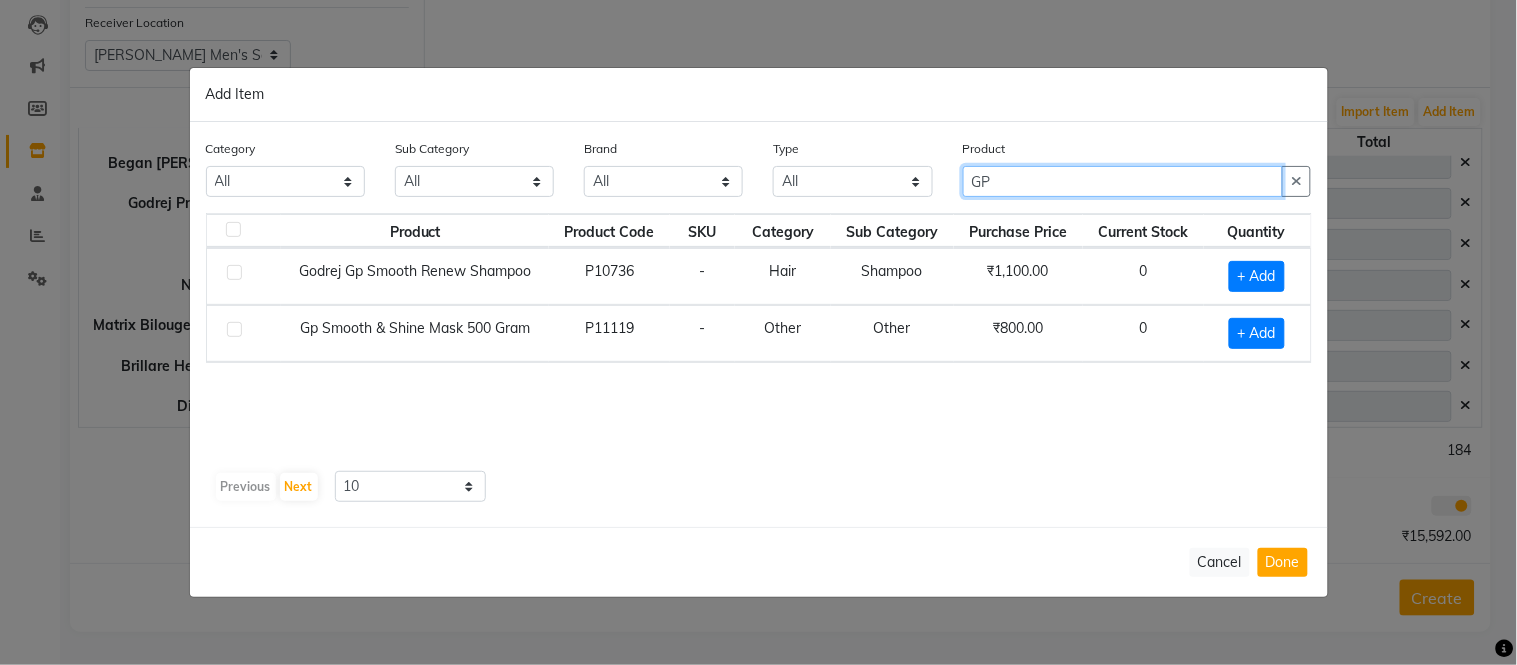 type on "G" 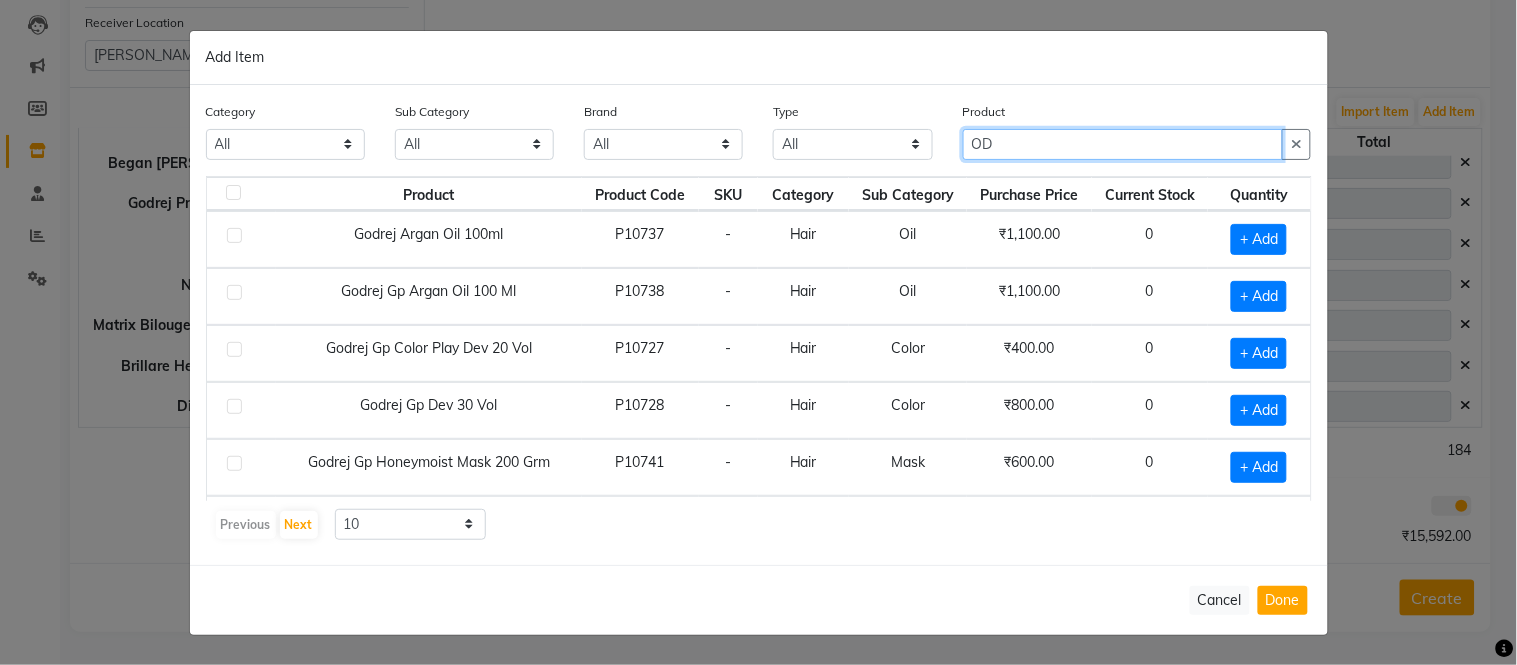 type on "O" 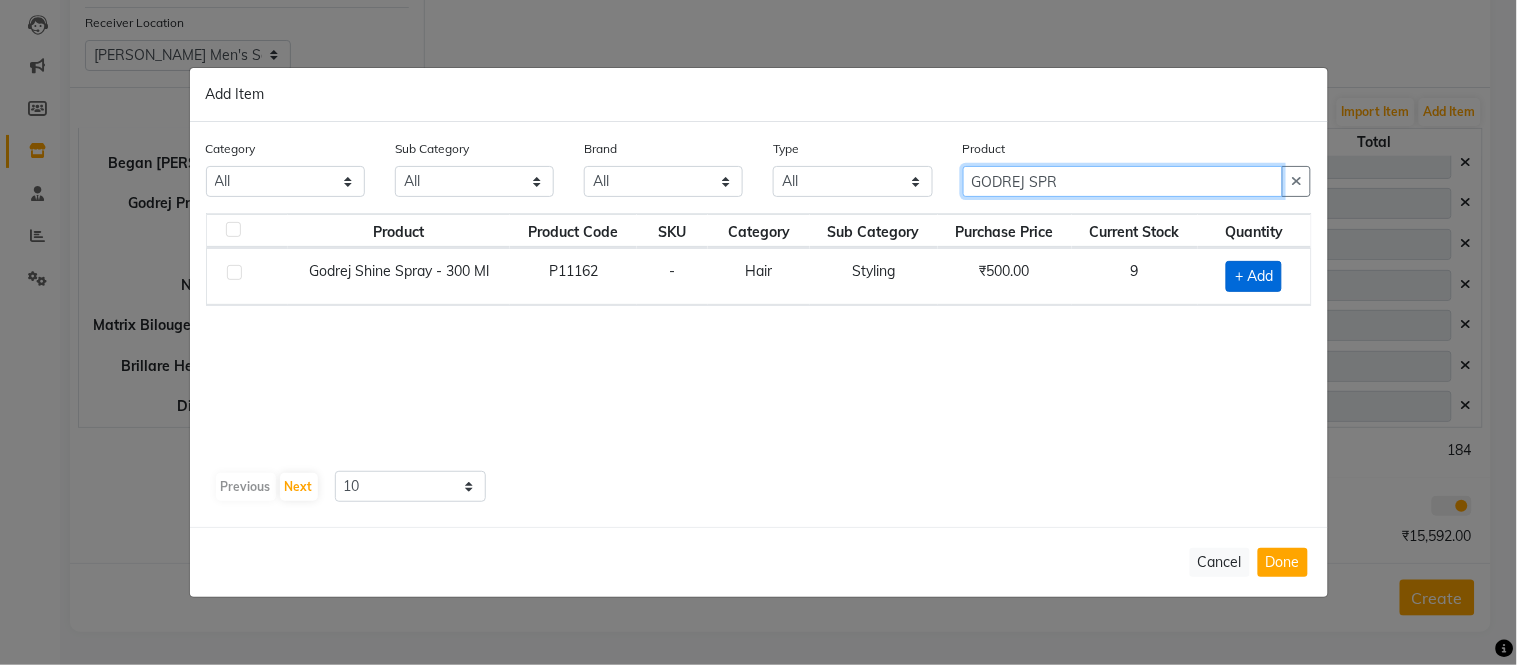 type on "GODREJ SPR" 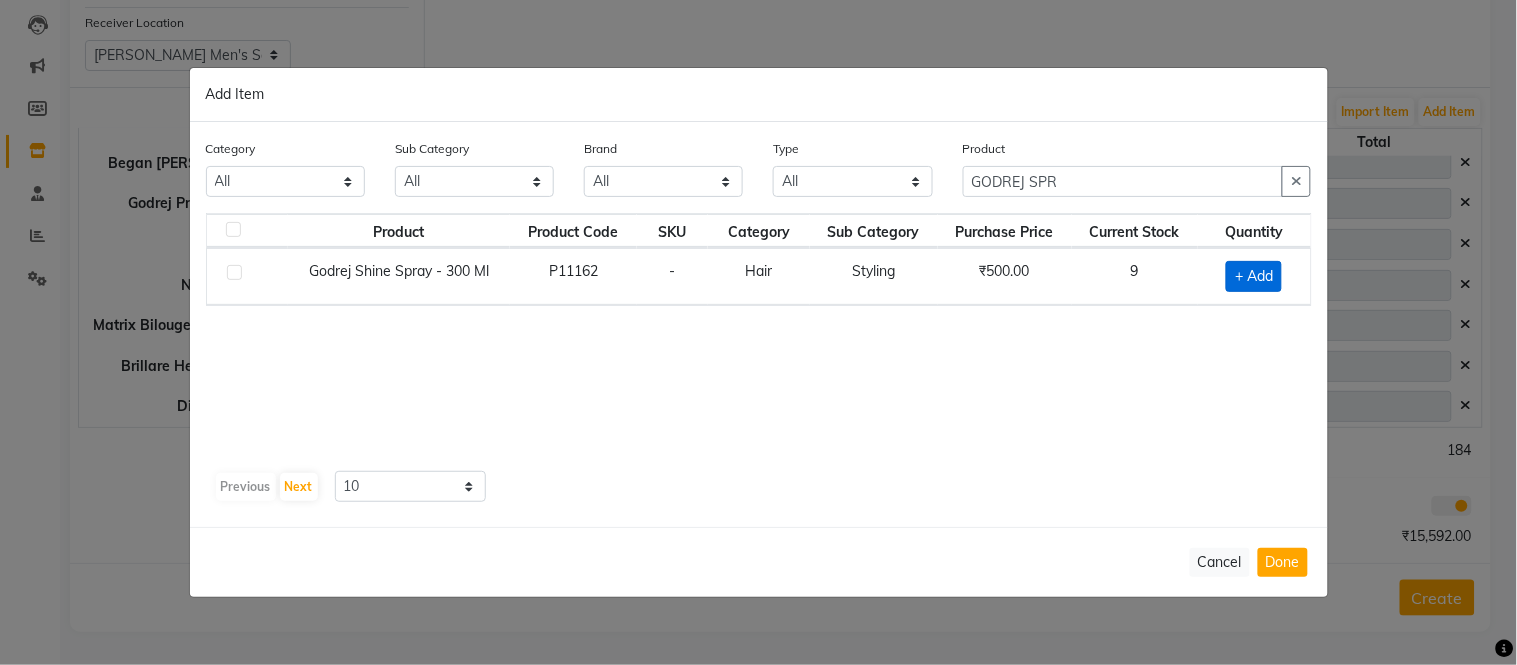 click on "+ Add" 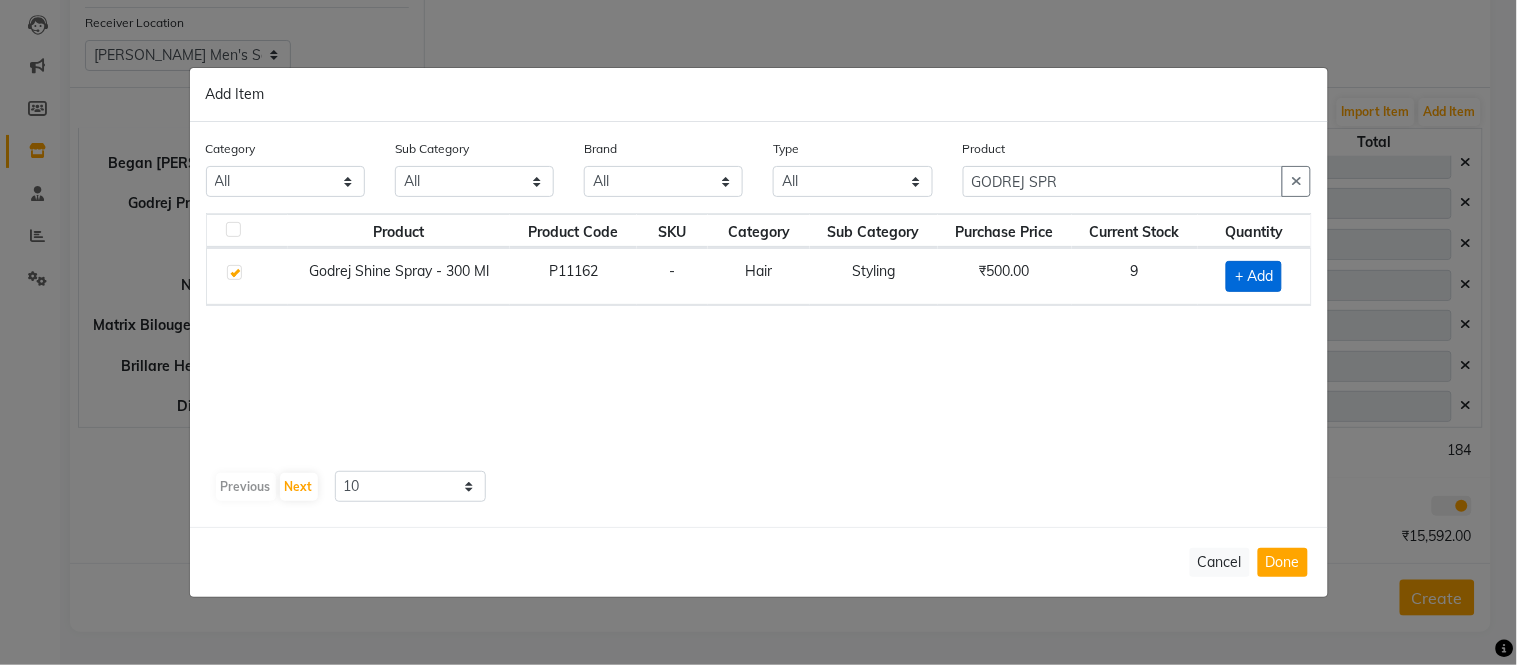 checkbox on "true" 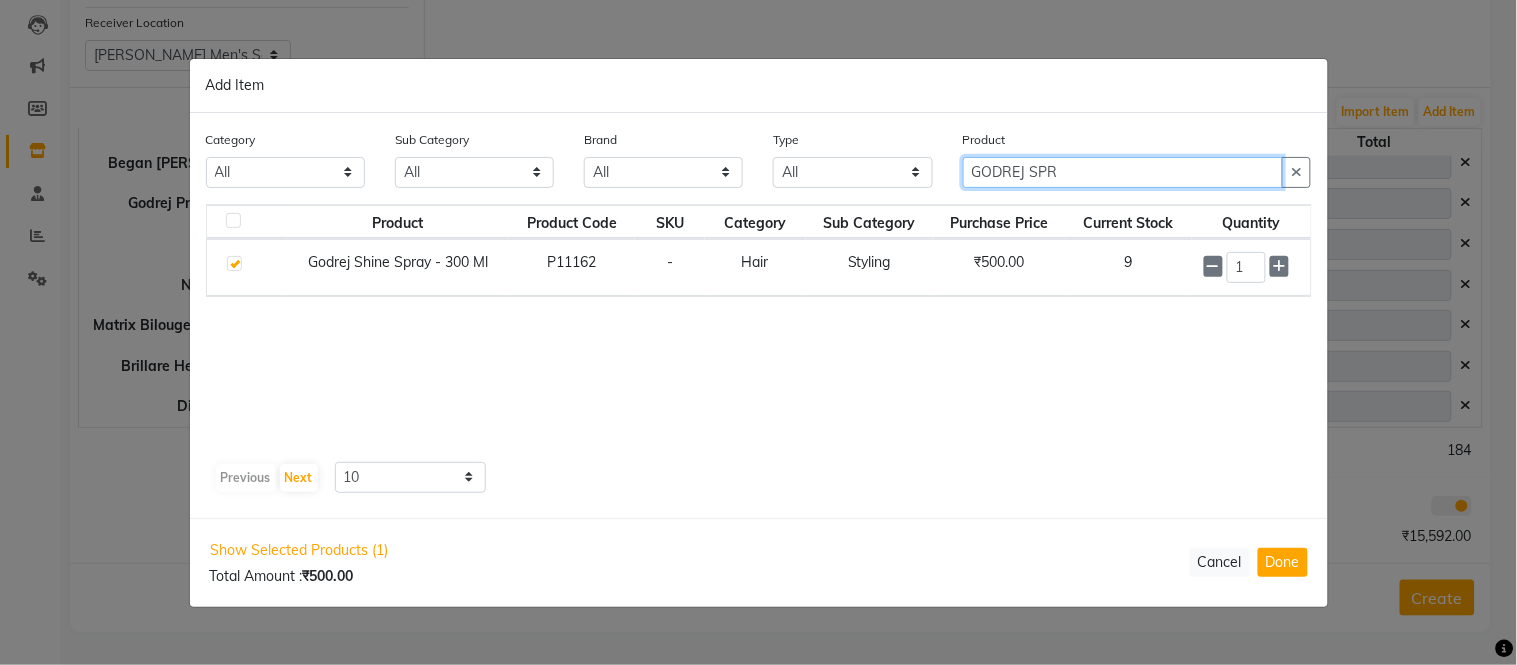 click on "GODREJ SPR" 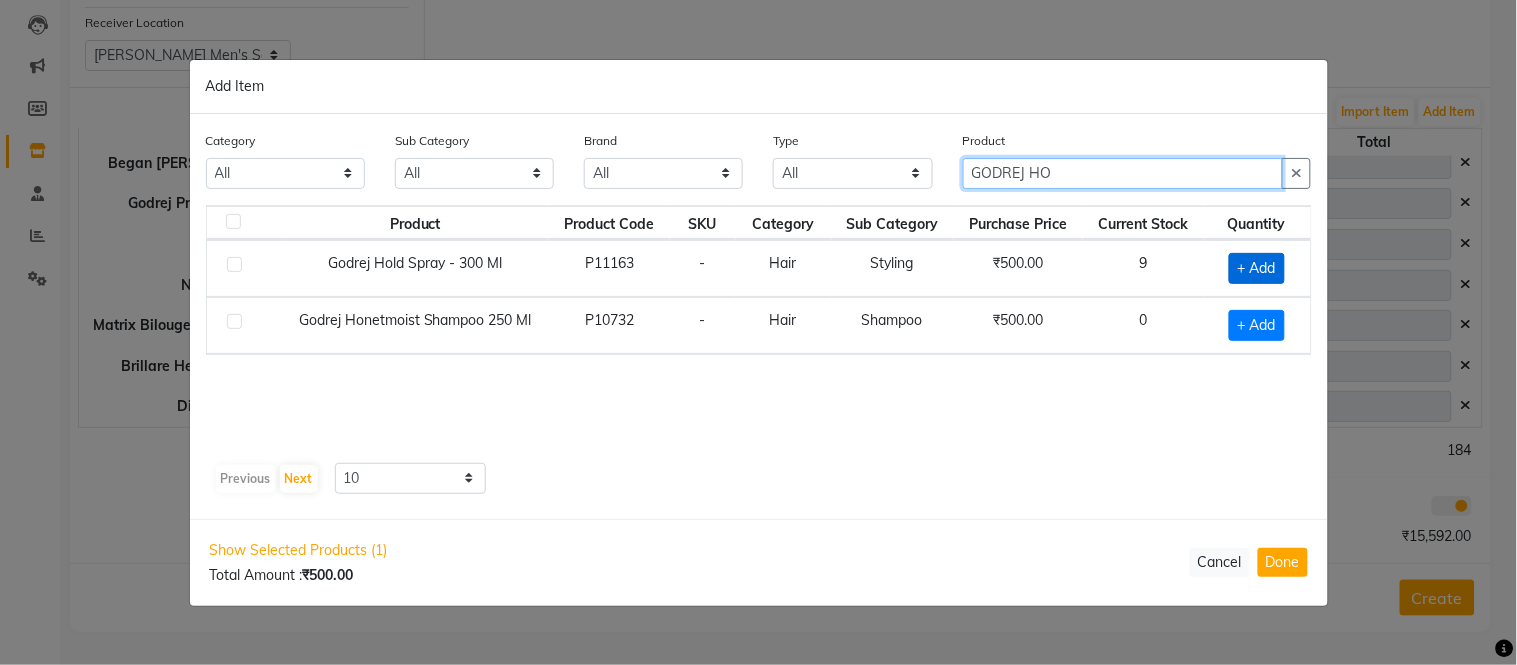 type on "GODREJ HO" 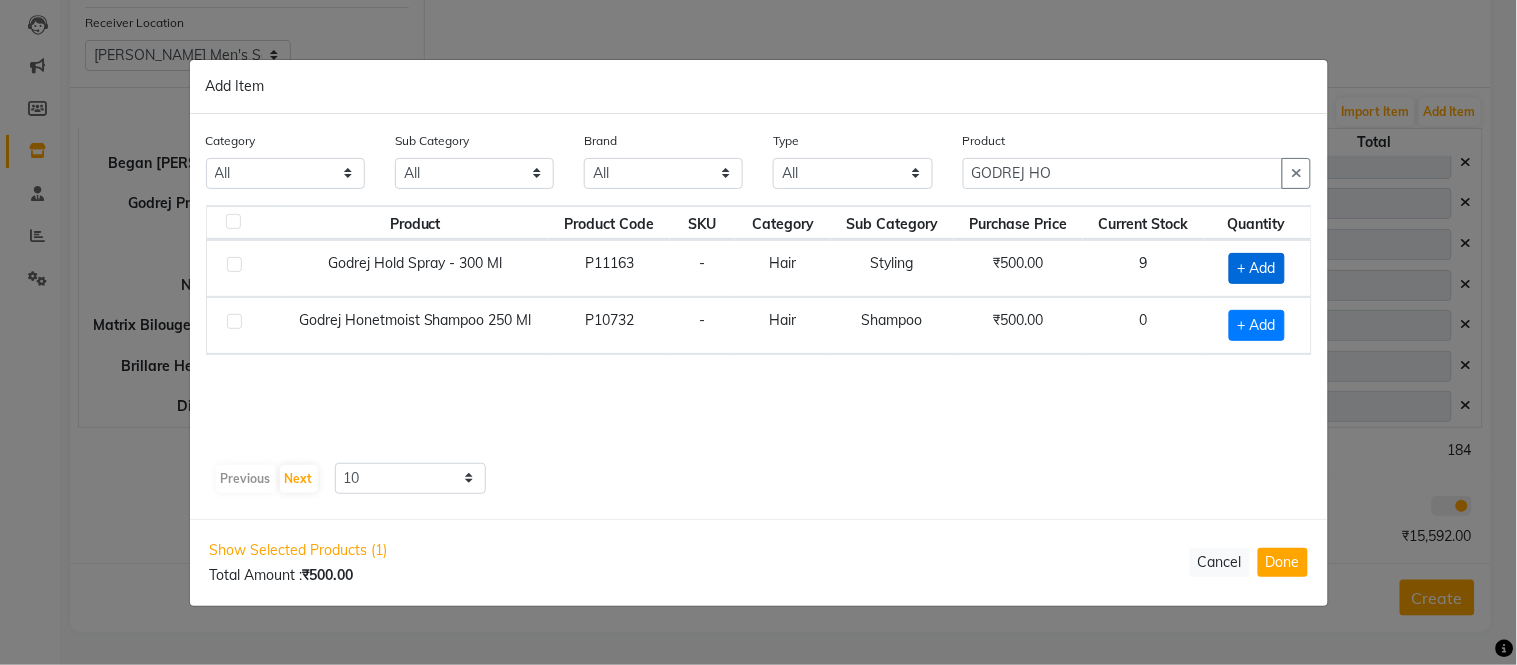 click on "+ Add" 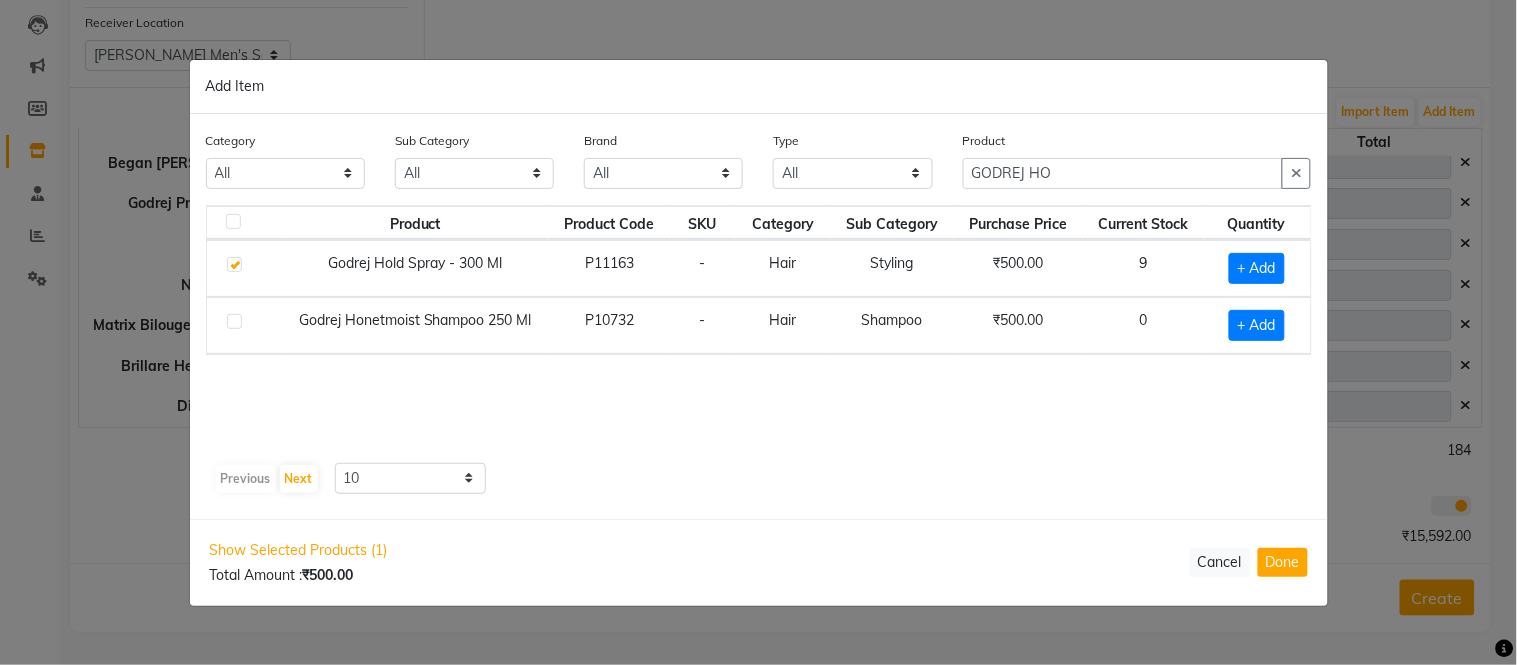 checkbox on "true" 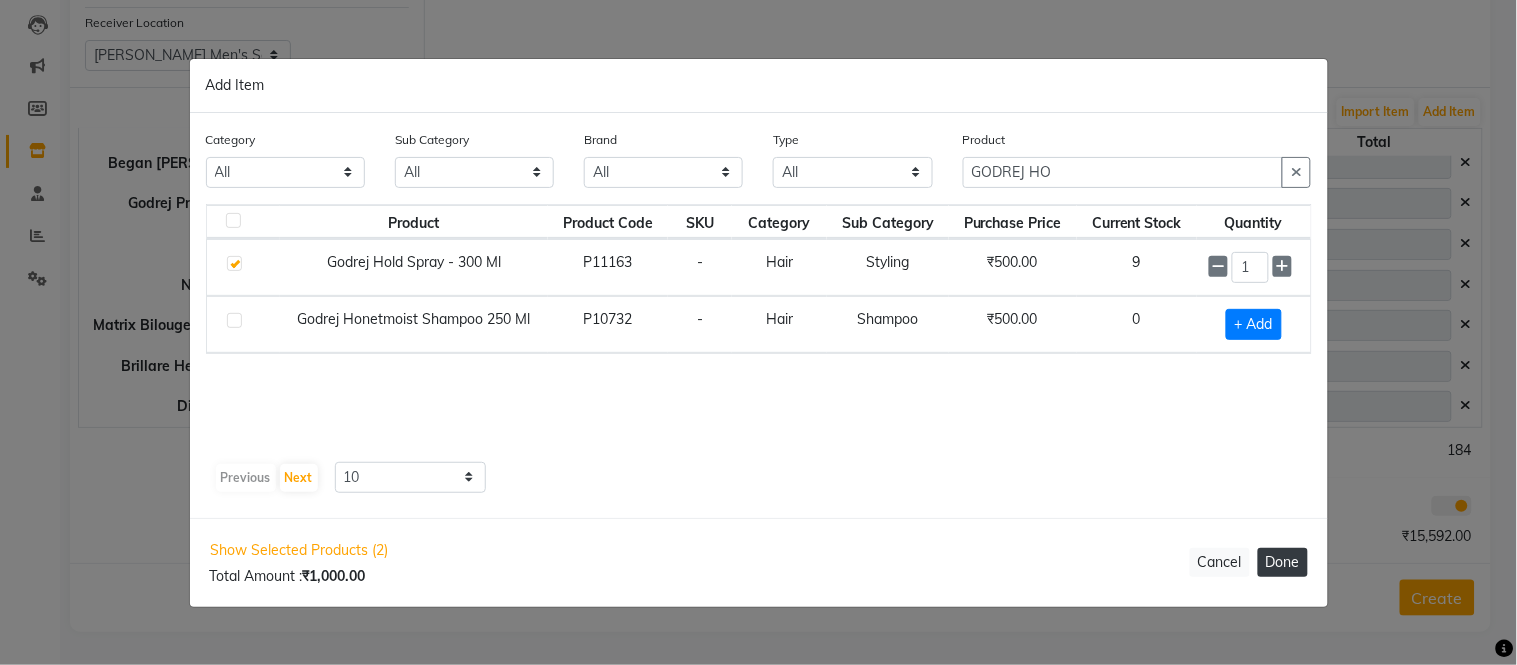 click on "Done" 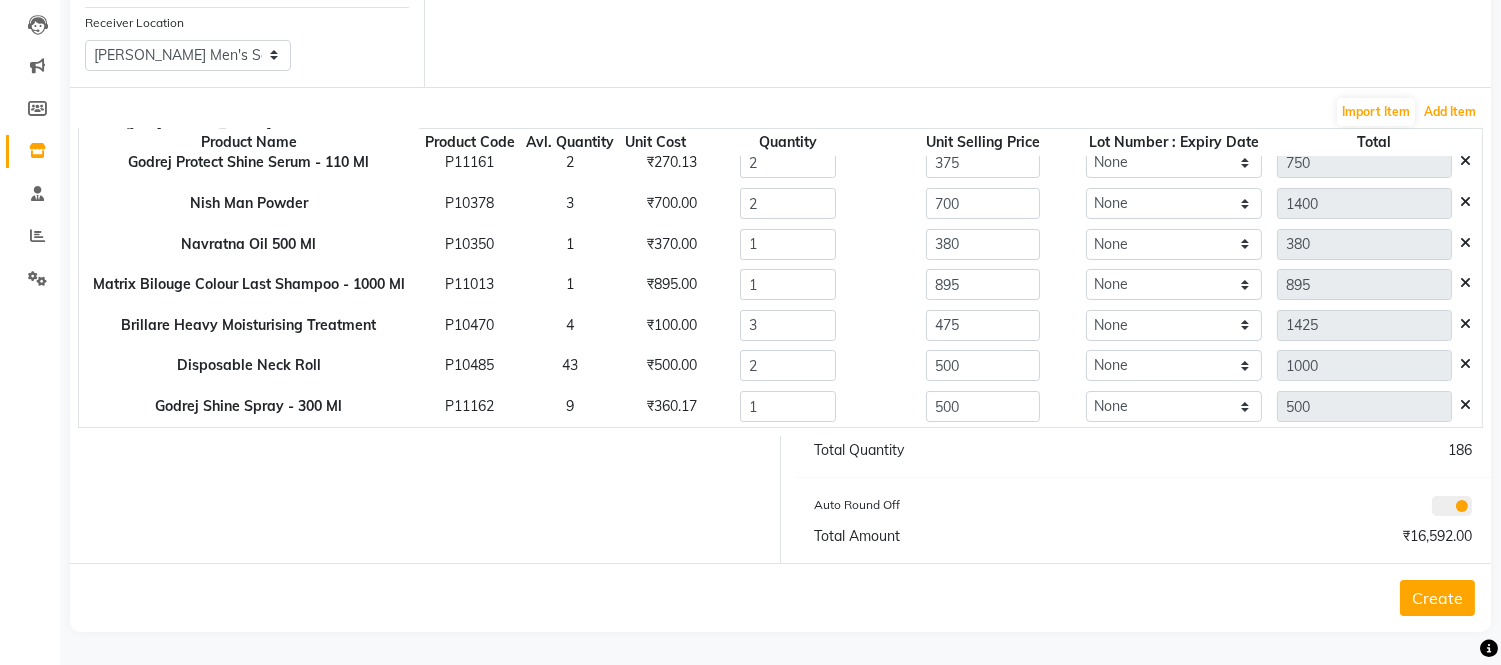 scroll, scrollTop: 382, scrollLeft: 0, axis: vertical 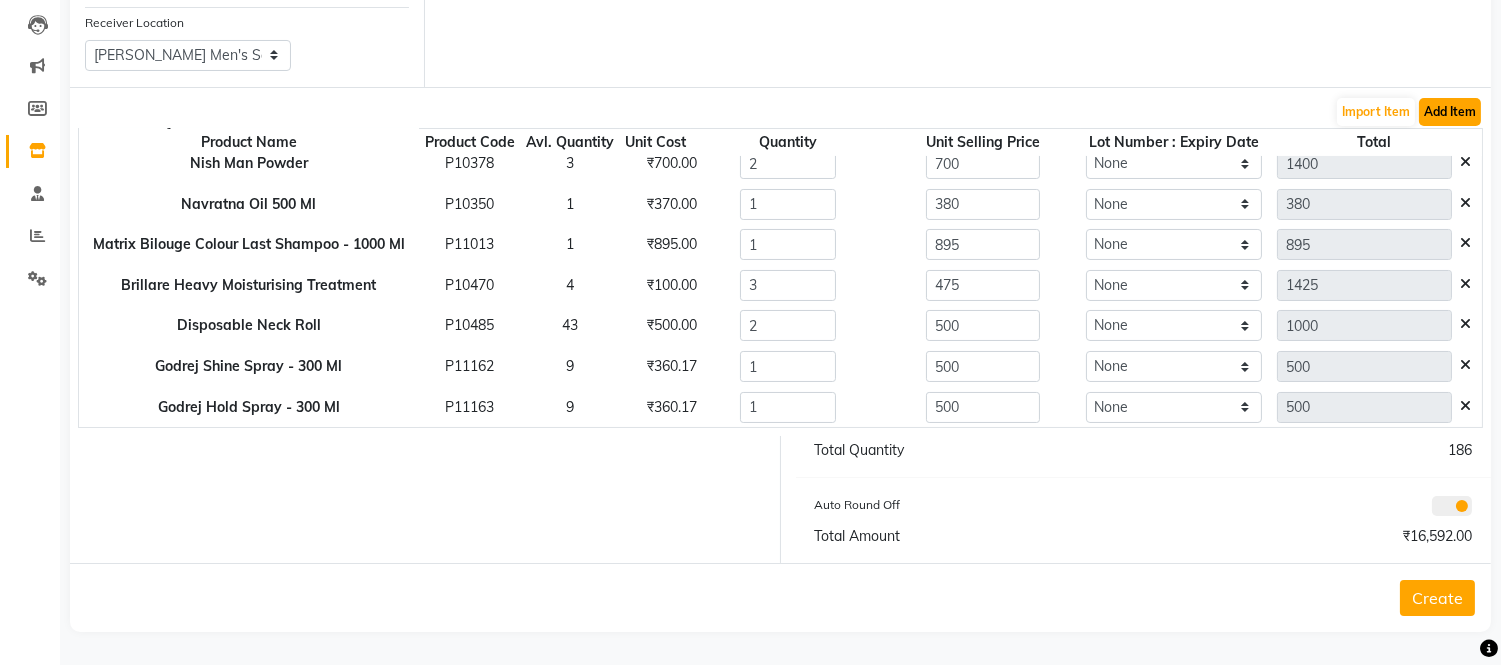 click on "Add Item" 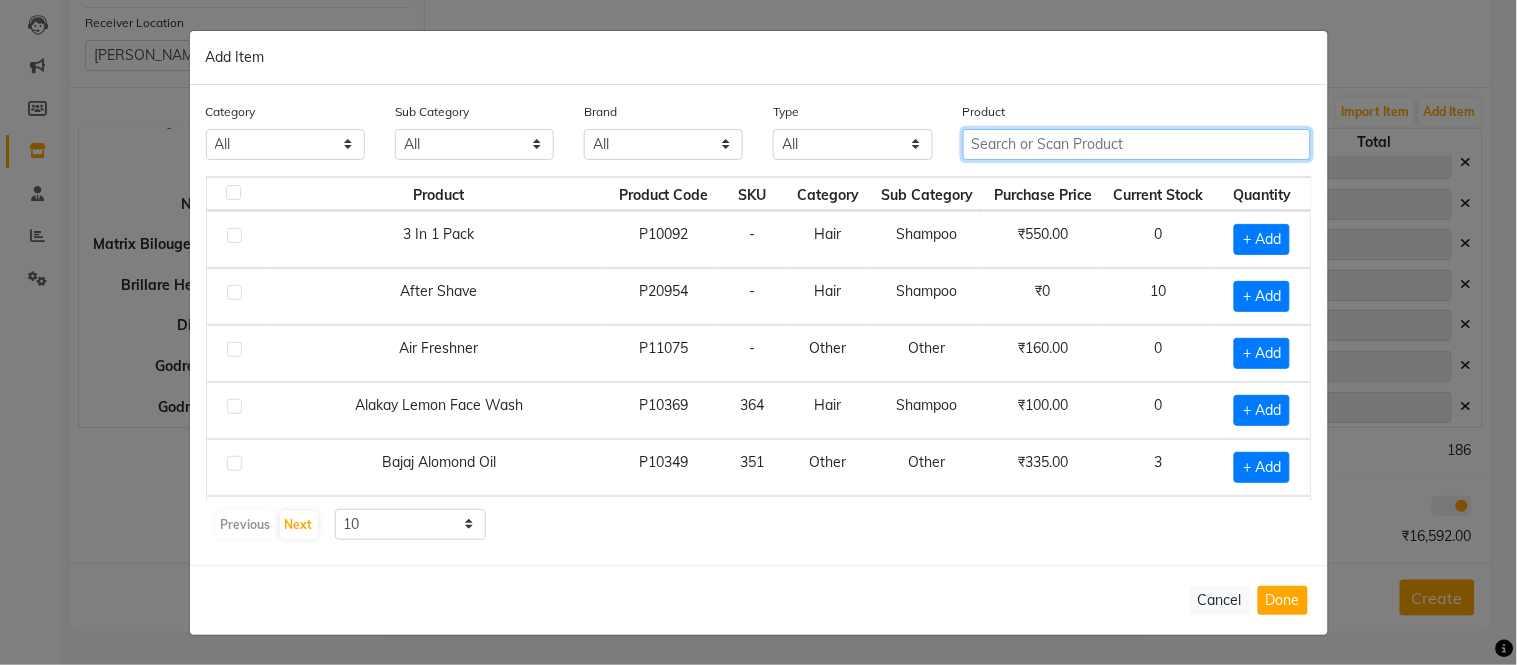 click 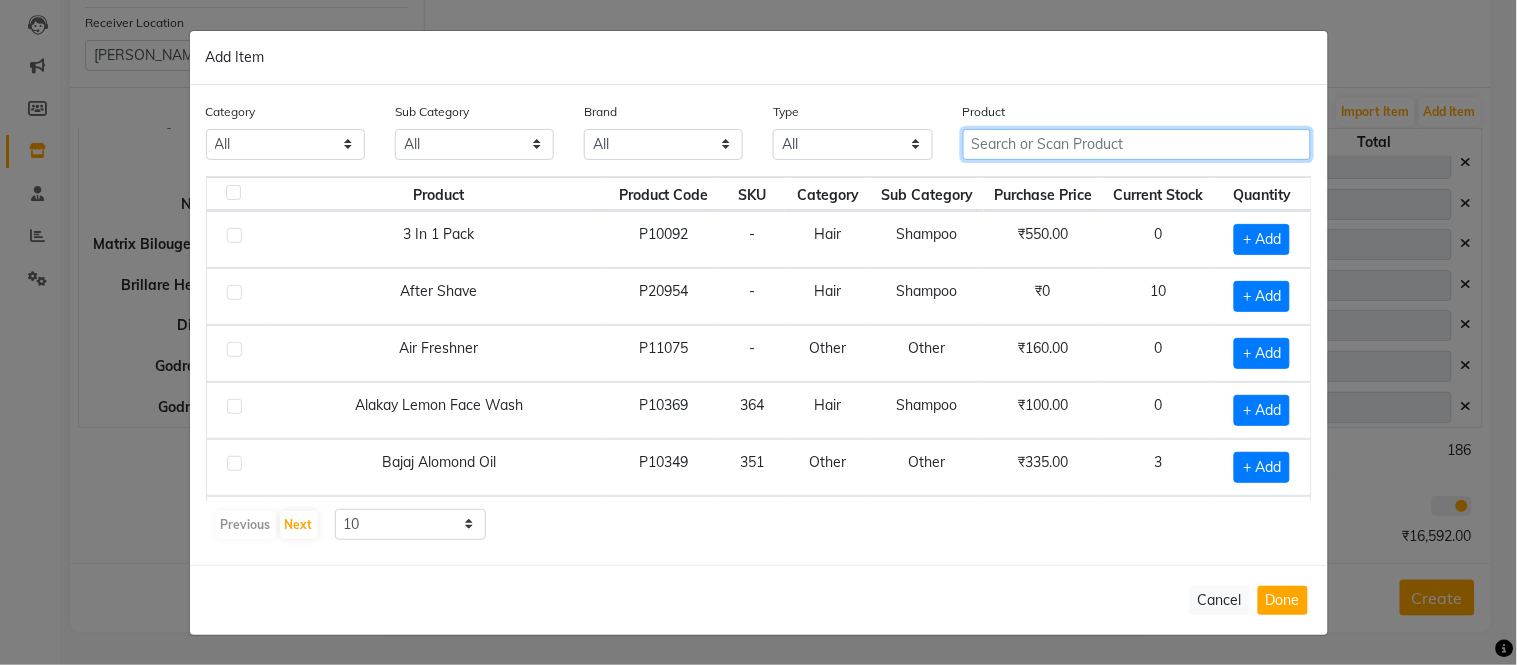 type on "(" 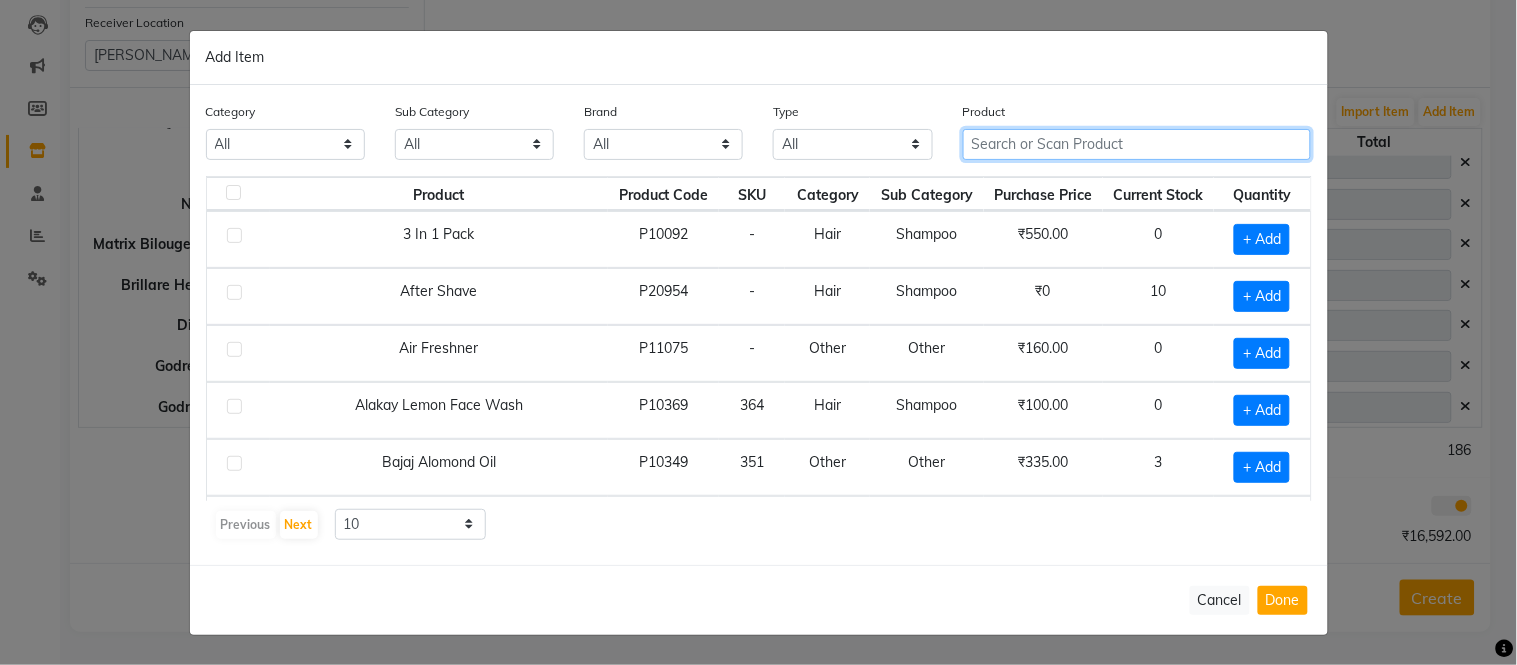 type on "9" 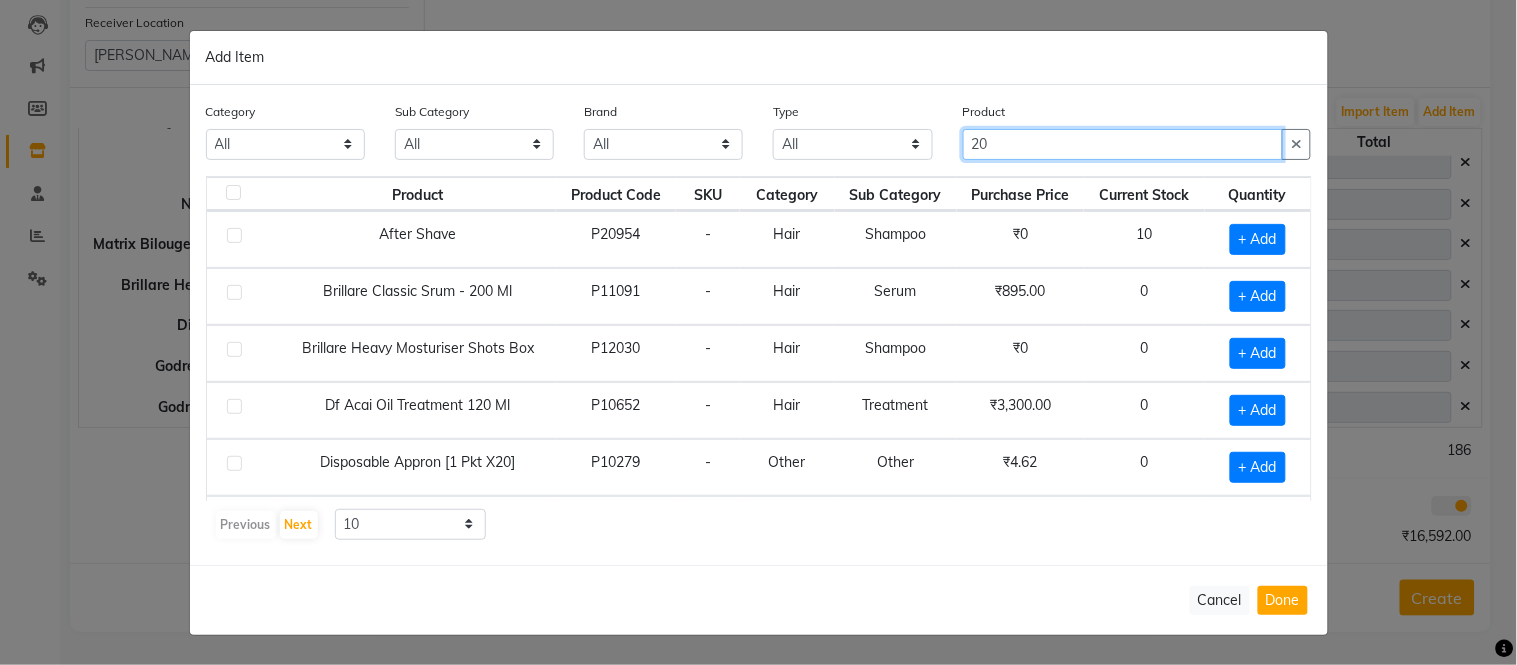 type on "2" 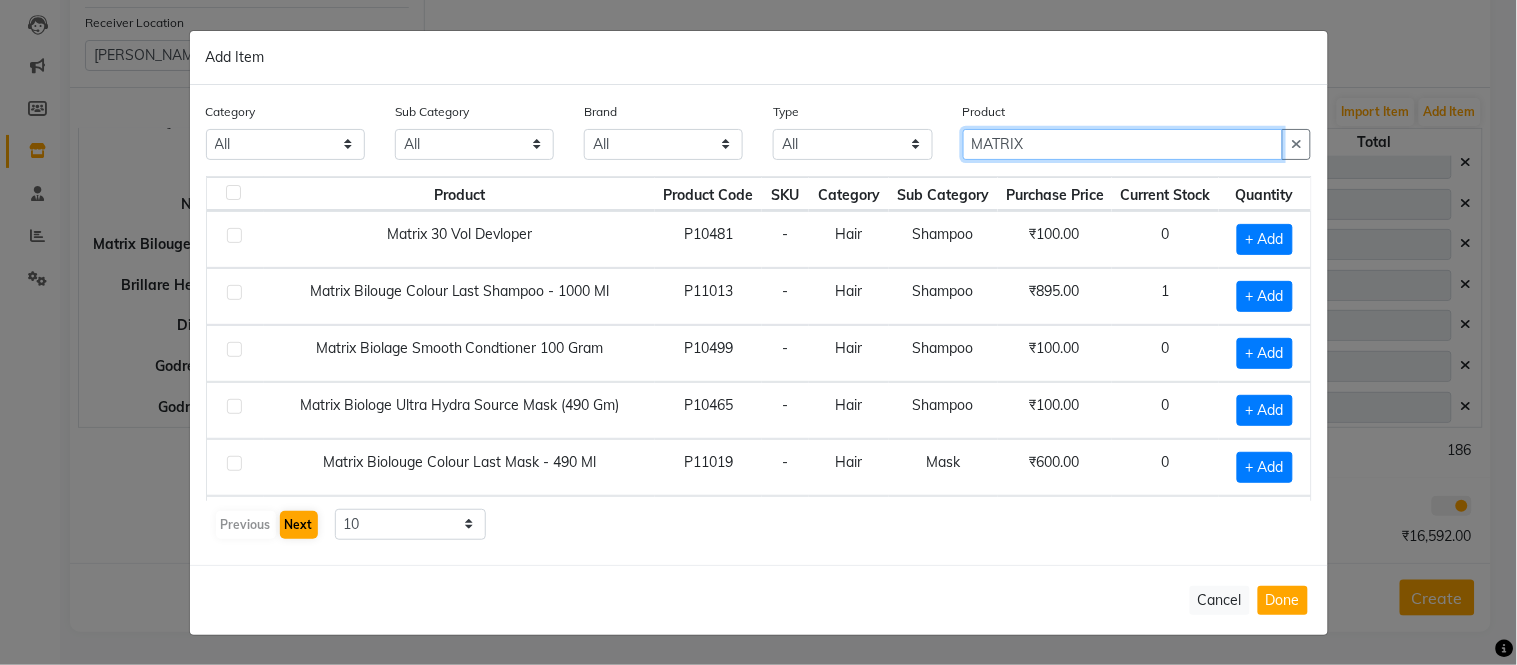 type on "MATRIX" 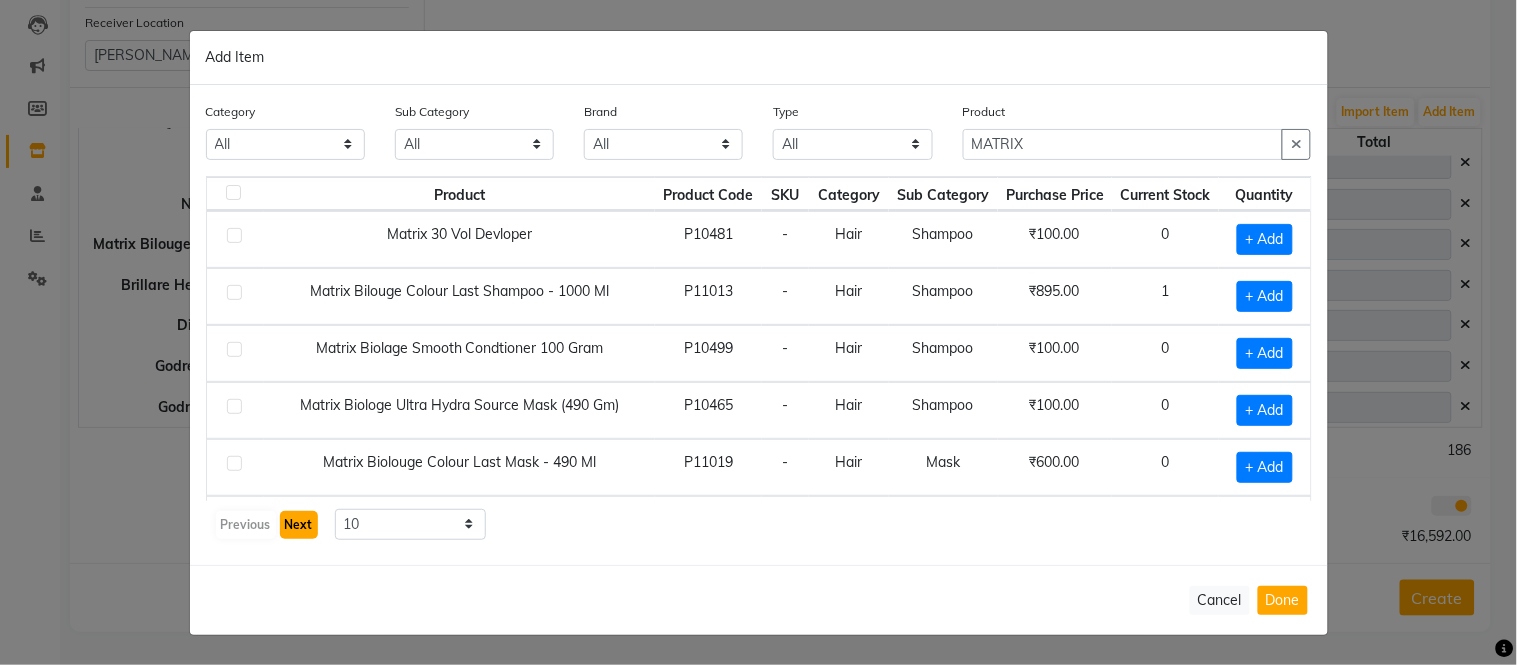 click on "Next" 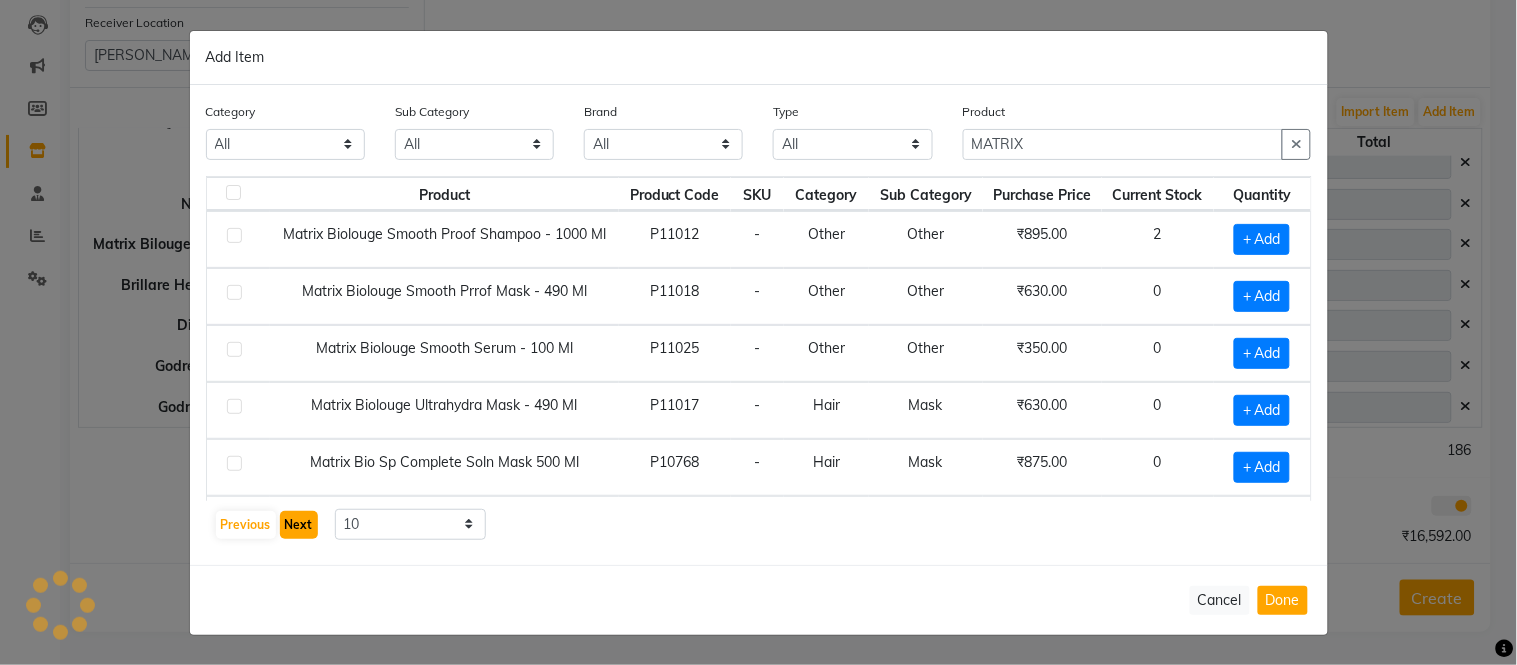 click on "Next" 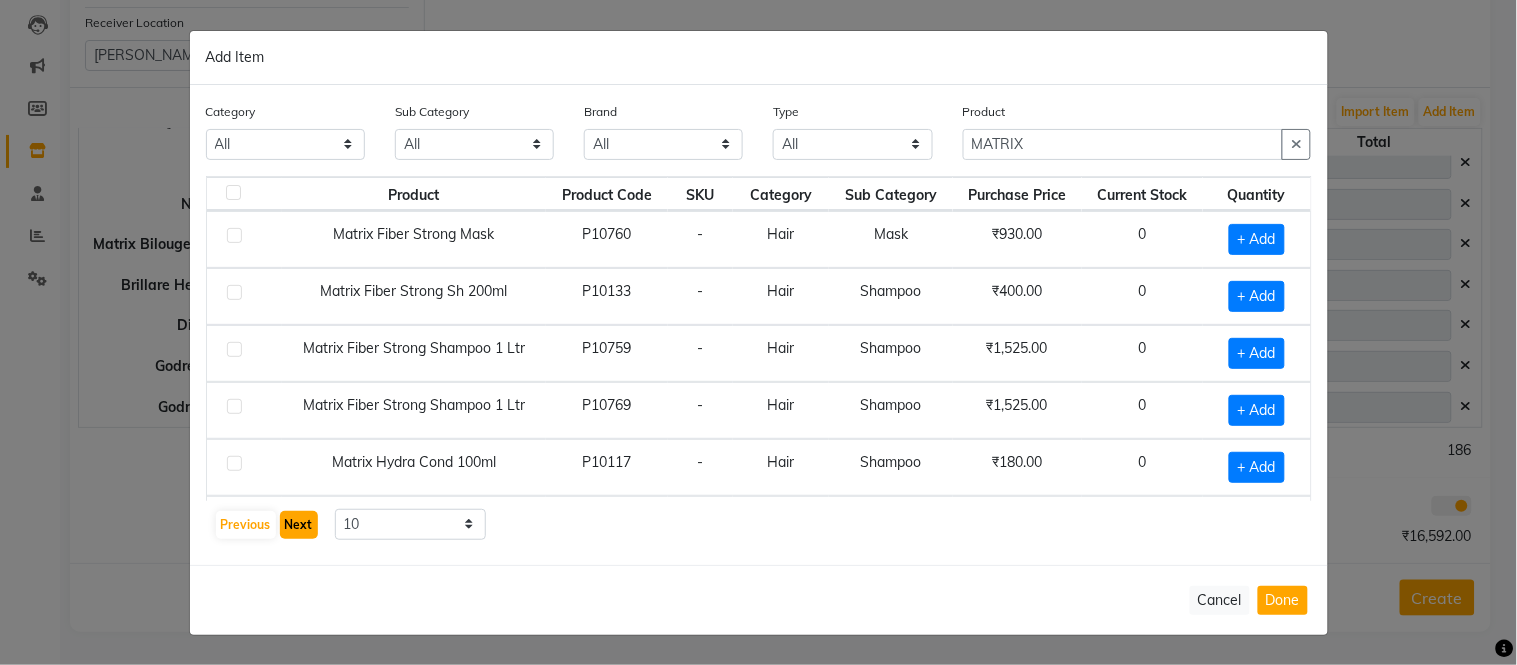click on "Next" 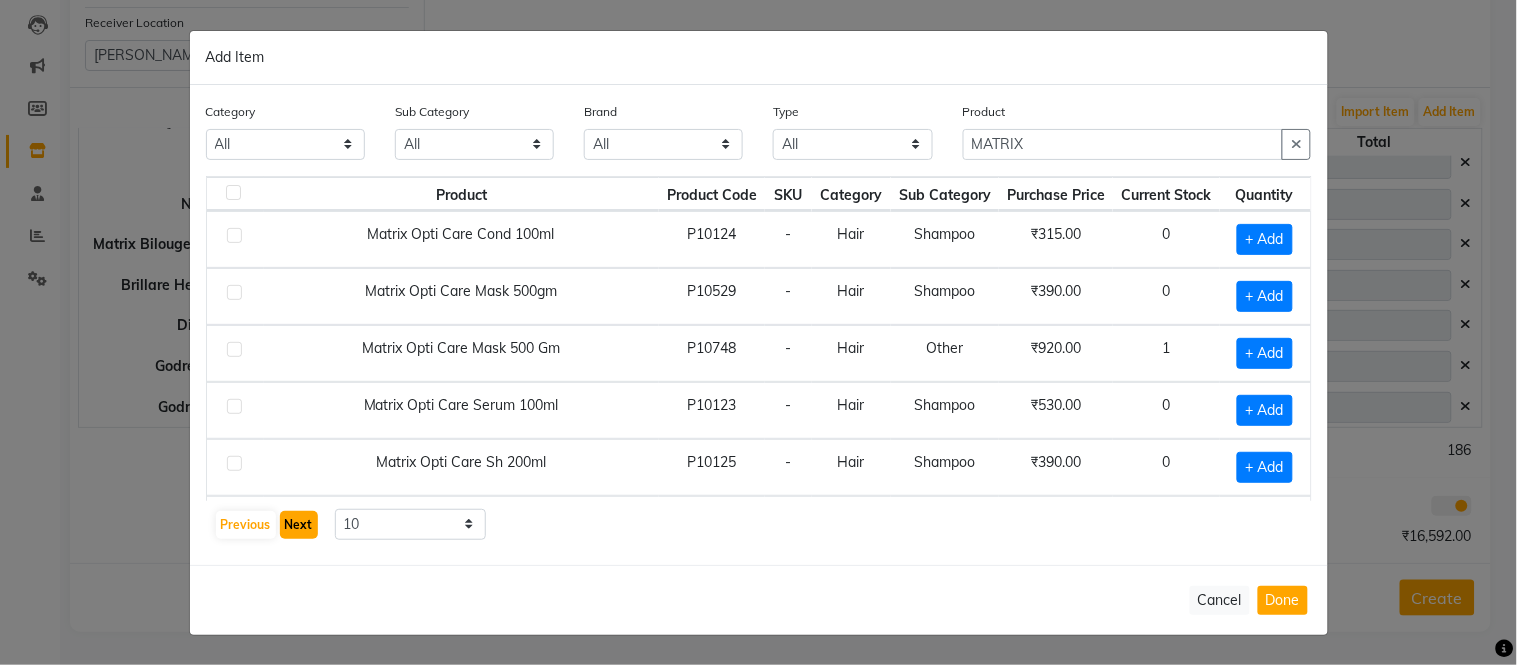 click on "Next" 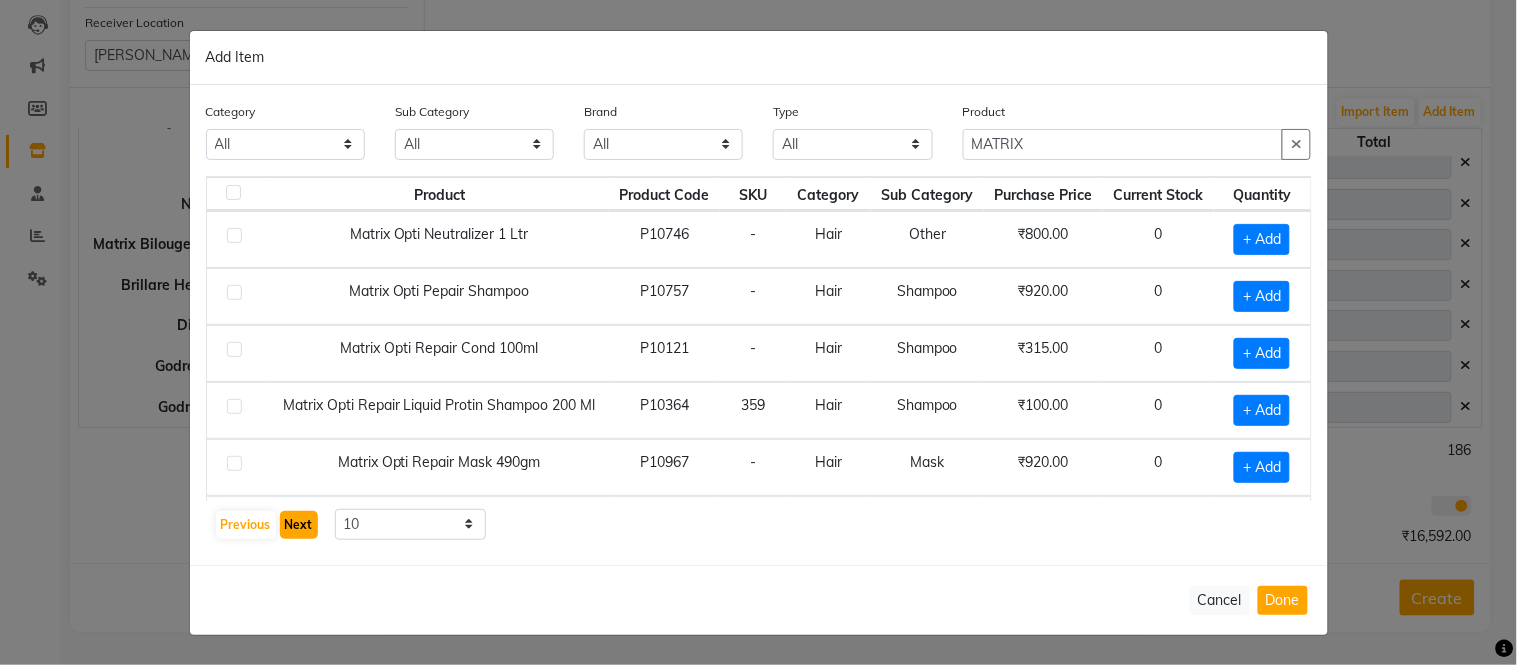 click on "Next" 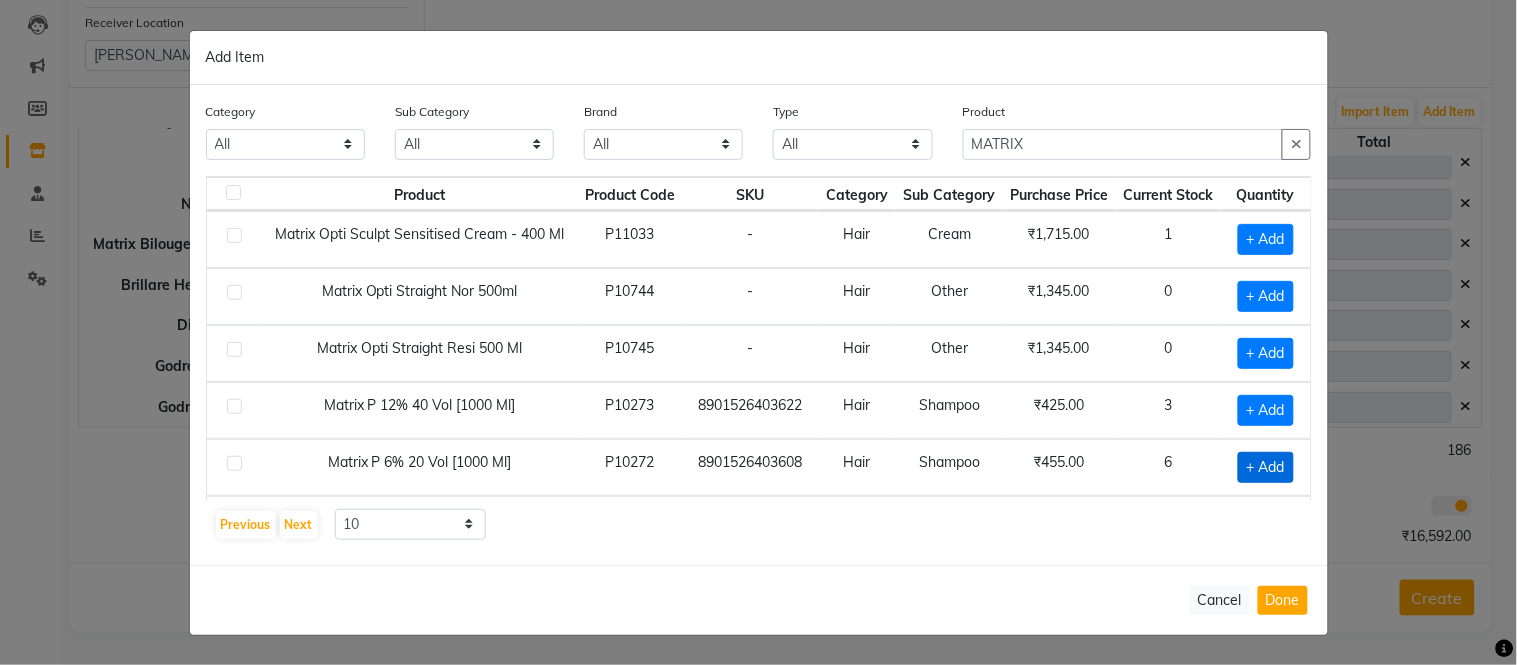 click on "+ Add" 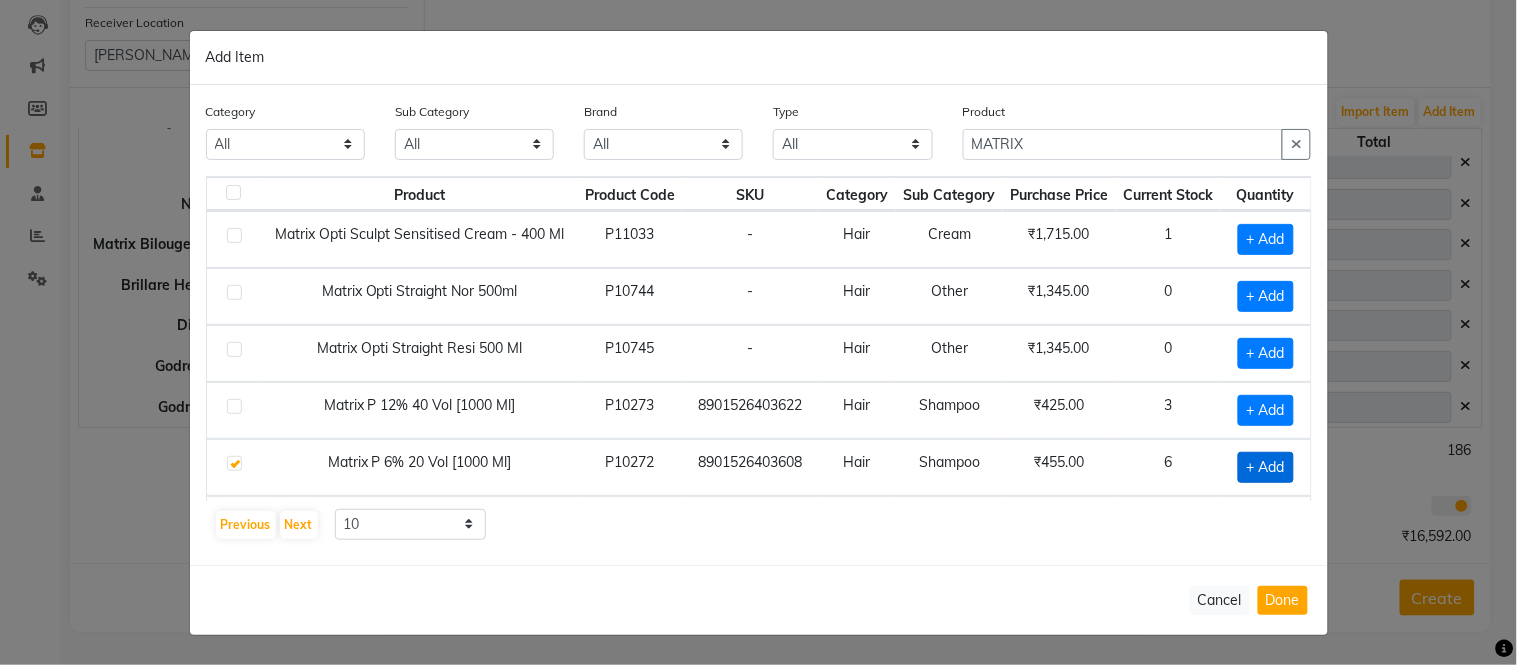 checkbox on "true" 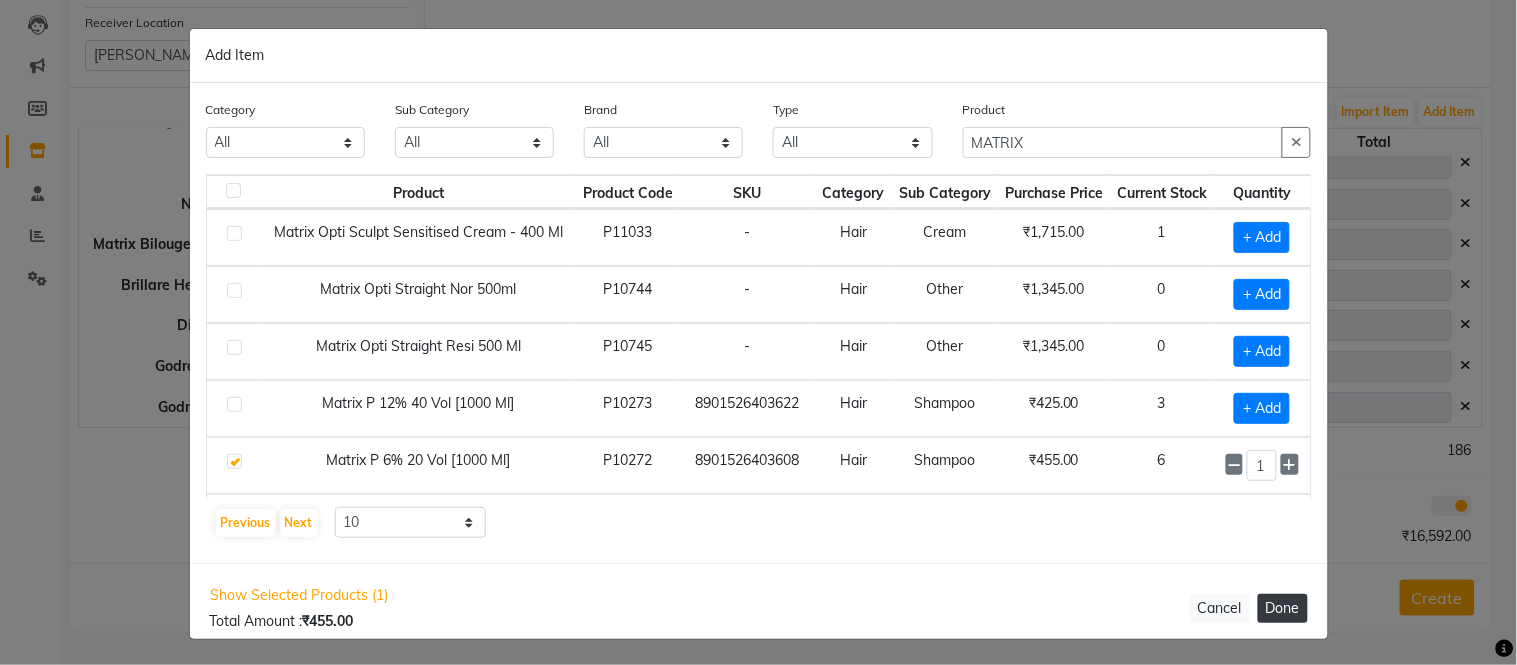 click on "Done" 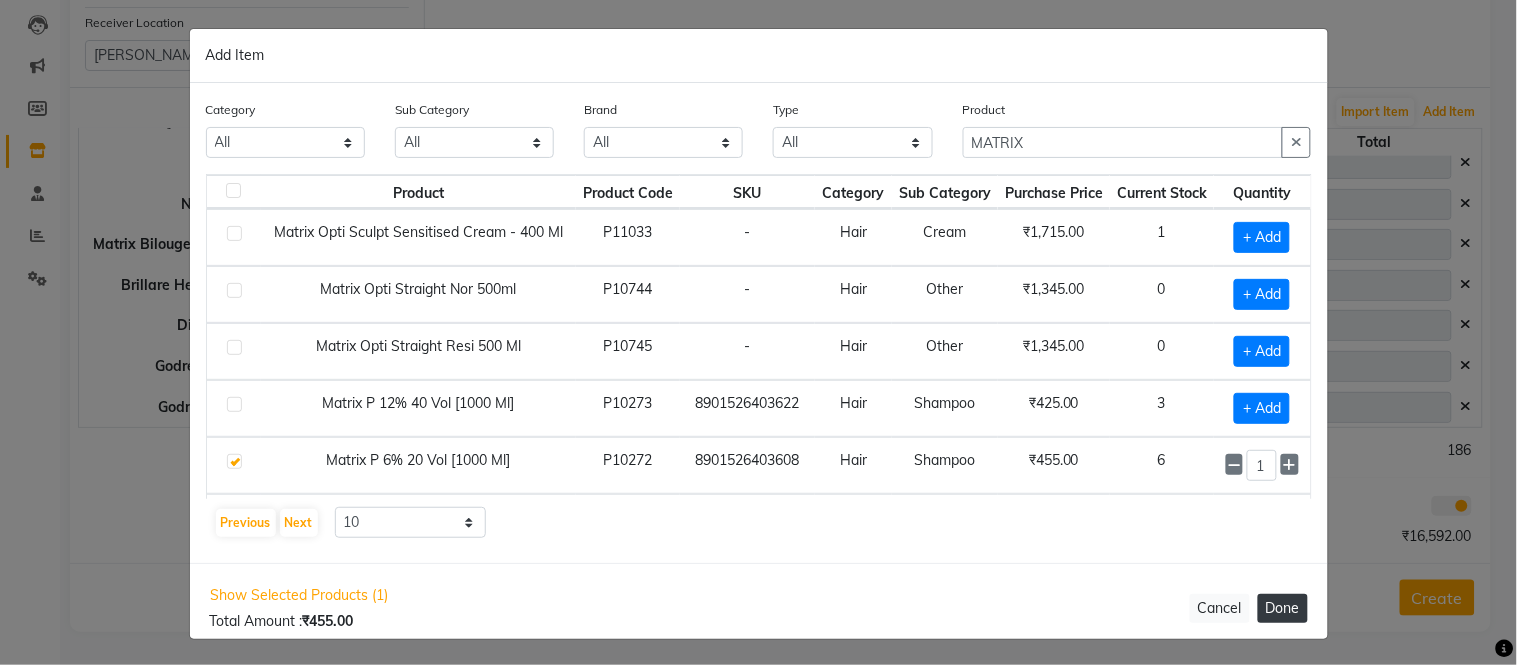 type 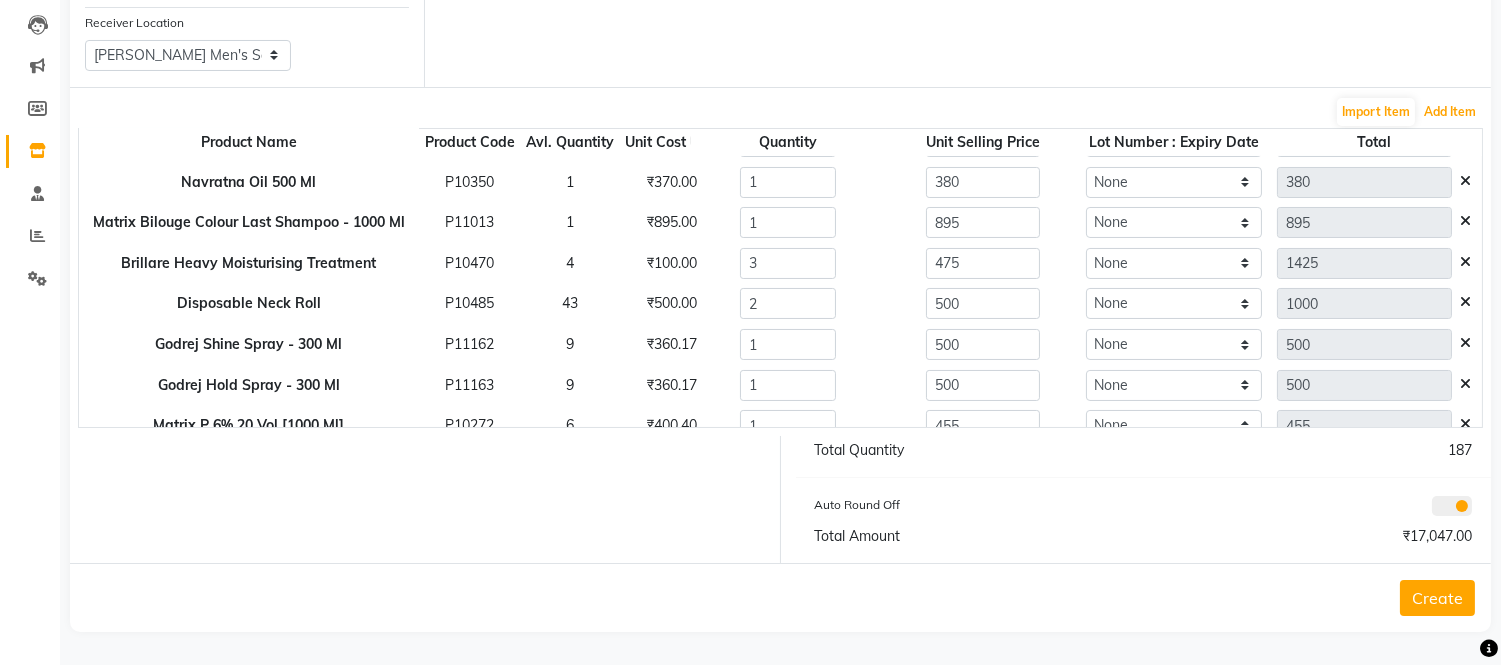 scroll, scrollTop: 423, scrollLeft: 0, axis: vertical 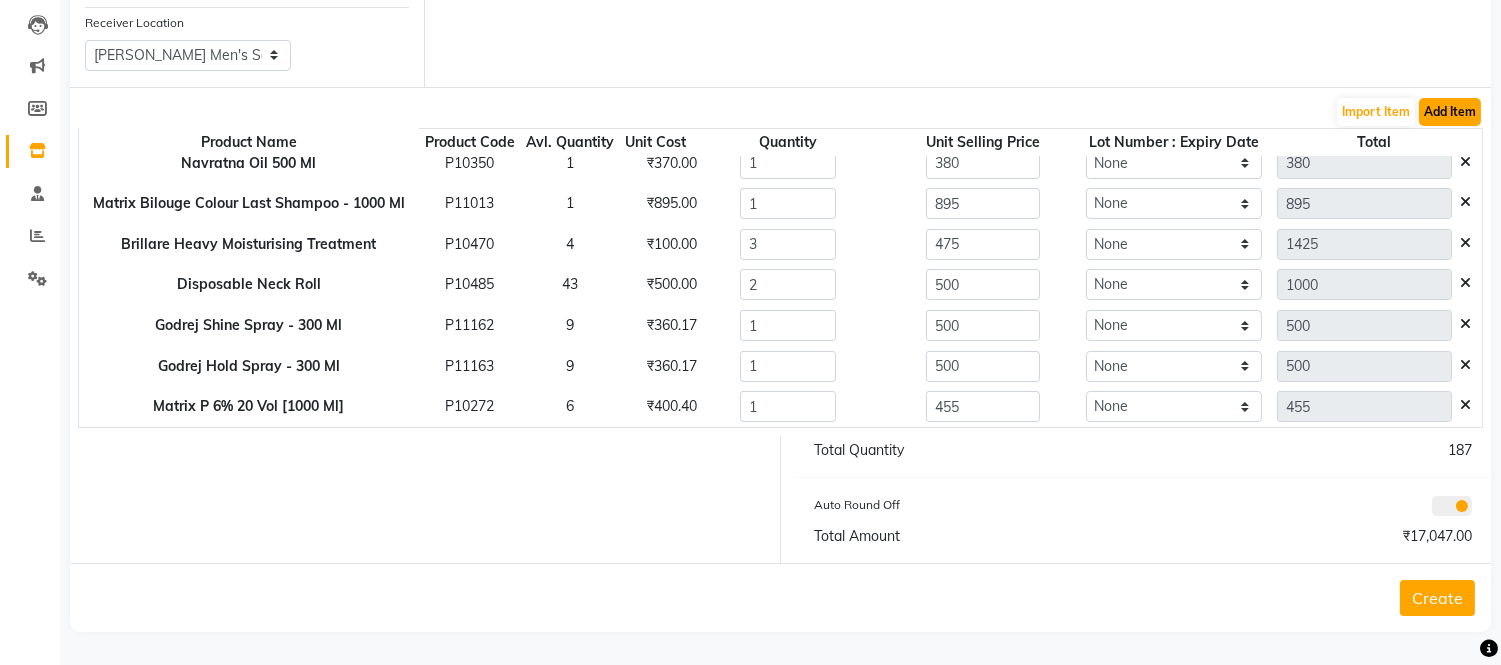click on "Add Item" 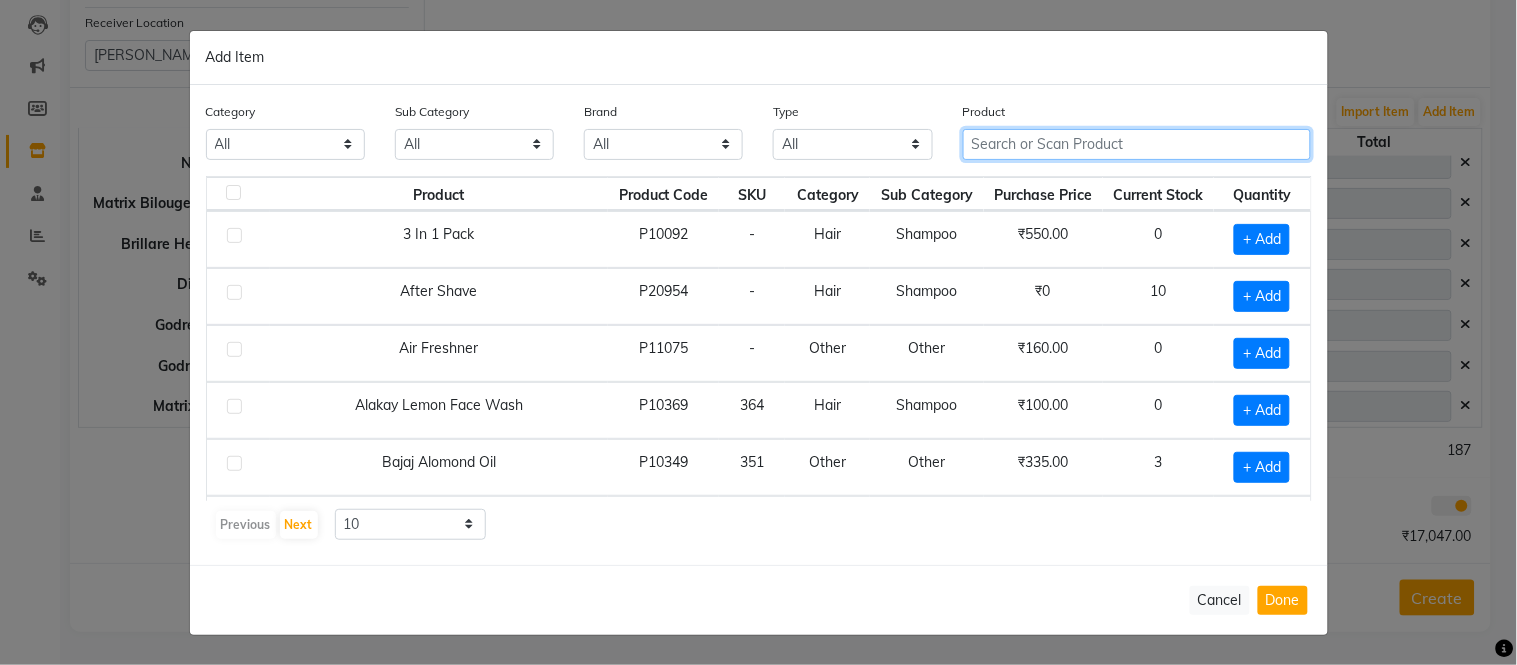 click 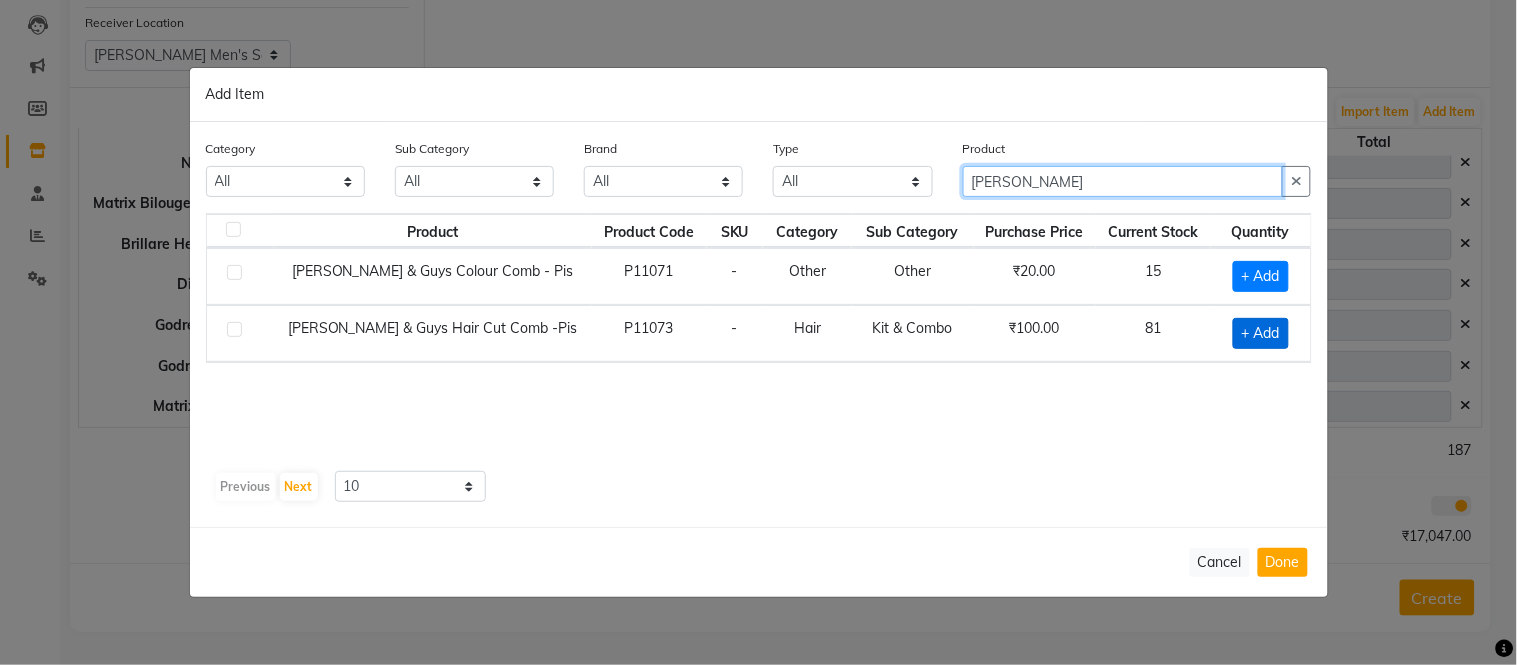 type on "TONY" 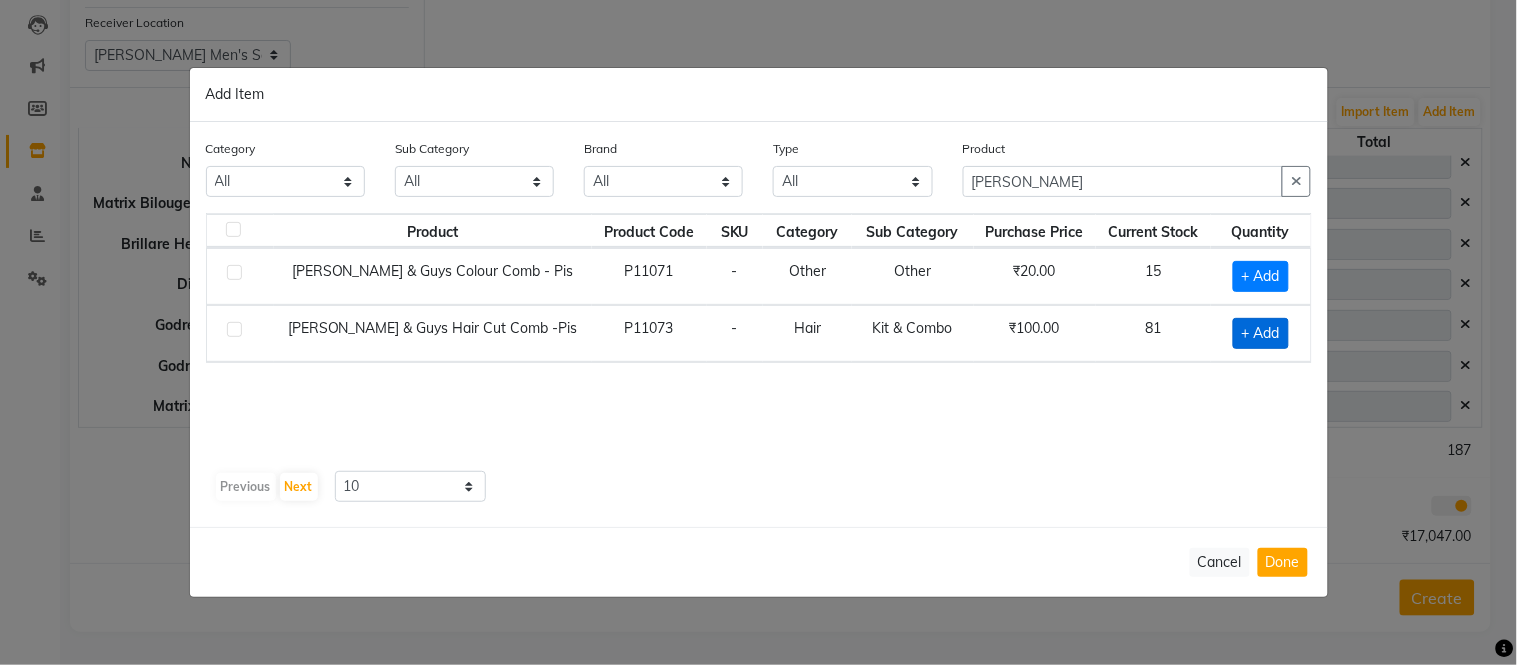 click on "+ Add" 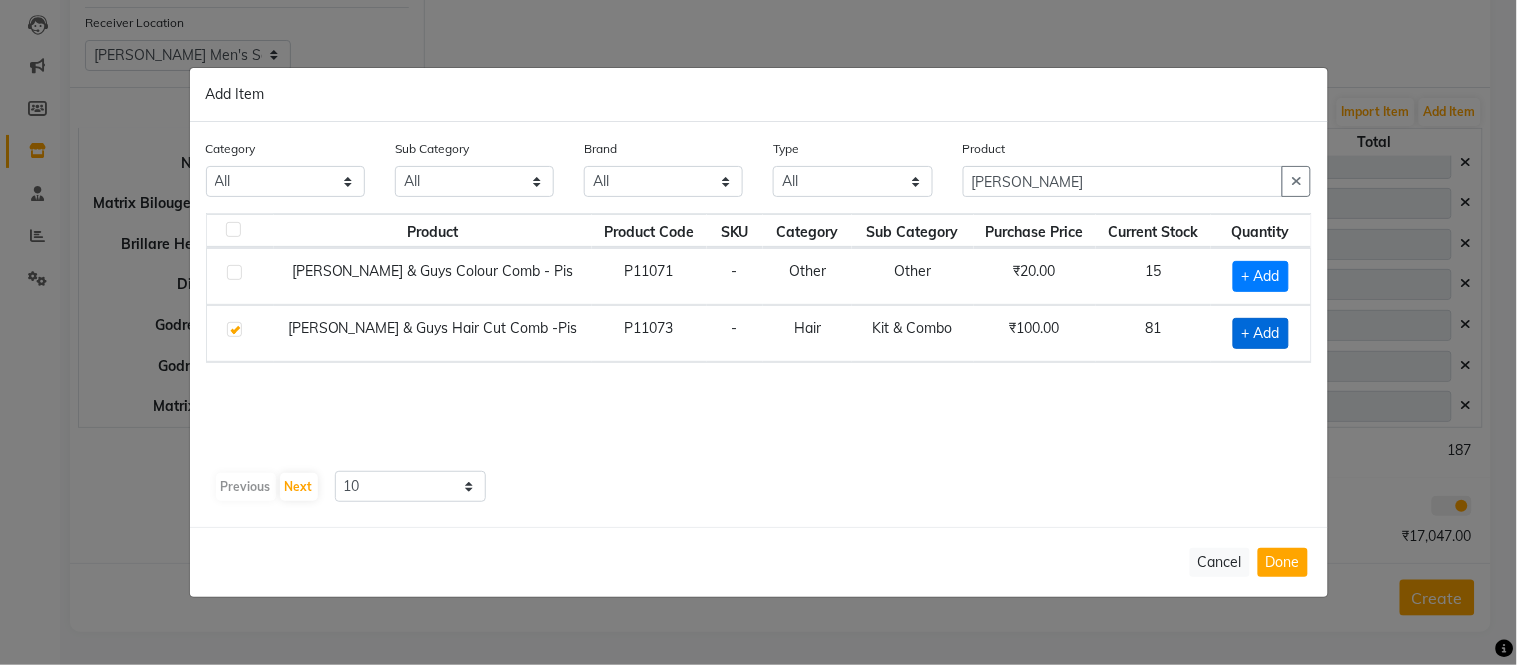 checkbox on "true" 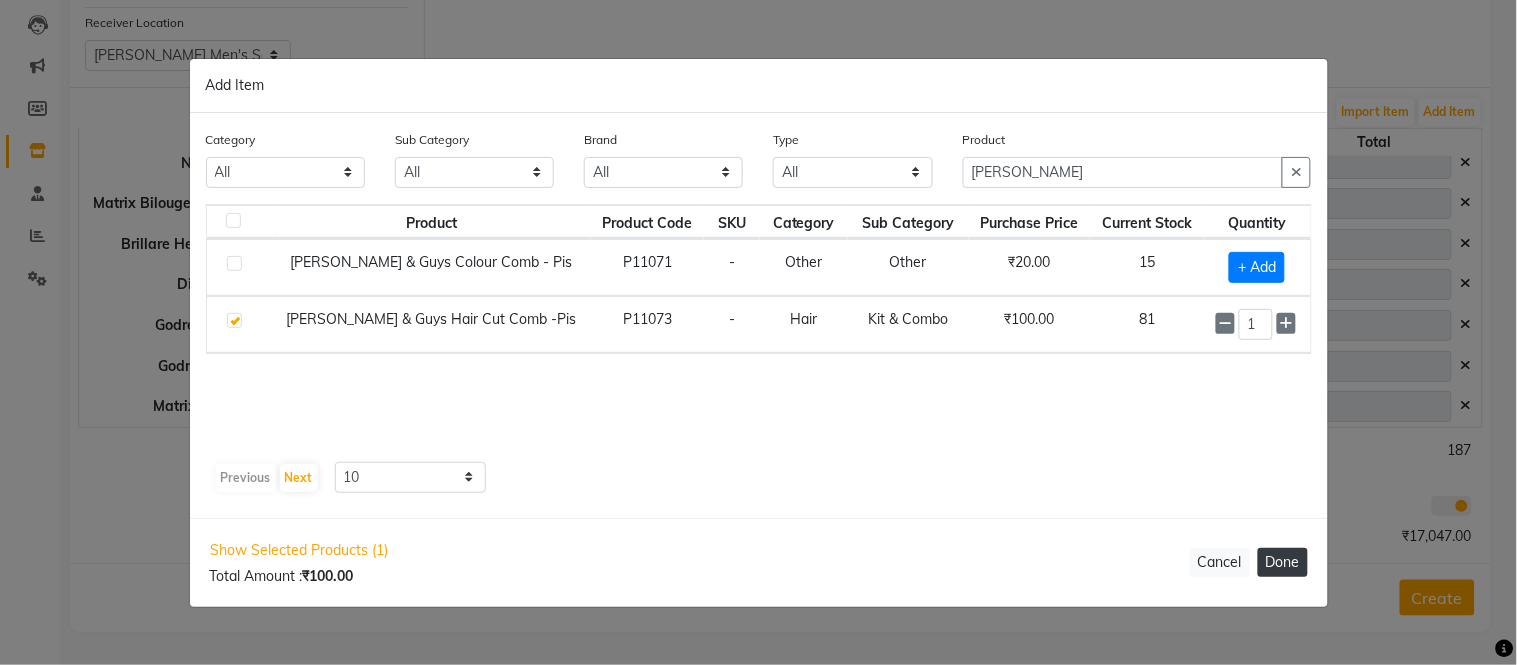 click on "Done" 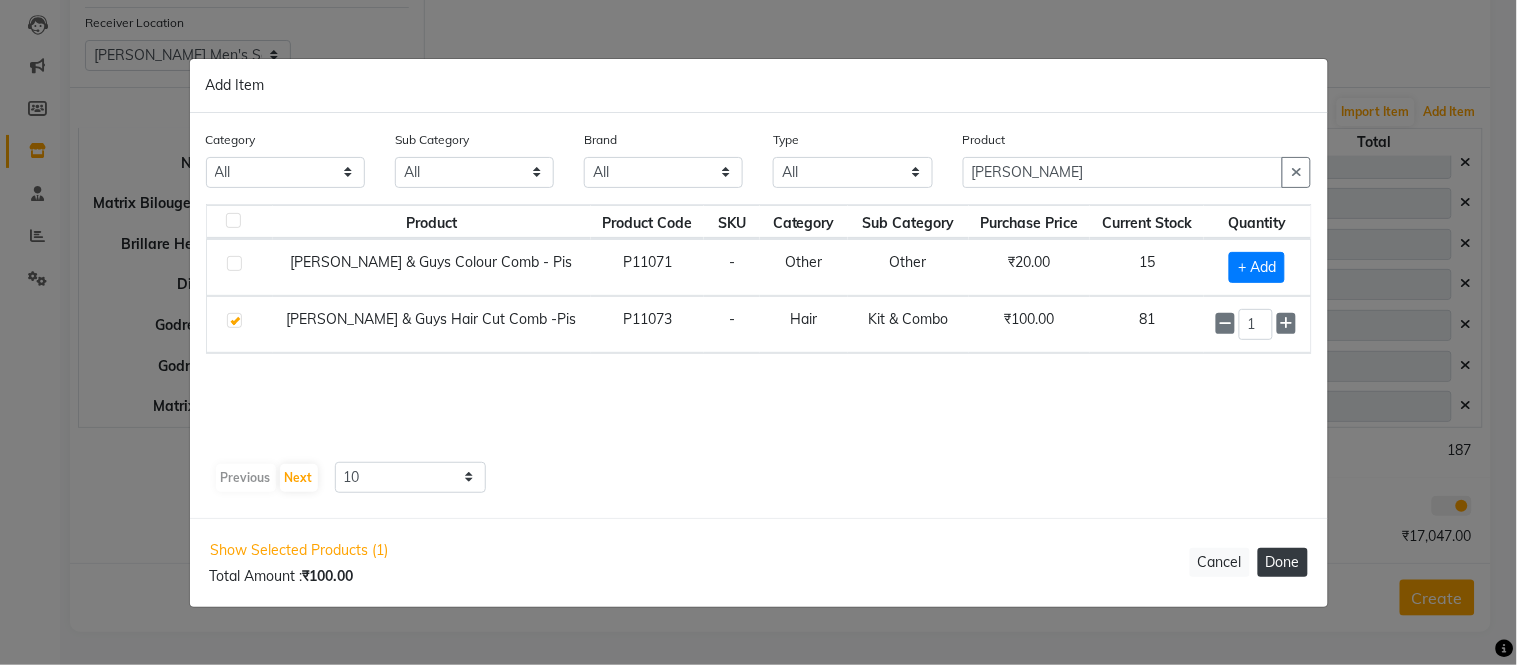 type 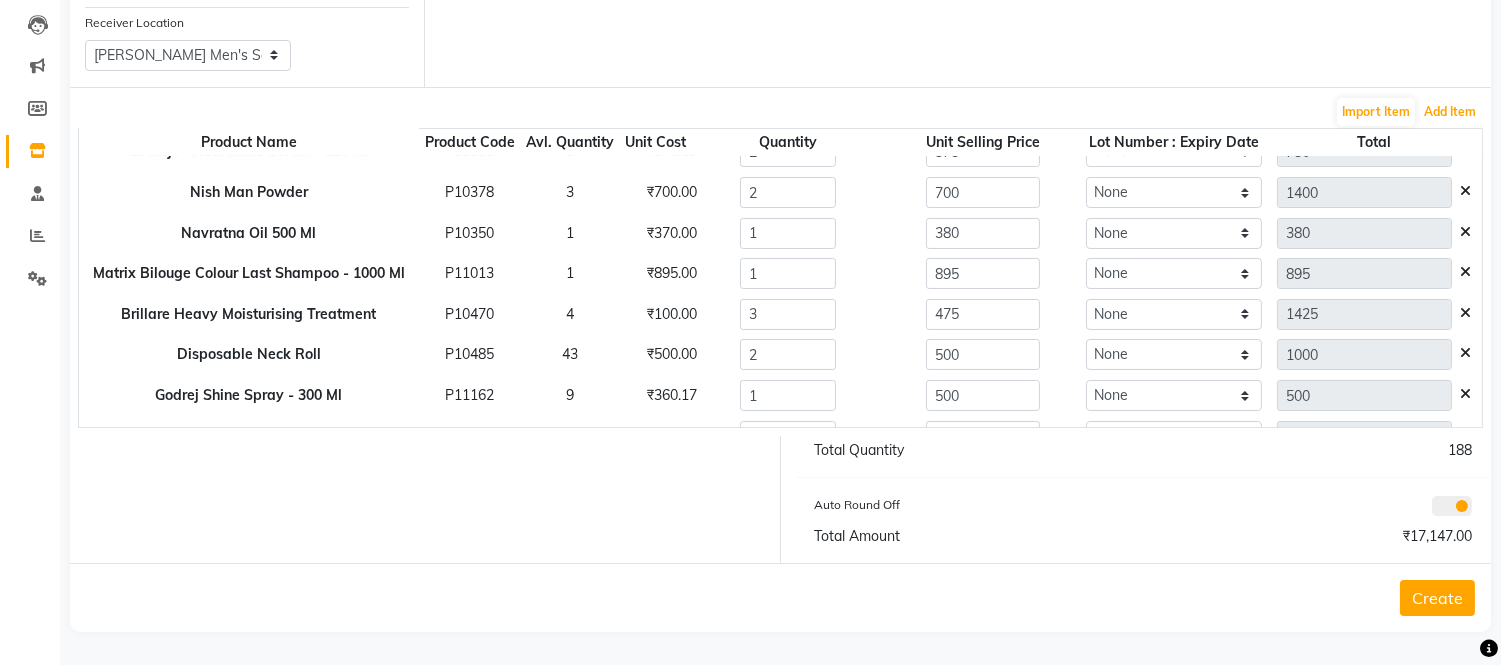 scroll, scrollTop: 241, scrollLeft: 0, axis: vertical 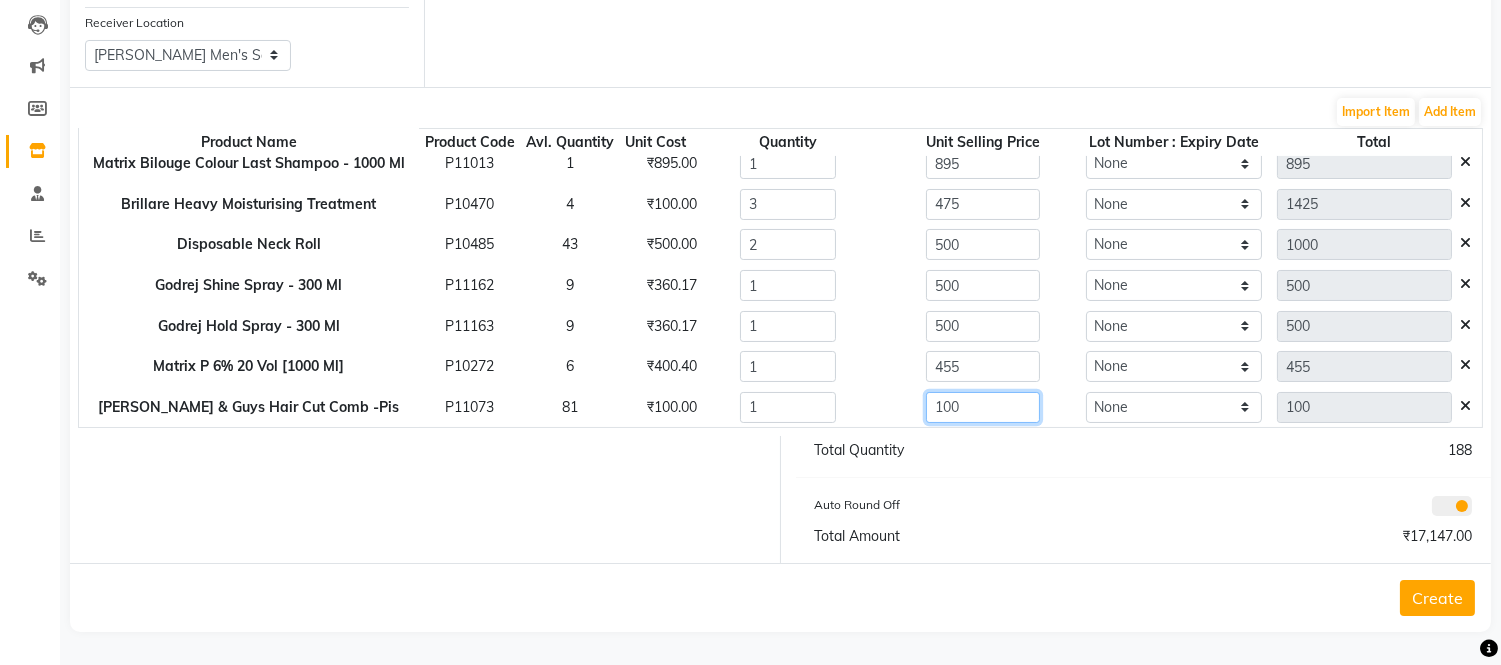 click on "100" 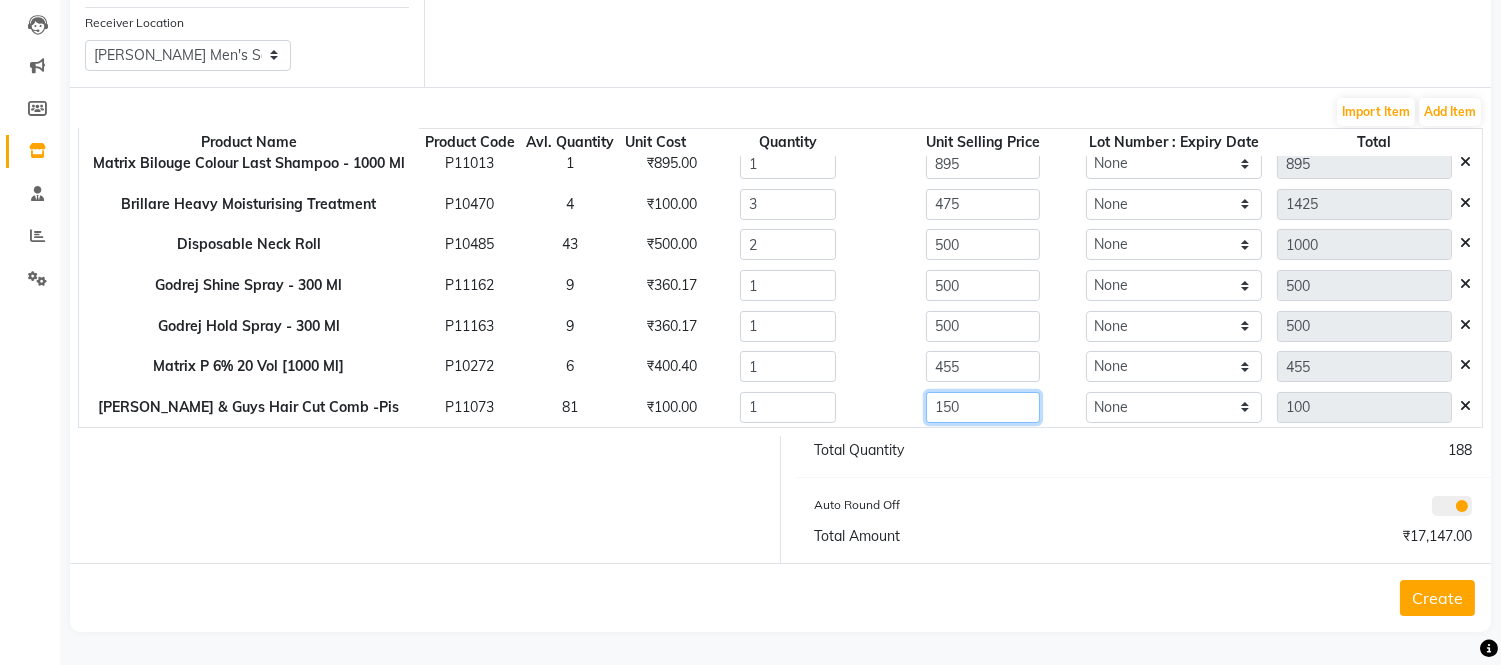 type on "150" 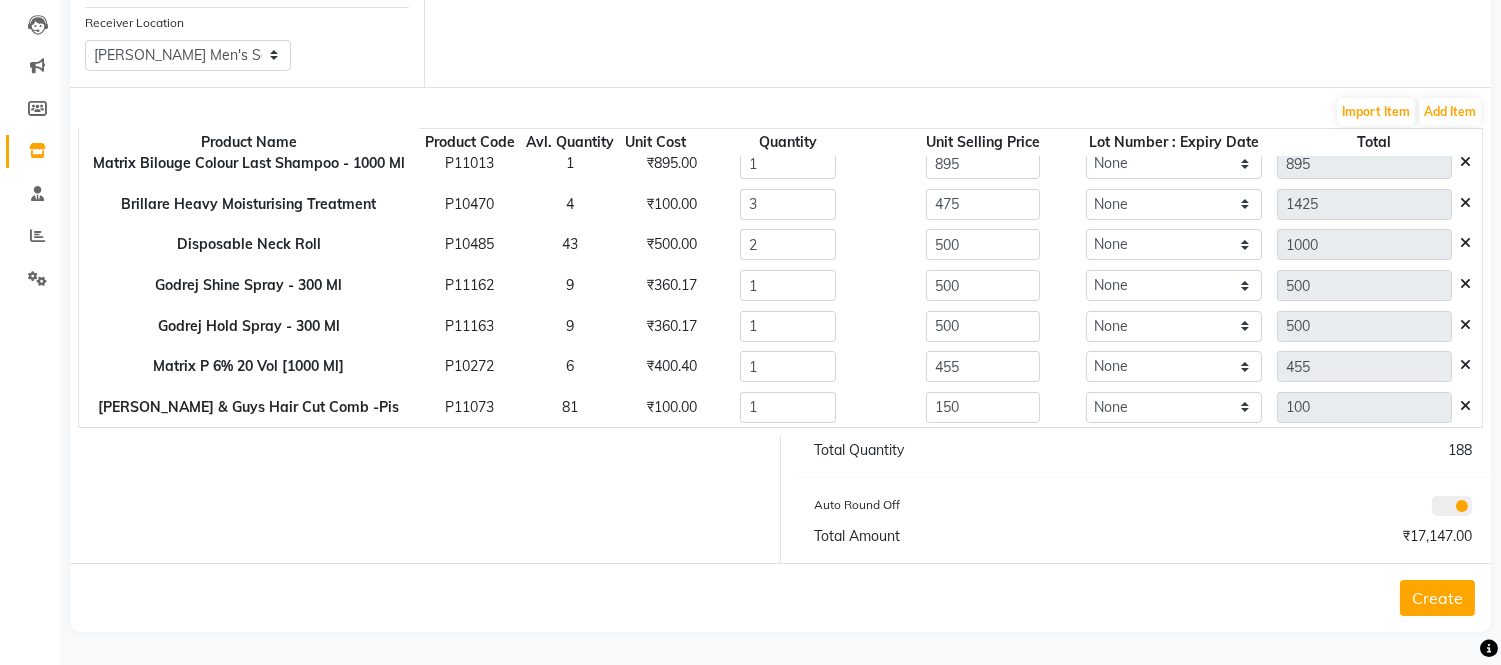 type on "150" 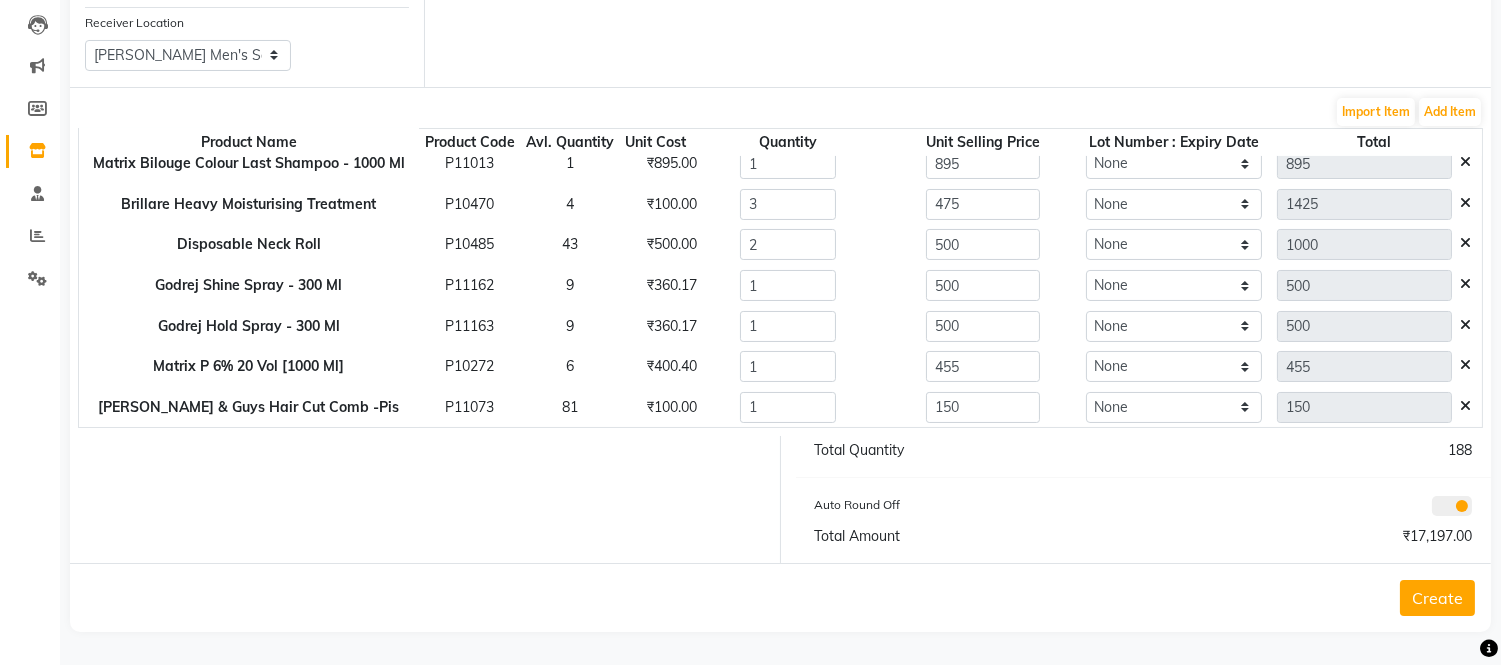 click 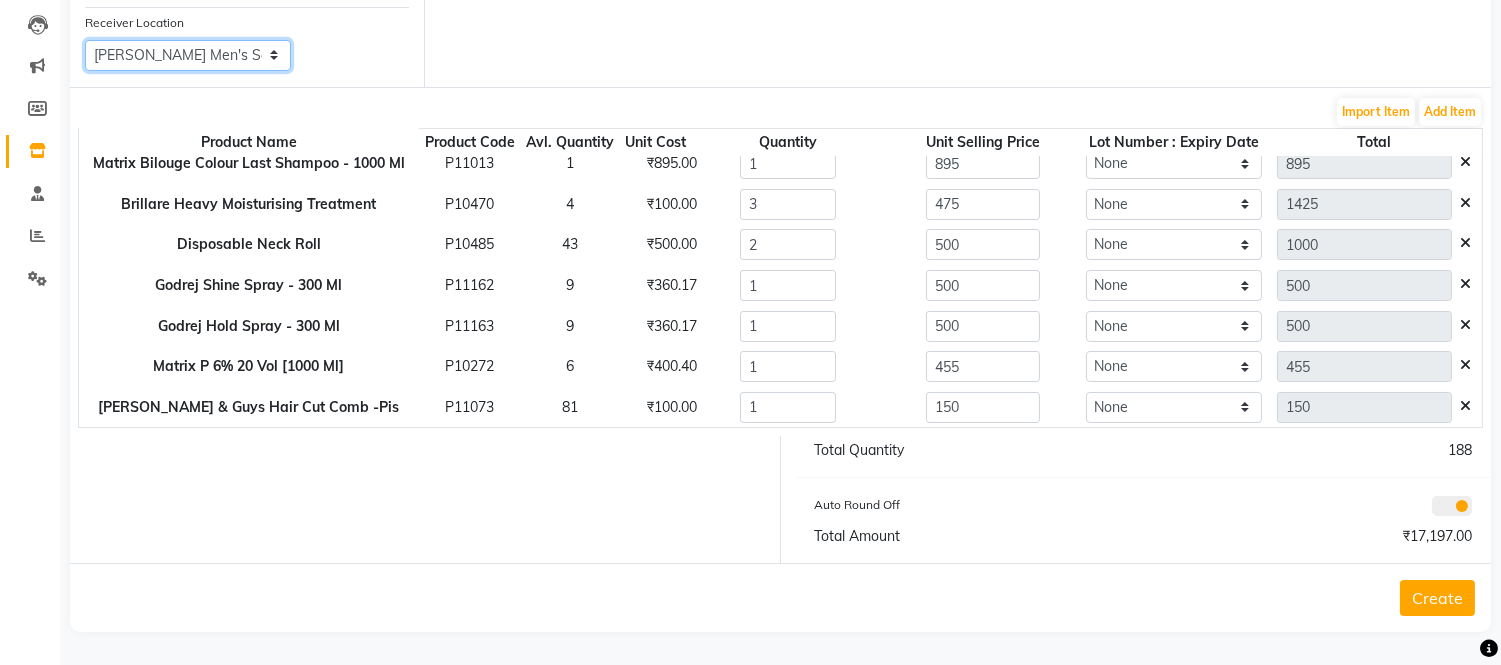 click on "Select Elaine Ladies Salon, Nr Bajaj Hall Sandy Men's Salon & Academy Llp, Ravapar Road Sandy Men's Salon And Academy Llp, Mavdi Main Road Sandy Men's Salon And Academy Llp, Speed Well  Sandy Men's Salon And Academy Llp, University Road Sandy Men's Salon And Academy Llp, Nana Mava Circle" at bounding box center (188, 55) 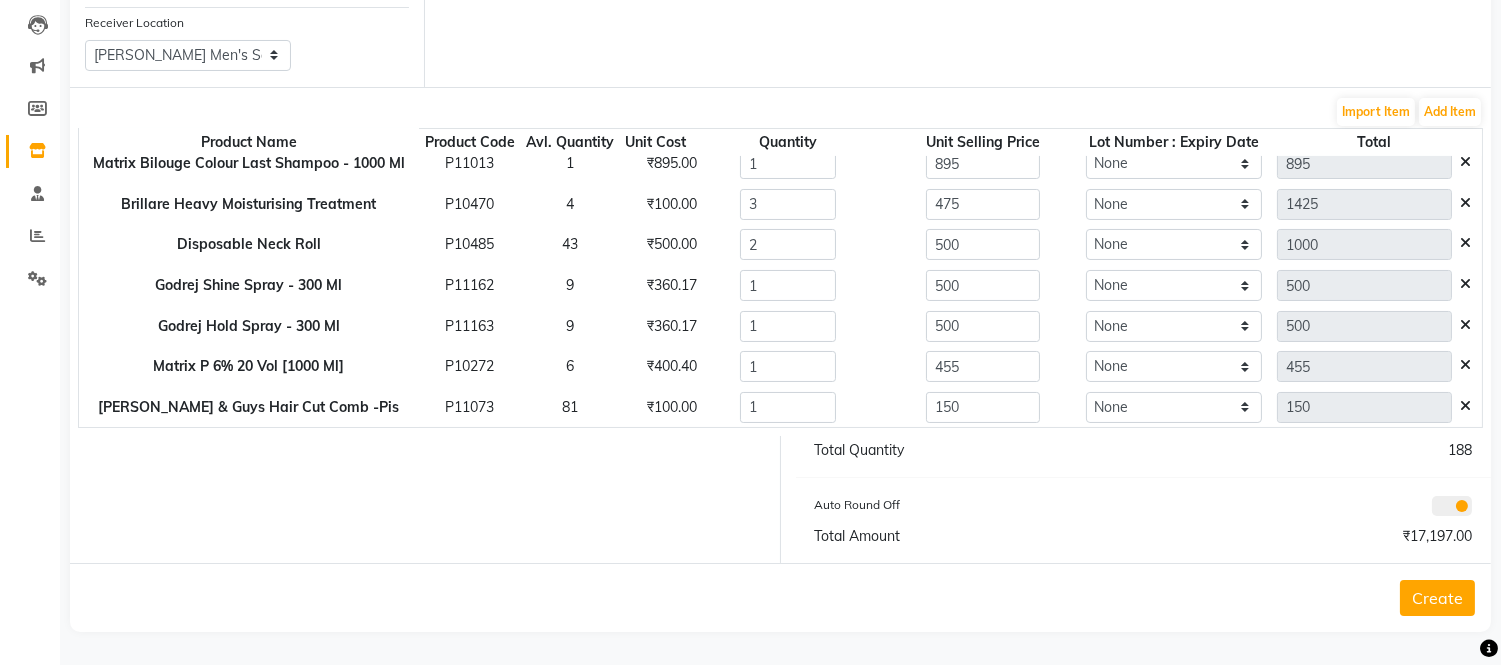 click on "Create" 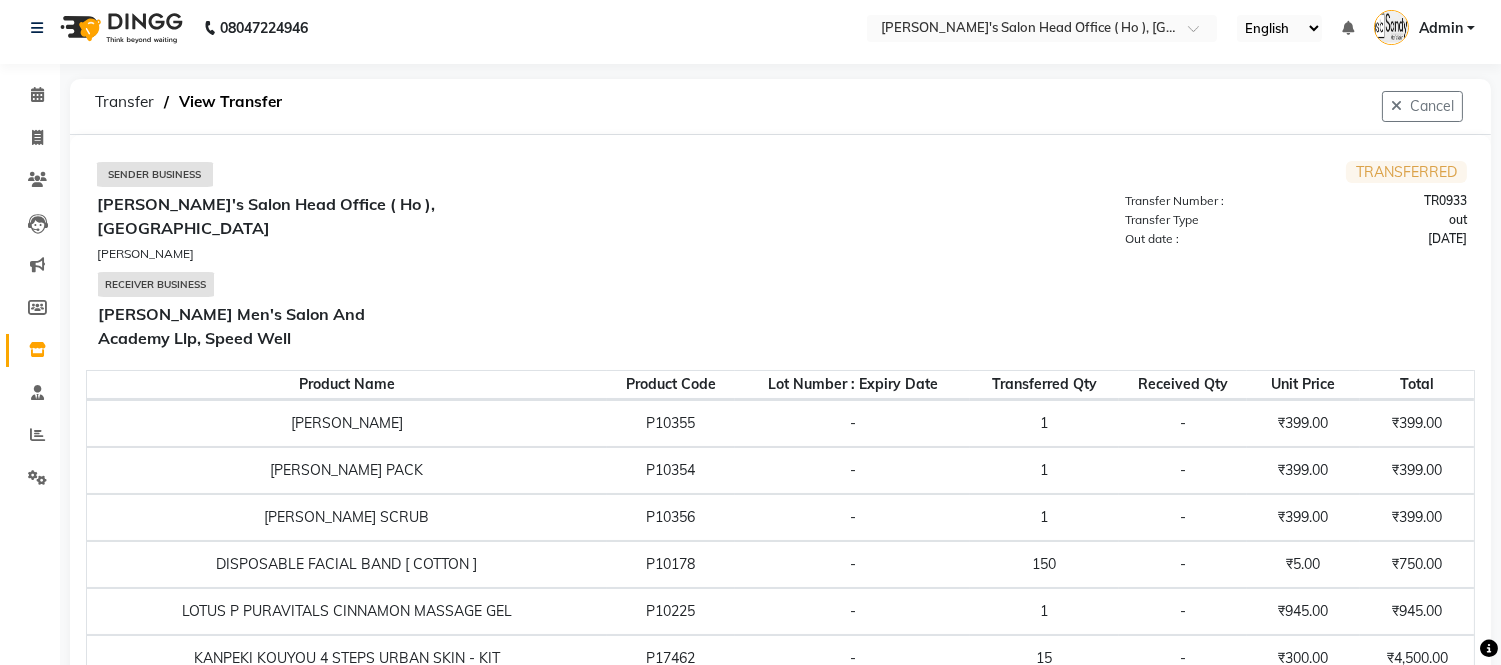scroll, scrollTop: 0, scrollLeft: 0, axis: both 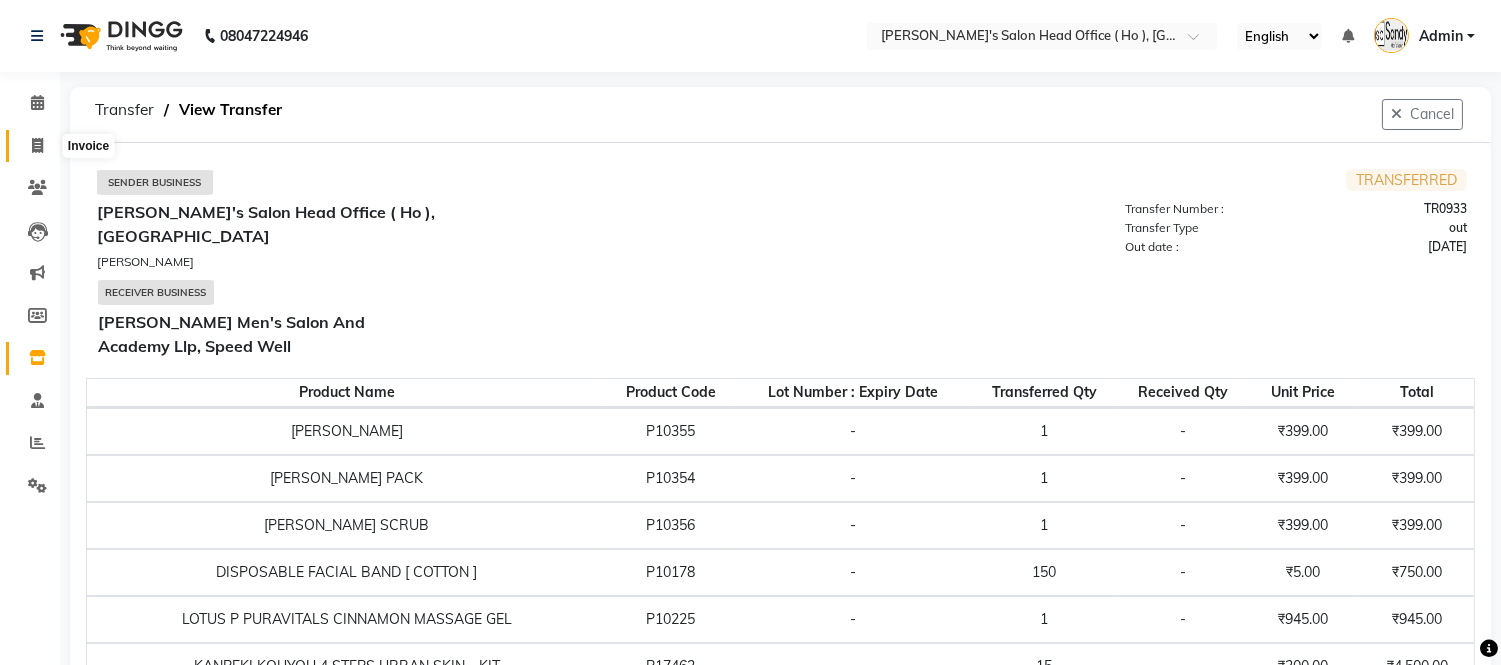 click 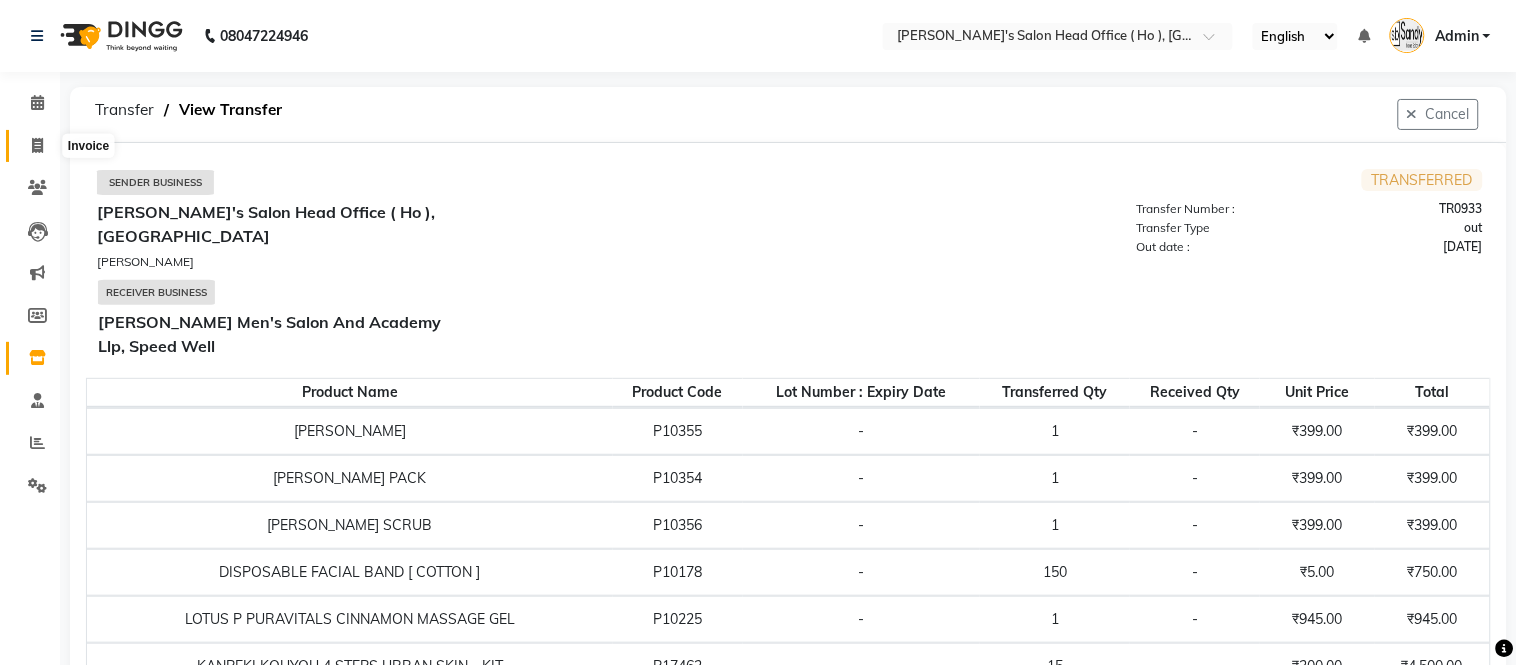 select on "service" 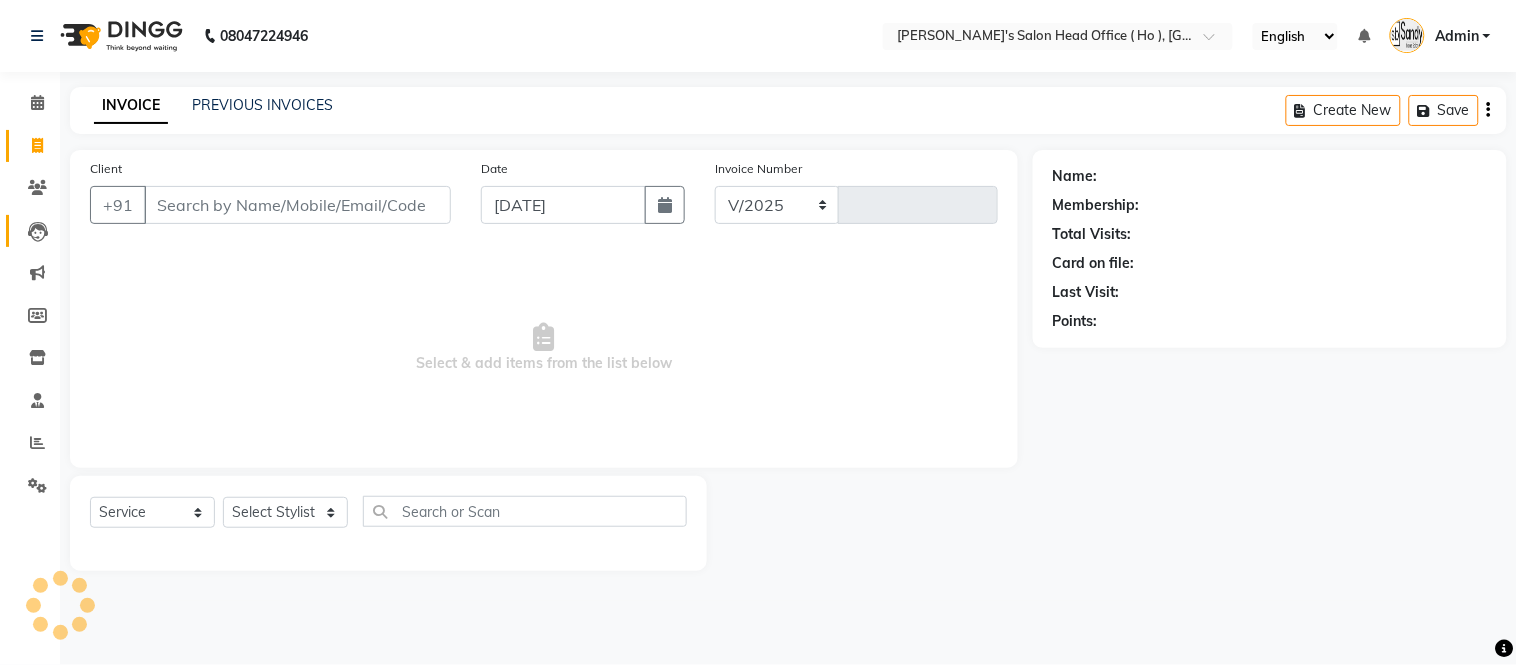 select on "6981" 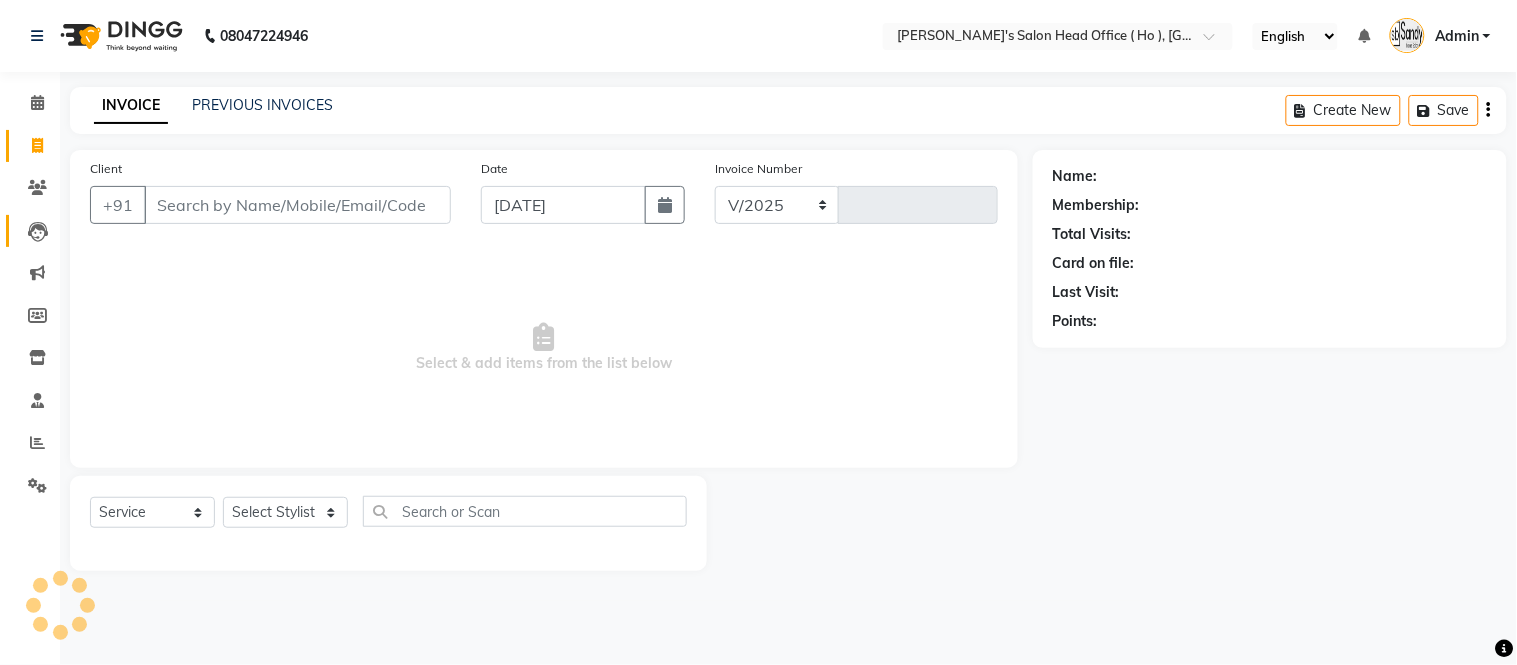 type on "0001" 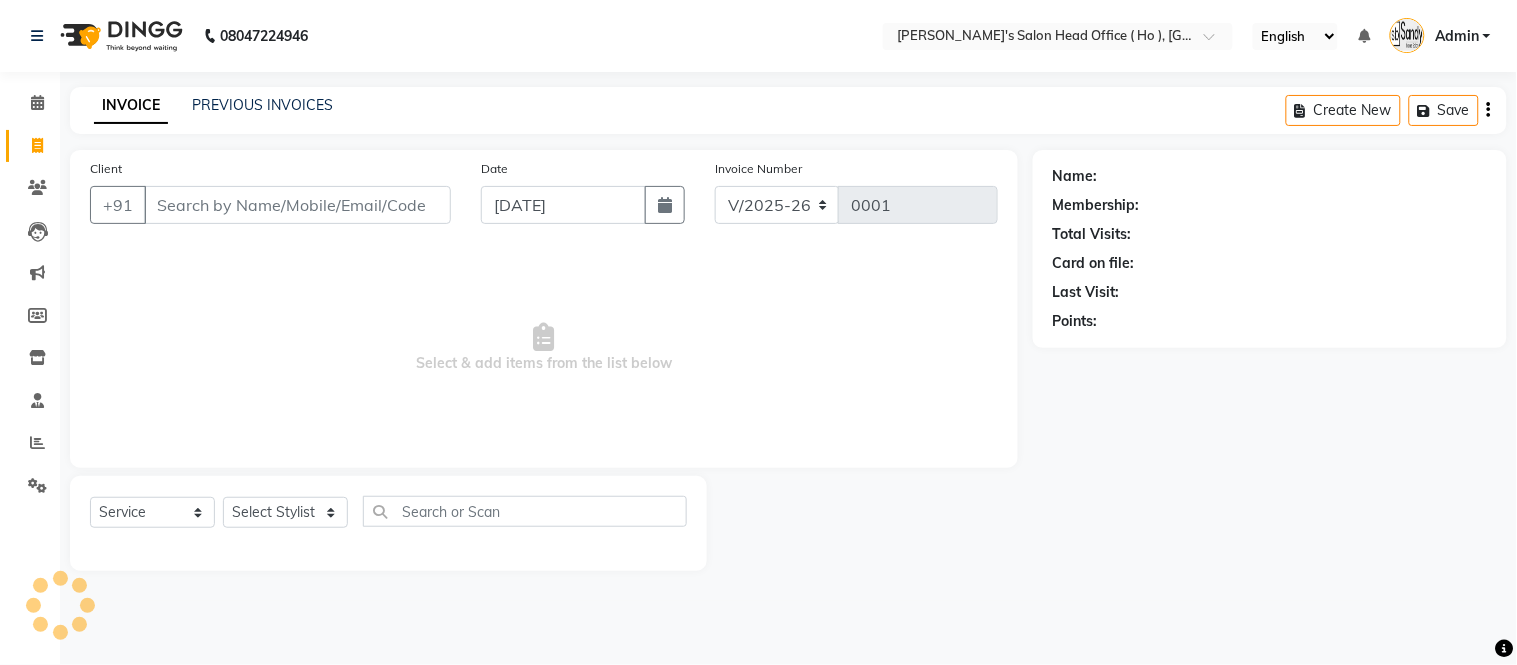 select on "membership" 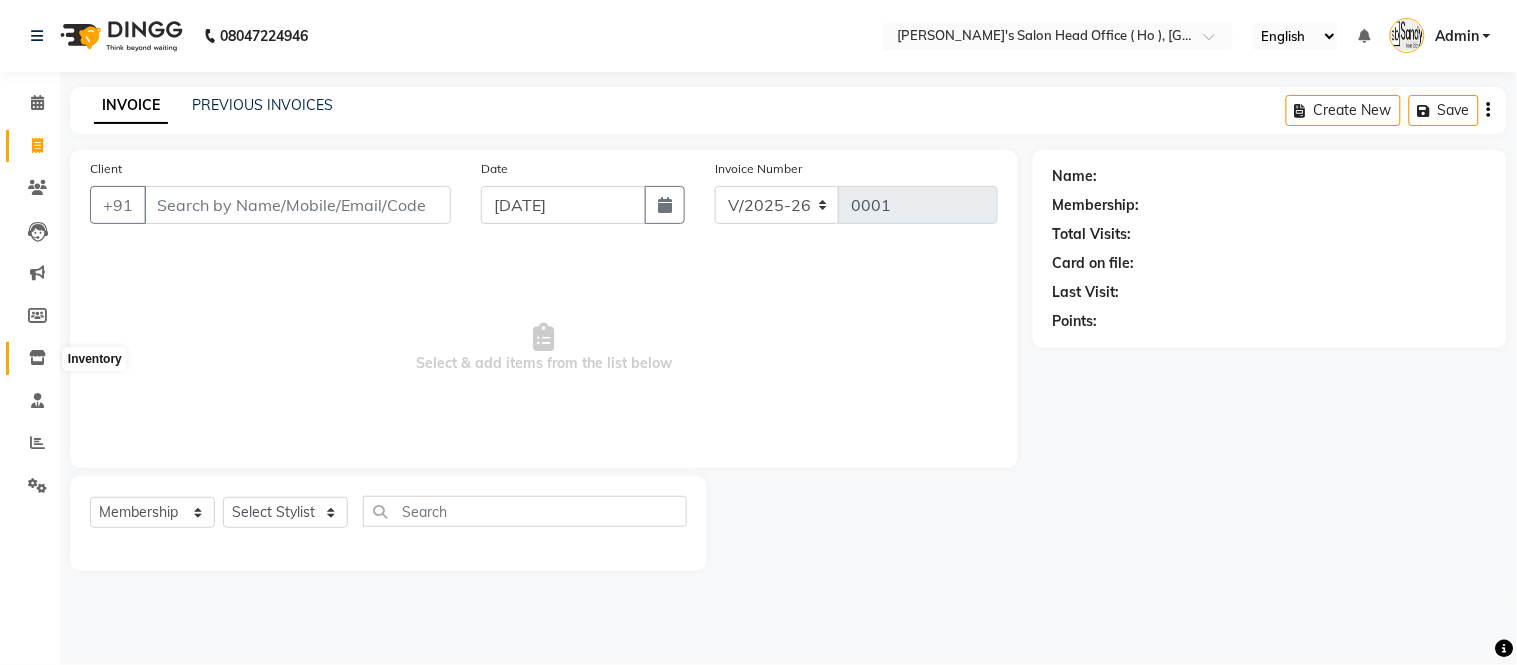 click 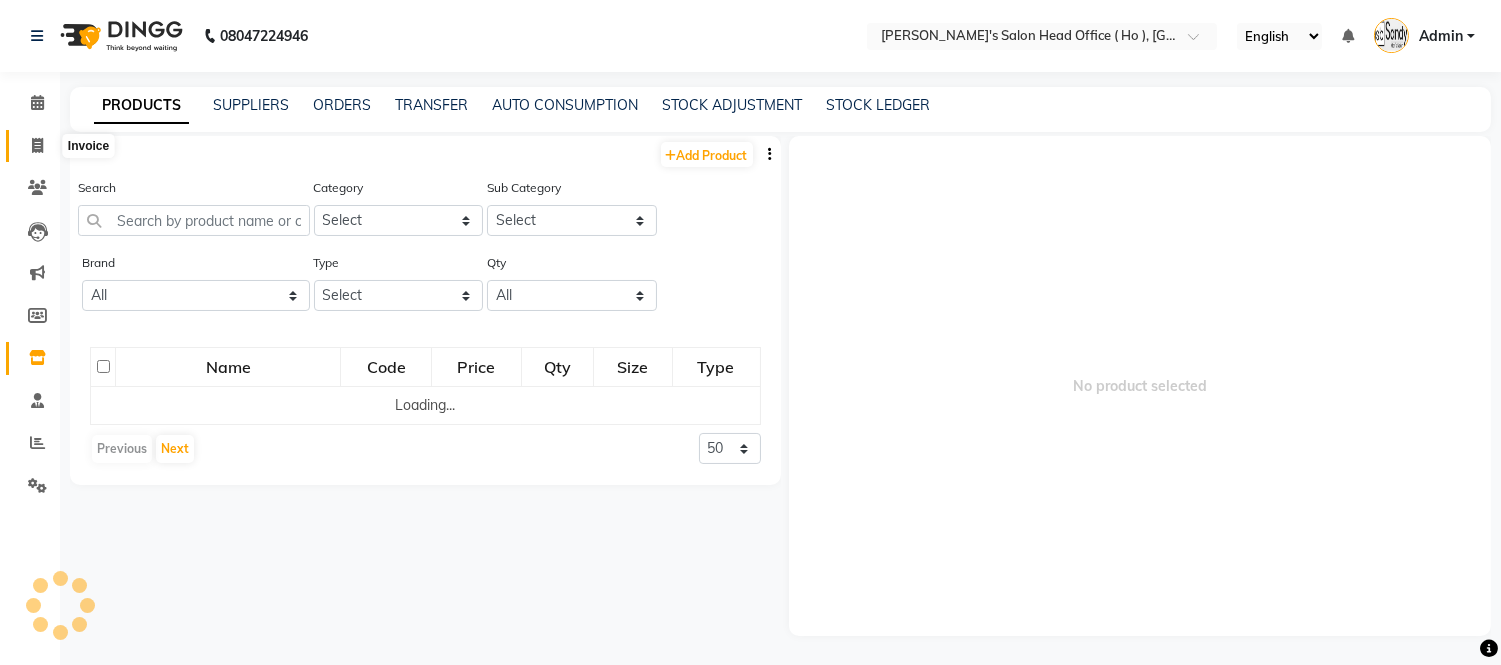 click 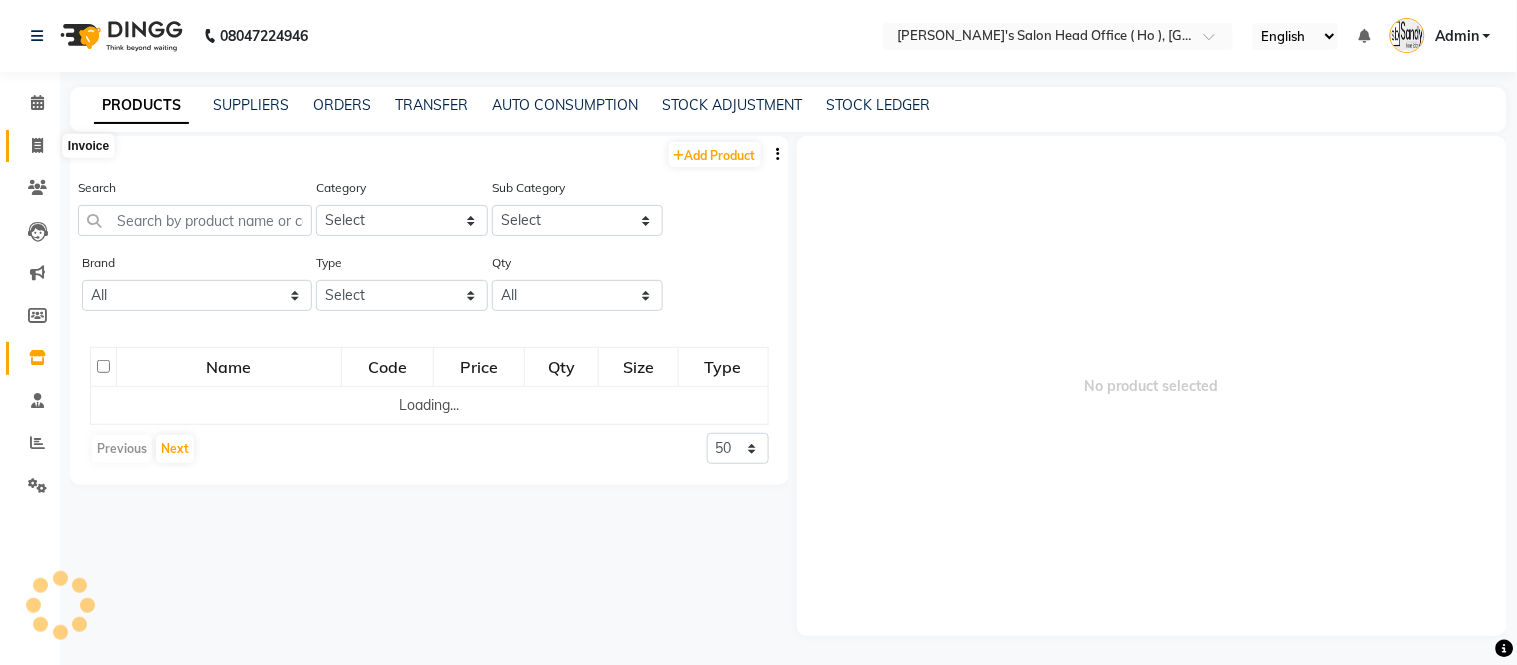 select on "service" 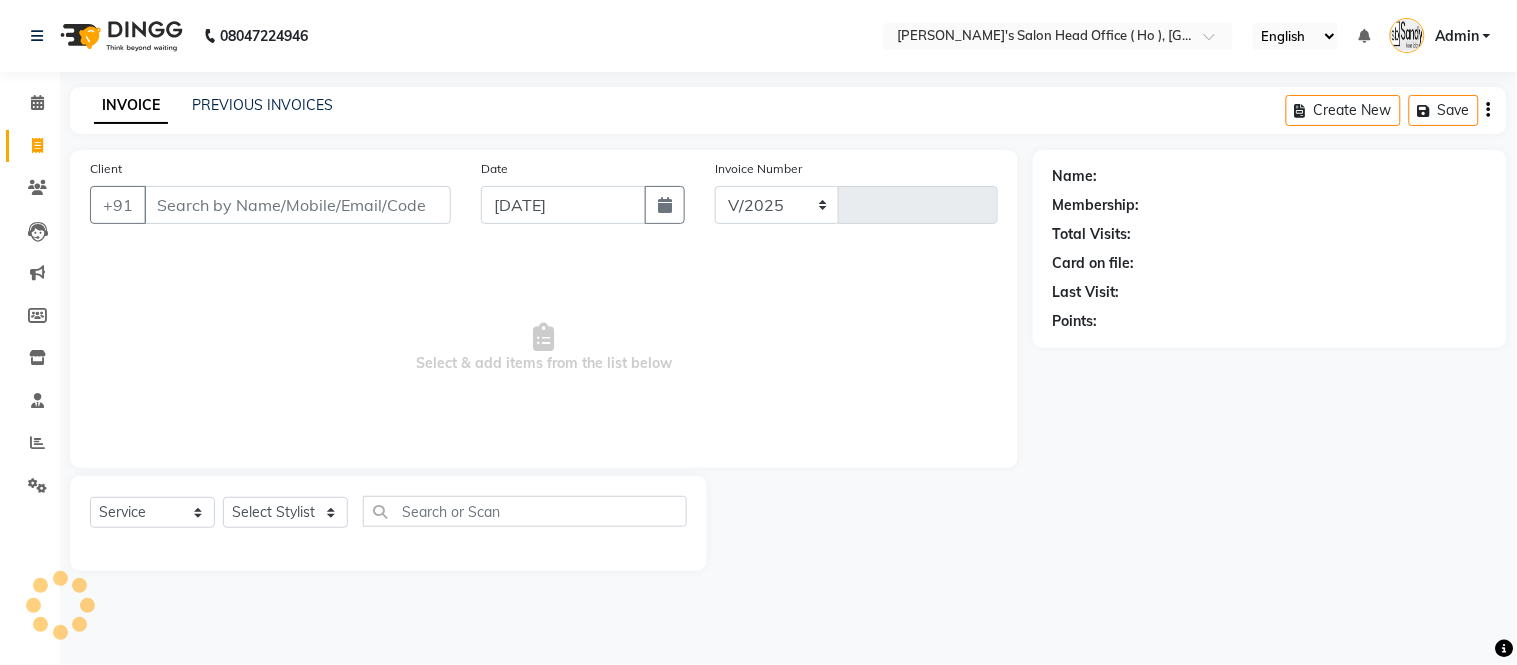 select on "6981" 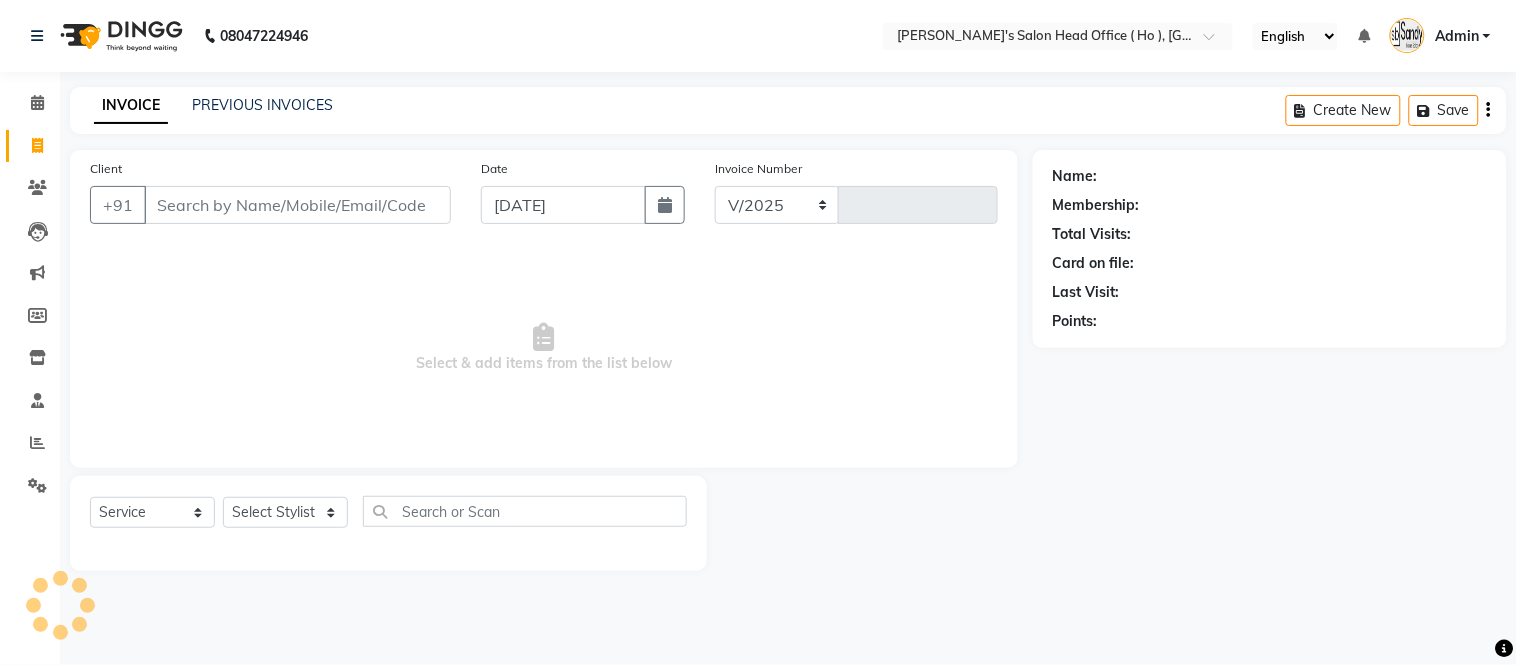 type on "0001" 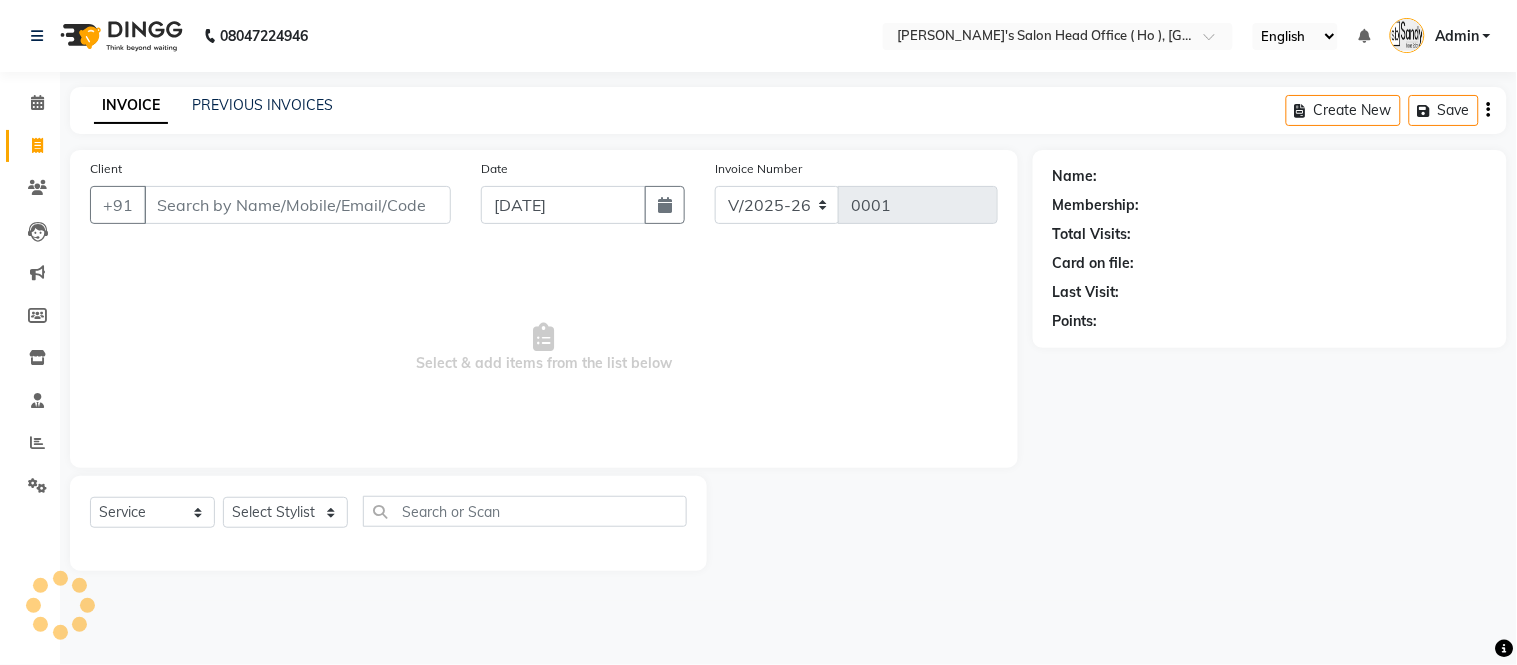 select on "membership" 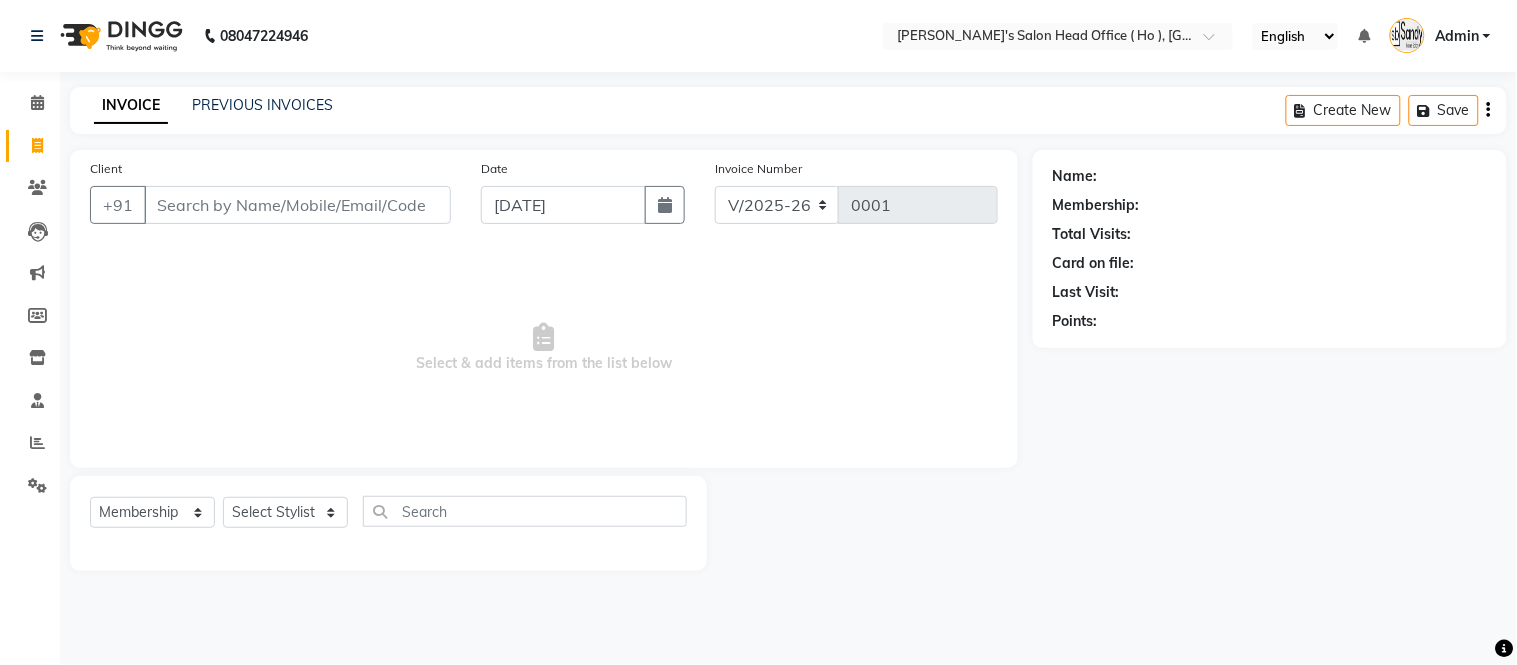 click on "INVOICE PREVIOUS INVOICES Create New   Save" 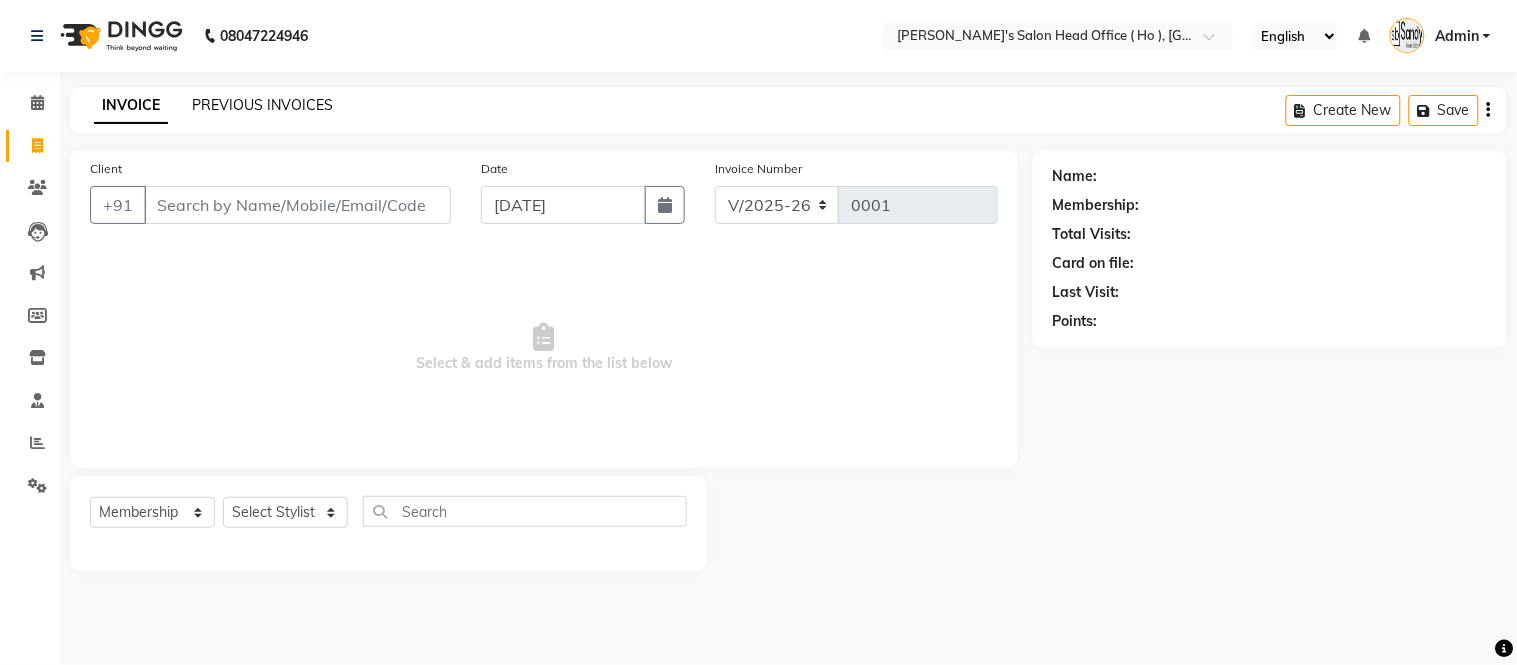 click on "PREVIOUS INVOICES" 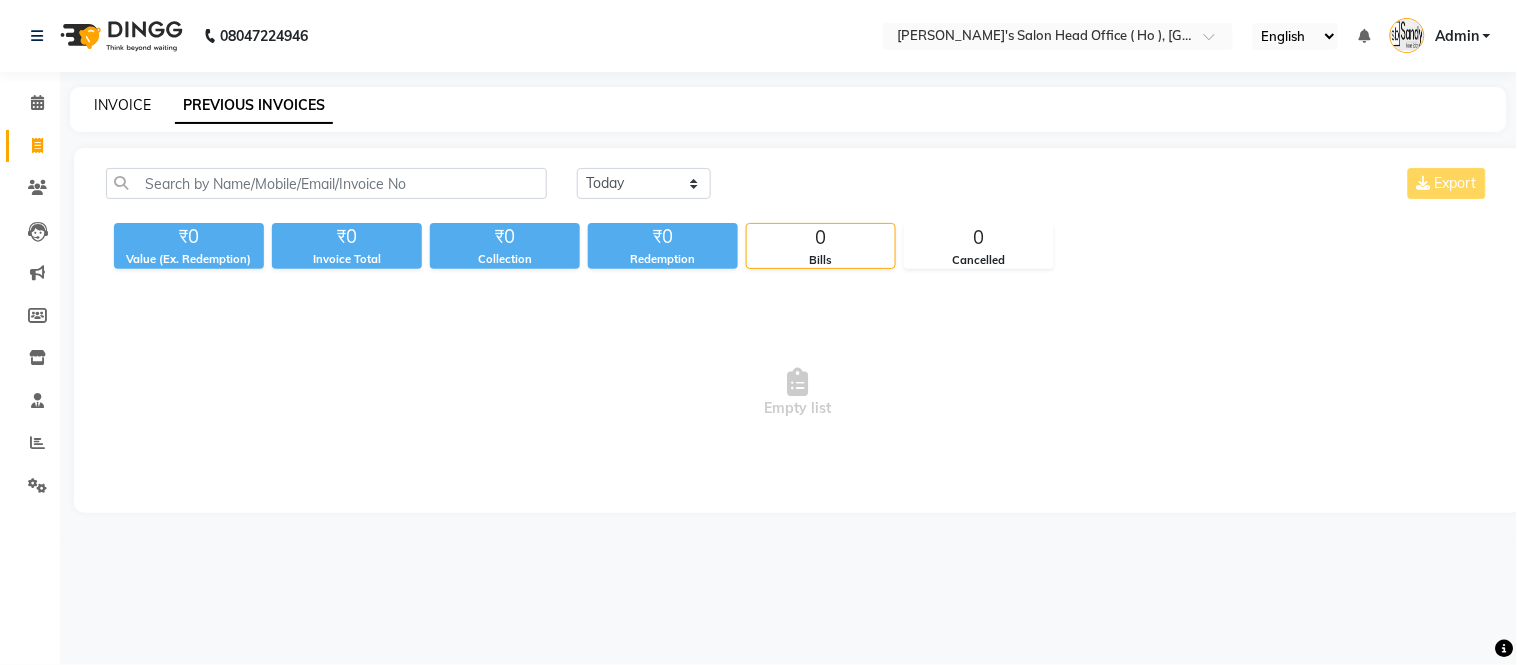 click on "INVOICE" 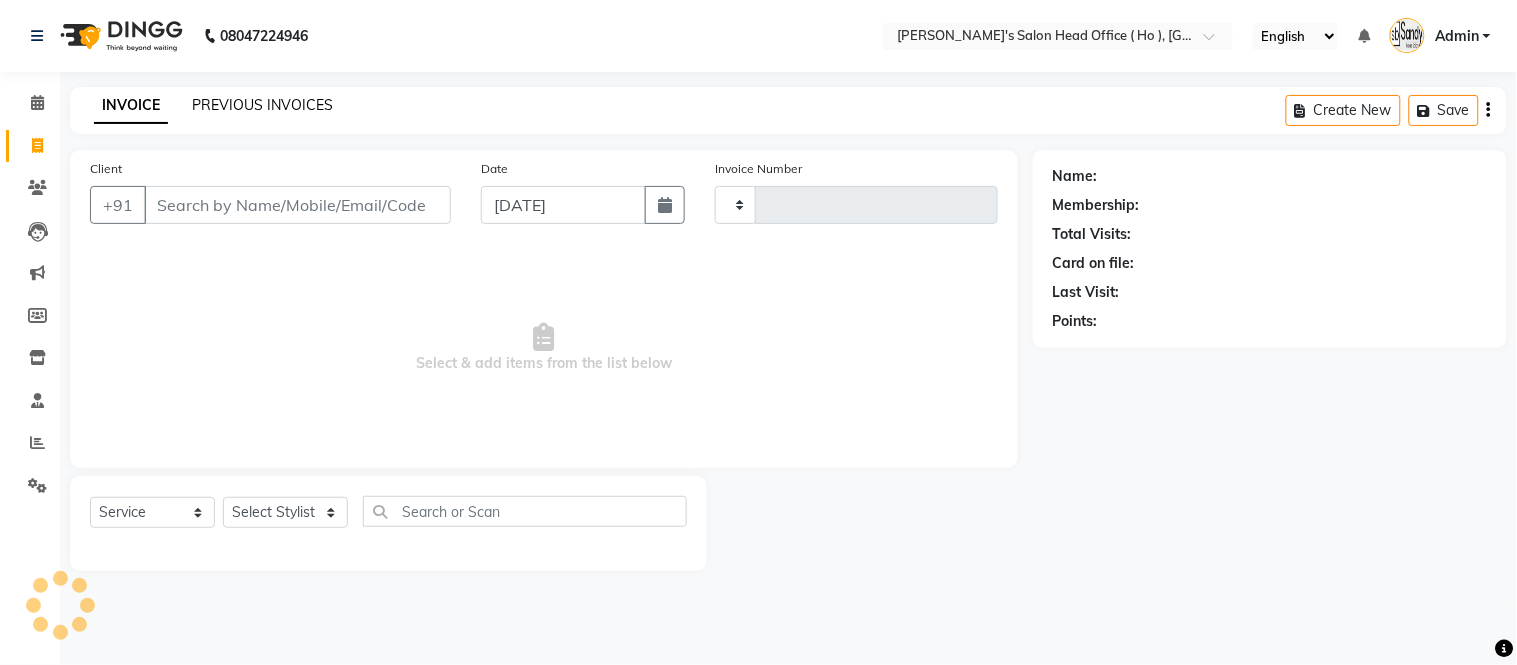 type on "0001" 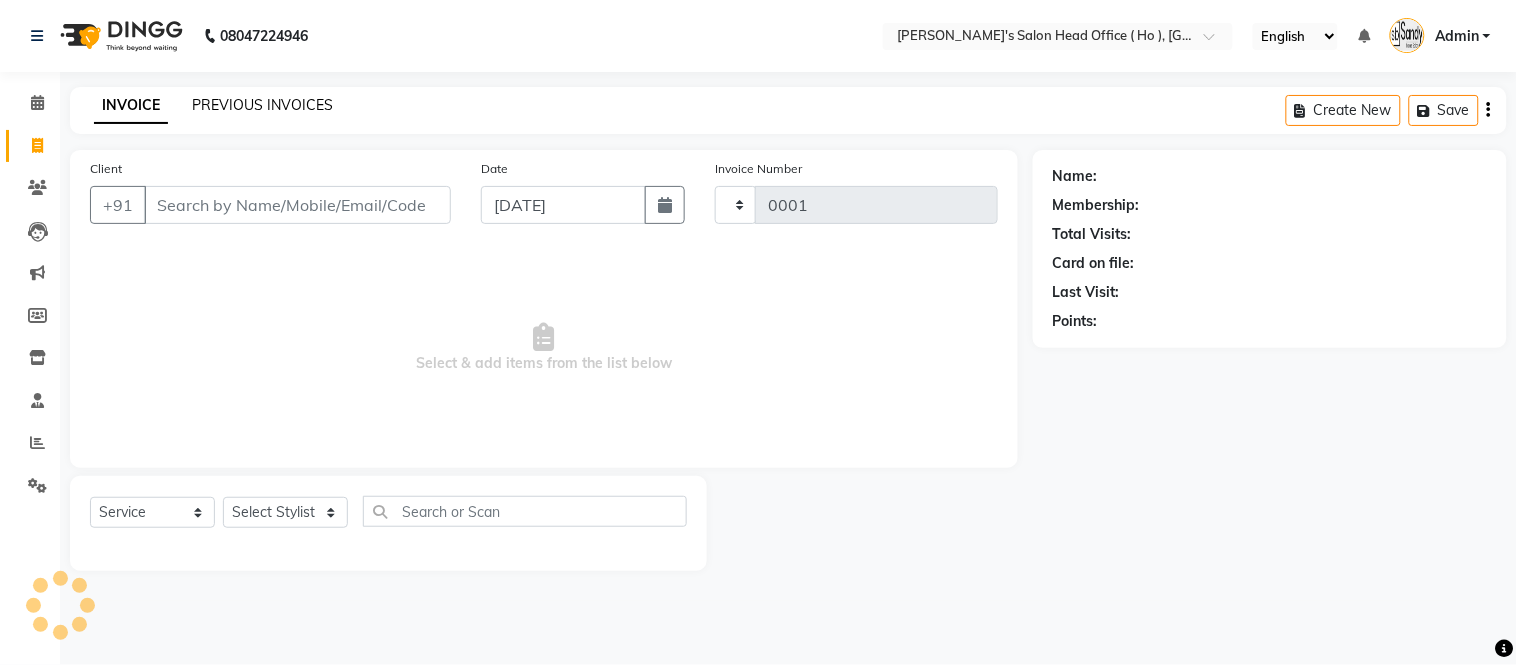 select on "6981" 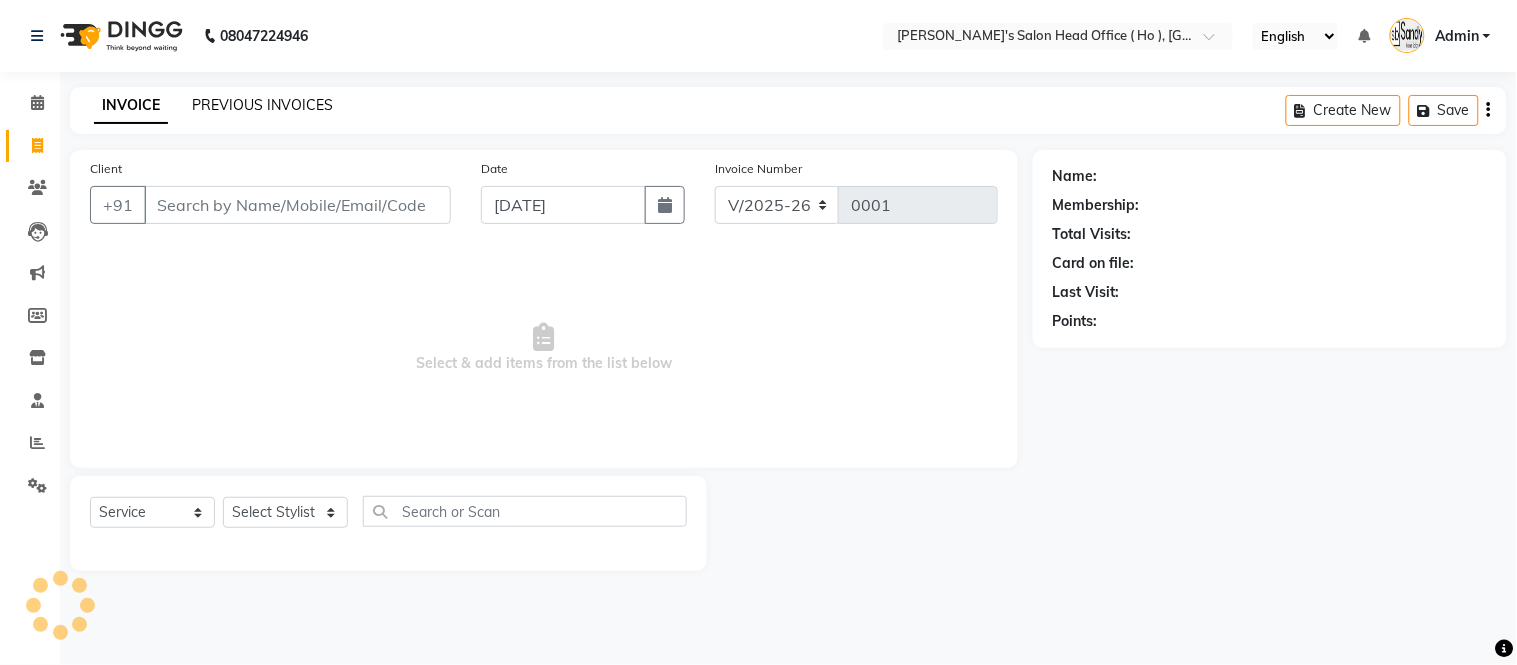 click on "PREVIOUS INVOICES" 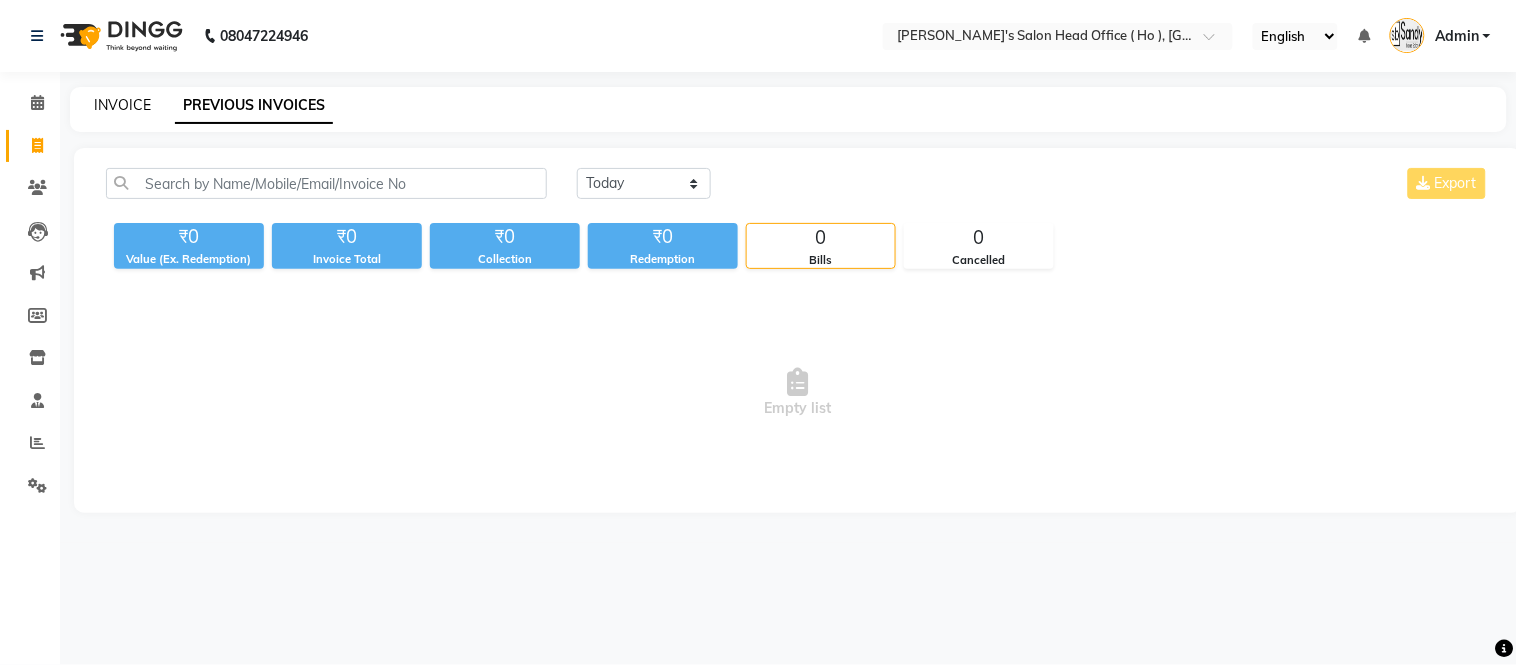 click on "INVOICE" 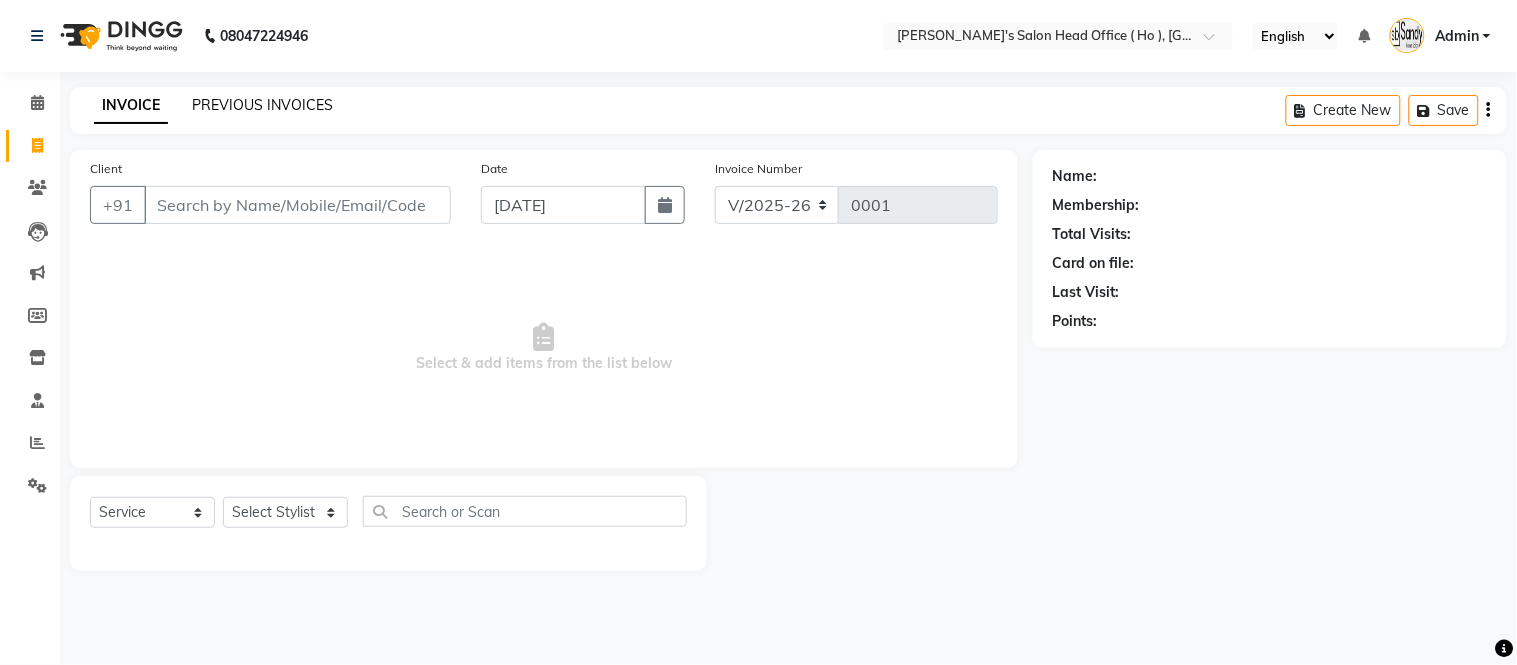 click on "PREVIOUS INVOICES" 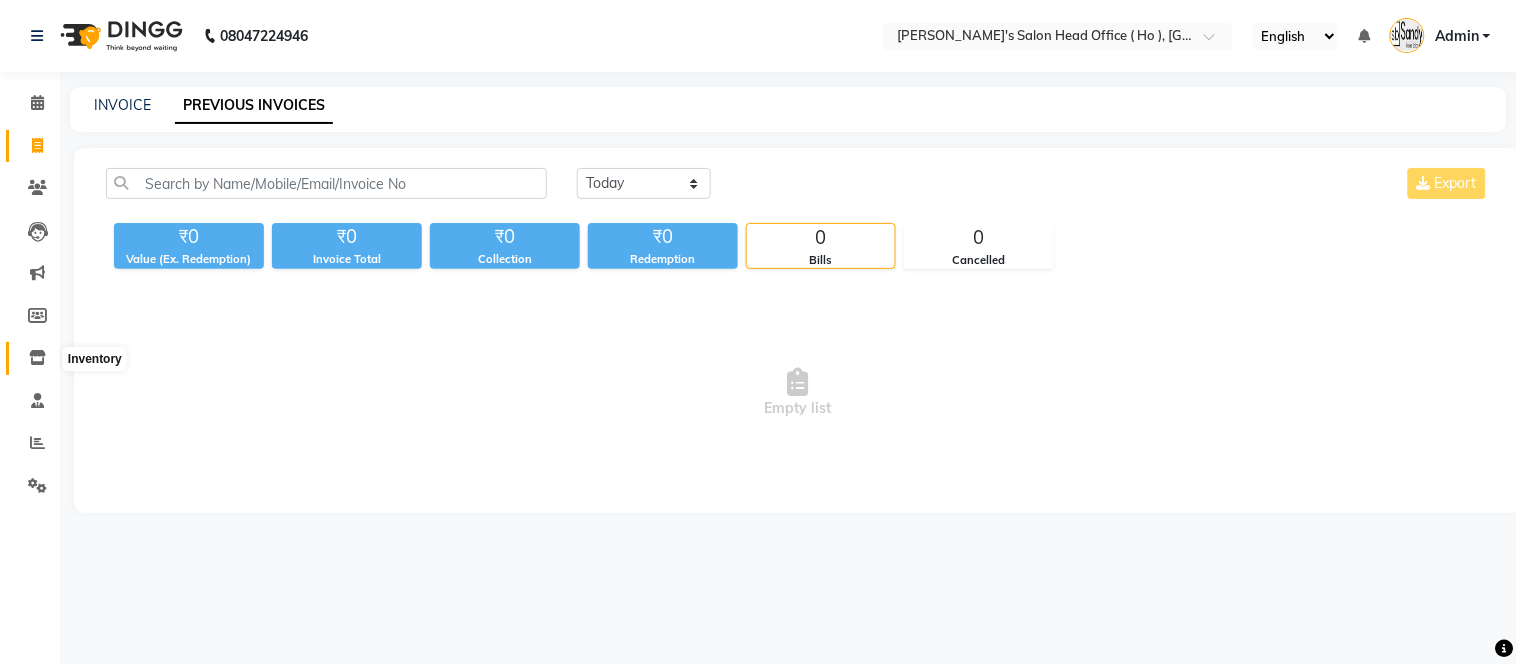 click 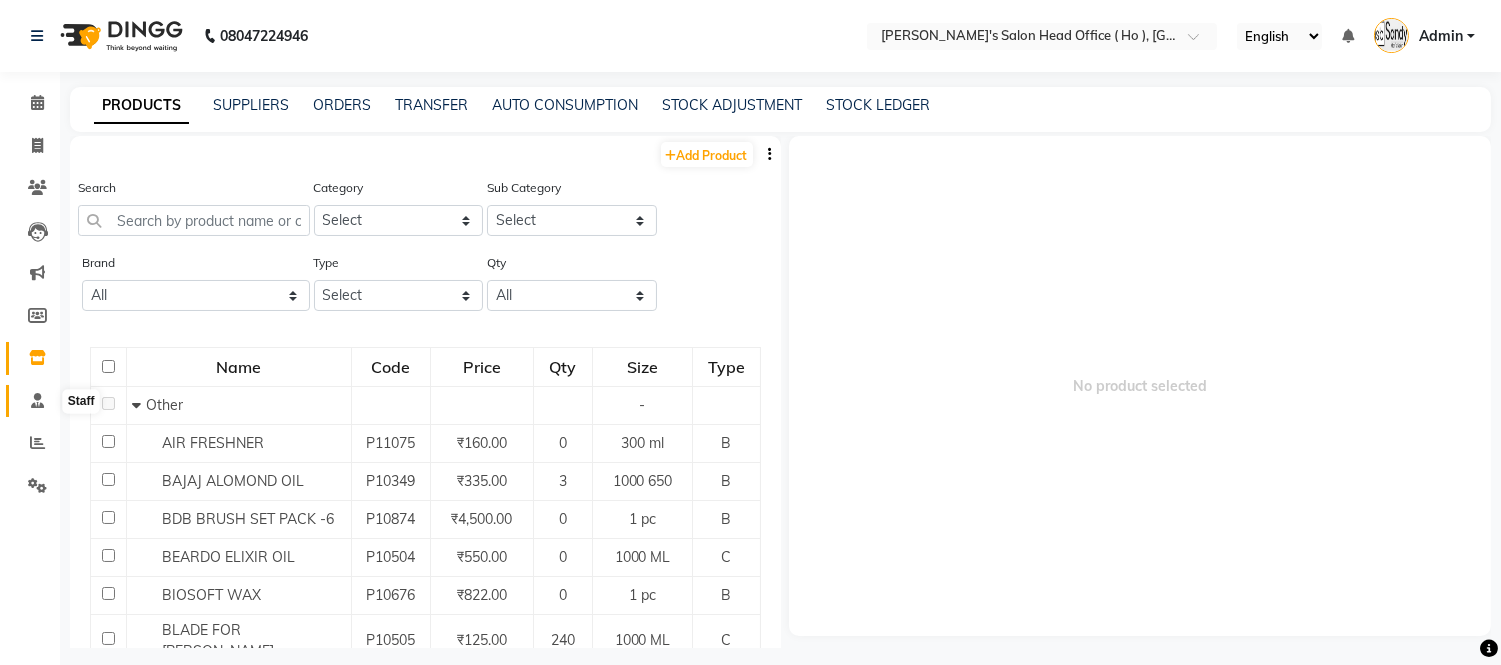 click 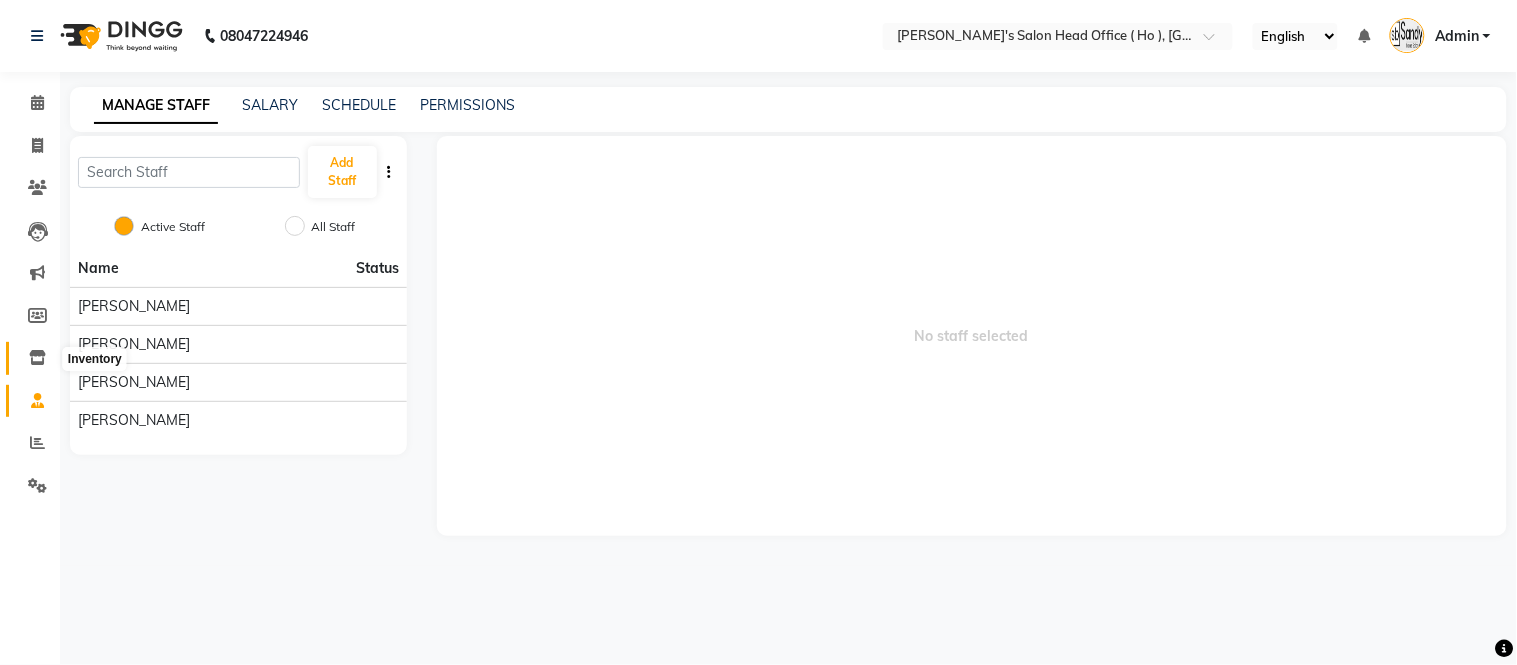 click 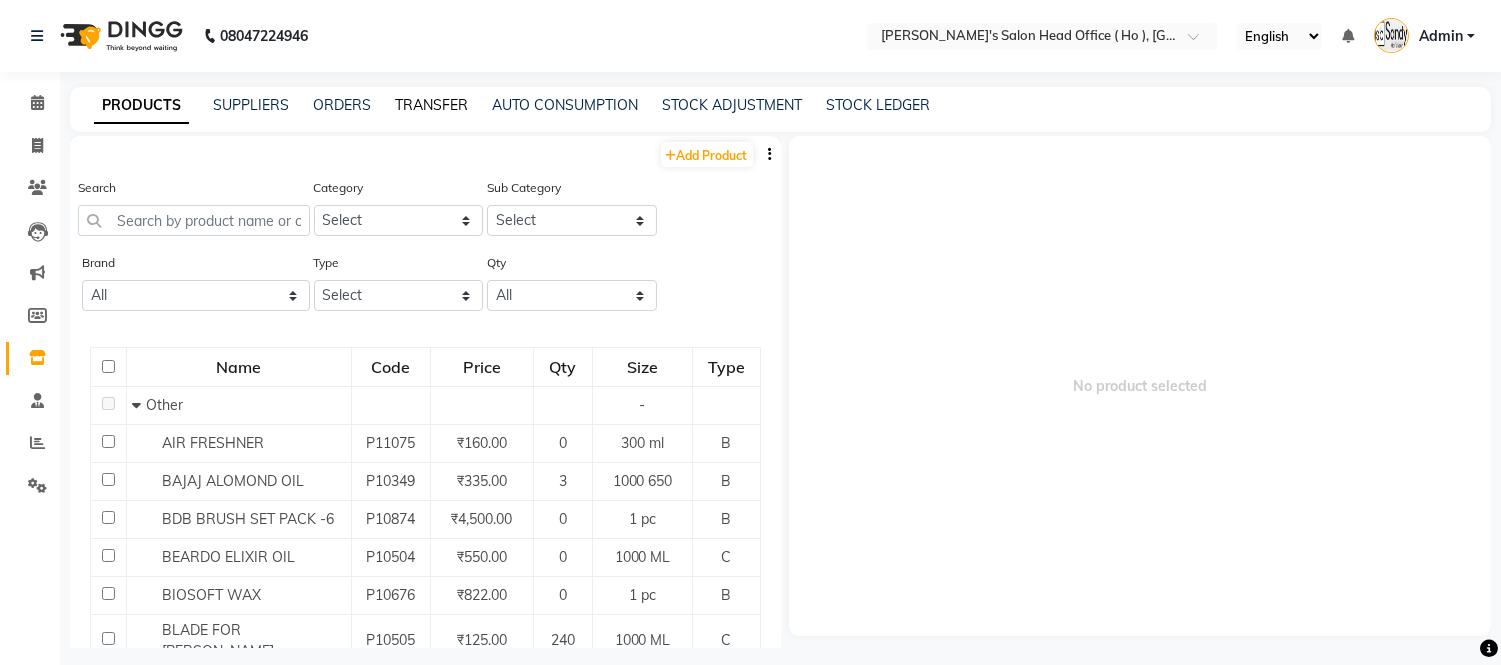 click on "TRANSFER" 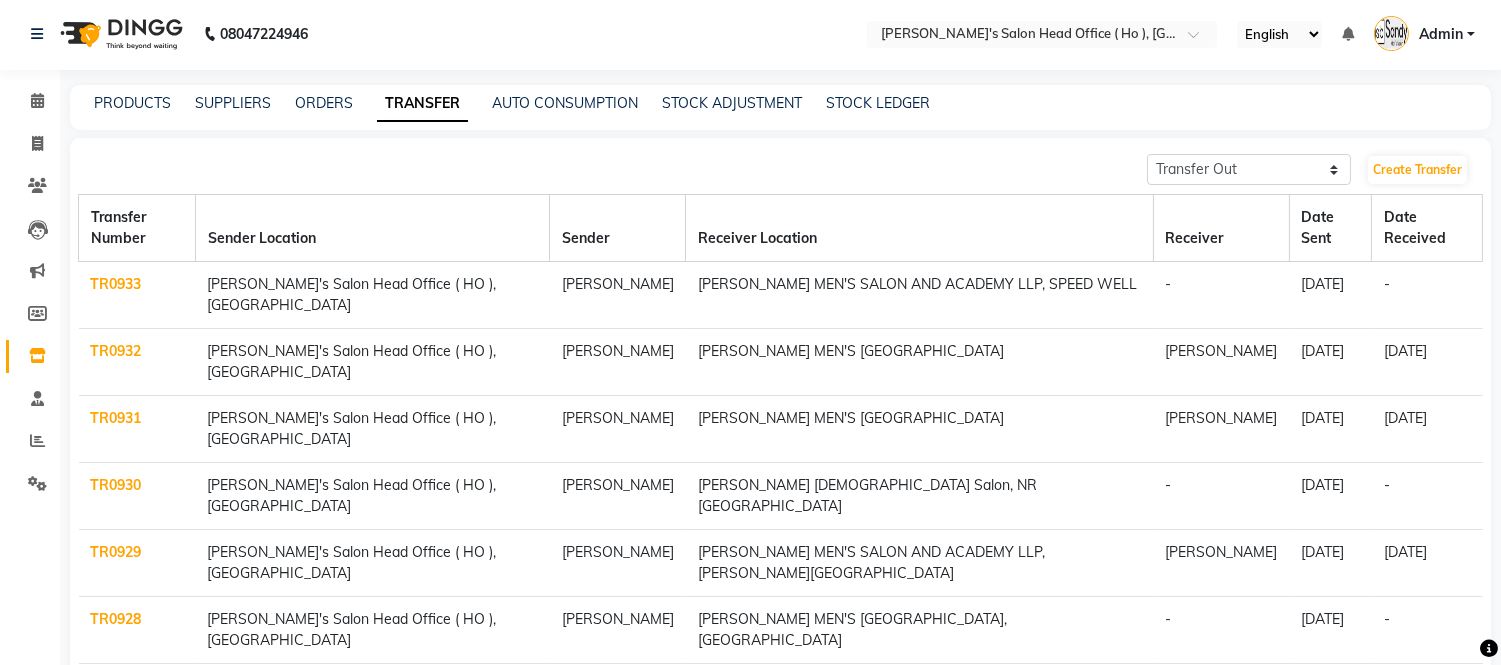 scroll, scrollTop: 0, scrollLeft: 0, axis: both 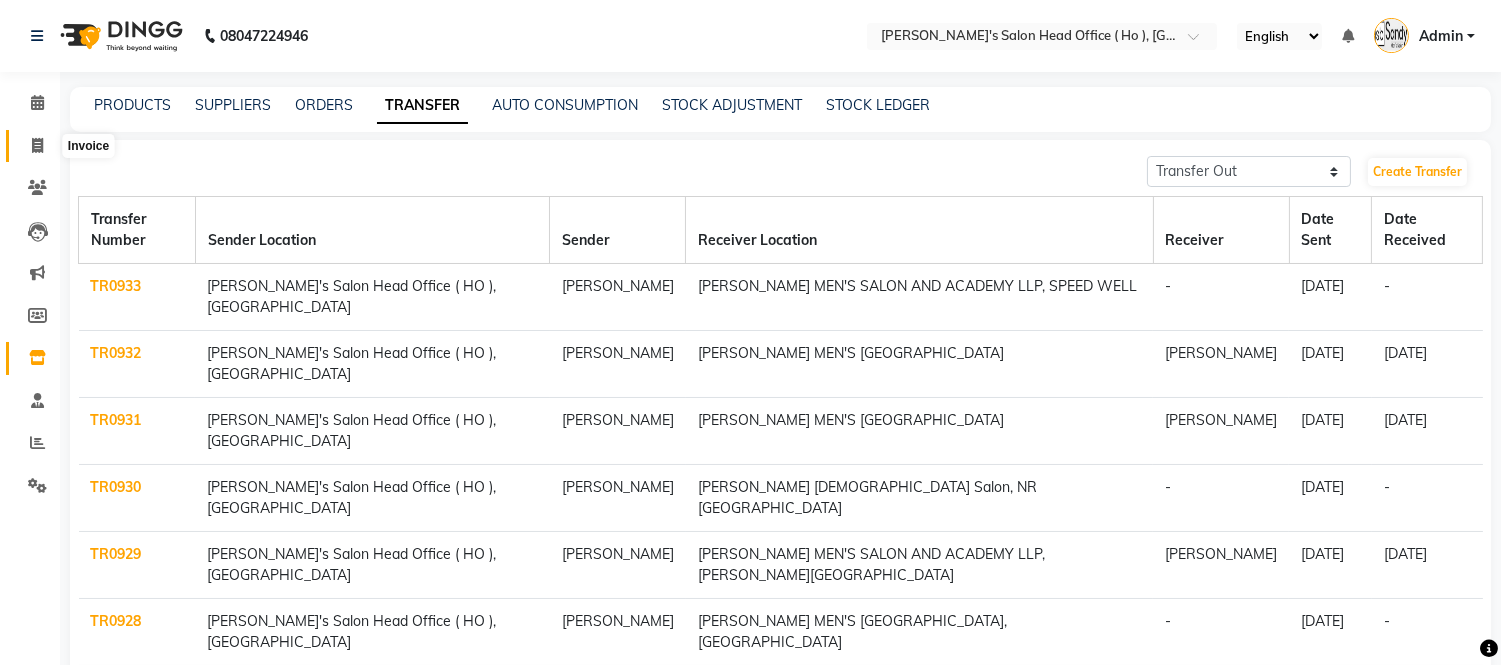 click 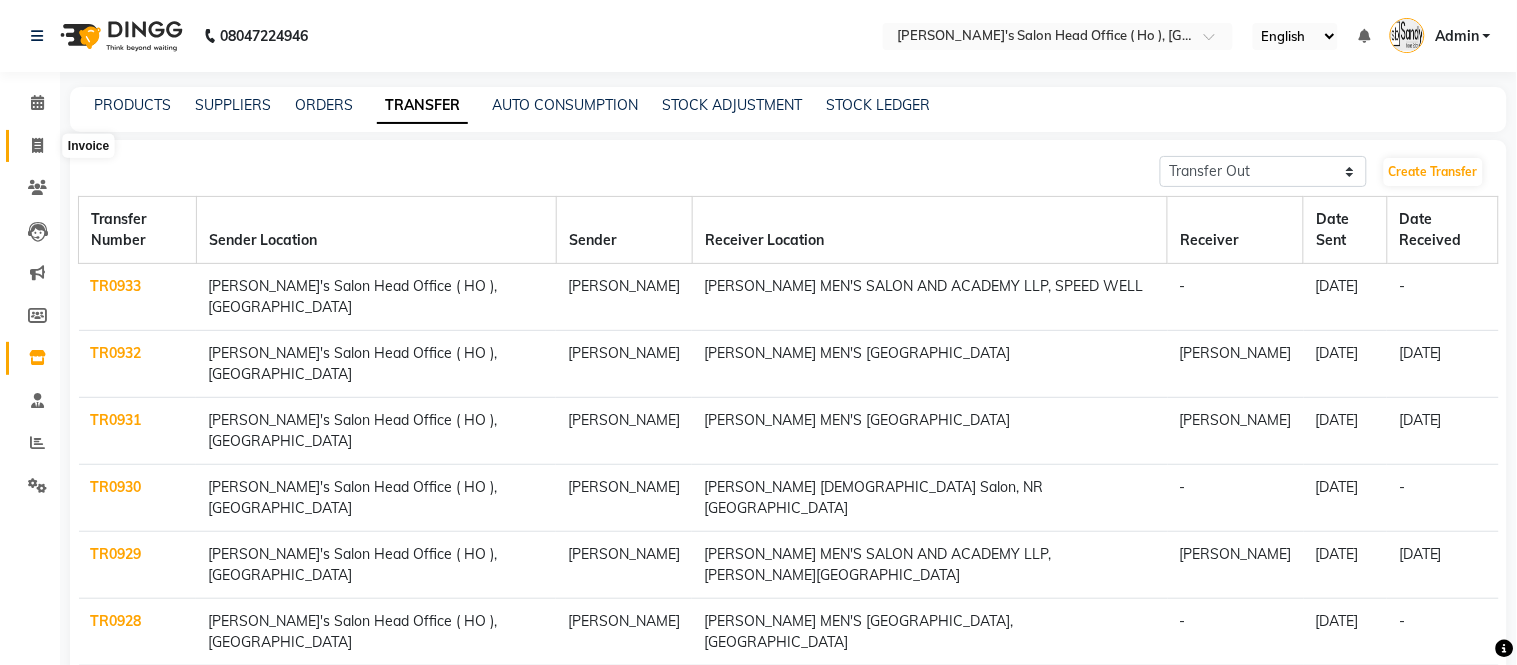 select on "service" 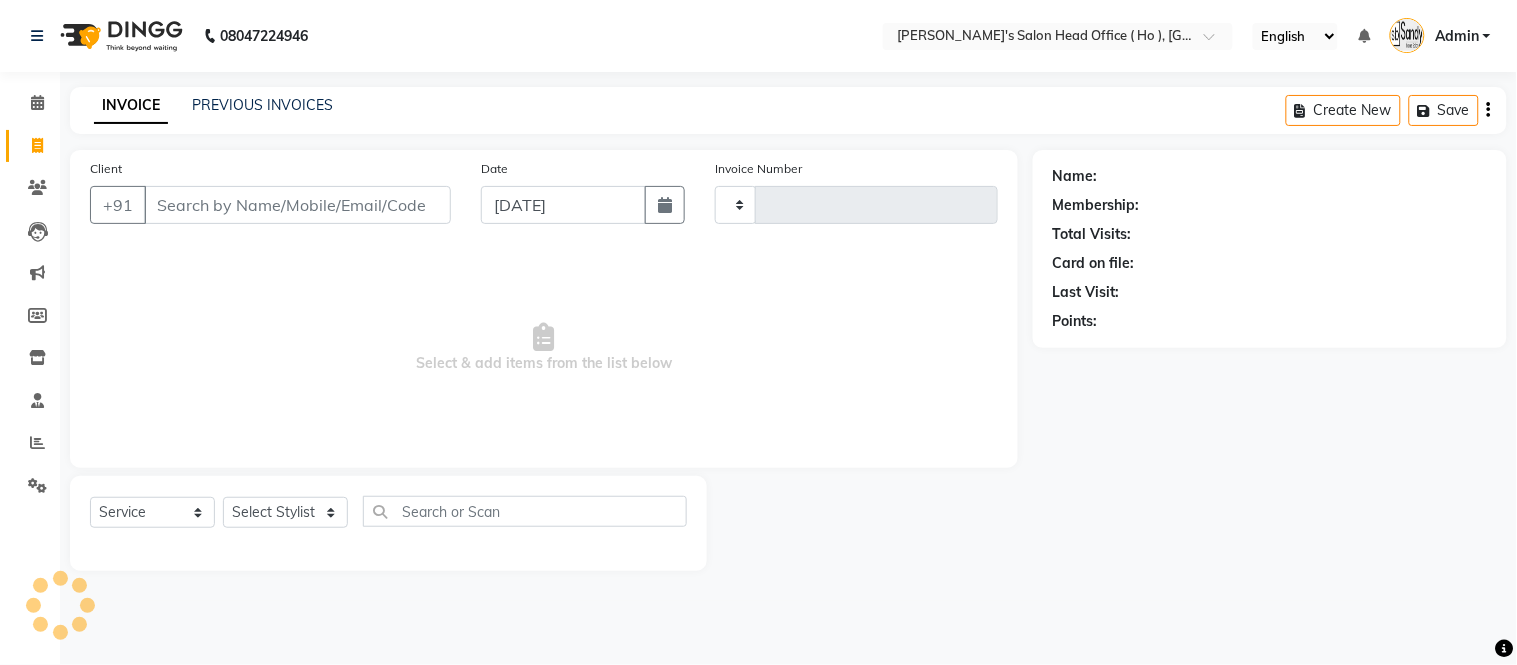type on "0001" 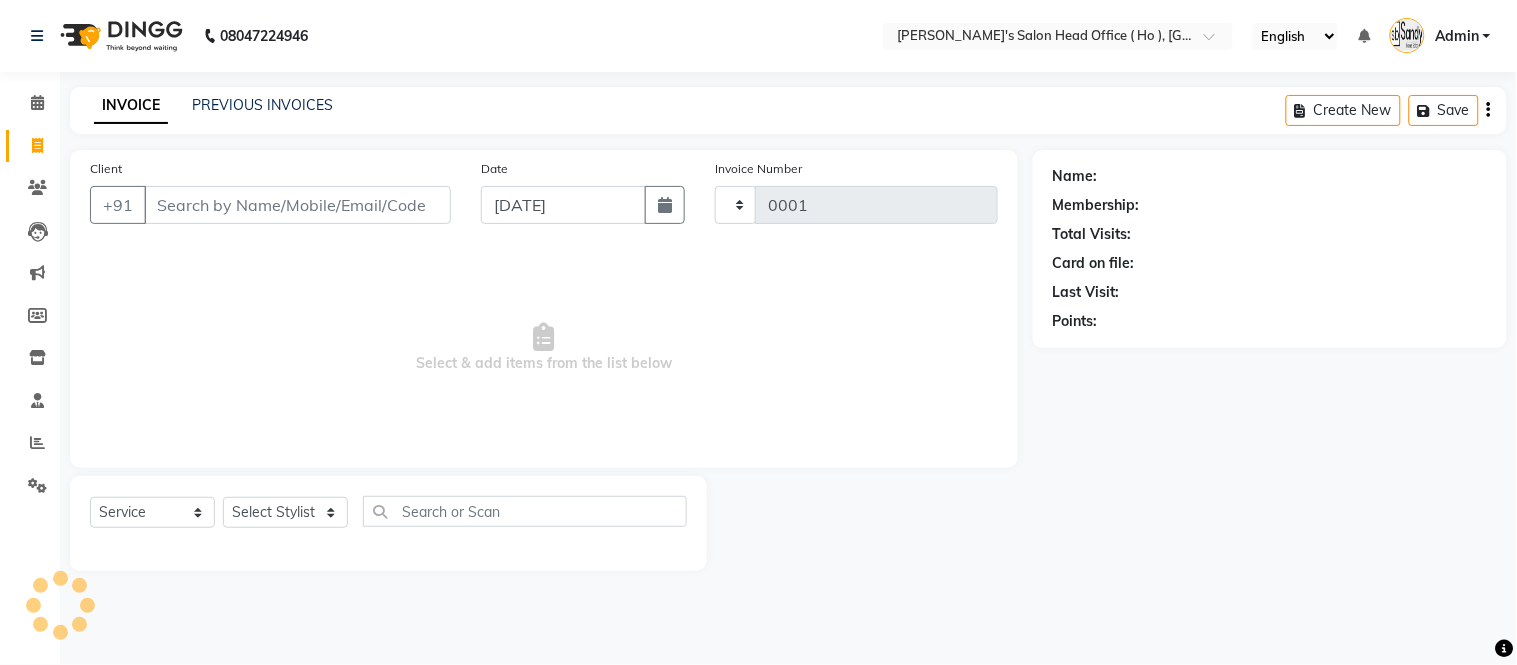 select on "6981" 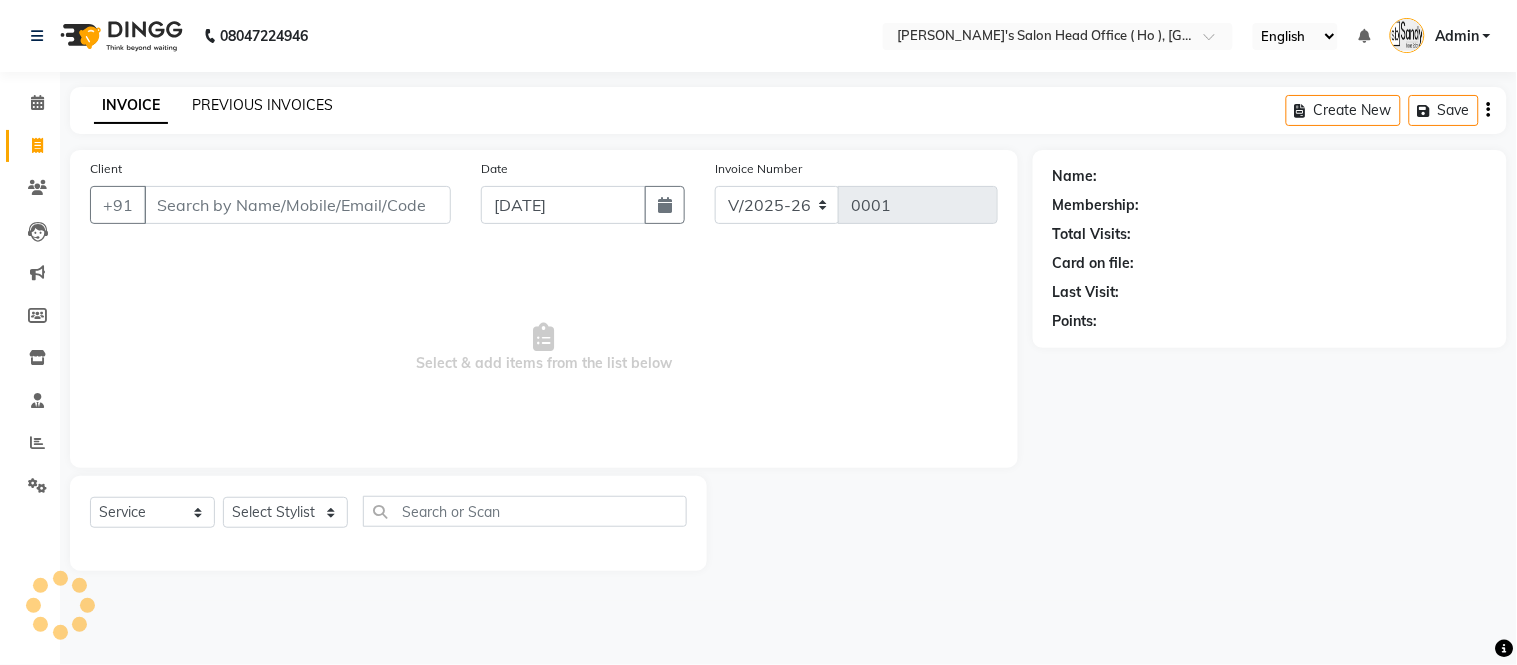 click on "PREVIOUS INVOICES" 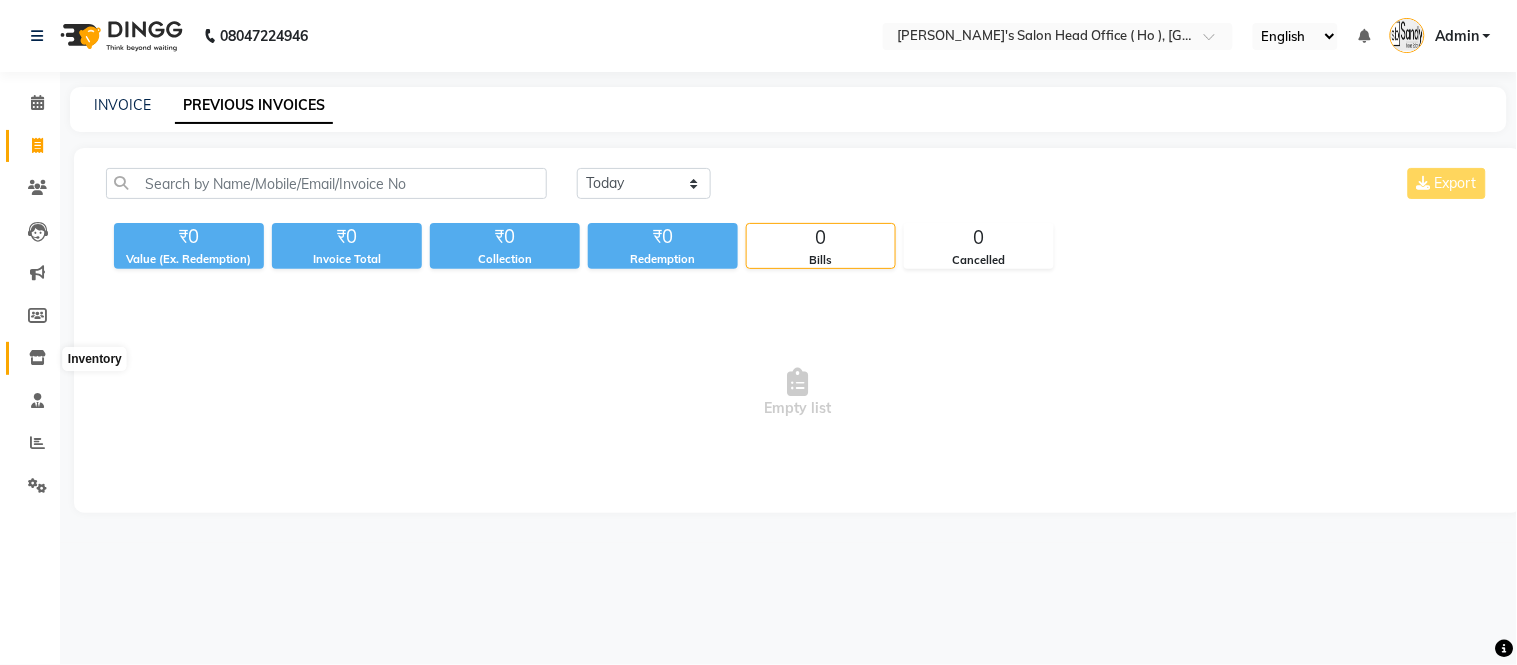 click 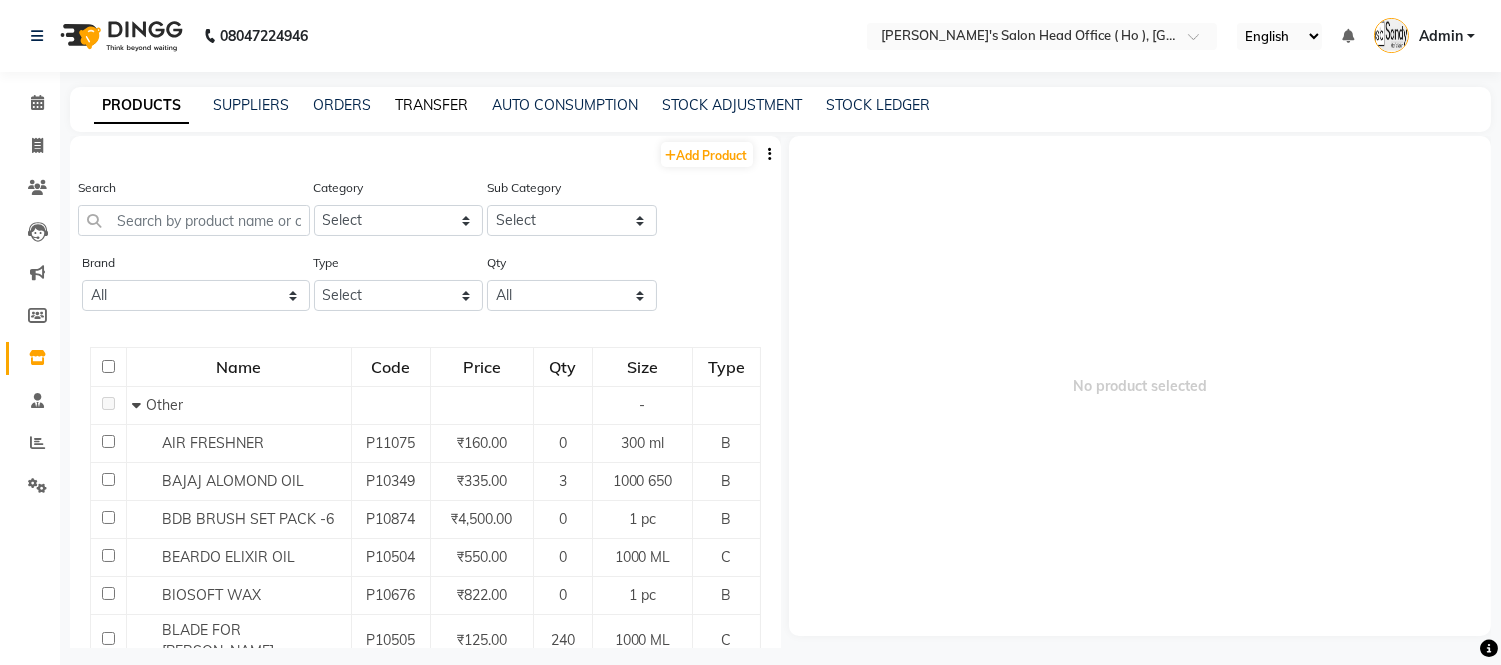 click on "TRANSFER" 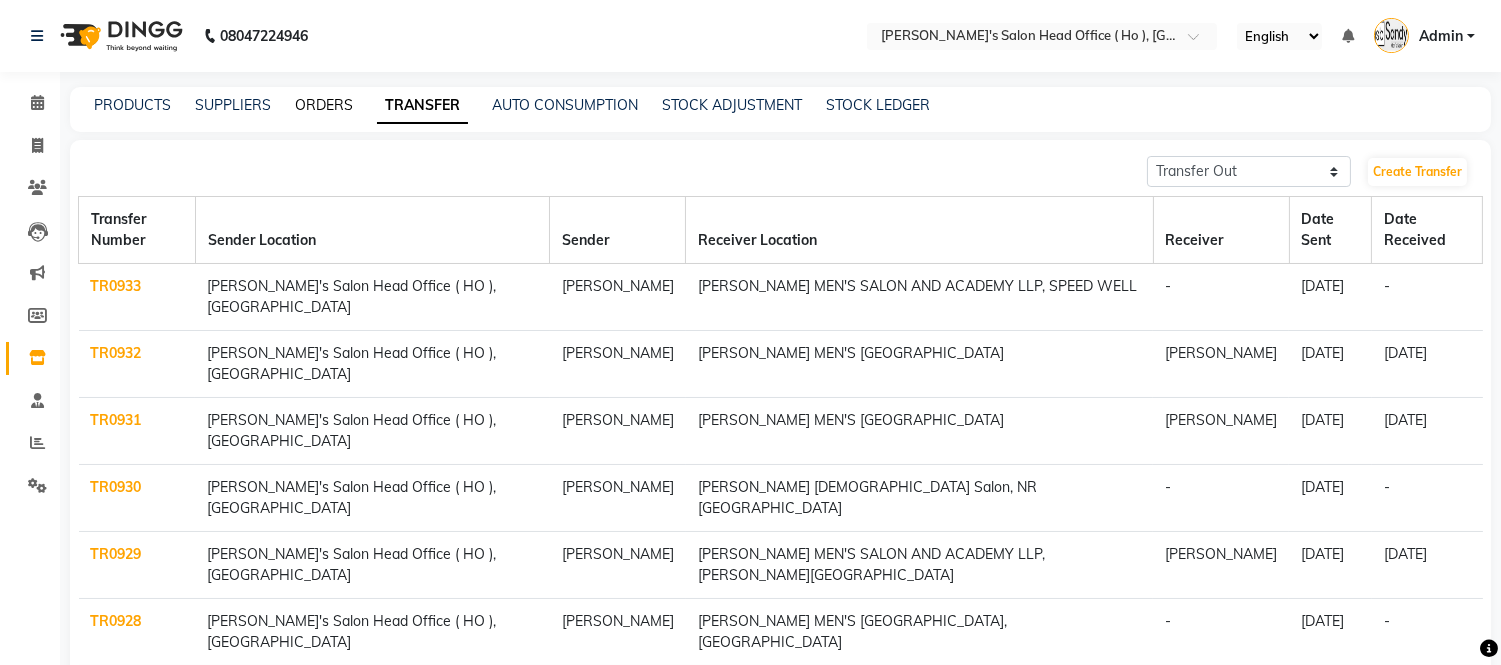 click on "ORDERS" 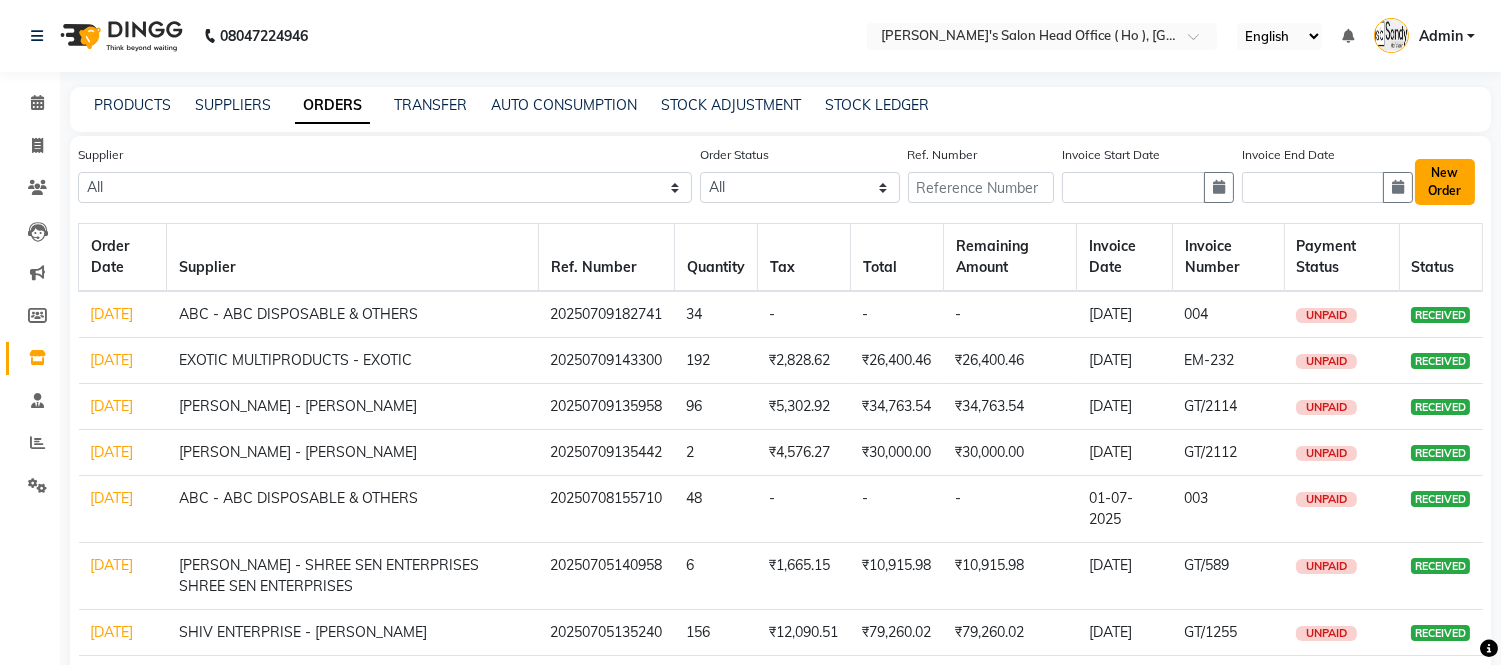 click on "New Order" 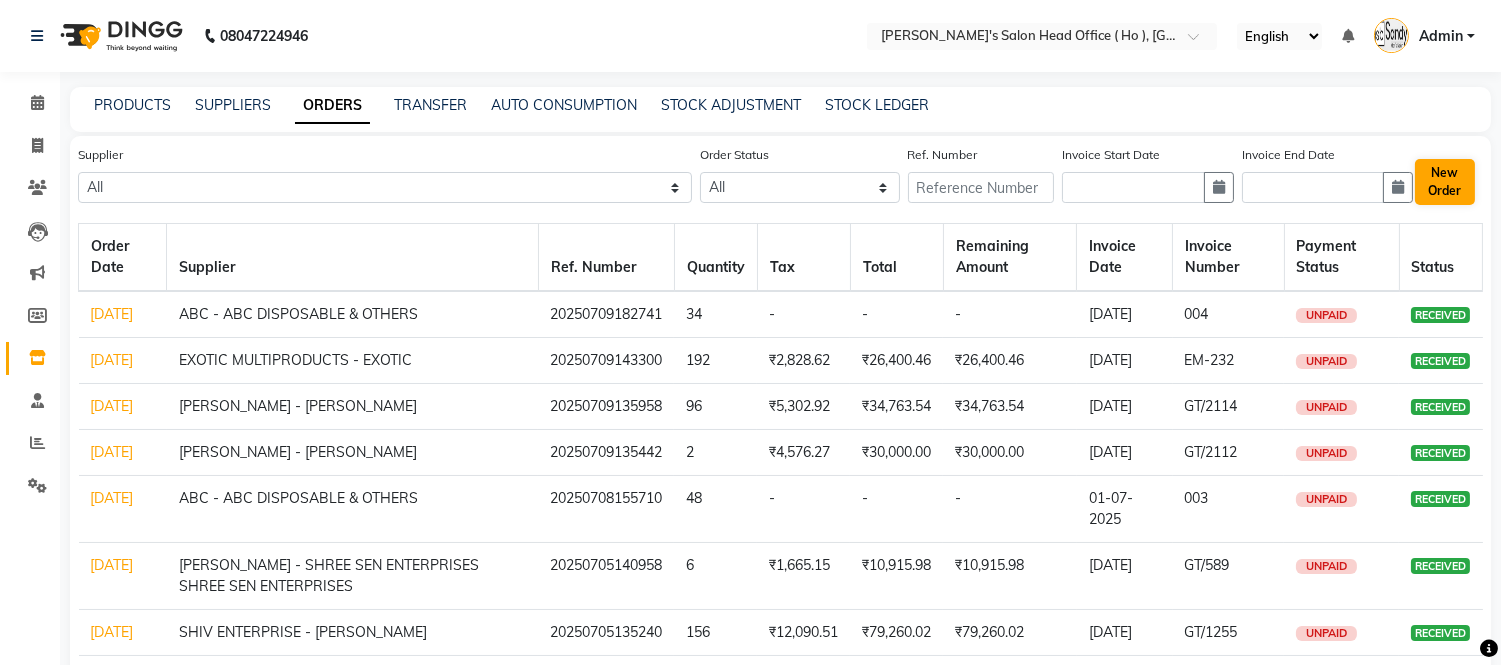 select on "true" 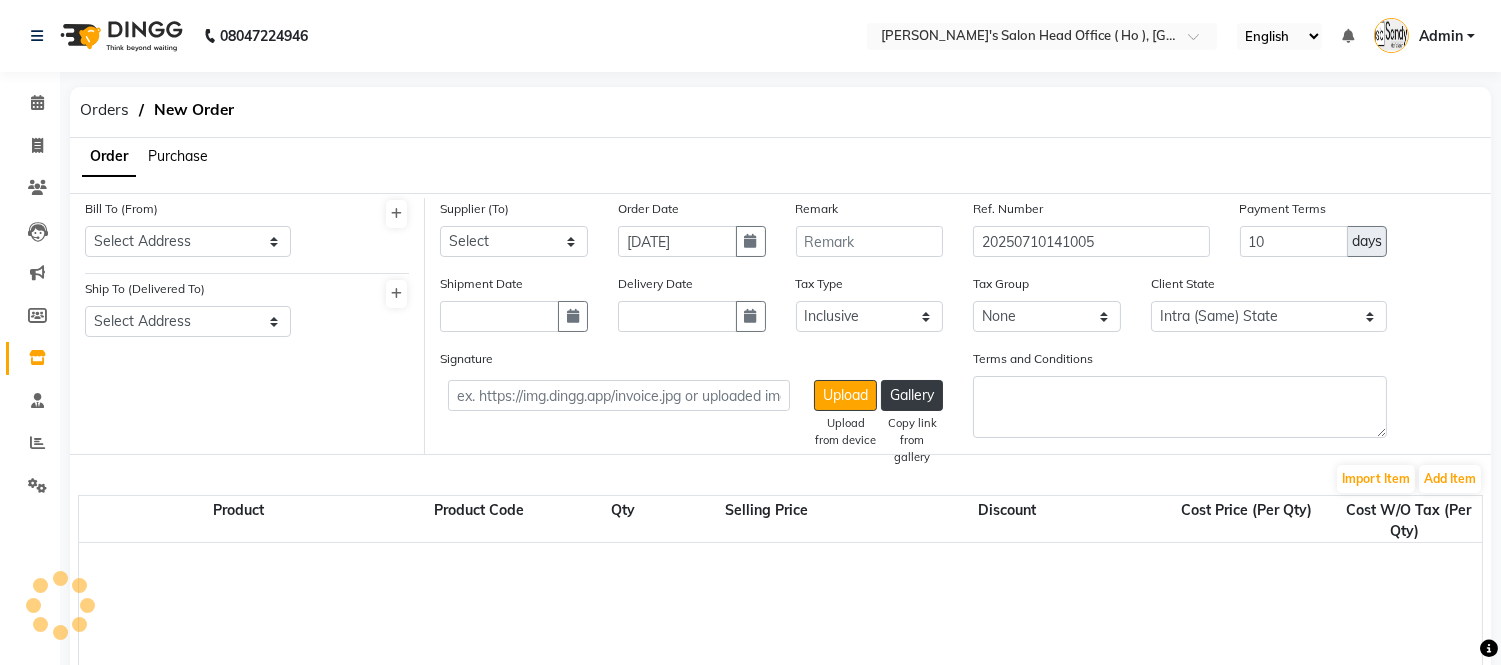 select on "3195" 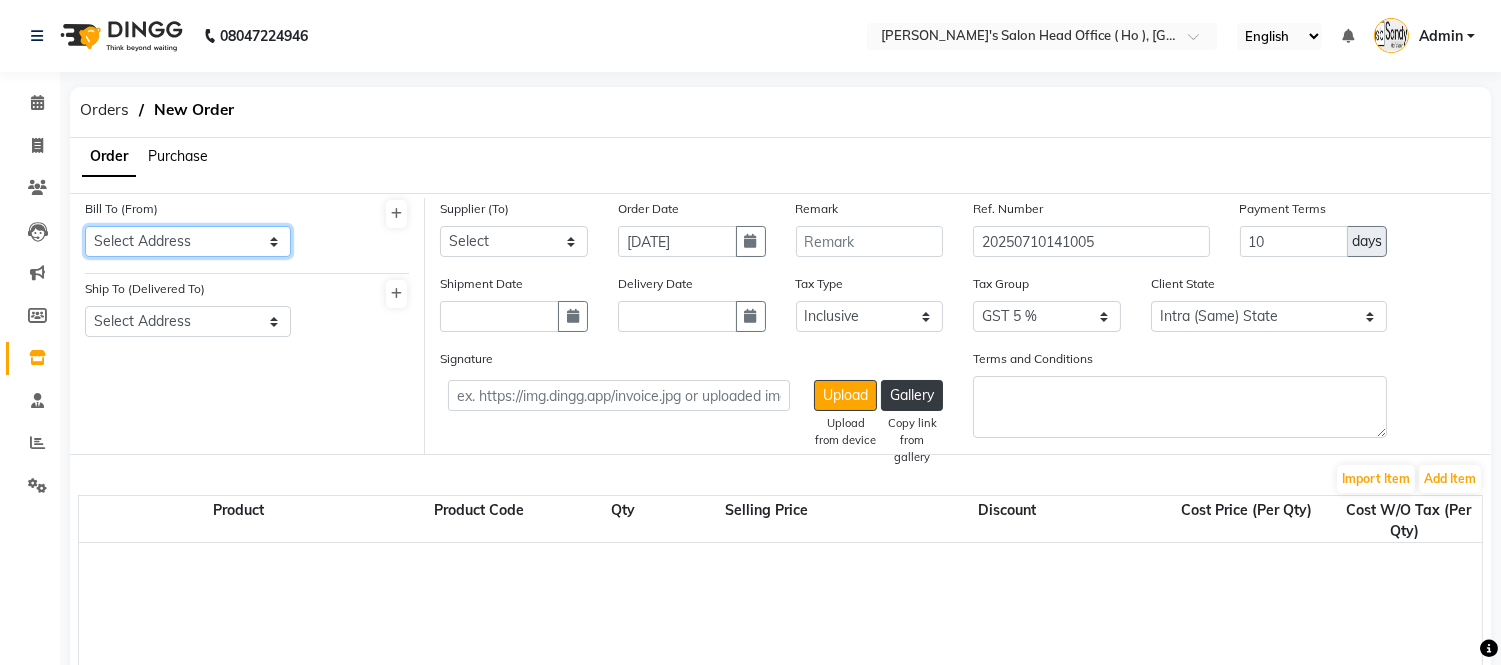 click on "Select Address  RAJKOT" 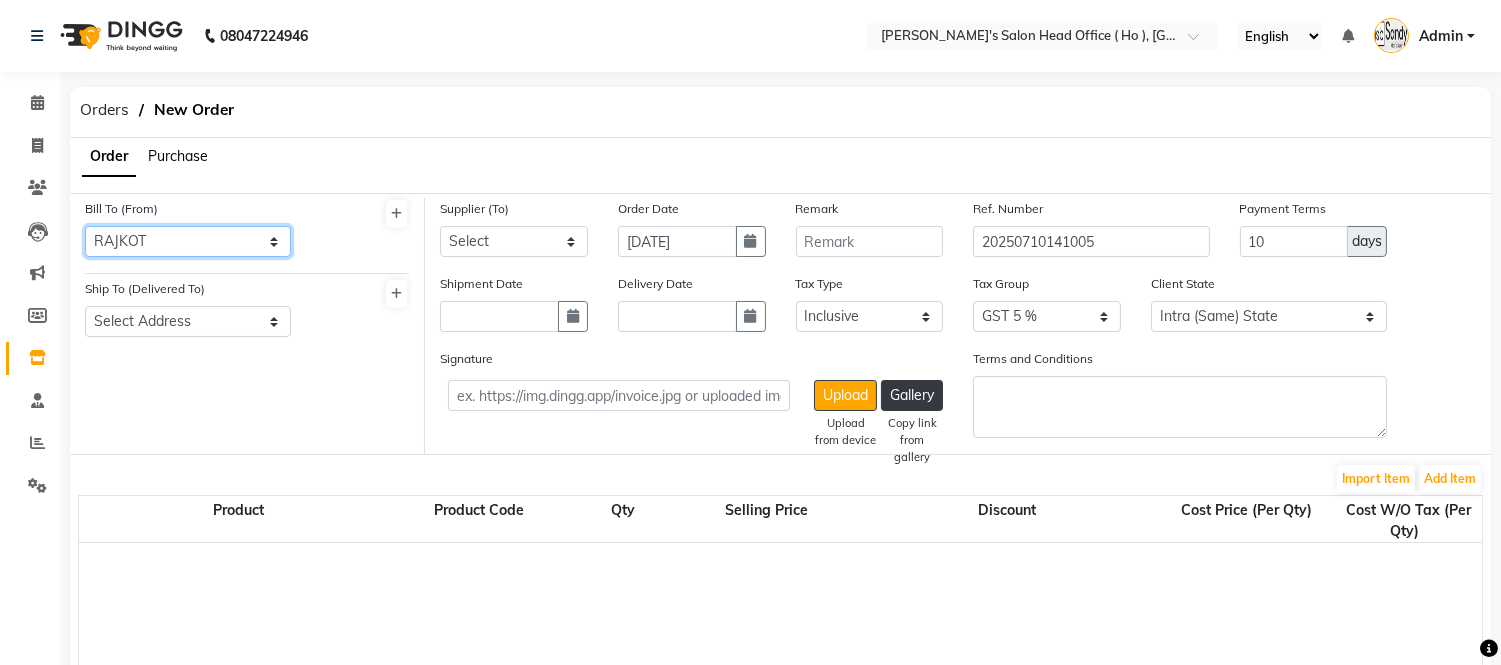 click on "Select Address  RAJKOT" 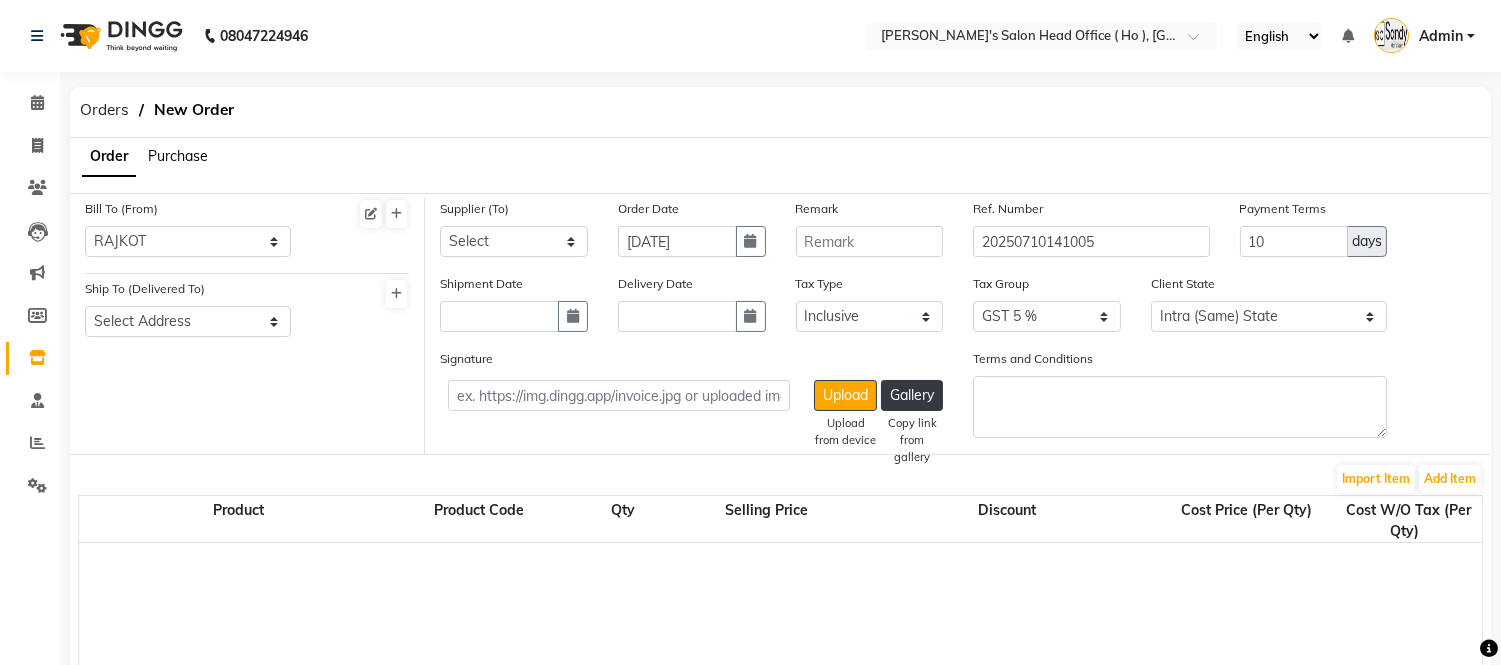 click on "Purchase" 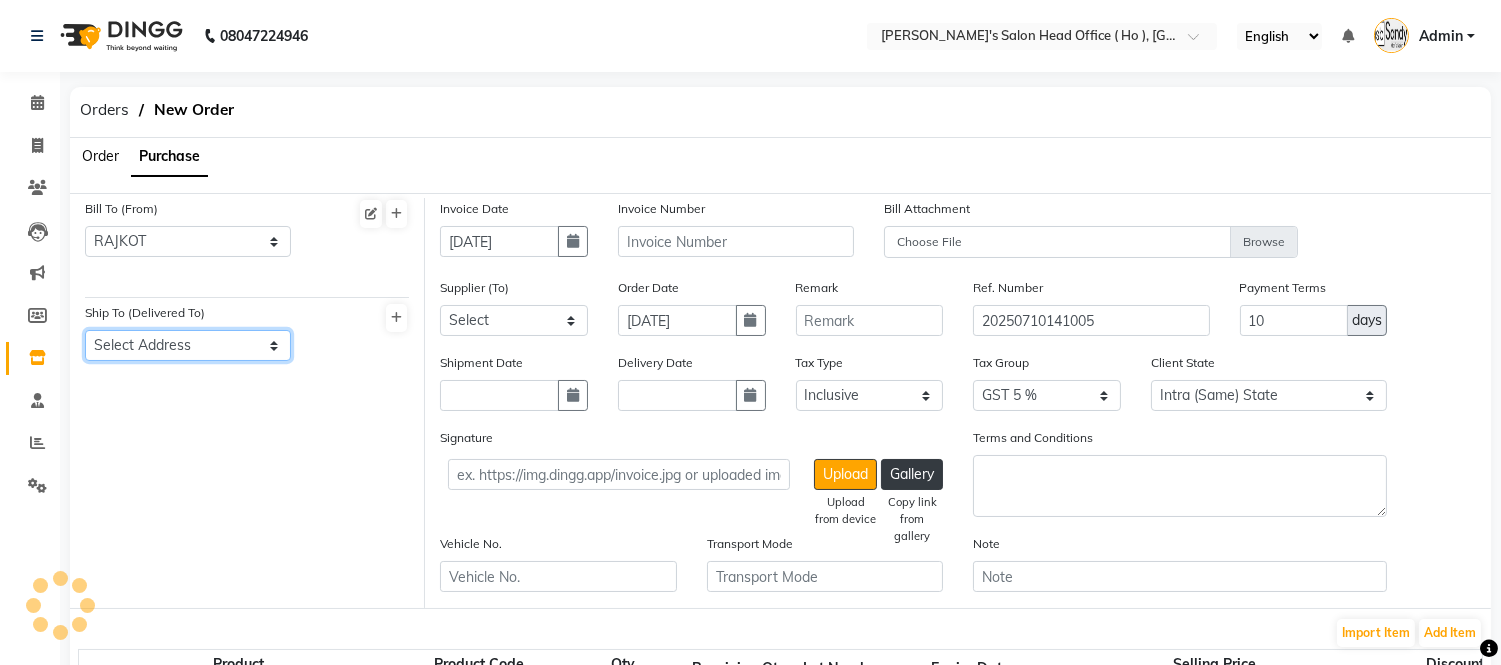 click on "Select Address  RAJKOT" 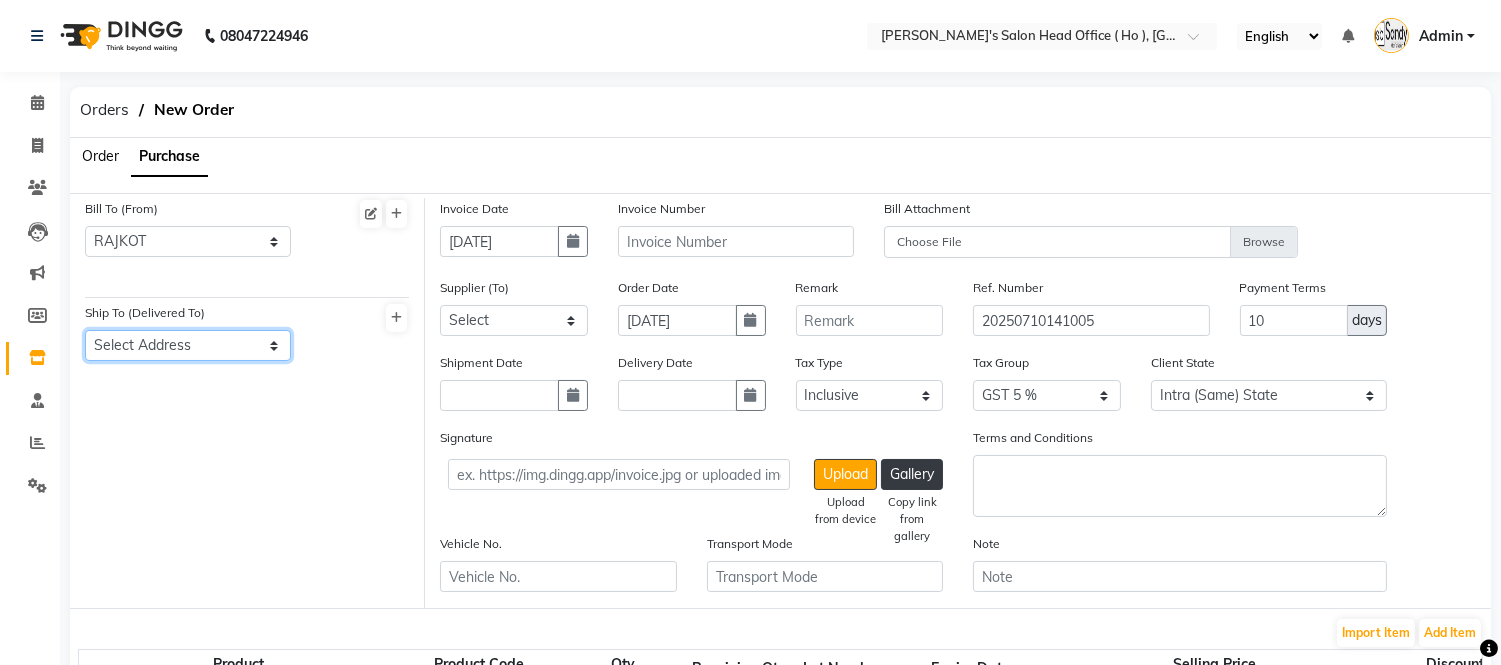 select on "1133" 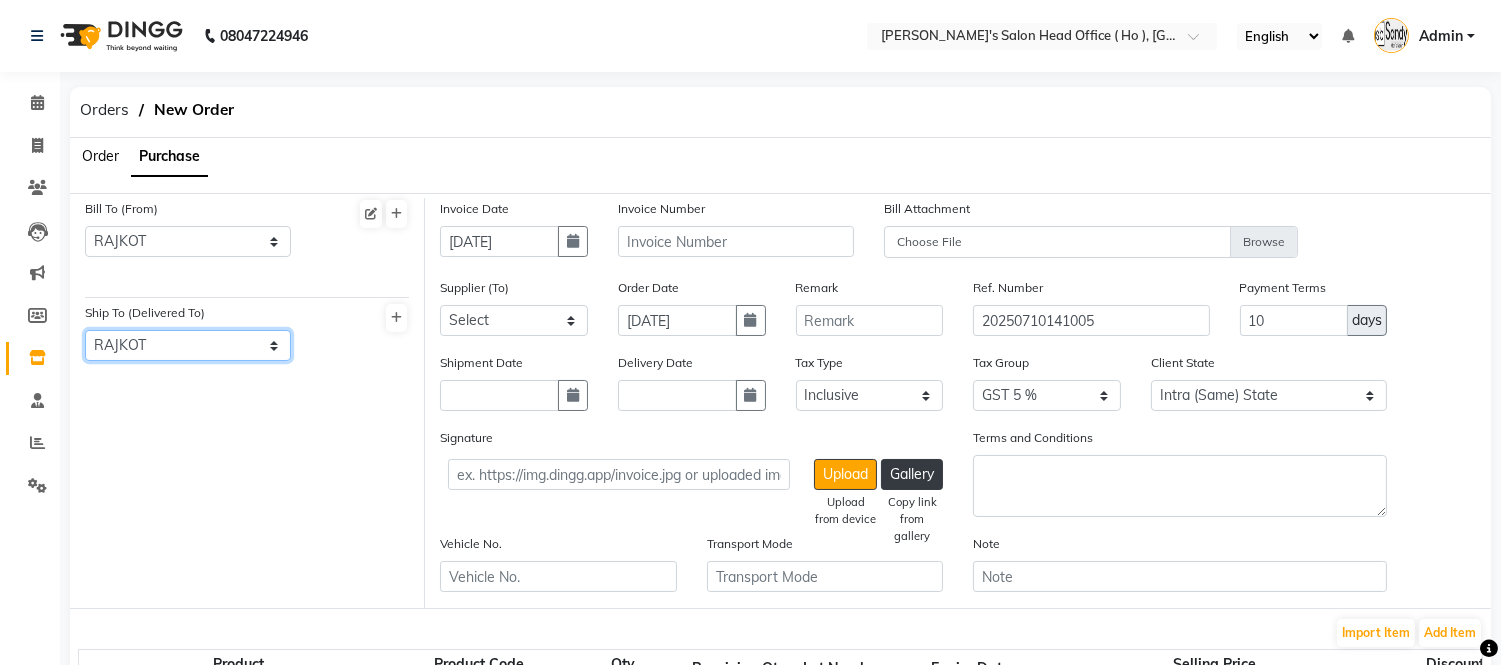 click on "Select Address  RAJKOT" 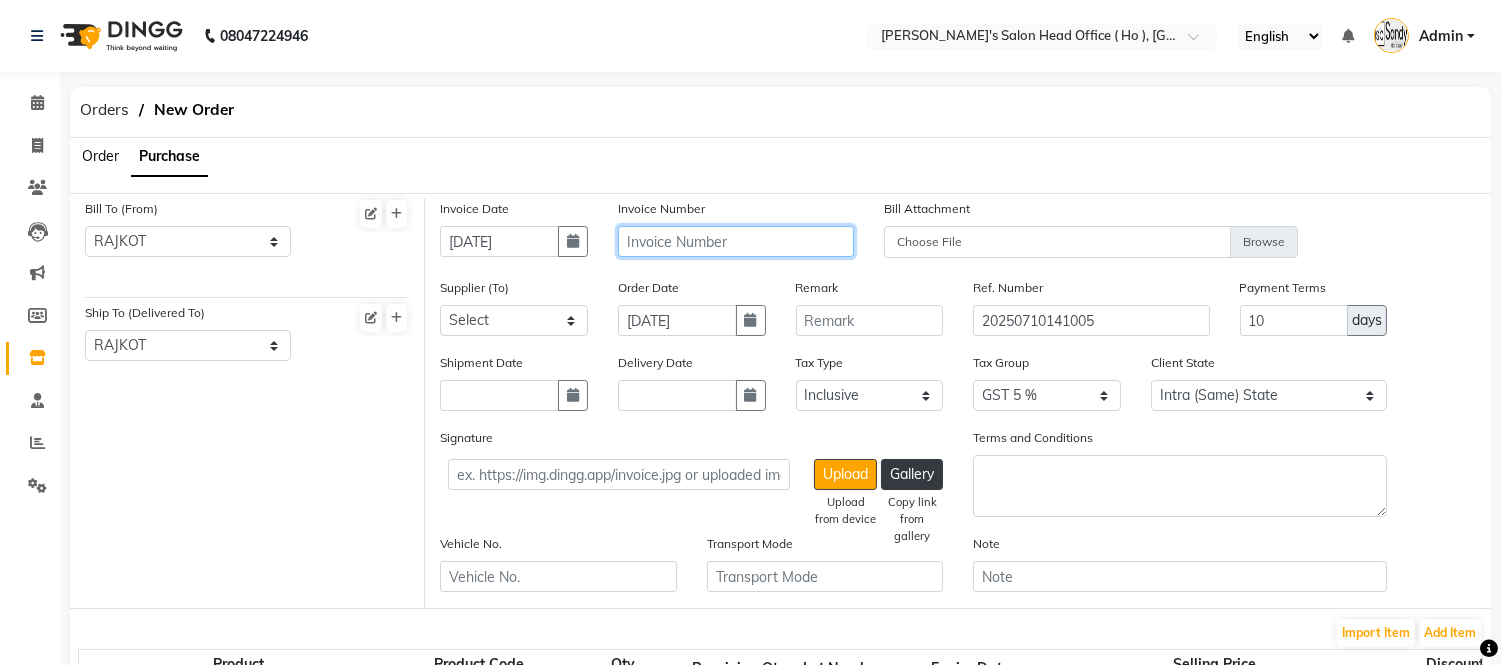 click 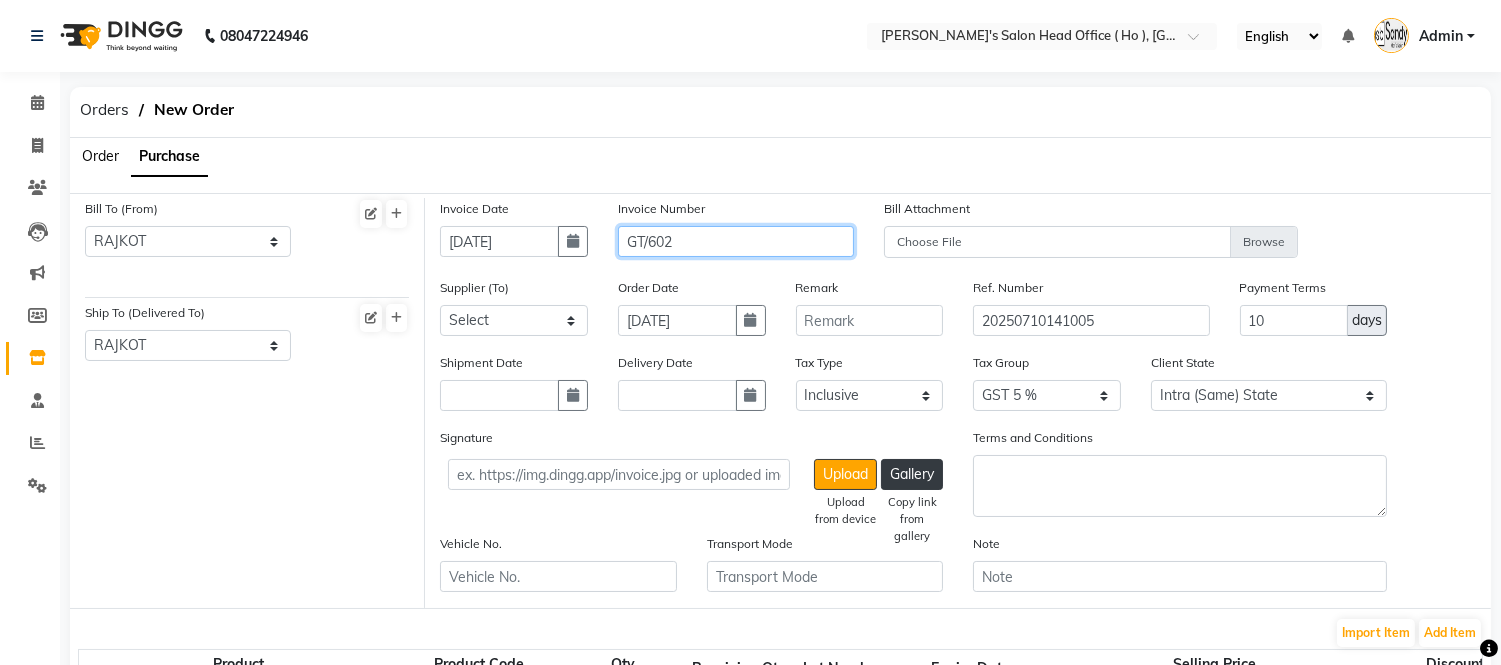 type on "GT/602" 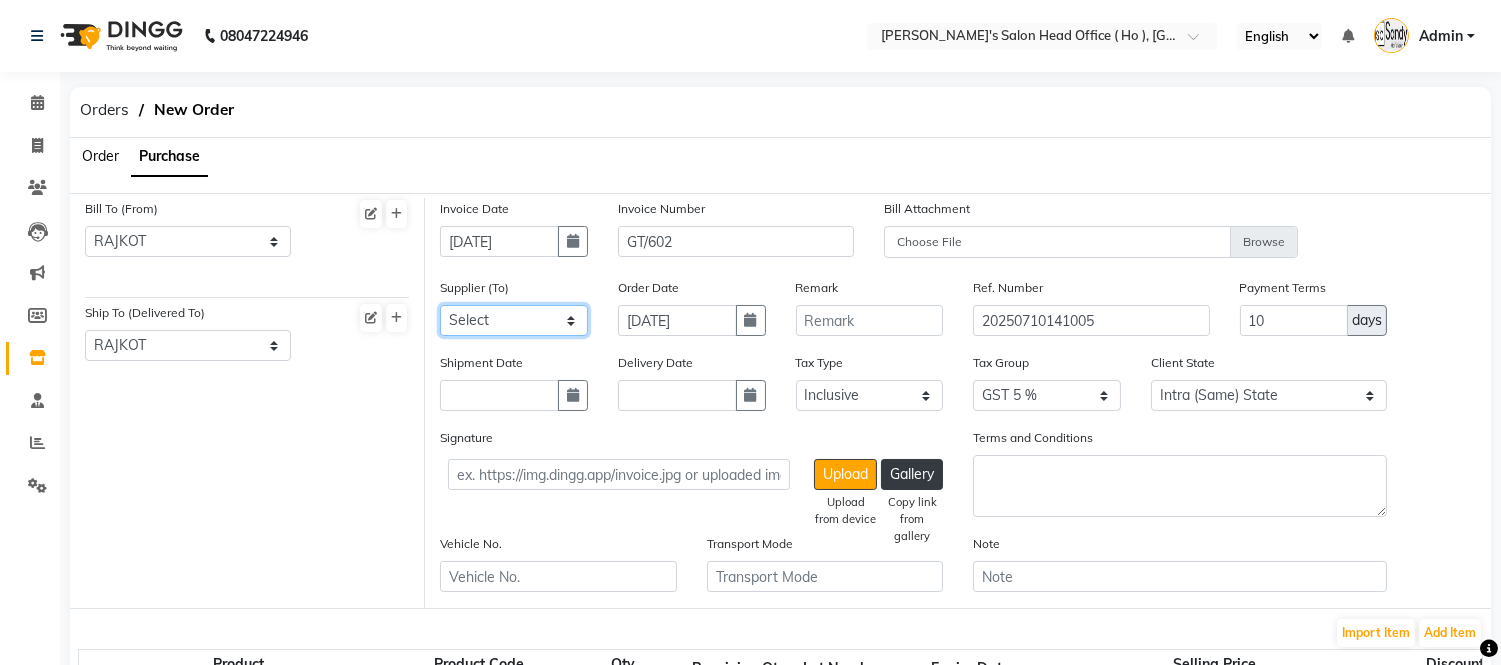 click on "Select SHIV ENTERPRISE - PARESHBHAI BALAJI SALES - NILESHBHAI SAHELI THE BEAUTY WORLD - SHIYAMBHAI AARYA MARKETING - AARYABHAI NEELAM BEAUTY COLLECTION - DIPENBHAI AJANI WHOLESELER - AJANI EXOTIC MULTIPRODUCTS - EXOTIC SHREE ENTERPRISE - SHREE ENTERPRISE MAX SALOON SHOPPY - MAX RUSHI BEAUTY PARLOUR & COSMETIC - RUSHI BEAUTY PARLOUR & COSMETIC SHREE GAJANAN SALES - SHREE GAJANAN SALES SHREE GAJANAN SALES POOJA BEAUTY - NILESHBHAI  BHAI KEROTICA HEALTH & BEAUTY - KEROTICA HEALTH & BEAUTY NILESH ENTERPRISE - NILESH ENTERPRISE NILESH ENTERPRISE GREENNLEAF COSMECEUTICS - RAHULBHAI 7 QUEENS BEAUTY POINT - 7 QUEENS BEAUTY POINT 7 QUEENS BEAUTY POINT OM ENTERPRICE - OM ENTERPRICE ABC  - ABC  DISPOSABLE & OTHERS GALAXY COSMETICS - GALAXY COSMETICS GALAXY COSMETICS WAHL - SHREE SEN ENTERPRISES SHREE SEN ENTERPRISES" 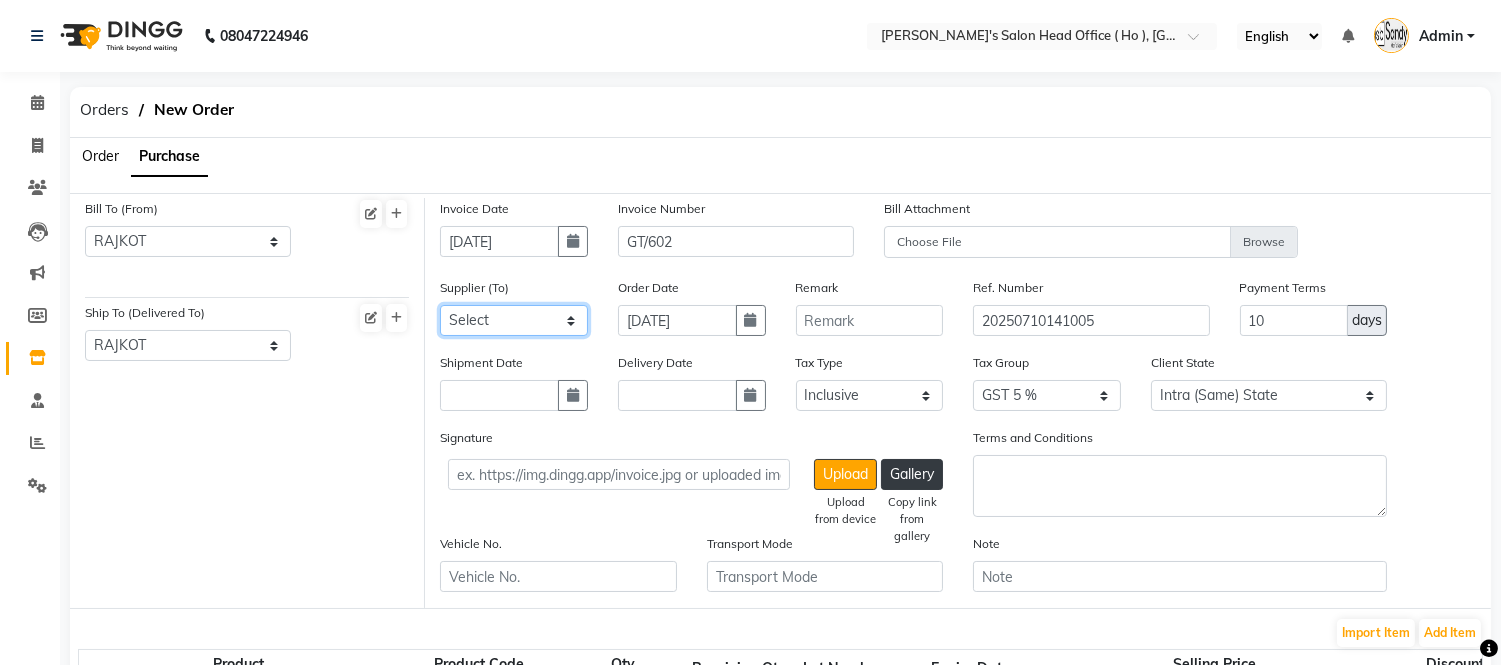 select on "5248" 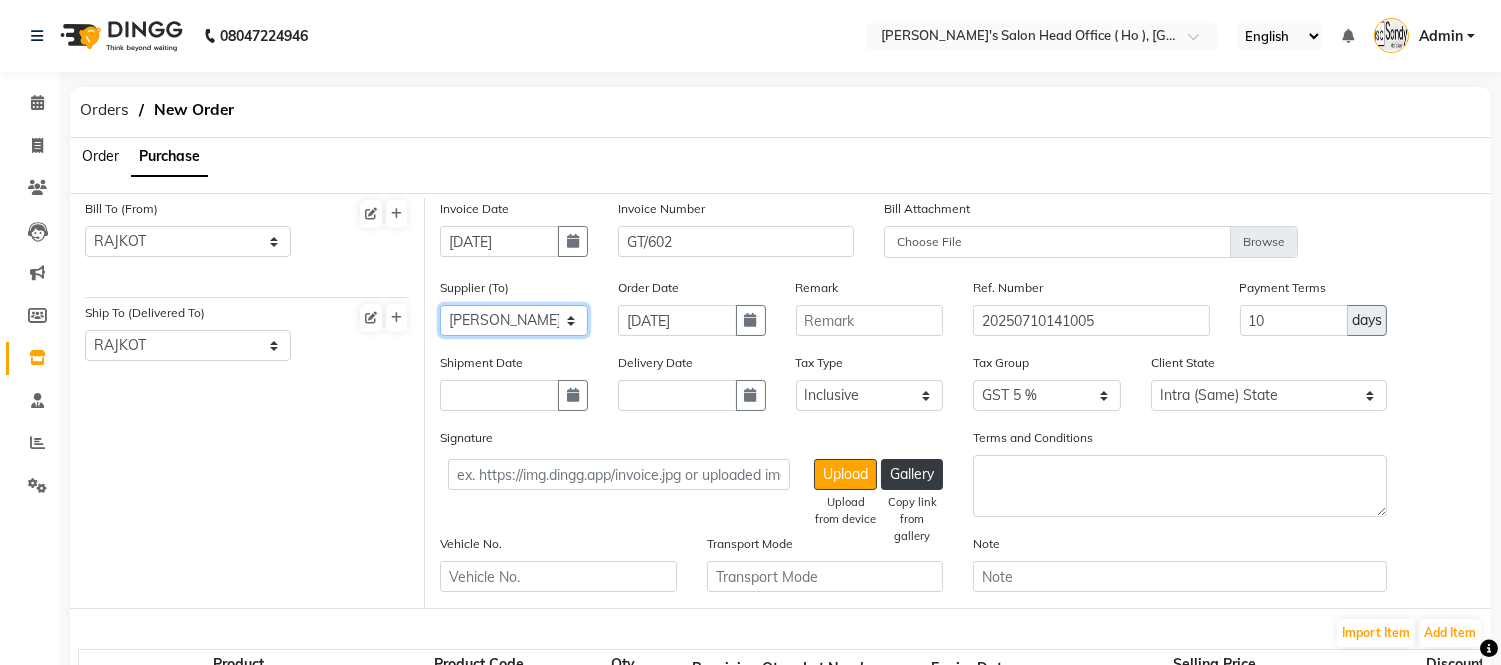 click on "Select SHIV ENTERPRISE - PARESHBHAI BALAJI SALES - NILESHBHAI SAHELI THE BEAUTY WORLD - SHIYAMBHAI AARYA MARKETING - AARYABHAI NEELAM BEAUTY COLLECTION - DIPENBHAI AJANI WHOLESELER - AJANI EXOTIC MULTIPRODUCTS - EXOTIC SHREE ENTERPRISE - SHREE ENTERPRISE MAX SALOON SHOPPY - MAX RUSHI BEAUTY PARLOUR & COSMETIC - RUSHI BEAUTY PARLOUR & COSMETIC SHREE GAJANAN SALES - SHREE GAJANAN SALES SHREE GAJANAN SALES POOJA BEAUTY - NILESHBHAI  BHAI KEROTICA HEALTH & BEAUTY - KEROTICA HEALTH & BEAUTY NILESH ENTERPRISE - NILESH ENTERPRISE NILESH ENTERPRISE GREENNLEAF COSMECEUTICS - RAHULBHAI 7 QUEENS BEAUTY POINT - 7 QUEENS BEAUTY POINT 7 QUEENS BEAUTY POINT OM ENTERPRICE - OM ENTERPRICE ABC  - ABC  DISPOSABLE & OTHERS GALAXY COSMETICS - GALAXY COSMETICS GALAXY COSMETICS WAHL - SHREE SEN ENTERPRISES SHREE SEN ENTERPRISES" 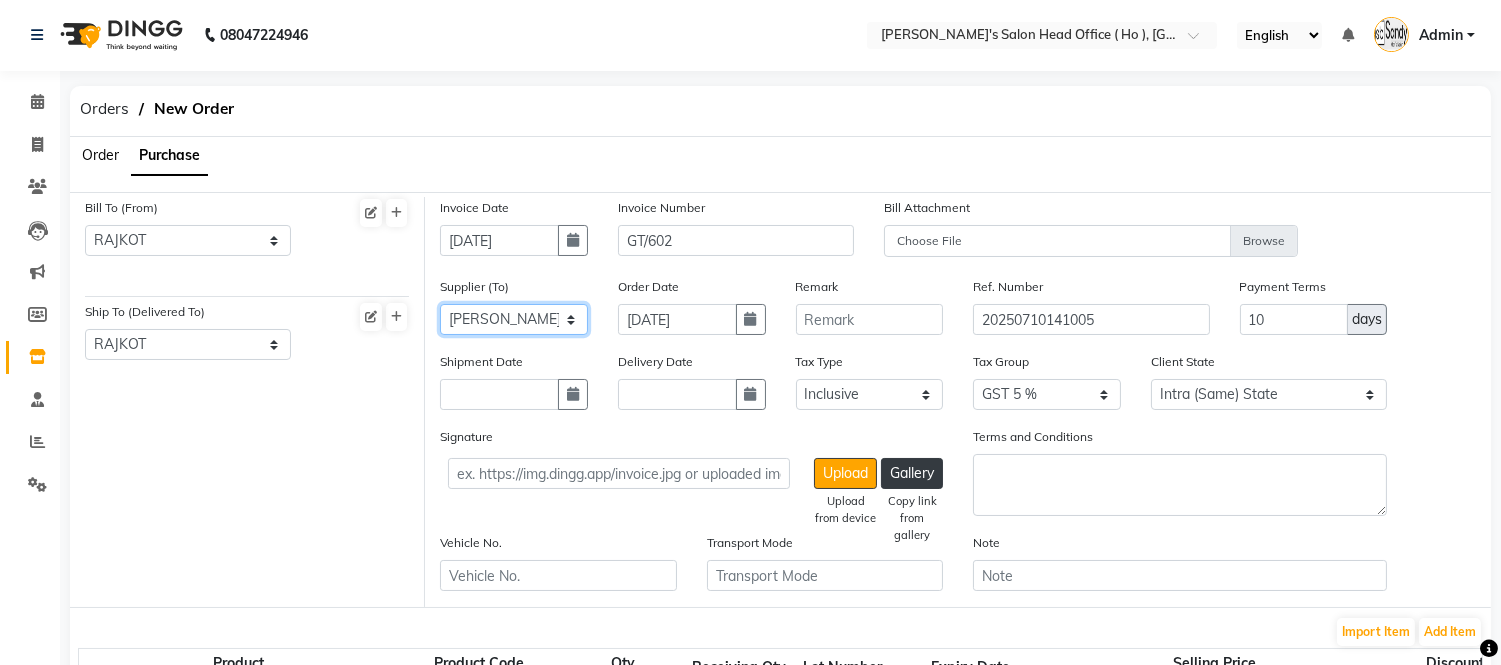 scroll, scrollTop: 0, scrollLeft: 0, axis: both 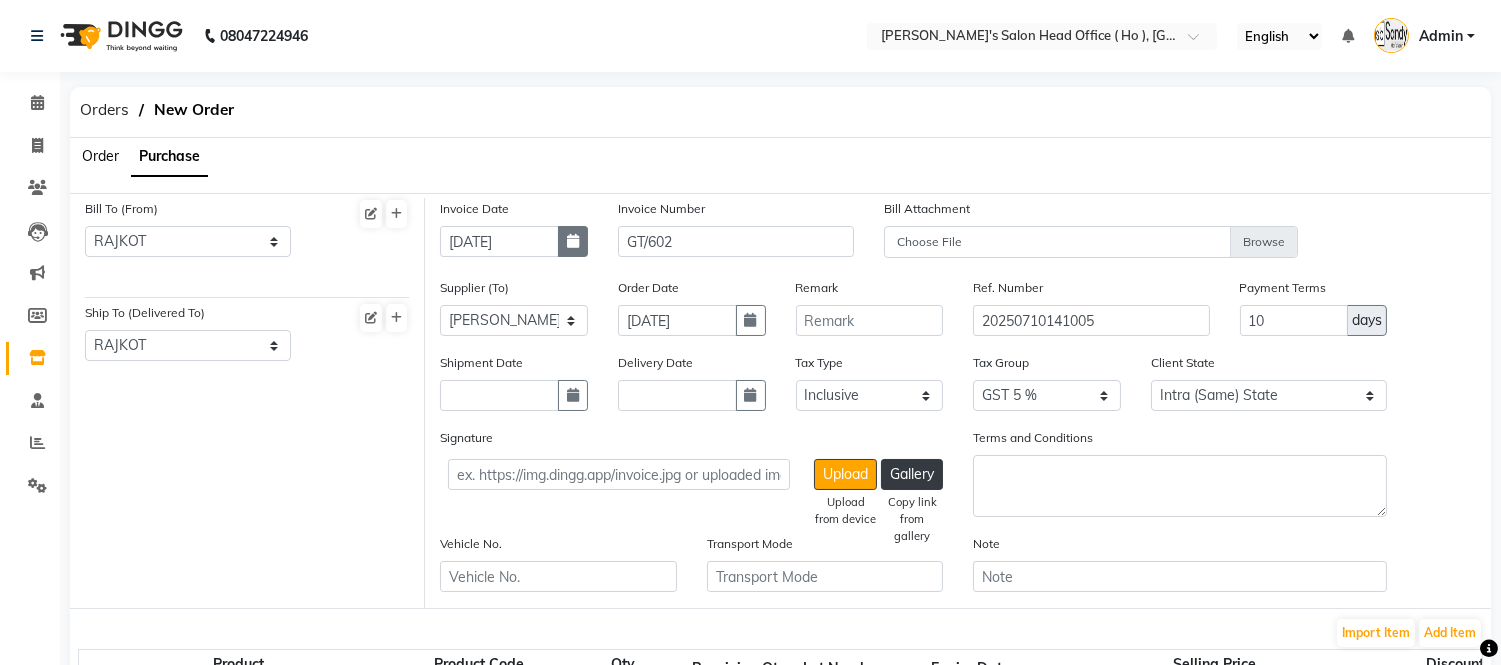 click 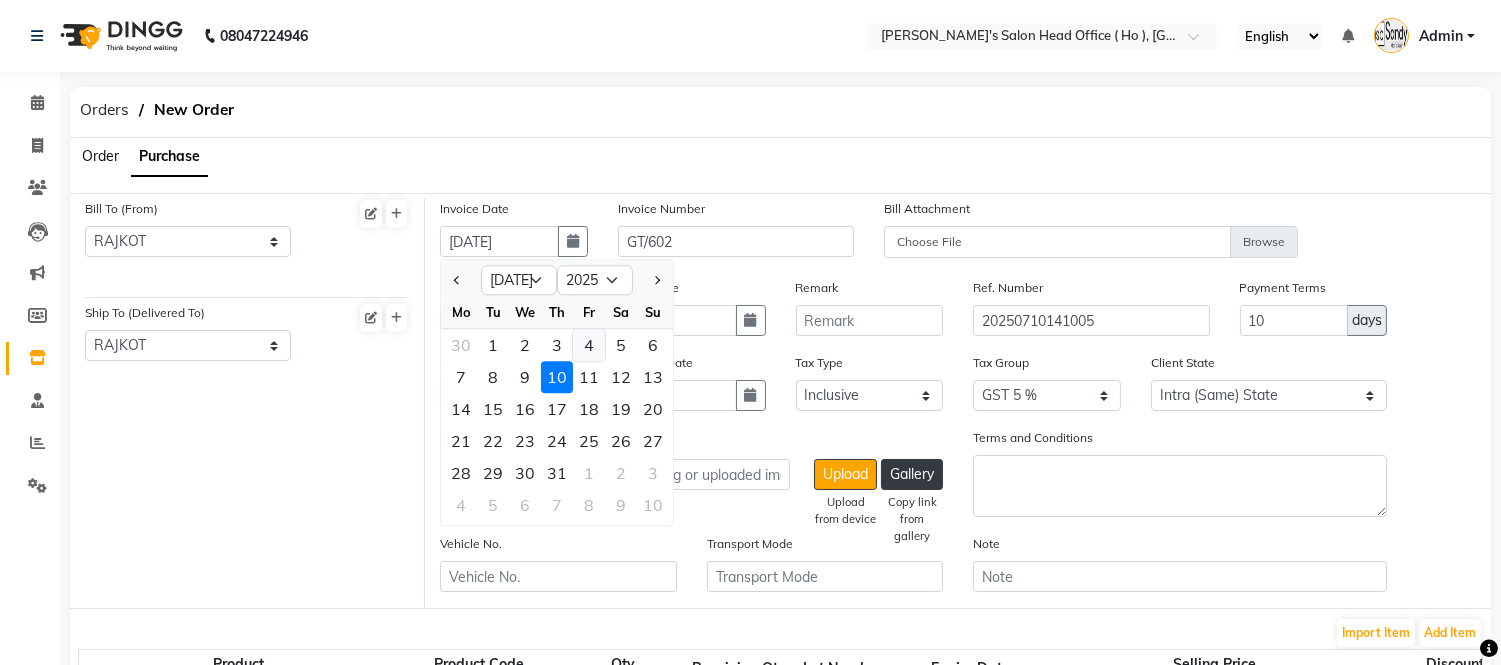 click on "4" 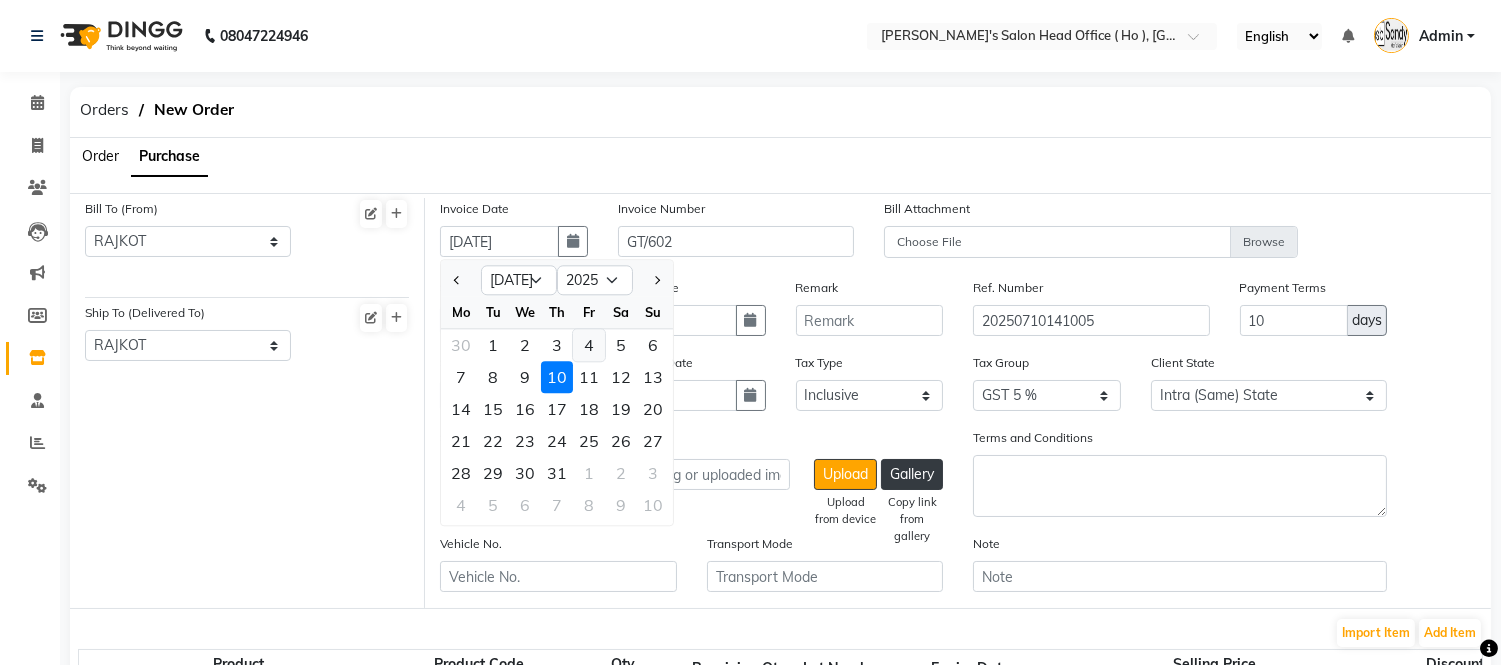 type on "04-07-2025" 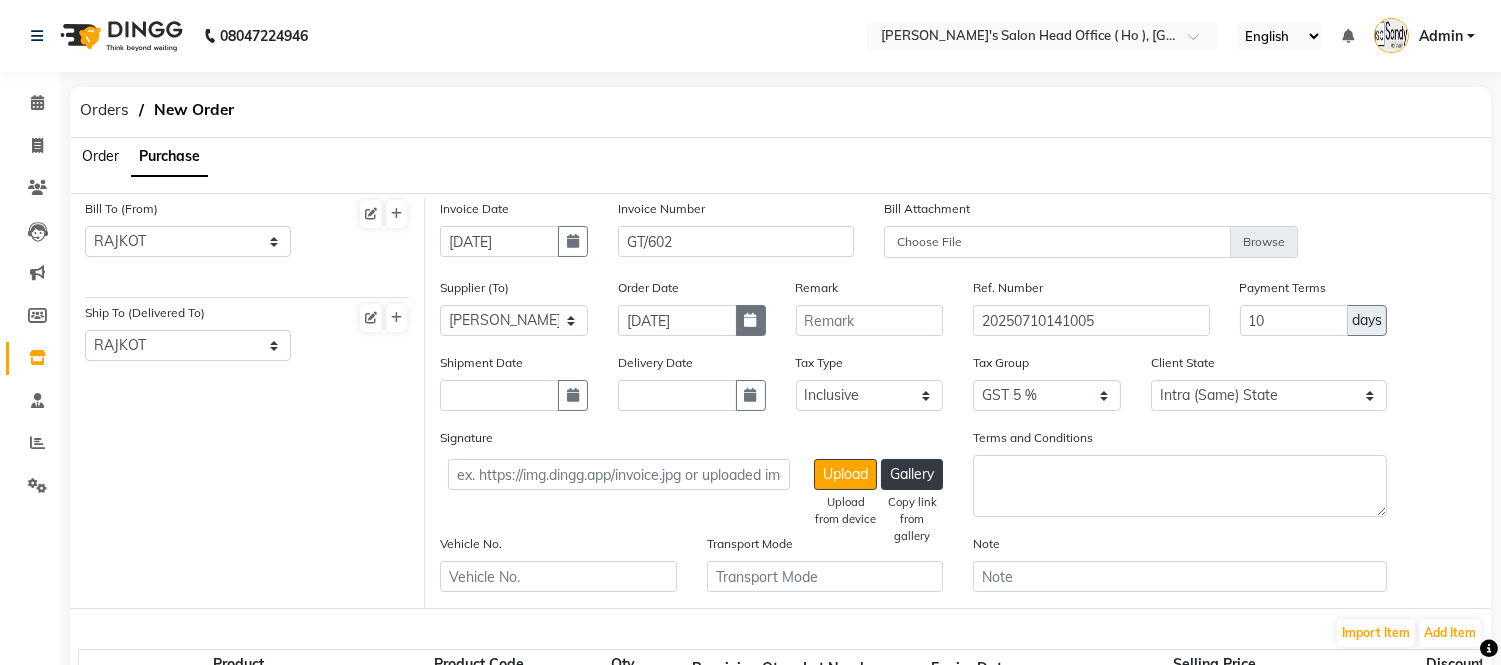 click 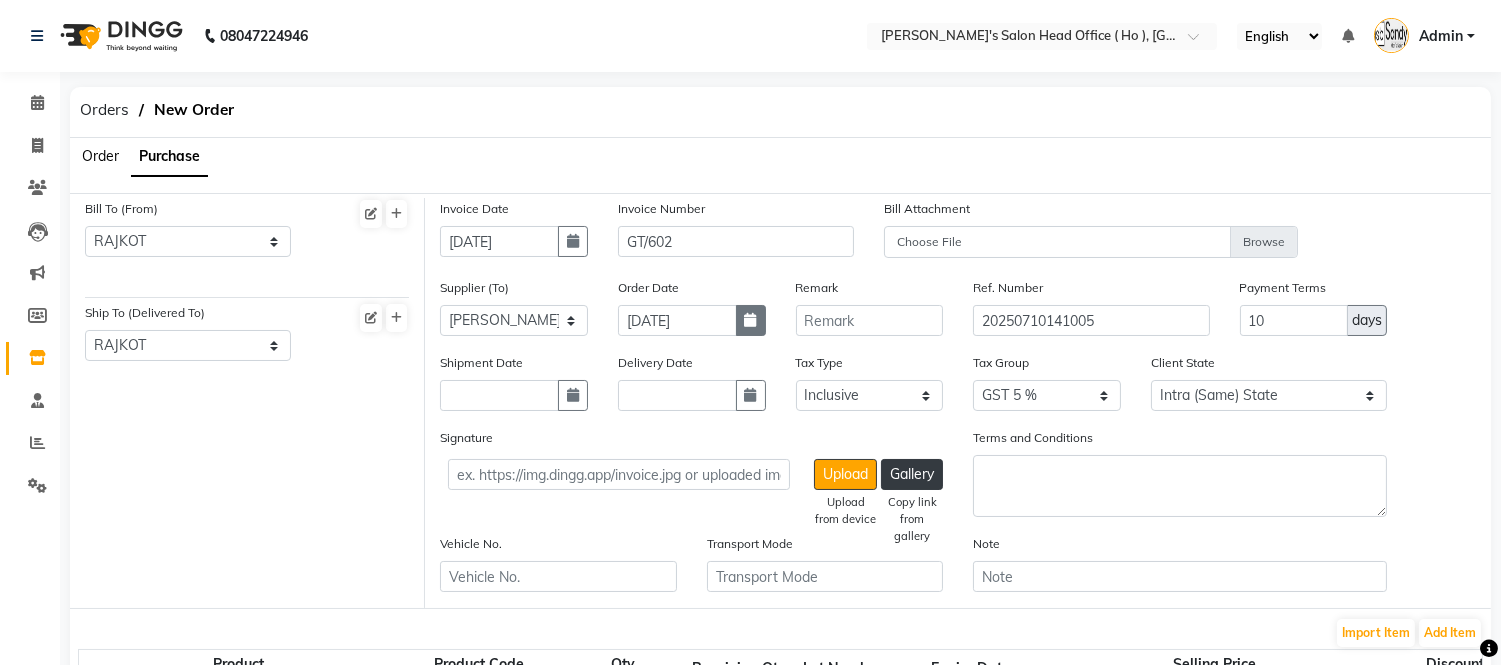 select on "7" 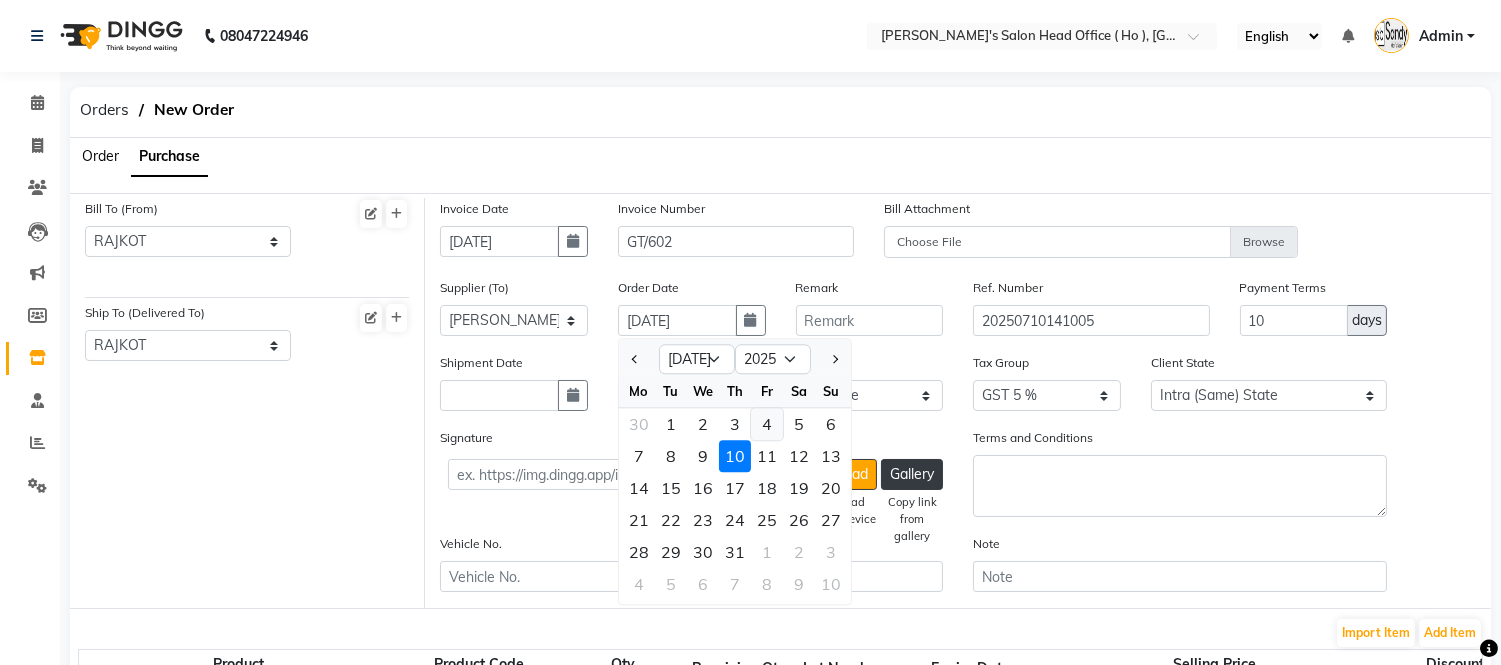 click on "4" 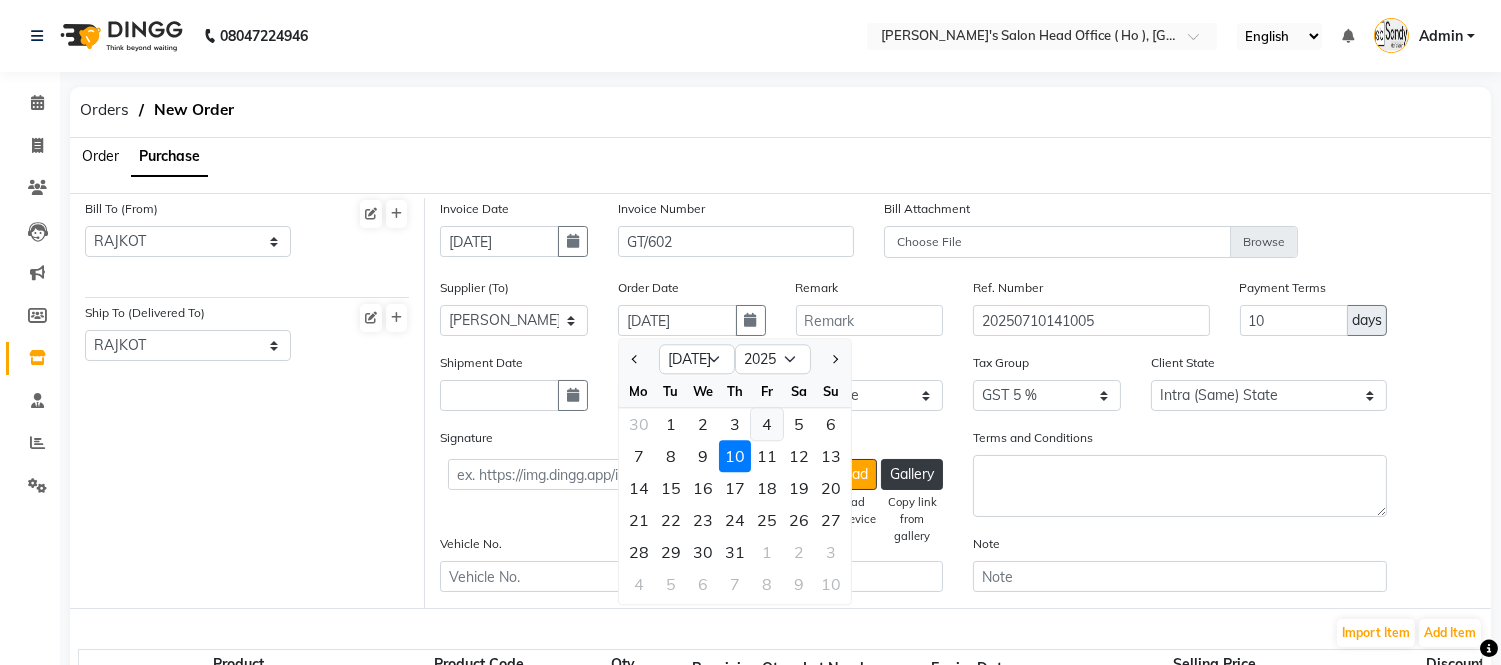 type on "04-07-2025" 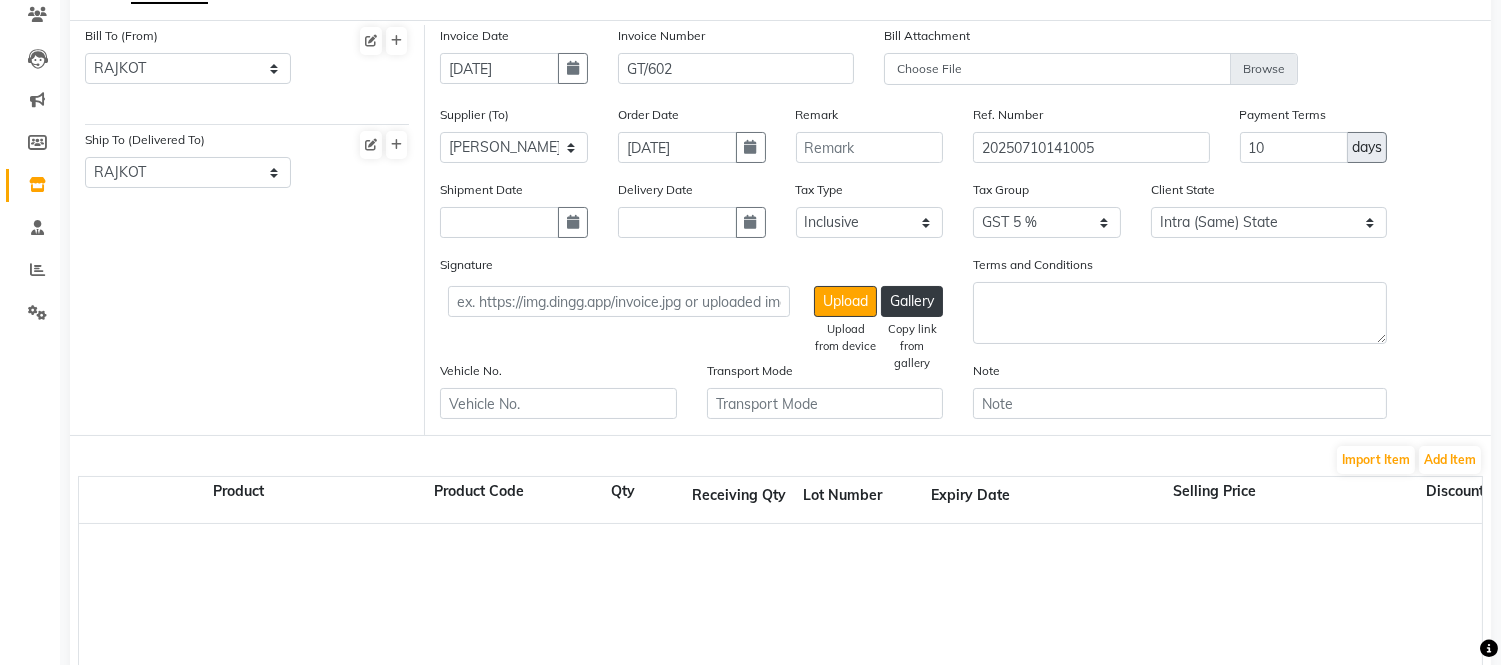 scroll, scrollTop: 222, scrollLeft: 0, axis: vertical 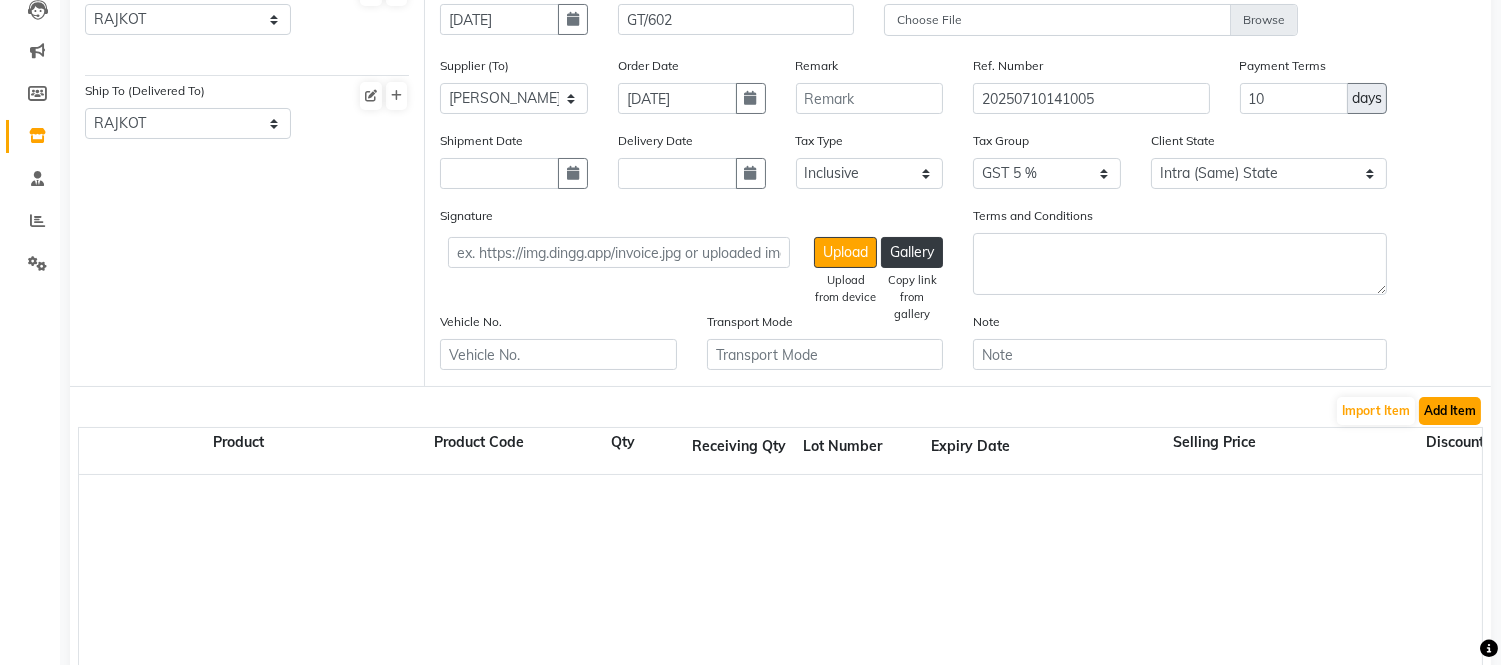 click on "Add Item" 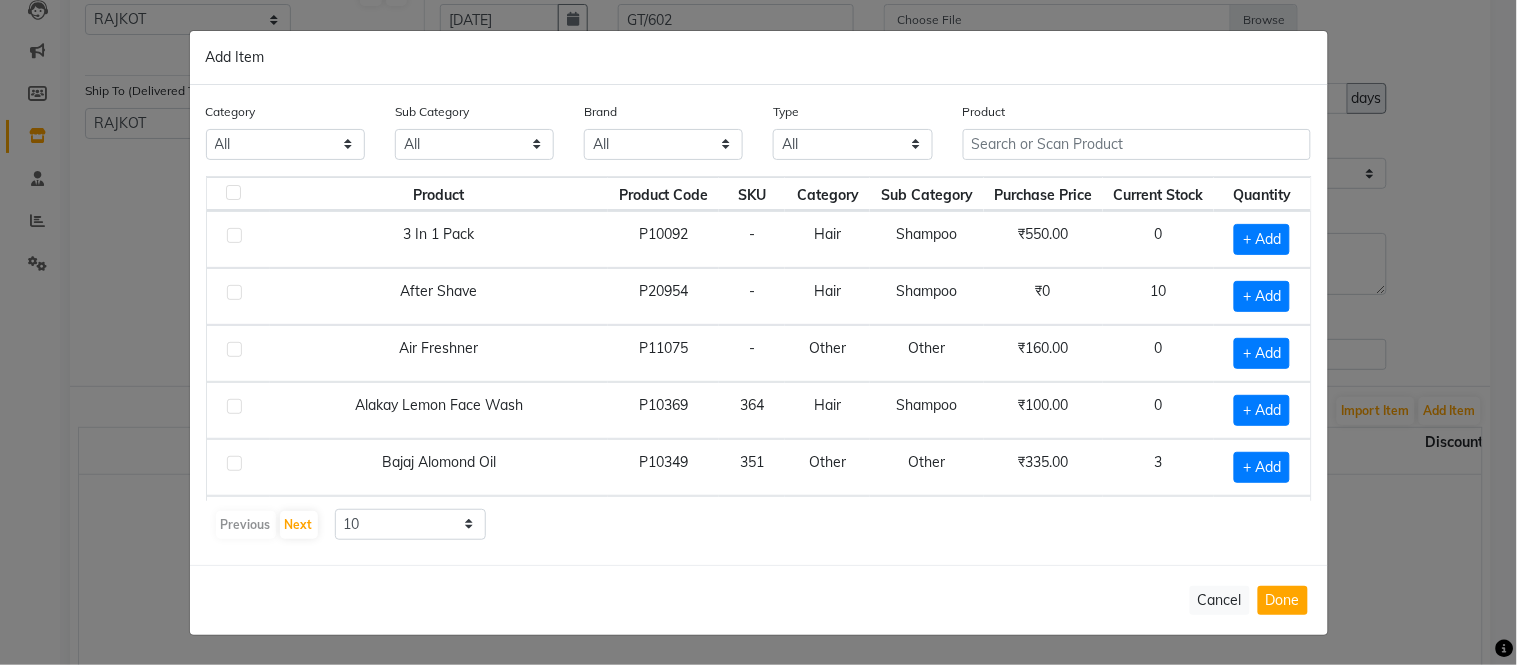 click on "Product" 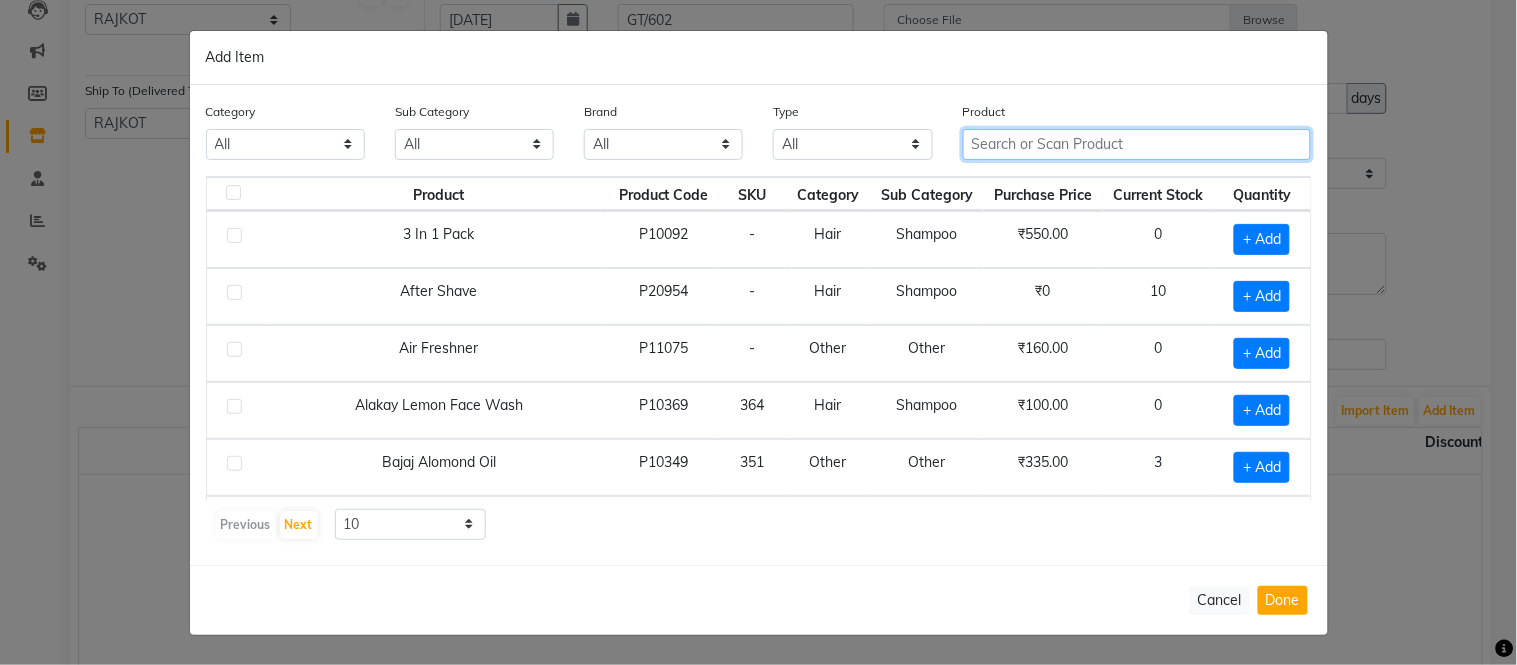 click 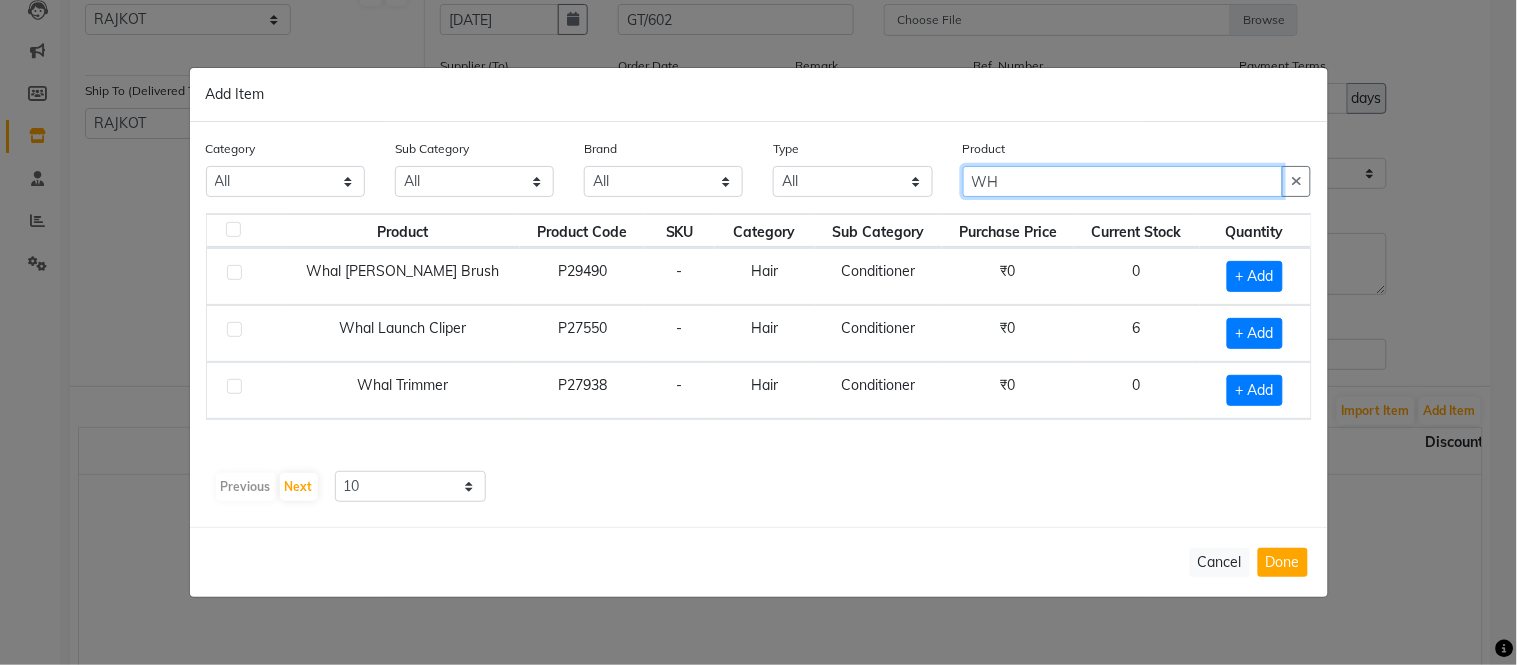 type on "W" 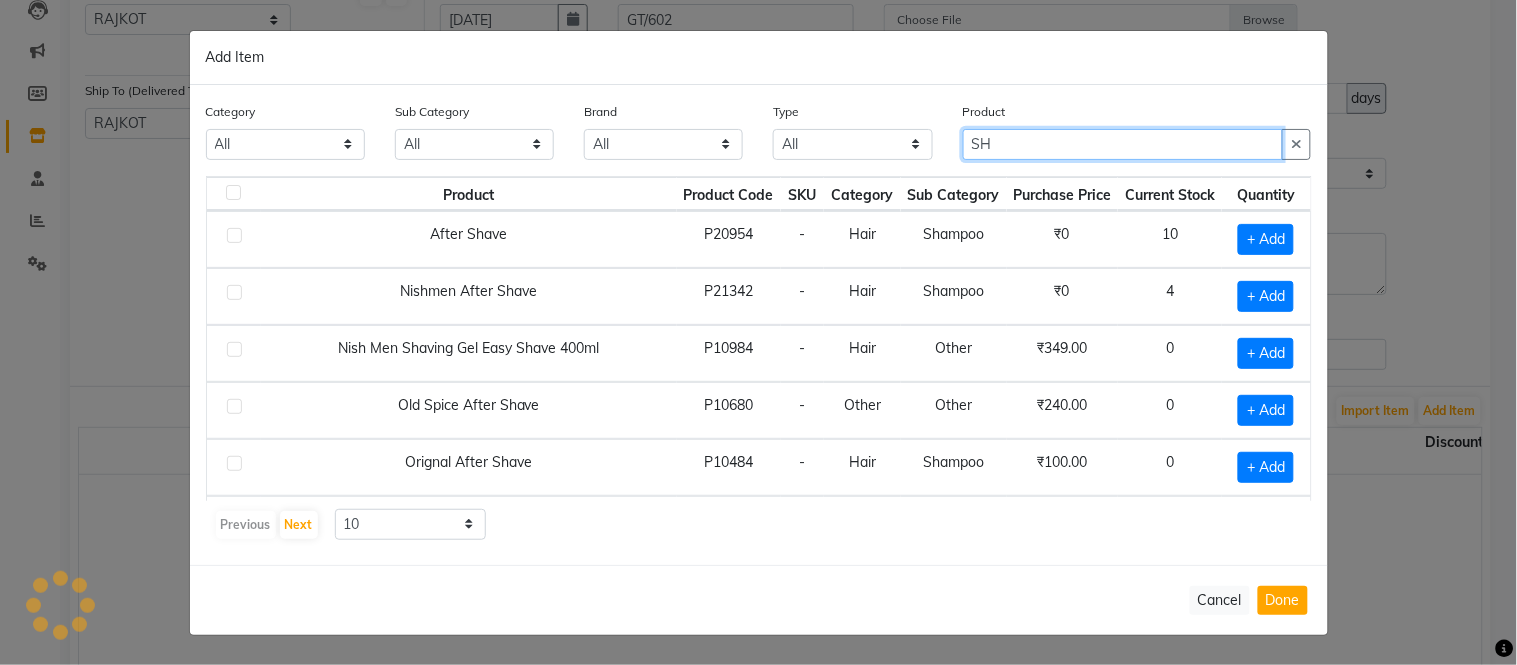 type on "S" 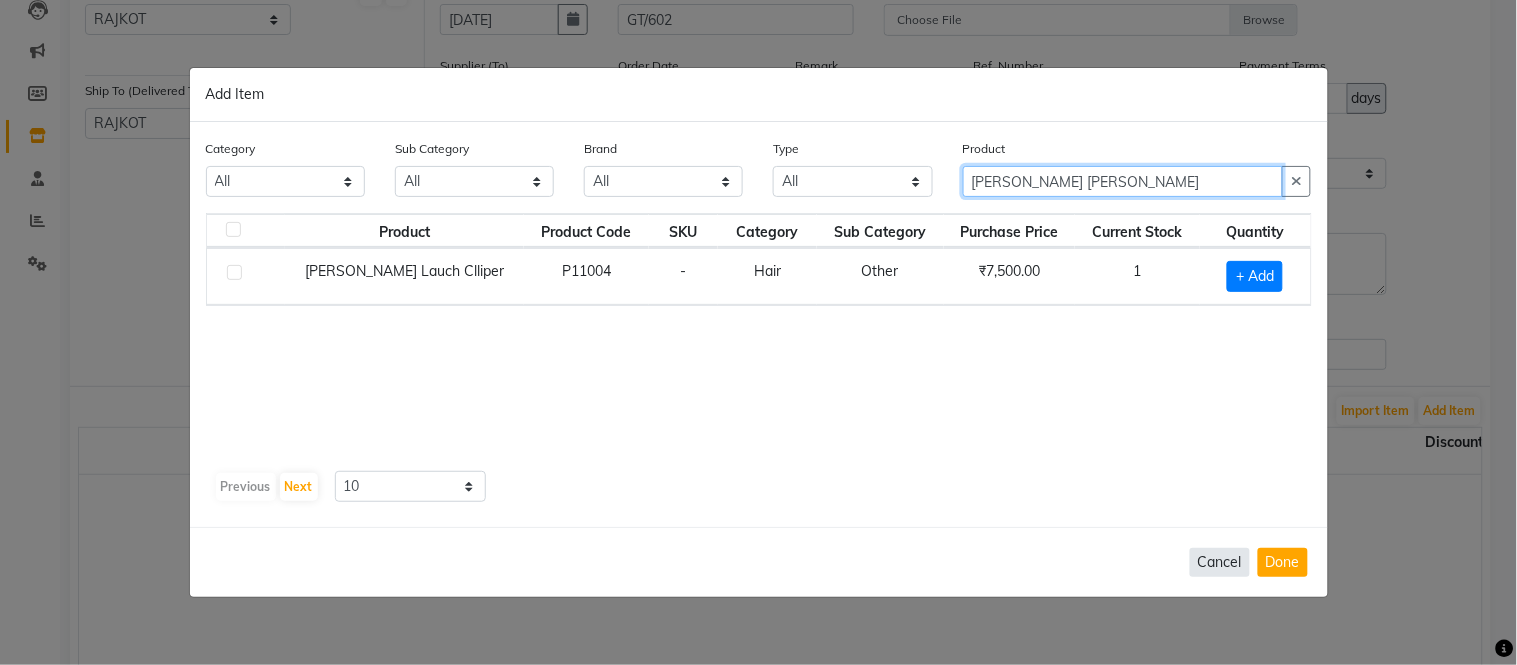 type on "WAHL LAU" 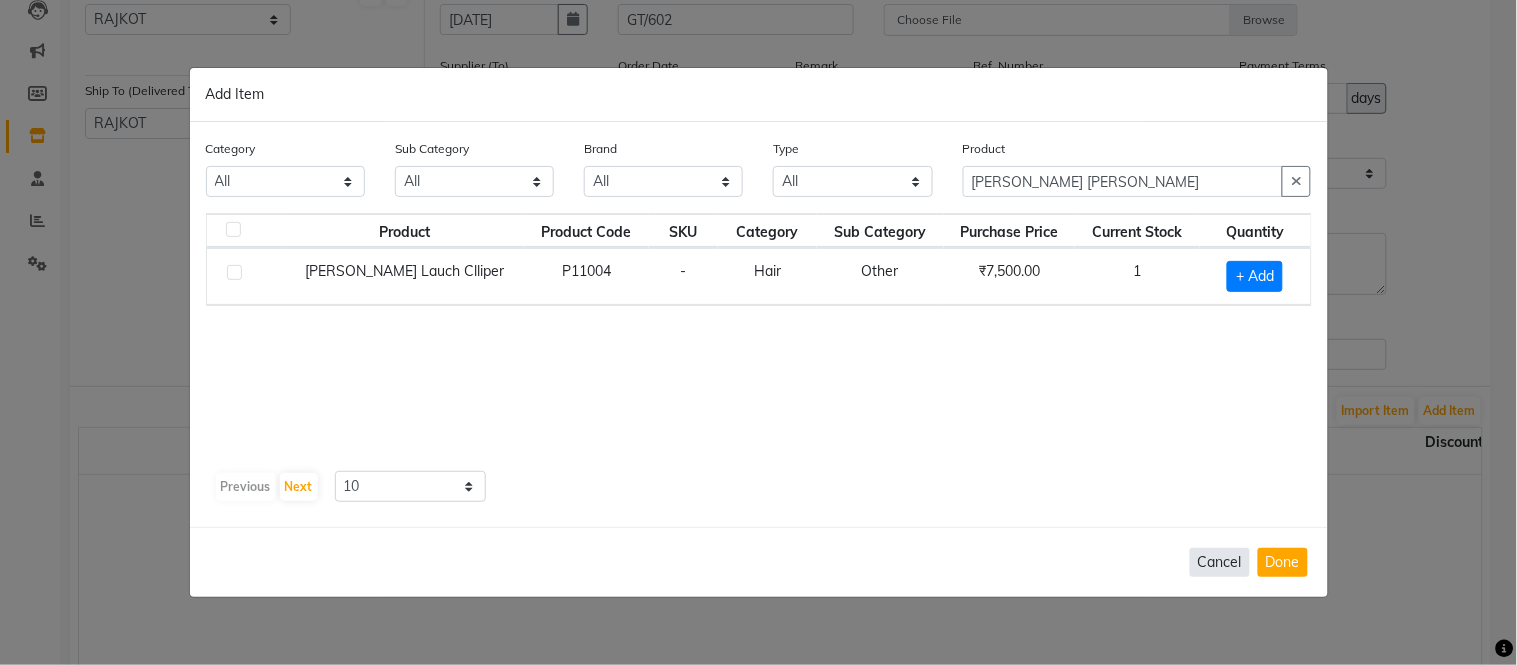 click on "Cancel" 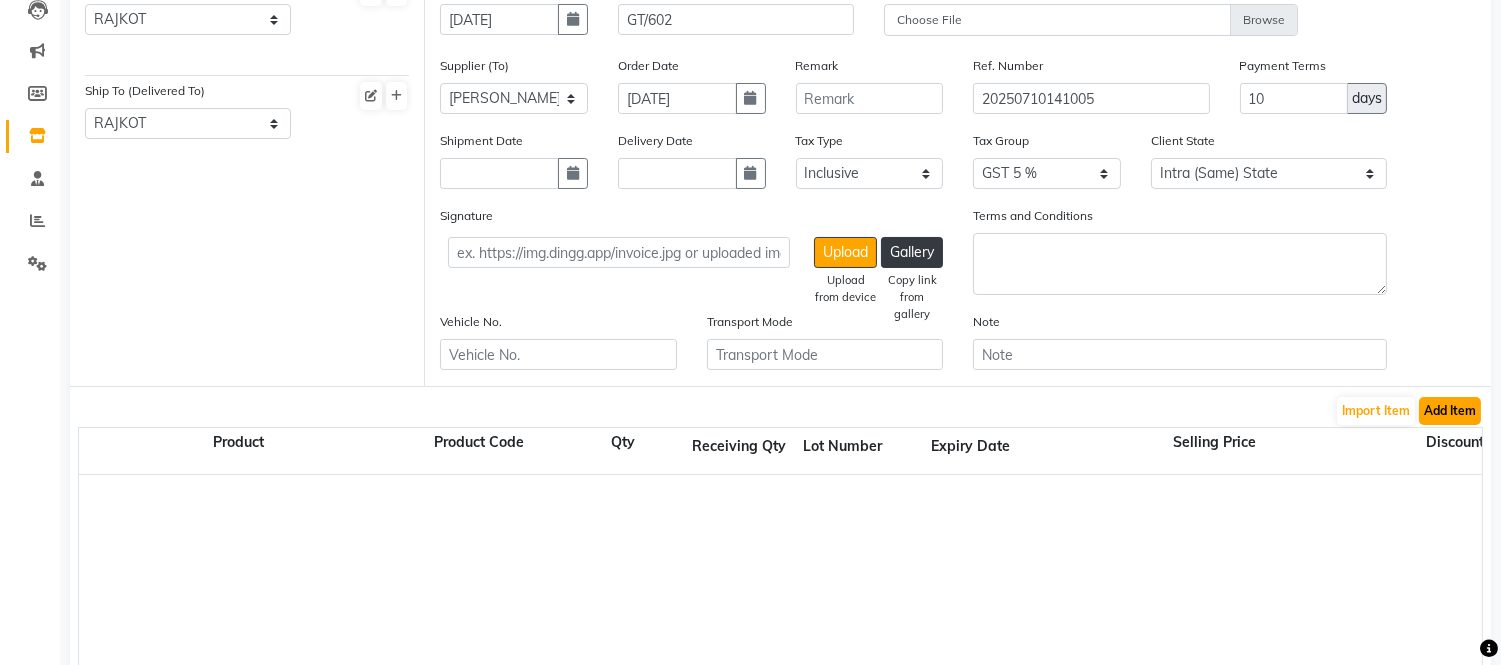 click on "Add Item" 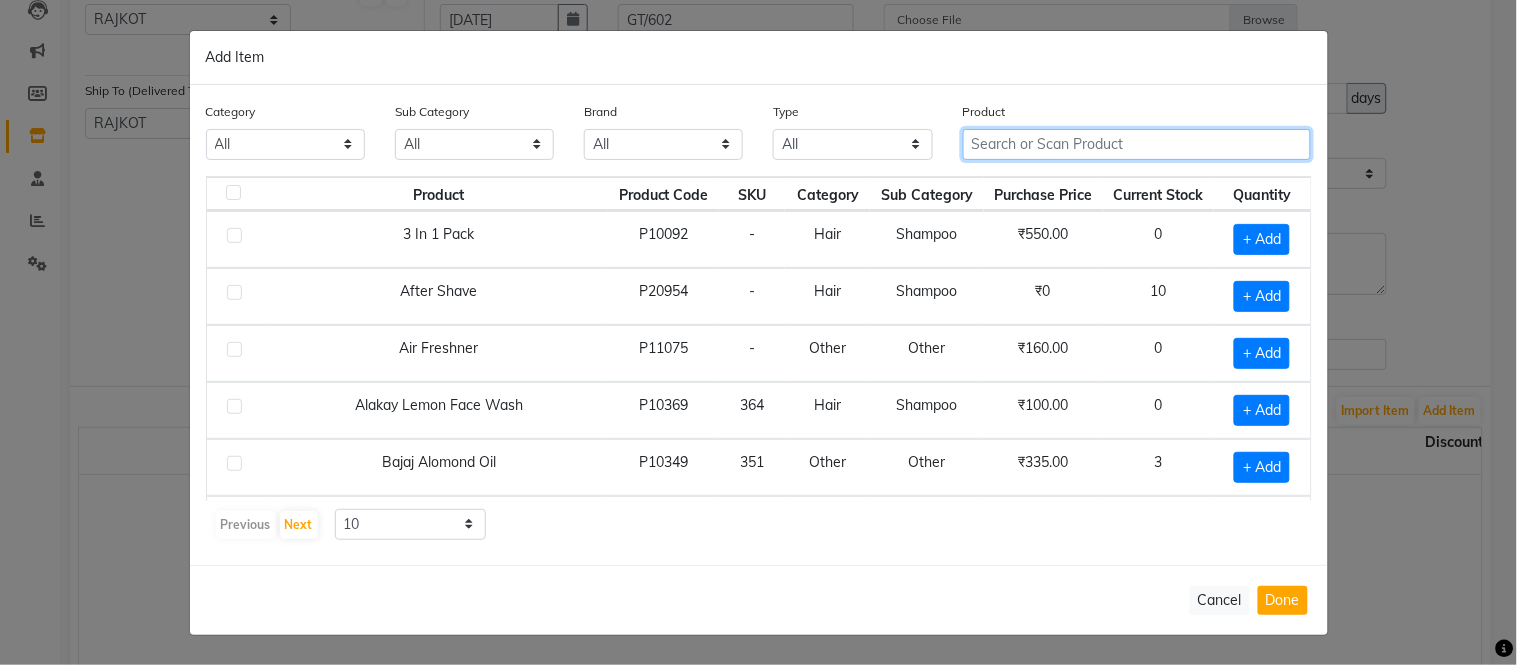 click 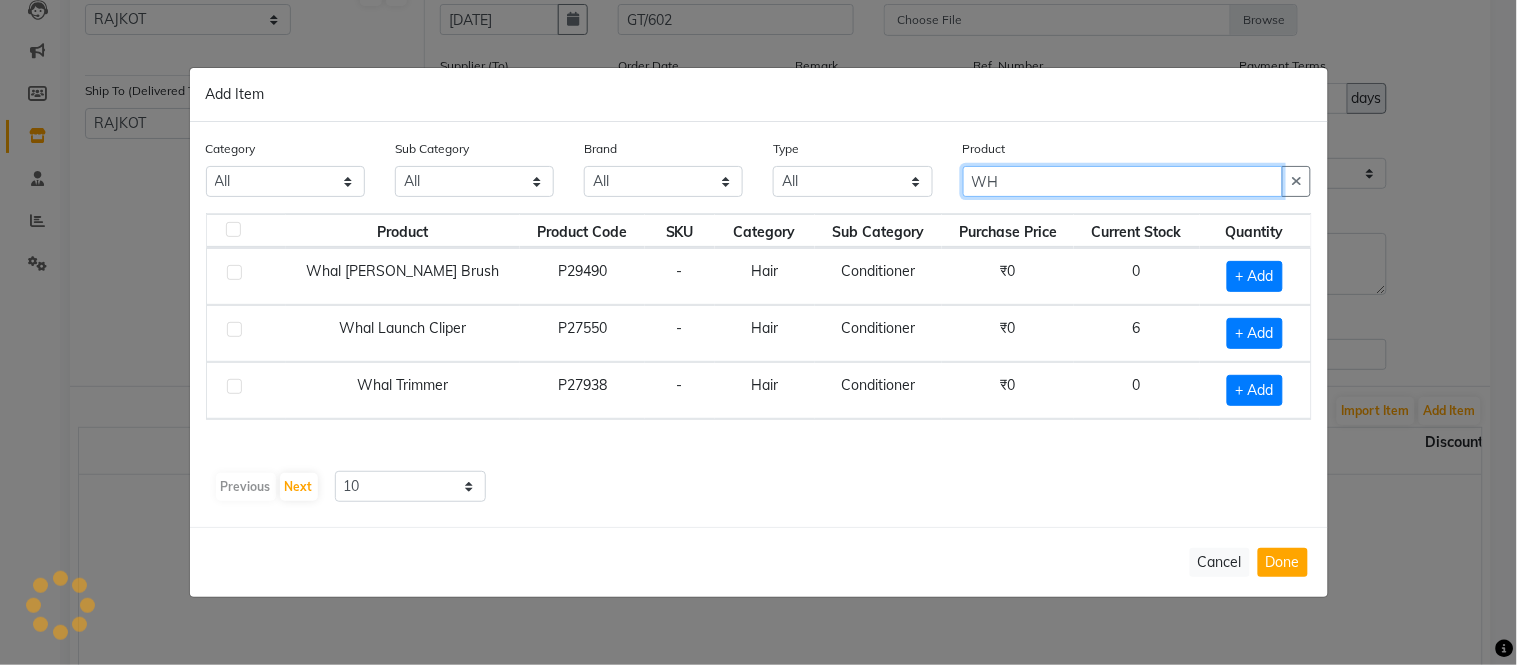 type on "W" 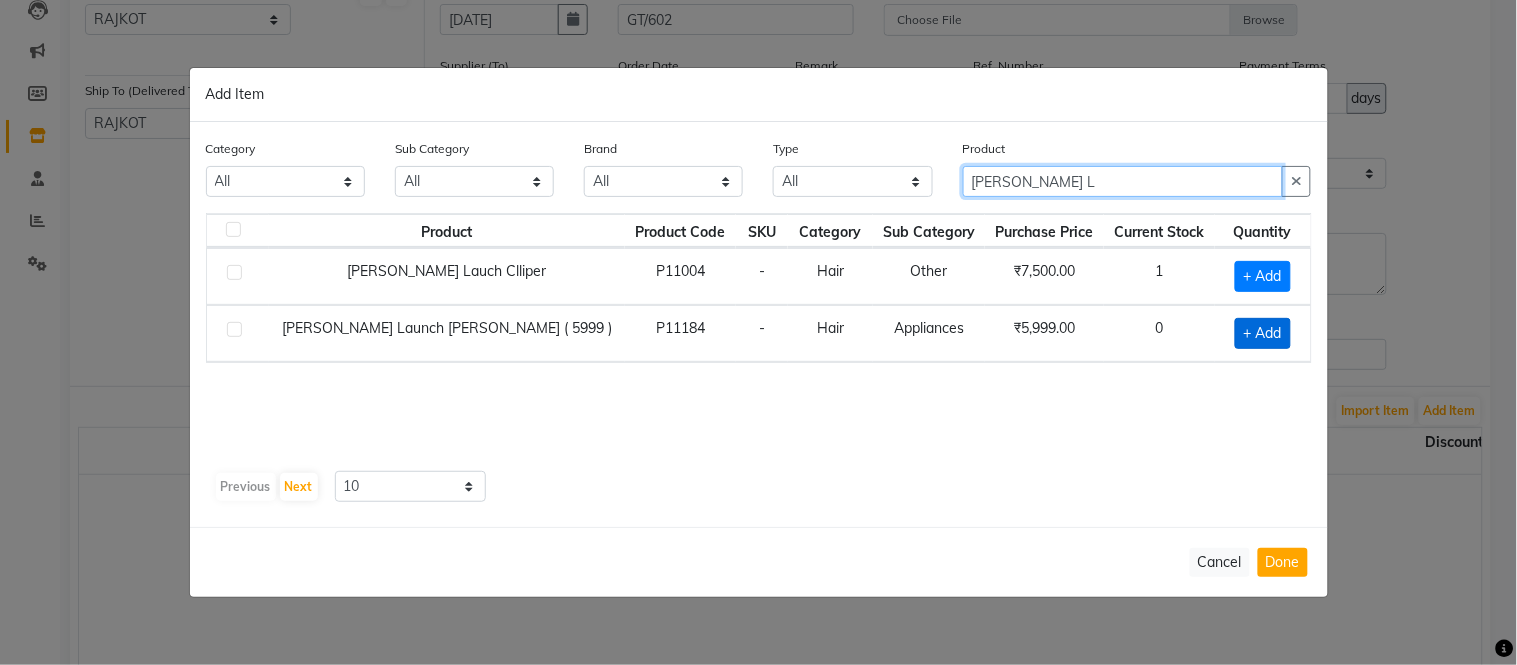 type on "WAHL L" 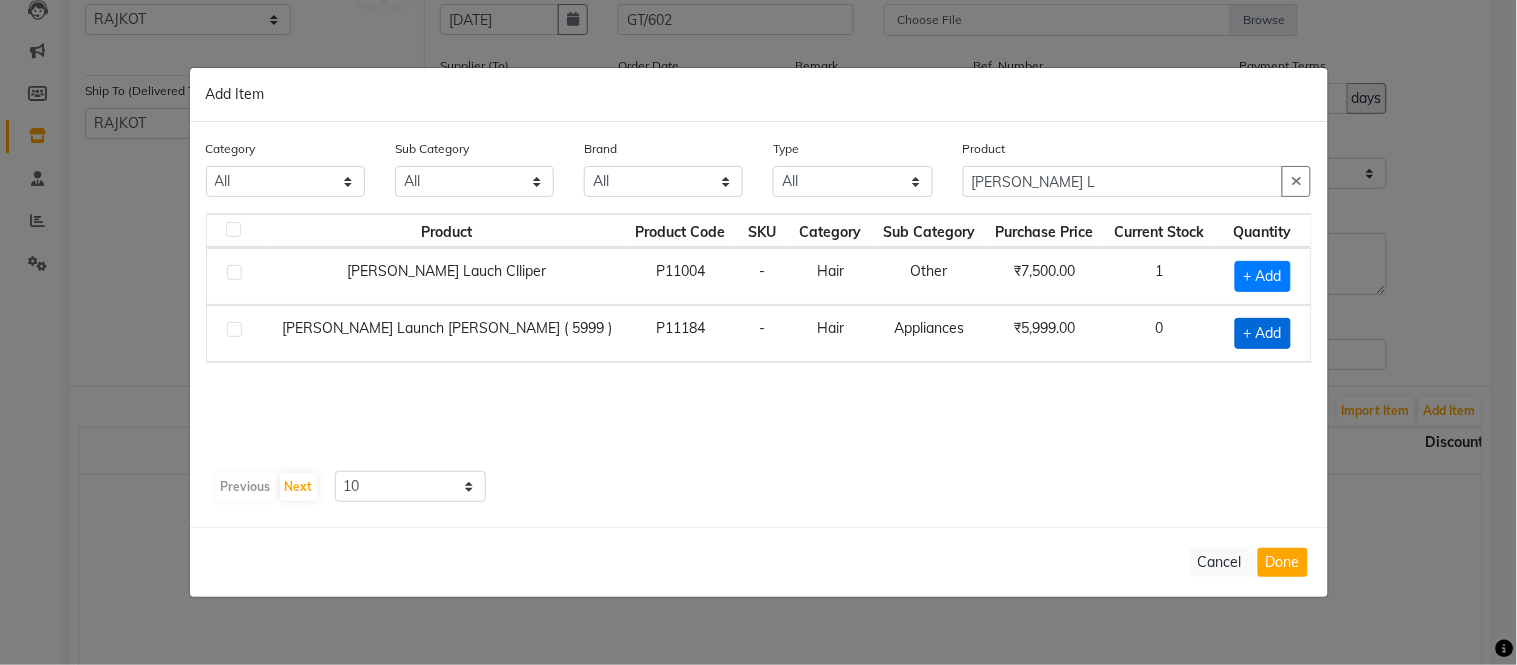 click on "+ Add" 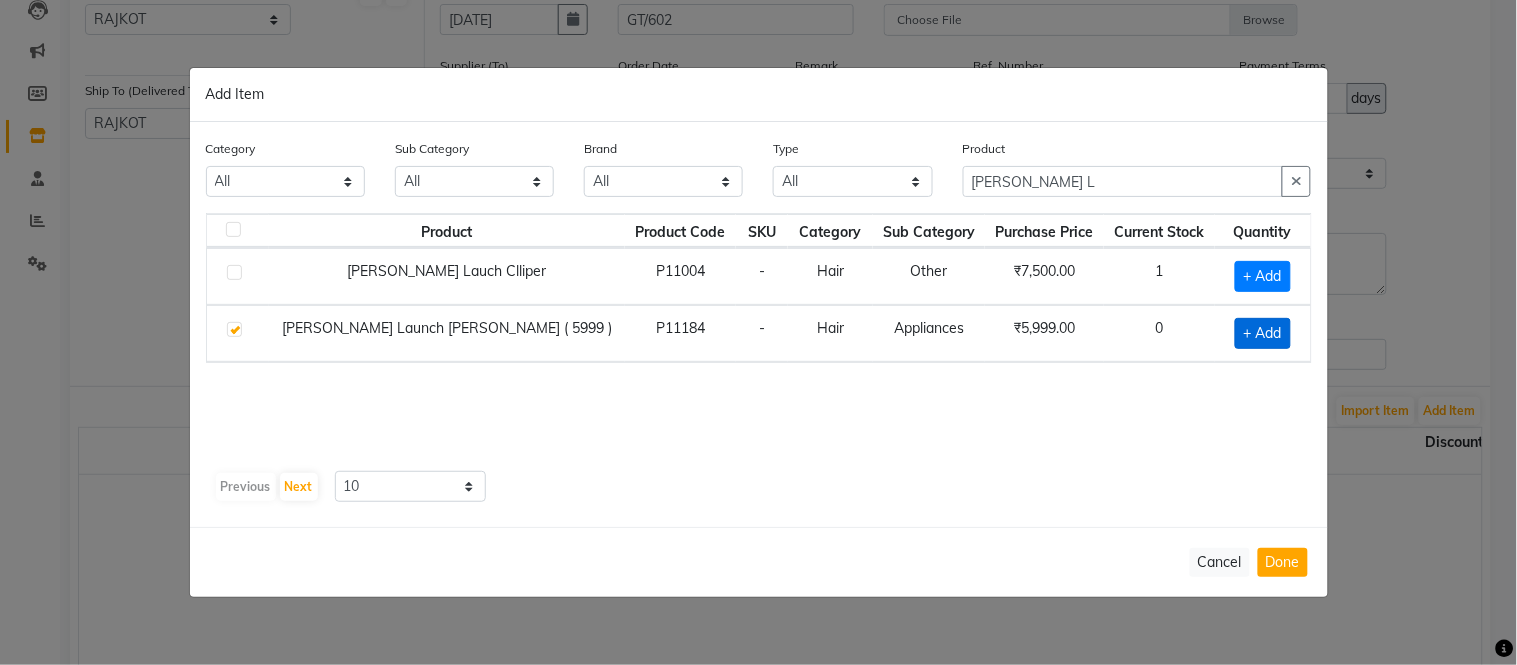 checkbox on "true" 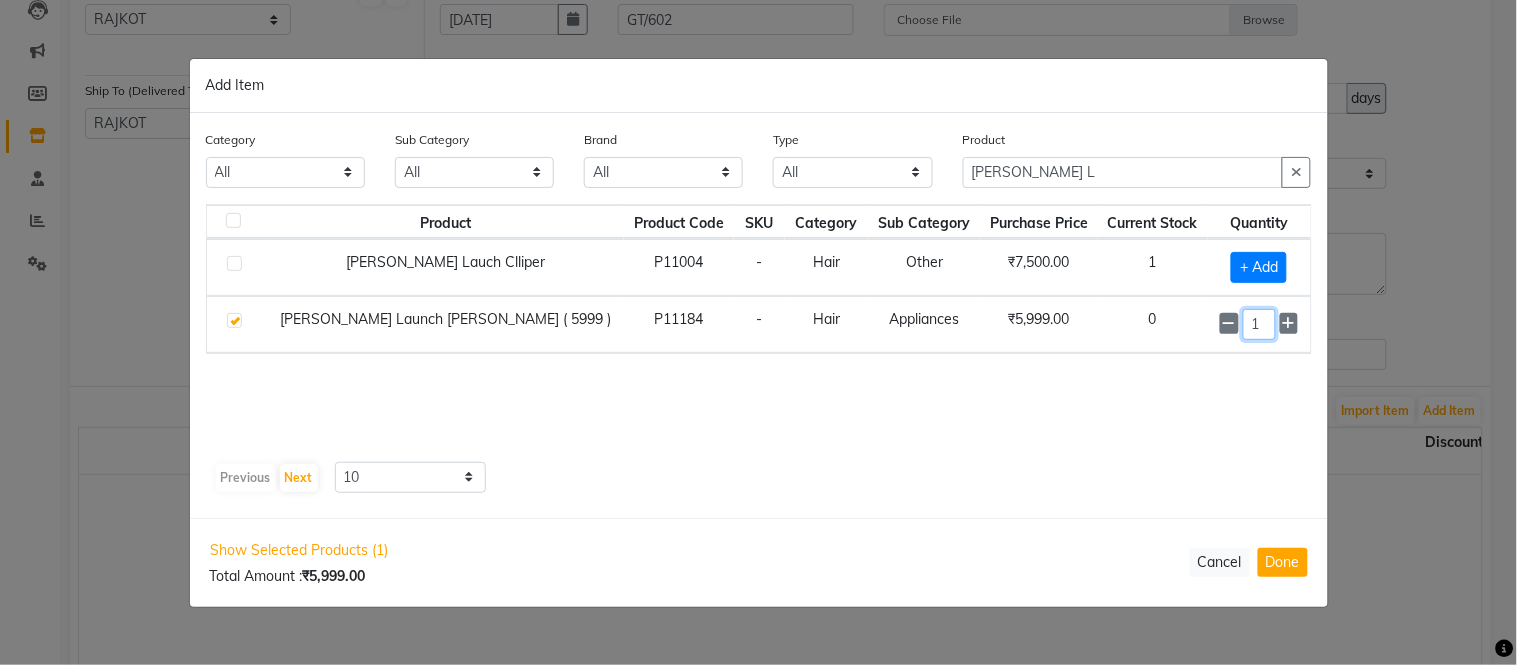 click on "1" 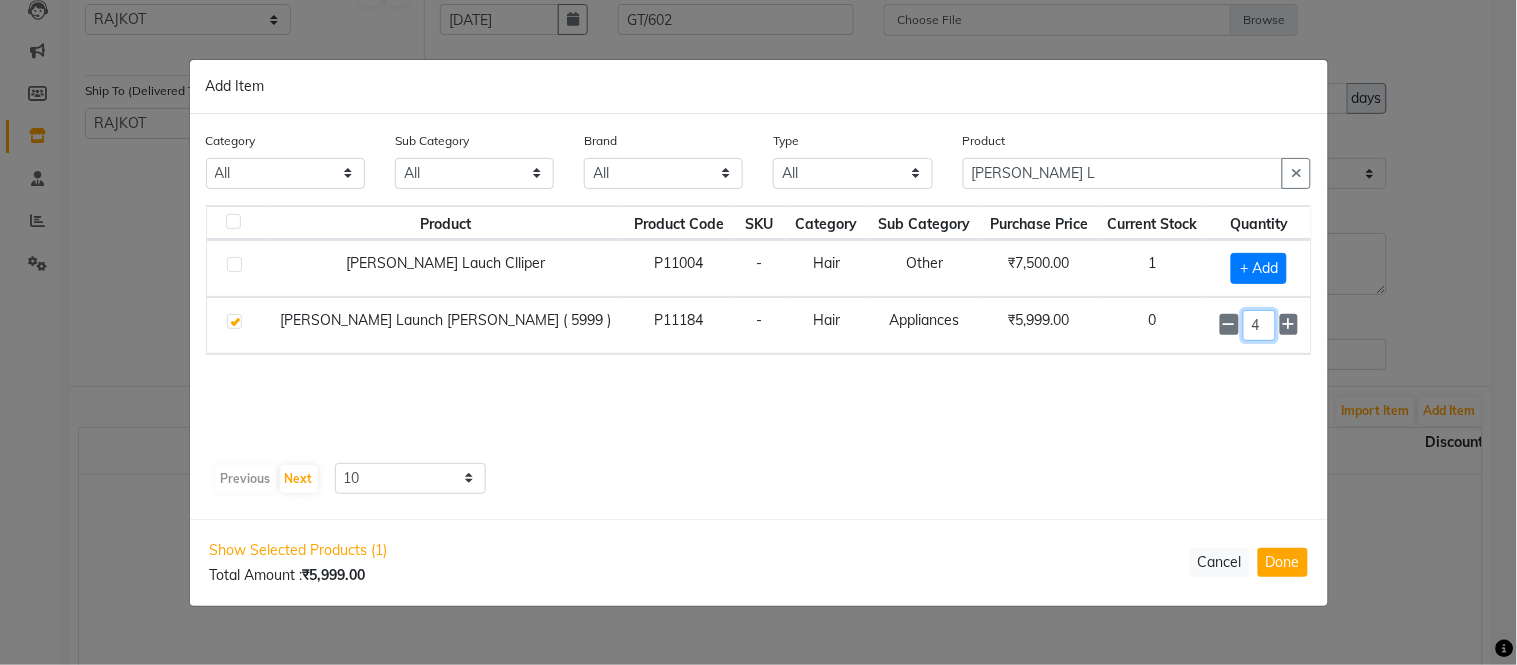 type on "4" 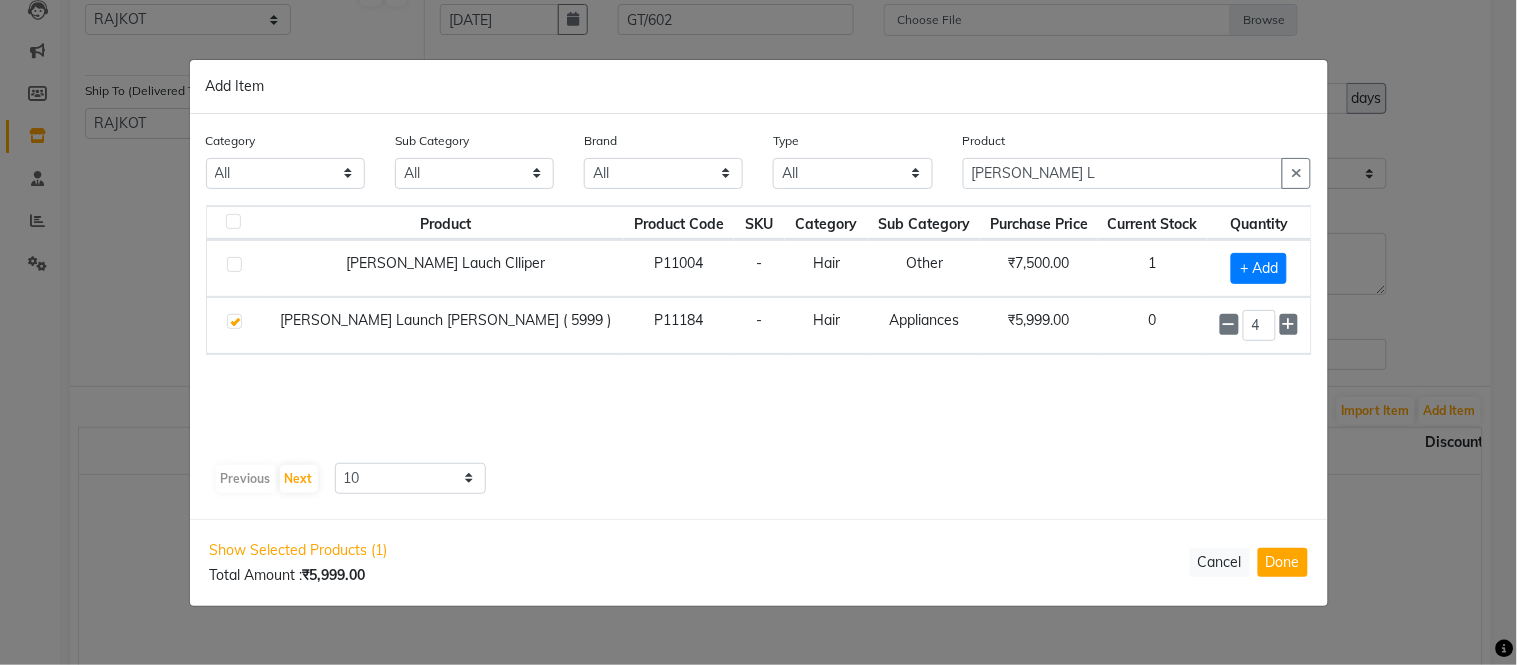 click on "Product Product Code SKU Category Sub Category Purchase Price Current Stock Quantity  Wahl Lauch Clliper   P11004   -   Hair   Other   ₹7,500.00   1   + Add   Wahl Launch Shaver ( 5999 )   P11184   -   Hair   Appliances   ₹5,999.00   0  4" 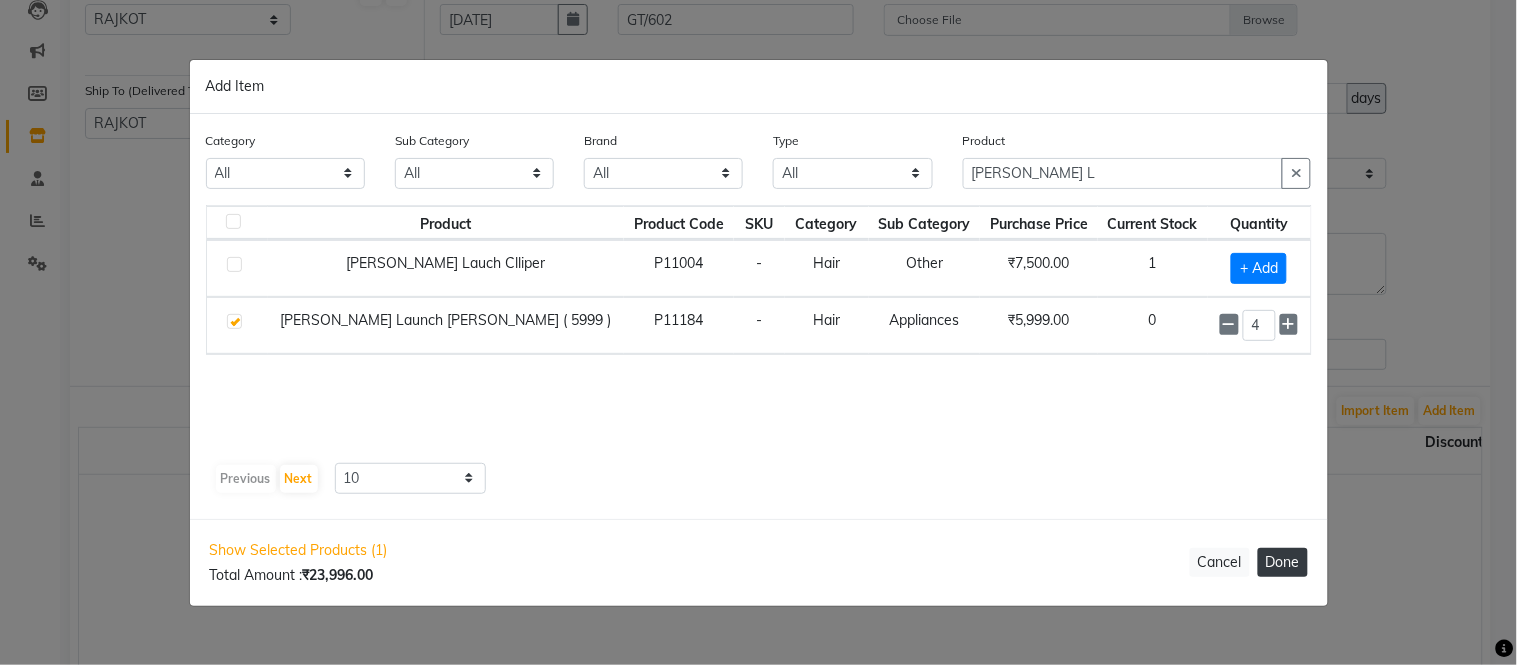 click on "Done" 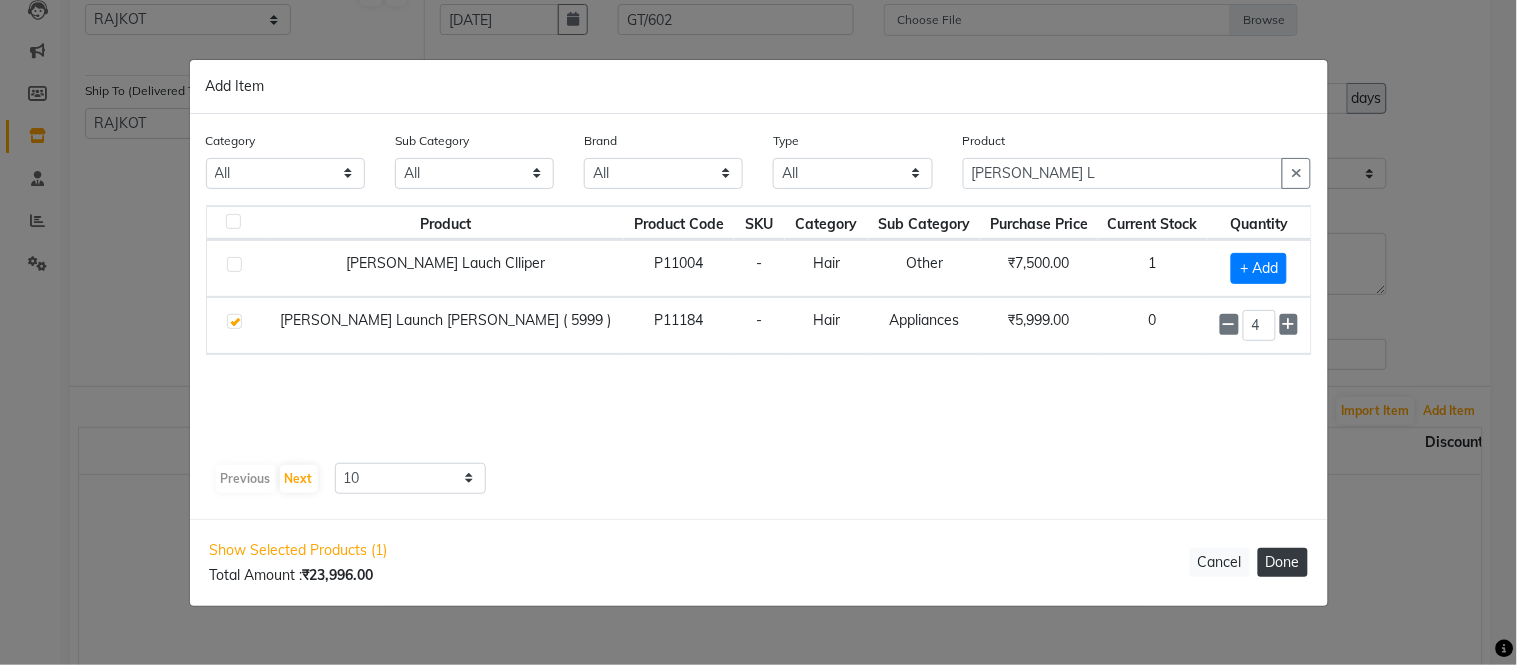 select on "3195" 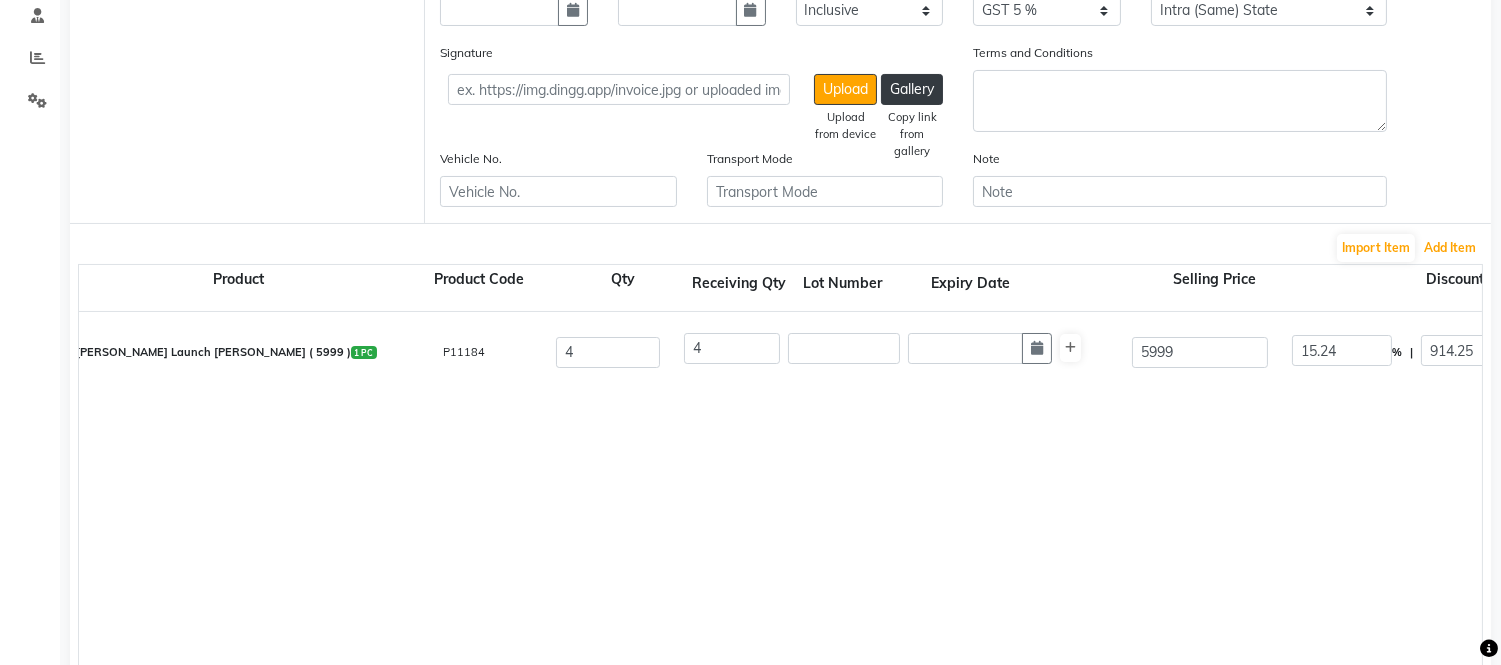 scroll, scrollTop: 496, scrollLeft: 0, axis: vertical 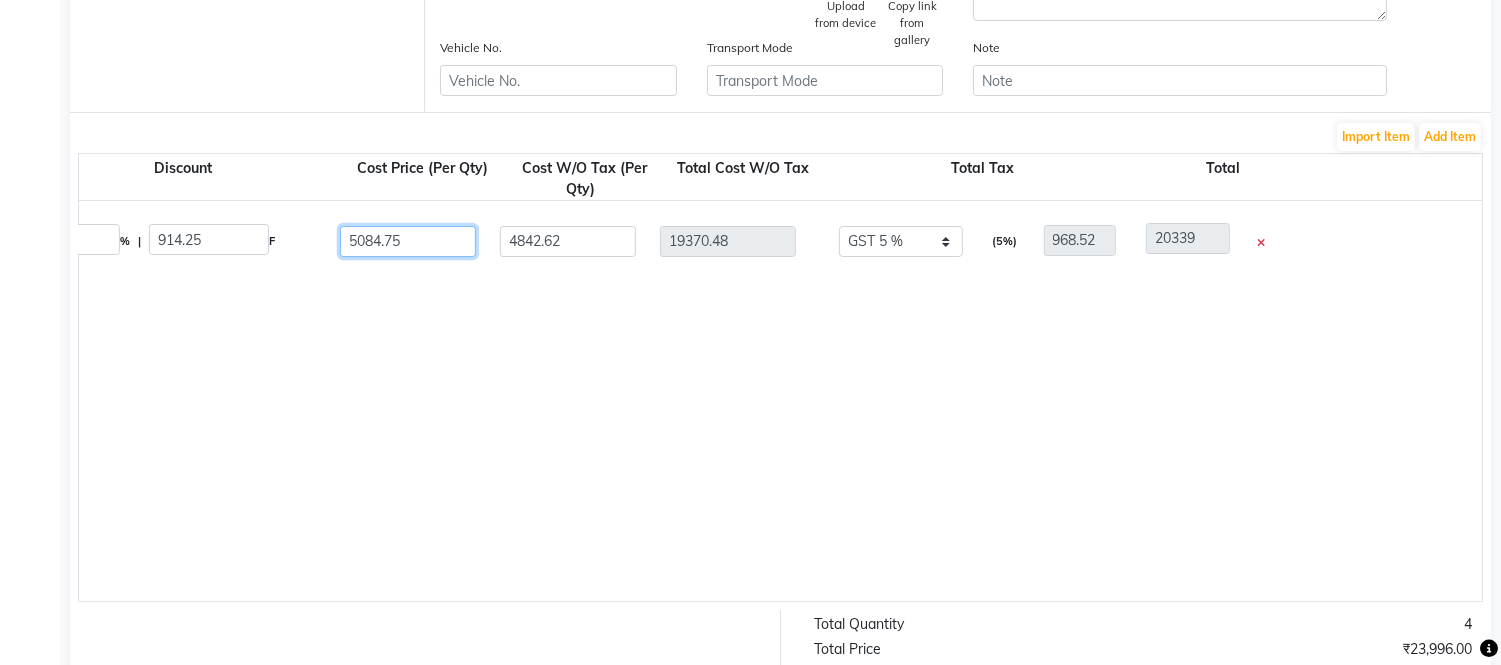 click on "5084.75" 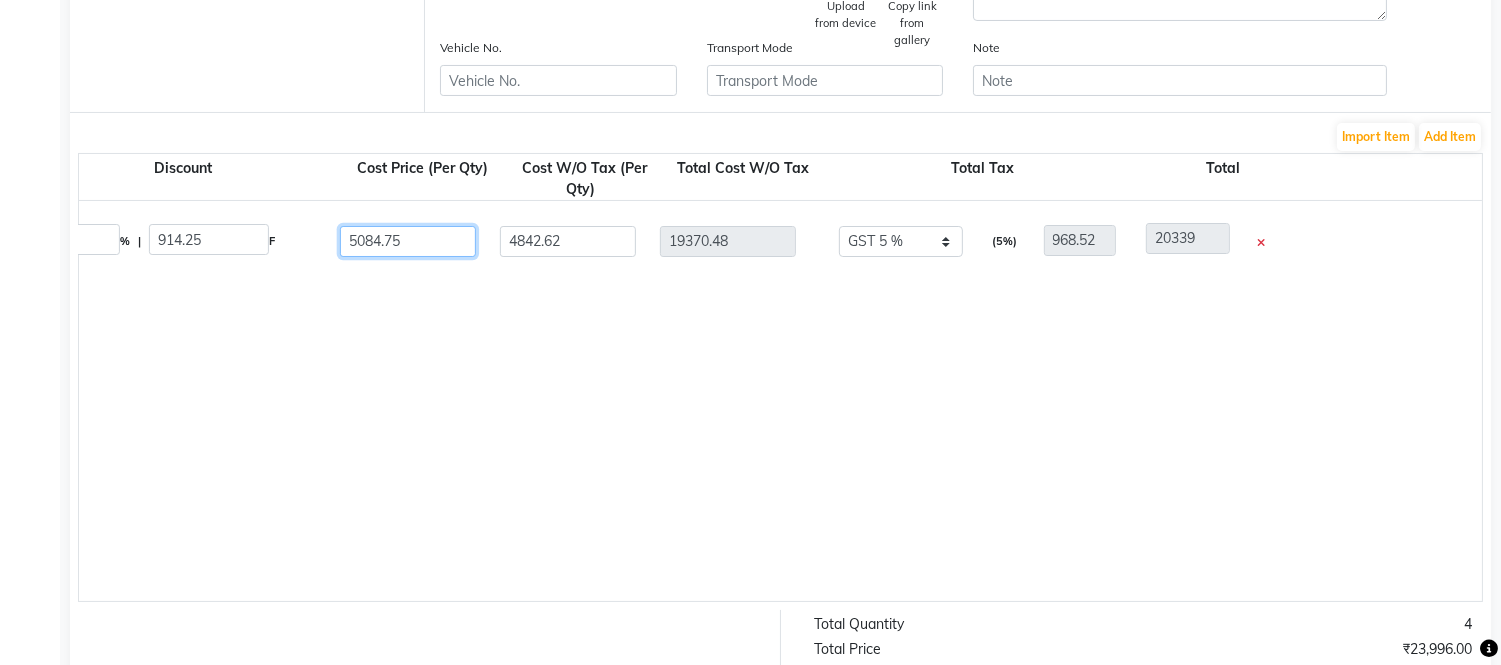 type on "5084.7" 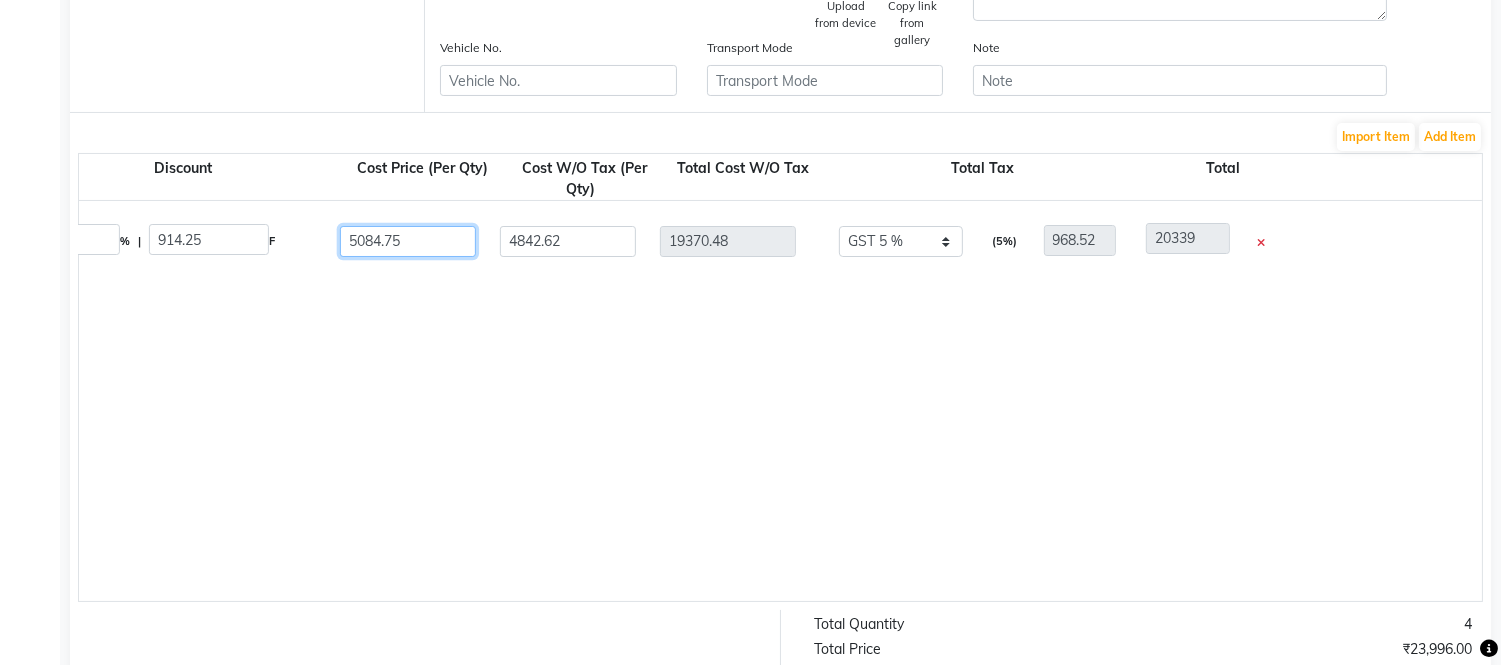 type on "19370.29" 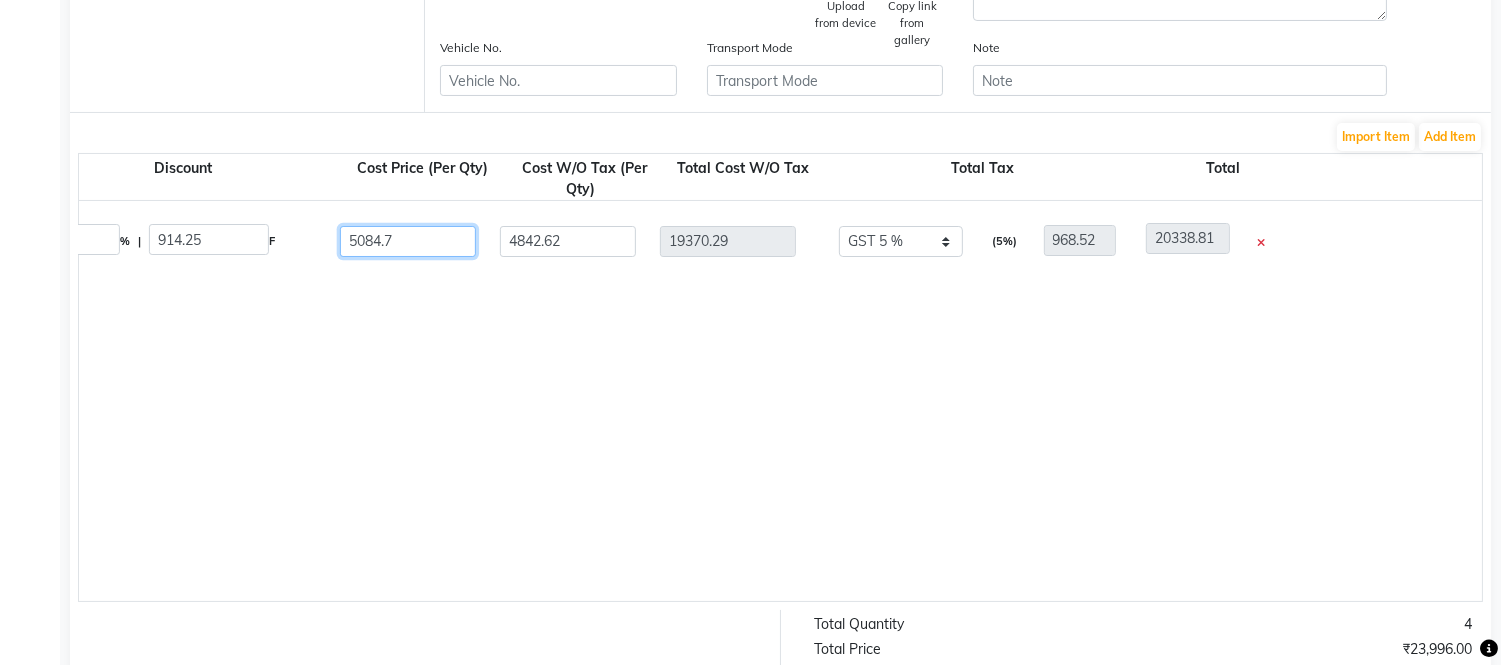 type on "5084" 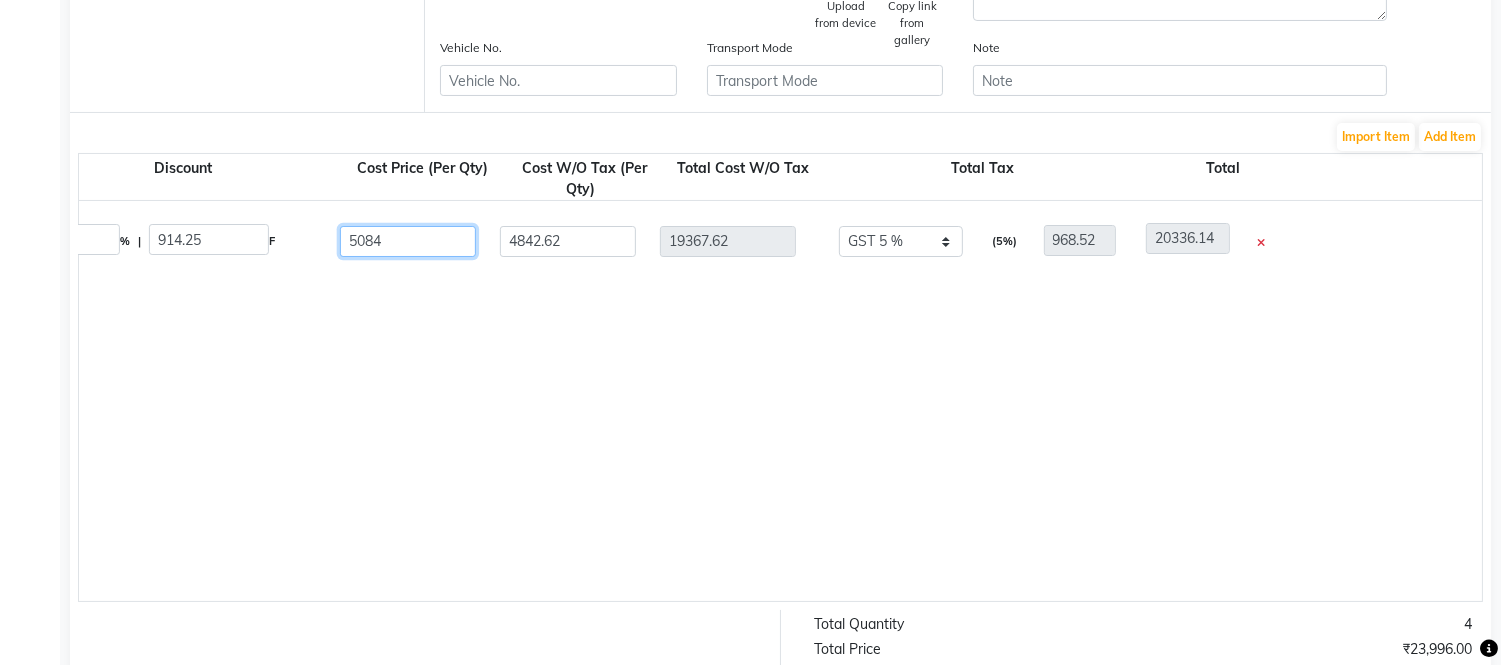type on "508" 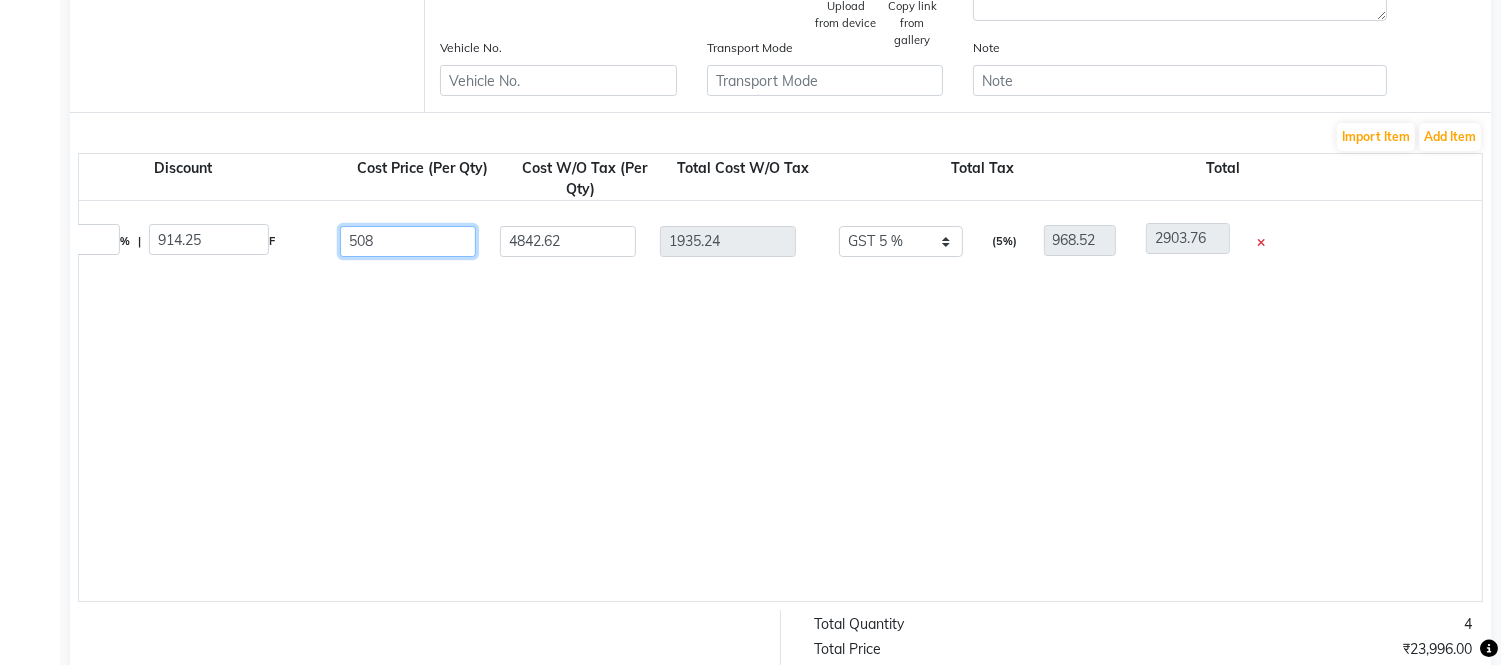 type on "50" 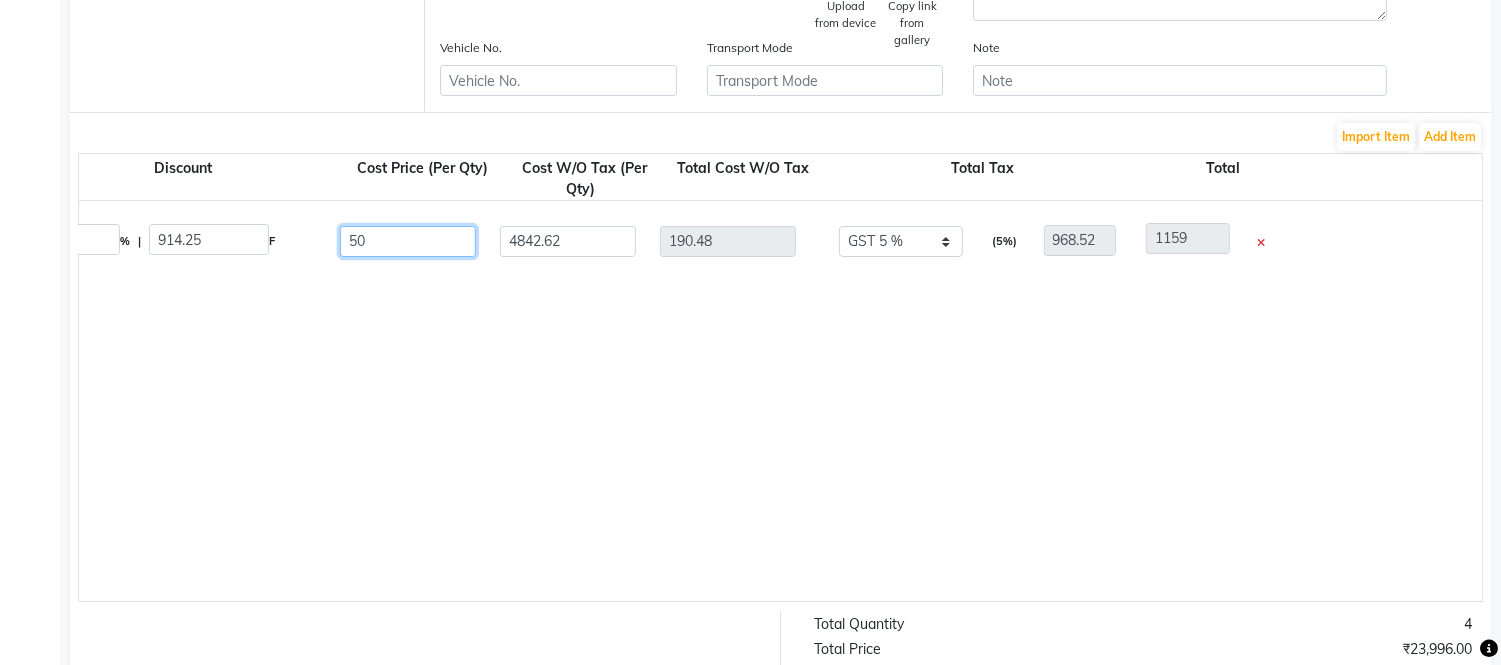type on "5" 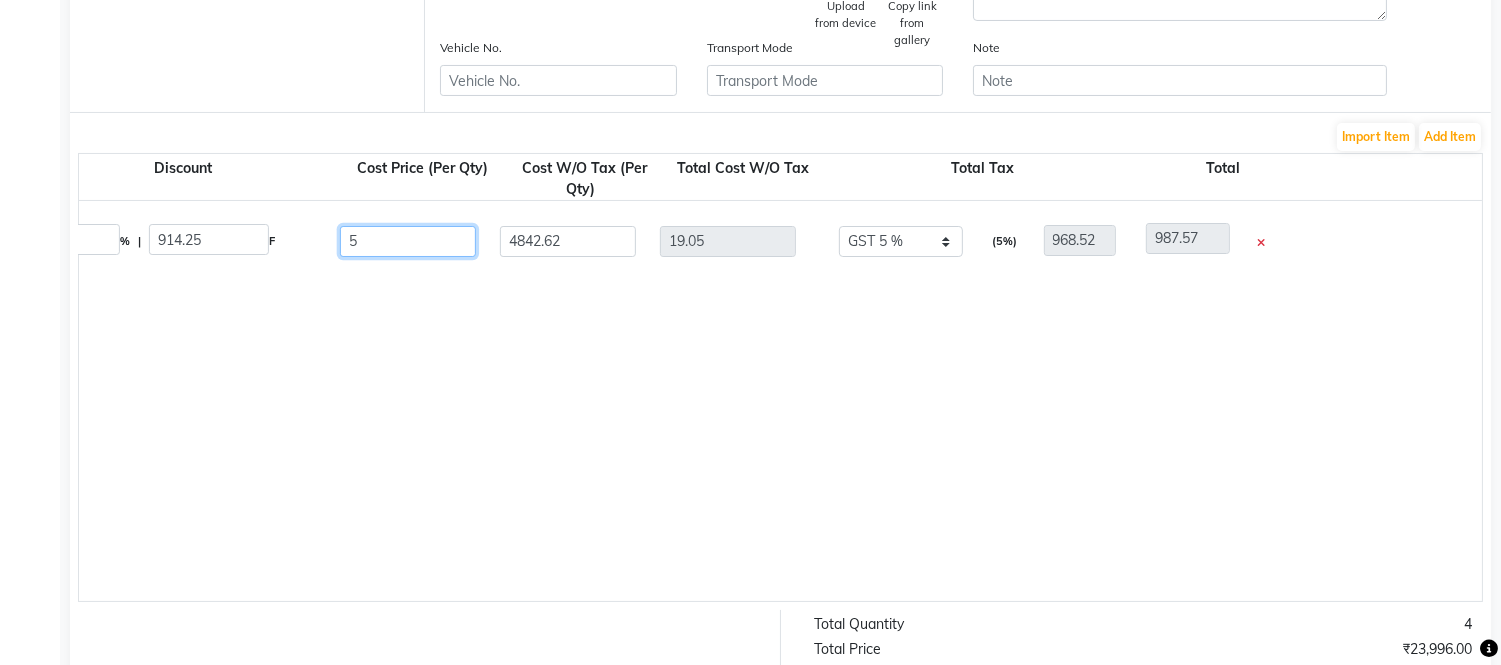 type 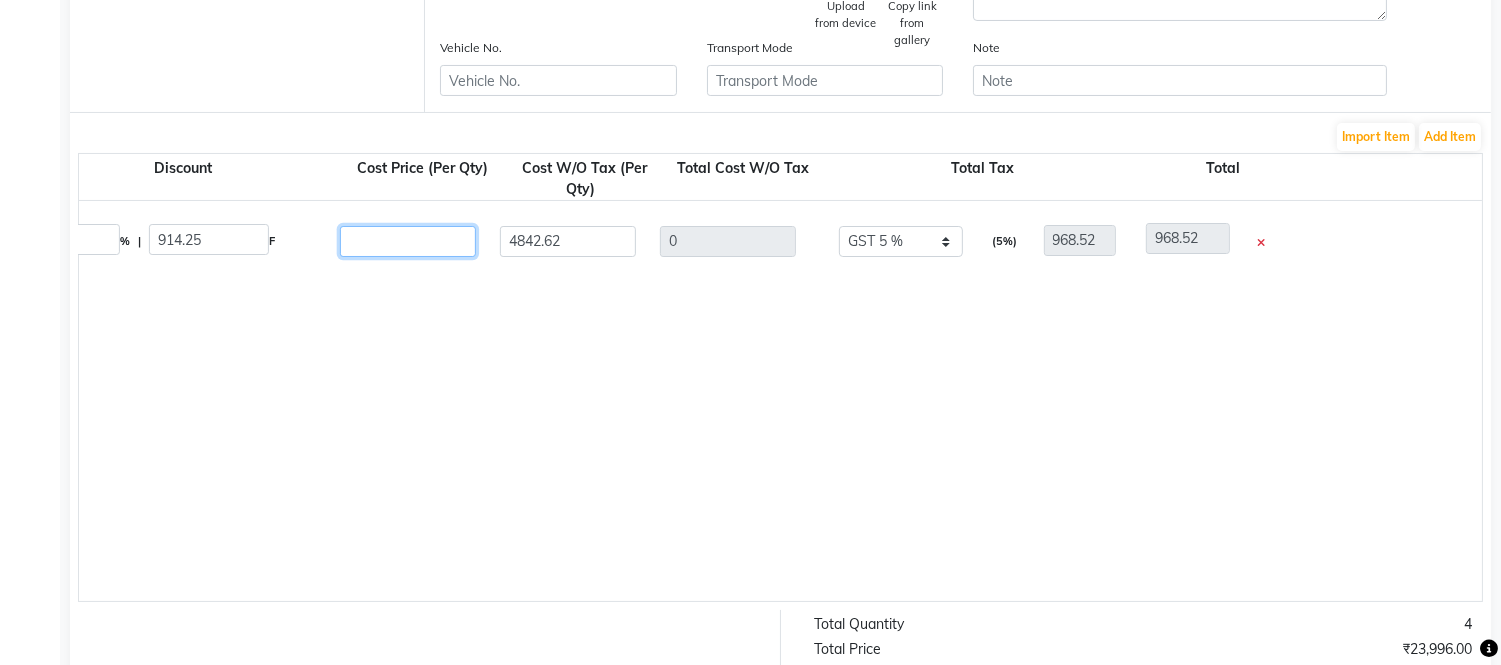 type on "5" 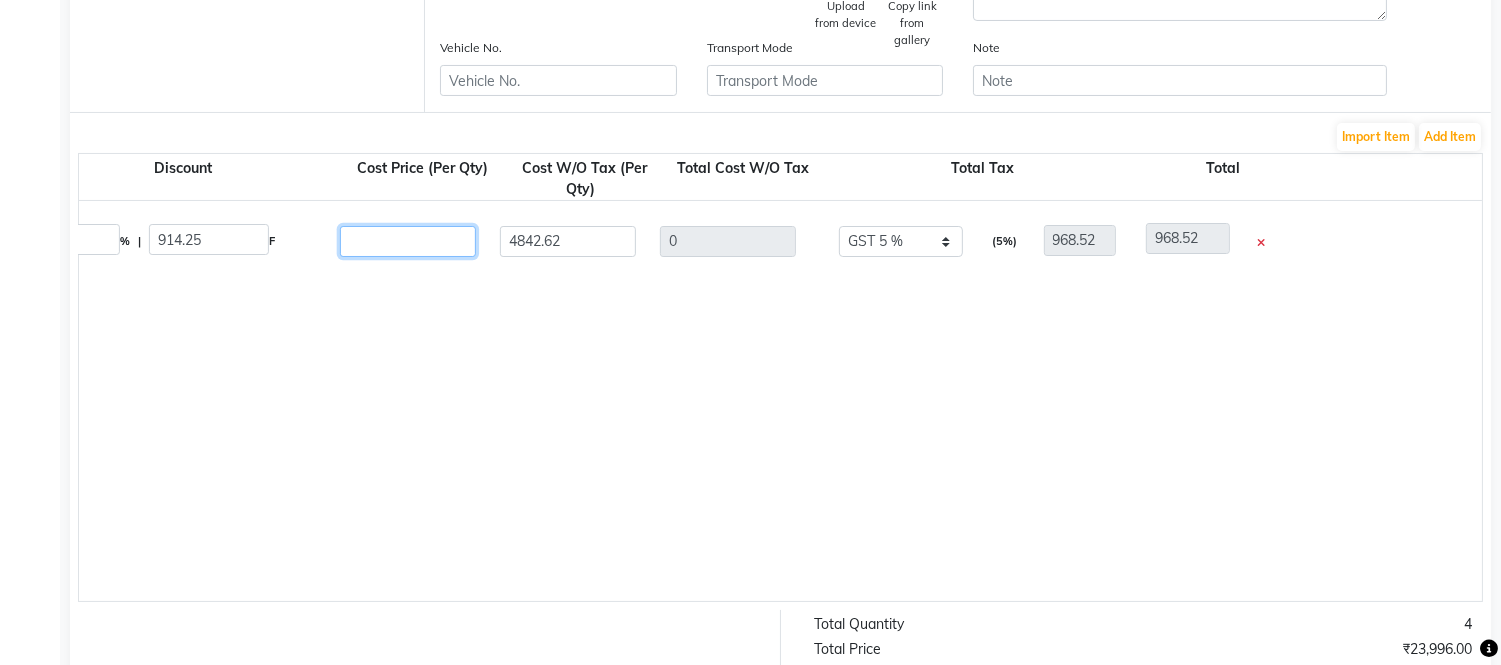 type on "19.05" 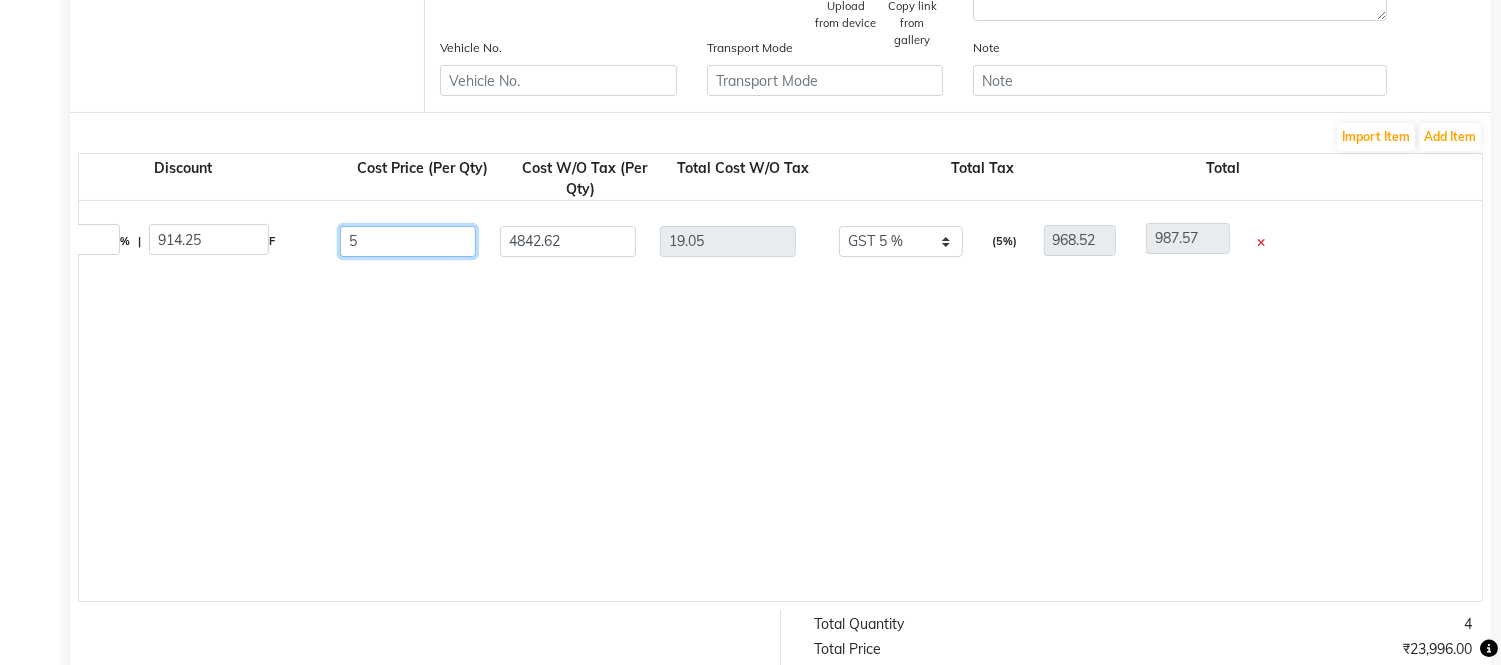 type on "50" 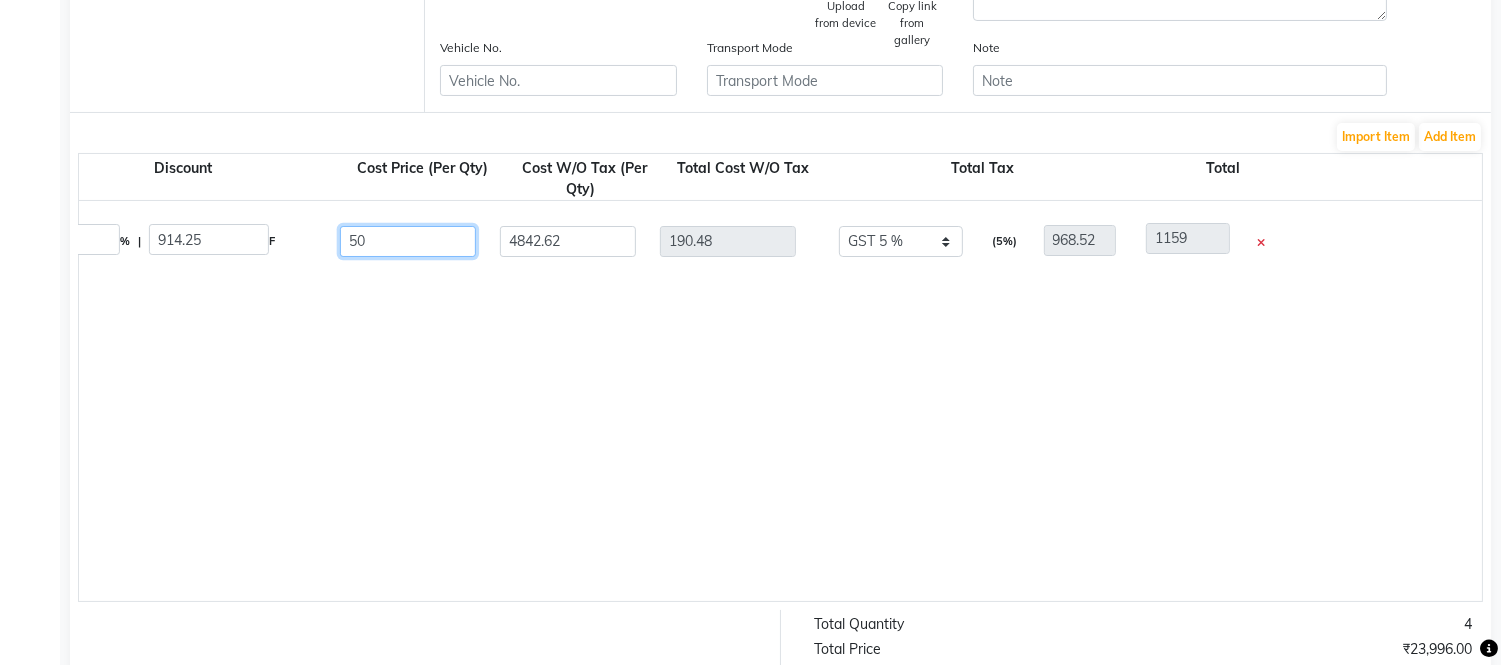 type on "508" 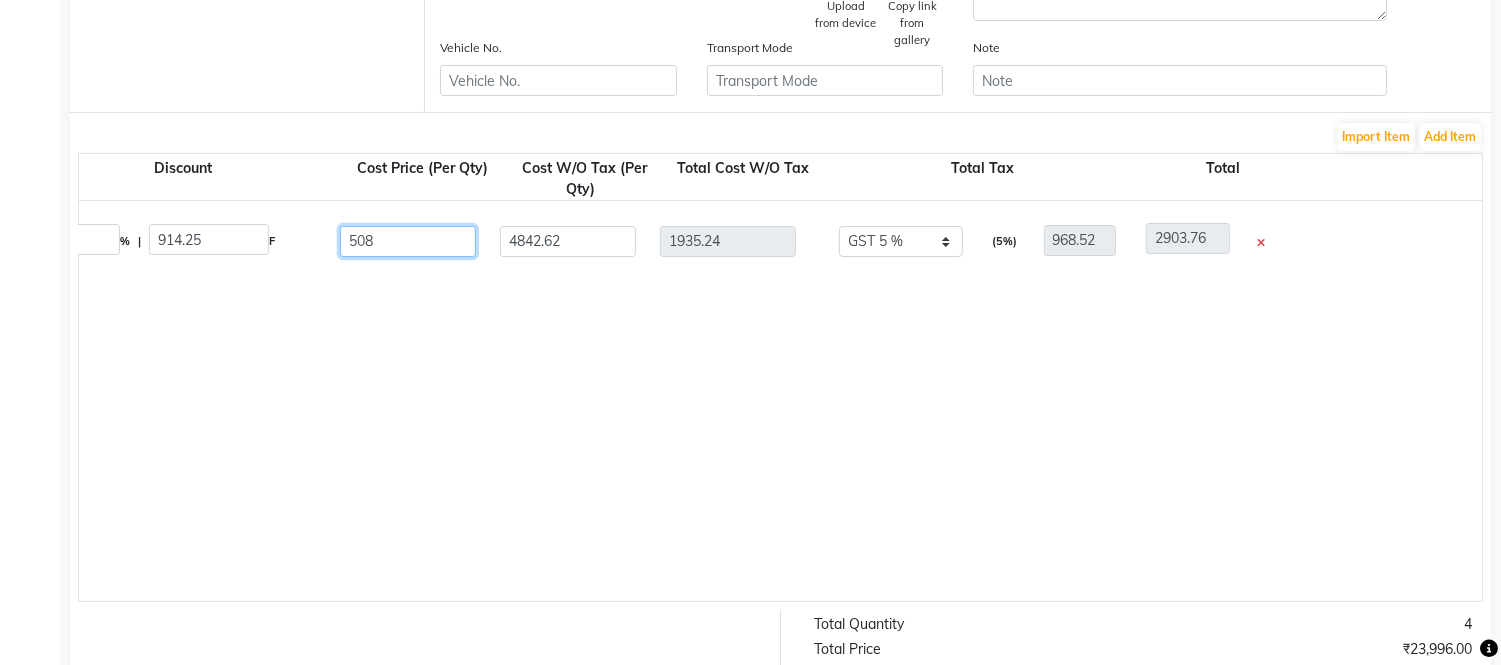 type on "5084" 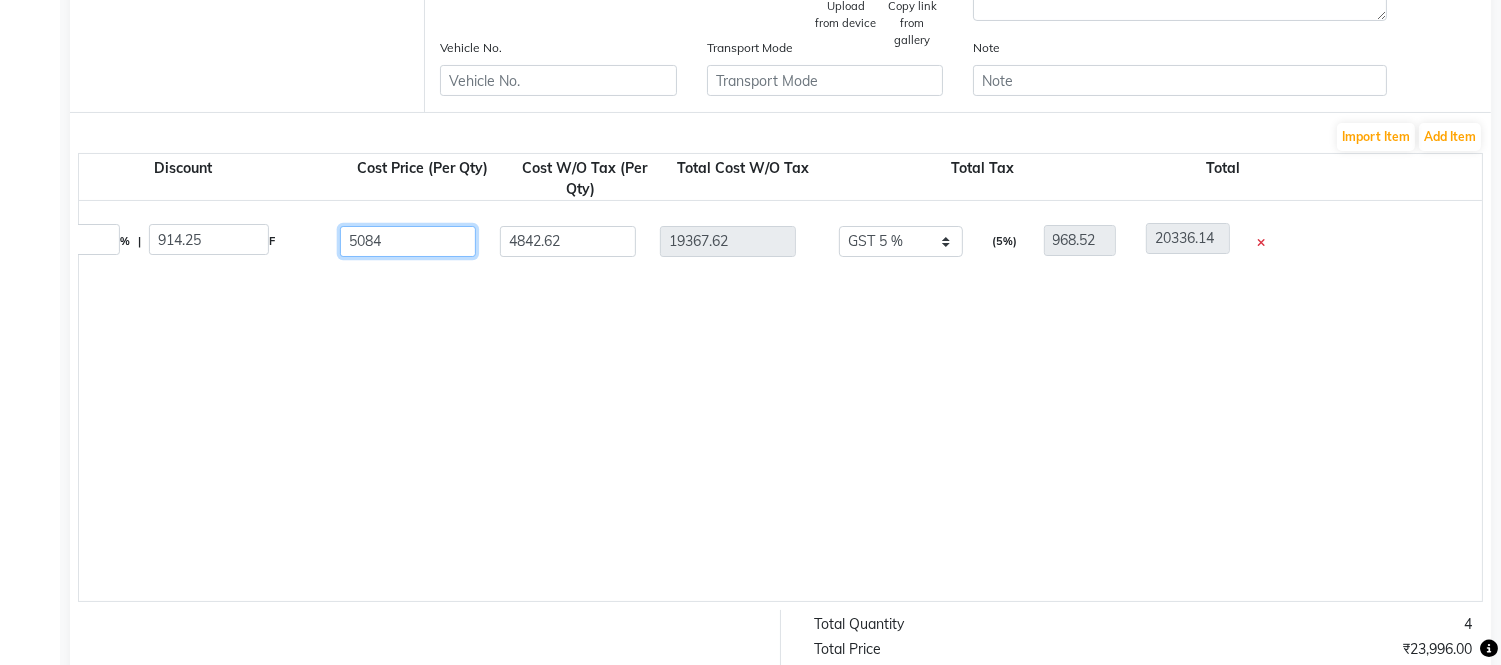 type on "5084.7" 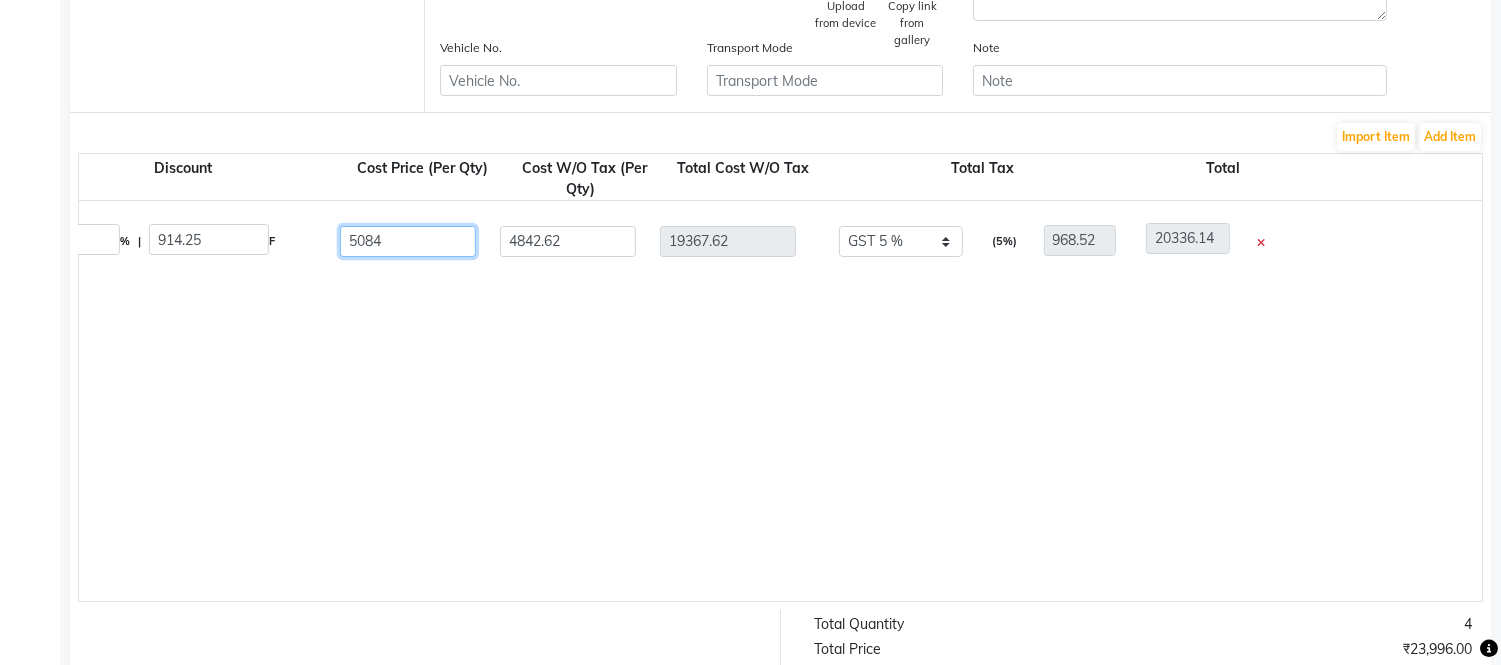 type on "19370.29" 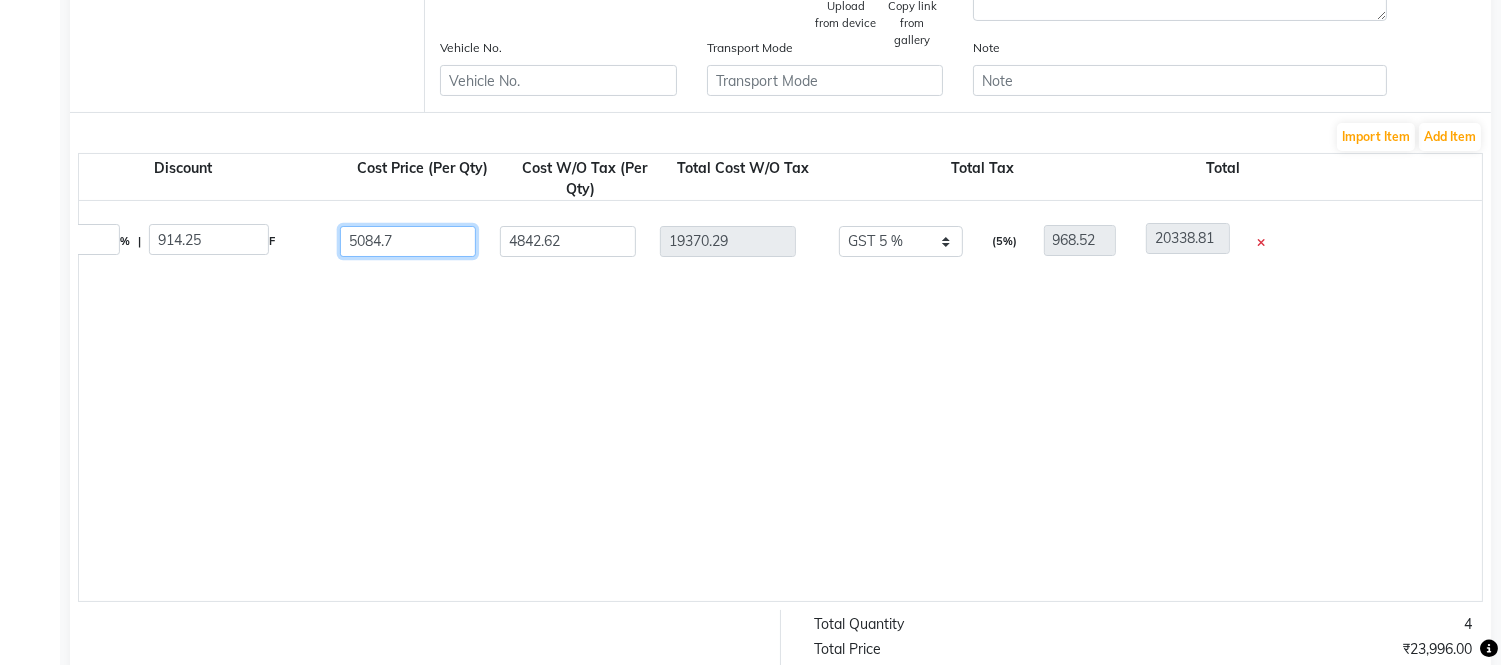 type on "5084.75" 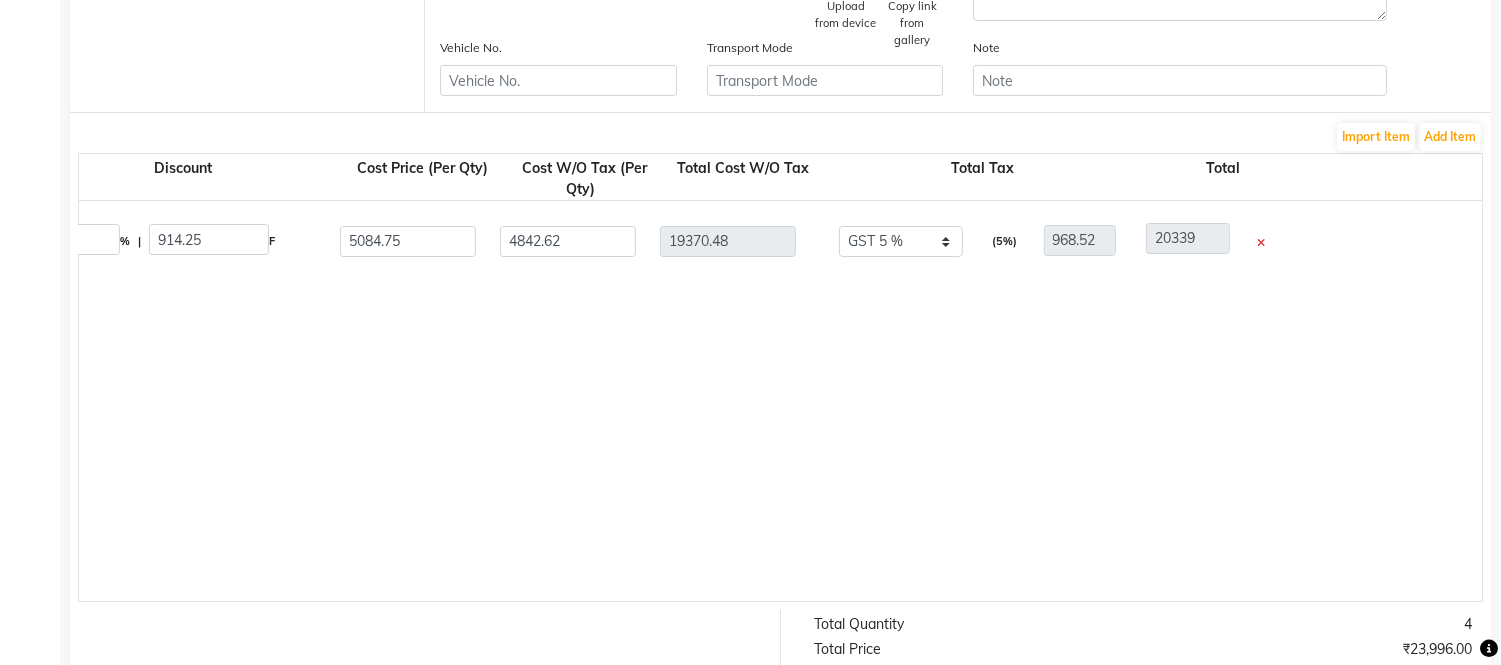 click on "Wahl Launch Shaver ( 5999 )  1 PC  P11184  4 4 5999 15.24 % | 914.25 F 5084.75 4842.62 19370.48 None GST 5 % GST 12 % GST  (5%)  968.52 20339" 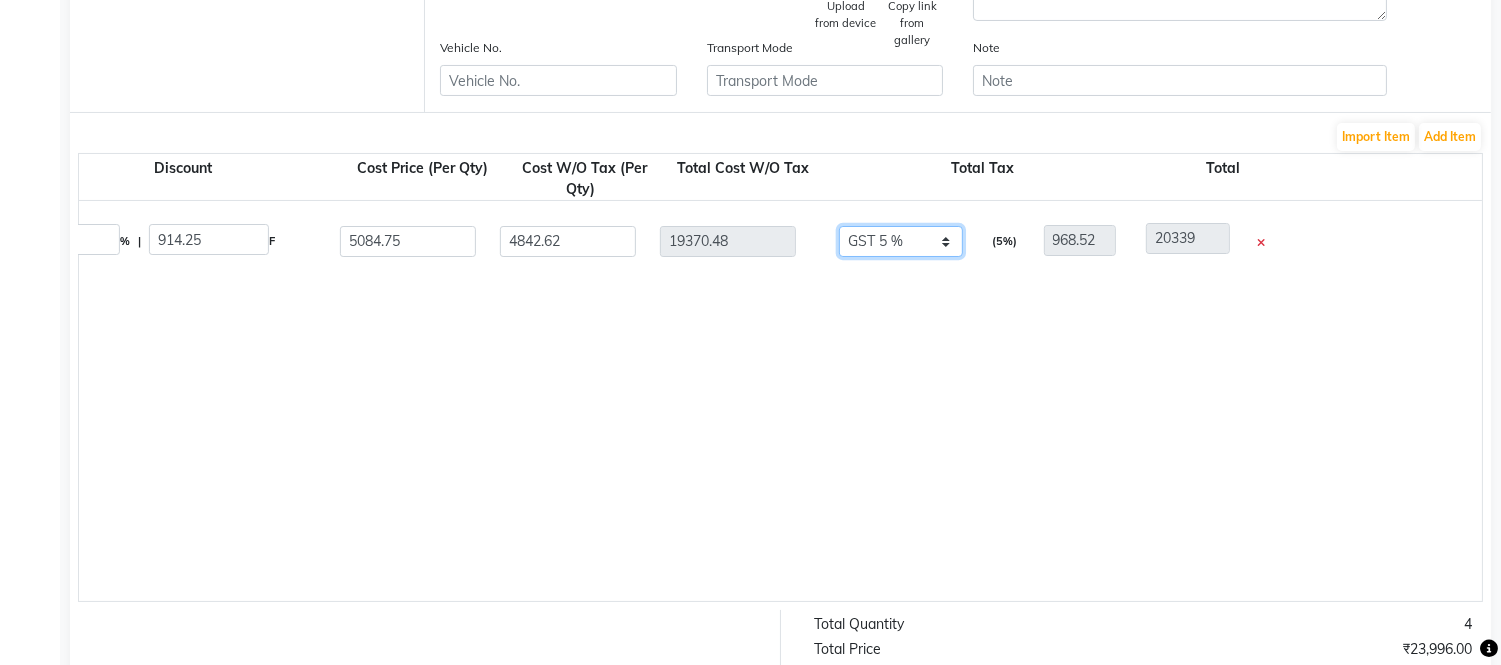click on "None GST 5 % GST 12 % GST" 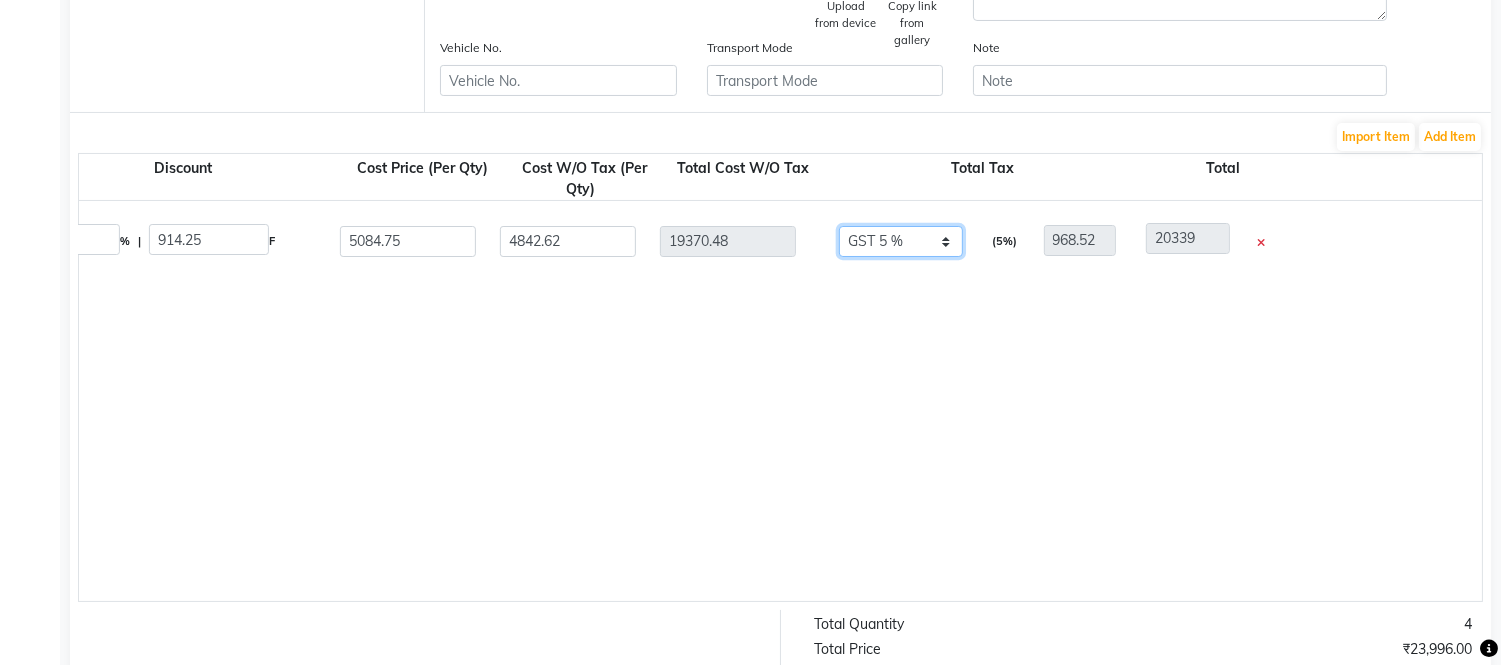 select on "3061" 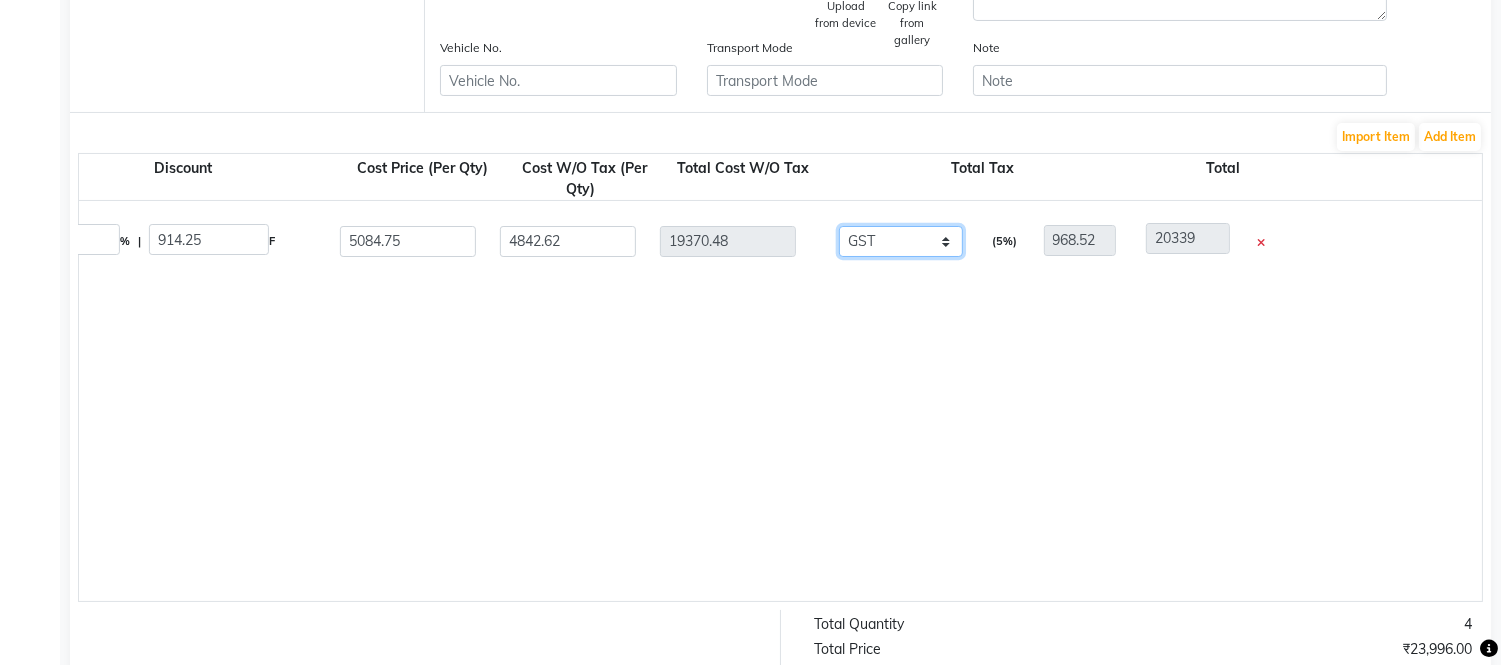 click on "None GST 5 % GST 12 % GST" 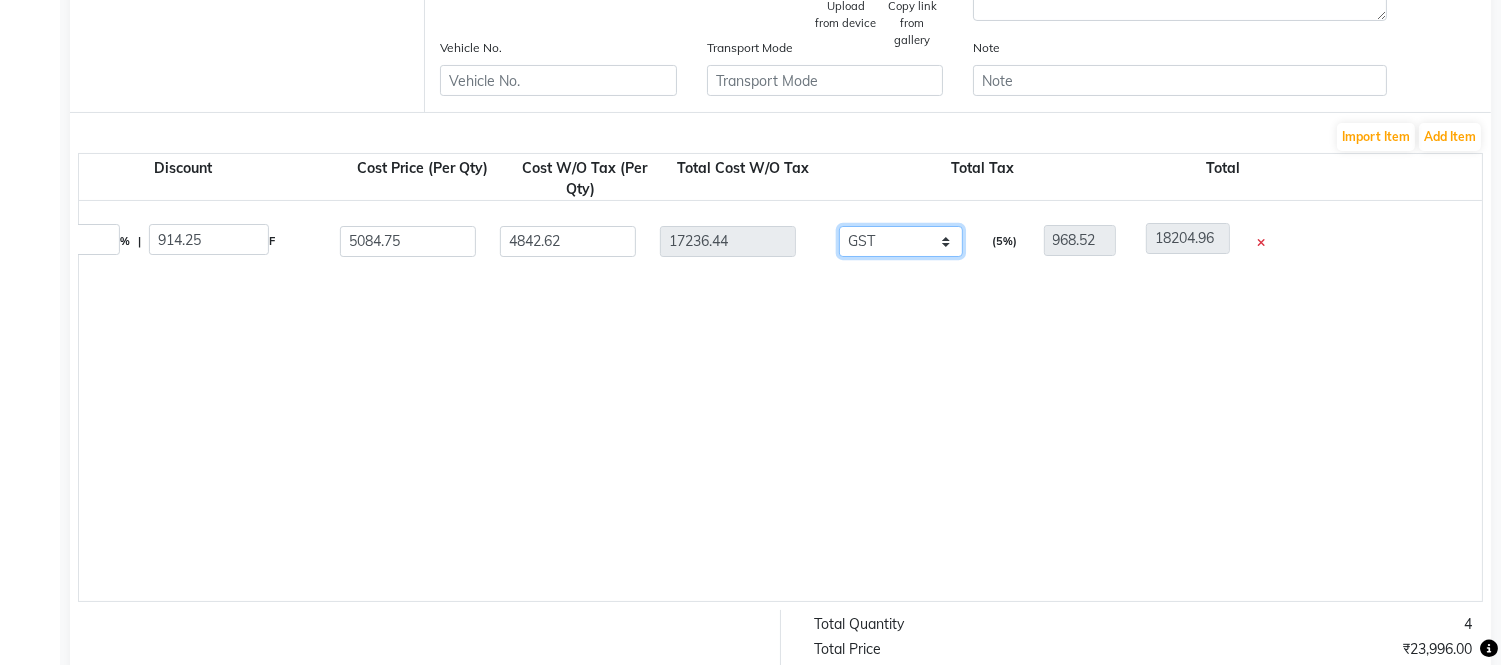 type on "4309.11" 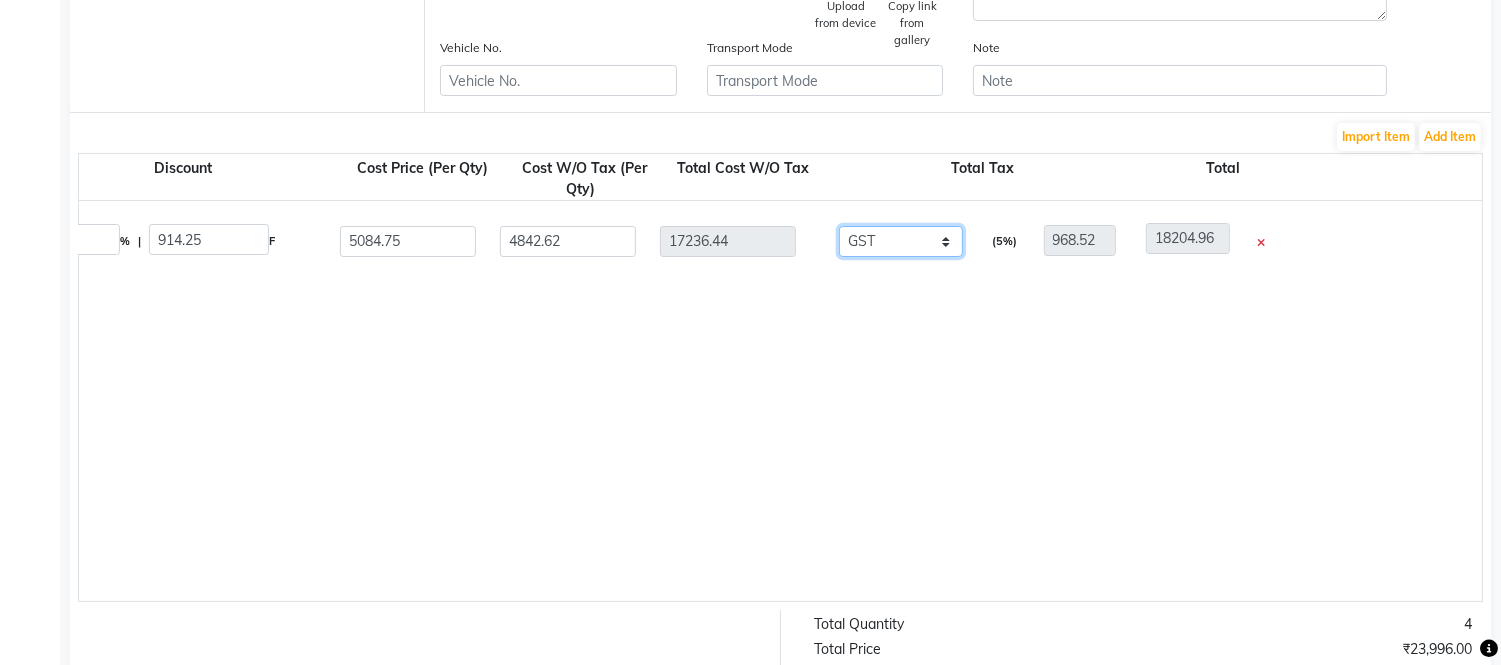 type on "3102.56" 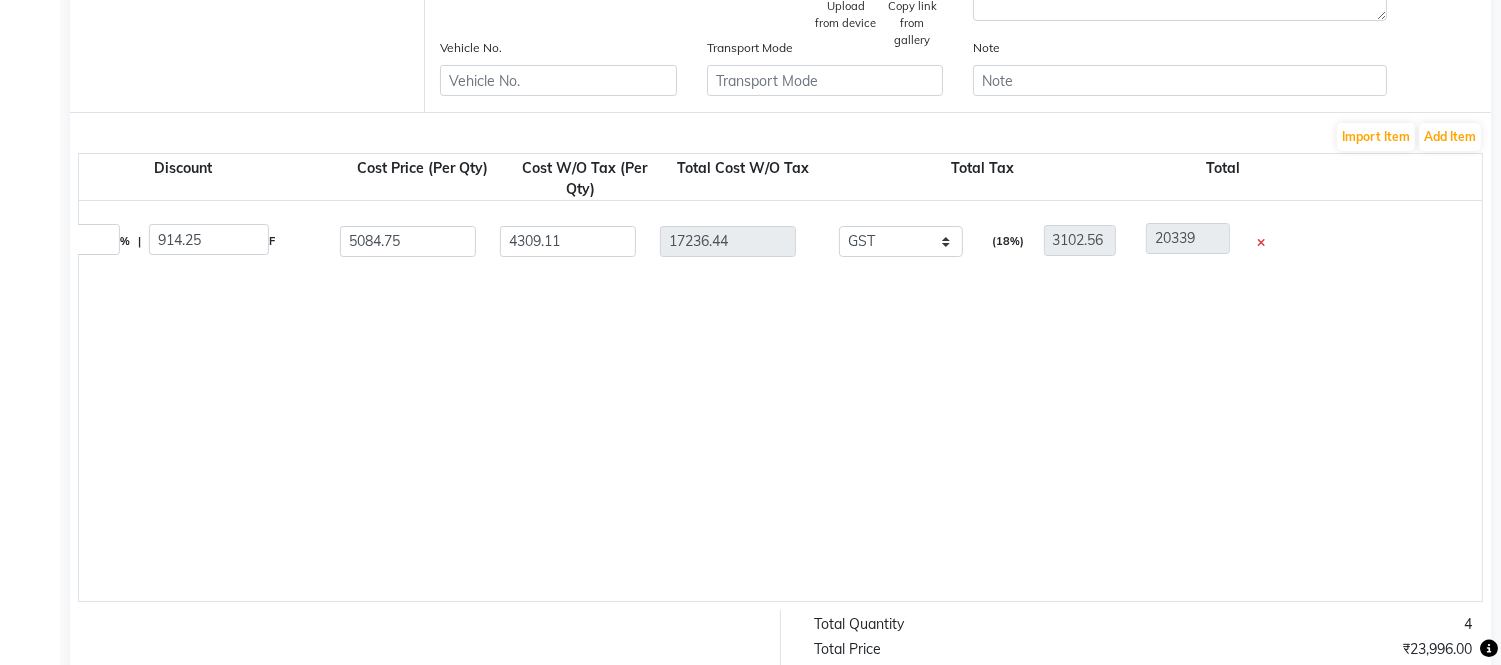 click on "Wahl Launch Shaver ( 5999 )  1 PC  P11184  4 4 5999 15.24 % | 914.25 F 5084.75 4309.11 17236.44 None GST 5 % GST 12 % GST  (18%)  3102.56 20339" 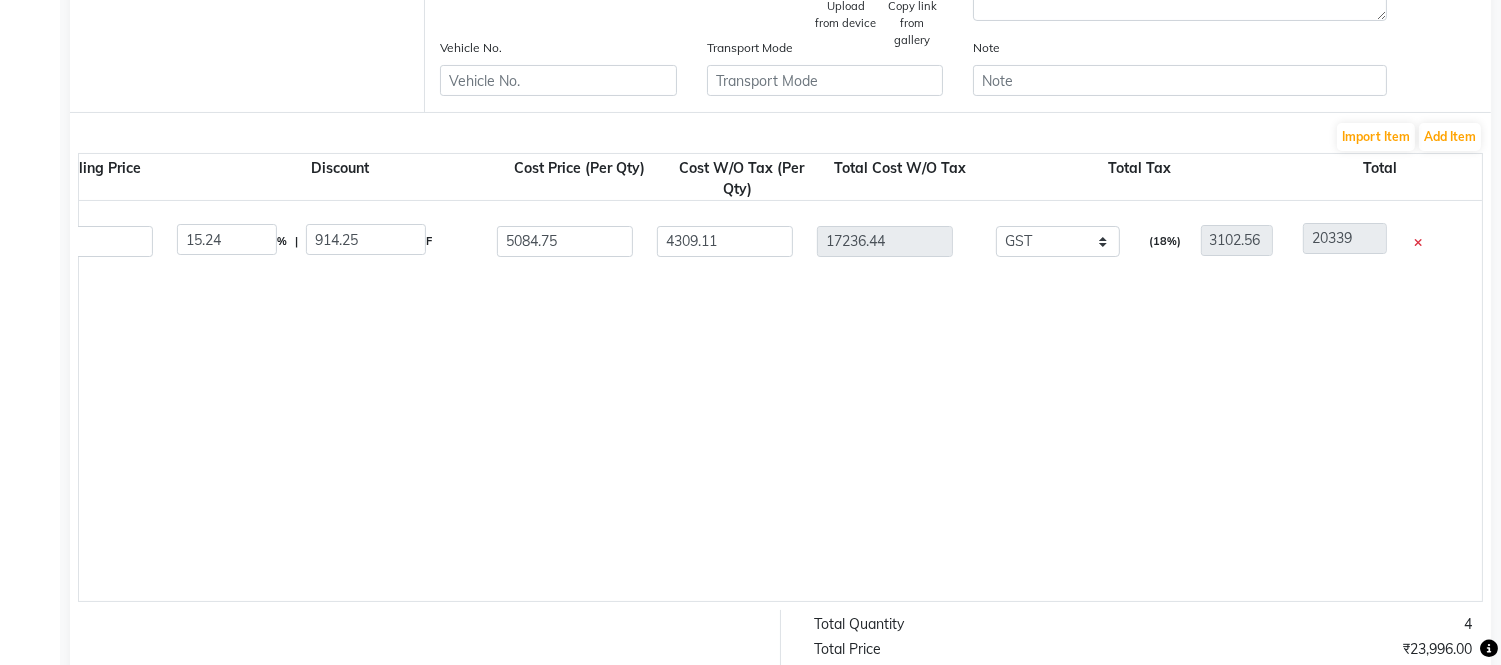 scroll, scrollTop: 0, scrollLeft: 1043, axis: horizontal 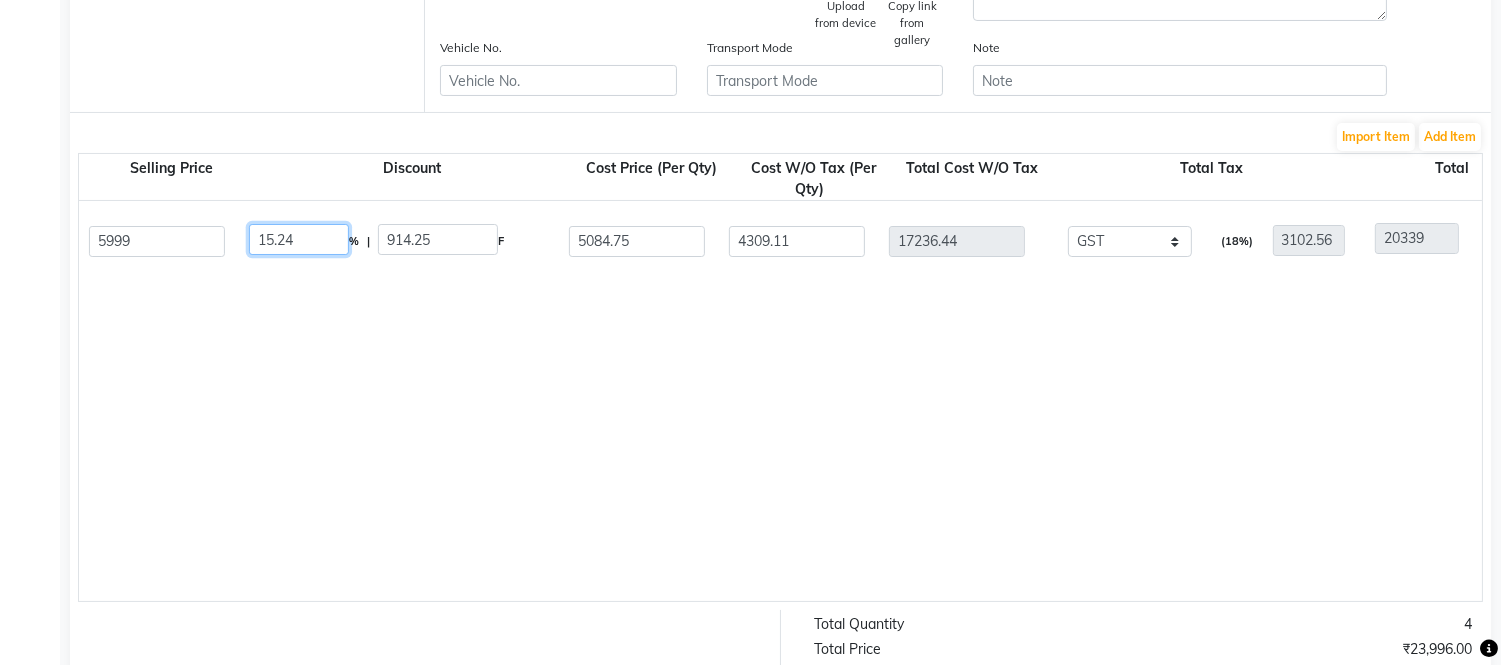 click on "15.24" 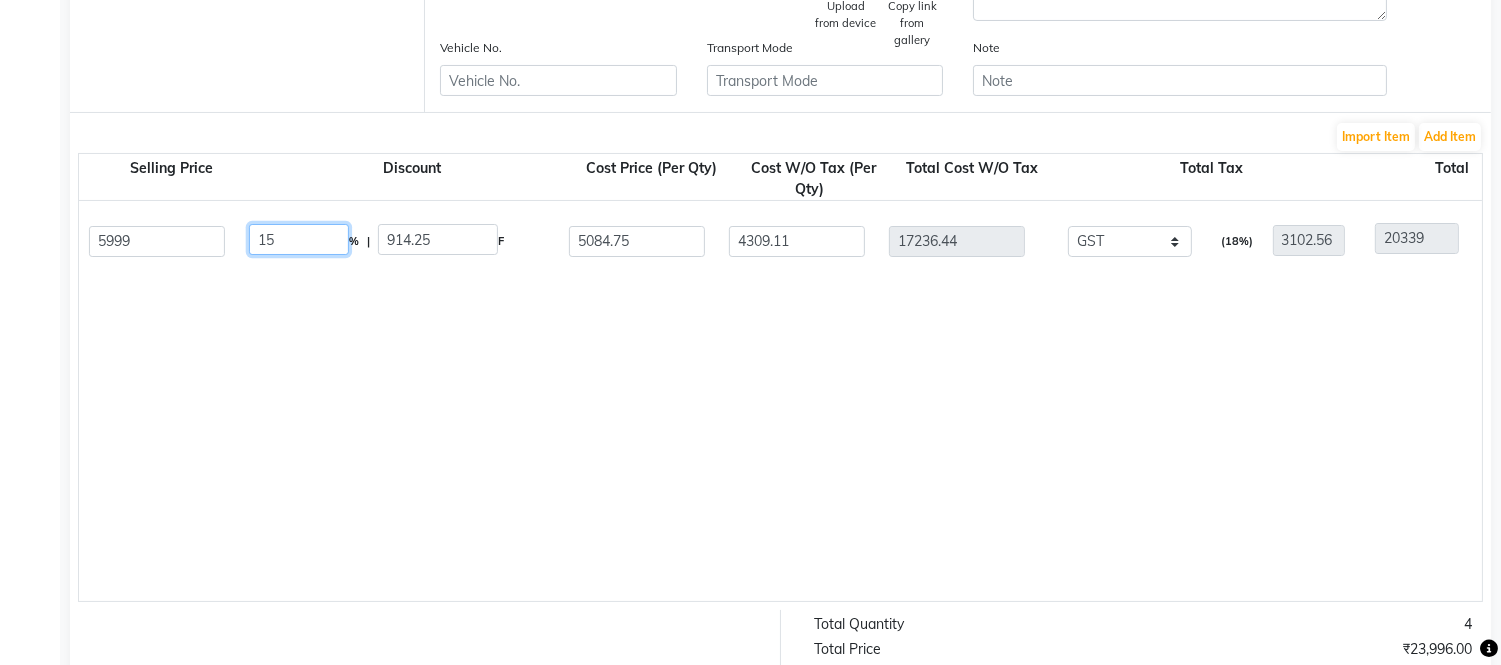 type on "1" 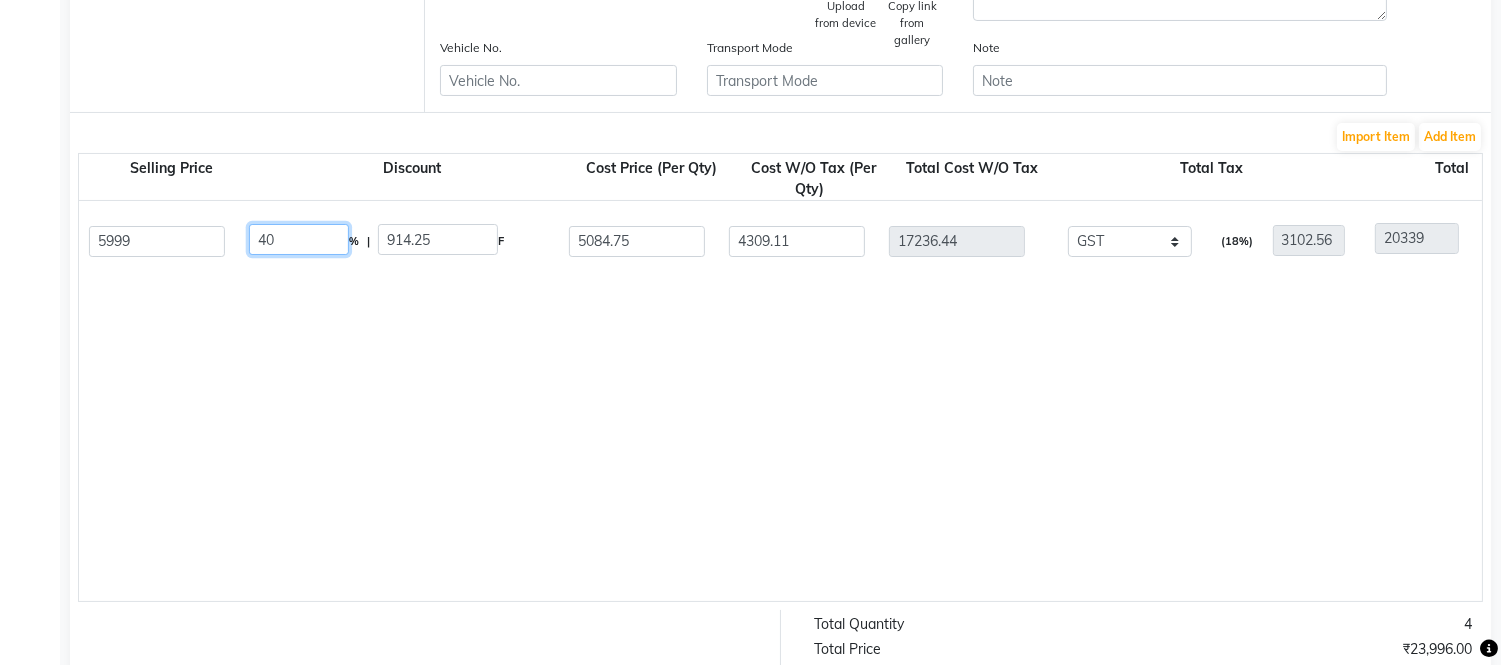type on "40" 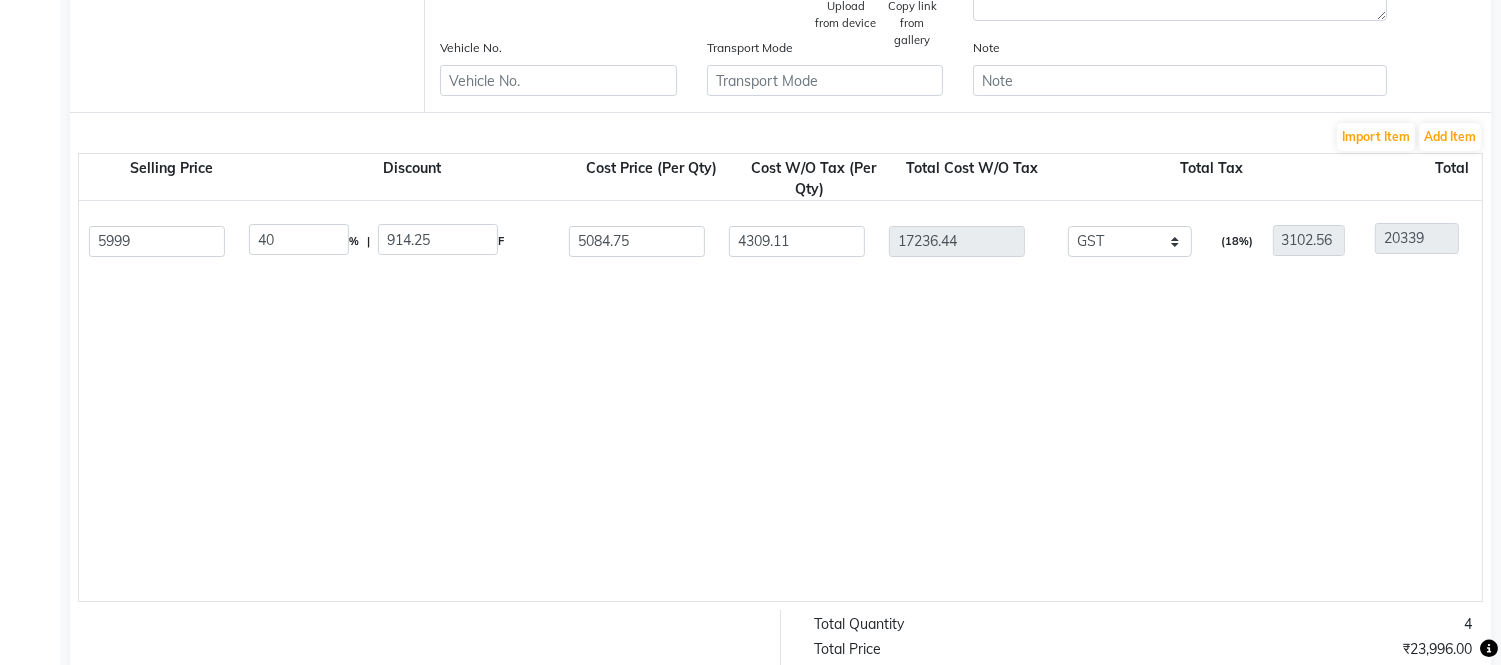 type on "2399.6" 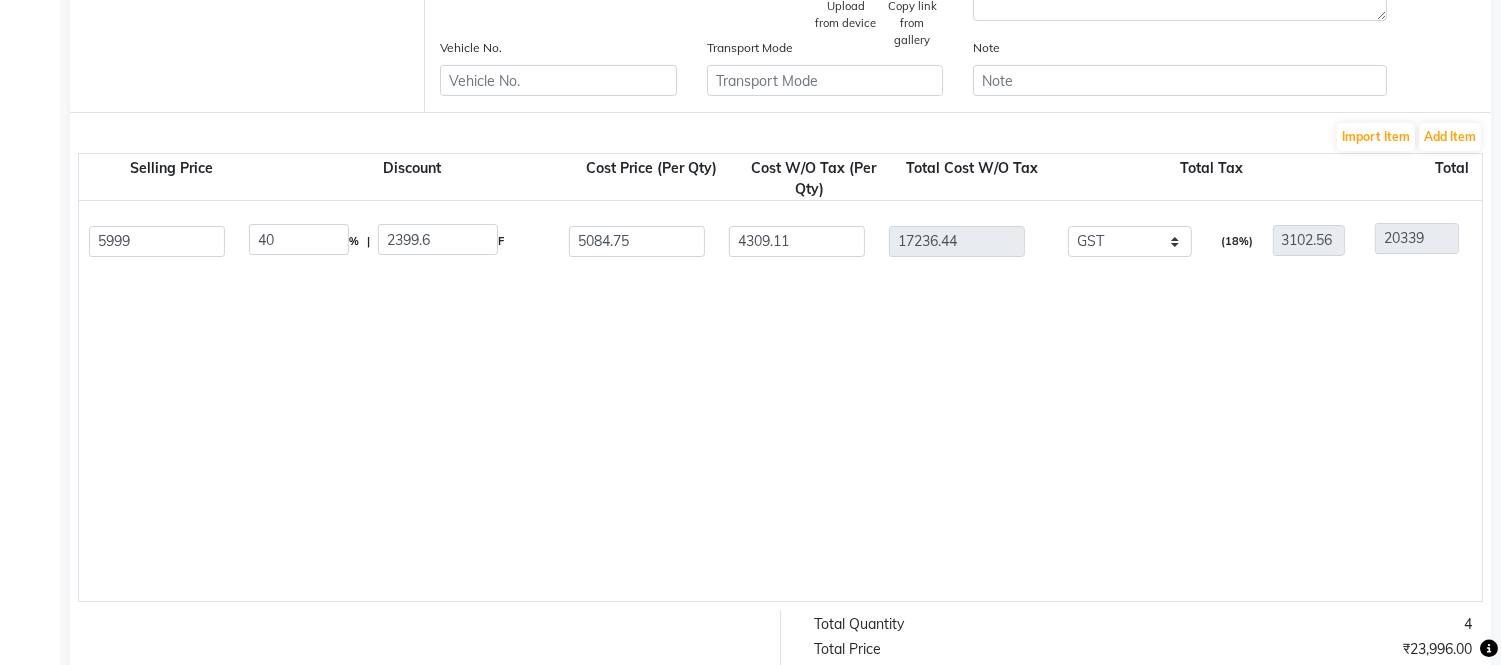 type on "3599.4" 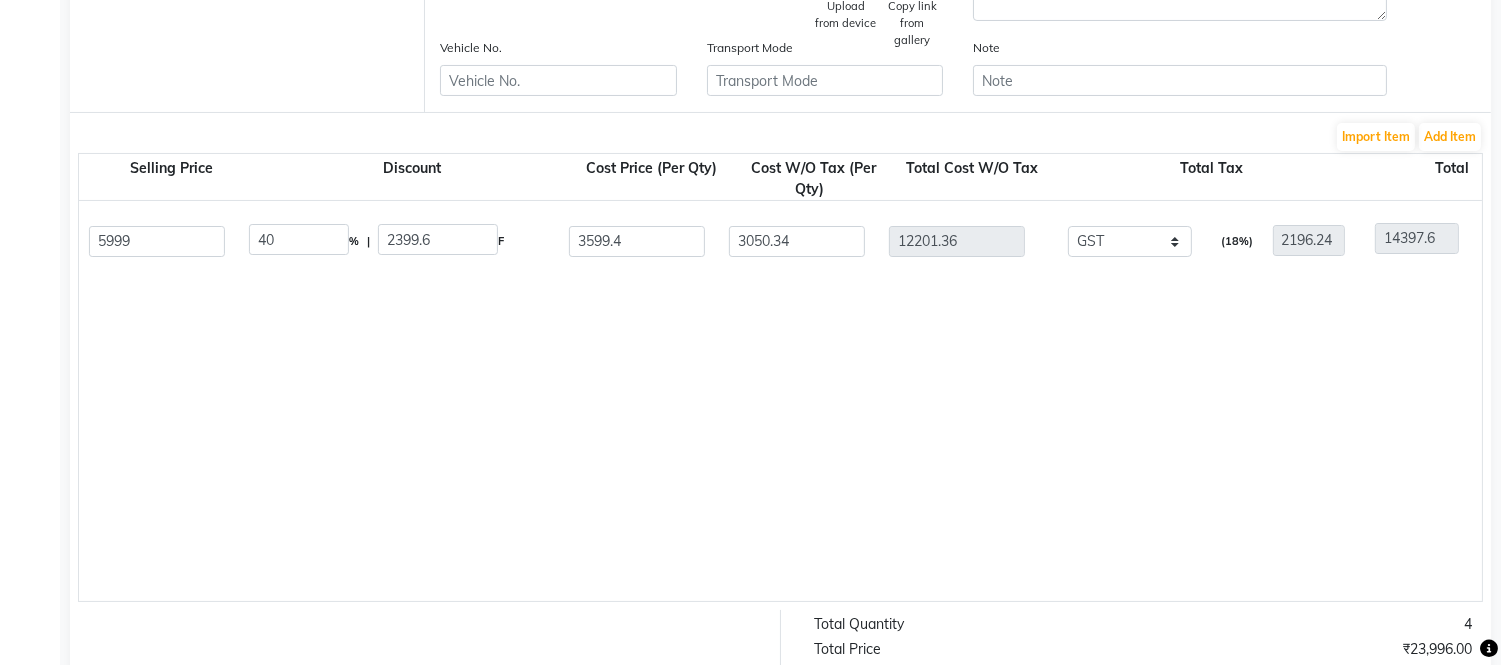 click on "Wahl Launch Shaver ( 5999 )  1 PC  P11184  4 4 5999 40 % | 2399.6 F 3599.4 3050.34 12201.36 None GST 5 % GST 12 % GST  (18%)  2196.24 14397.6" 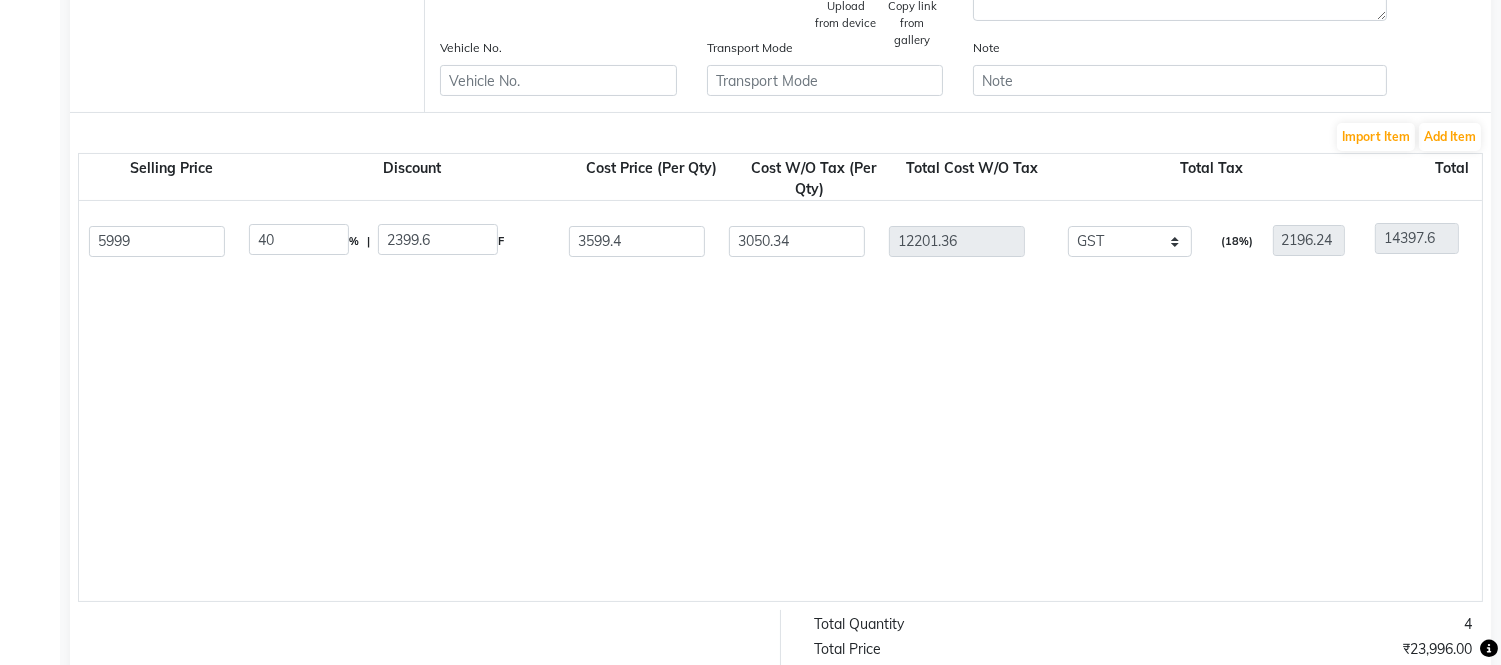 click on "Wahl Launch Shaver ( 5999 )  1 PC  P11184  4 4 5999 40 % | 2399.6 F 3599.4 3050.34 12201.36 None GST 5 % GST 12 % GST  (18%)  2196.24 14397.6" 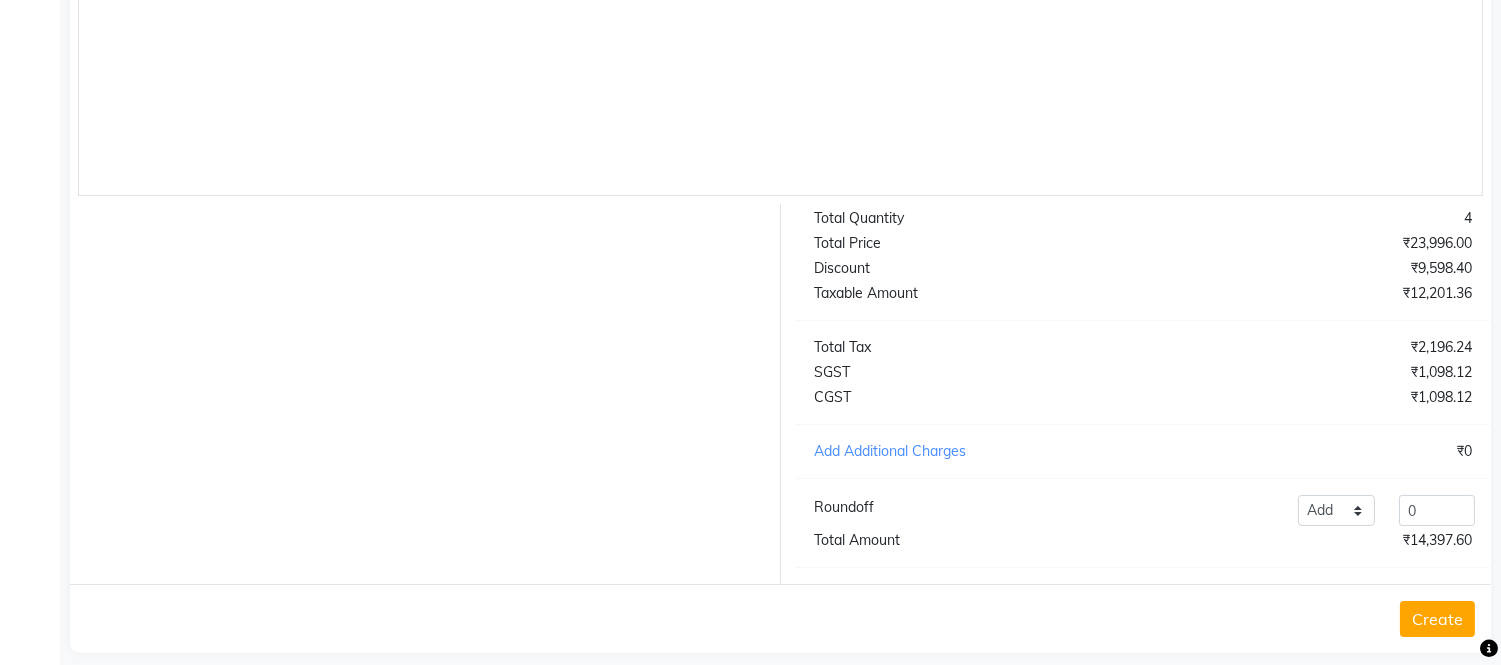 scroll, scrollTop: 941, scrollLeft: 0, axis: vertical 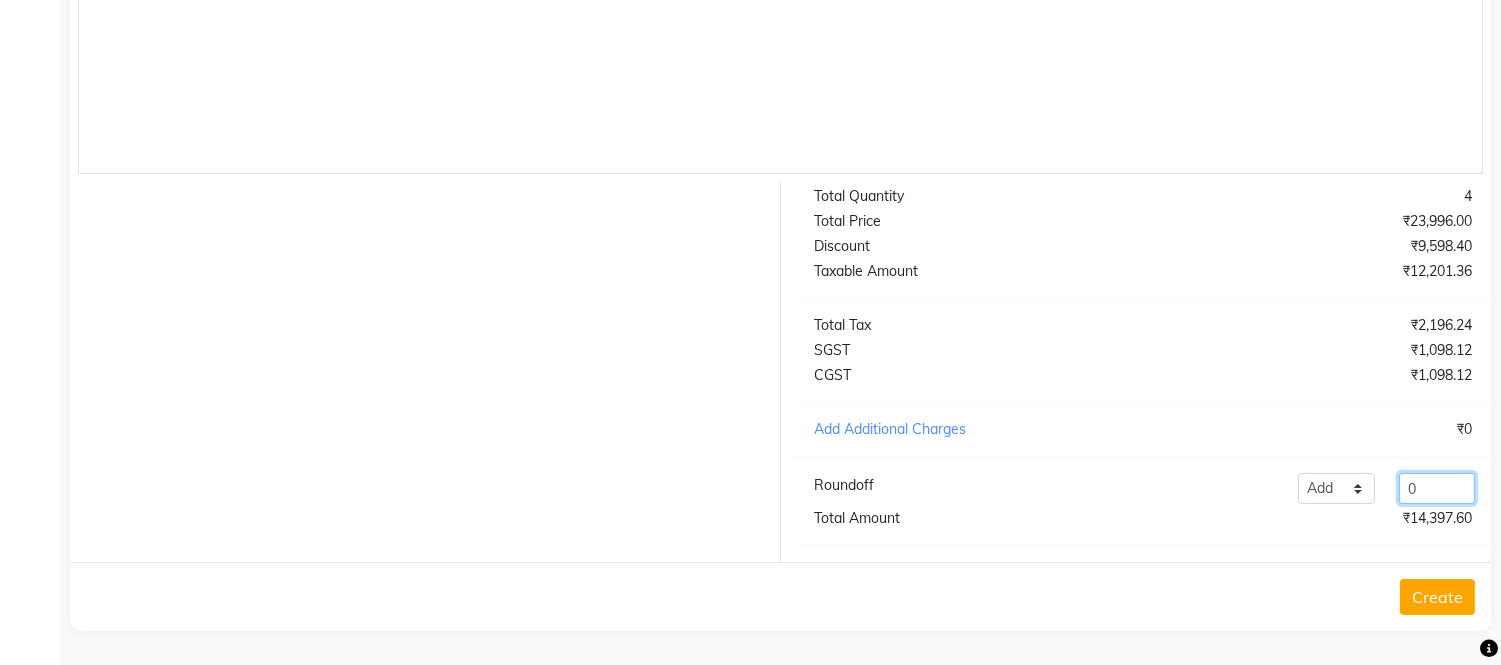 click on "0" 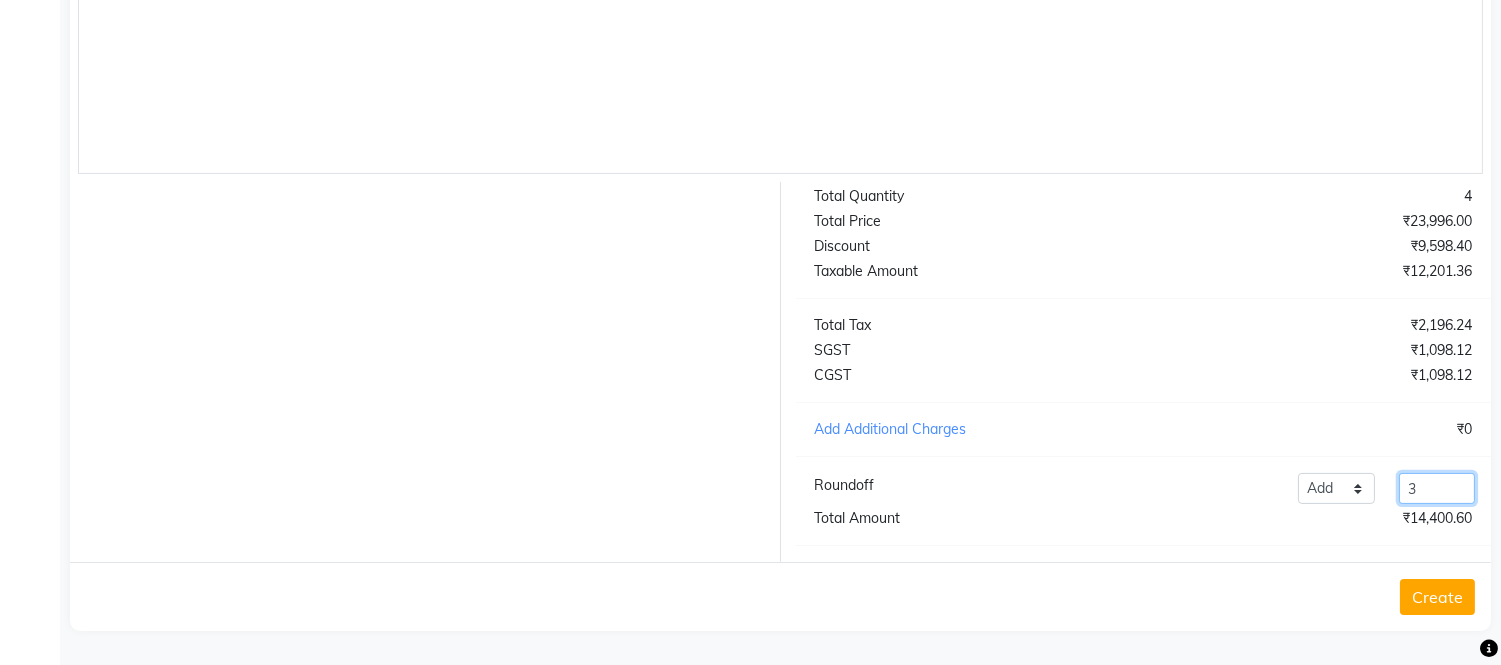 type on "3" 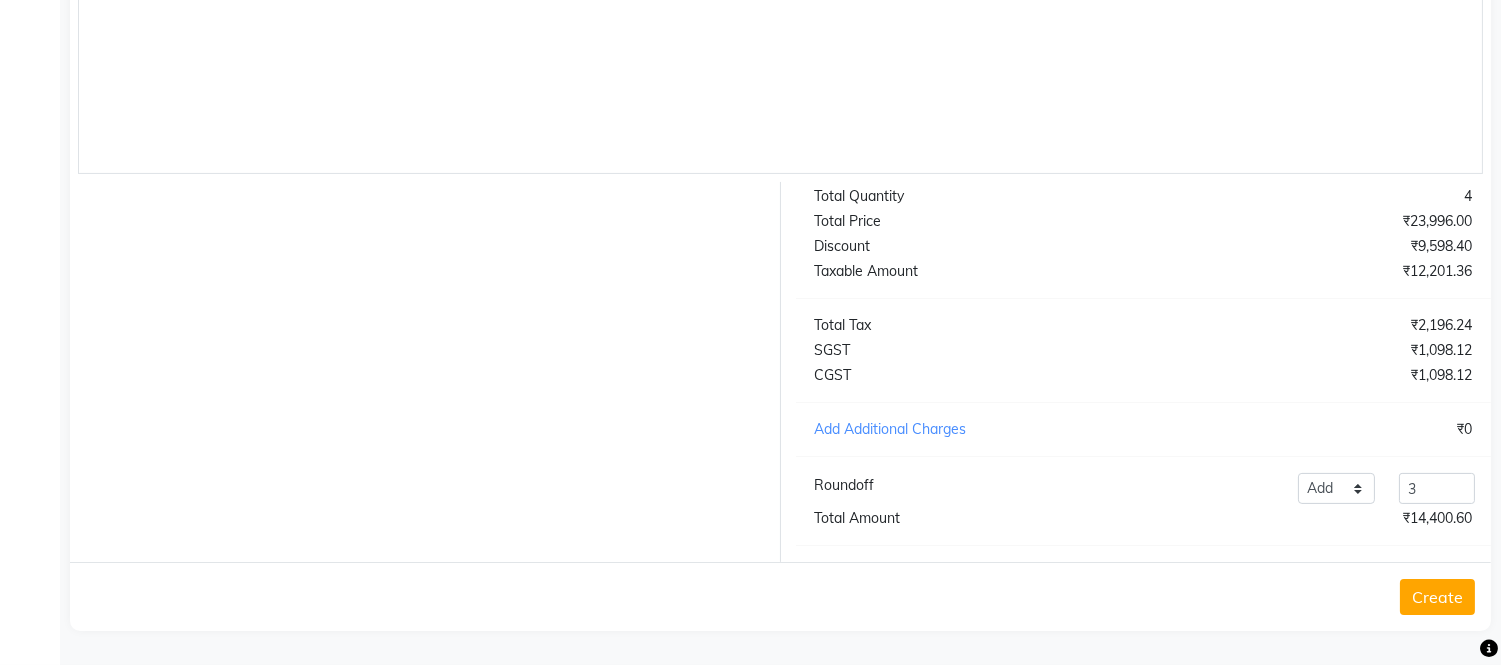 click on "₹0" 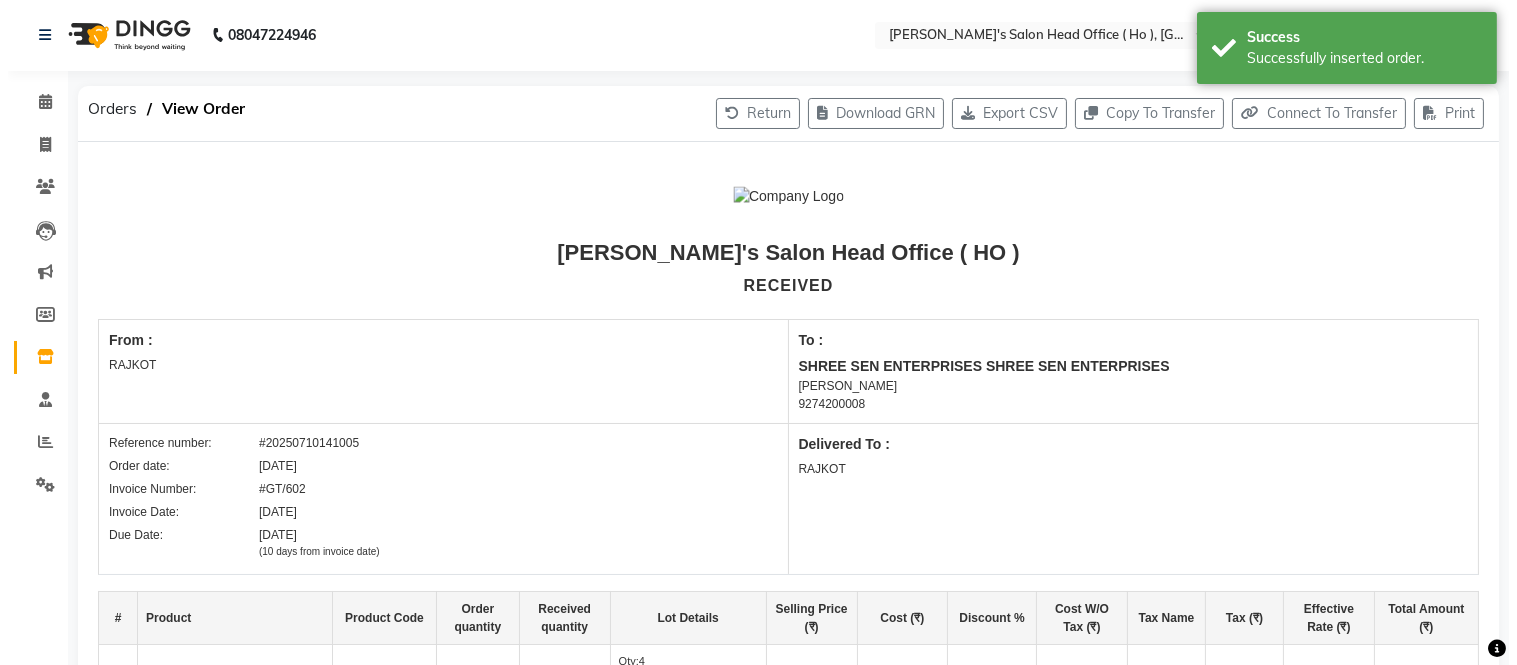 scroll, scrollTop: 0, scrollLeft: 0, axis: both 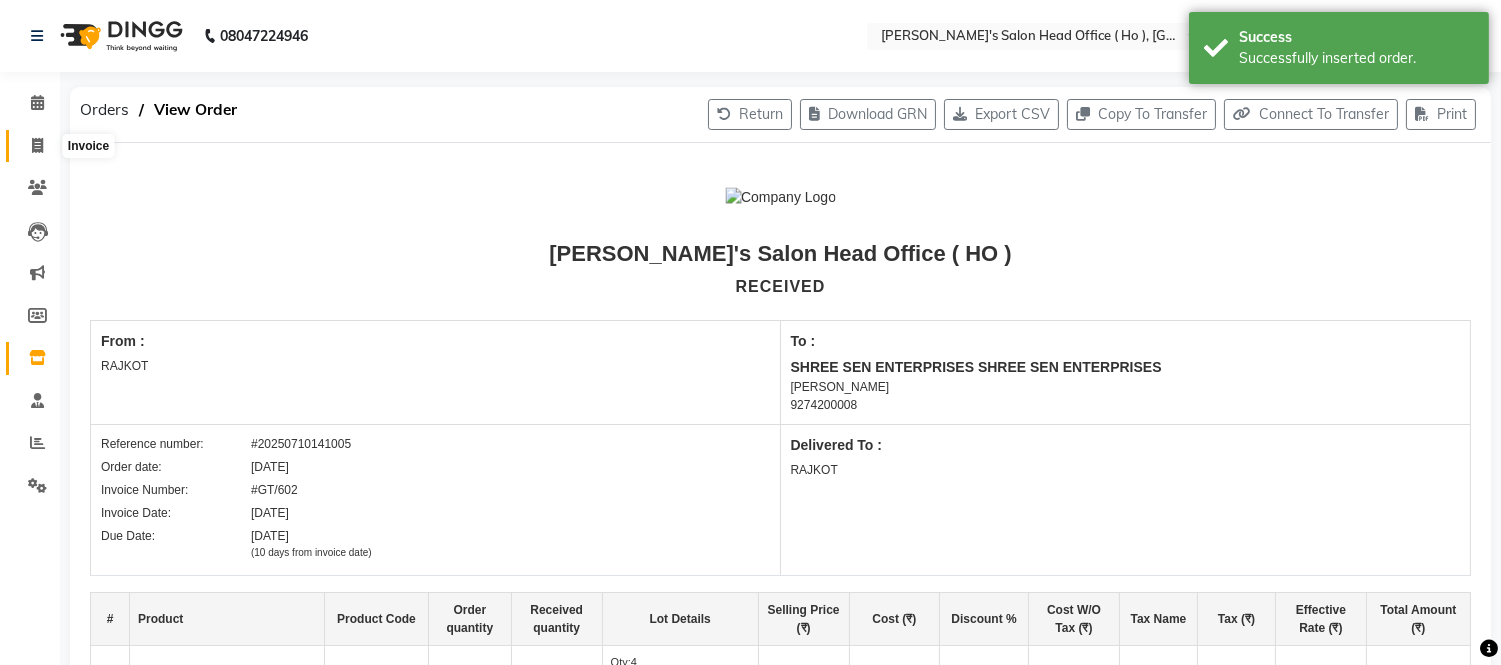 click 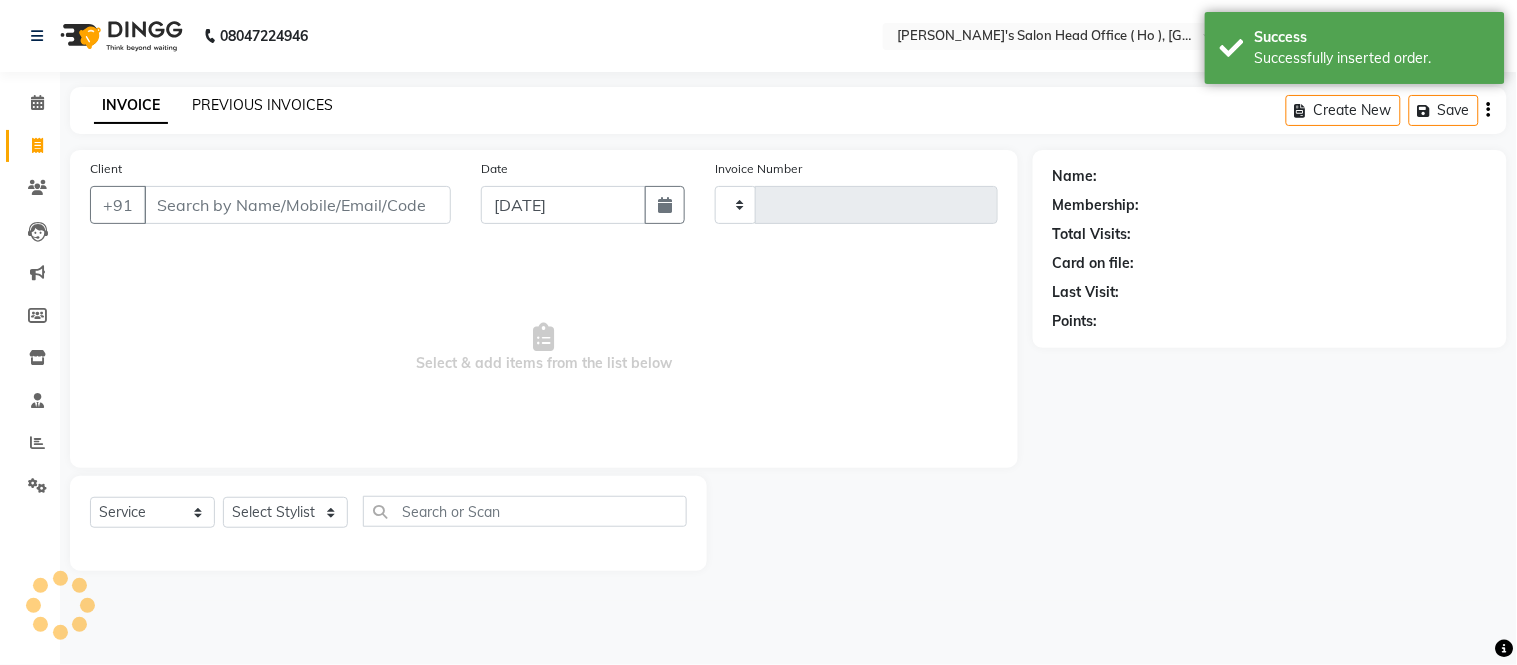 type on "0001" 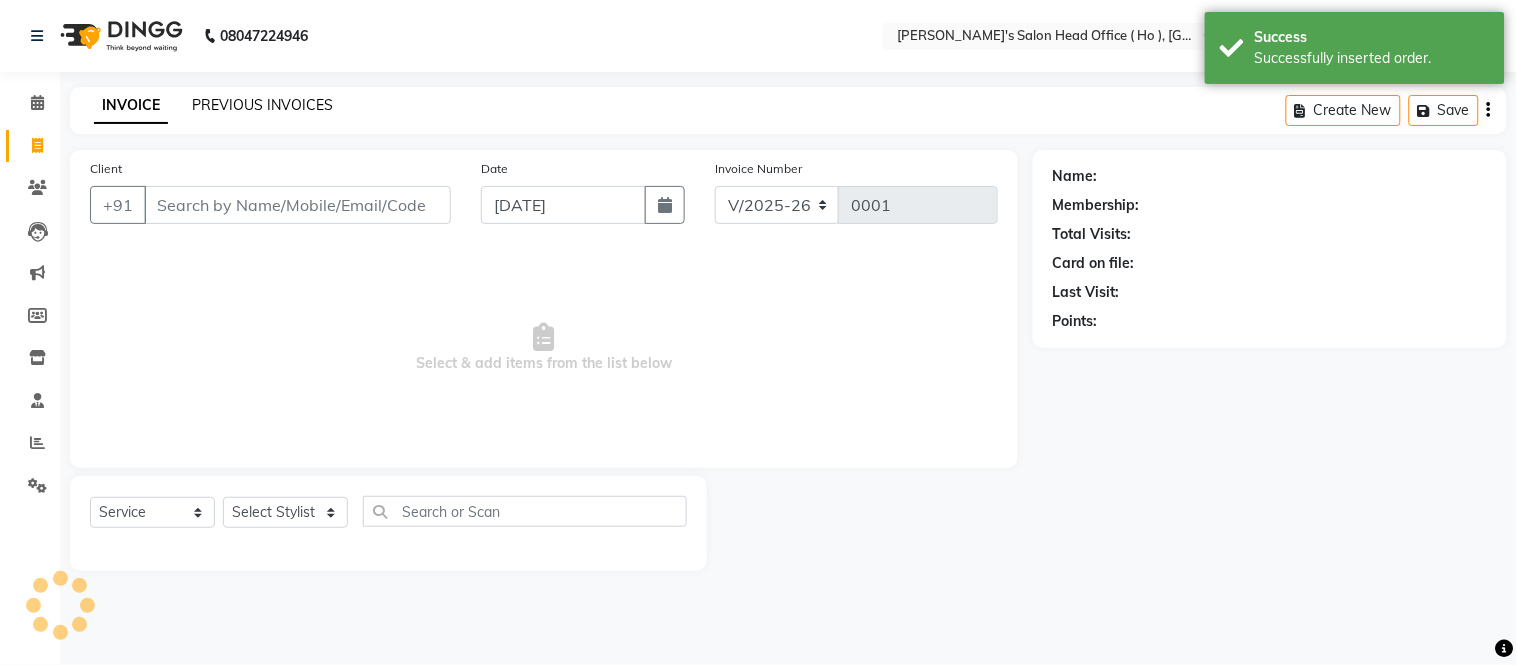 click on "PREVIOUS INVOICES" 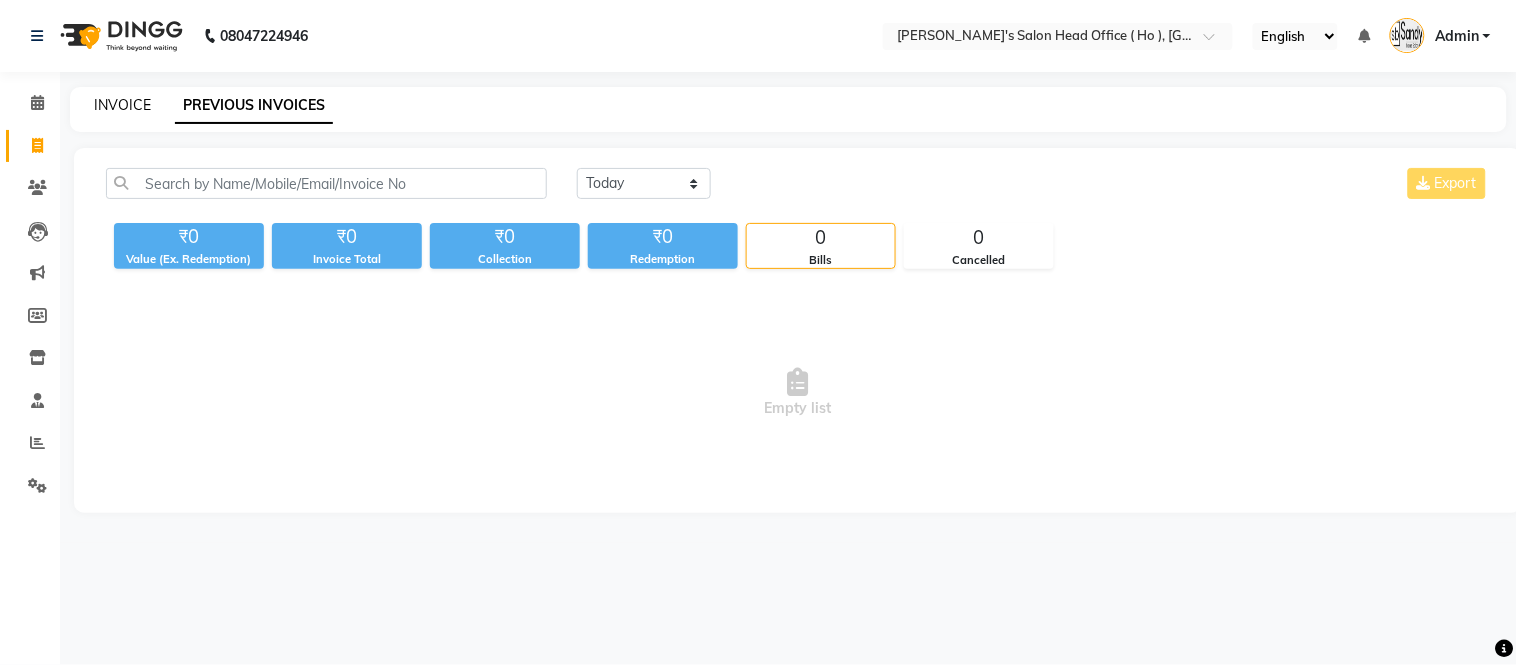 click on "INVOICE" 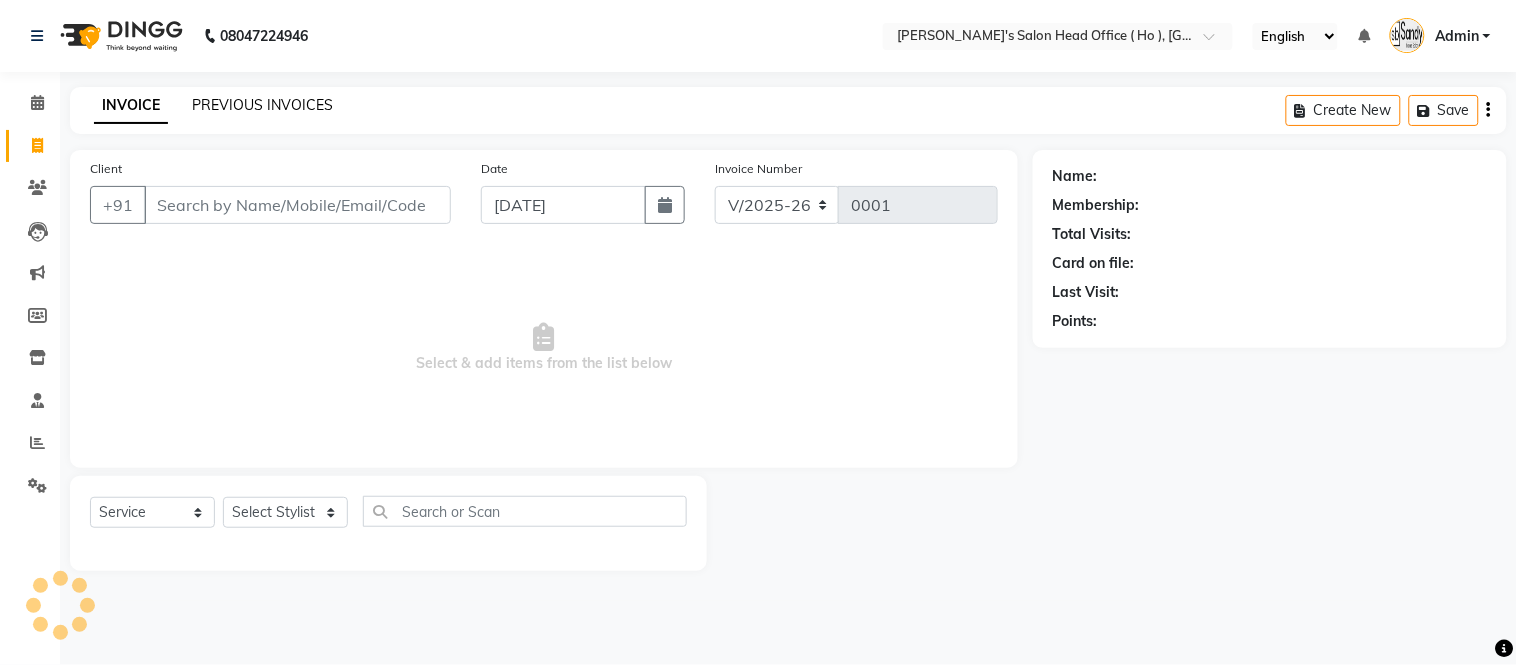 click on "PREVIOUS INVOICES" 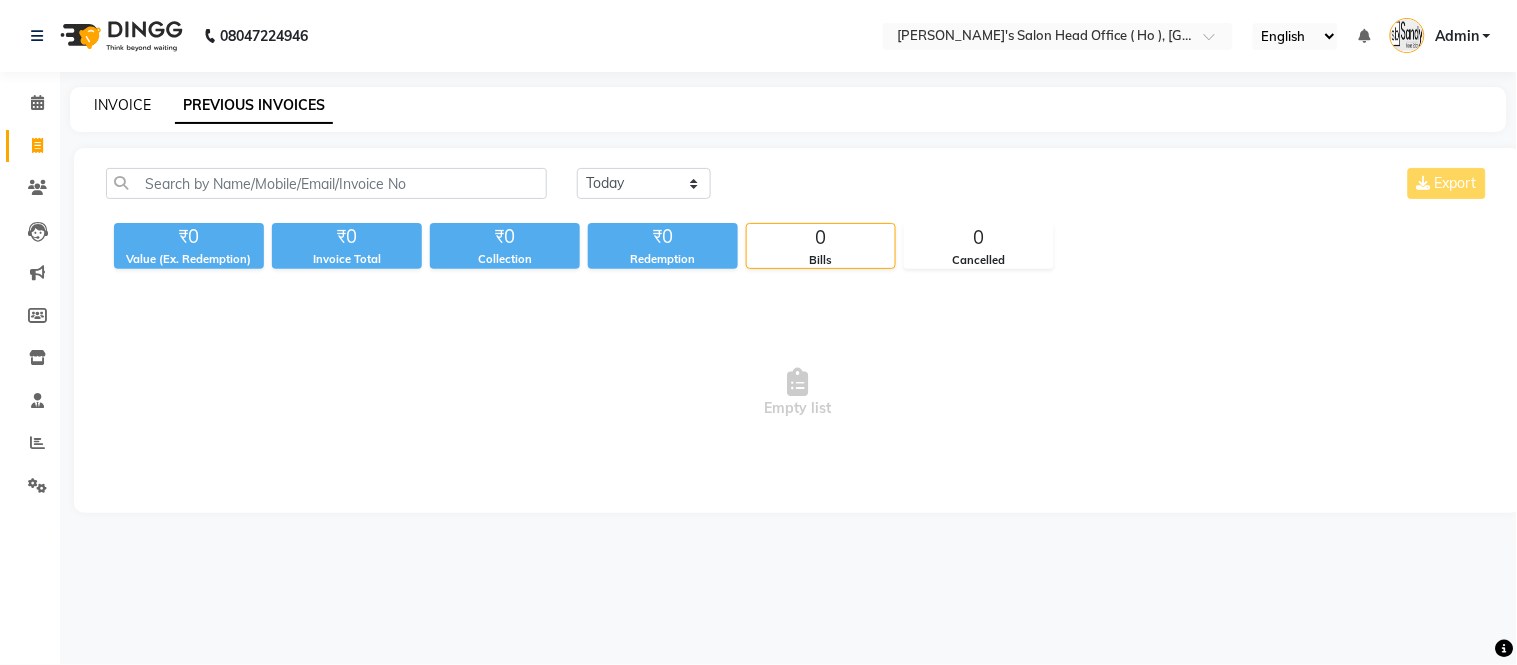 click on "INVOICE" 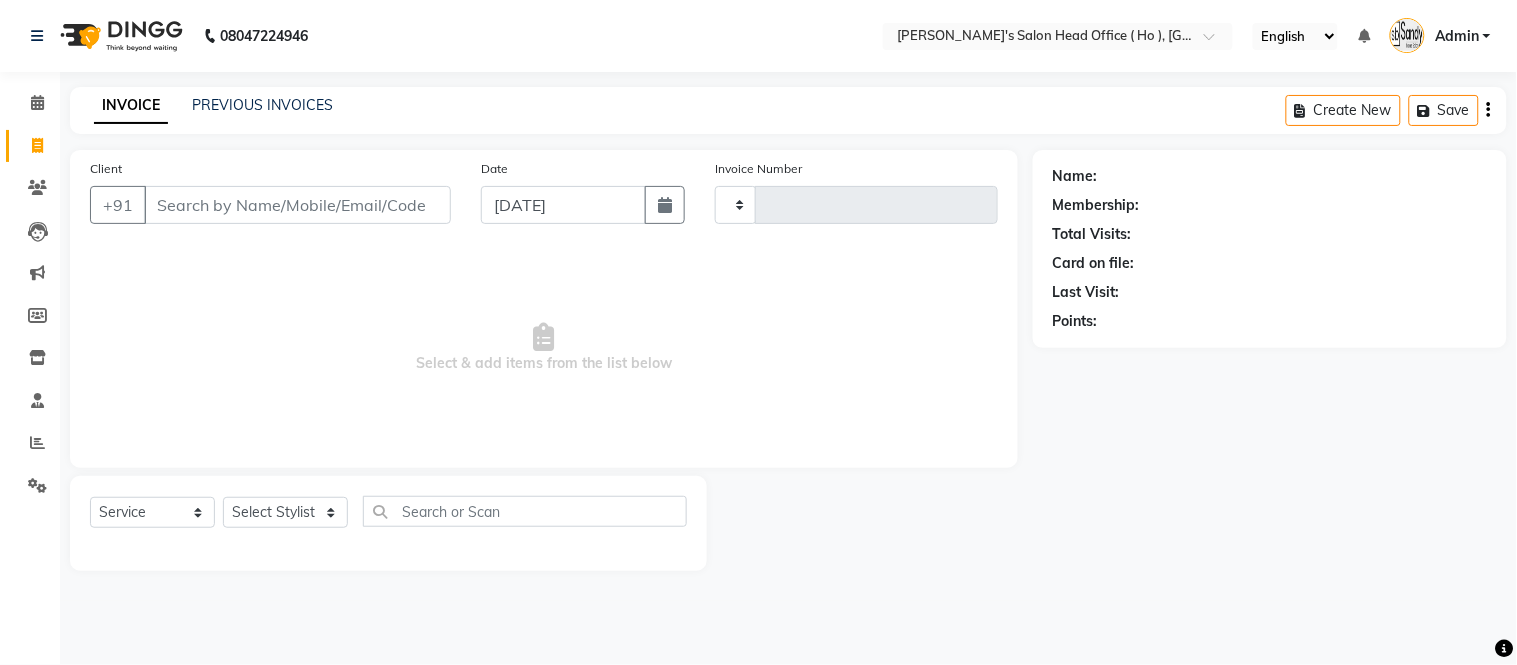 type on "0001" 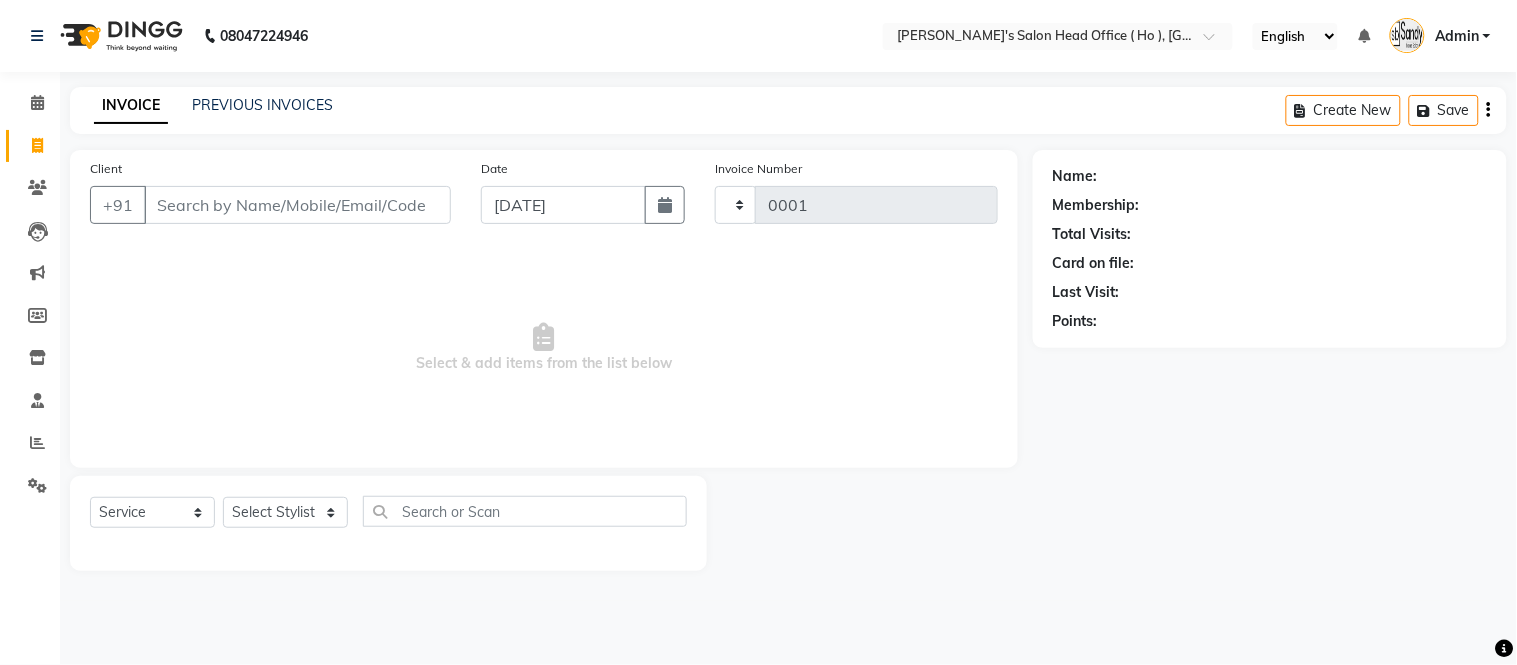 select on "6981" 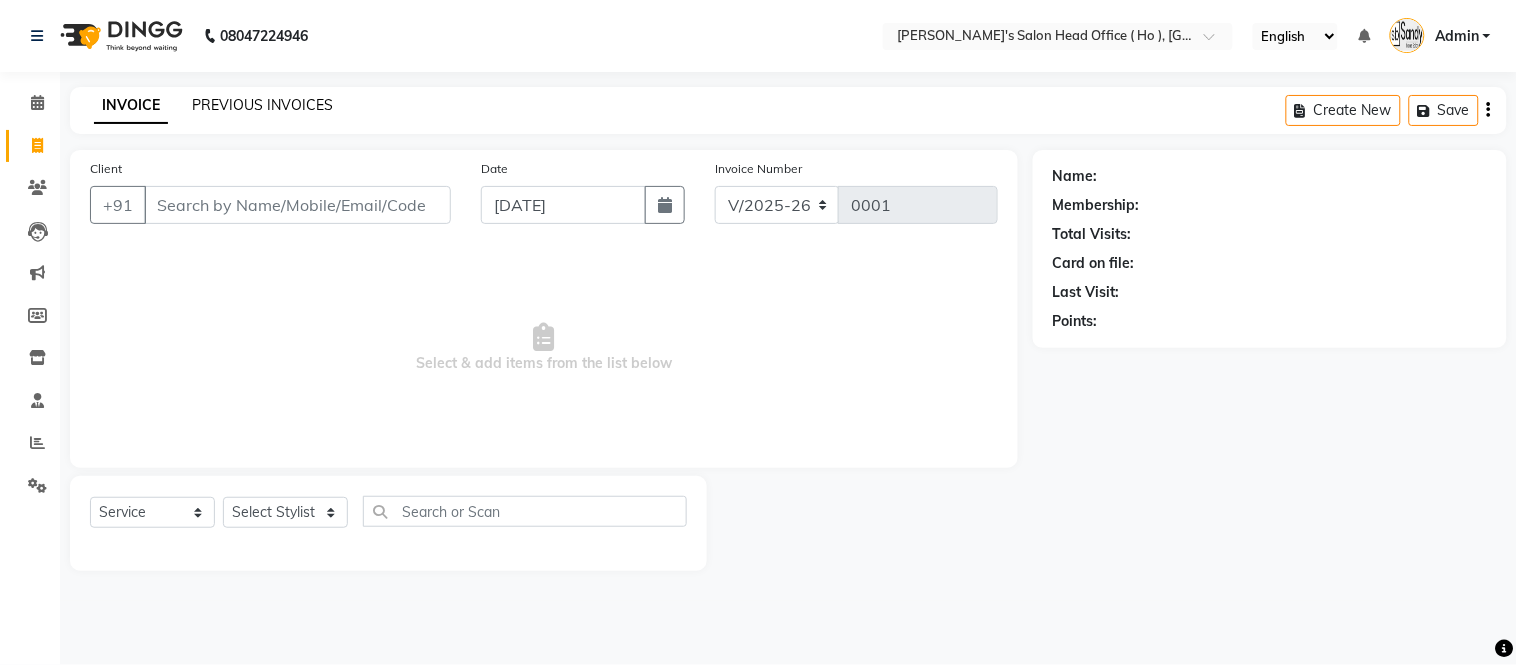 select on "membership" 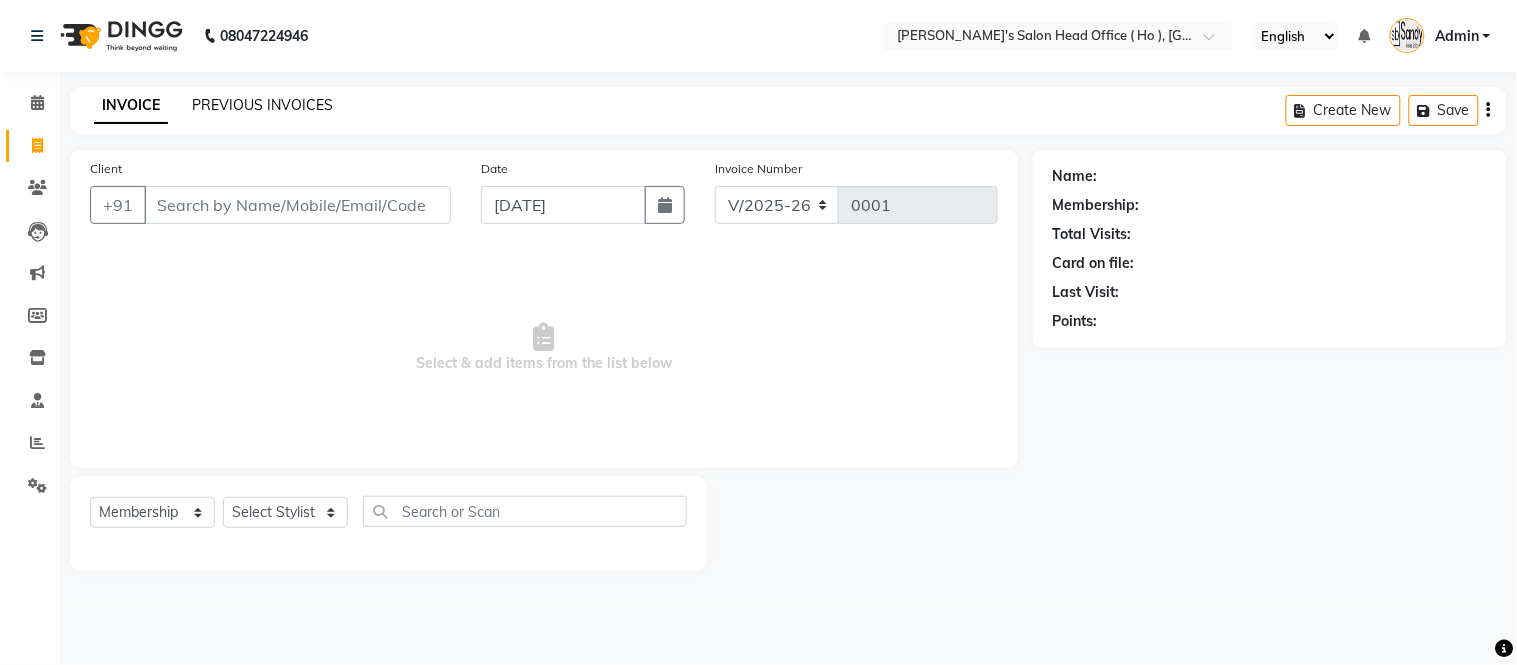 click on "INVOICE PREVIOUS INVOICES Create New   Save" 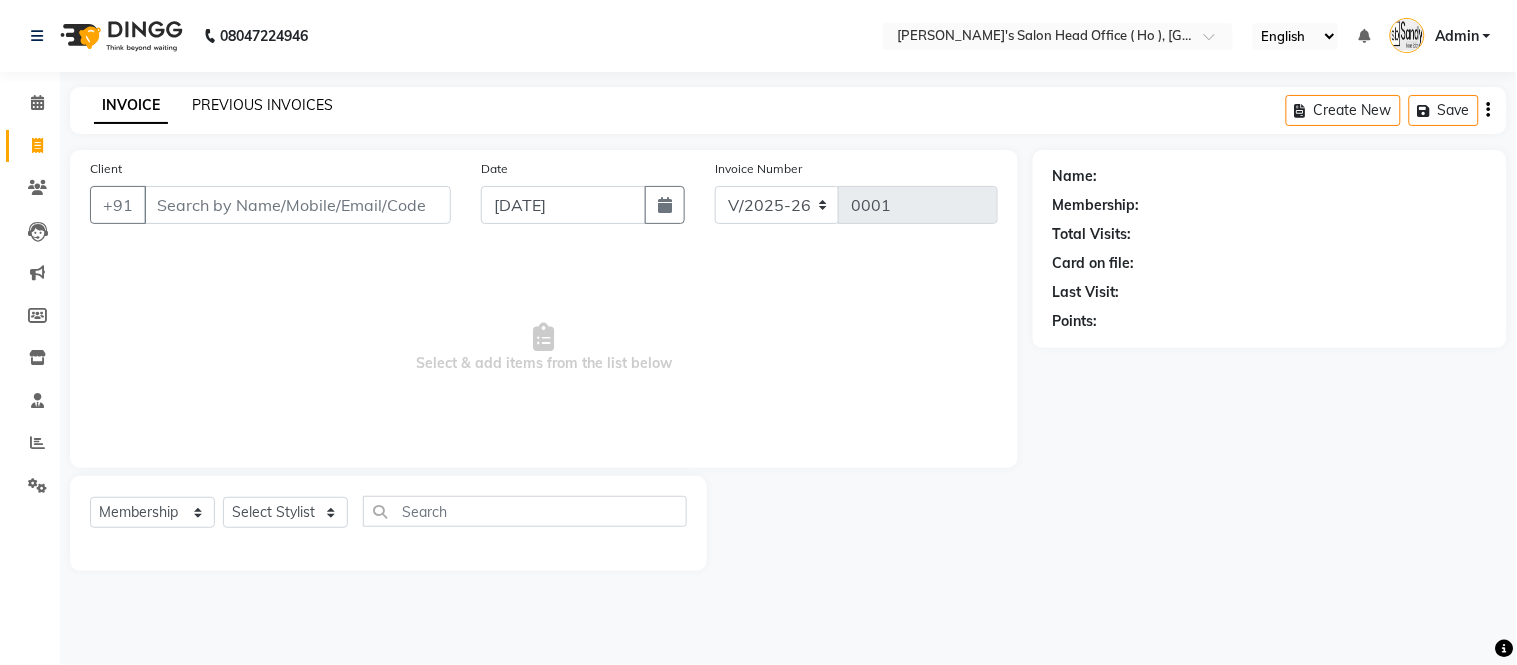 click on "PREVIOUS INVOICES" 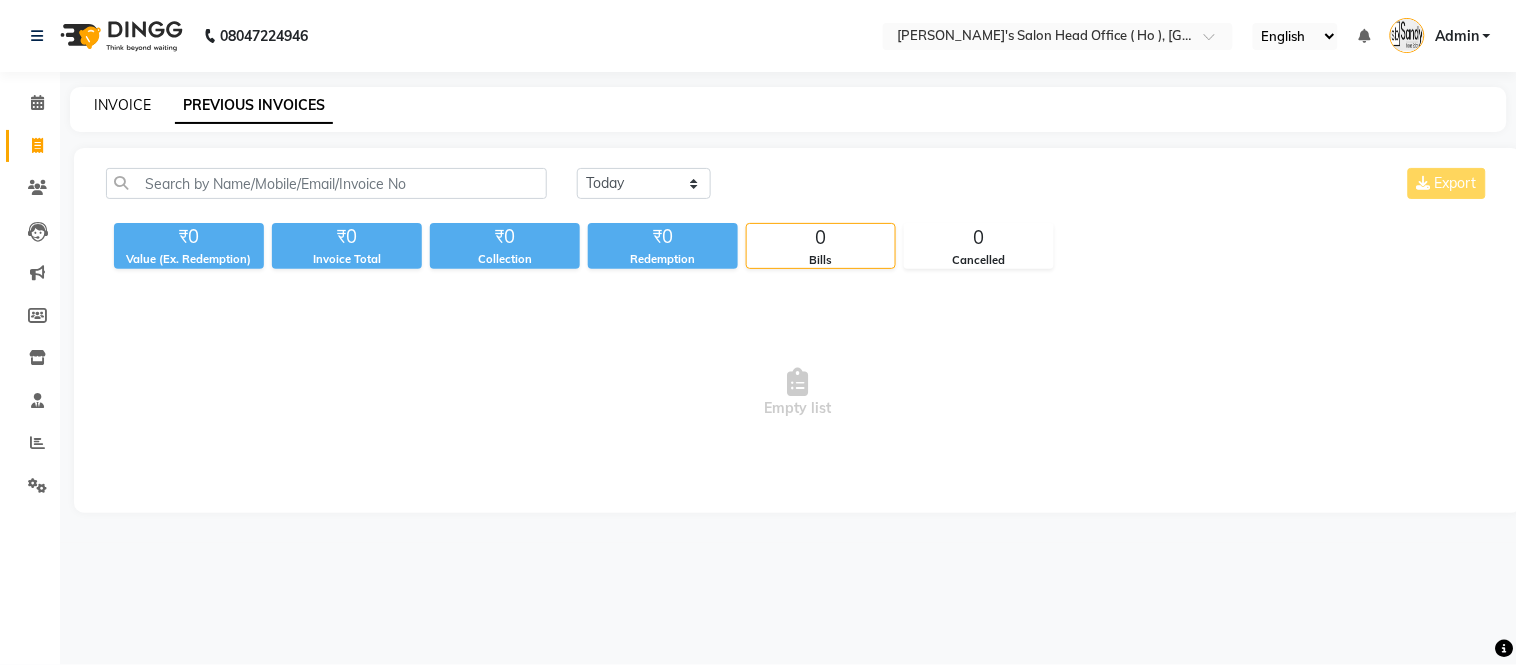 click on "INVOICE" 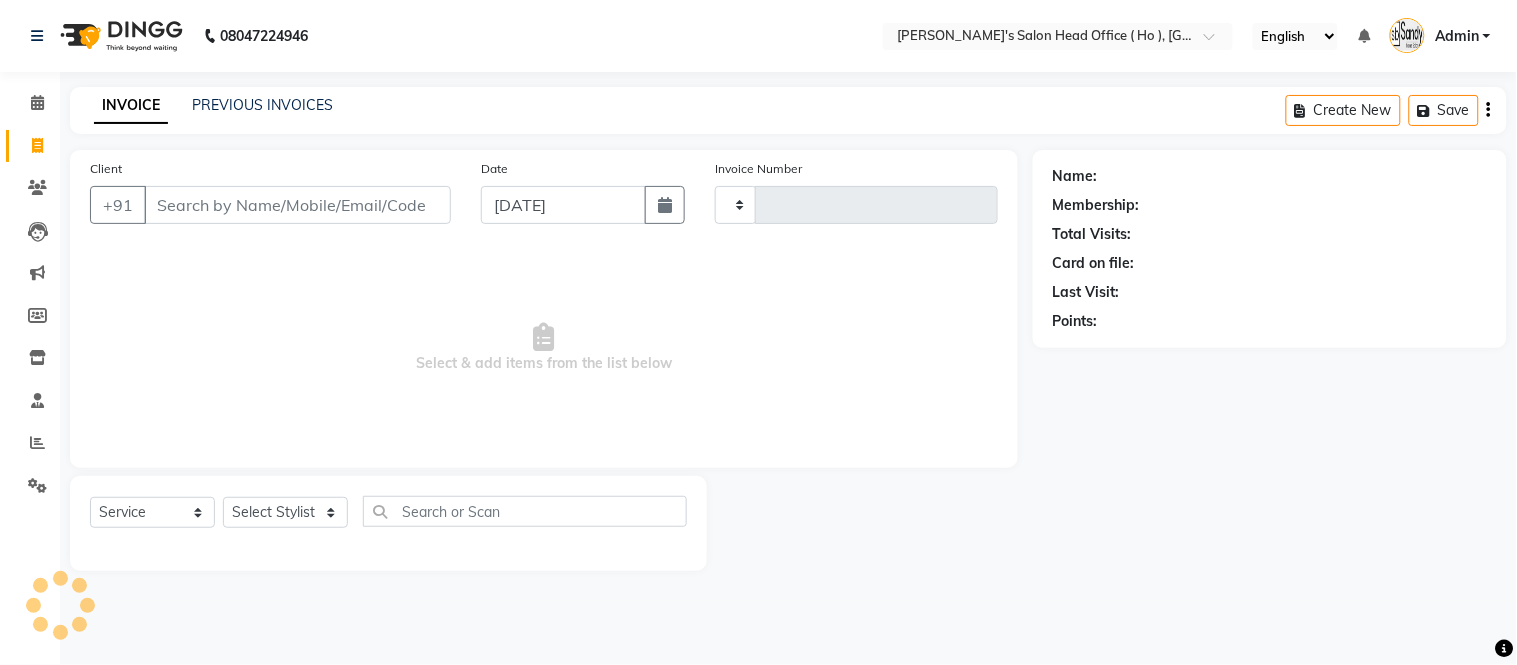 type on "0001" 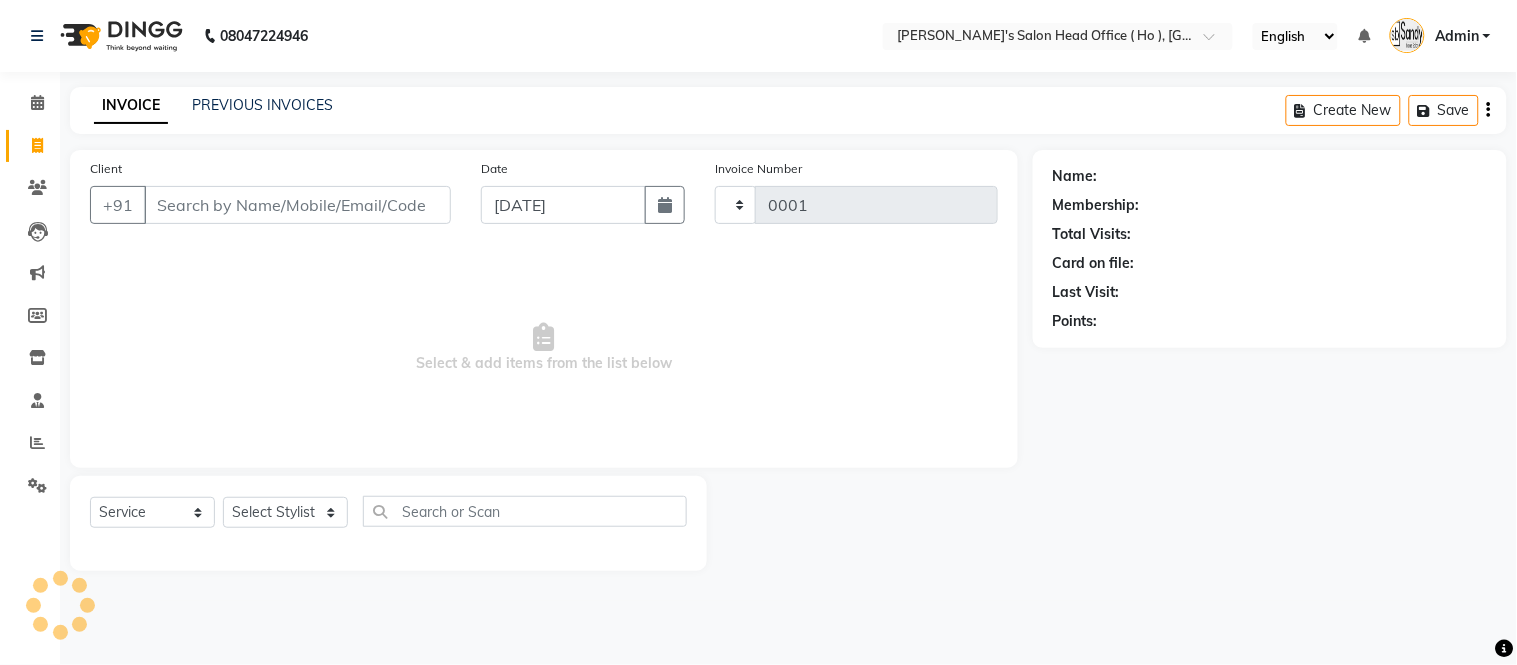select on "6981" 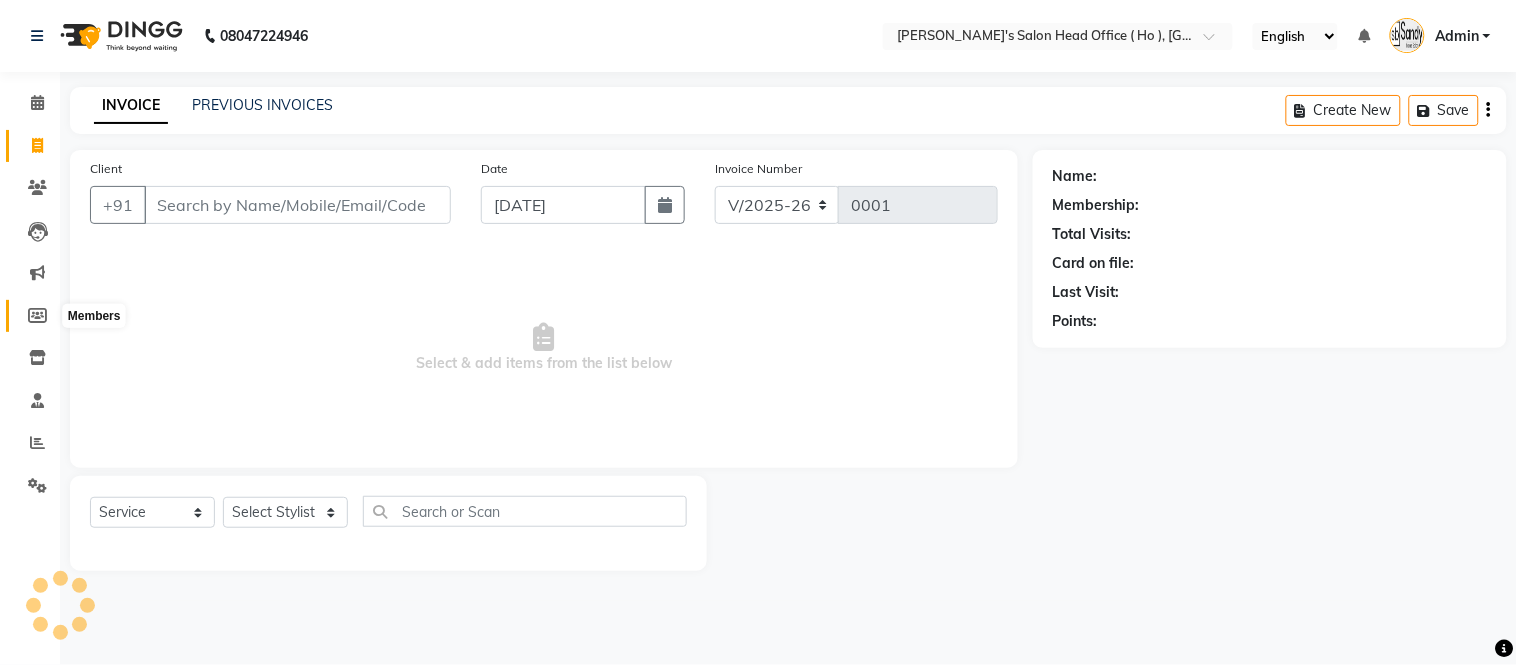 select on "membership" 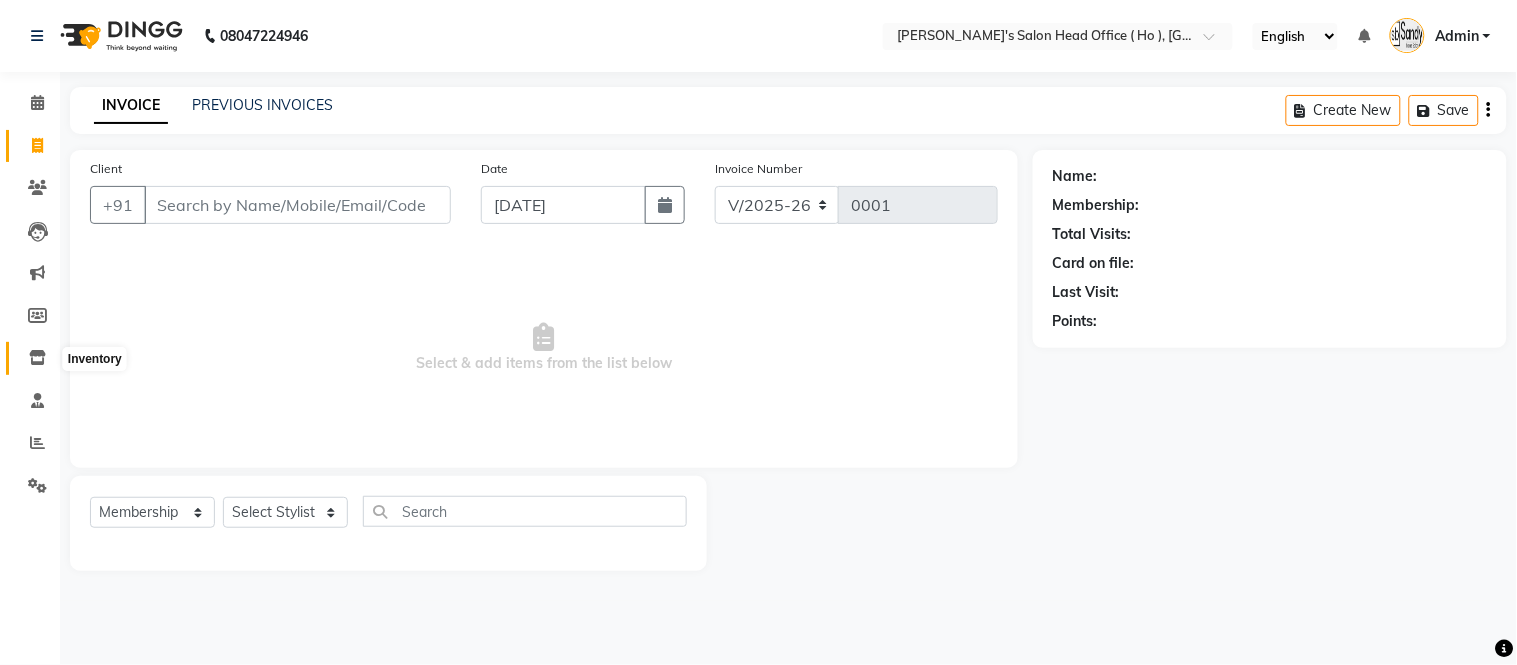 click 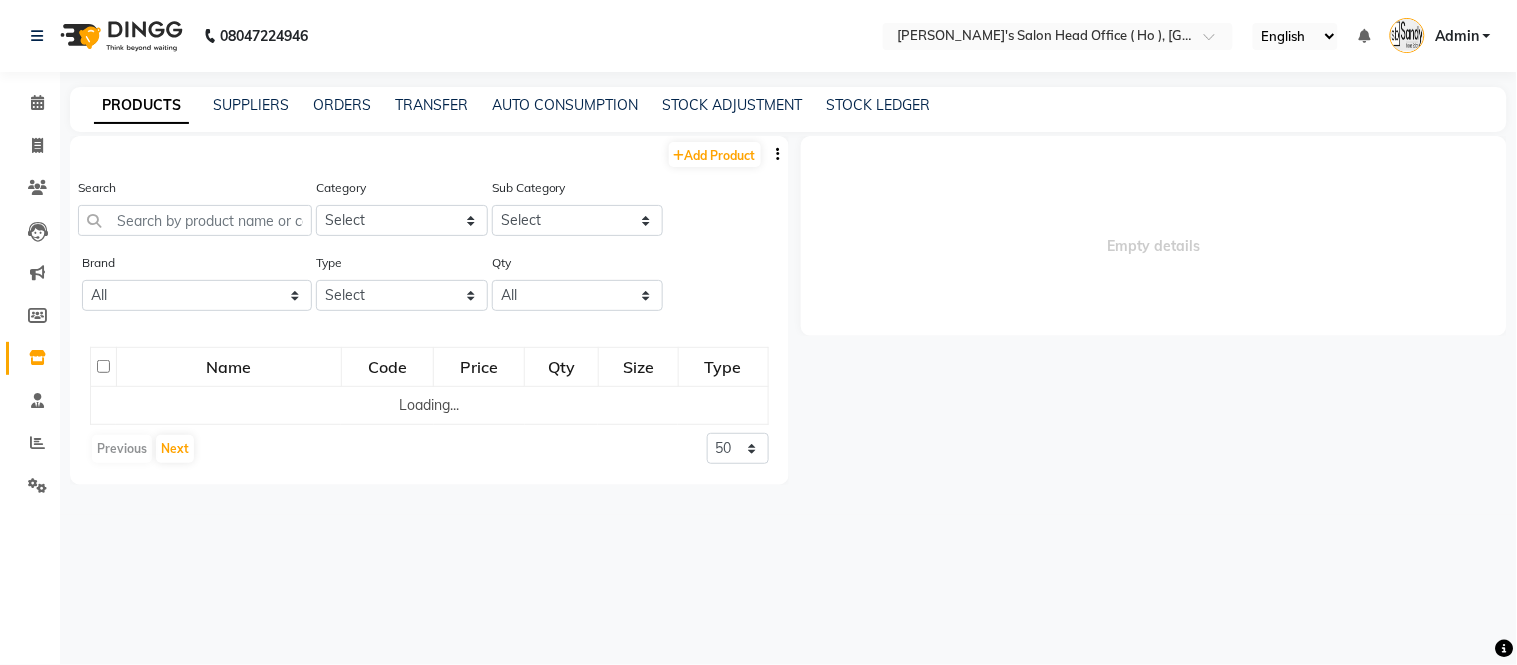 select 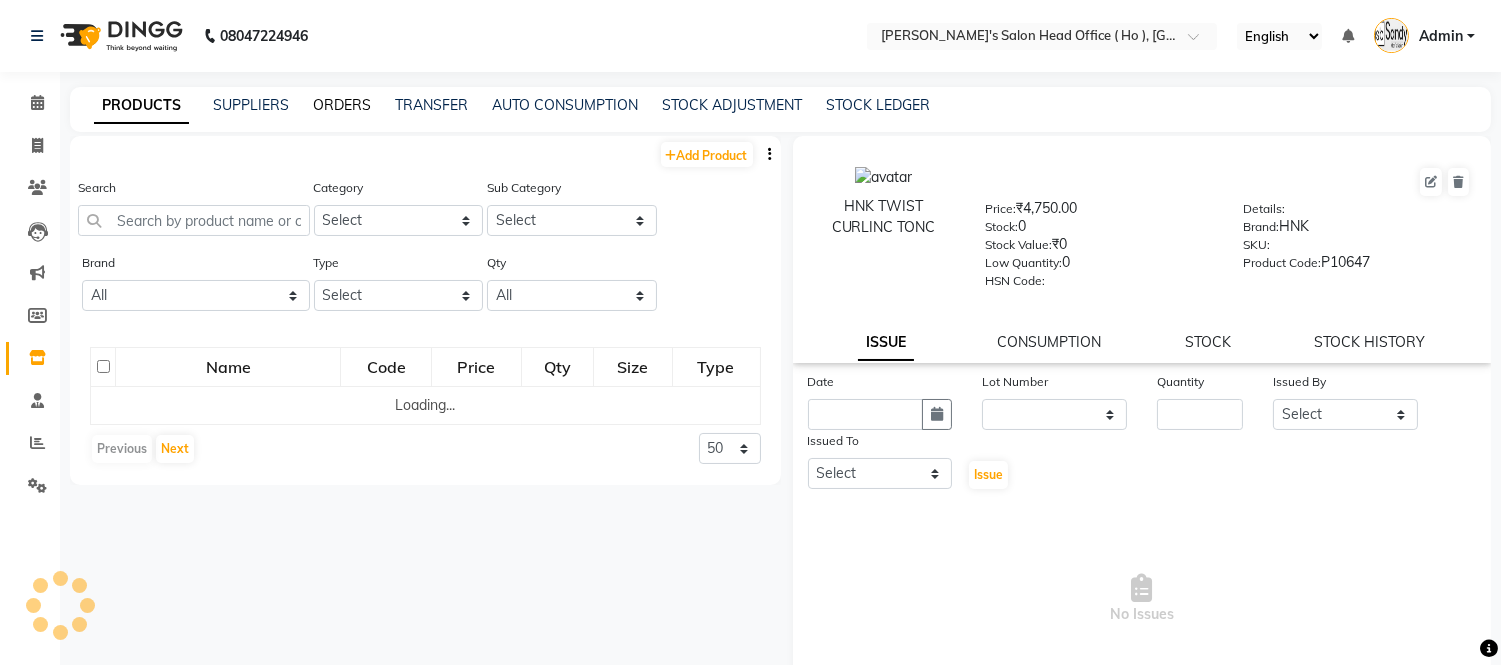 click on "ORDERS" 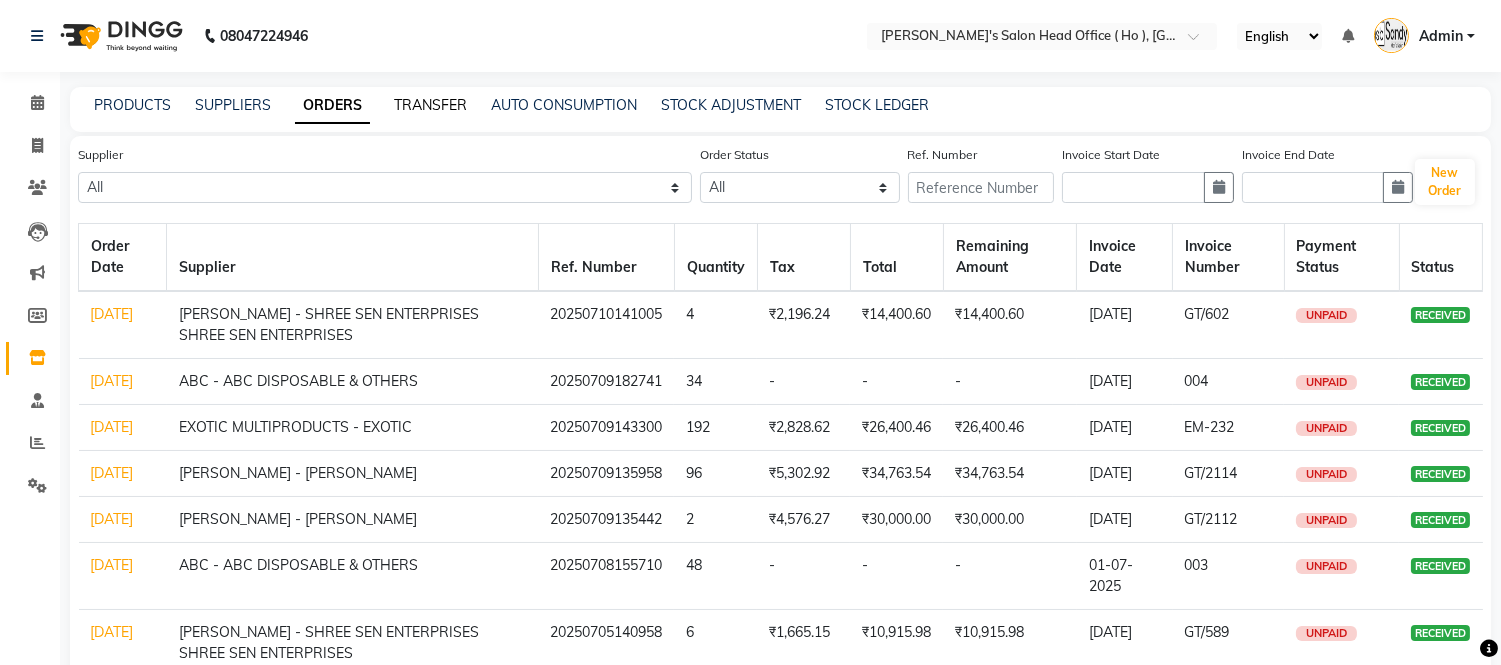 click on "TRANSFER" 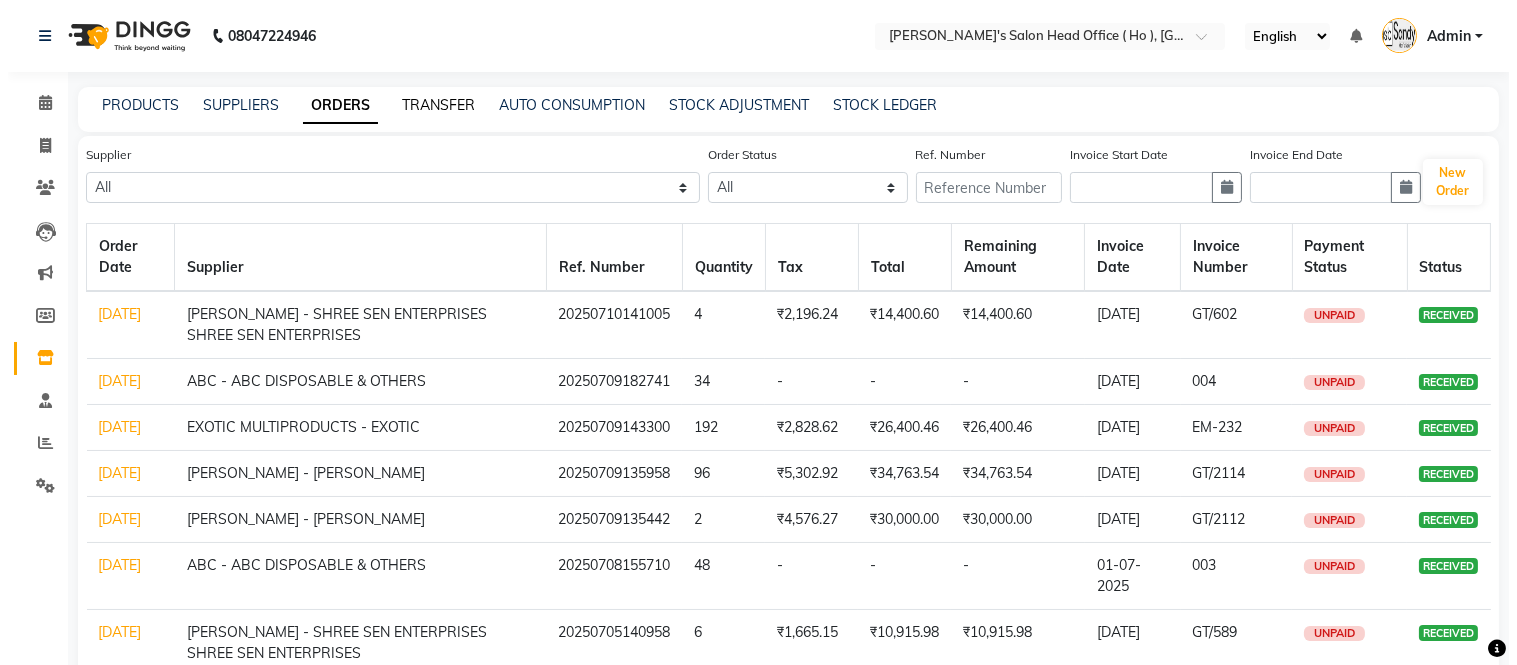 type 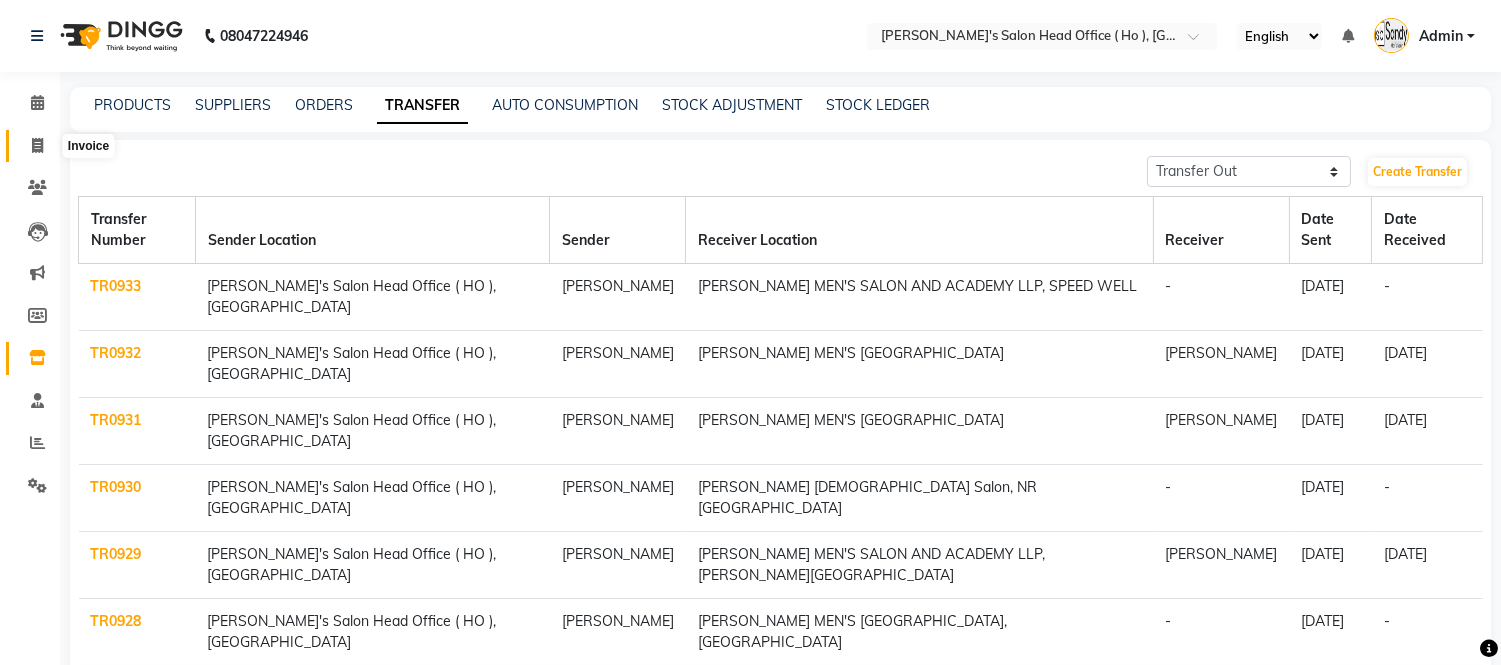 click 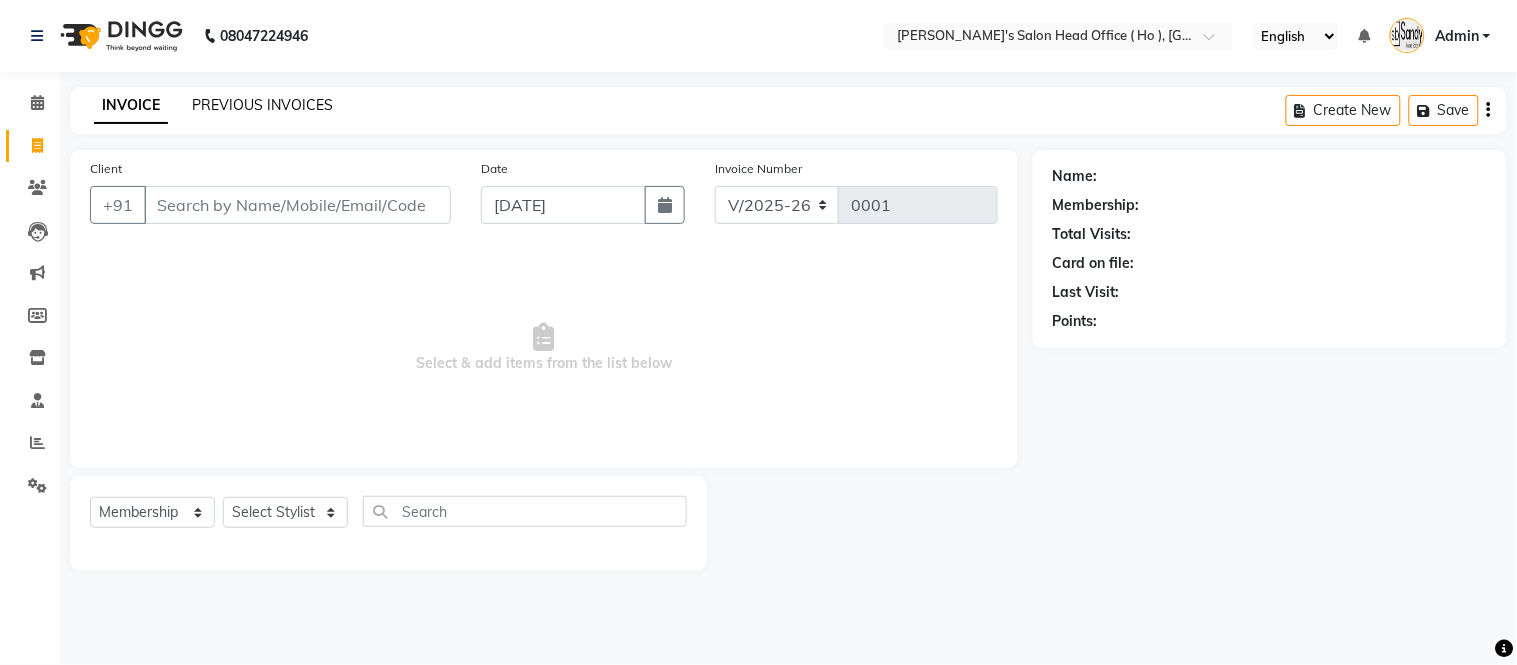 click on "PREVIOUS INVOICES" 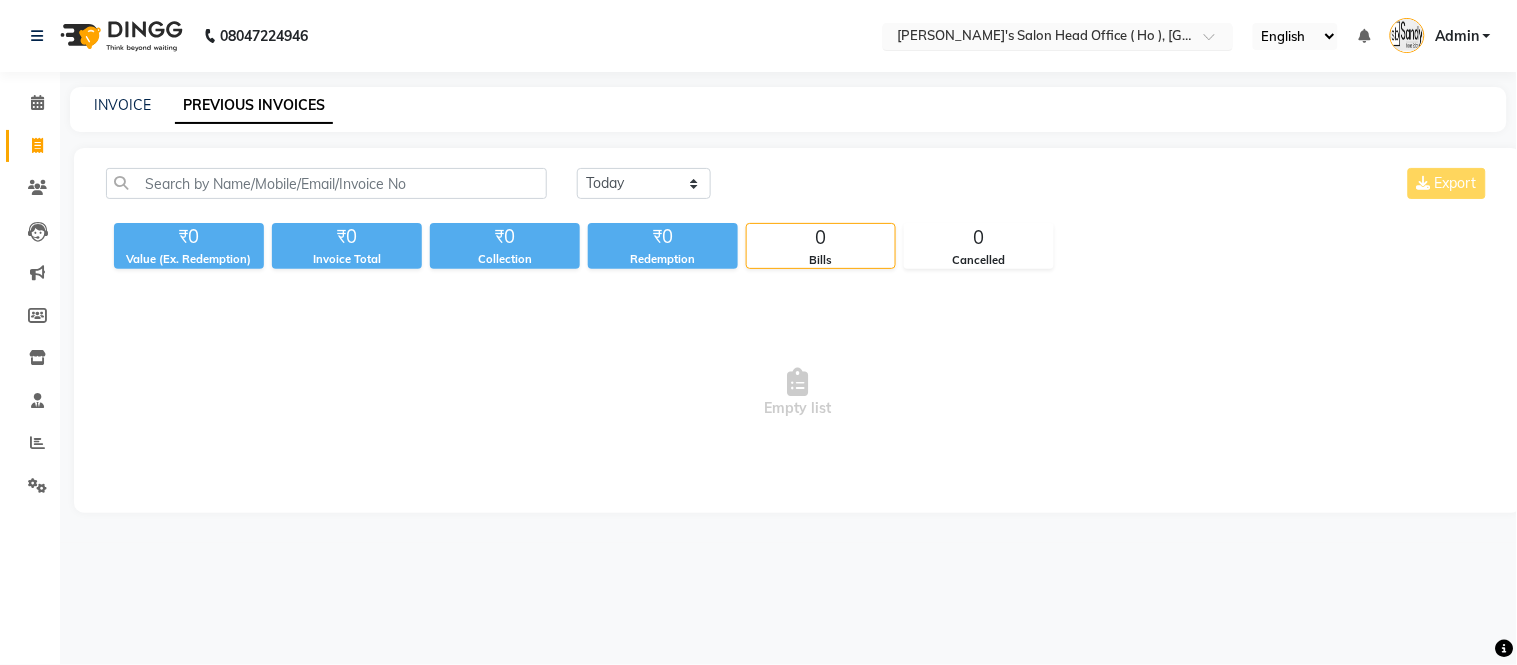 click at bounding box center [1038, 38] 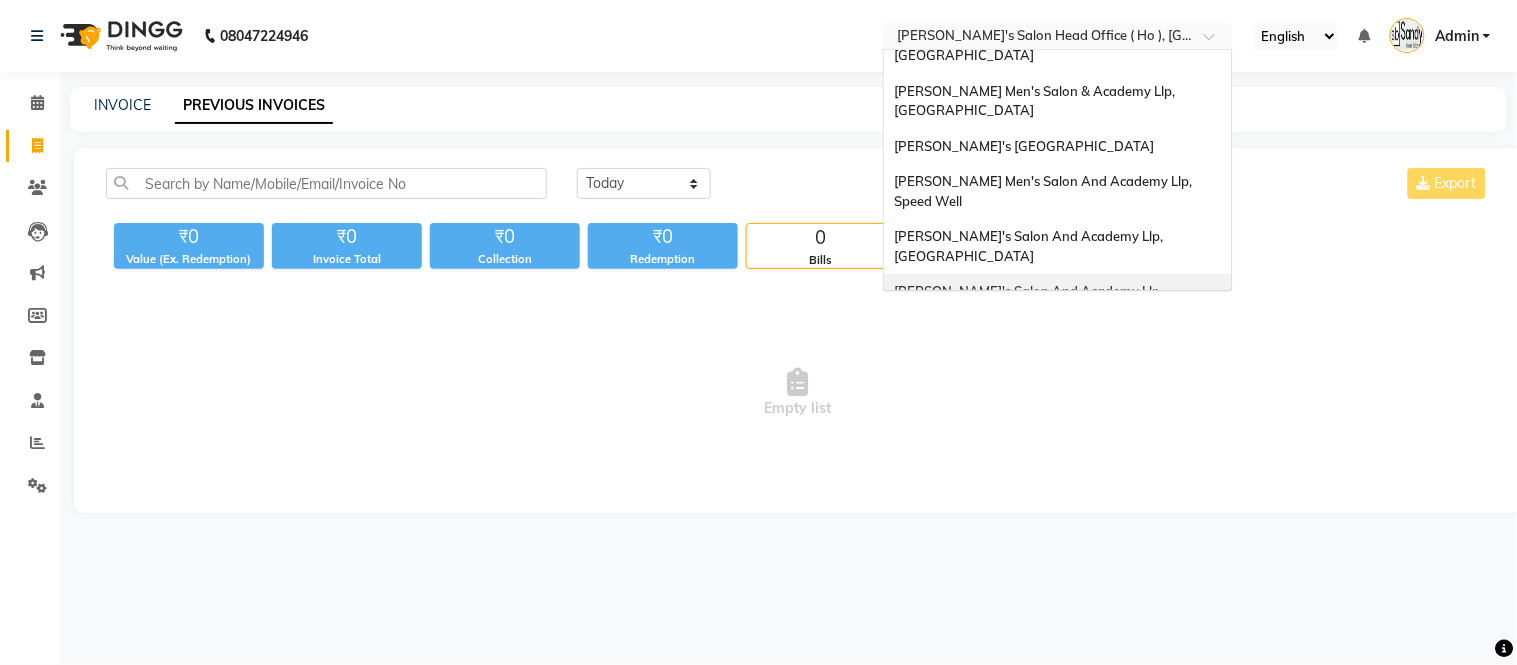 scroll, scrollTop: 0, scrollLeft: 0, axis: both 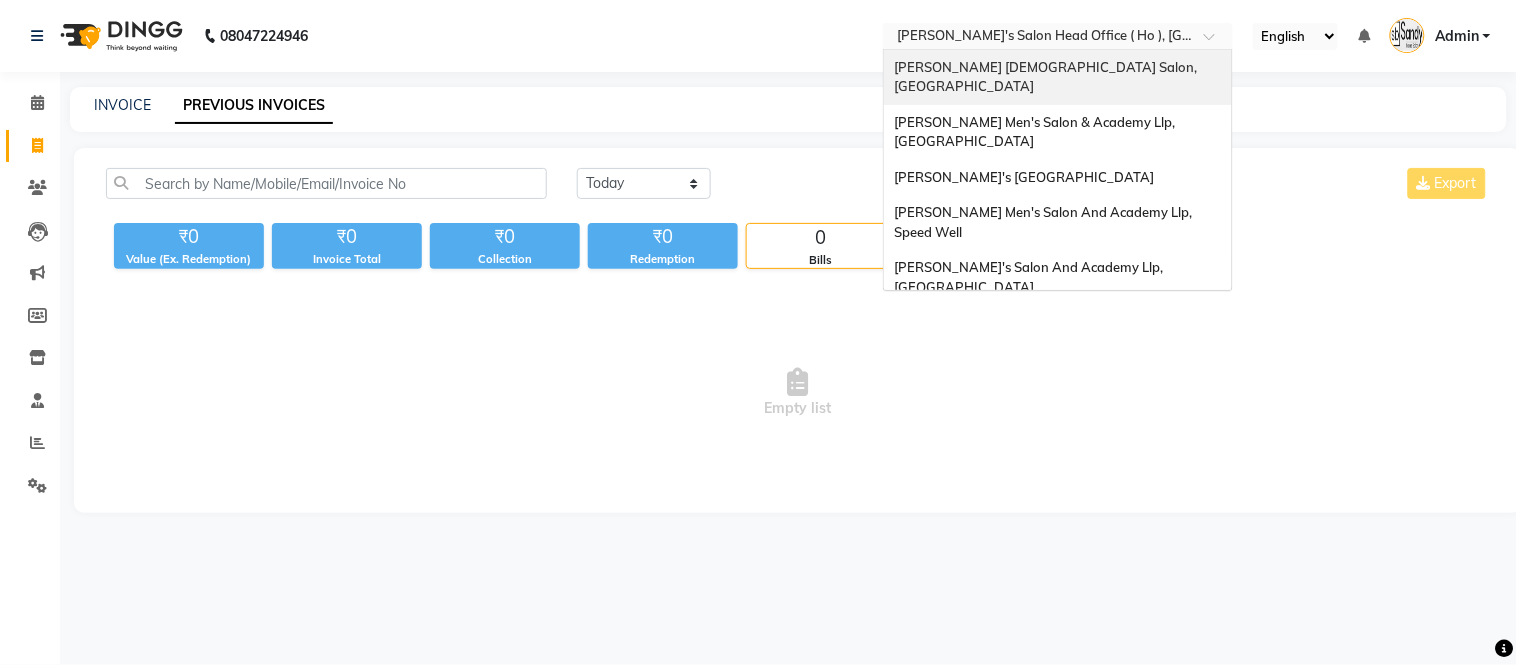click on "Elaine Ladies Salon, Nr Bajaj Hall" at bounding box center [1058, 77] 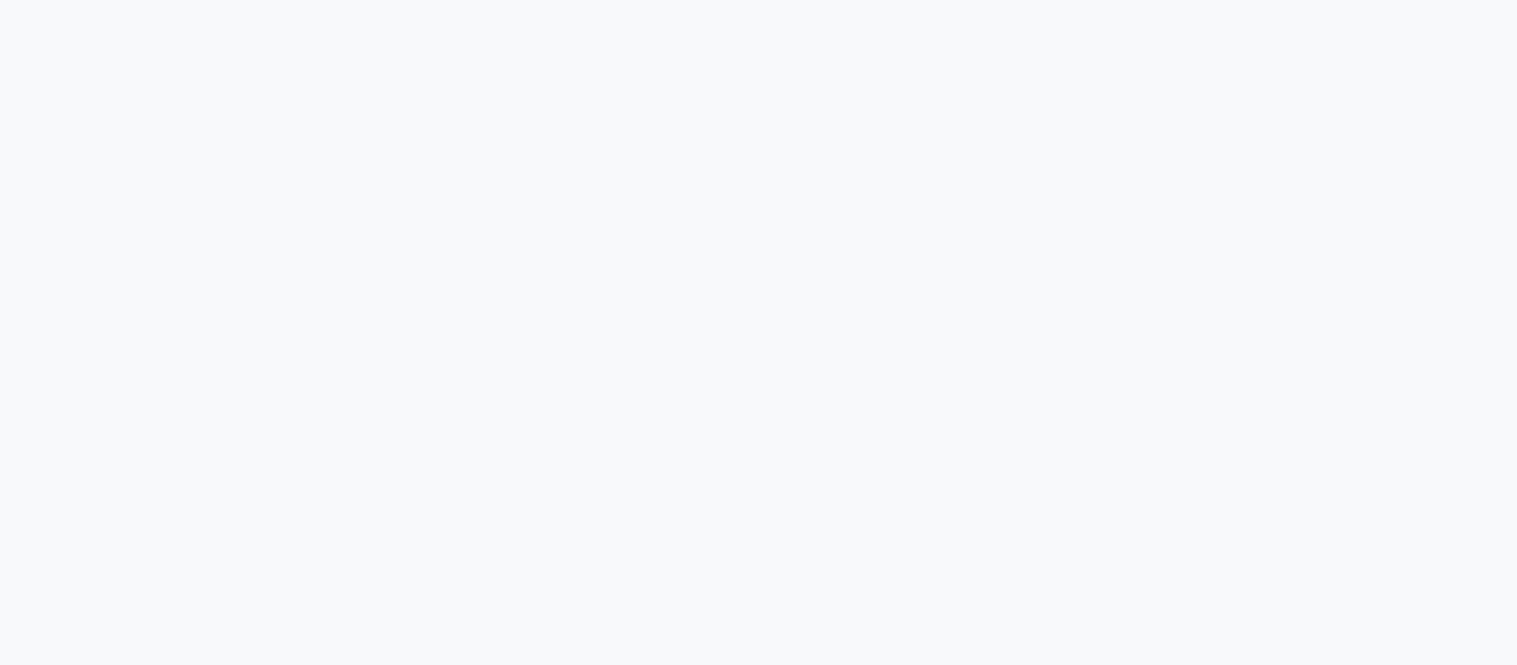 scroll, scrollTop: 0, scrollLeft: 0, axis: both 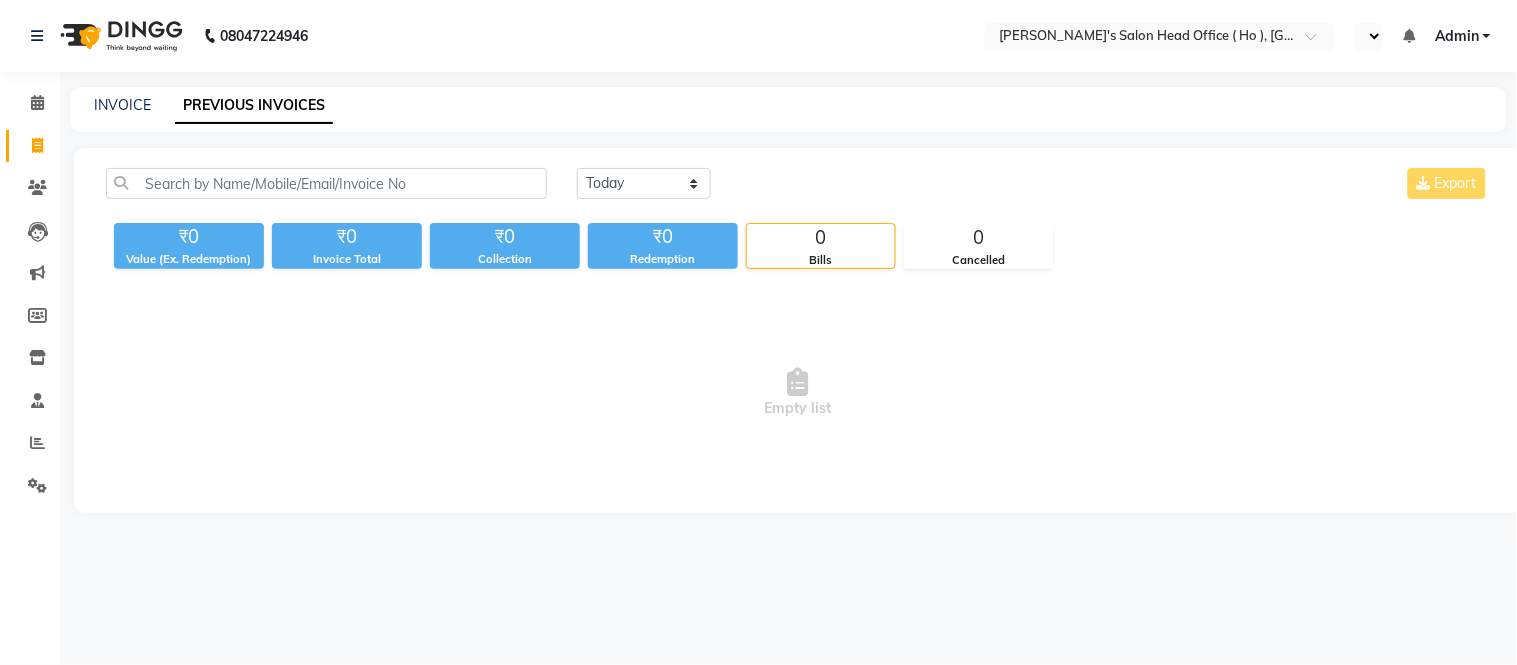 select on "en" 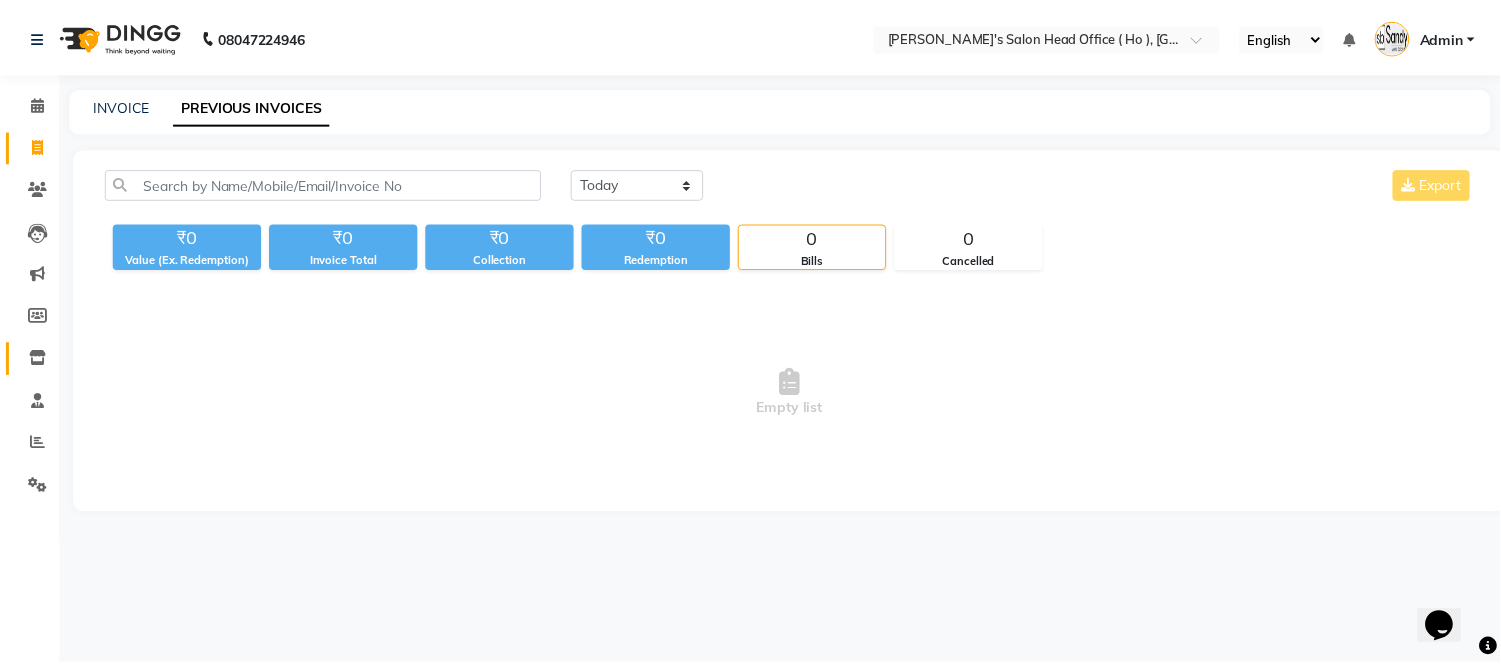scroll, scrollTop: 0, scrollLeft: 0, axis: both 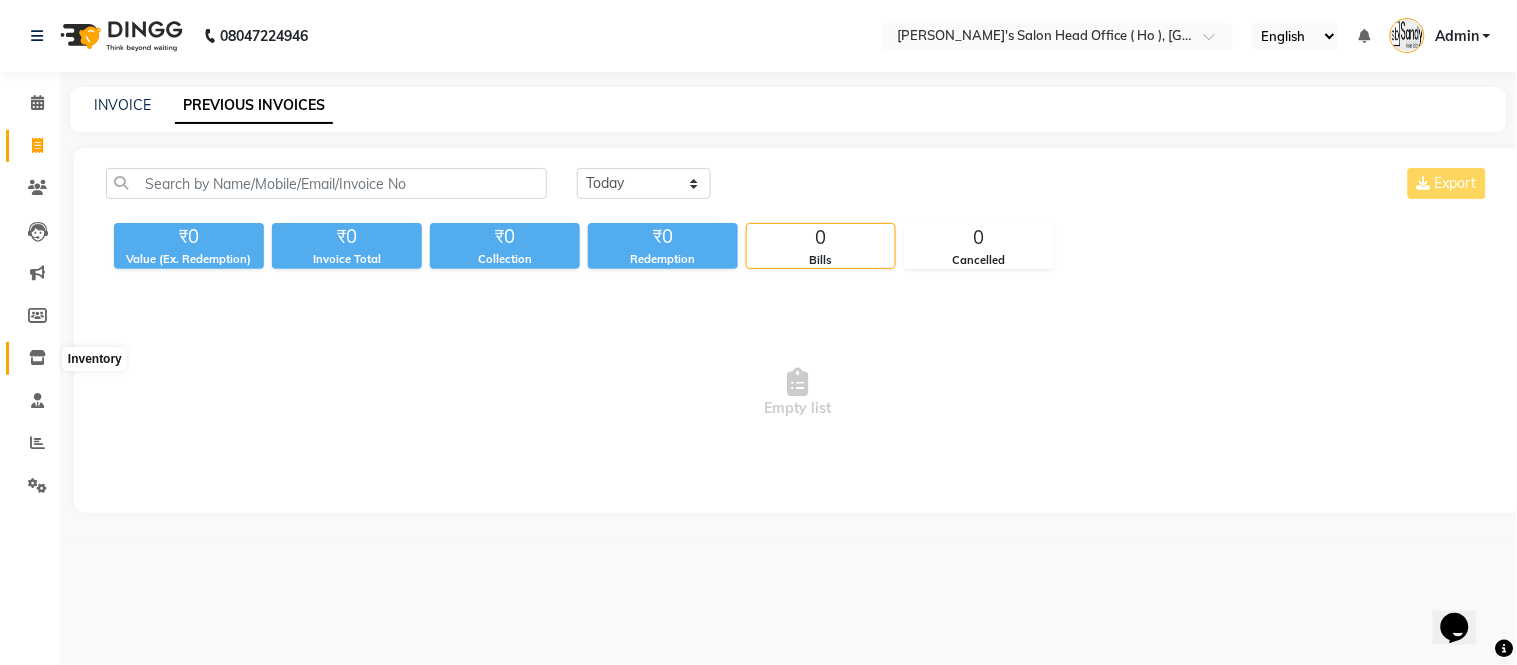click 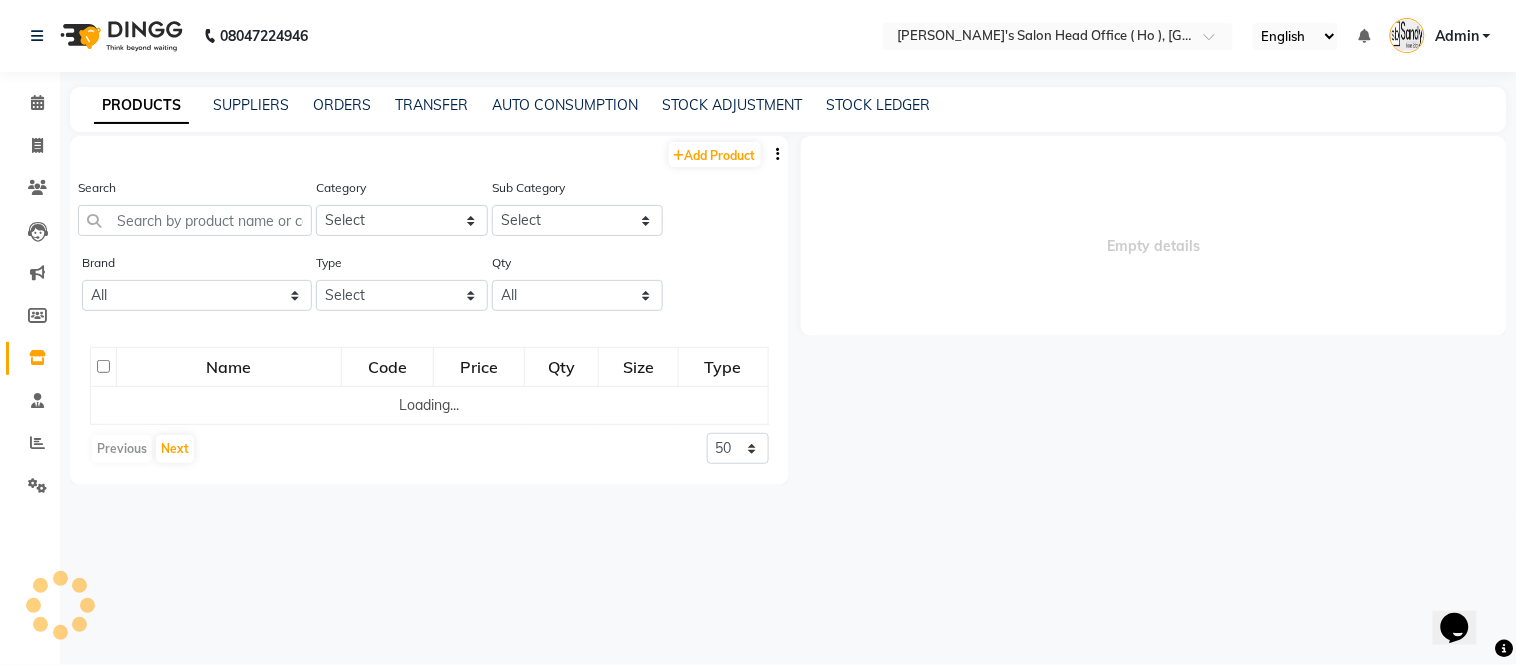 select 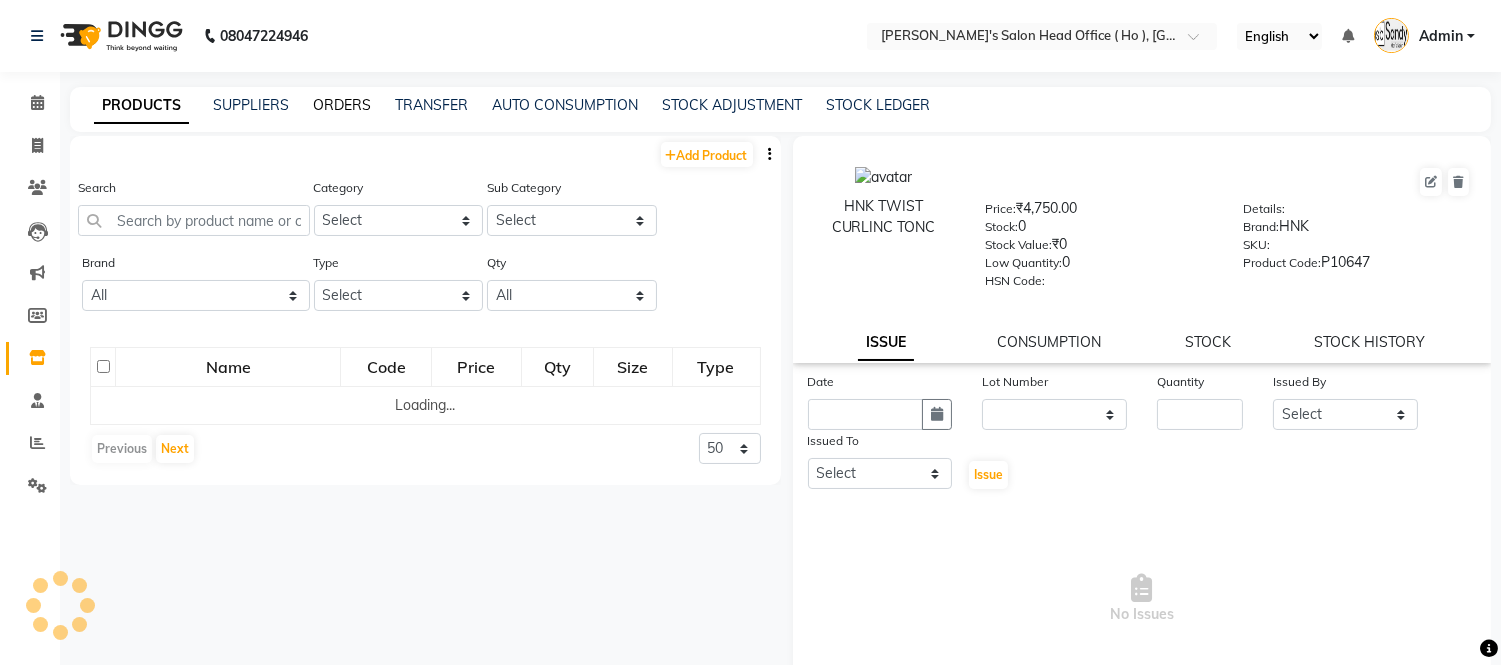 click on "ORDERS" 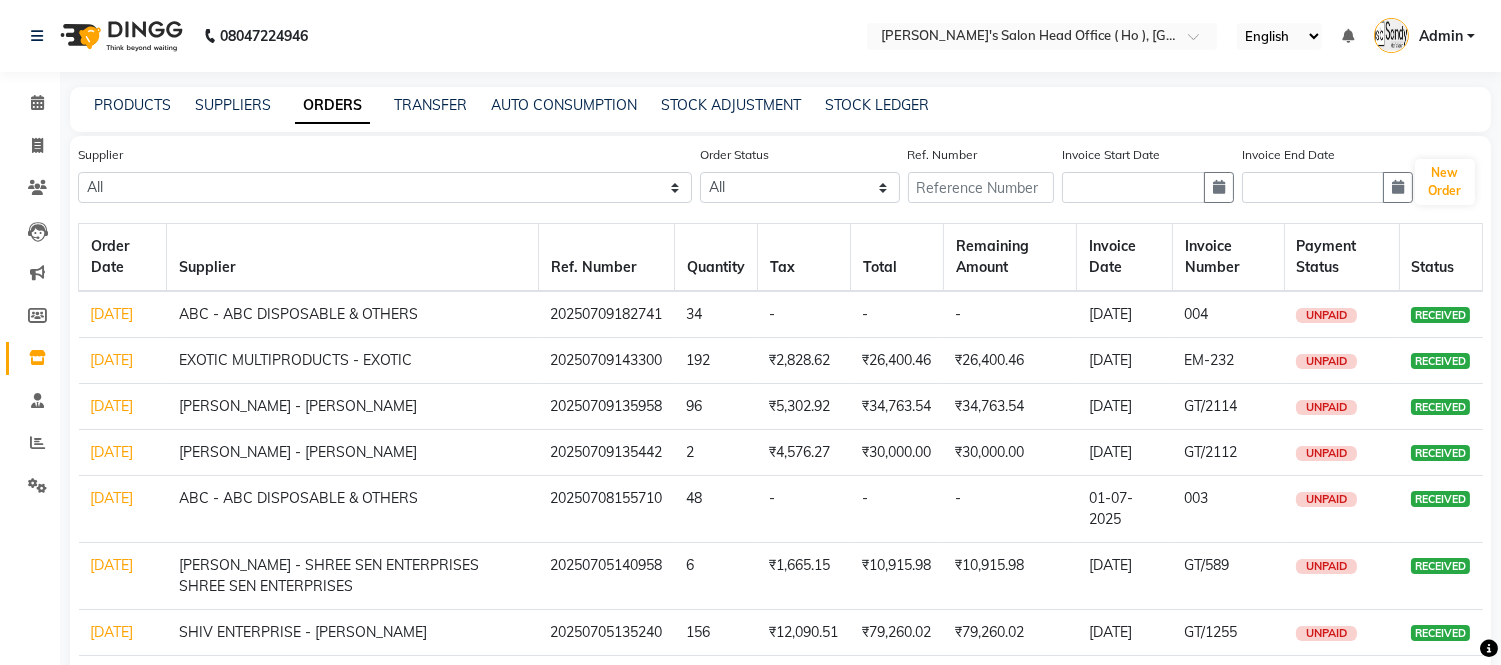click on "PRODUCTS" 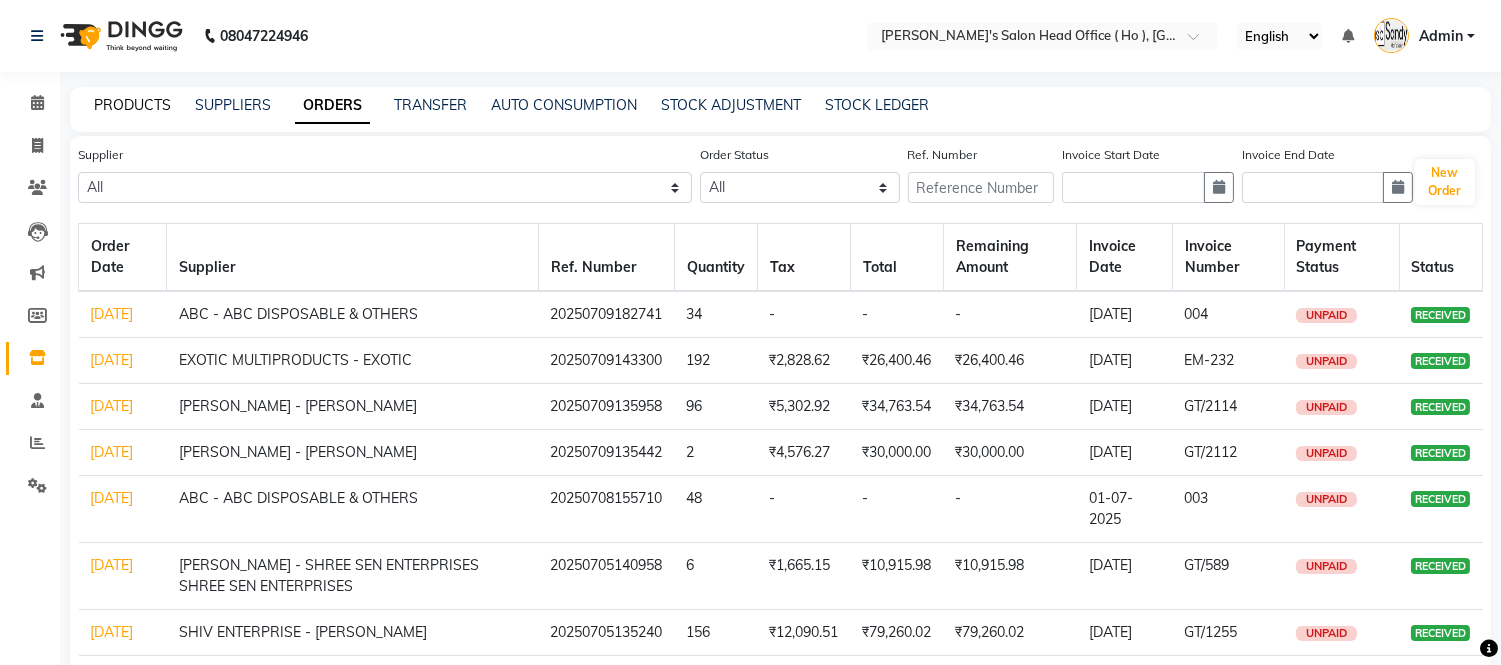 click on "PRODUCTS" 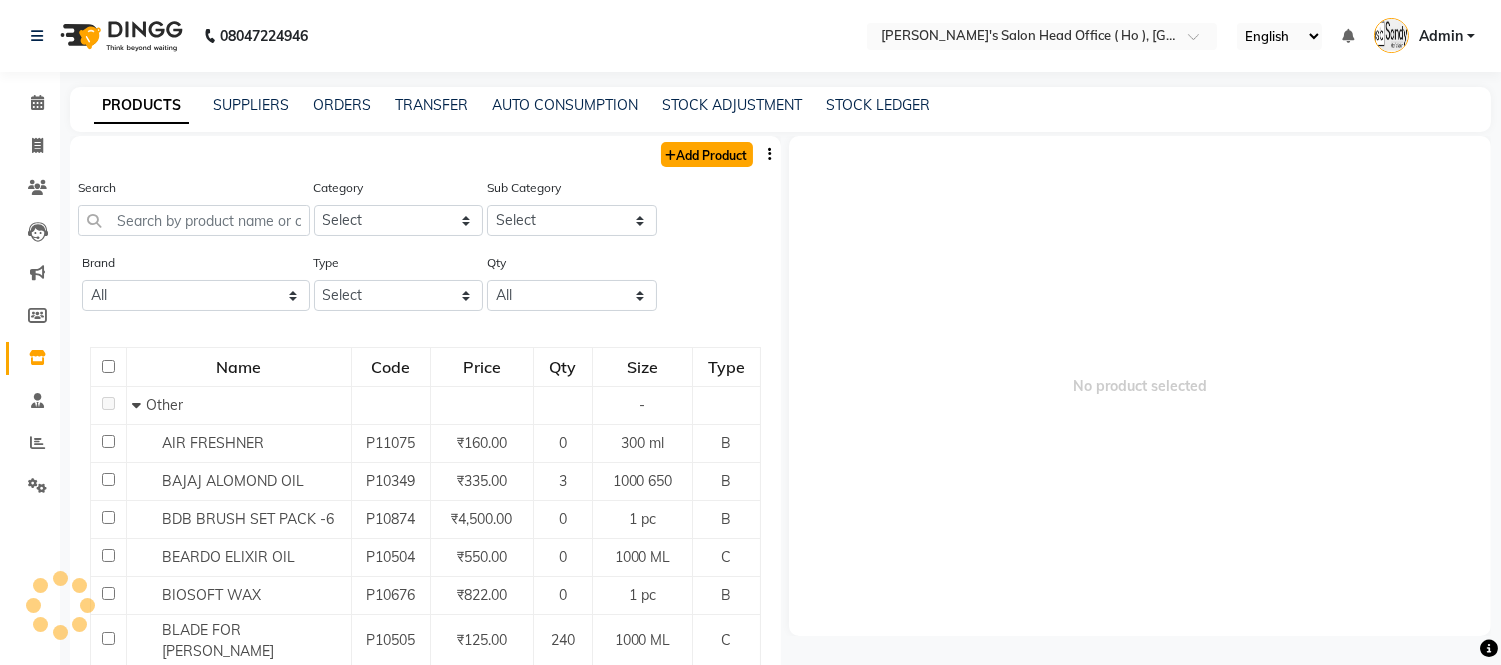 click on "Add Product" 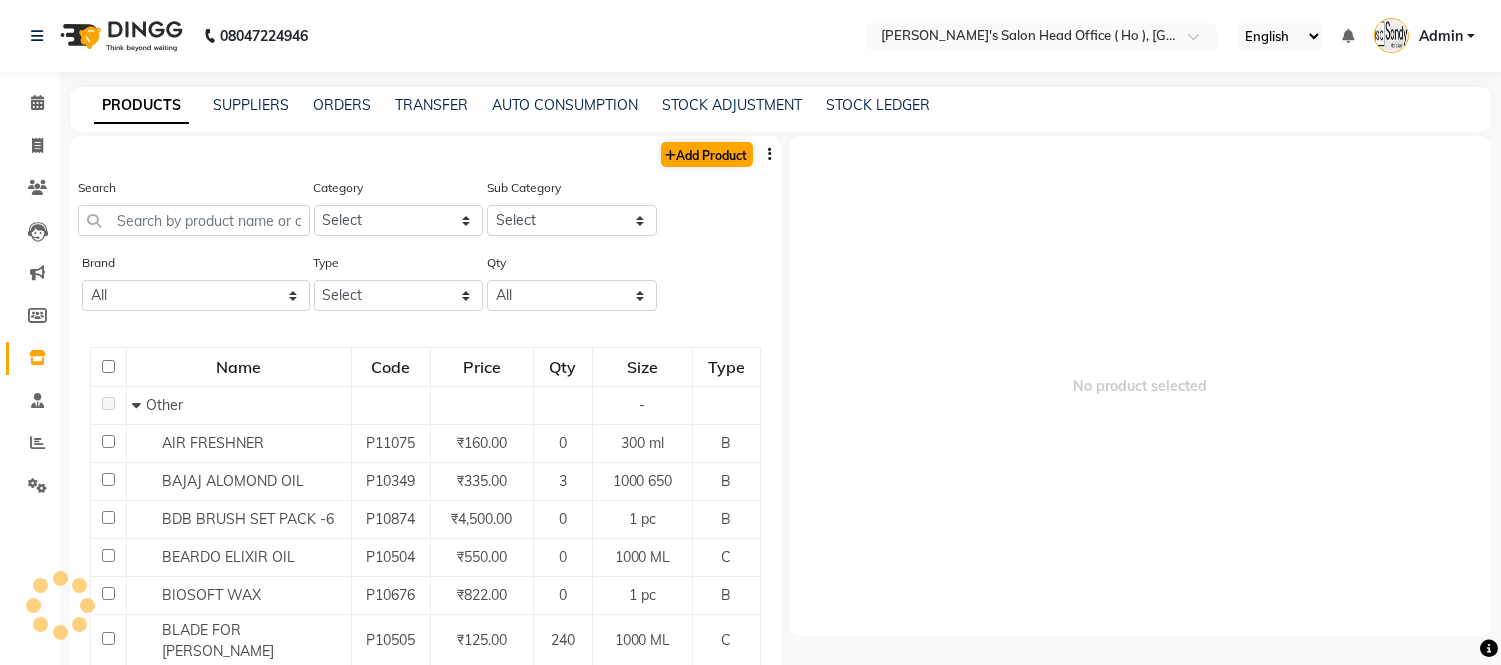select on "true" 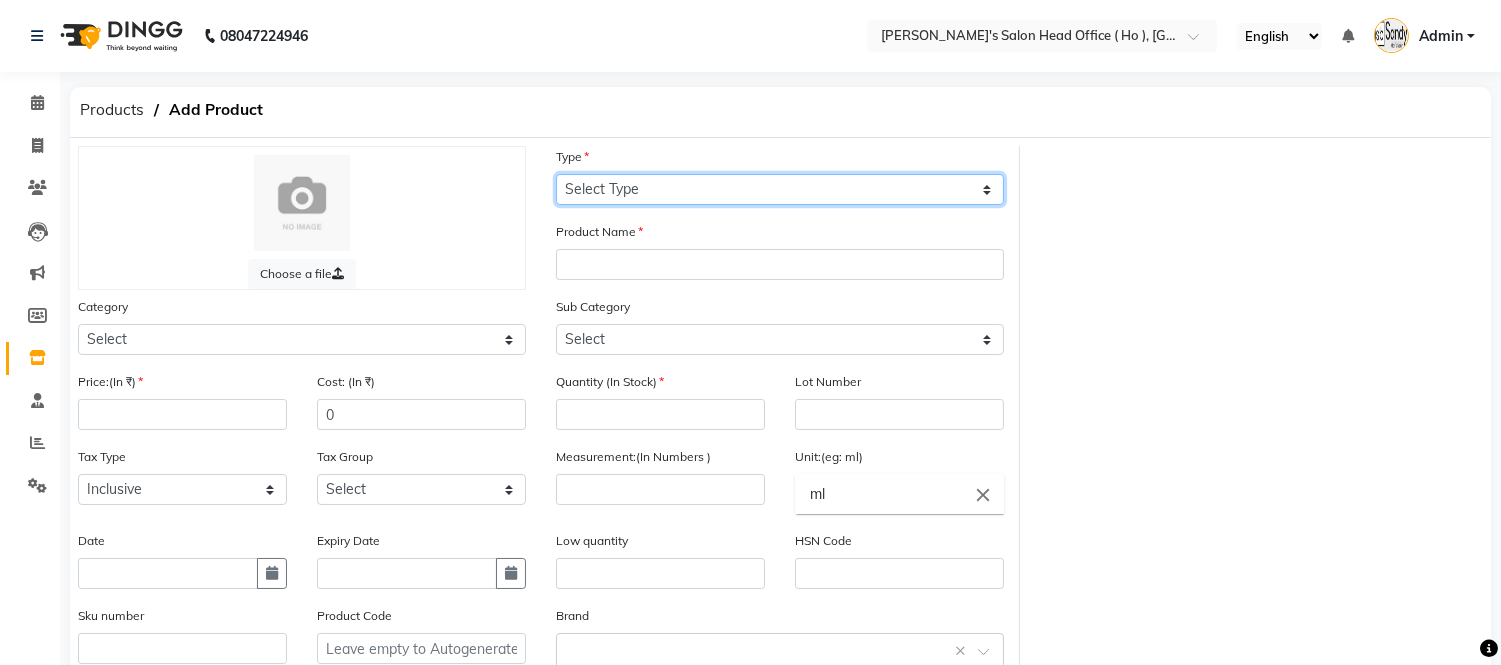 click on "Select Type Both Retail Consumable" 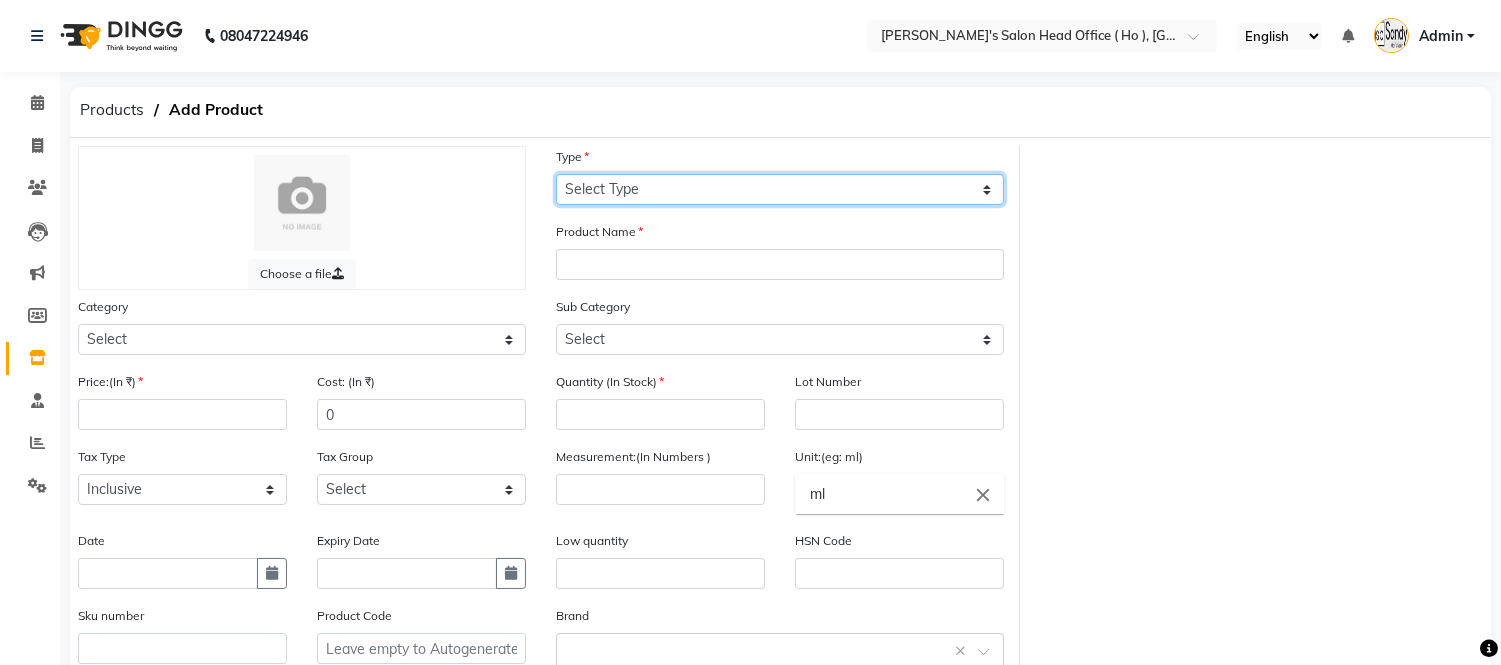 select on "B" 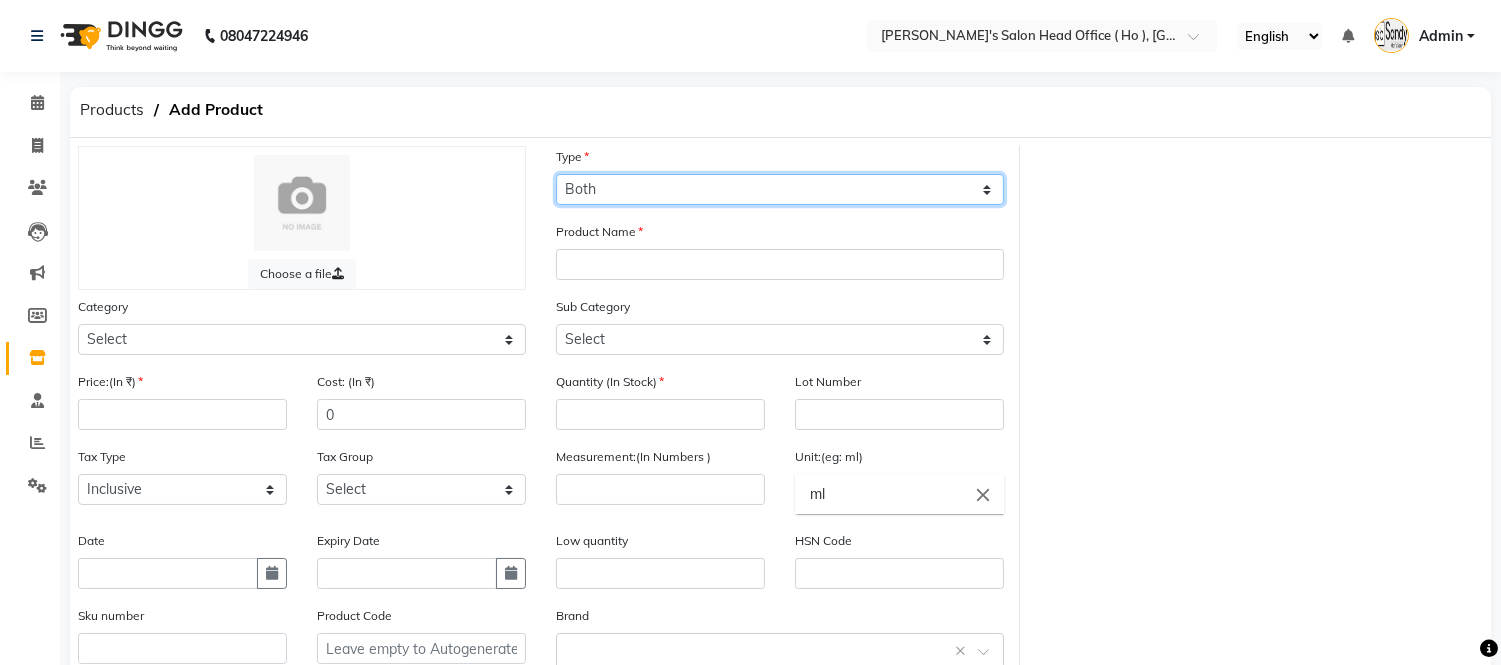 click on "Select Type Both Retail Consumable" 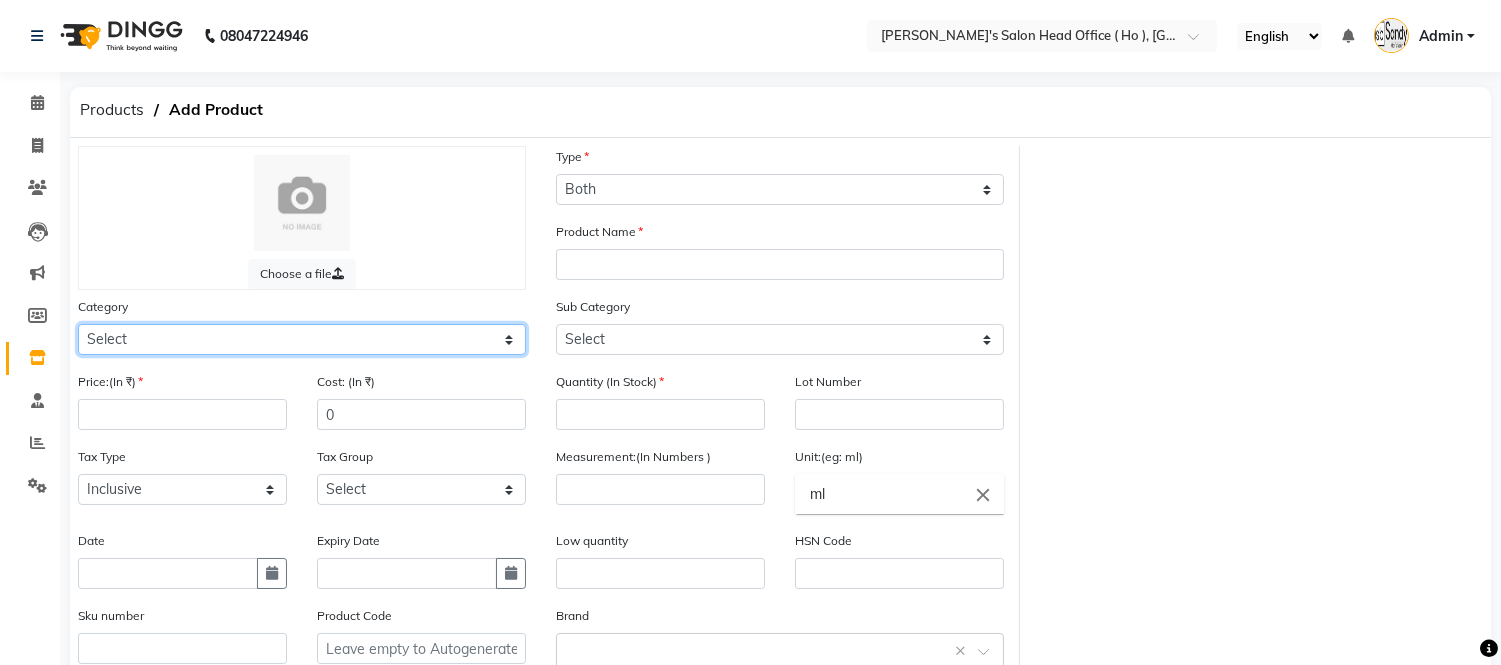 drag, startPoint x: 413, startPoint y: 338, endPoint x: 423, endPoint y: 333, distance: 11.18034 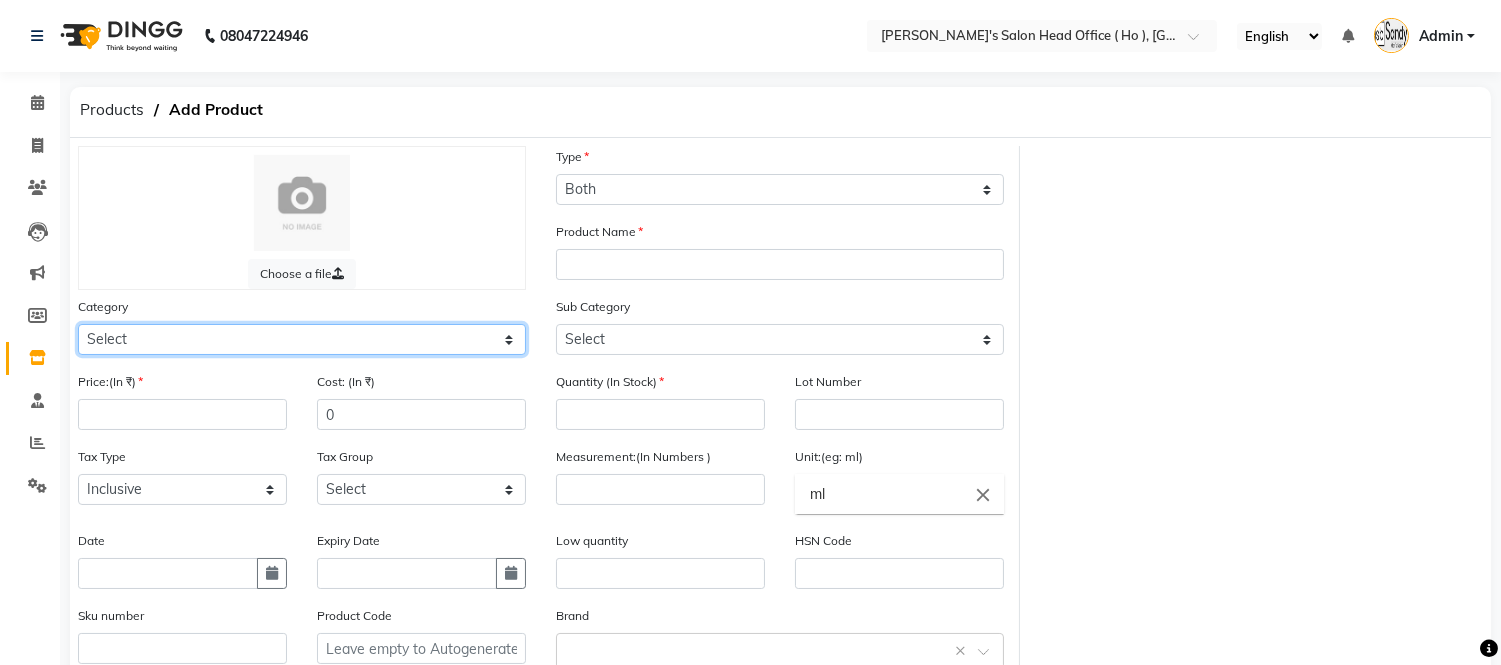 select on "1014801100" 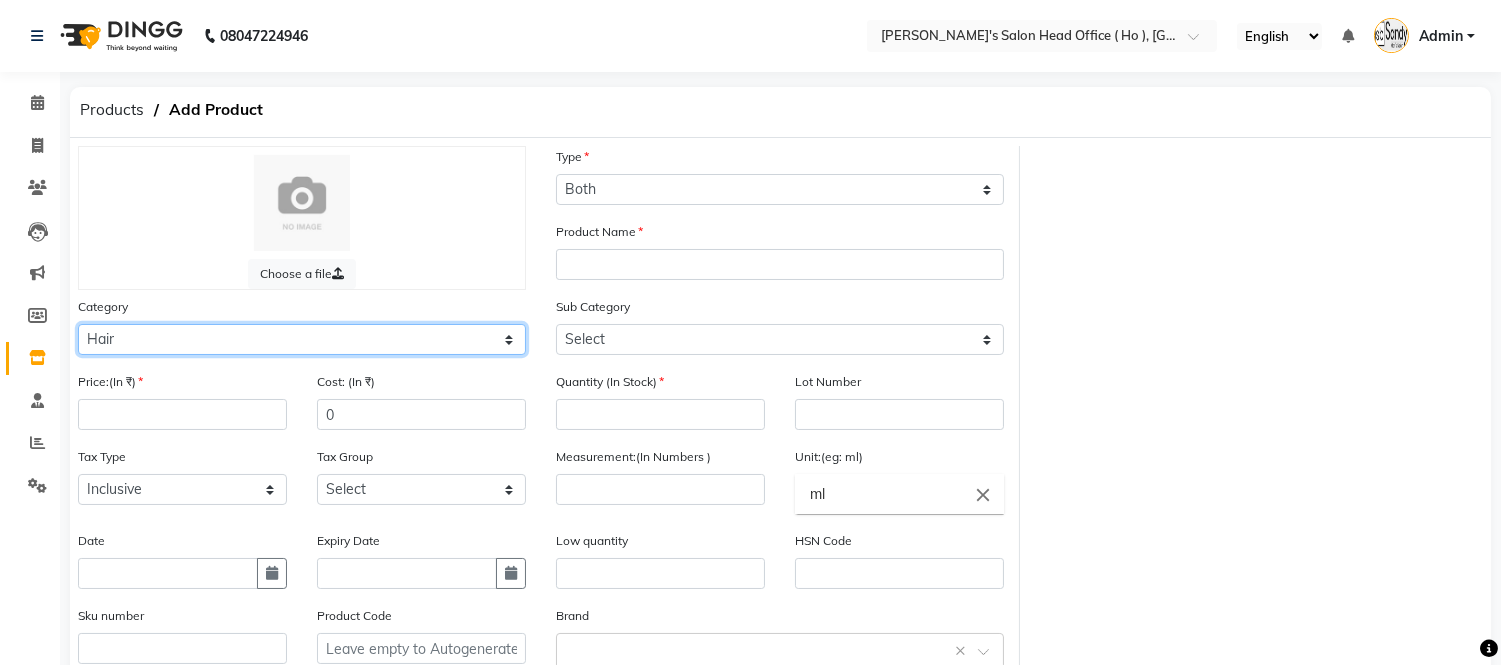click on "Select Hair Skin Waxing Disposable Threading Hands and Feet Beauty Planet Botox Cadiveu Casmara Cheryls Loreal Olaplex Other" 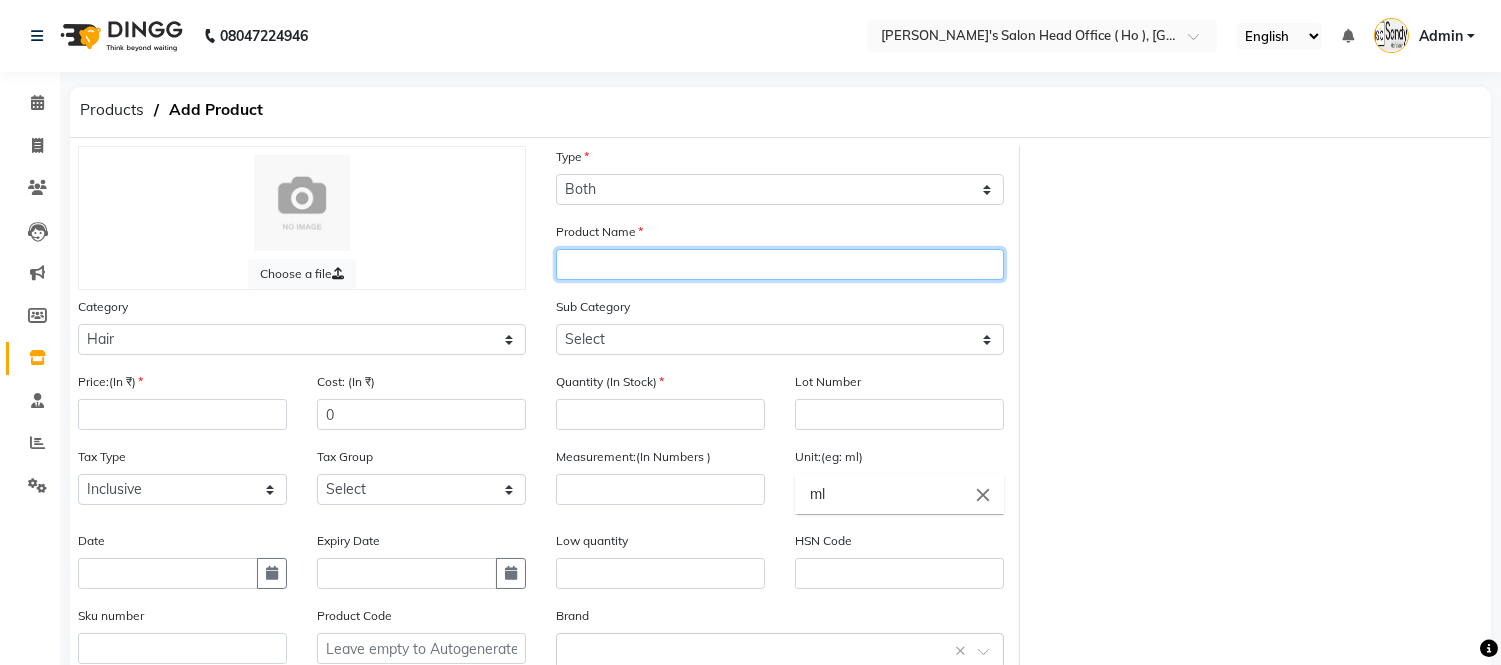 click 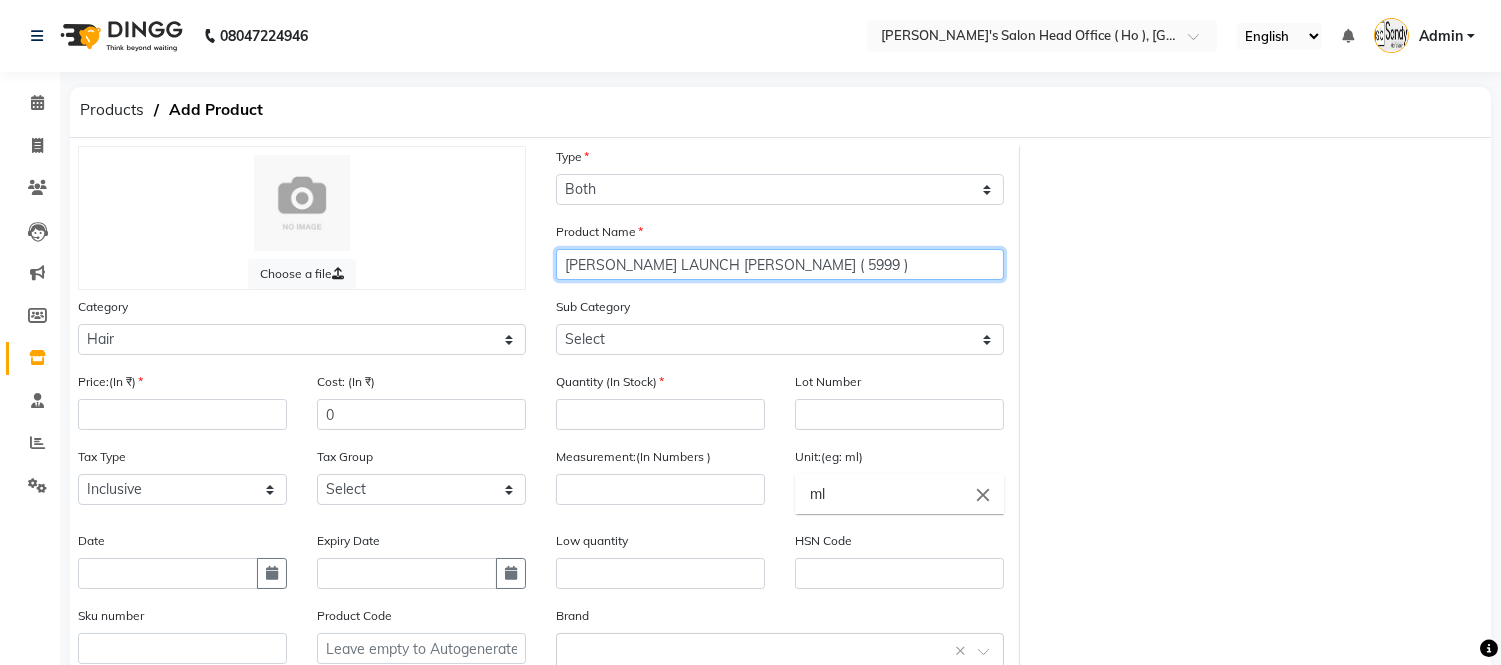 type on "WAHL LAUNCH SHAVER ( 5999 )" 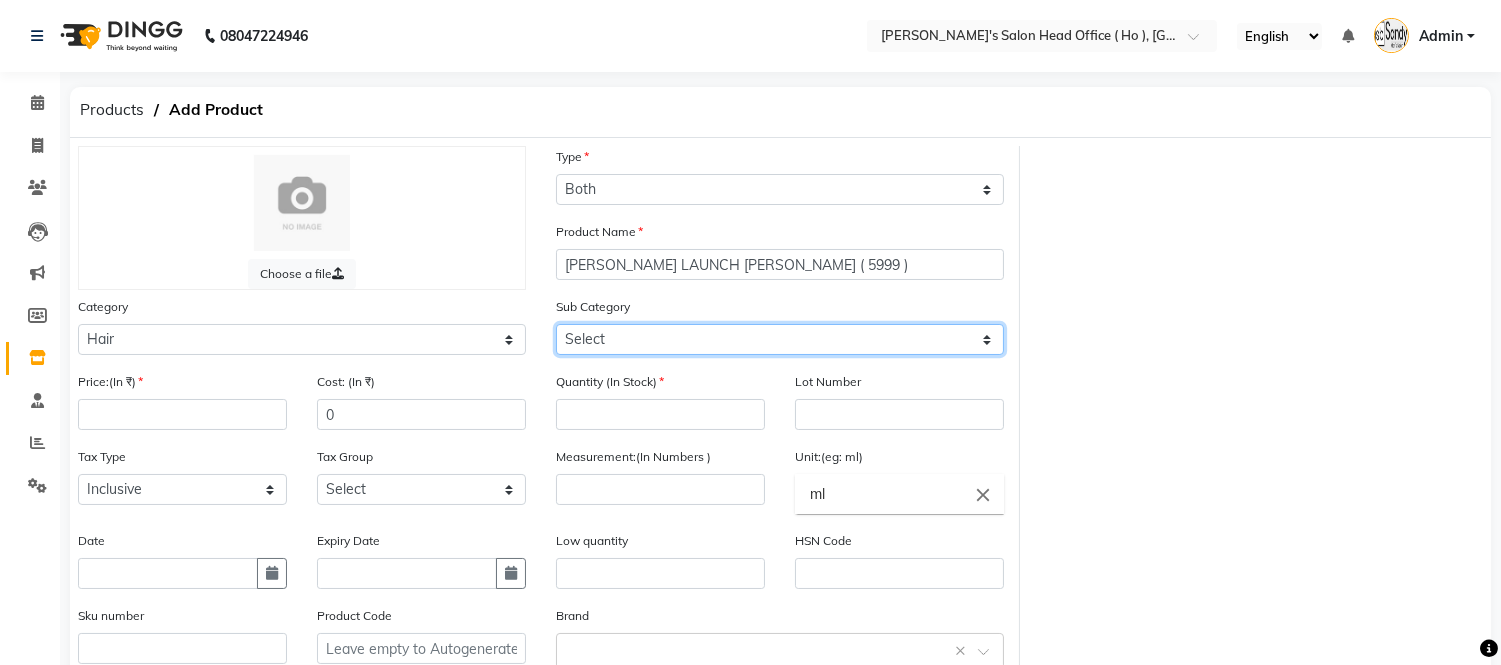 click on "Select Shampoo Conditioner Cream Mask Oil Serum Color Appliances Treatment Styling Kit & Combo Other" 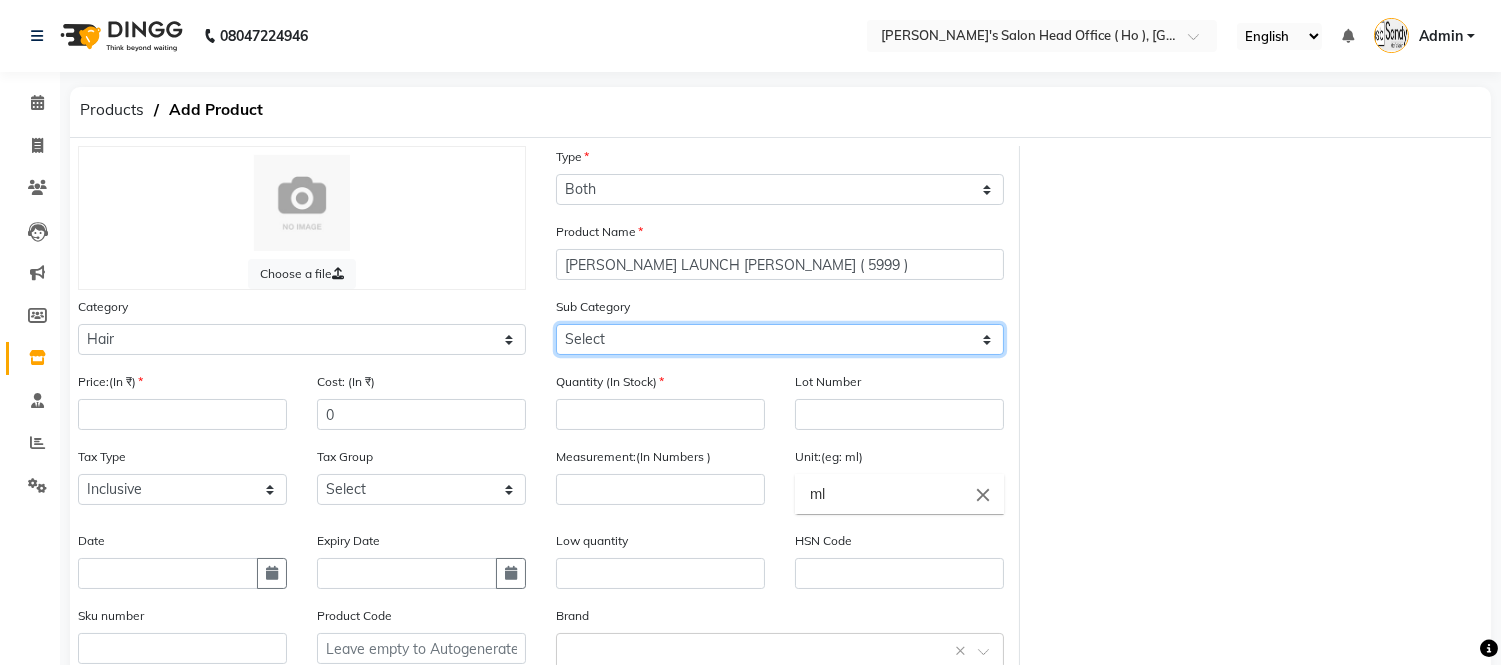 select on "1014801108" 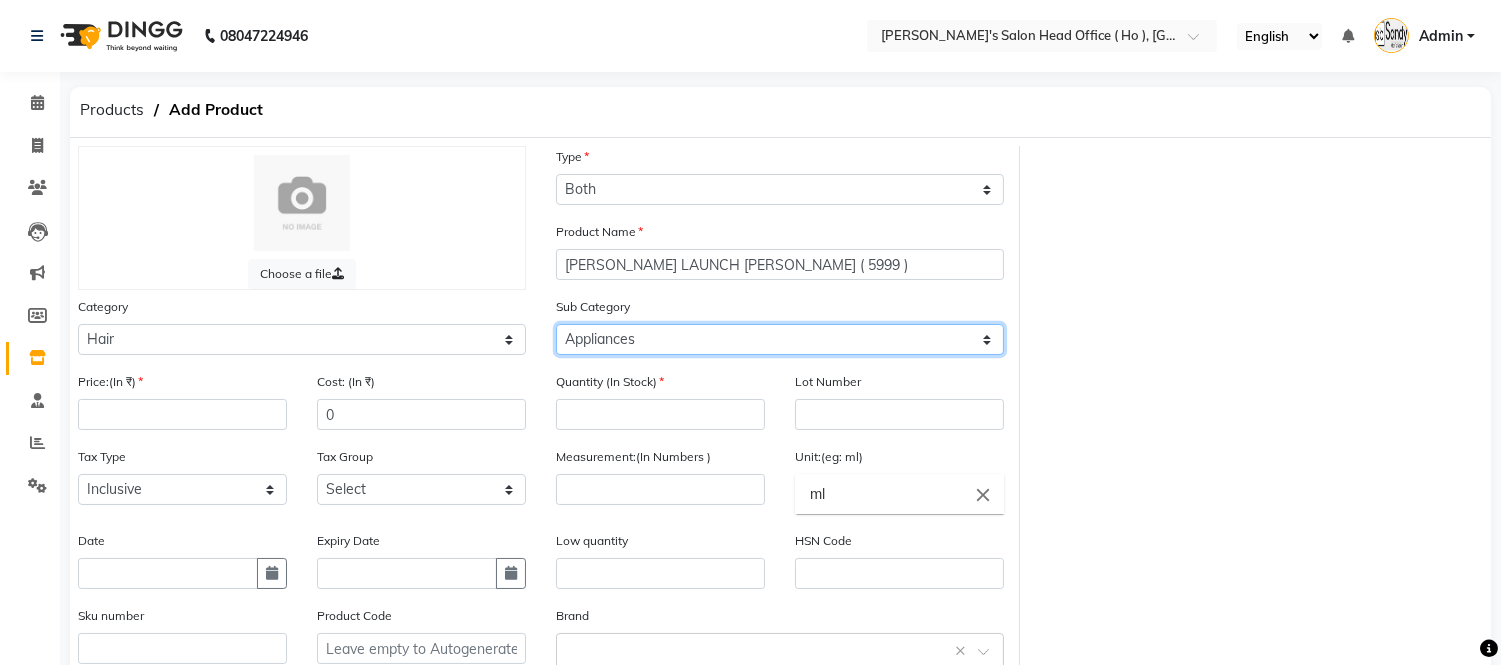 click on "Select Shampoo Conditioner Cream Mask Oil Serum Color Appliances Treatment Styling Kit & Combo Other" 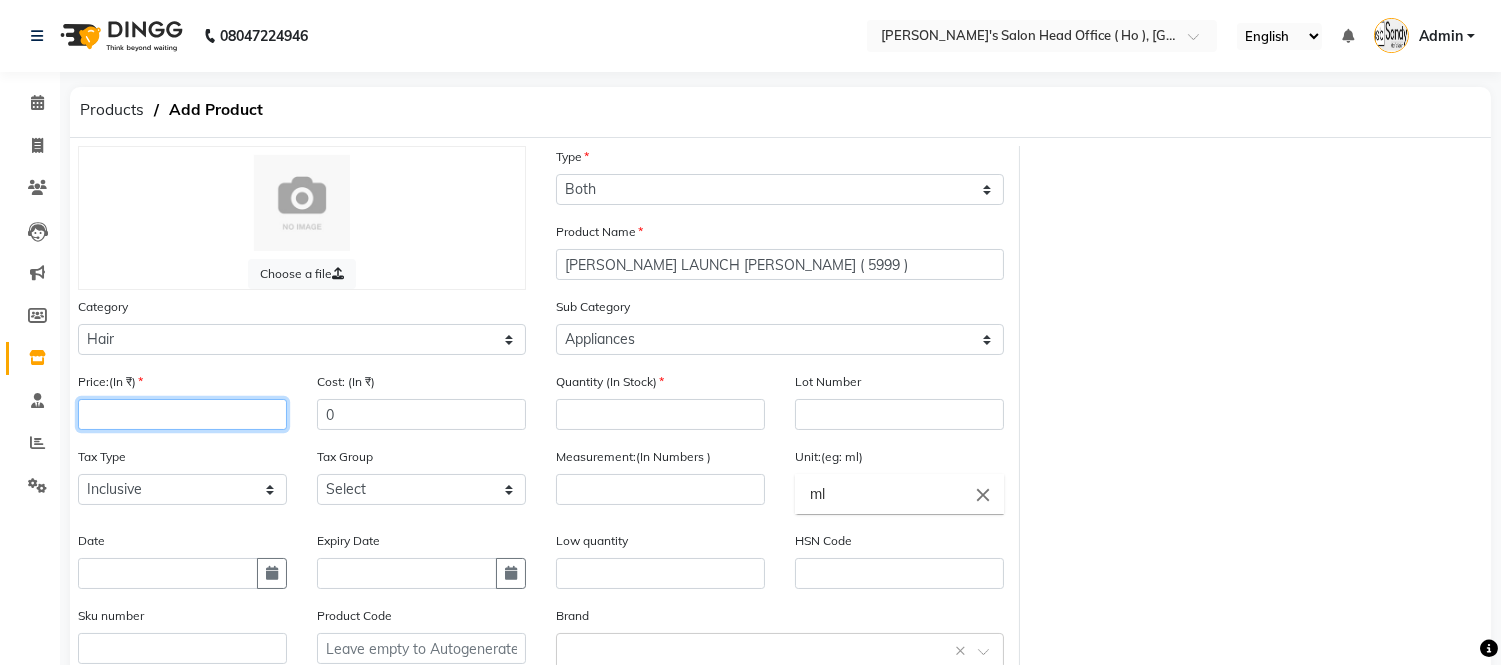 click 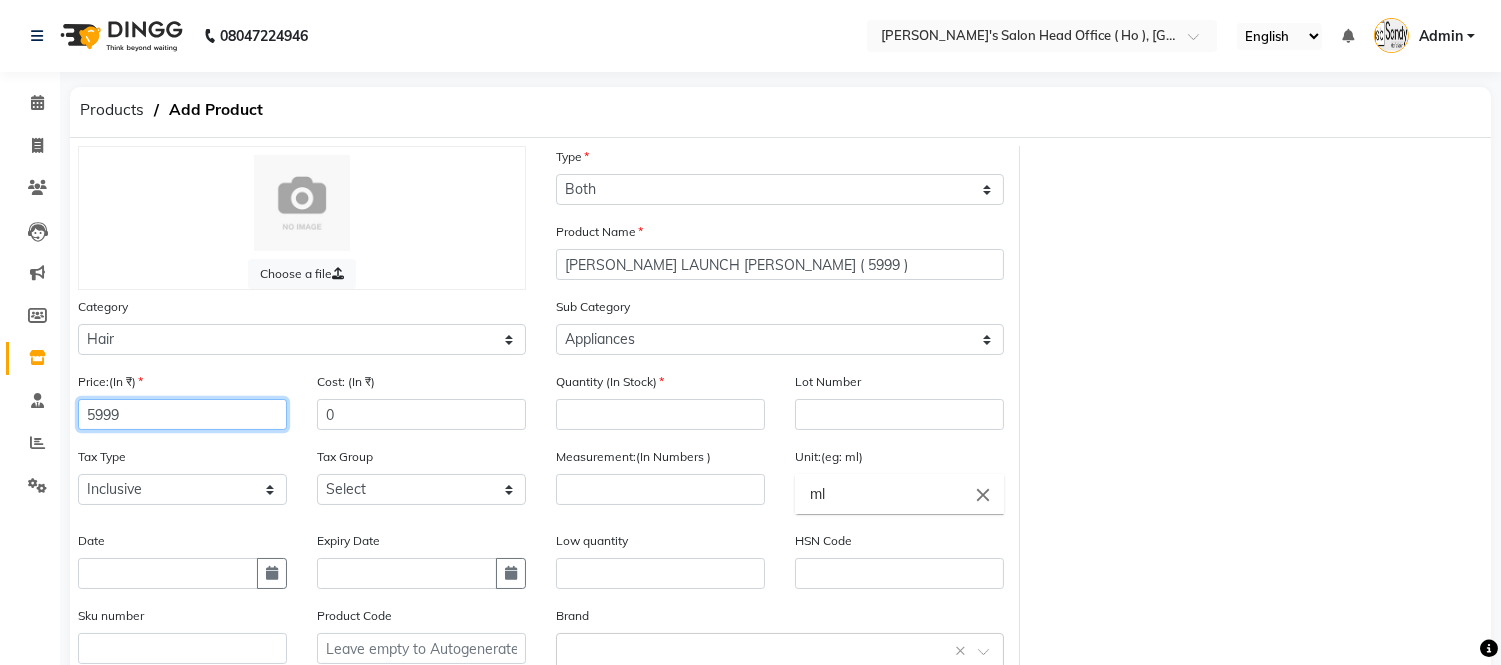 type on "5999" 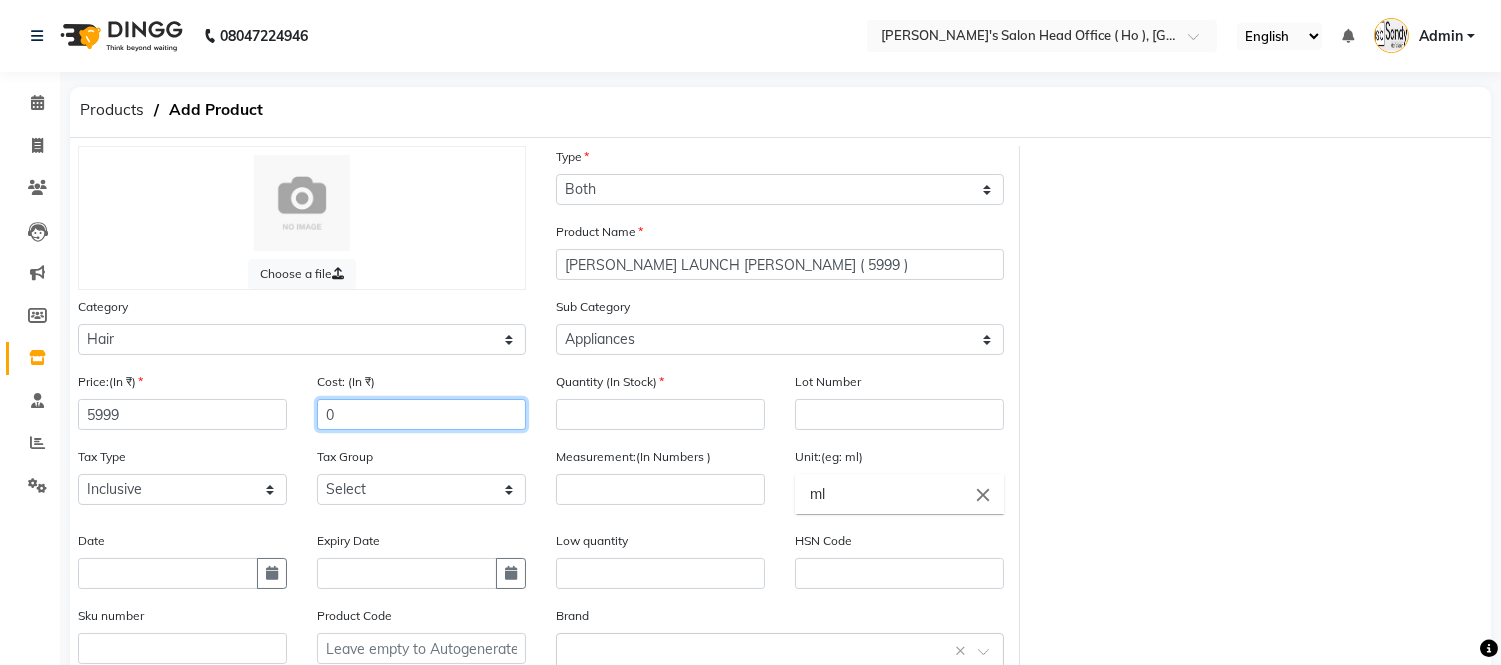 click on "0" 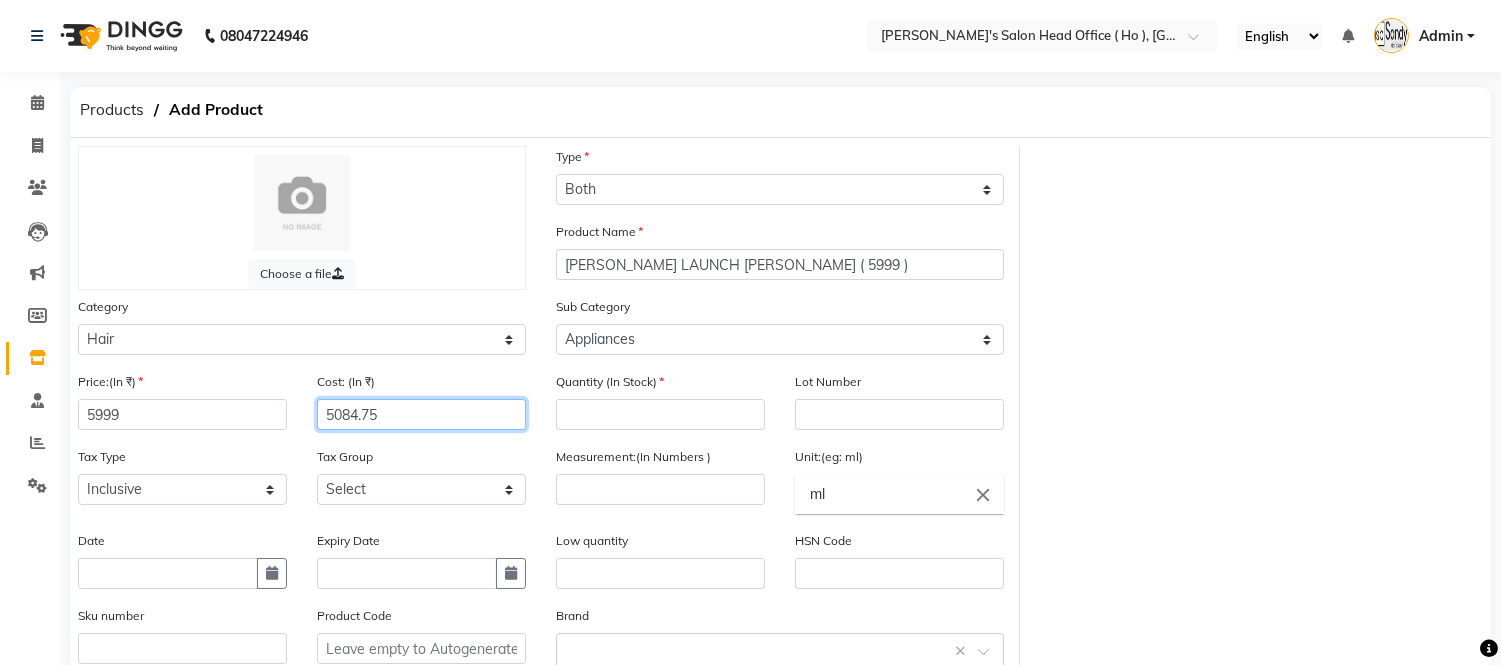 type on "5084.75" 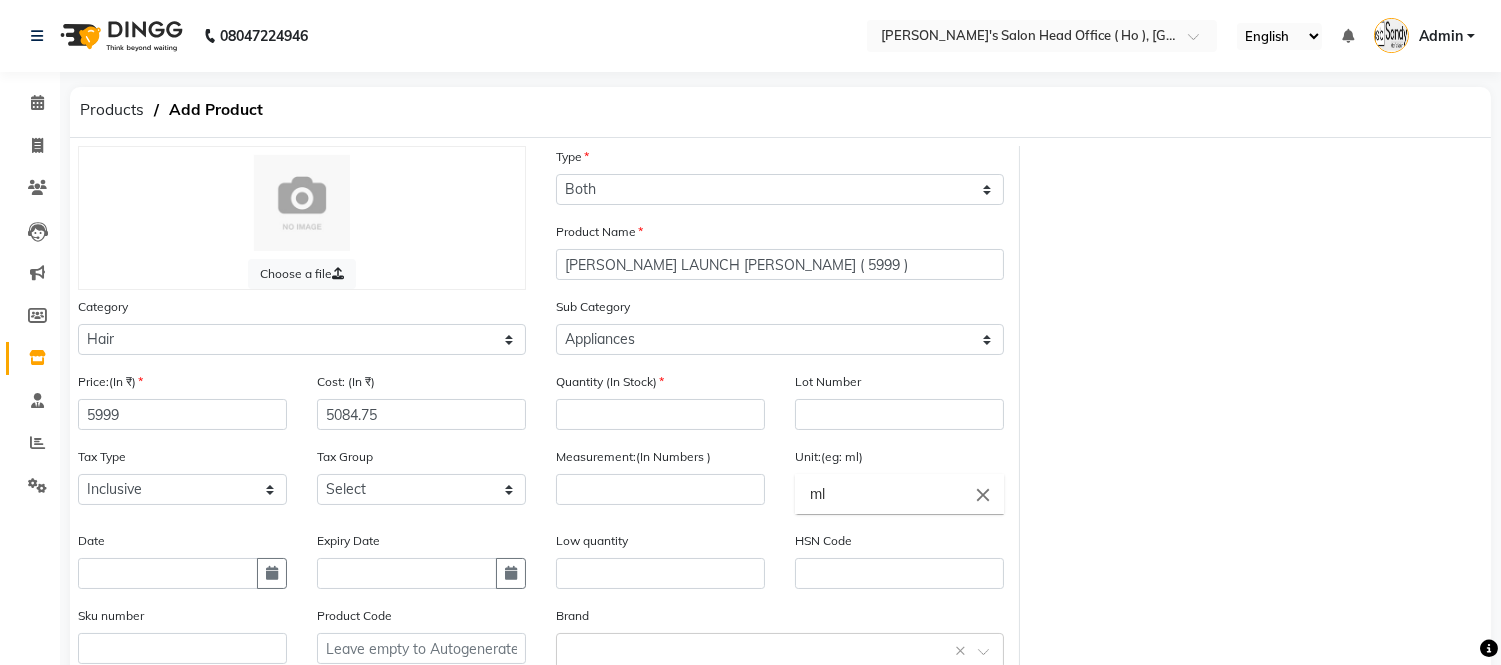 click on "Choose a file Type Select Type Both Retail Consumable Product Name WAHL LAUNCH SHAVER ( 5999 ) Category Select Hair Skin Waxing Disposable Threading Hands and Feet Beauty Planet Botox Cadiveu Casmara Cheryls Loreal Olaplex Other Sub Category Select Shampoo Conditioner Cream Mask Oil Serum Color Appliances Treatment Styling Kit & Combo Other Price:(In ₹) 5999 Cost: (In ₹) 5084.75 Quantity (In Stock) Lot Number Tax Type Select Inclusive Exclusive Tax Group Select GST 5 % GST 12 % GST Measurement:(In Numbers ) Unit:(eg: ml) ml close Date Expiry Date Low quantity HSN Code Sku number Product Code Brand Select brand or add custom brand    × Remark Description" 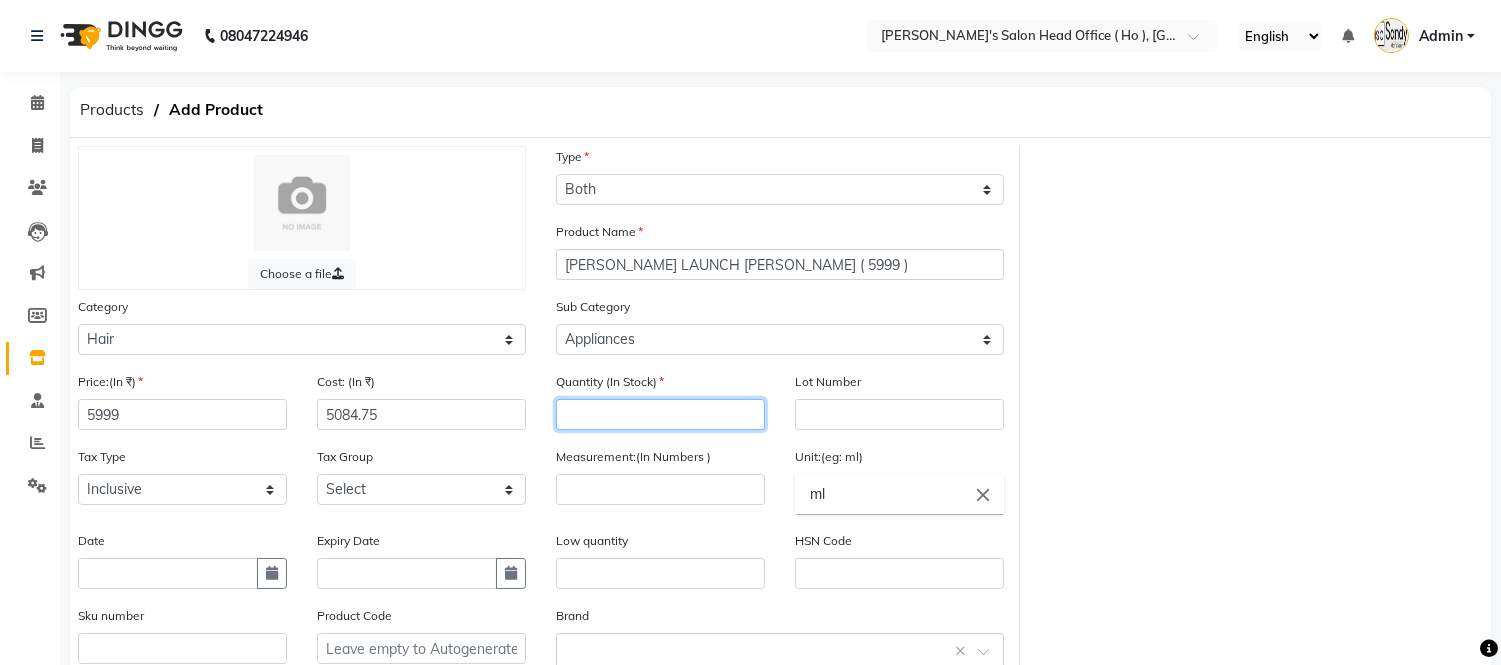 click 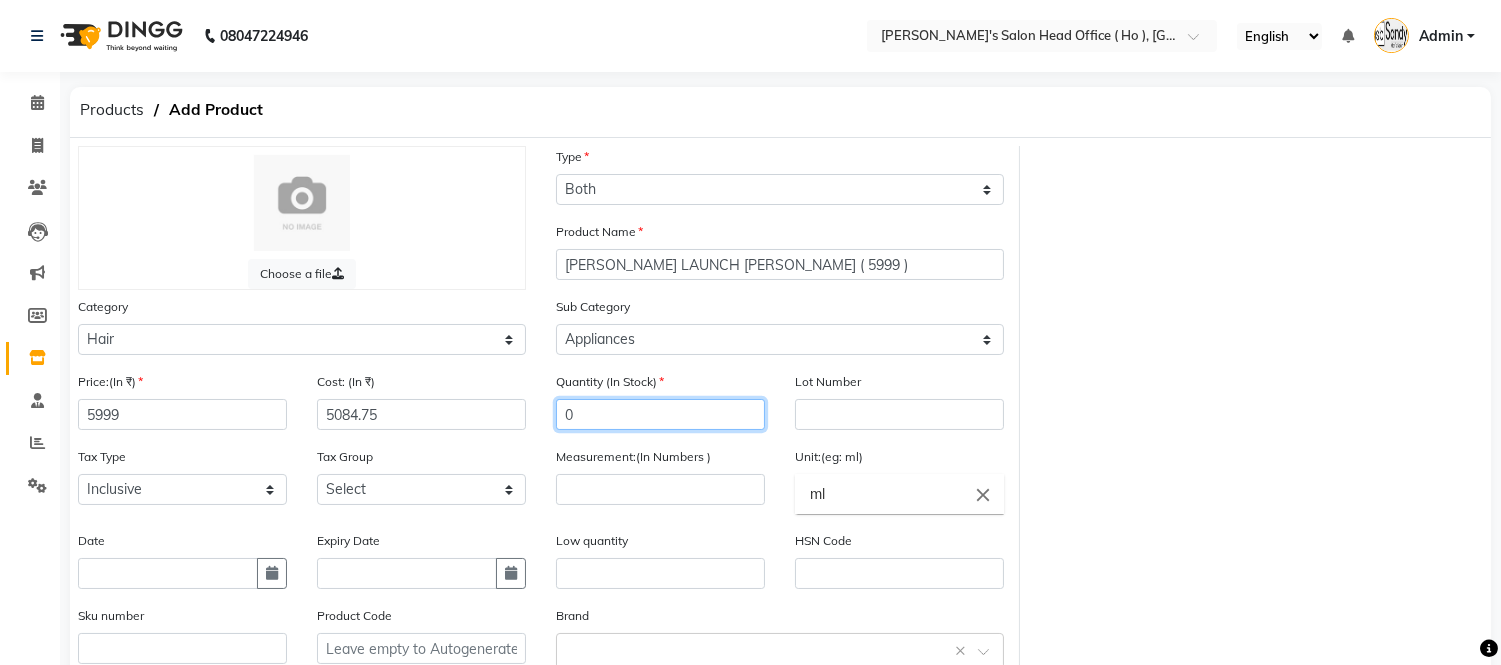 type on "0" 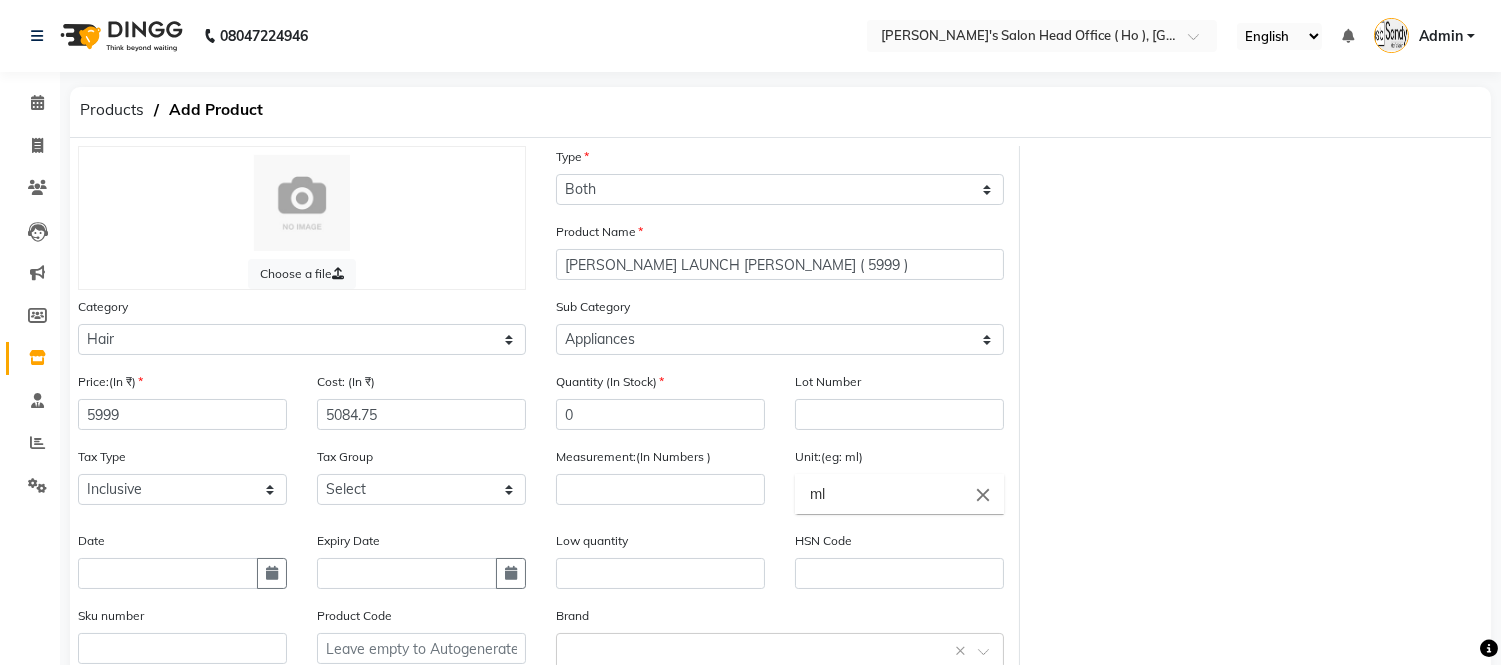 click on "Choose a file Type Select Type Both Retail Consumable Product Name WAHL LAUNCH SHAVER ( 5999 ) Category Select Hair Skin Waxing Disposable Threading Hands and Feet Beauty Planet Botox Cadiveu Casmara Cheryls Loreal Olaplex Other Sub Category Select Shampoo Conditioner Cream Mask Oil Serum Color Appliances Treatment Styling Kit & Combo Other Price:(In ₹) 5999 Cost: (In ₹) 5084.75 Quantity (In Stock) 0 Lot Number Tax Type Select Inclusive Exclusive Tax Group Select GST 5 % GST 12 % GST Measurement:(In Numbers ) Unit:(eg: ml) ml close Date Expiry Date Low quantity HSN Code Sku number Product Code Brand Select brand or add custom brand    × Remark Description" 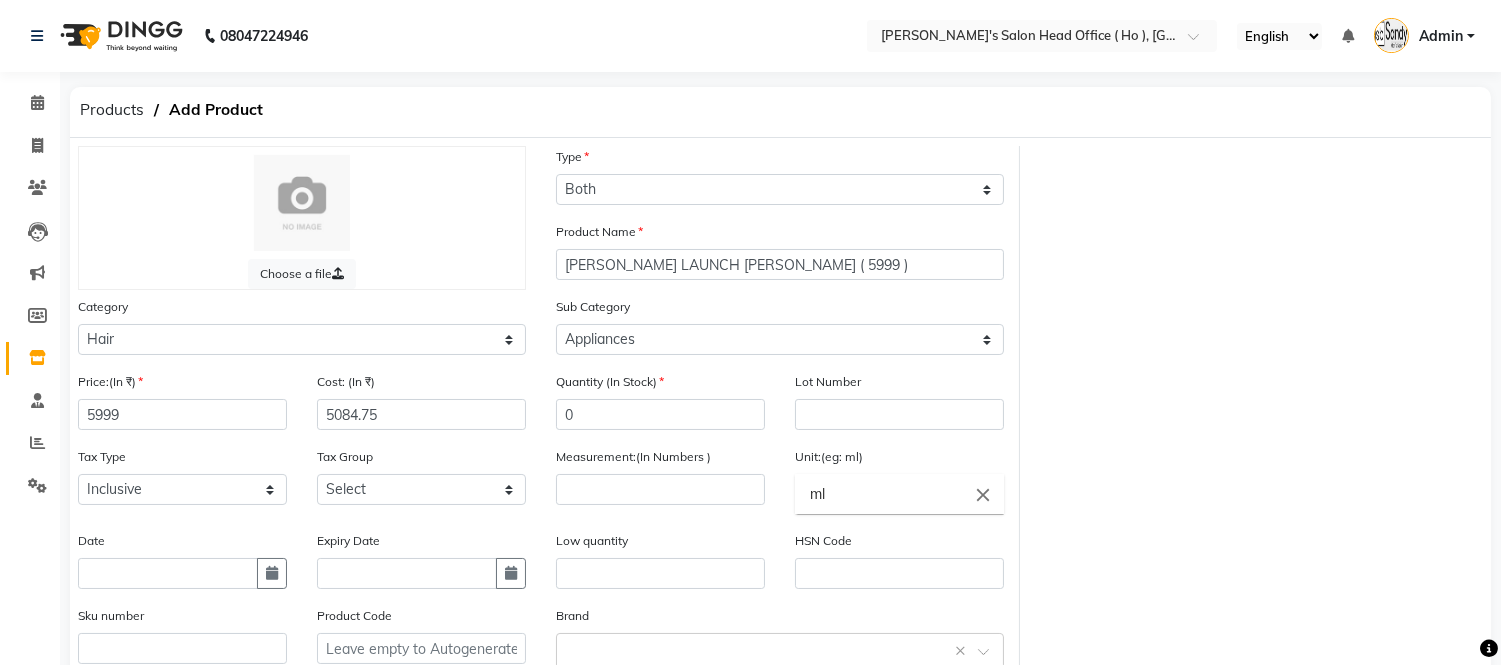 scroll, scrollTop: 213, scrollLeft: 0, axis: vertical 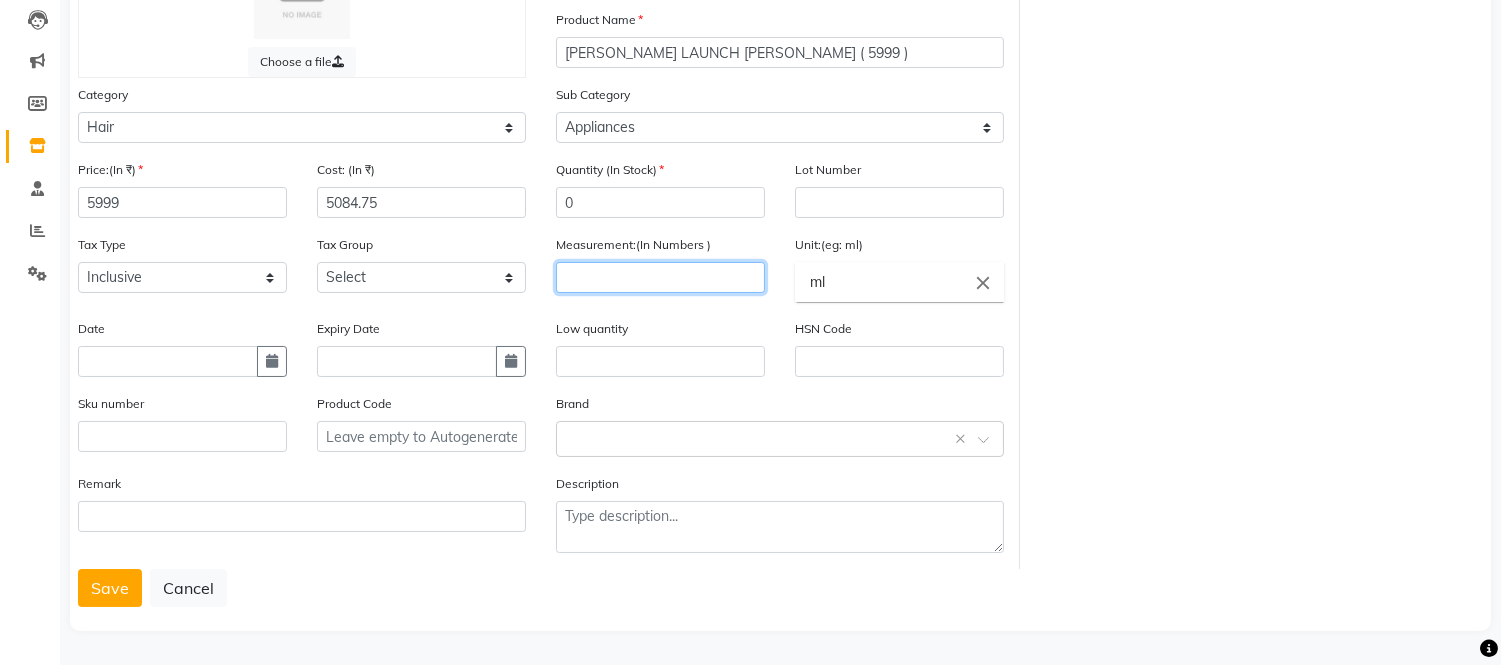 click 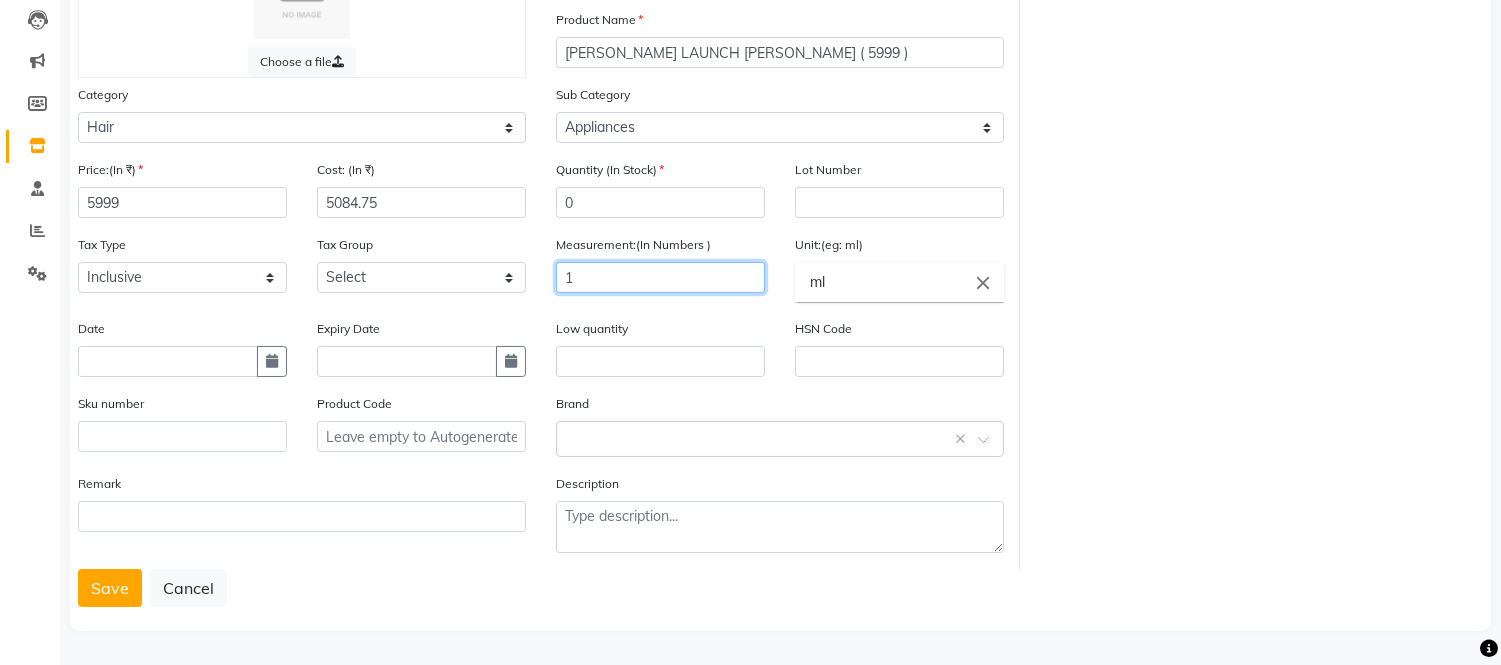 type on "1" 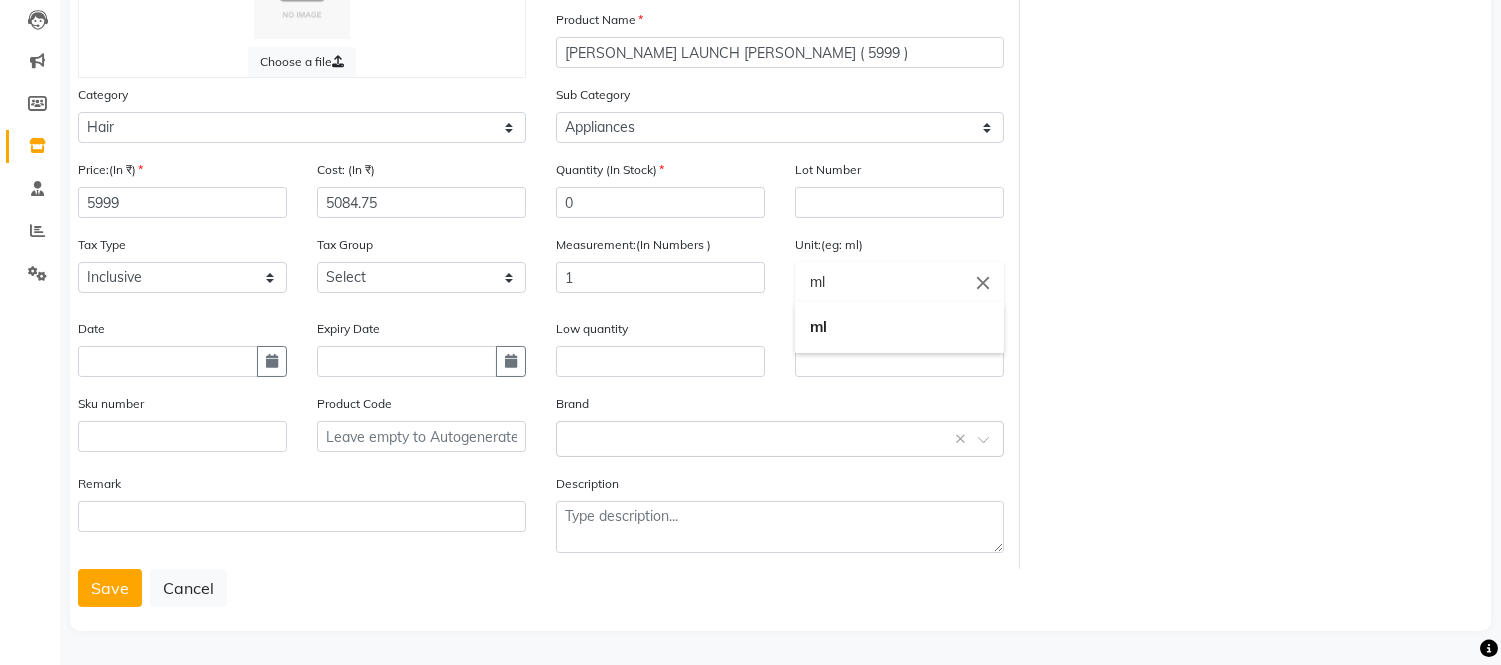 click on "ml" 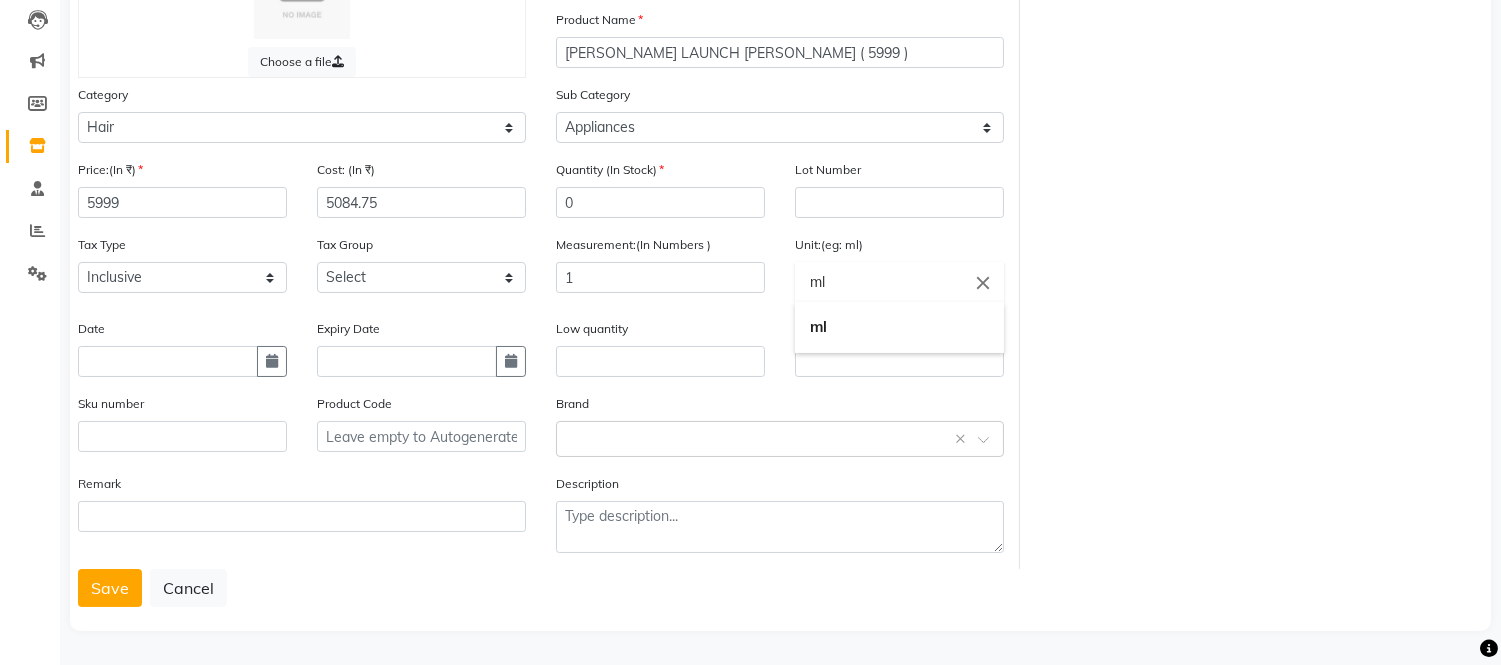 click on "close" 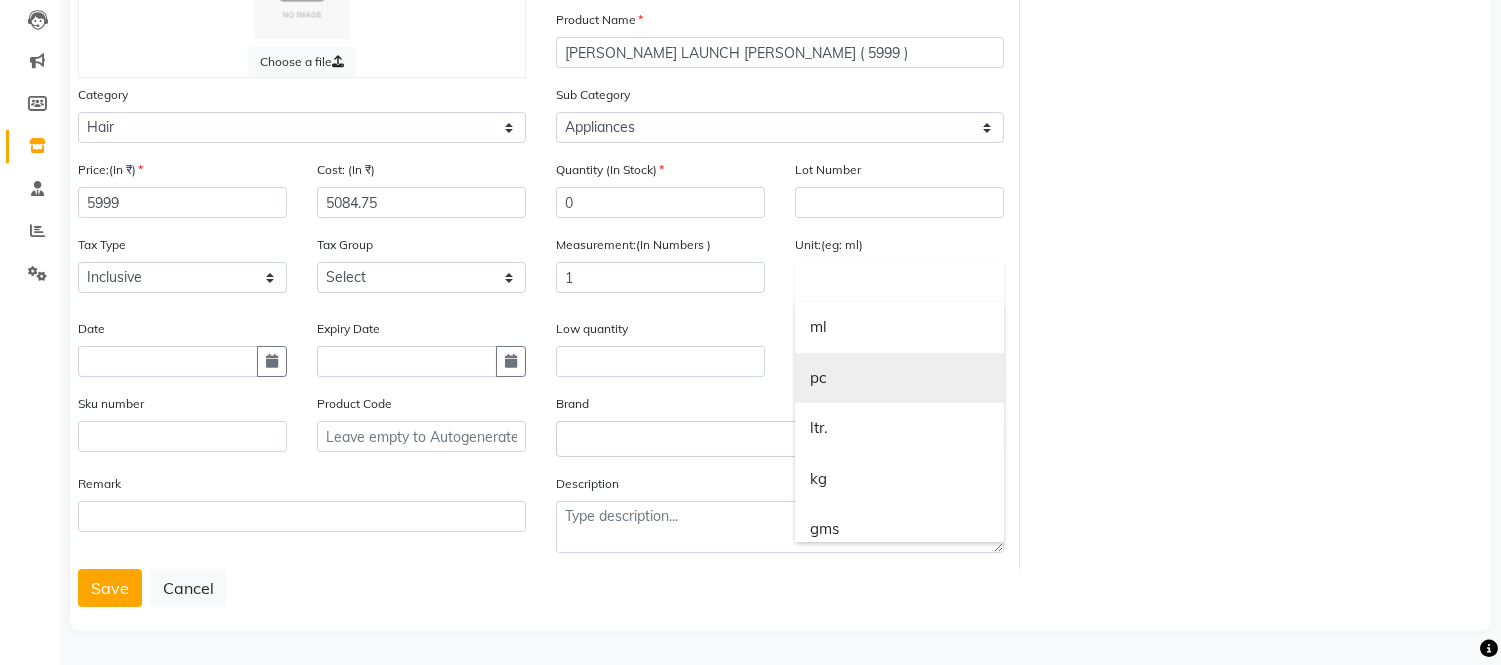 click on "pc" at bounding box center [899, 378] 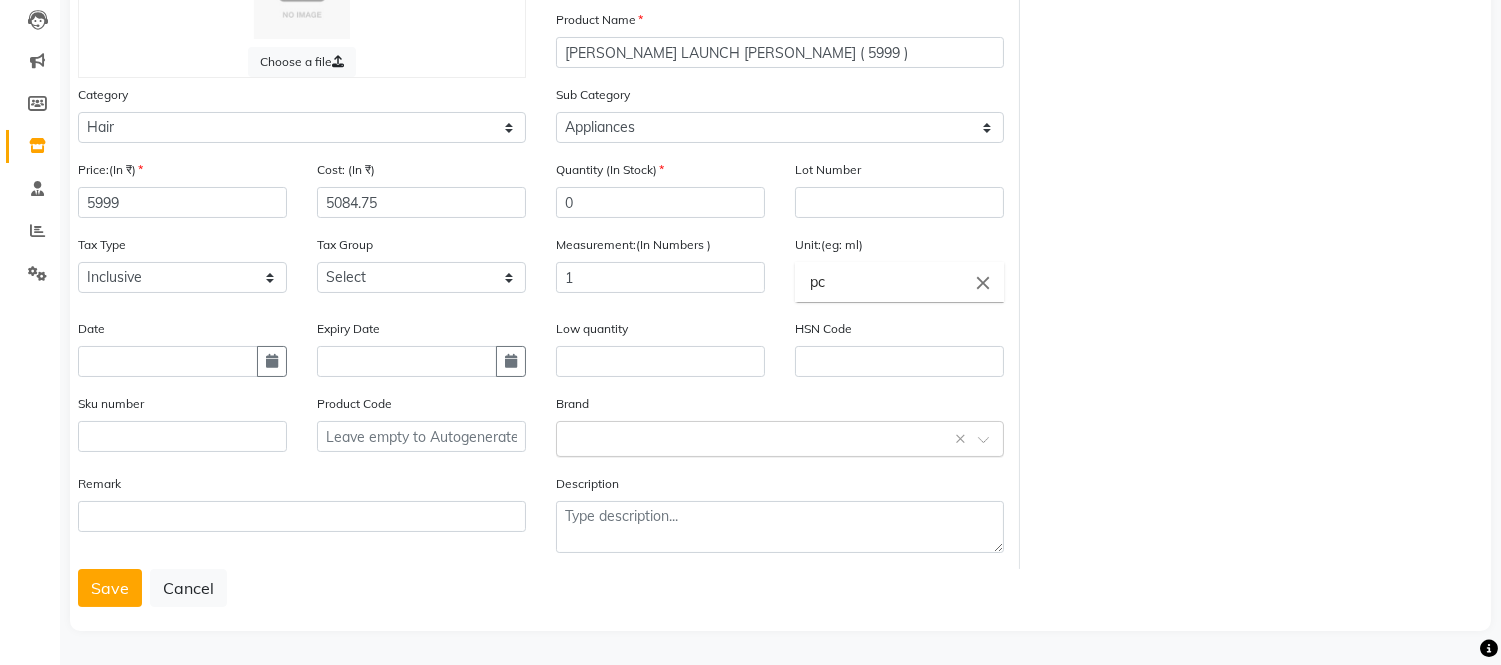 click 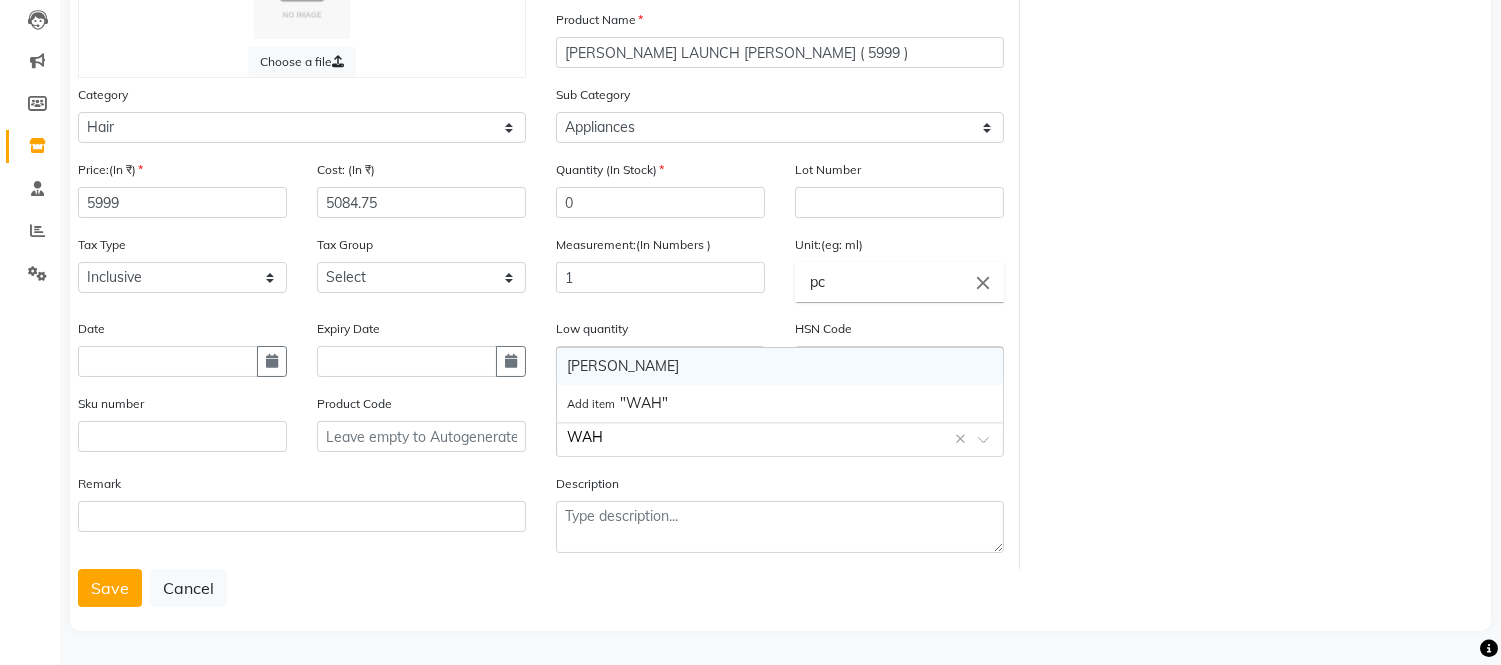 type on "WAHL" 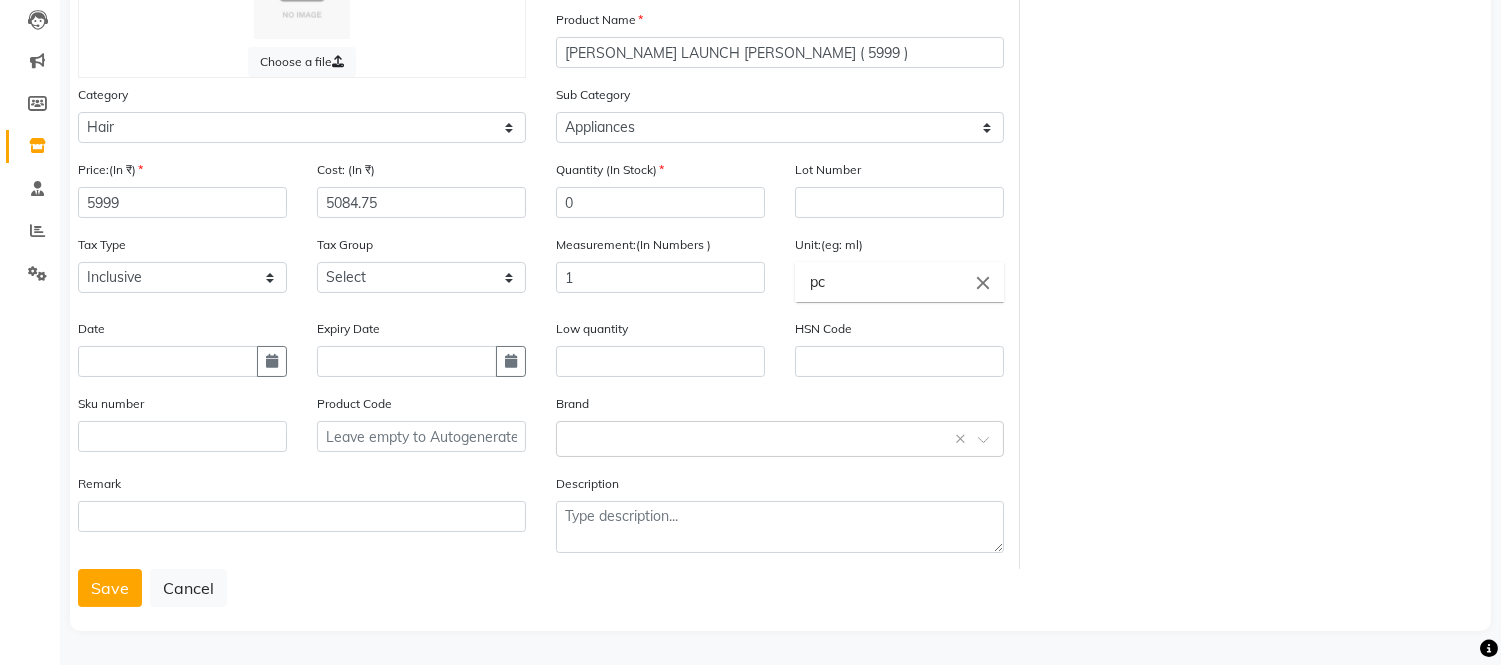 click on "Save   Cancel" 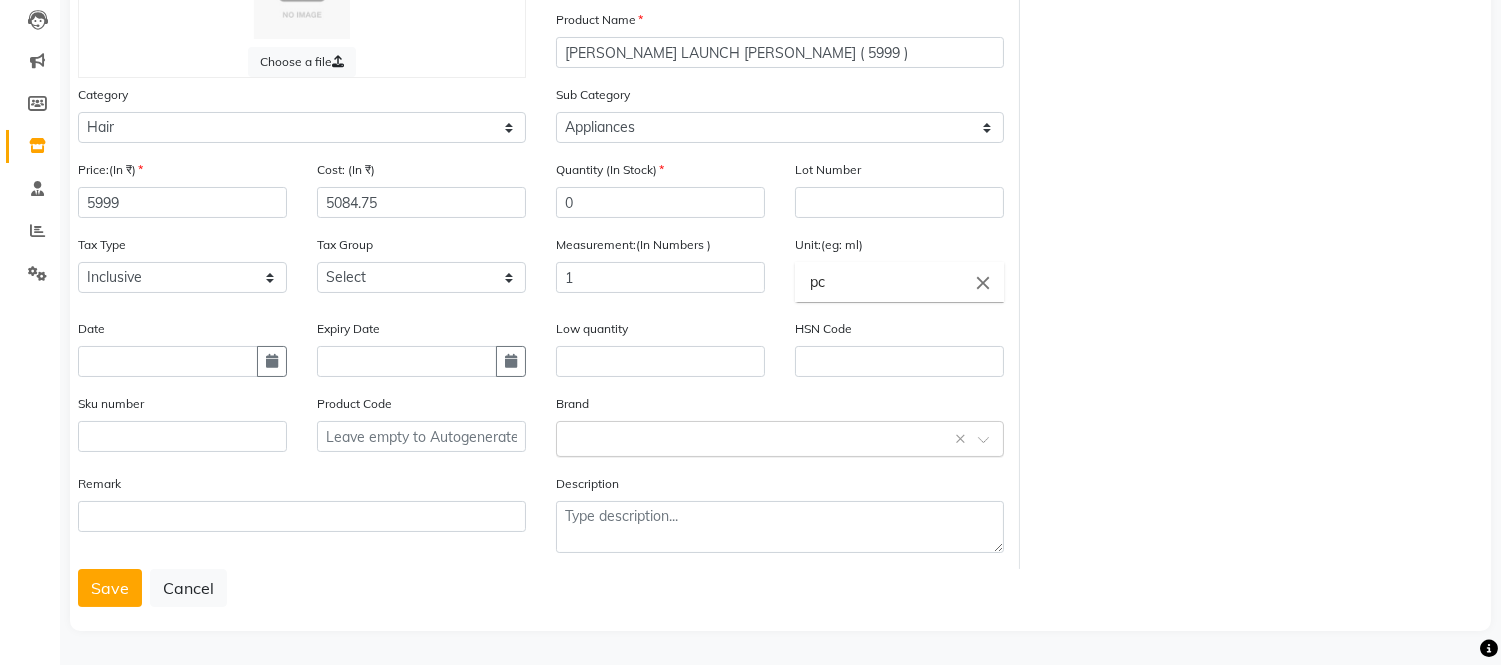 click 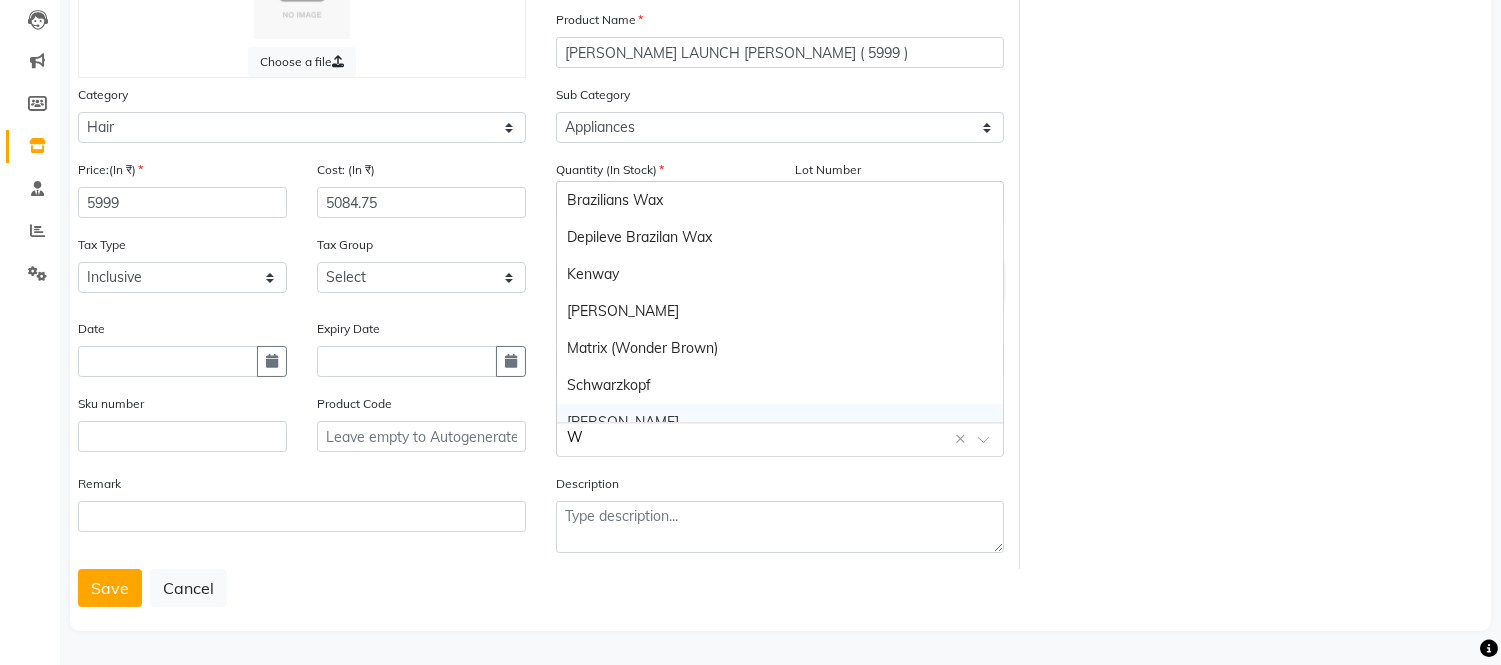 type on "WH" 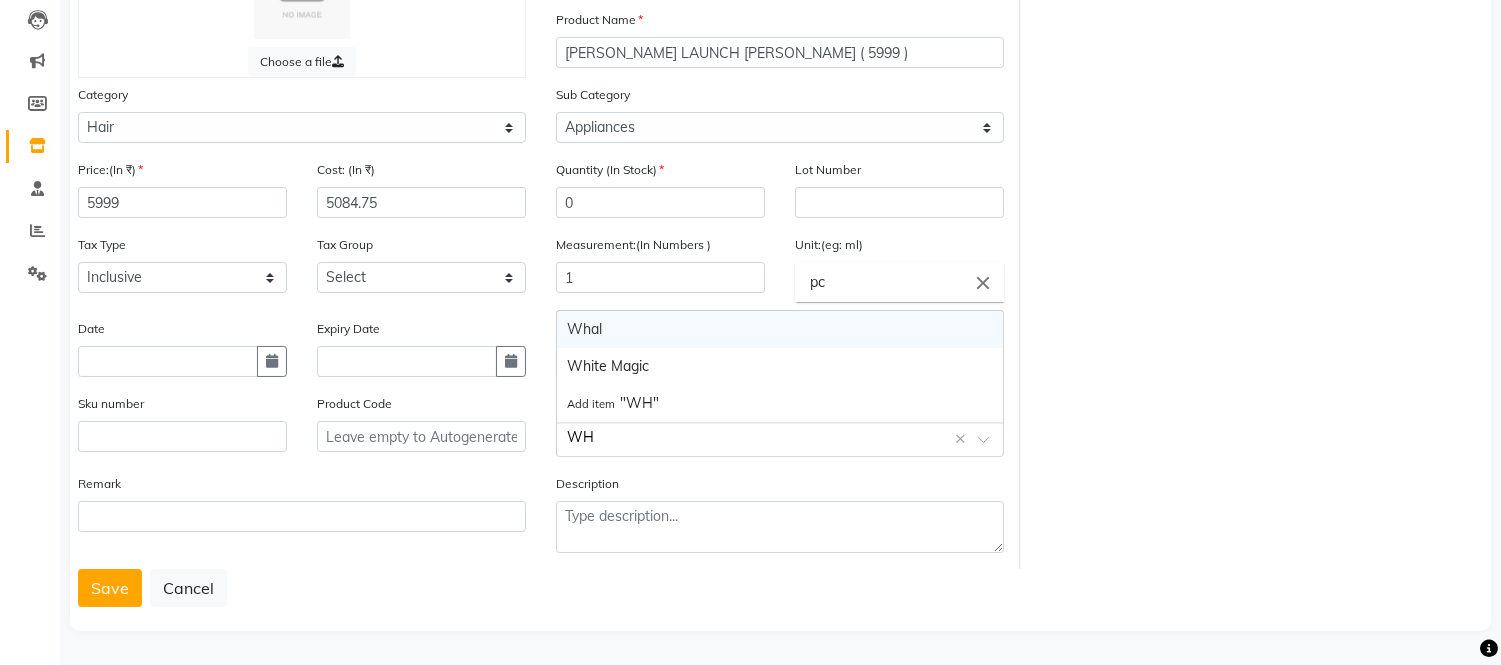 click on "Whal" at bounding box center [780, 329] 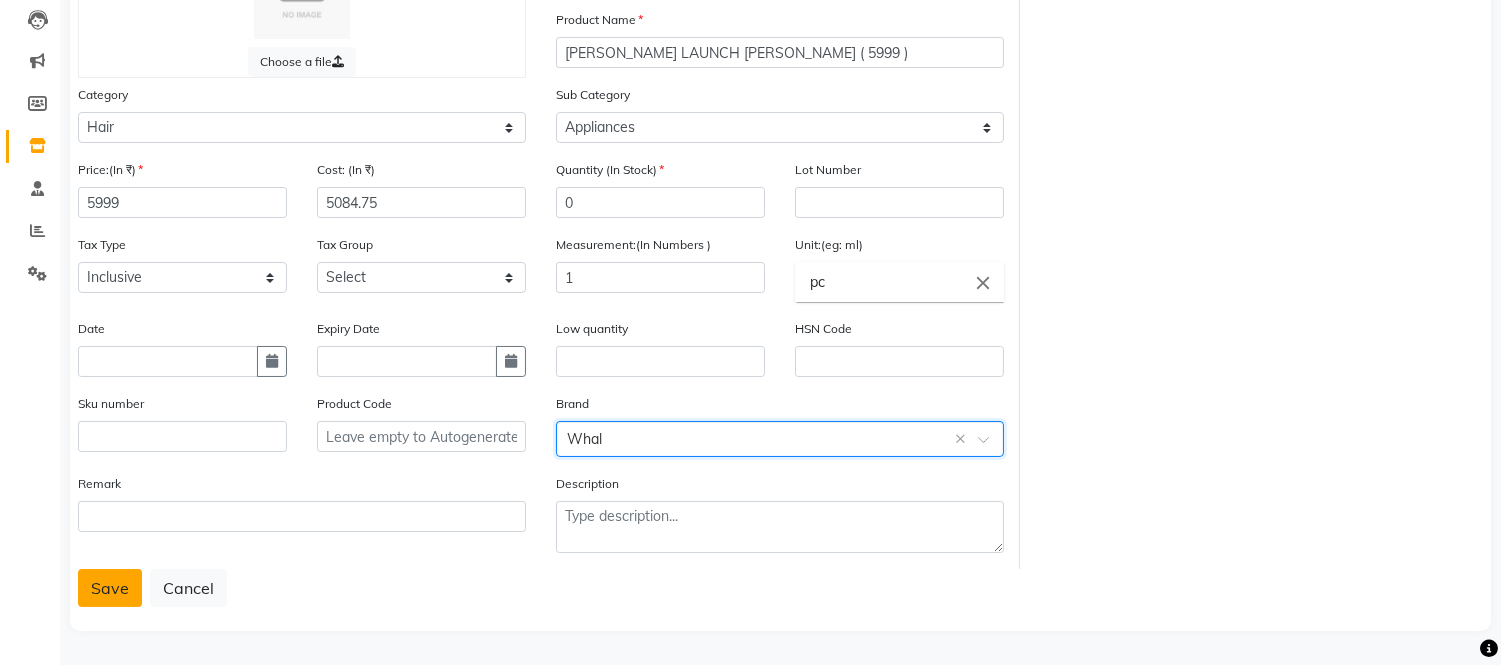 click on "Save" 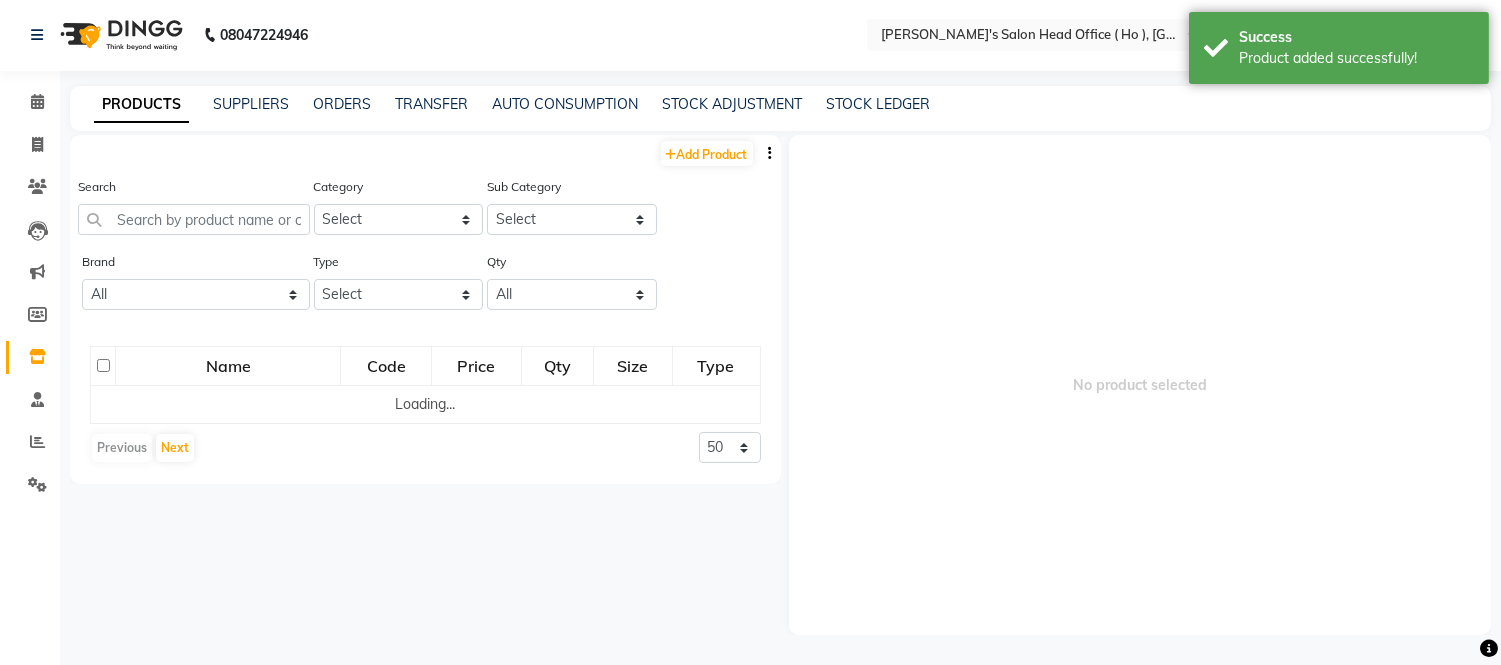 scroll, scrollTop: 0, scrollLeft: 0, axis: both 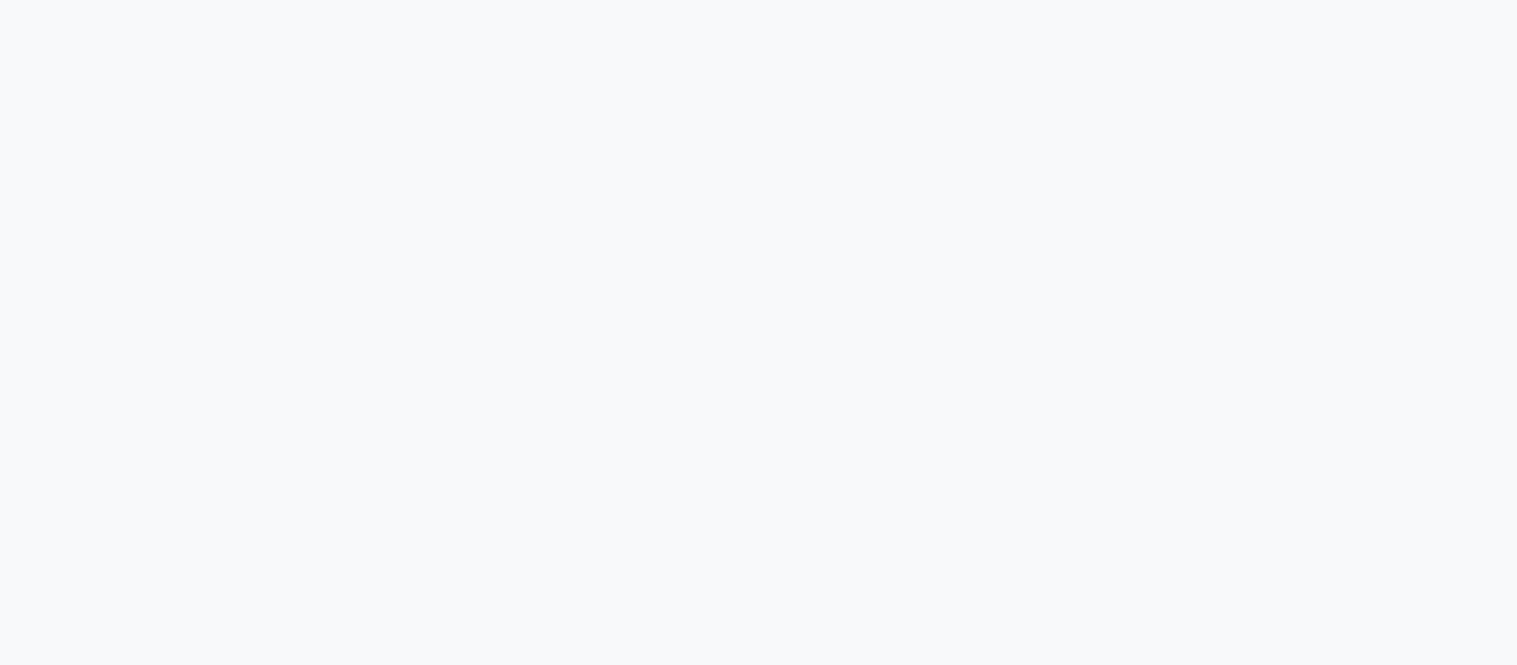 select 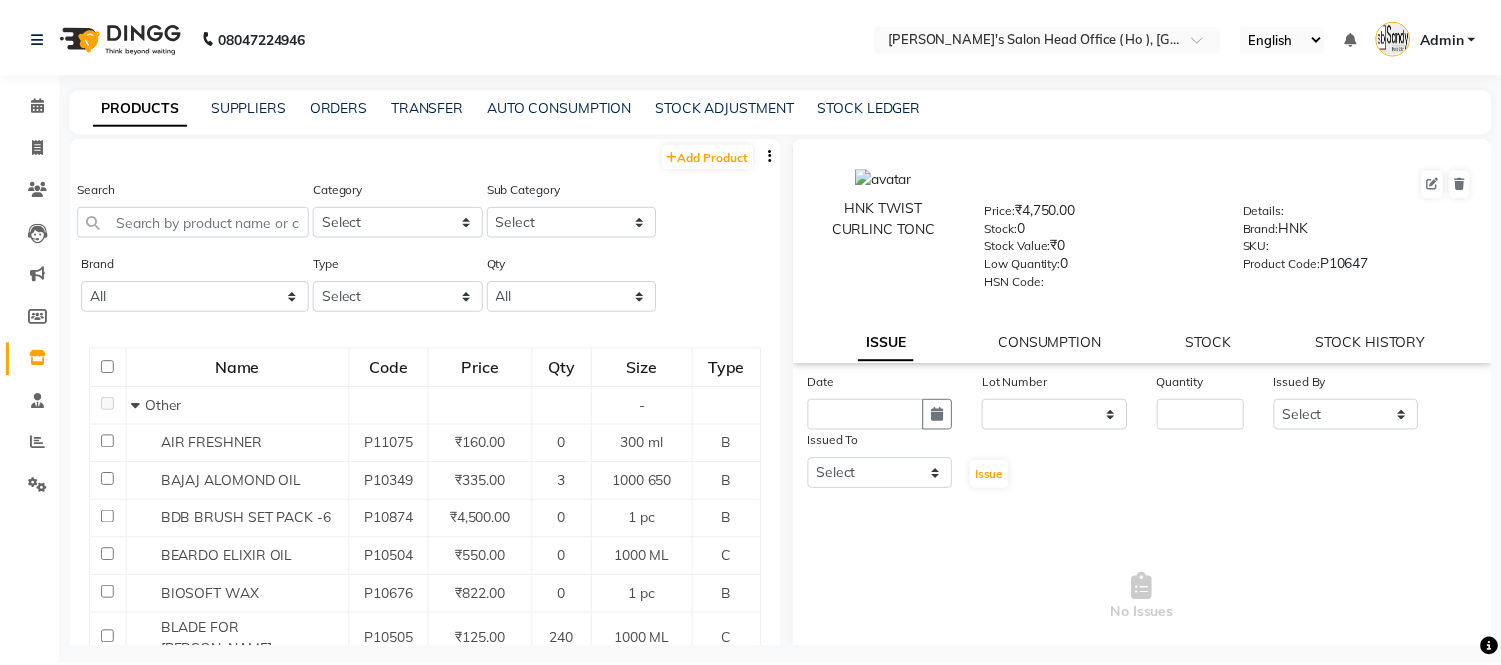 scroll, scrollTop: 0, scrollLeft: 0, axis: both 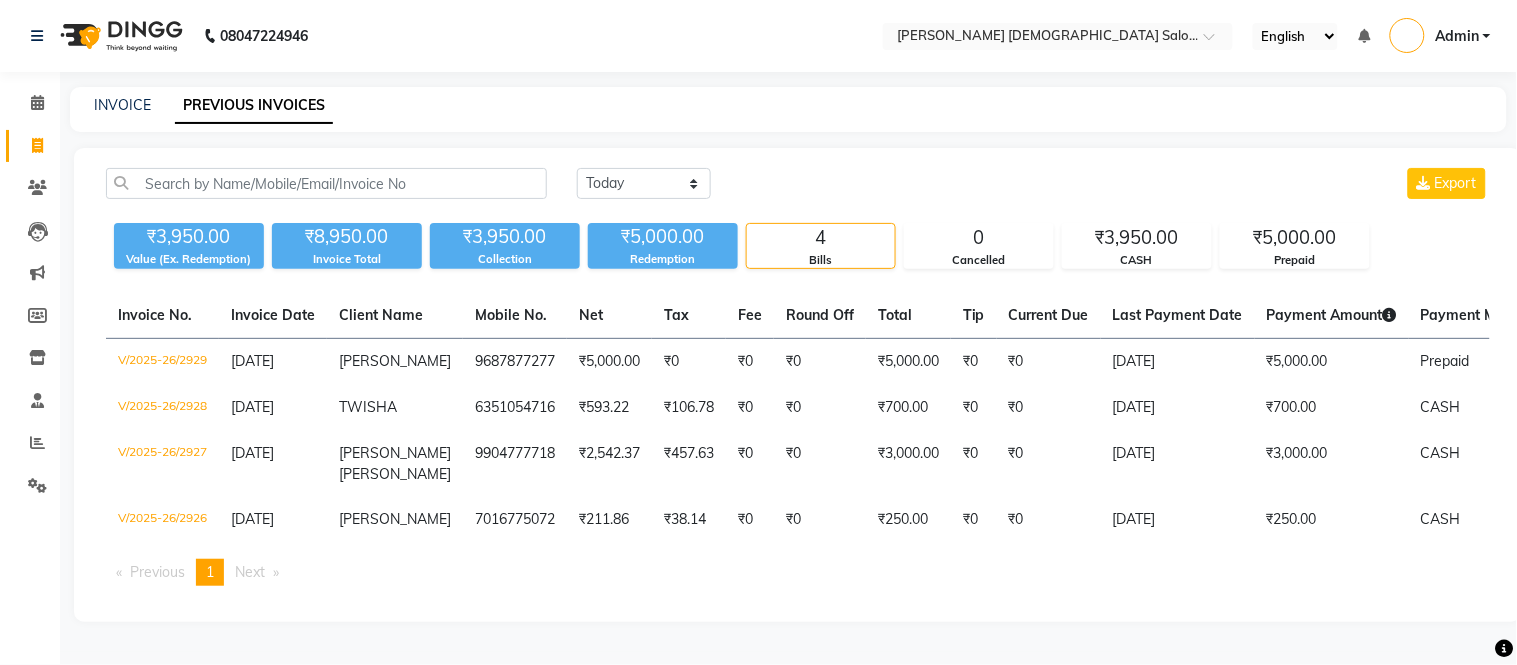 select on "en" 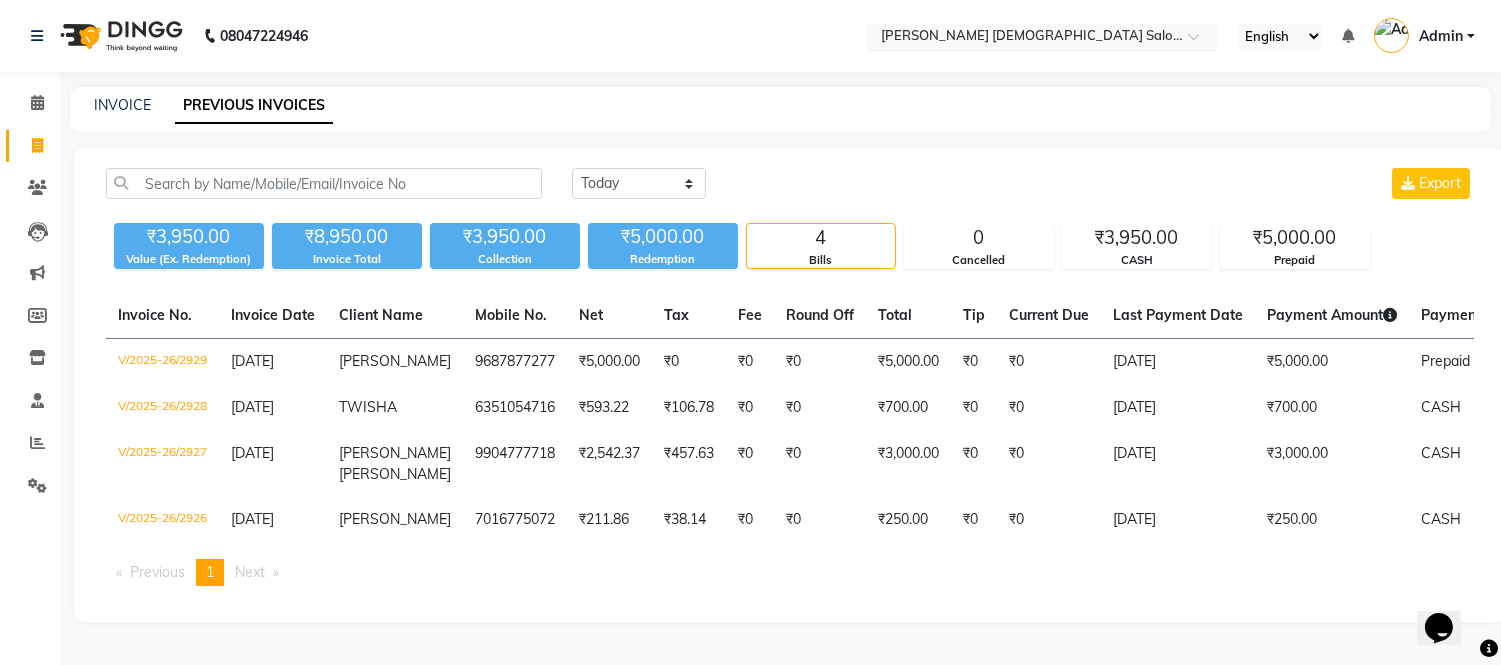 scroll, scrollTop: 0, scrollLeft: 0, axis: both 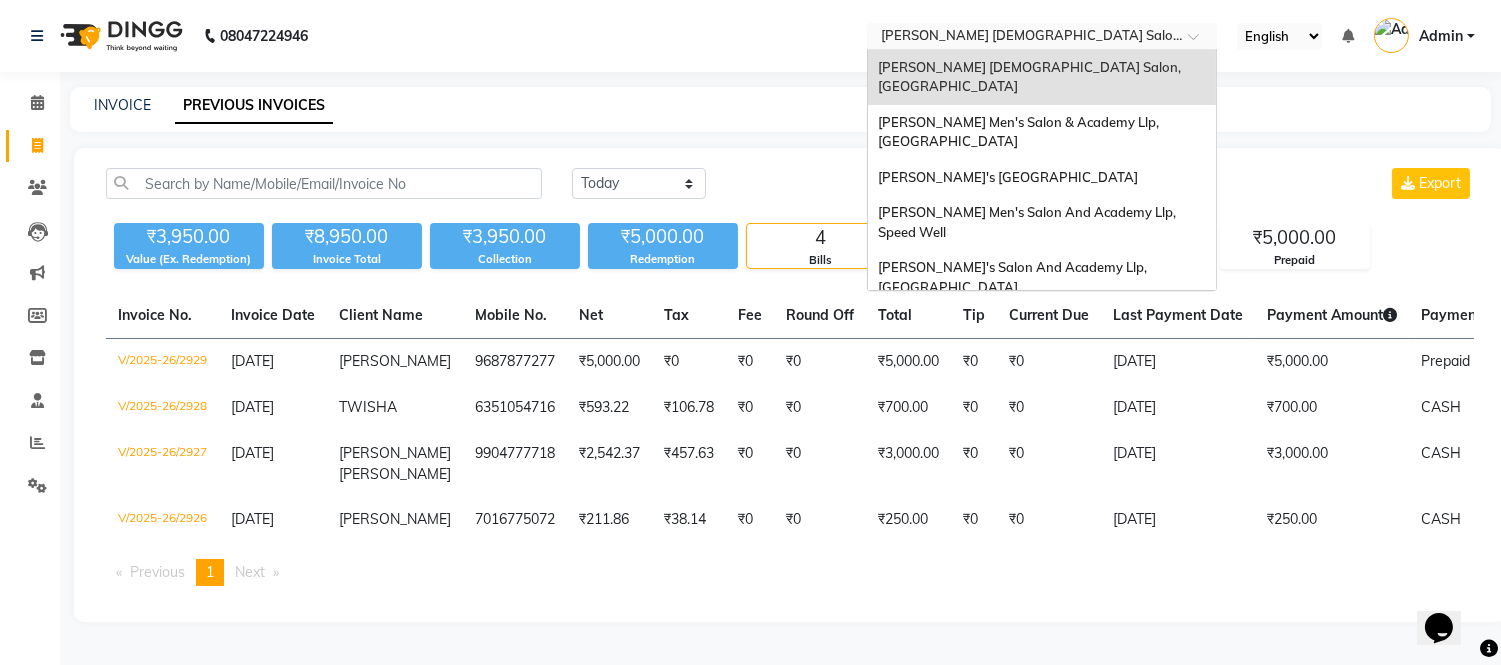 click at bounding box center [1022, 38] 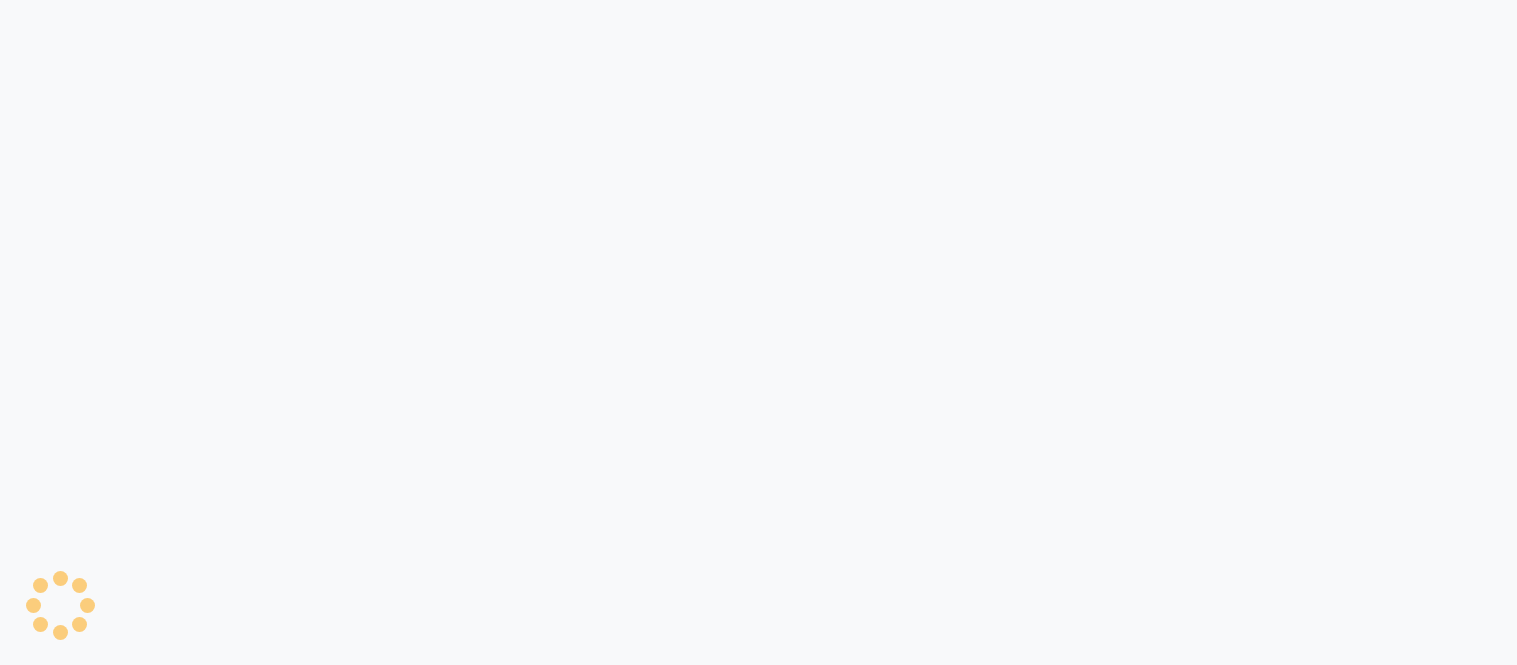 scroll, scrollTop: 0, scrollLeft: 0, axis: both 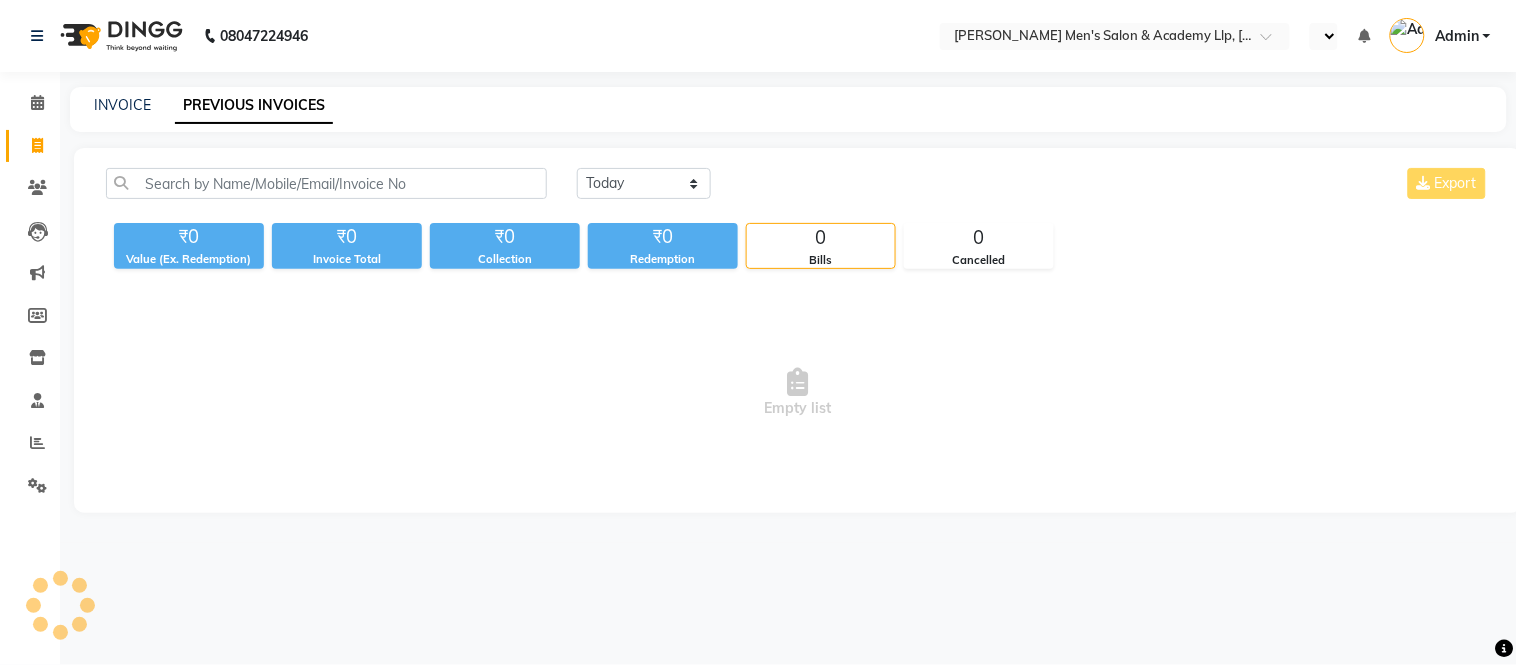 select on "en" 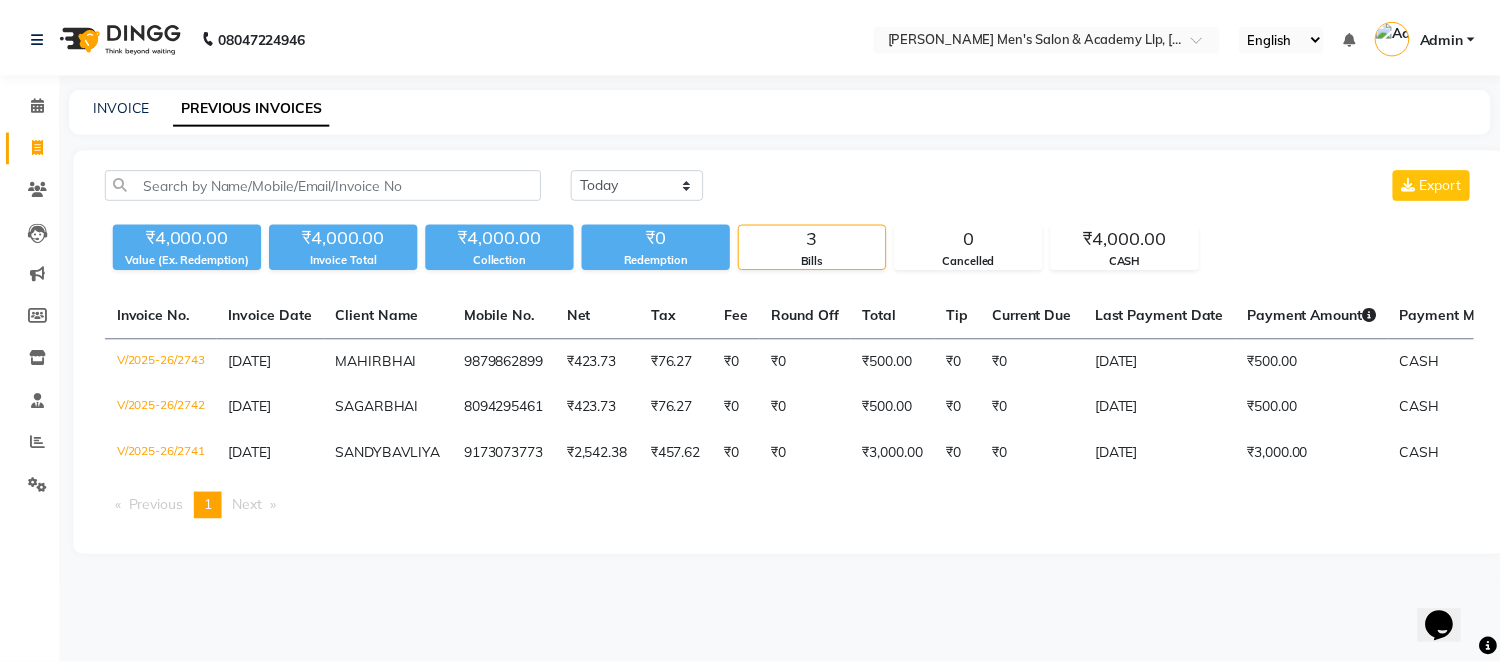 scroll, scrollTop: 0, scrollLeft: 0, axis: both 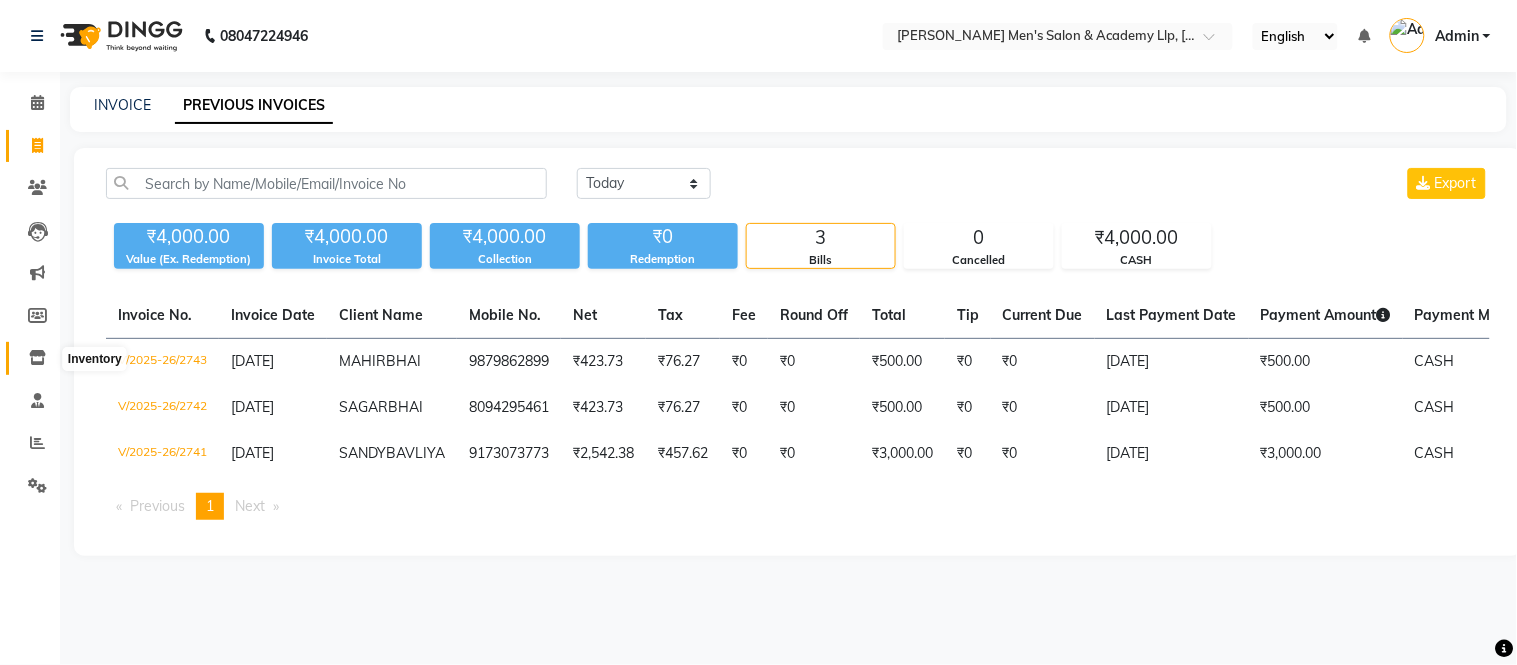 click 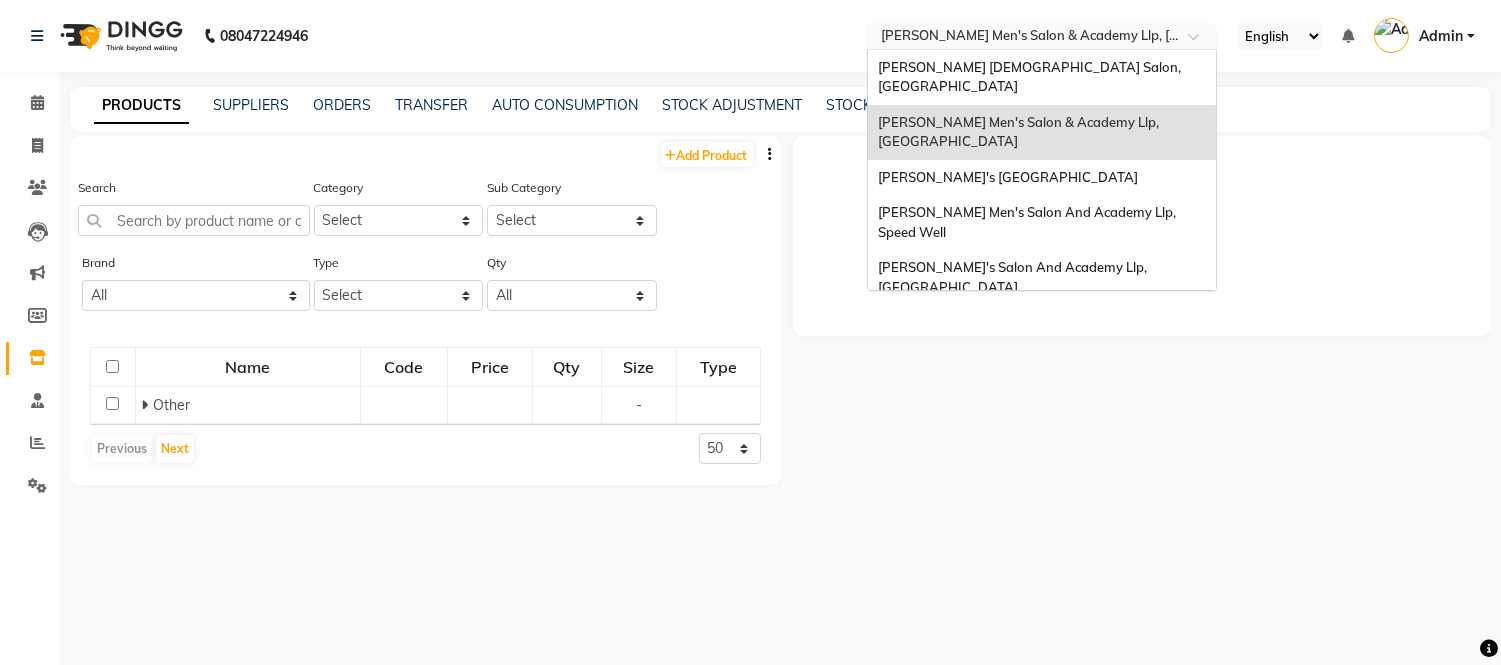 click at bounding box center (1022, 38) 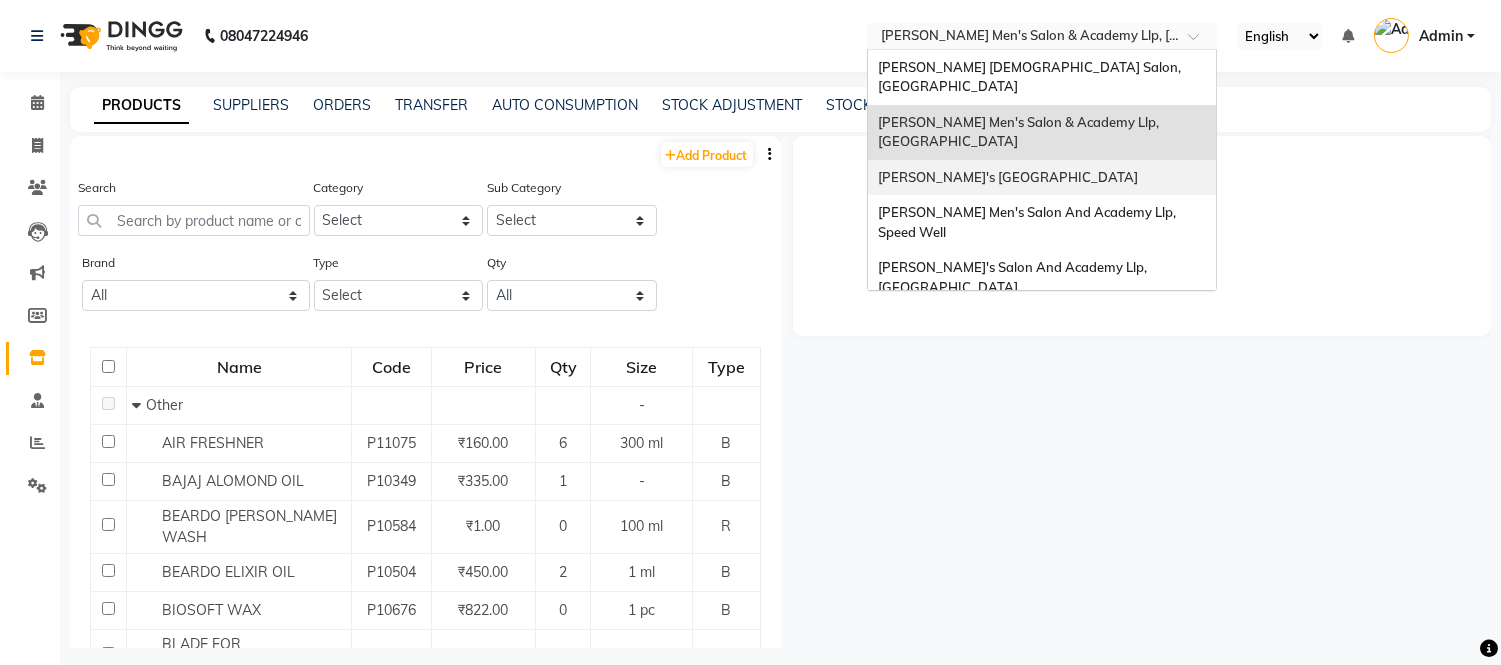 click on "[PERSON_NAME]'s [GEOGRAPHIC_DATA]" at bounding box center (1008, 177) 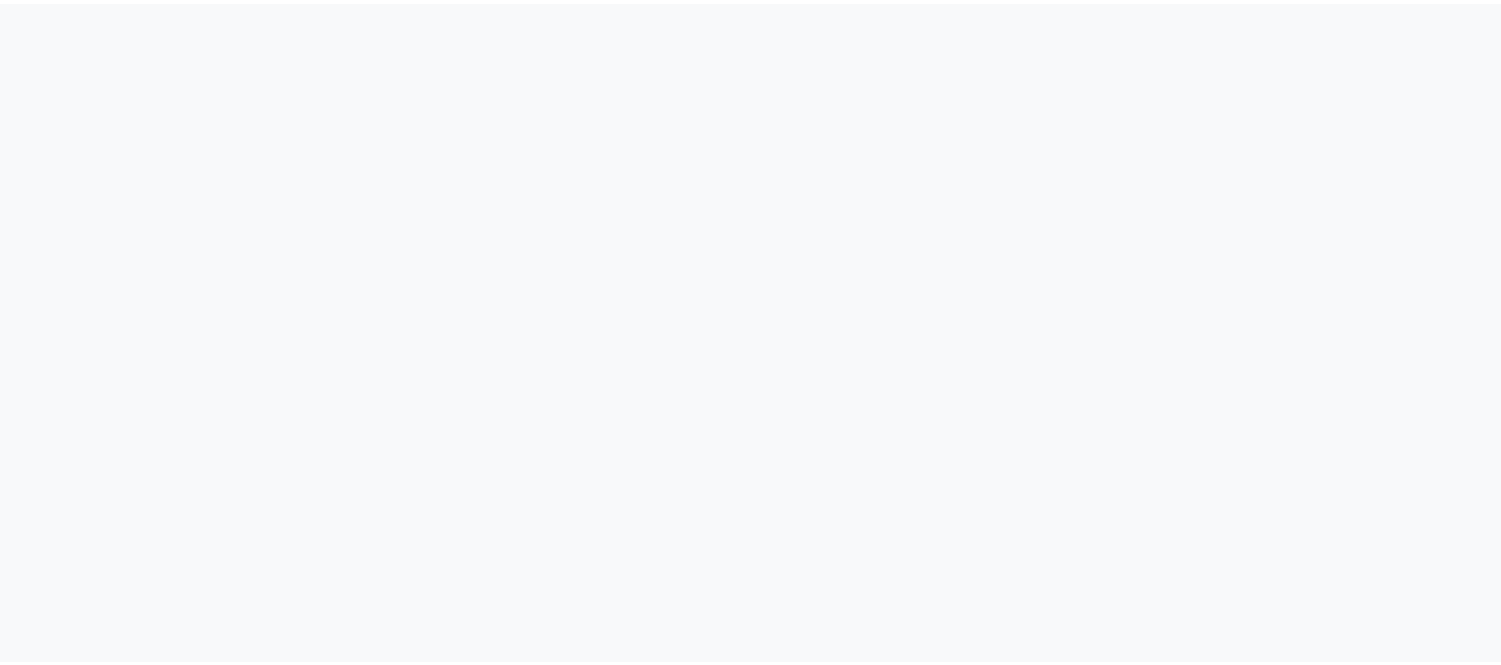 scroll, scrollTop: 0, scrollLeft: 0, axis: both 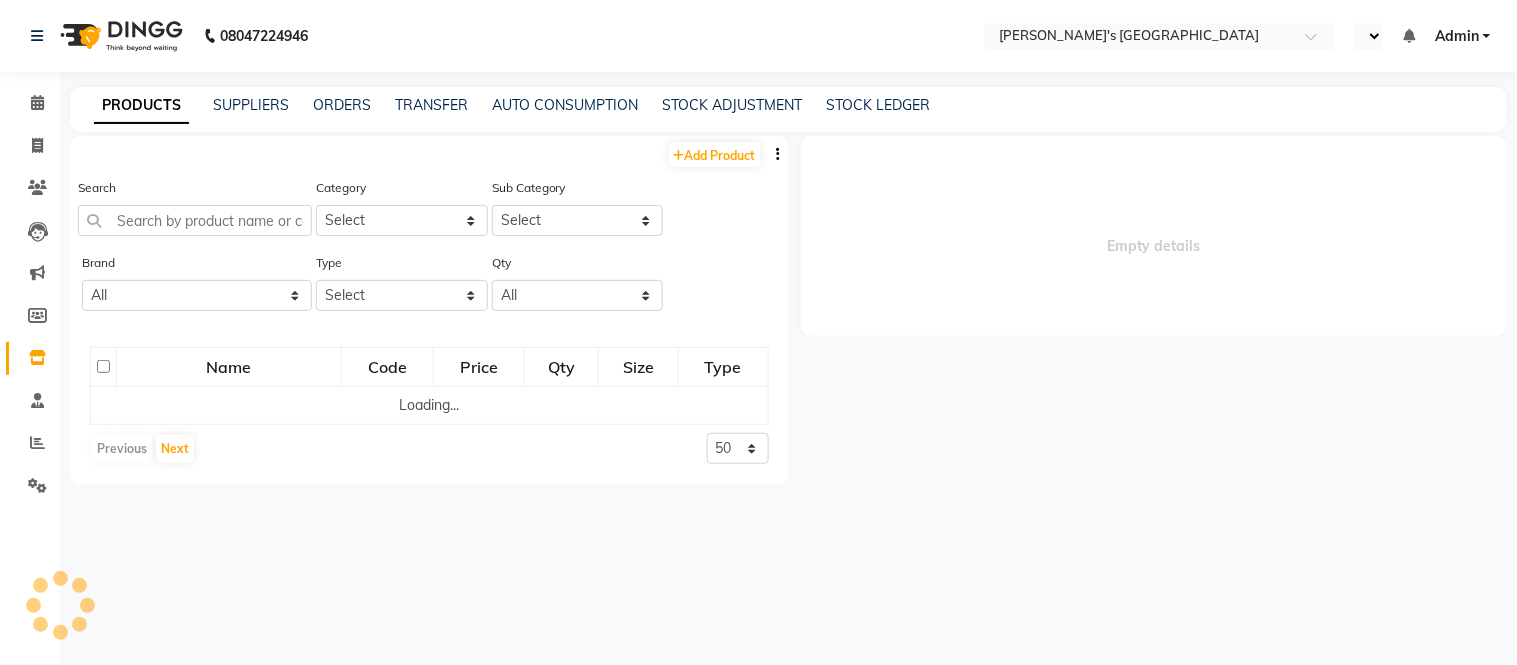 select on "en" 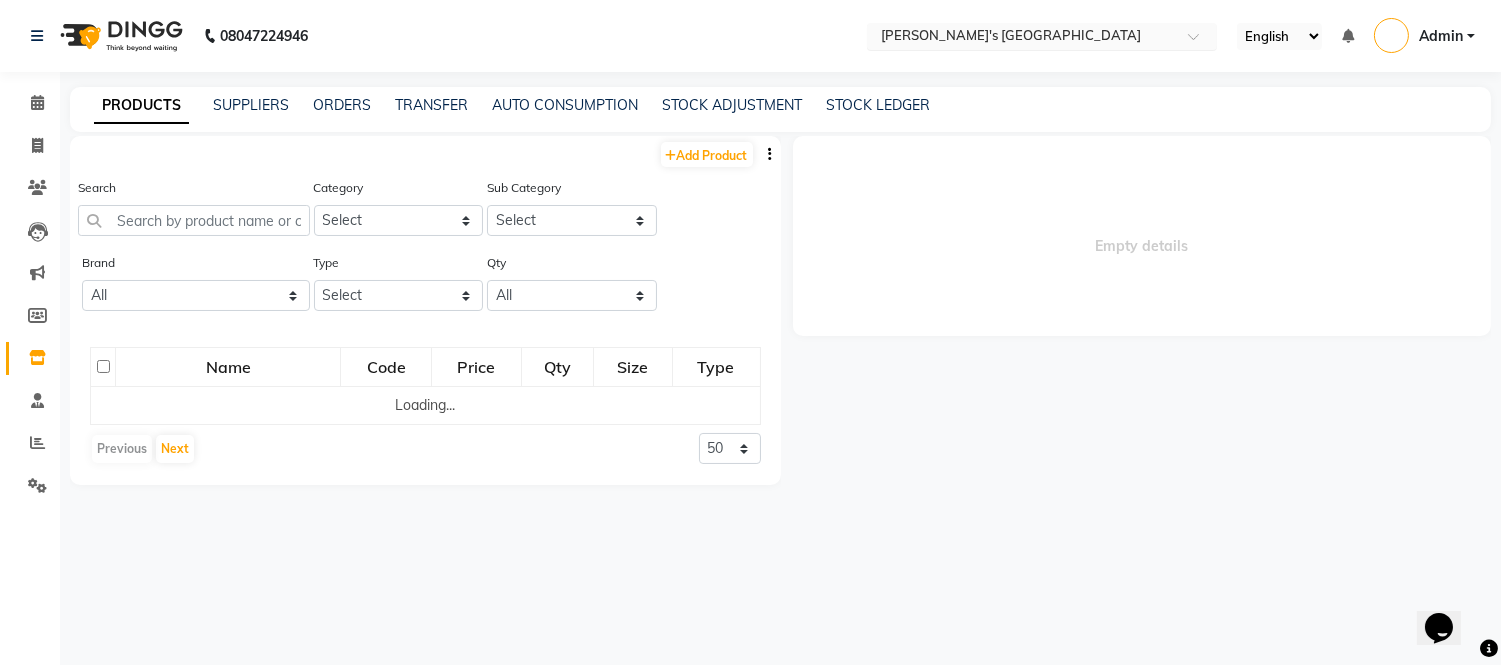 scroll, scrollTop: 0, scrollLeft: 0, axis: both 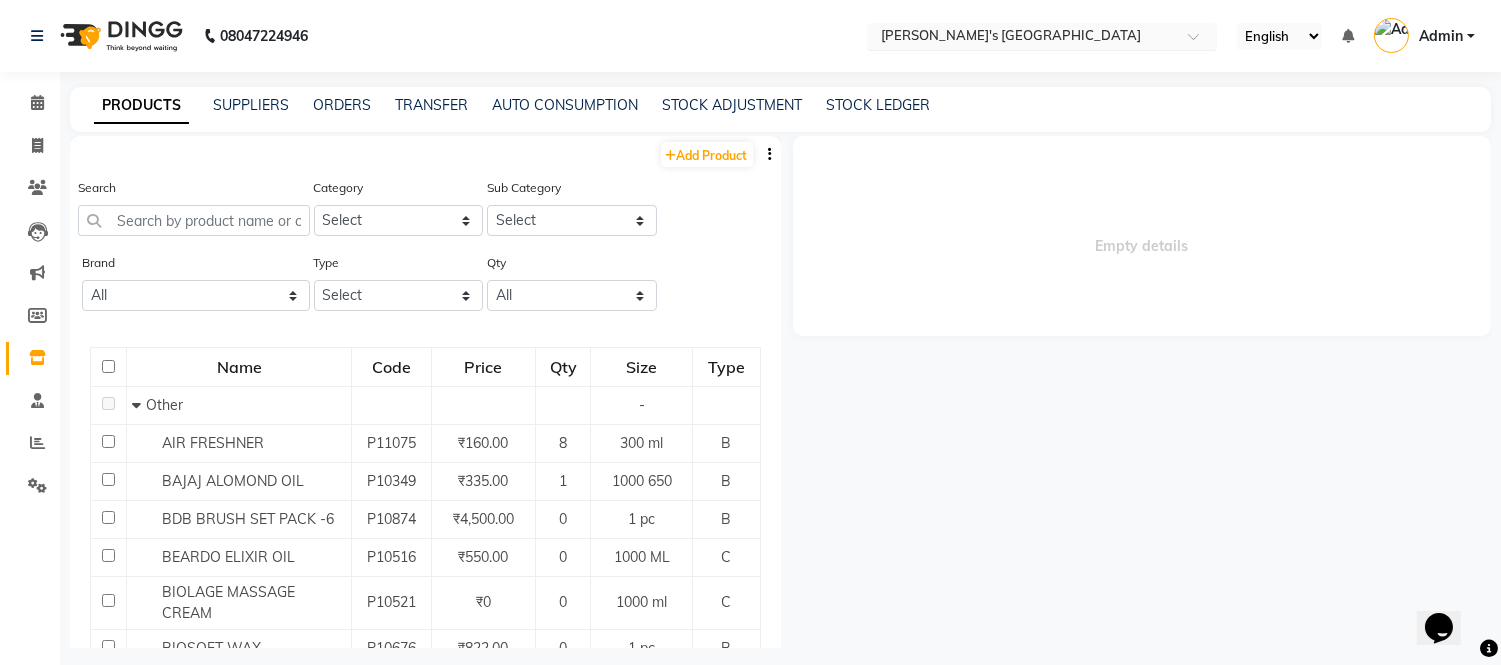 click at bounding box center [1022, 38] 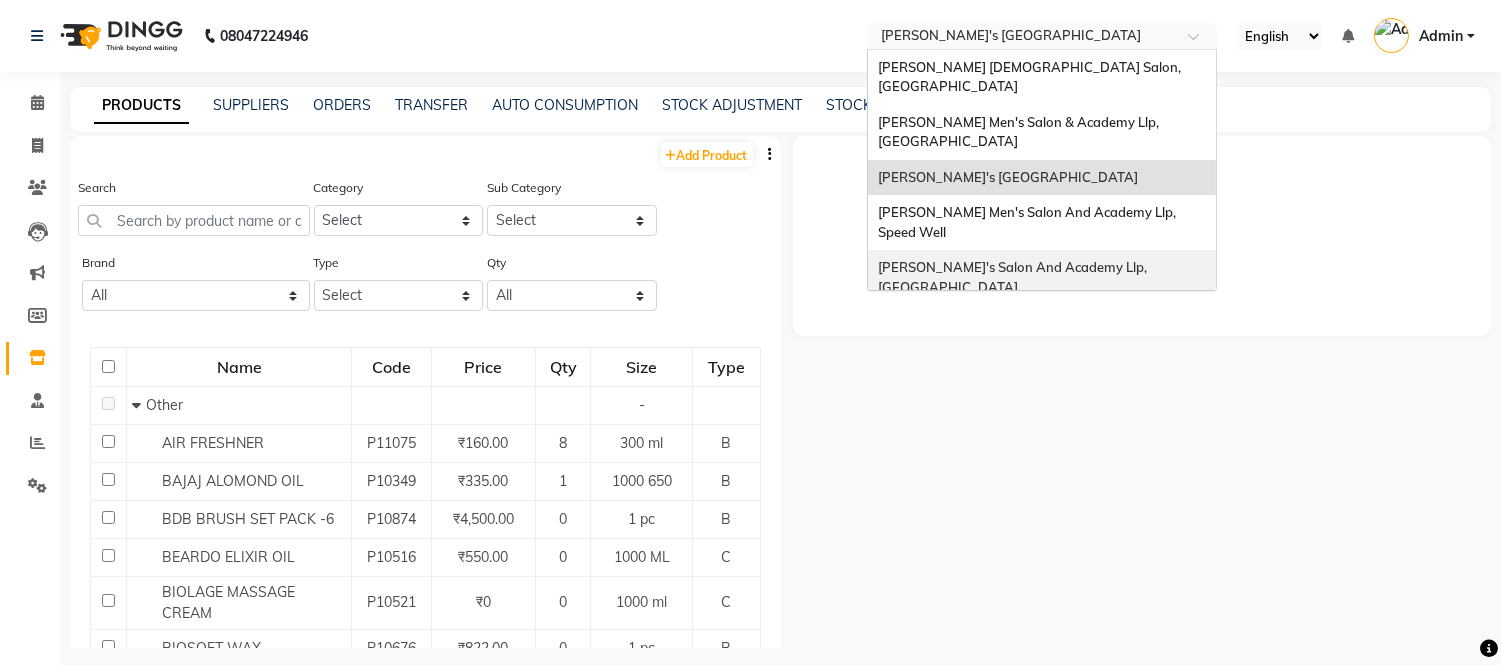 click on "[PERSON_NAME]'s Salon And Academy Llp, [GEOGRAPHIC_DATA]" at bounding box center [1014, 277] 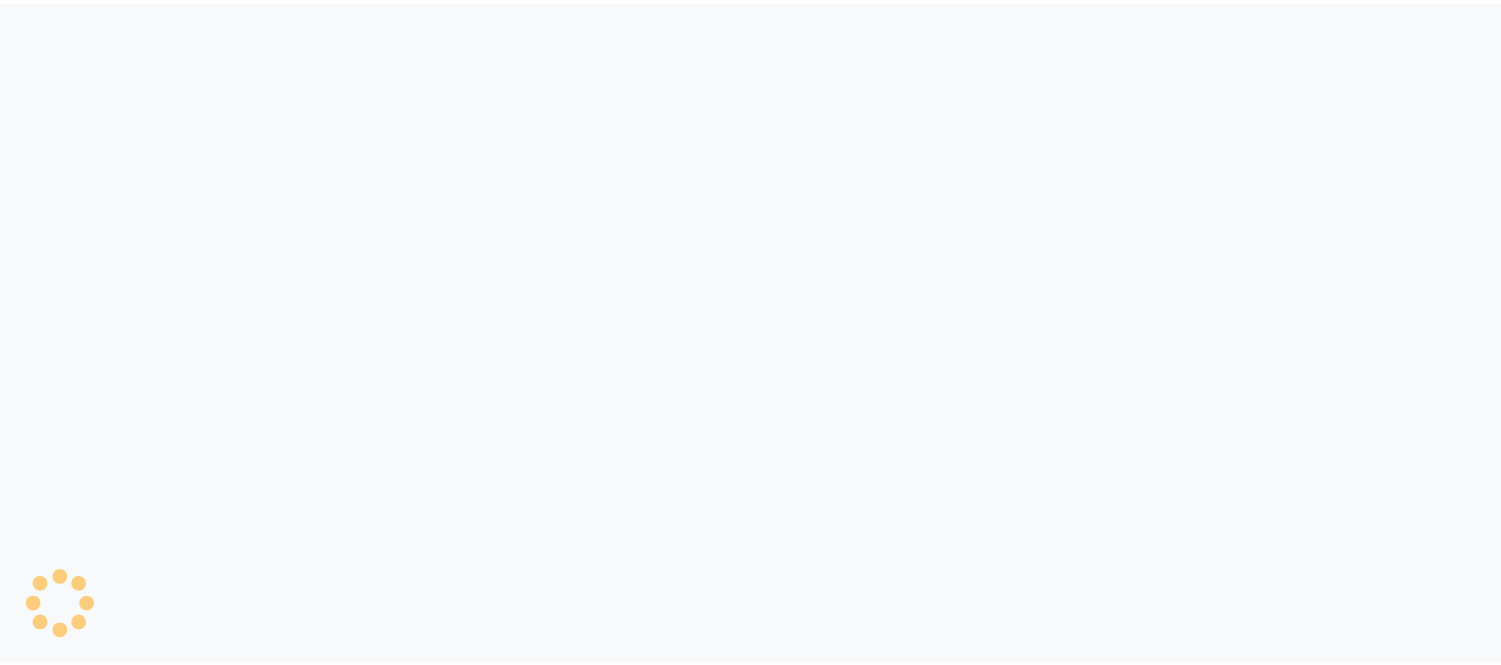 scroll, scrollTop: 0, scrollLeft: 0, axis: both 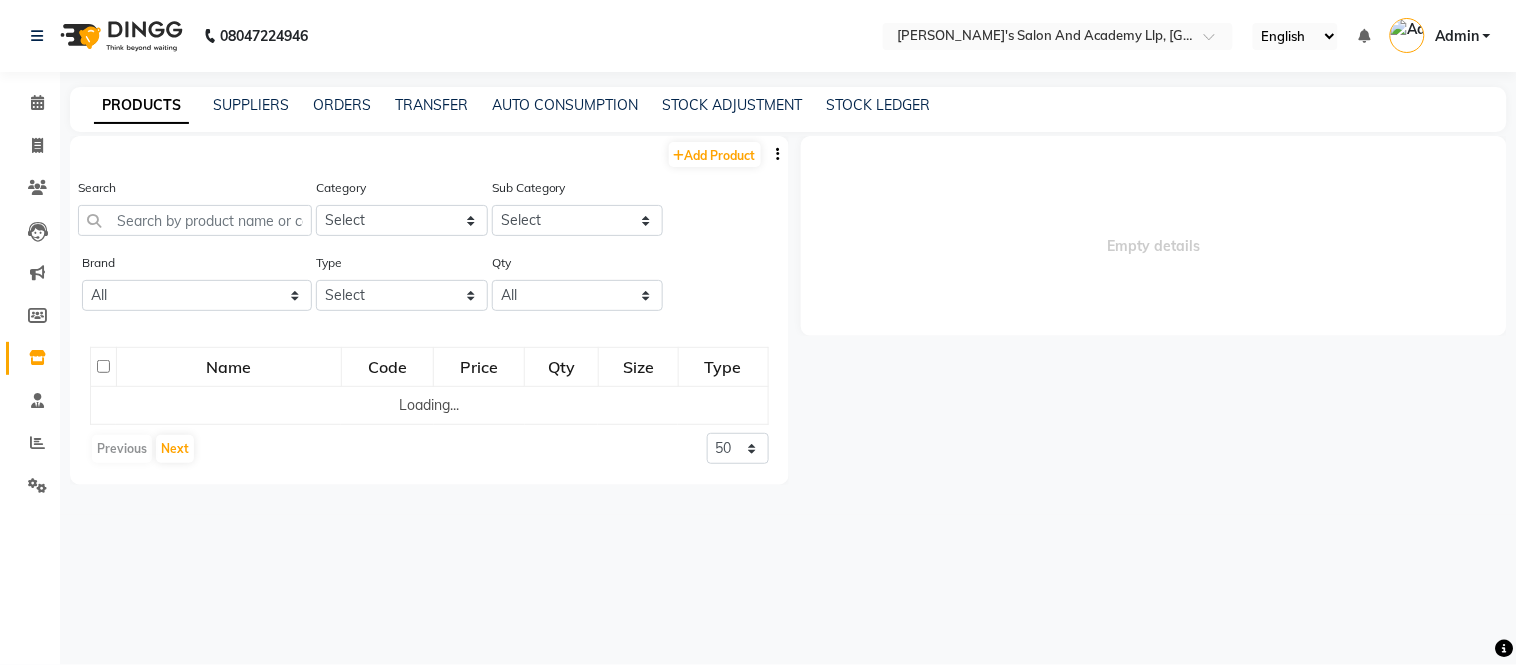 select on "en" 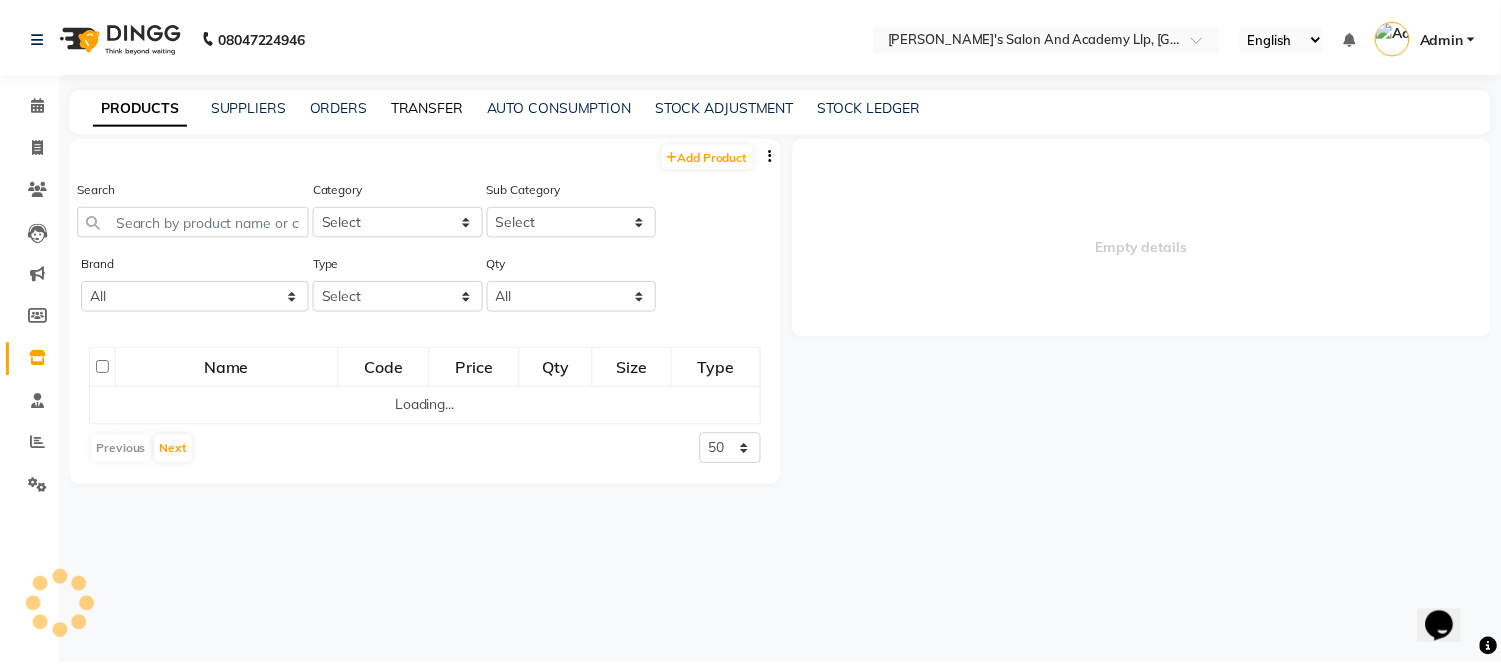 scroll, scrollTop: 0, scrollLeft: 0, axis: both 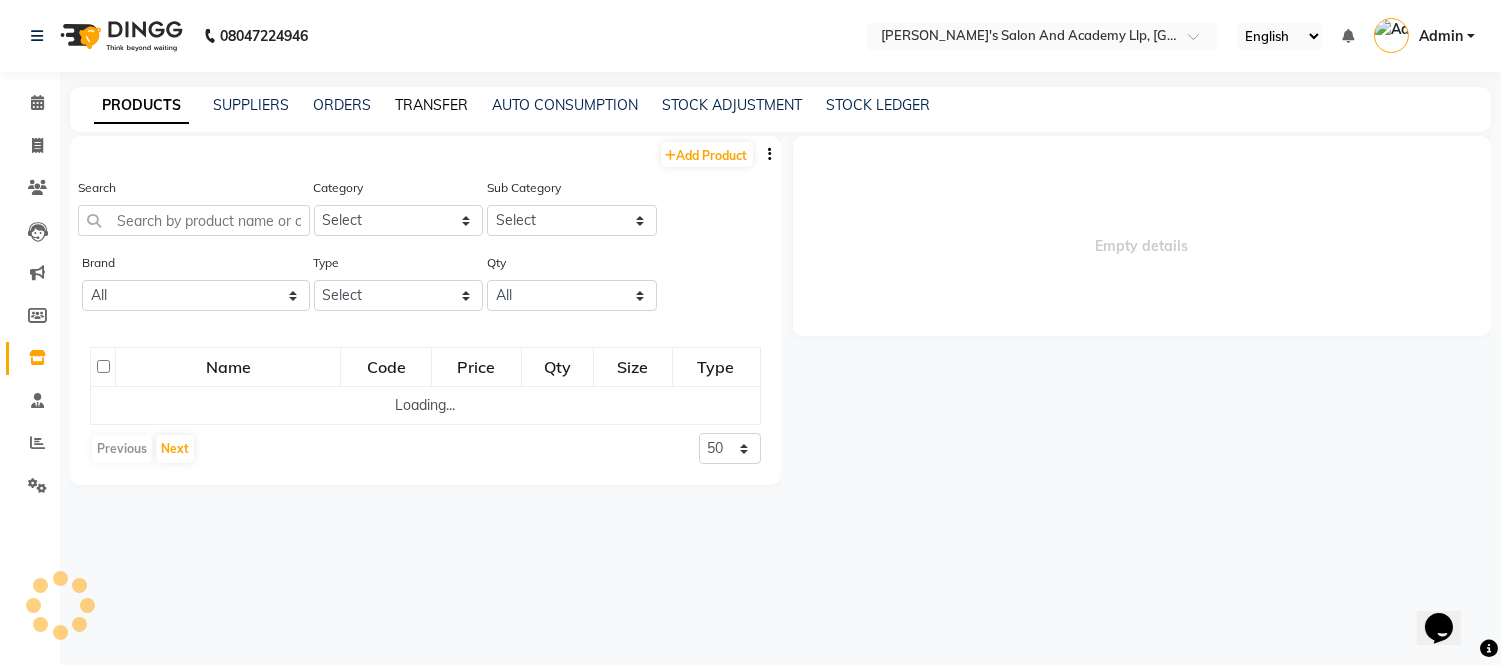 click on "TRANSFER" 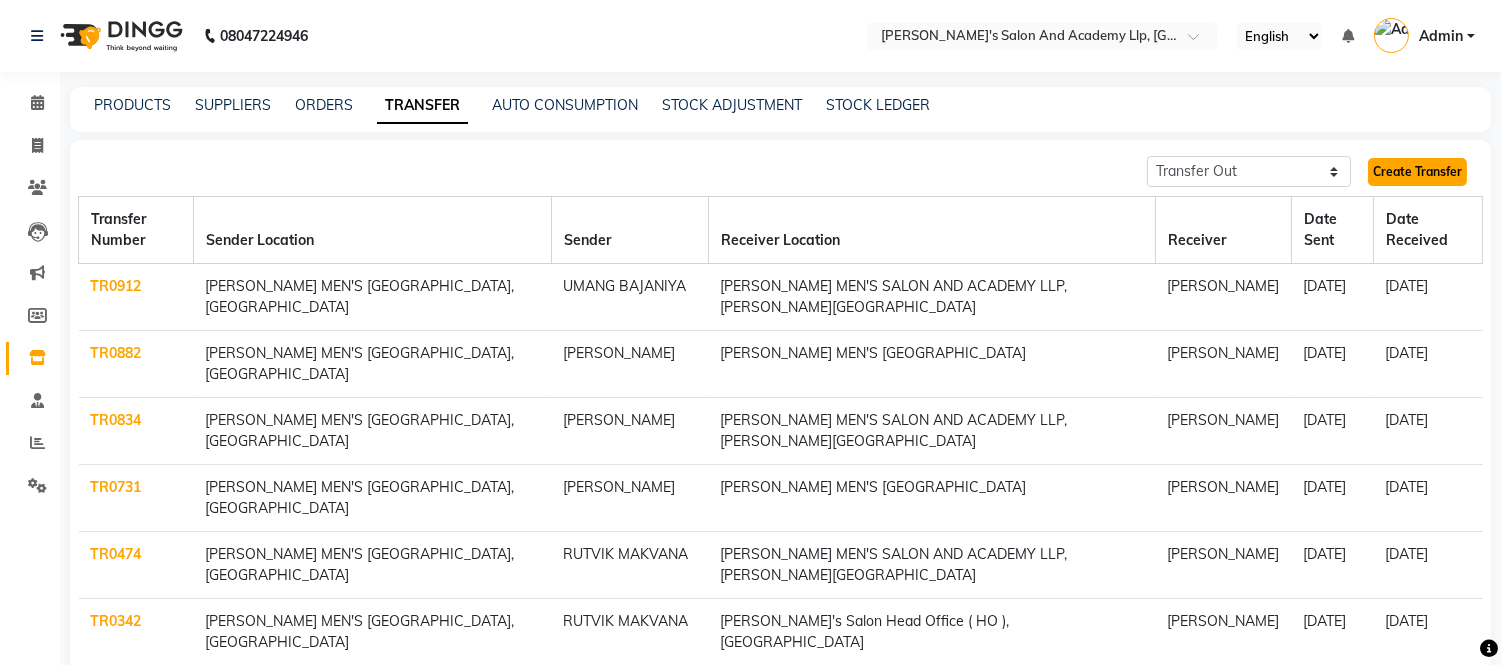 click on "Create Transfer" 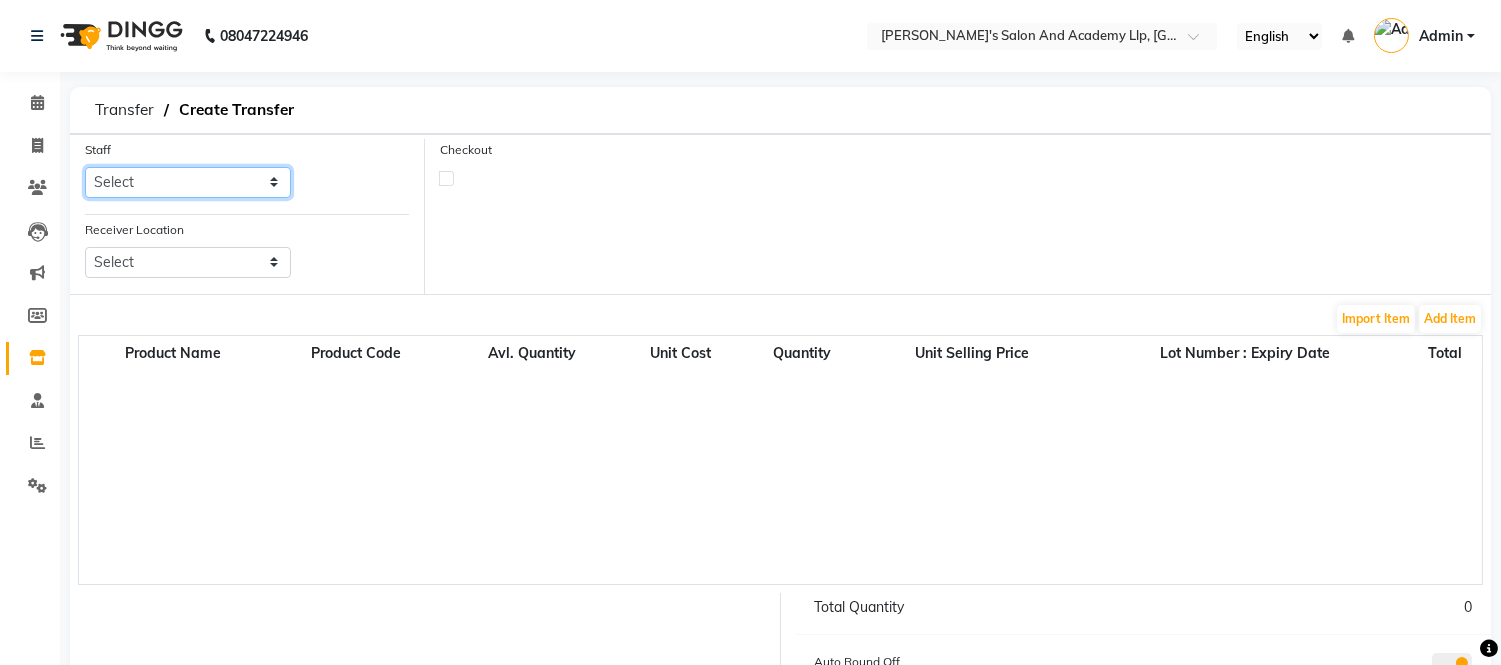 click on "Select [PERSON_NAME]  [PERSON_NAME] [PERSON_NAME]                        [PERSON_NAME] [PERSON_NAME] [PERSON_NAME] [PERSON_NAME] [PERSON_NAME] [PERSON_NAME] [PERSON_NAME]  BHEEM SHING [PERSON_NAME] [PERSON_NAME] [PERSON_NAME] [PERSON_NAME] [PERSON_NAME] [PERSON_NAME] [PERSON_NAME] [PERSON_NAME] [PERSON_NAME]  [PERSON_NAME] [PERSON_NAME] [PERSON_NAME] KANNU SEN [PERSON_NAME] [PERSON_NAME] LAXMAN SEN LUCKY SENNN [PERSON_NAME] [PERSON_NAME]  [PERSON_NAME] MEET [PERSON_NAME] [PERSON_NAME]  [PERSON_NAME] [PERSON_NAME]  [PERSON_NAME] [PERSON_NAME] [PERSON_NAME] [PERSON_NAME] NISHIIT [PERSON_NAME] ZALA [PERSON_NAME] PRINCE [PERSON_NAME] [PERSON_NAME] SEN [PERSON_NAME] [PERSON_NAME] [PERSON_NAME] [PERSON_NAME]  [PERSON_NAME] bavliya  [PERSON_NAME] SHISHANGIYA [PERSON_NAME] VARSADA [PERSON_NAME] sunny sen  [PERSON_NAME]  [PERSON_NAME] [PERSON_NAME] UTSAV MARU [PERSON_NAME] [PERSON_NAME]" at bounding box center (188, 182) 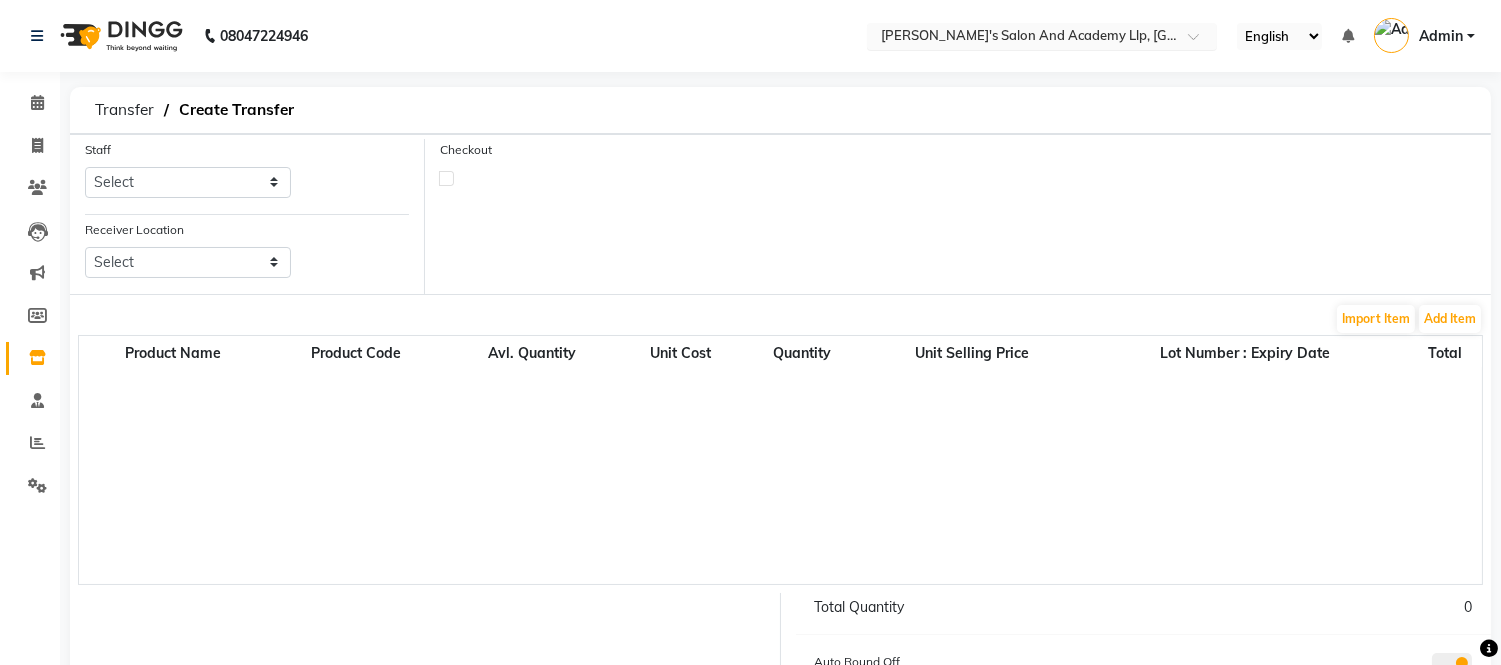 click at bounding box center (1022, 38) 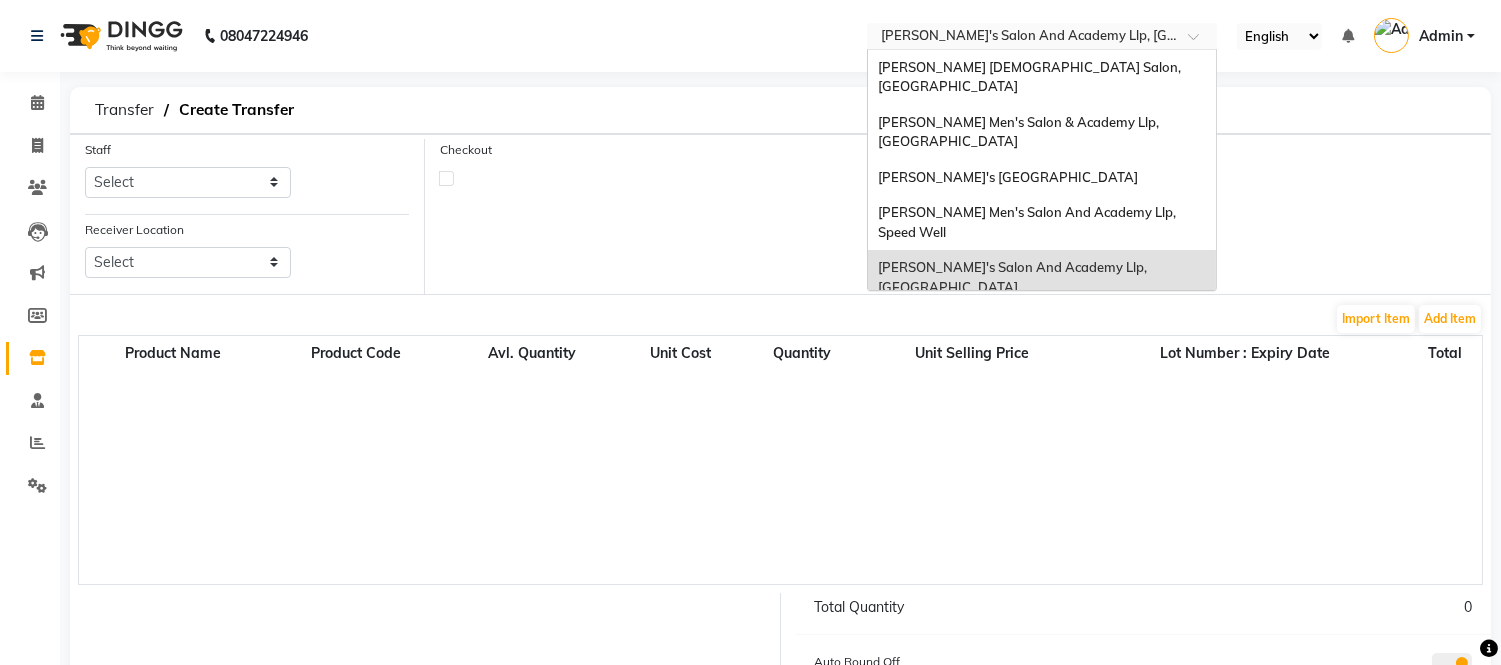click on "[PERSON_NAME]'s Salon And Academy Llp, [PERSON_NAME][GEOGRAPHIC_DATA]" at bounding box center (1042, 332) 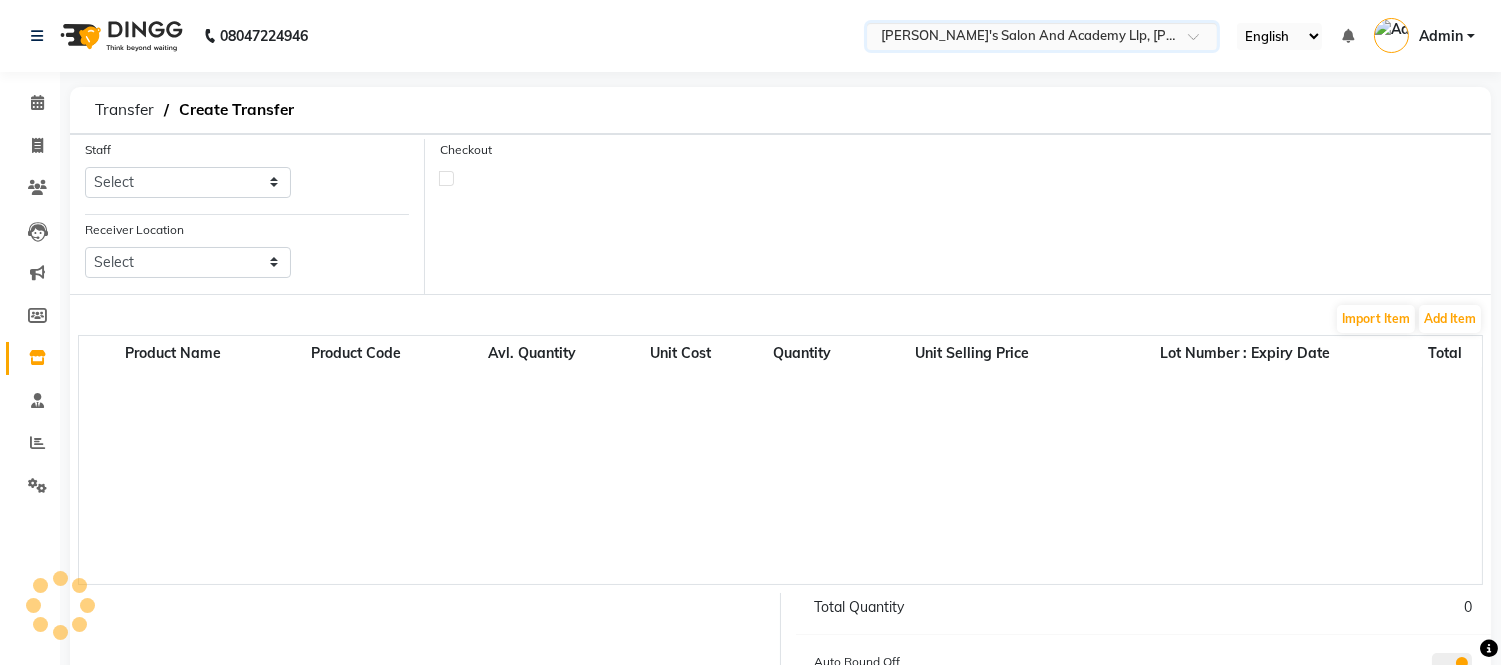 click at bounding box center (1022, 38) 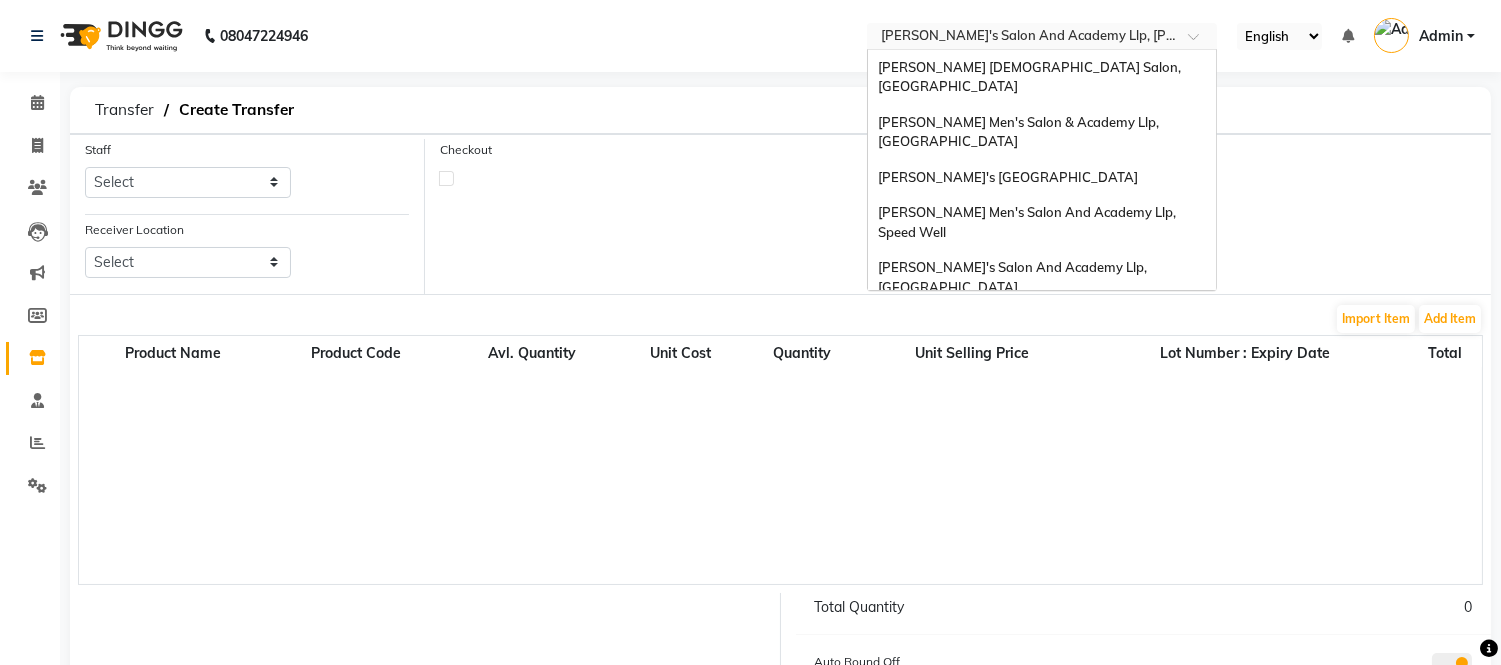 scroll, scrollTop: 86, scrollLeft: 0, axis: vertical 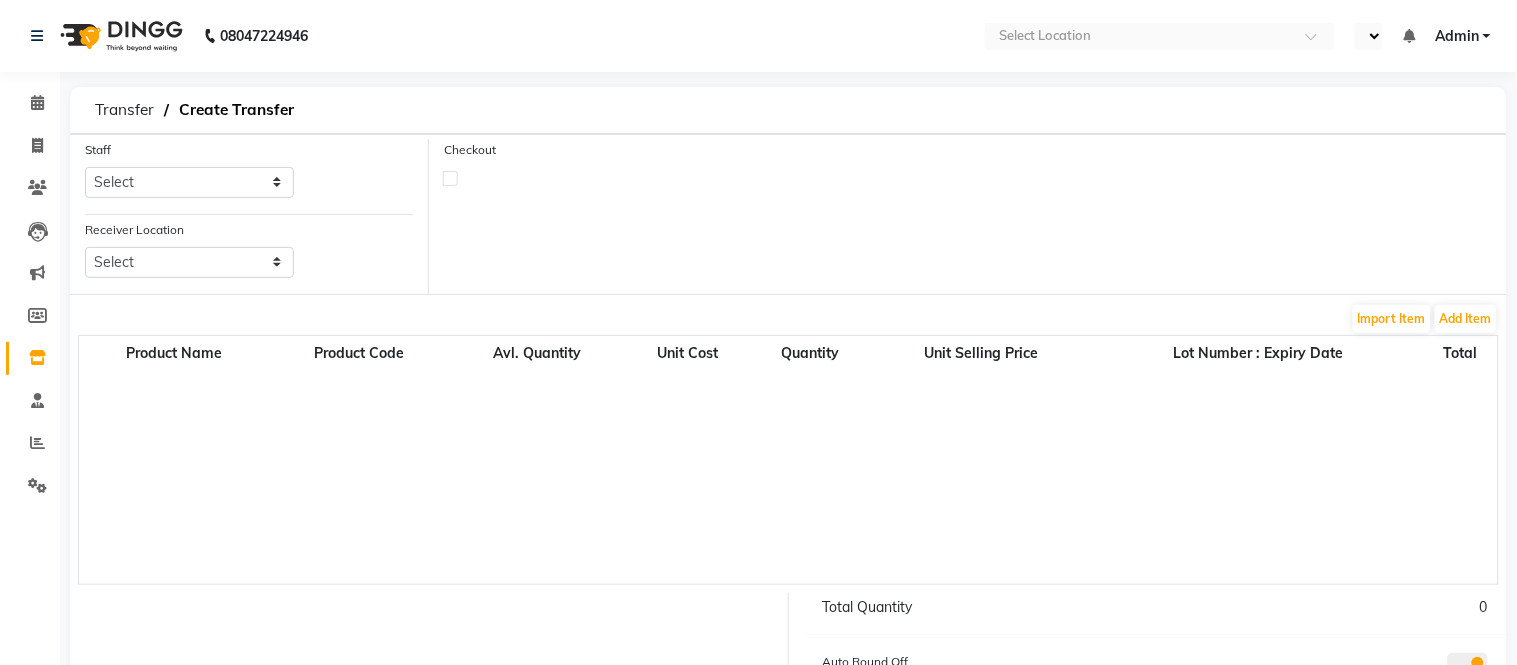 select on "en" 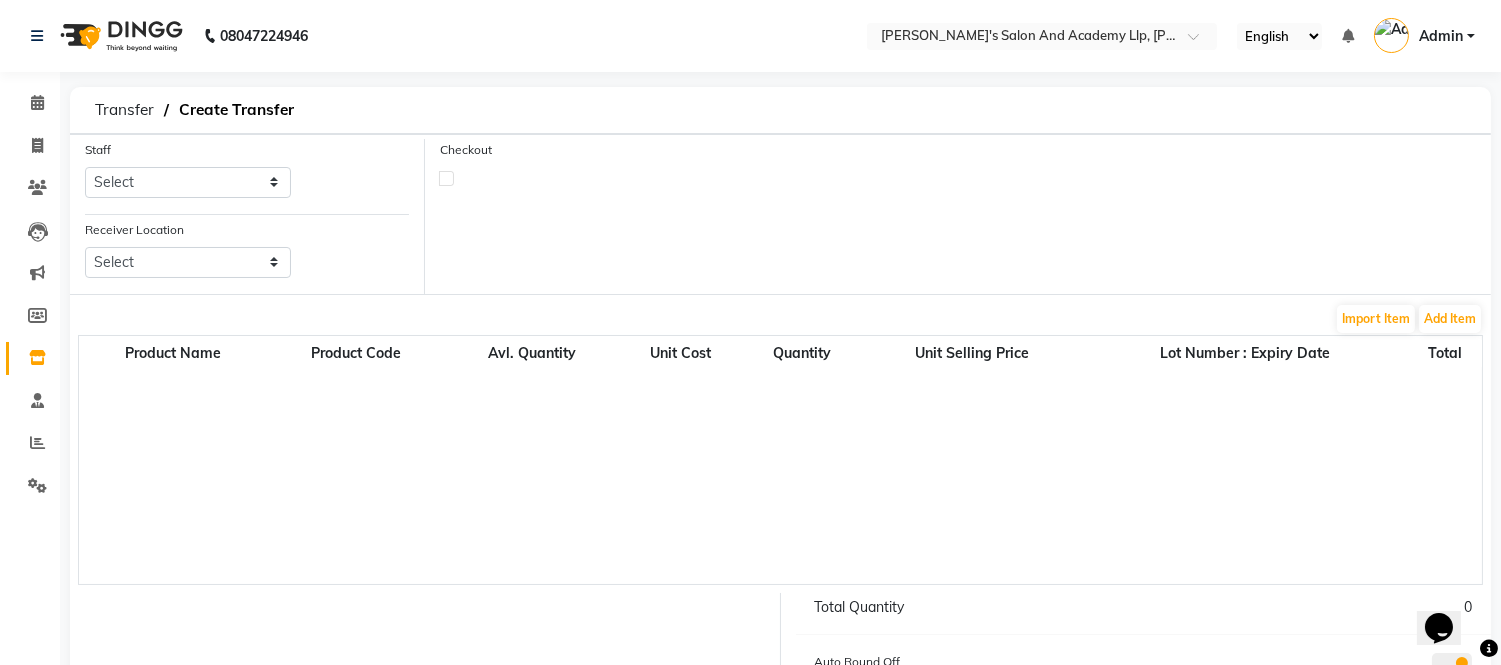 scroll, scrollTop: 0, scrollLeft: 0, axis: both 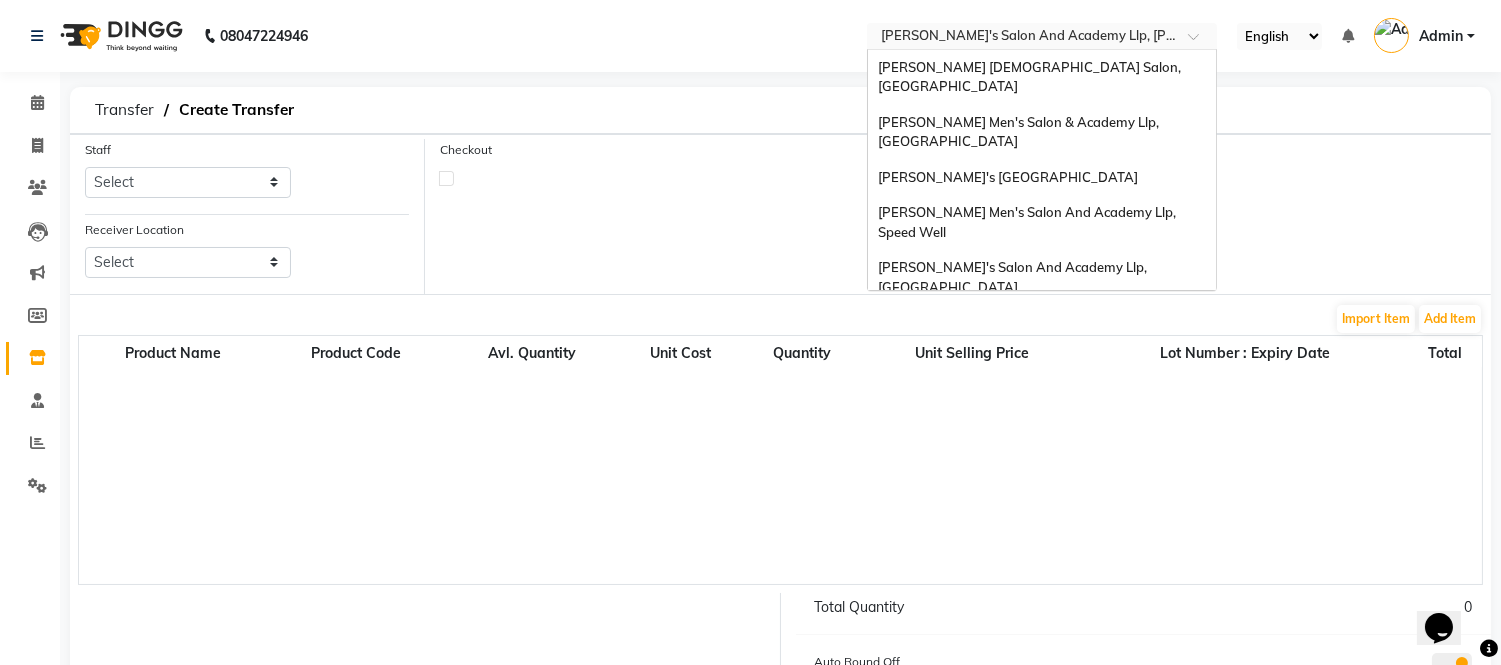 click at bounding box center [1022, 38] 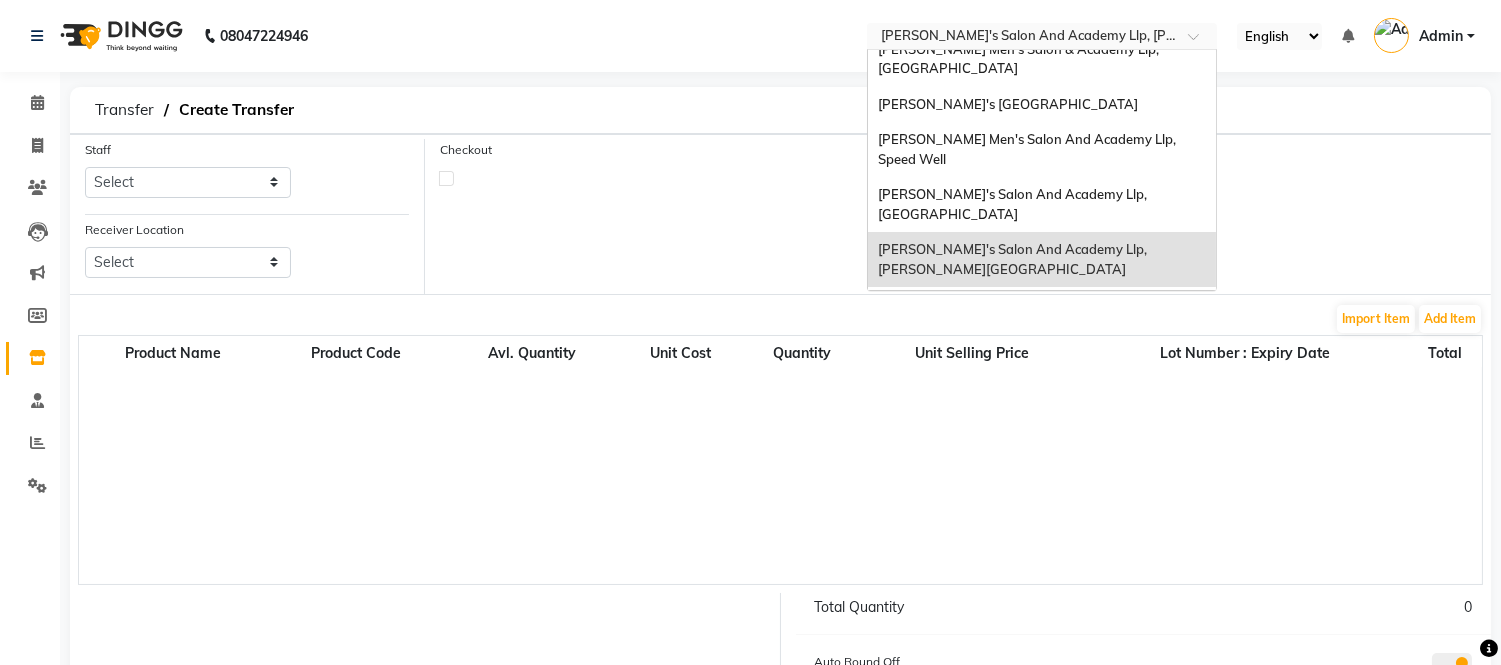 scroll, scrollTop: 85, scrollLeft: 0, axis: vertical 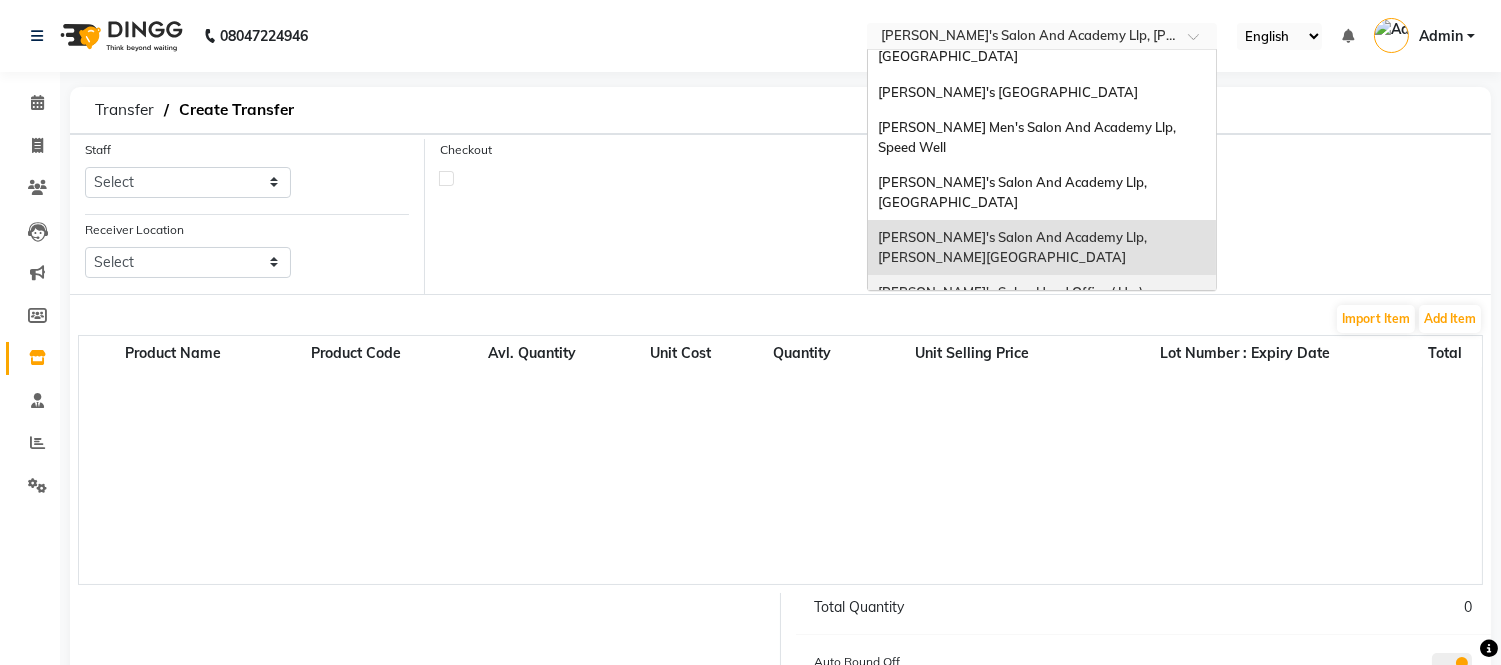 click on "[PERSON_NAME]'s Salon Head Office ( Ho ), [GEOGRAPHIC_DATA]" at bounding box center [1013, 302] 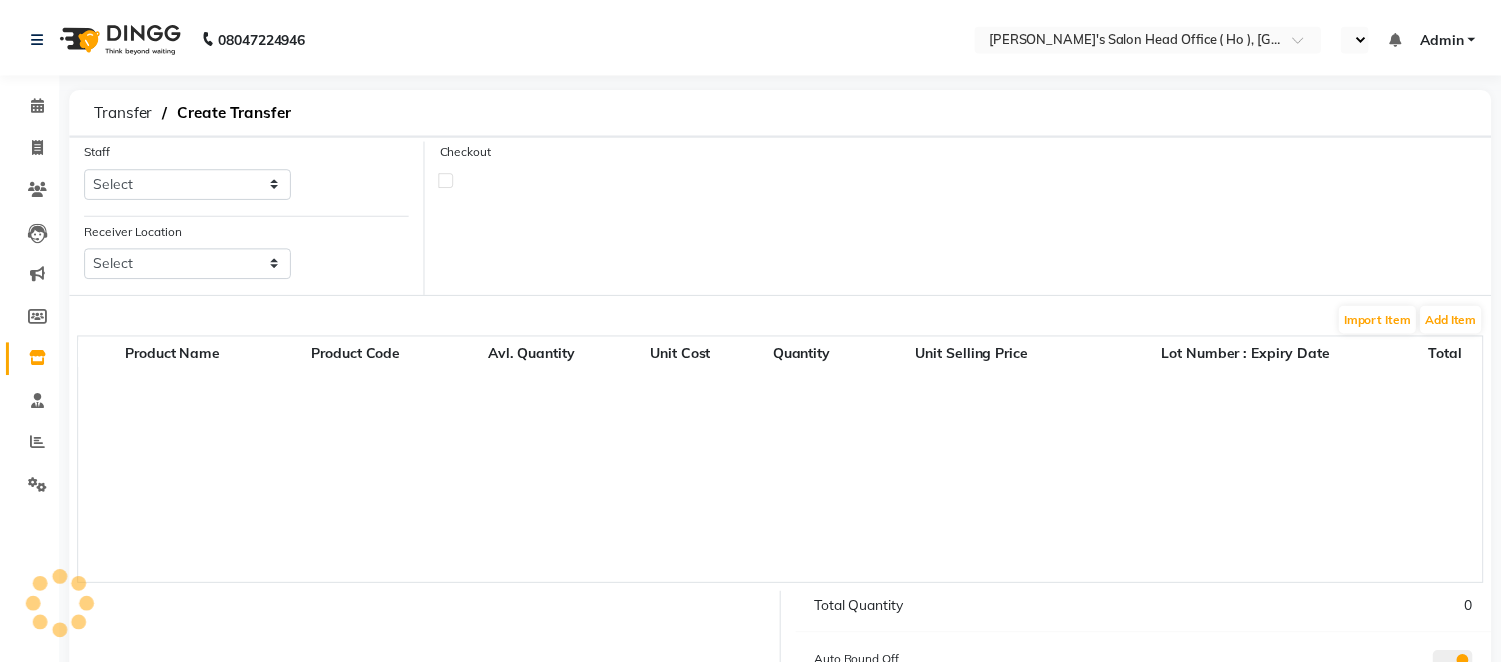 scroll, scrollTop: 0, scrollLeft: 0, axis: both 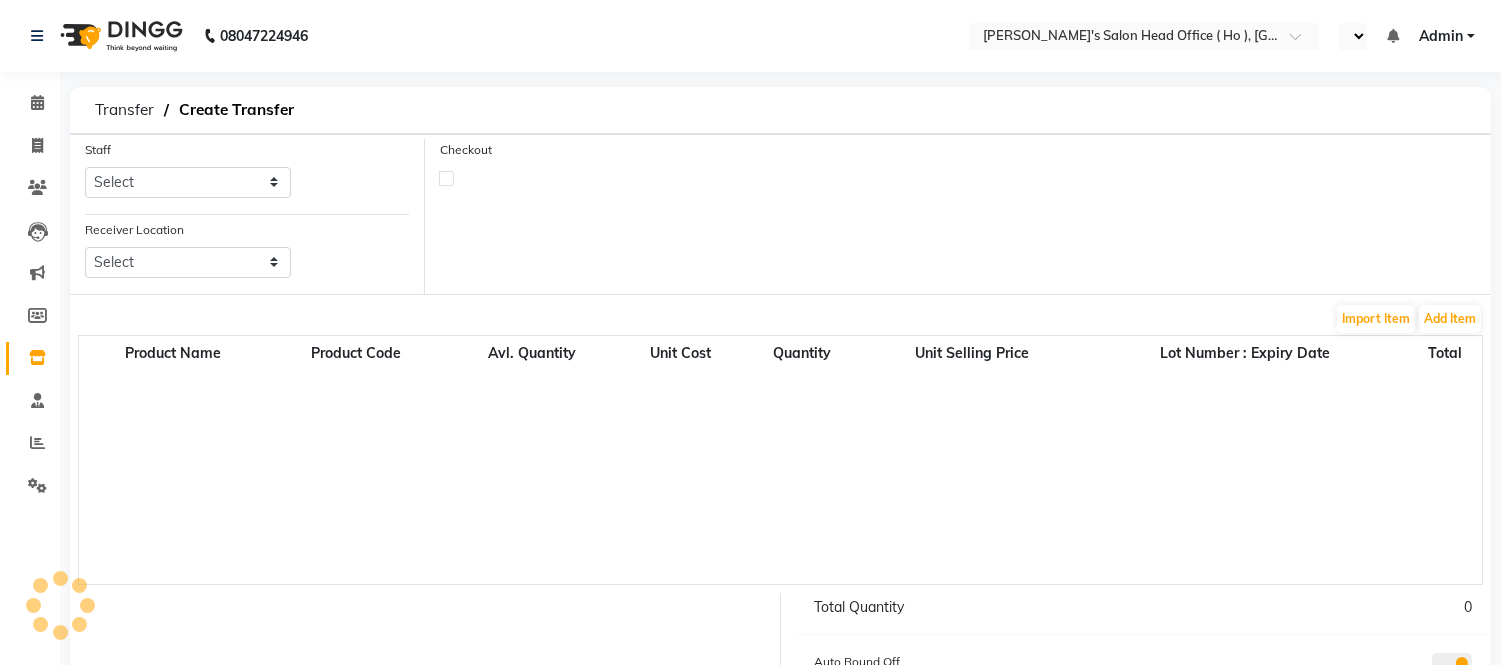 select on "en" 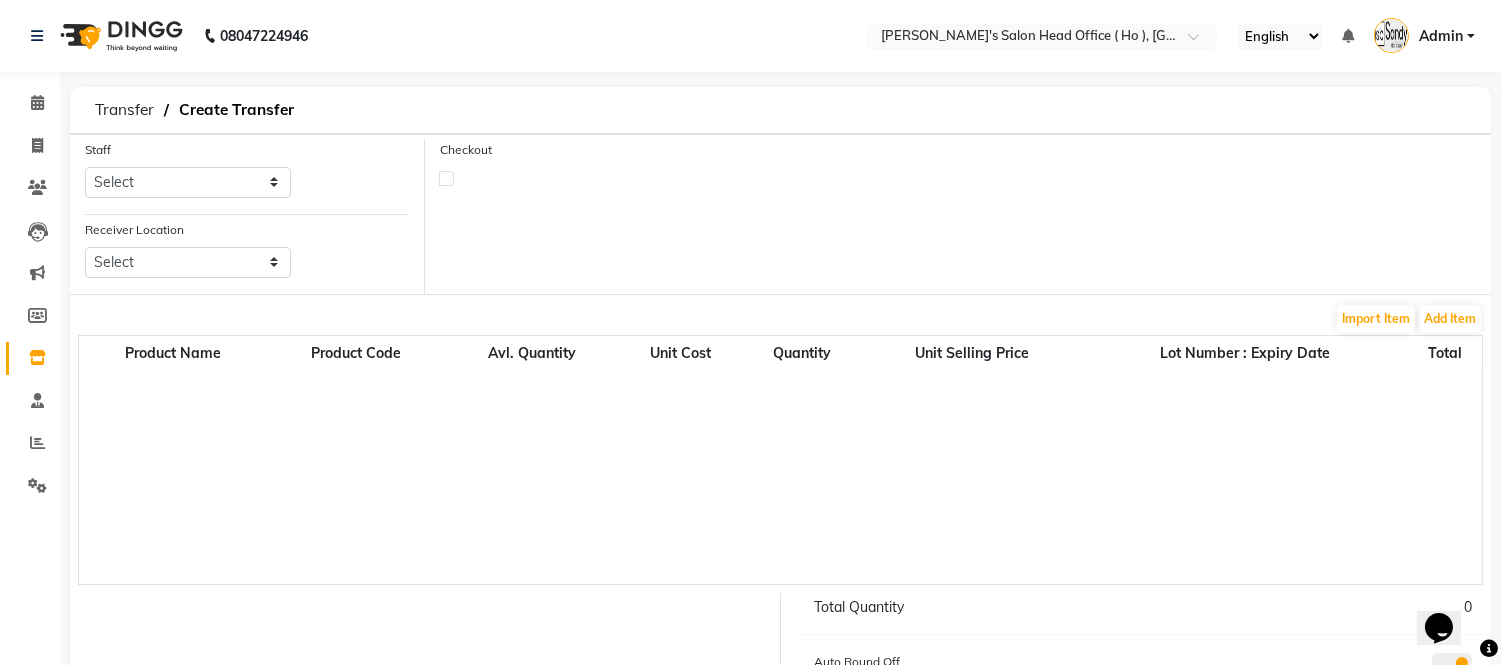scroll, scrollTop: 0, scrollLeft: 0, axis: both 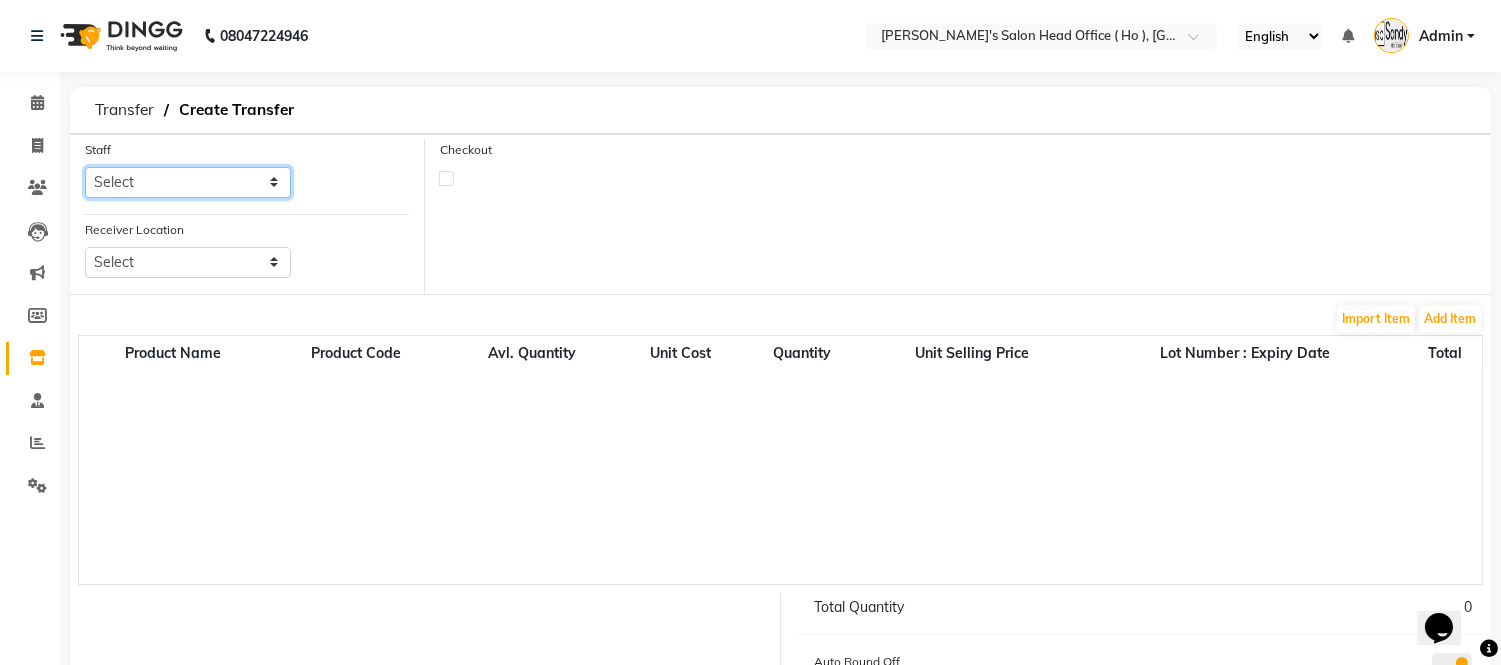 drag, startPoint x: 234, startPoint y: 176, endPoint x: 226, endPoint y: 192, distance: 17.888544 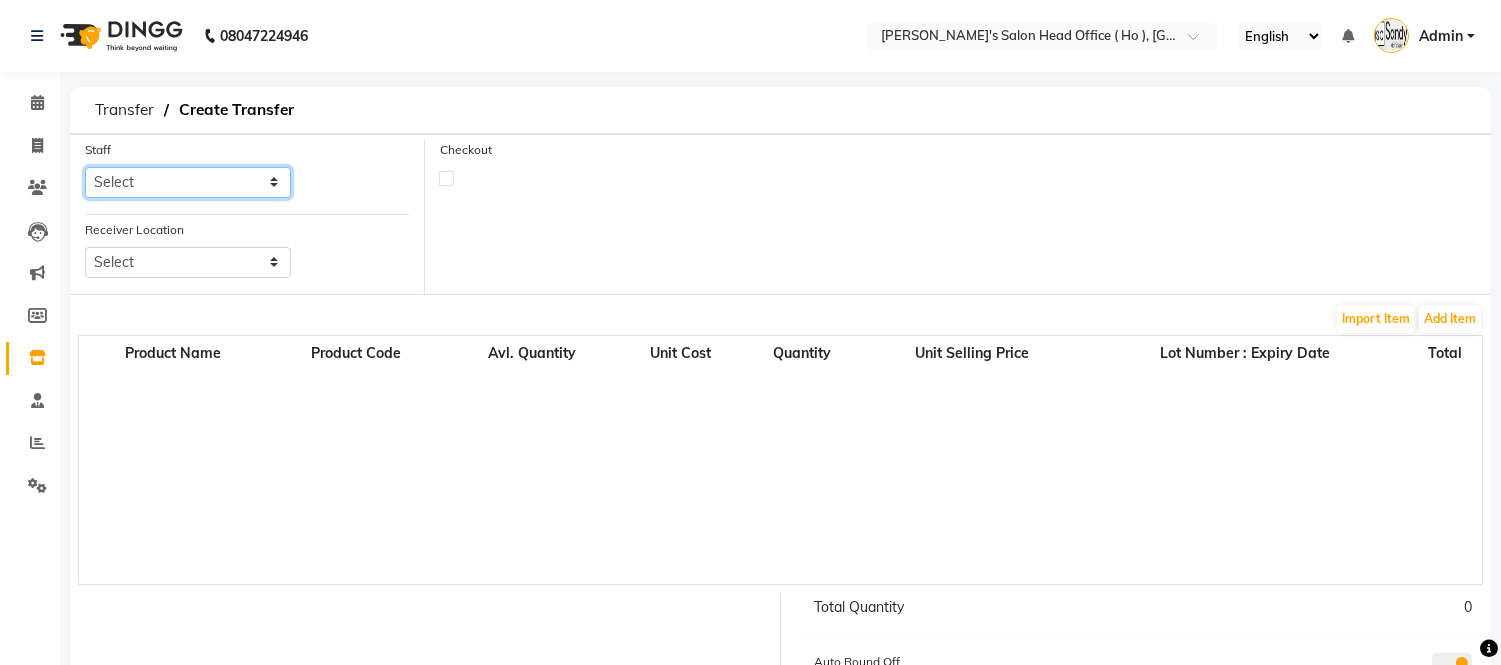 select on "58746" 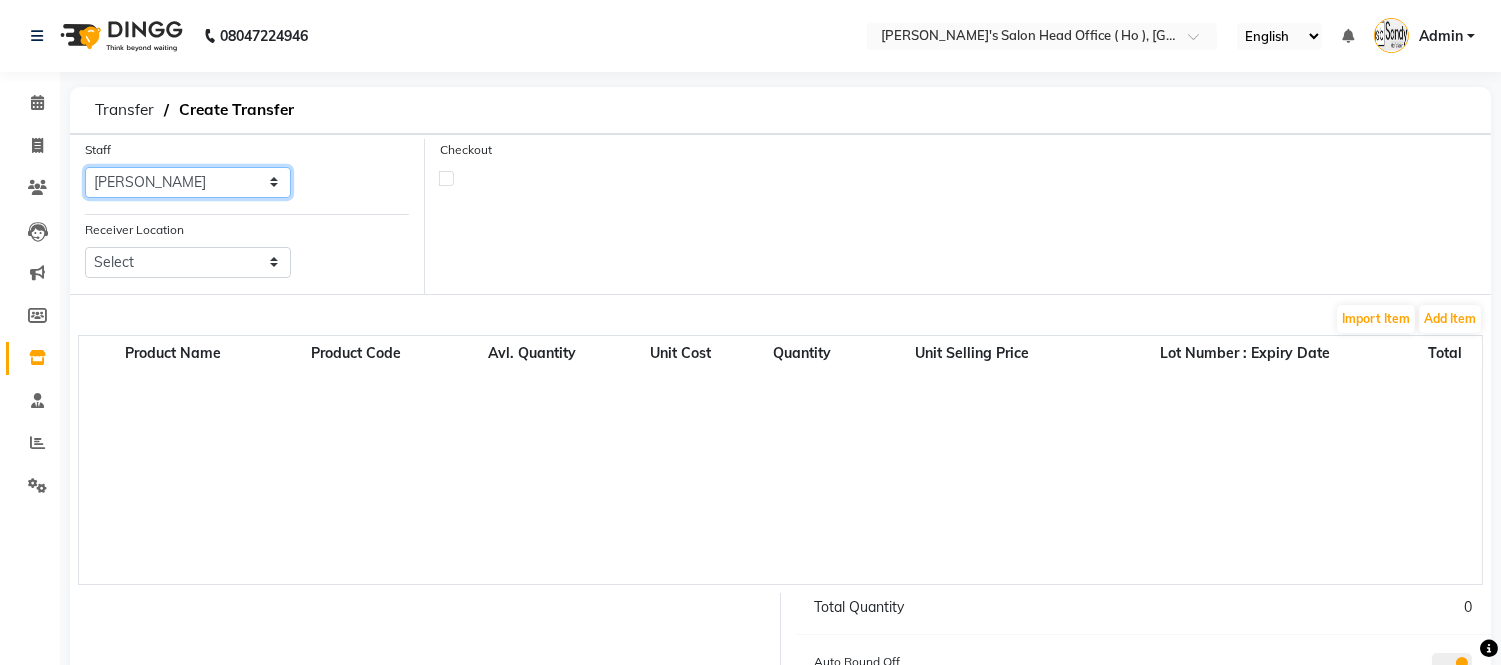 click on "Select Bhim Singh HIRALAL SEN MOHIT CHUDASHAMA Umang" at bounding box center [188, 182] 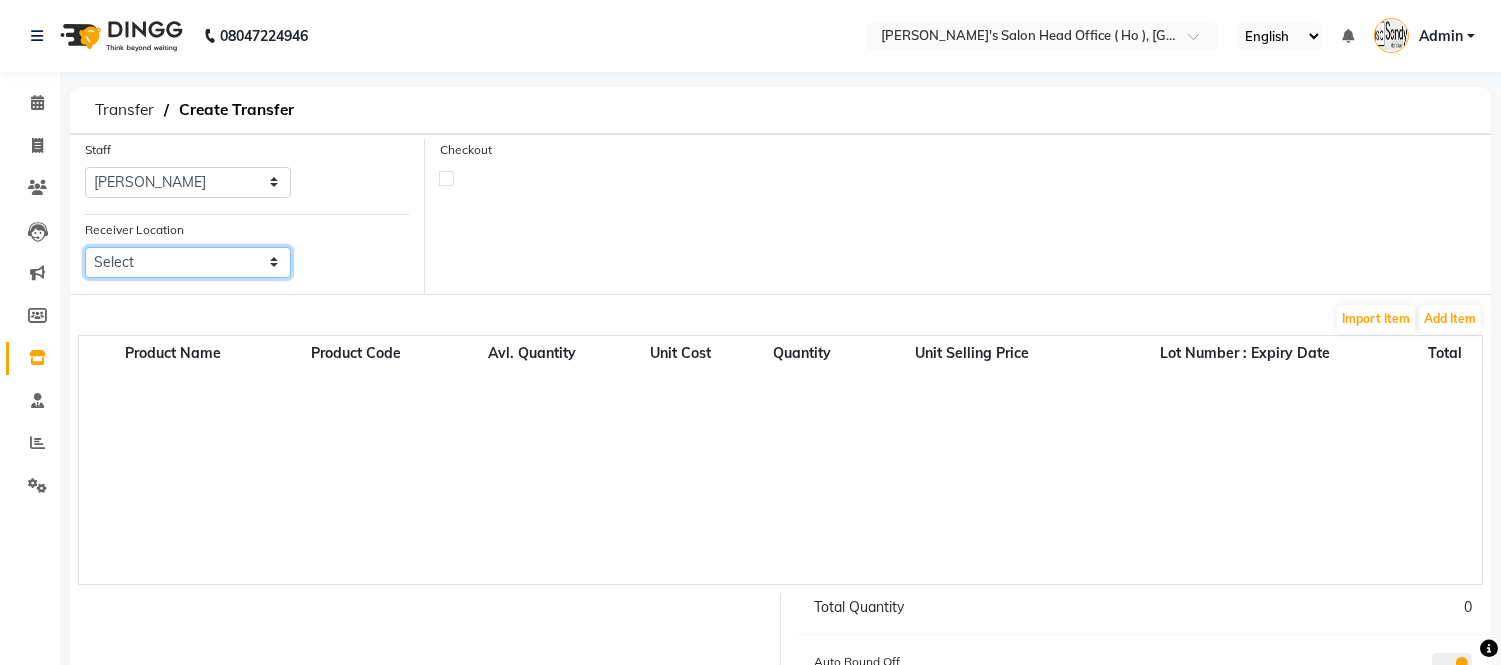 click on "Select Elaine Ladies Salon, Nr Bajaj Hall Sandy Men's Salon & Academy Llp, Ravapar Road Sandy Men's Salon And Academy Llp, Mavdi Main Road Sandy Men's Salon And Academy Llp, Speed Well  Sandy Men's Salon And Academy Llp, University Road Sandy Men's Salon And Academy Llp, Nana Mava Circle" at bounding box center [188, 262] 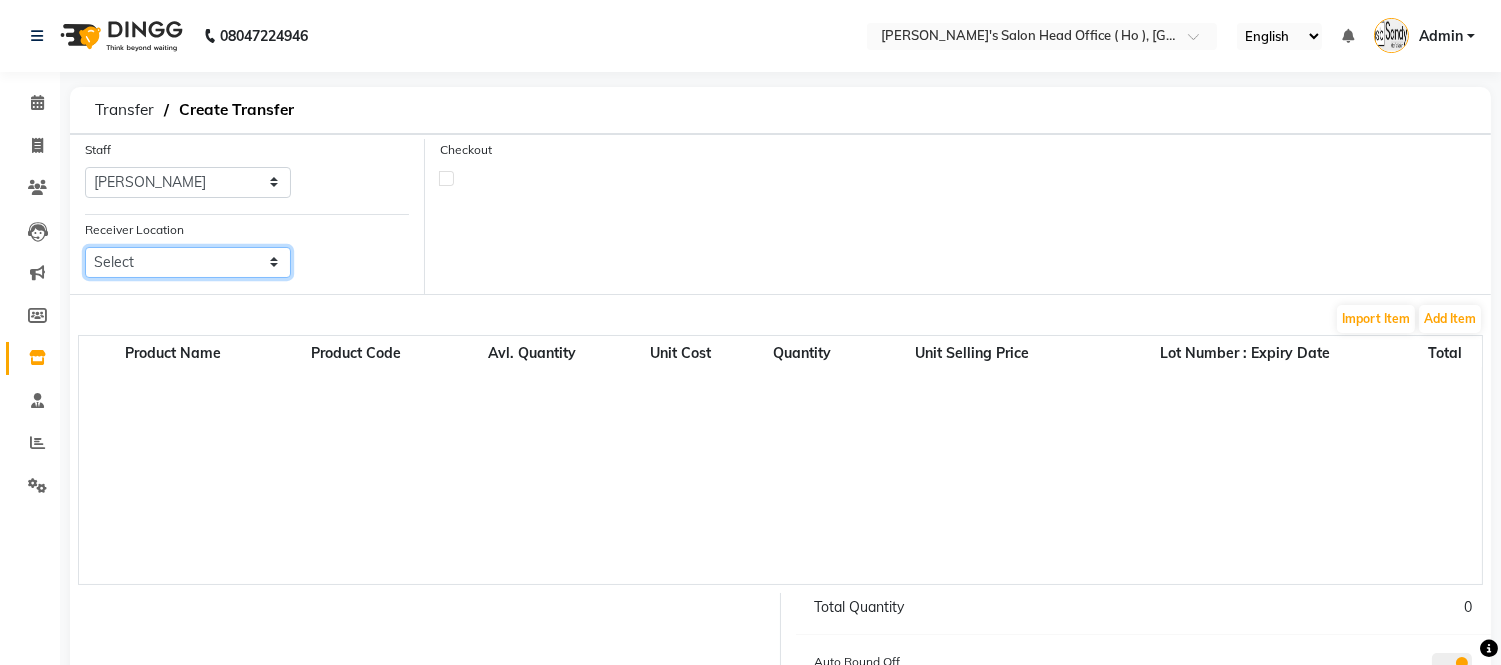 select on "3075" 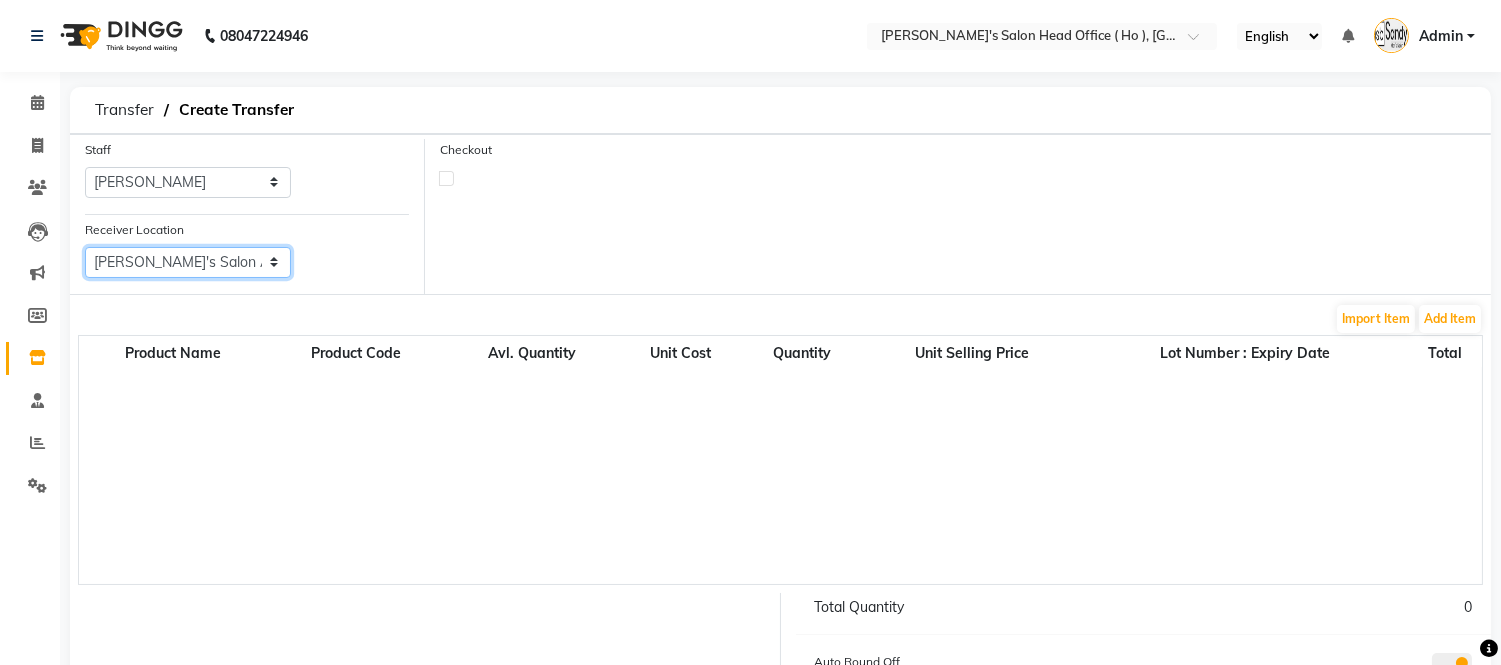 click on "Select Elaine Ladies Salon, Nr Bajaj Hall Sandy Men's Salon & Academy Llp, Ravapar Road Sandy Men's Salon And Academy Llp, Mavdi Main Road Sandy Men's Salon And Academy Llp, Speed Well  Sandy Men's Salon And Academy Llp, University Road Sandy Men's Salon And Academy Llp, Nana Mava Circle" at bounding box center (188, 262) 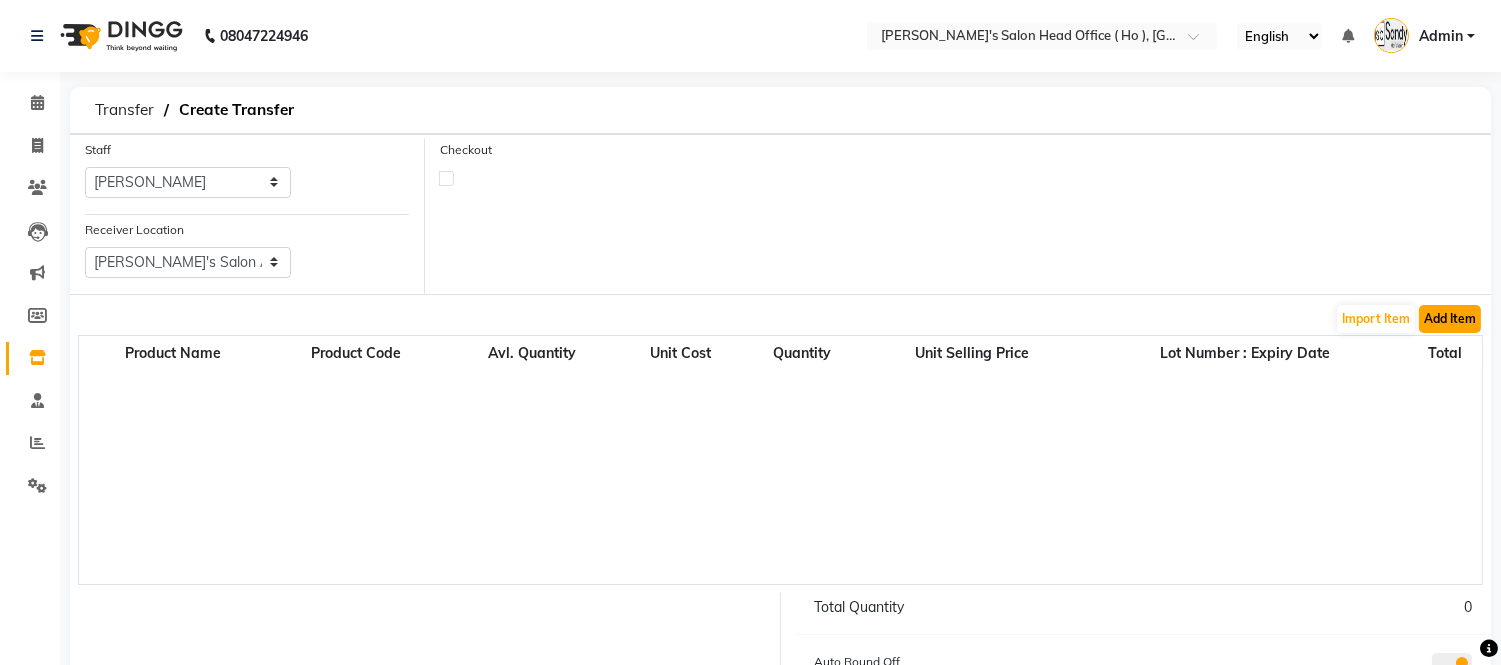 click on "Add Item" 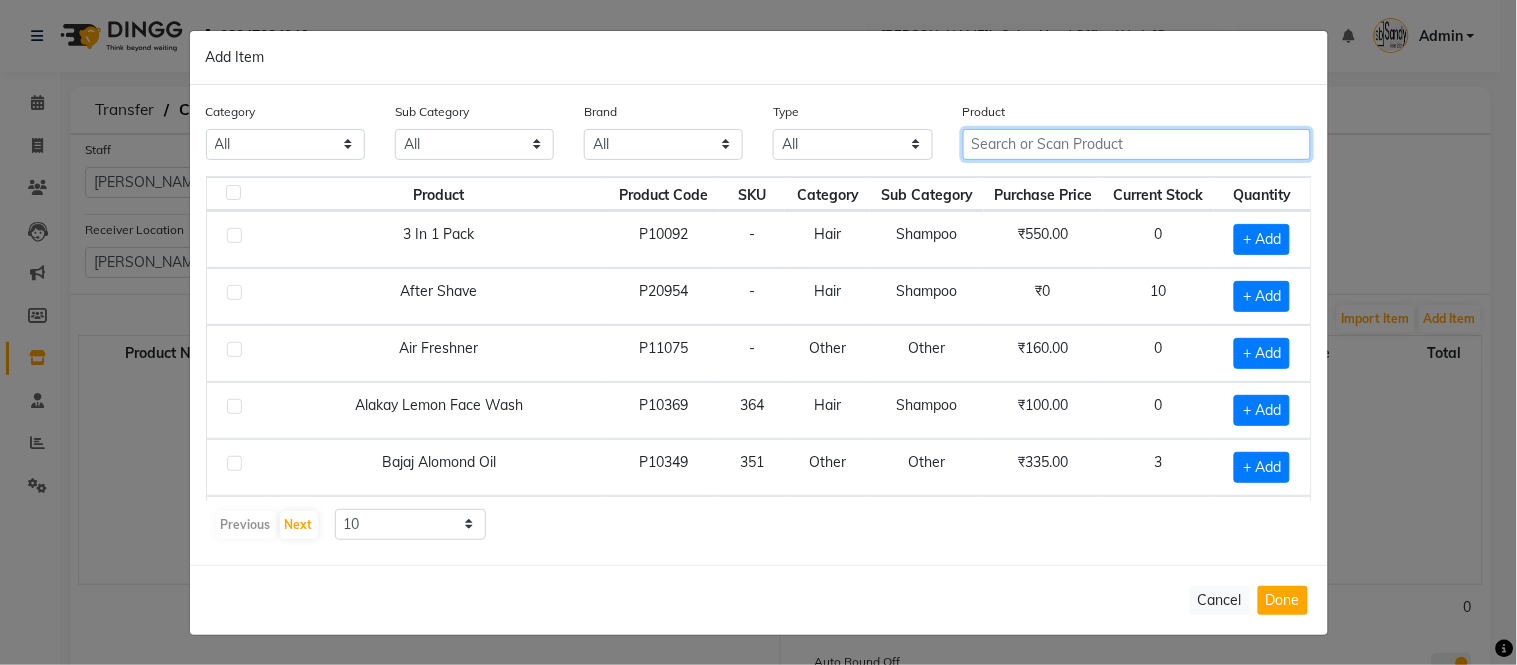 click 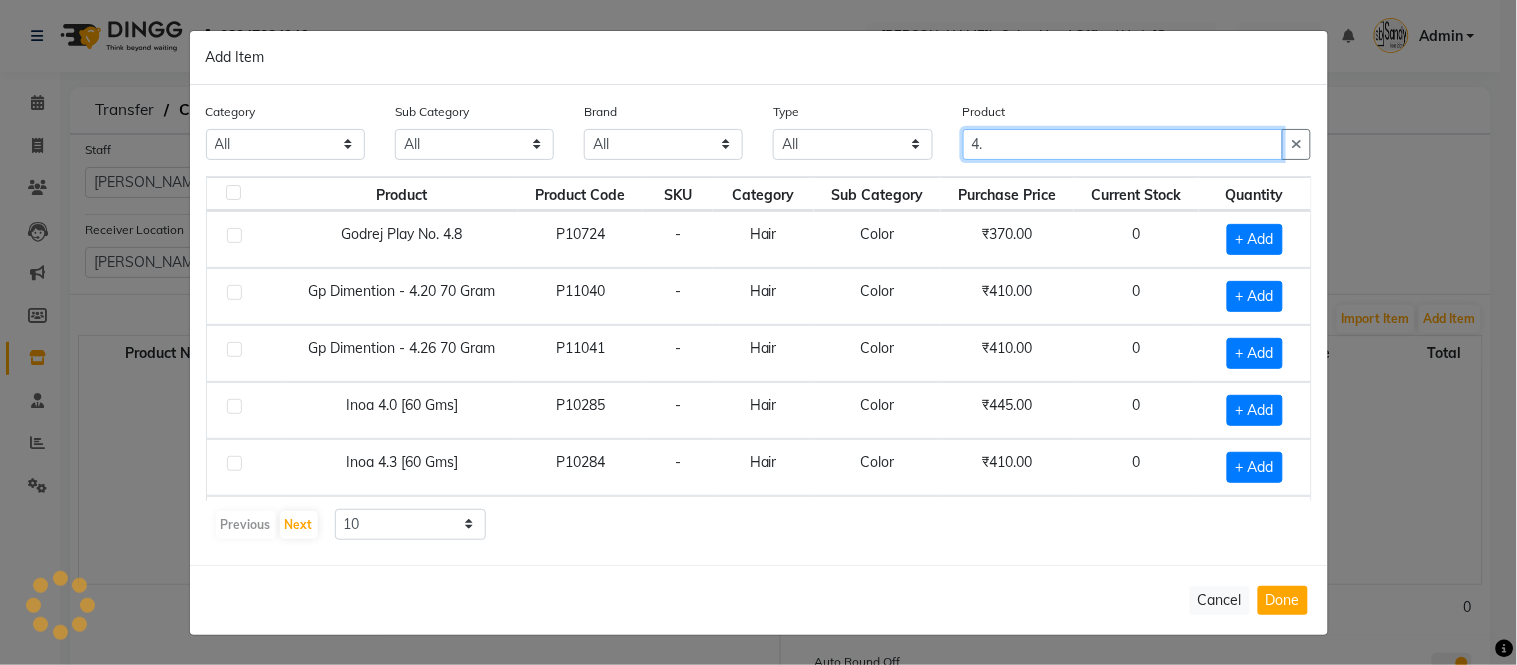 type on "4" 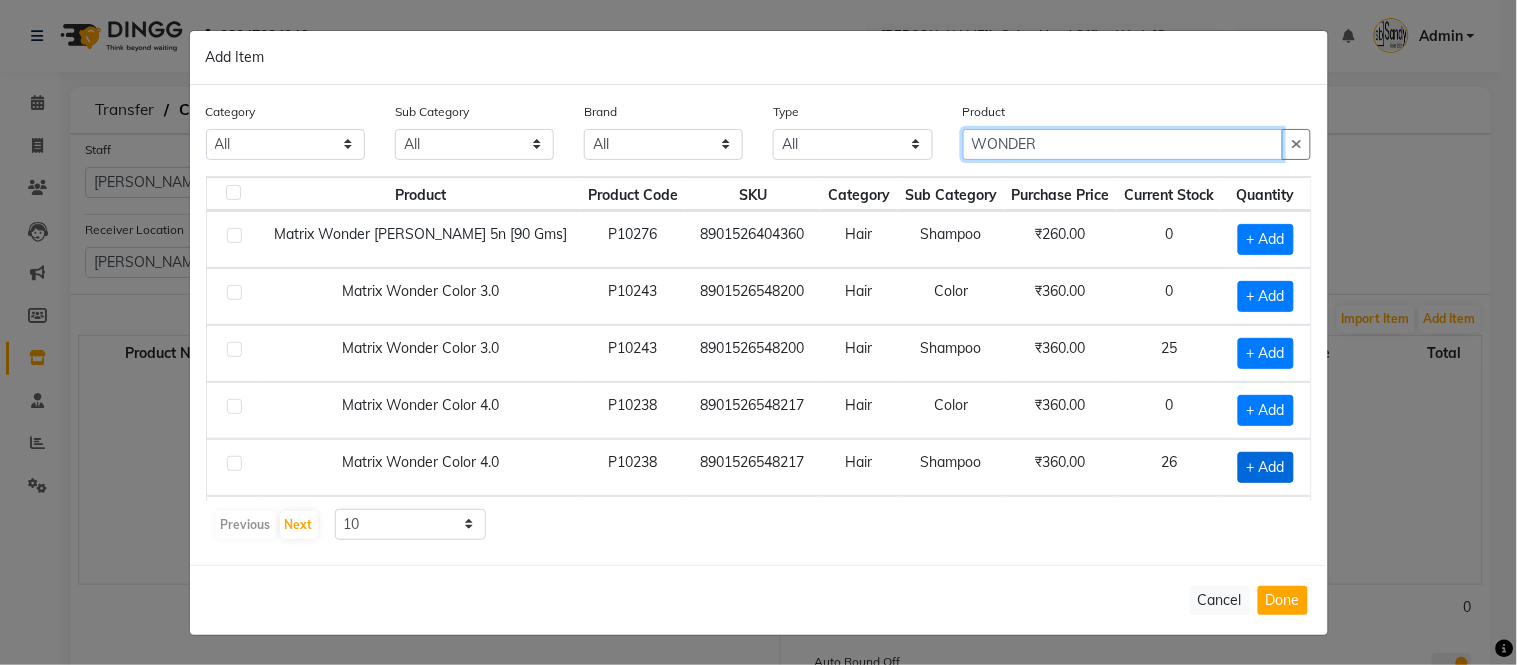 type on "WONDER" 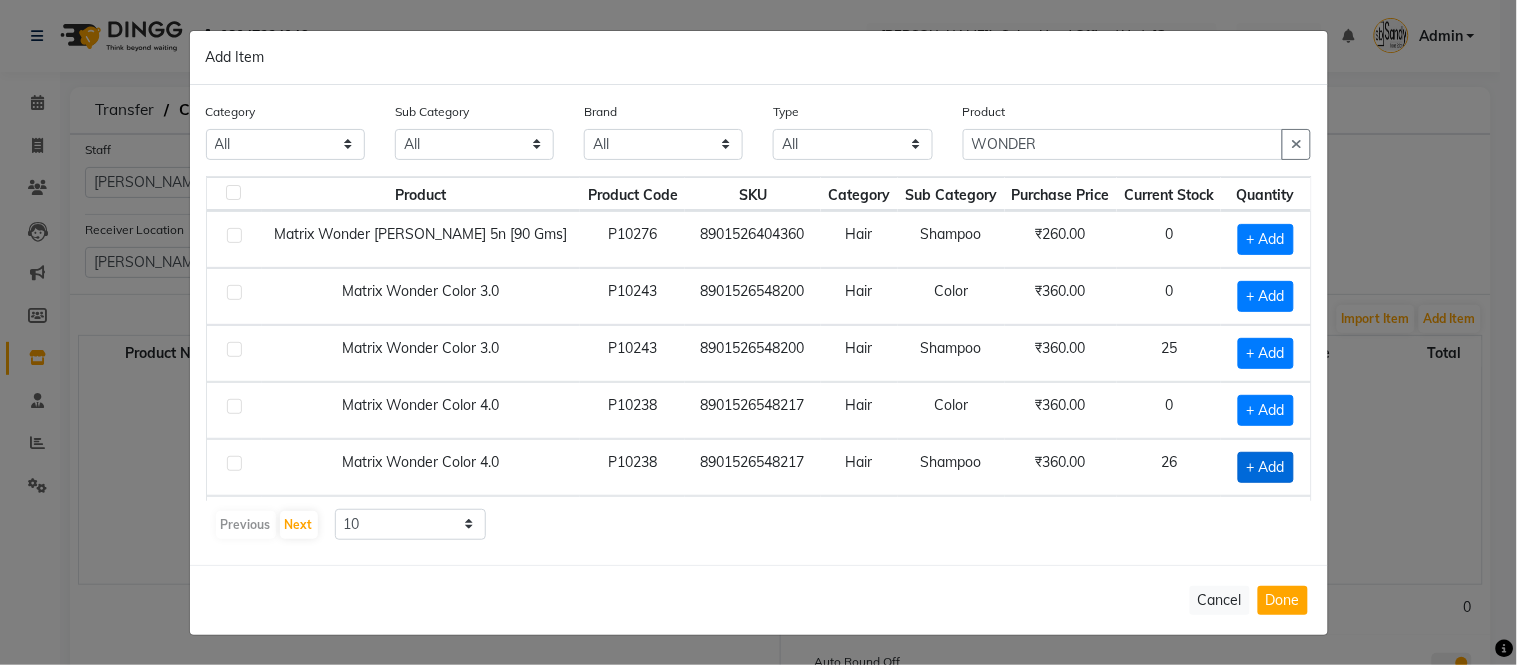 click on "+ Add" 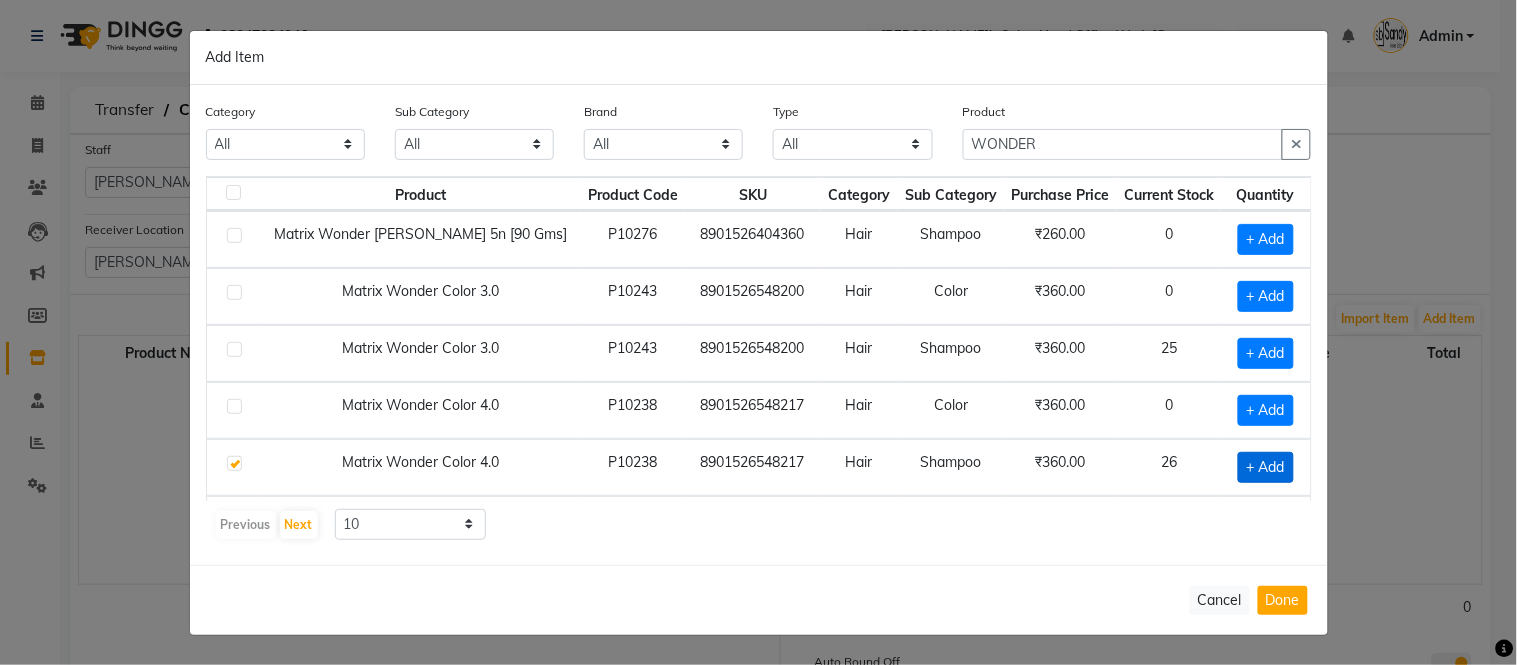 checkbox on "true" 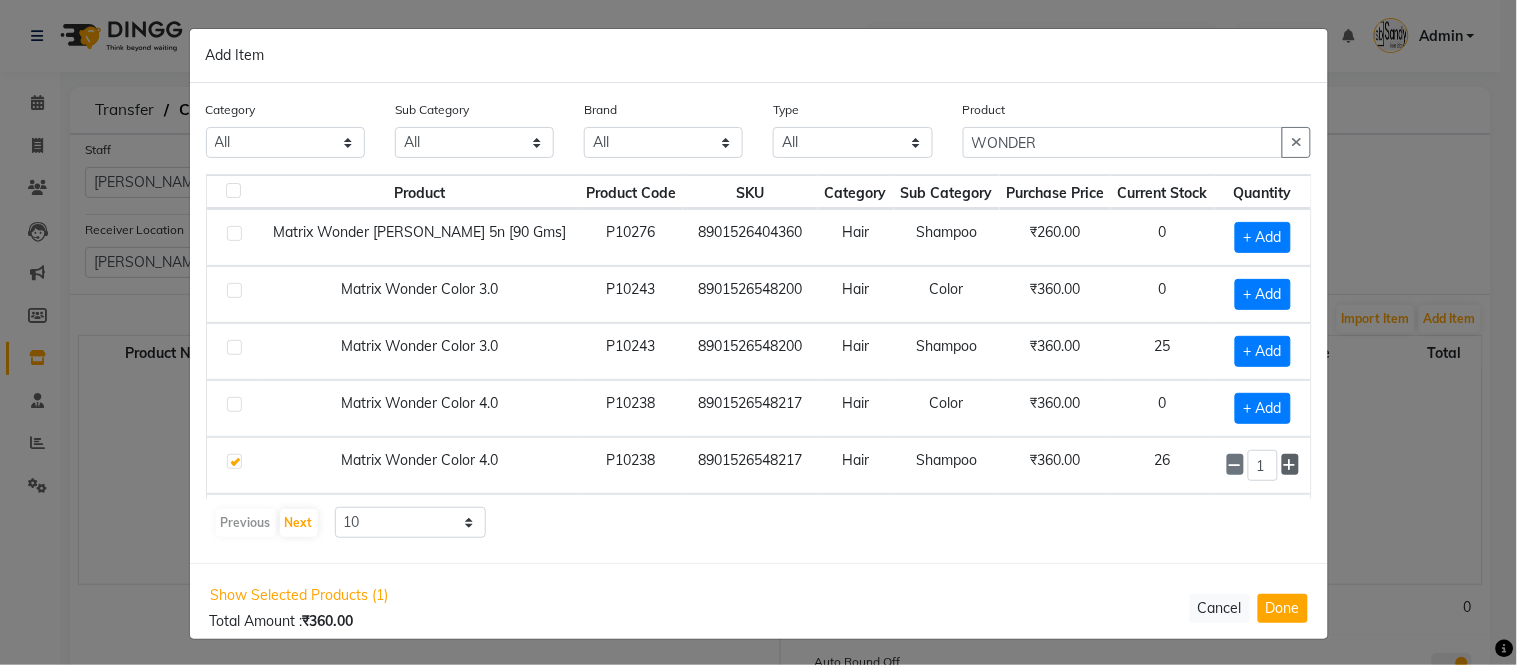 click 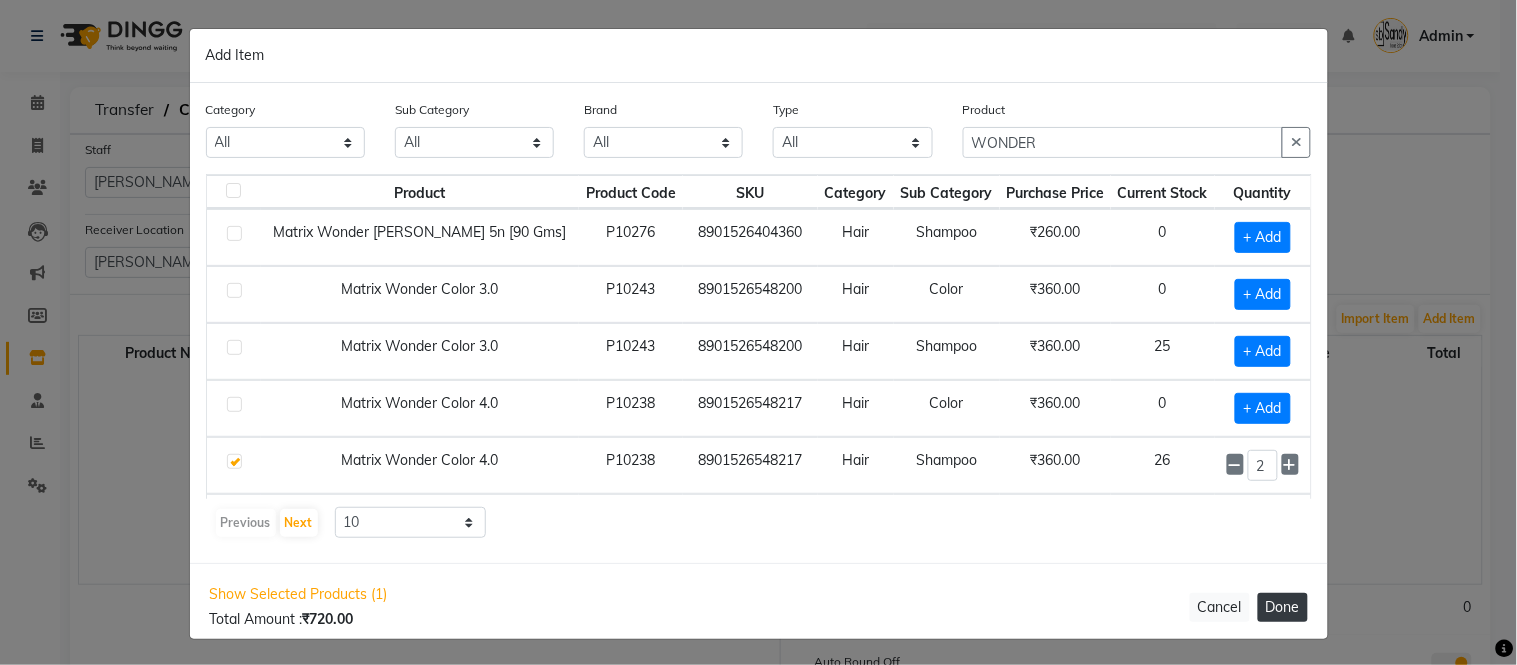 click on "Done" 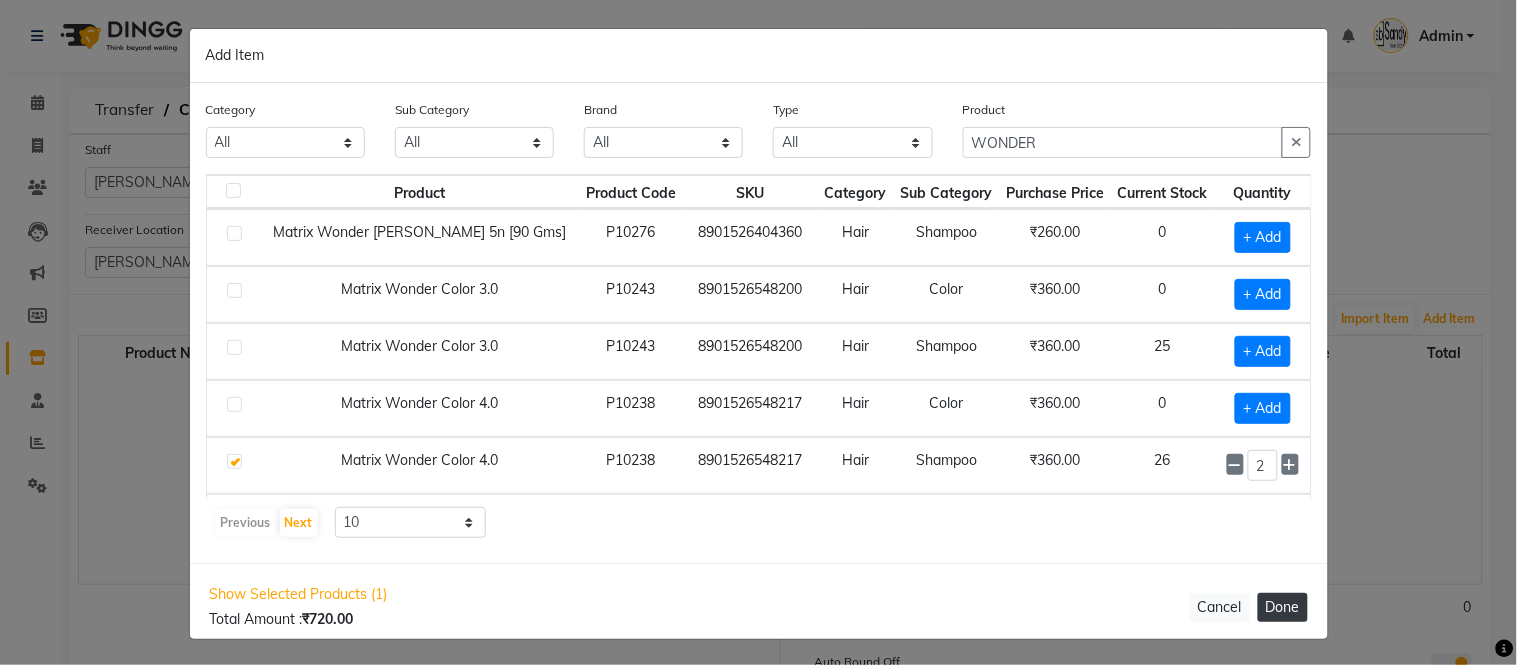 type 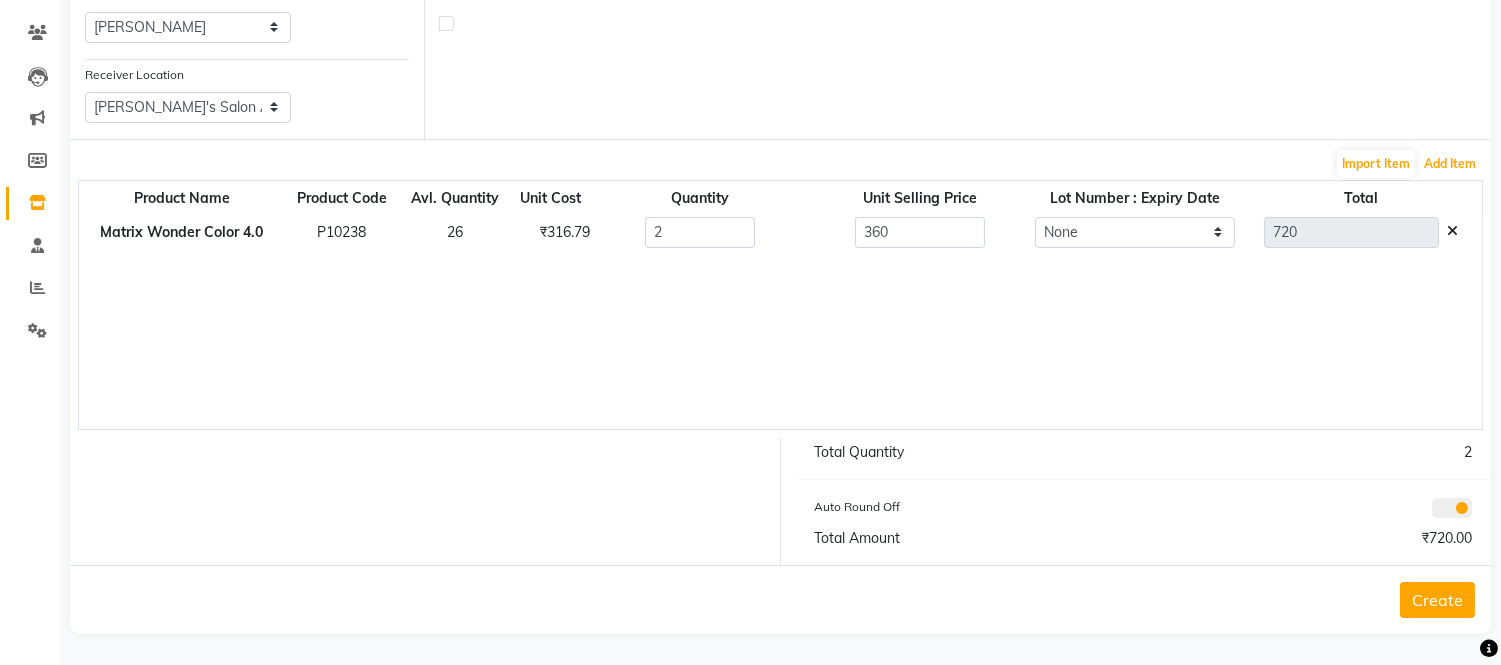 scroll, scrollTop: 157, scrollLeft: 0, axis: vertical 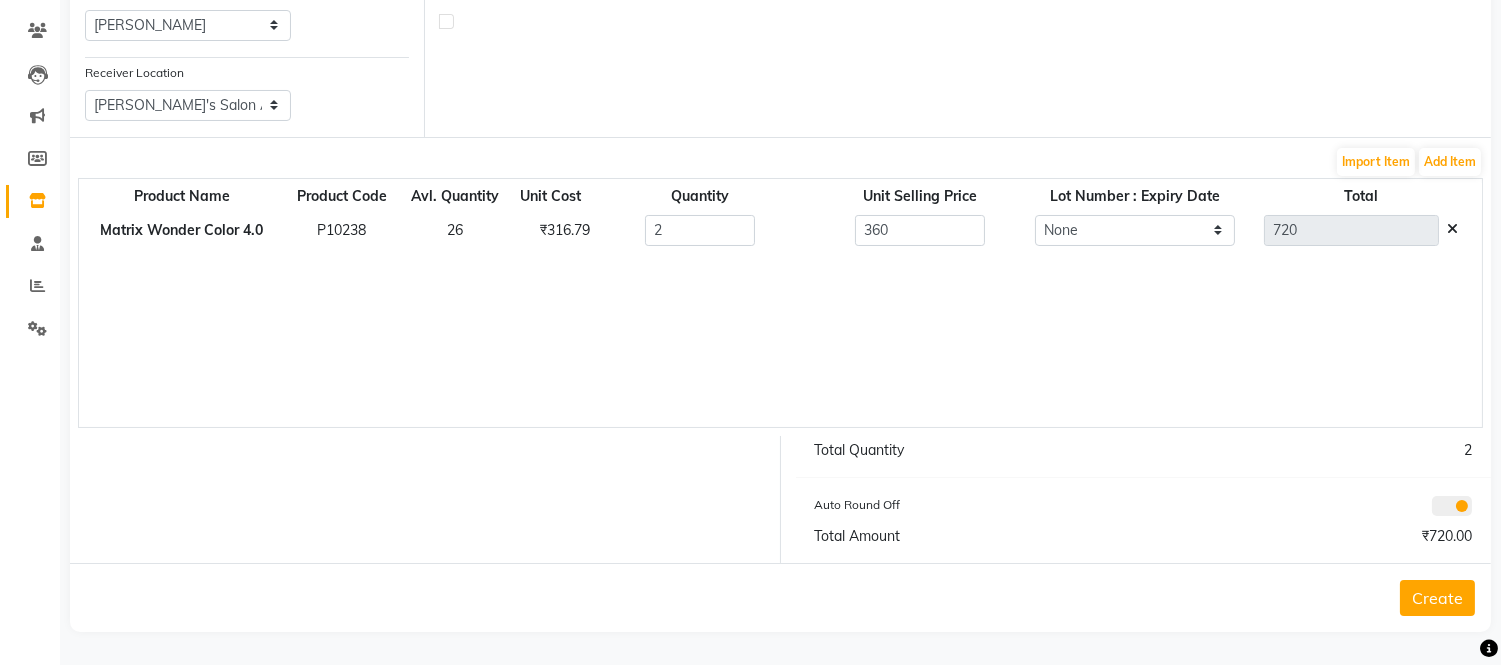 click on "Create" 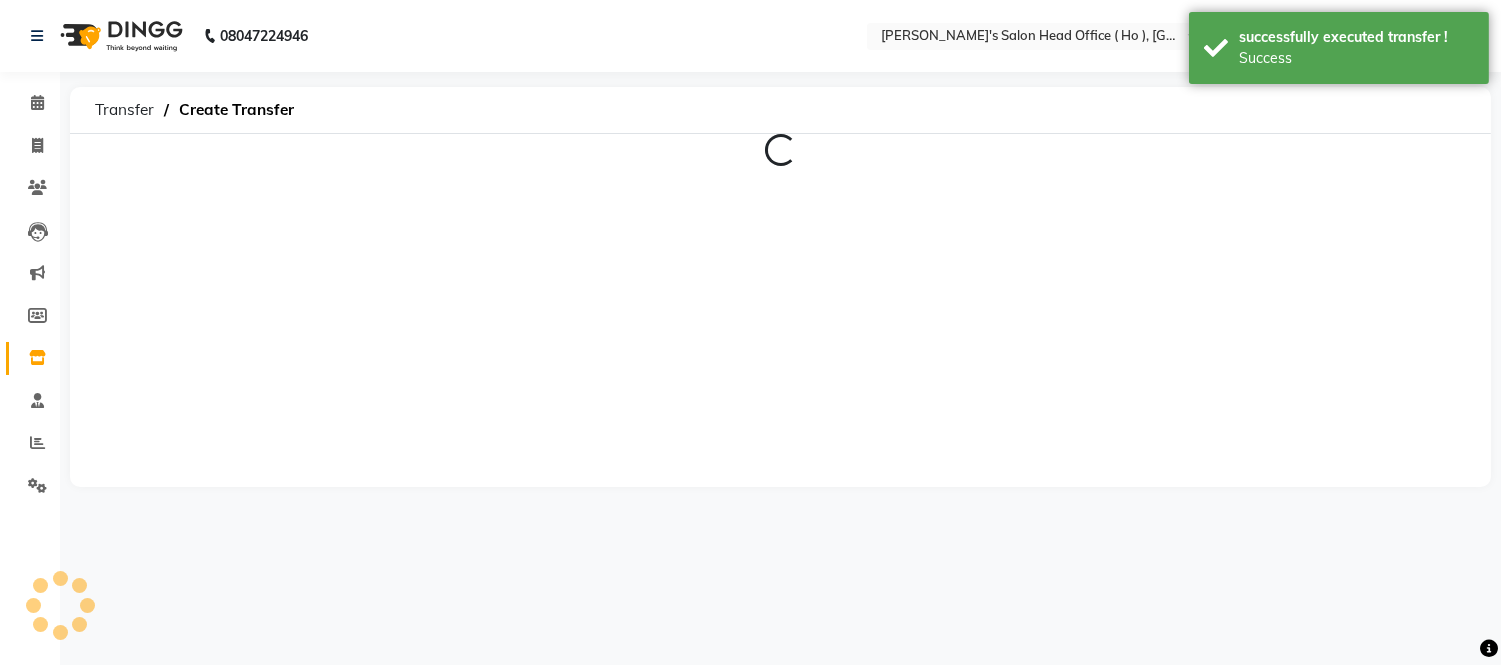 scroll, scrollTop: 0, scrollLeft: 0, axis: both 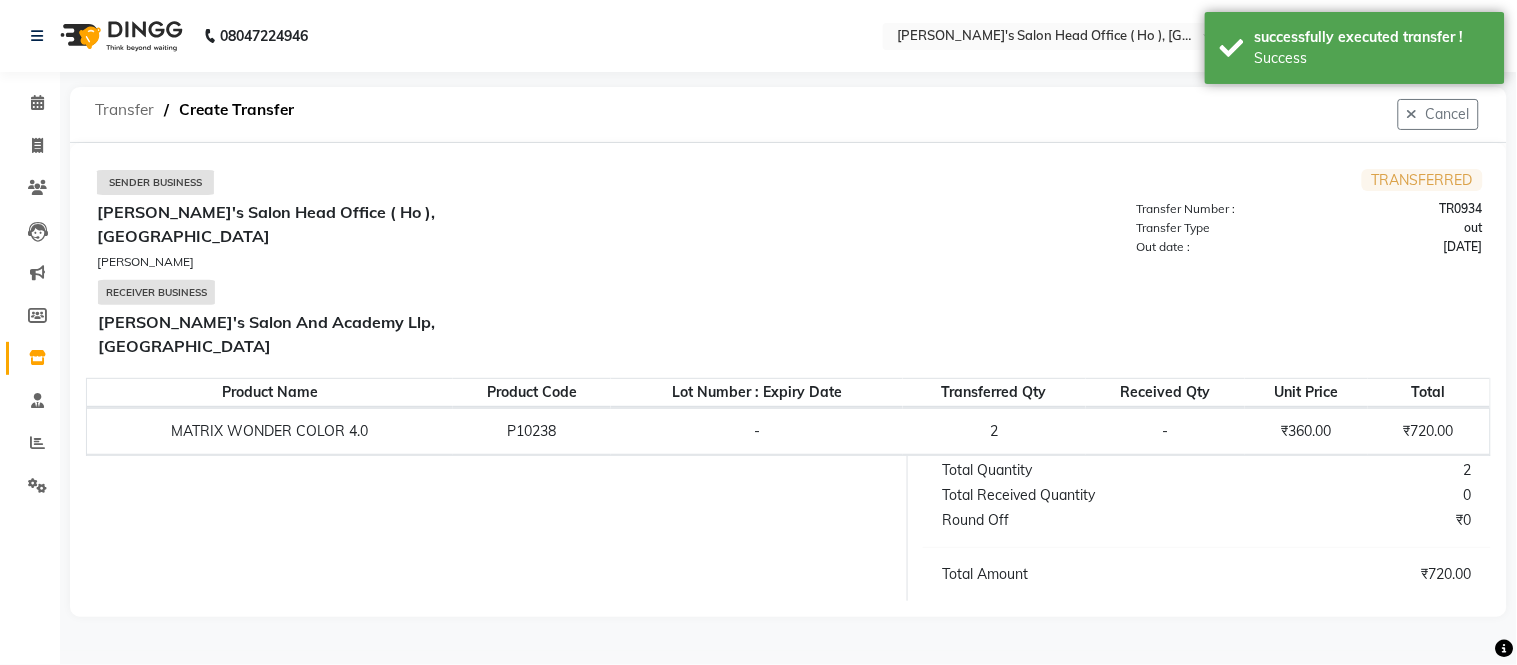 click on "Transfer" 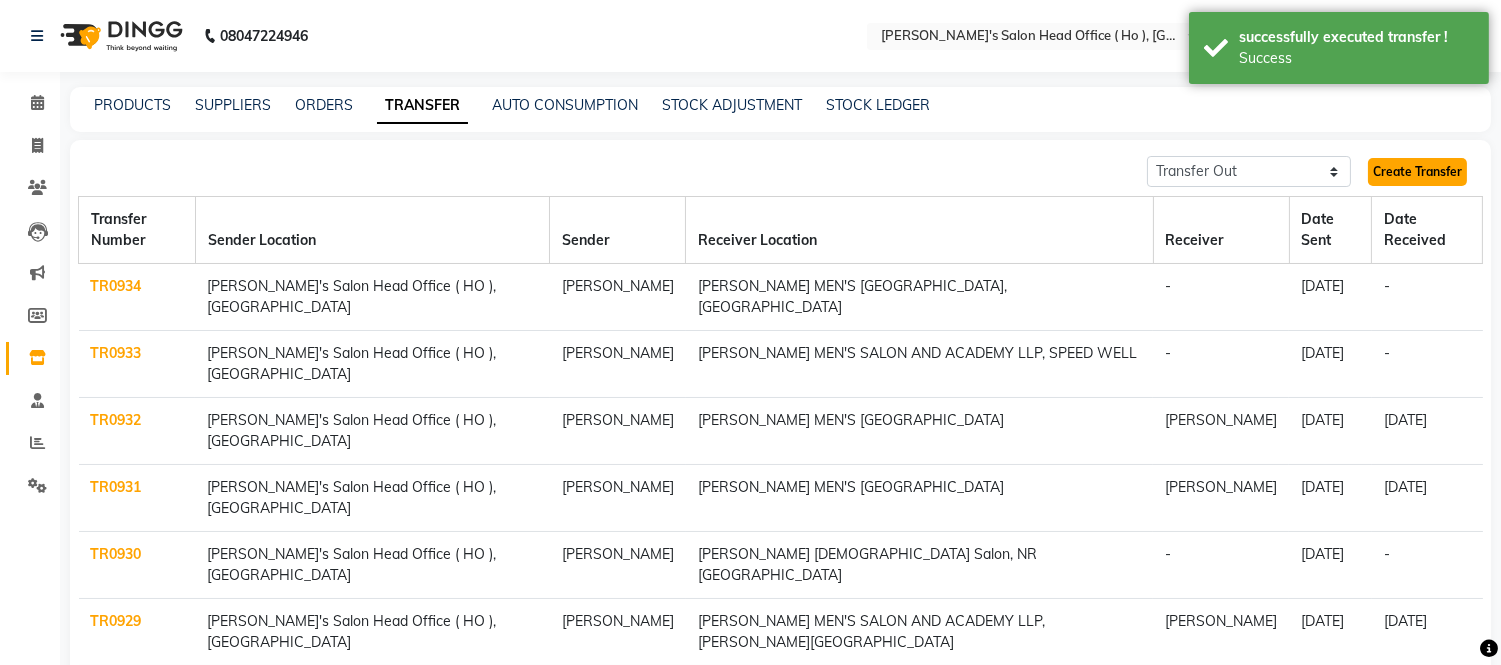 click on "Create Transfer" 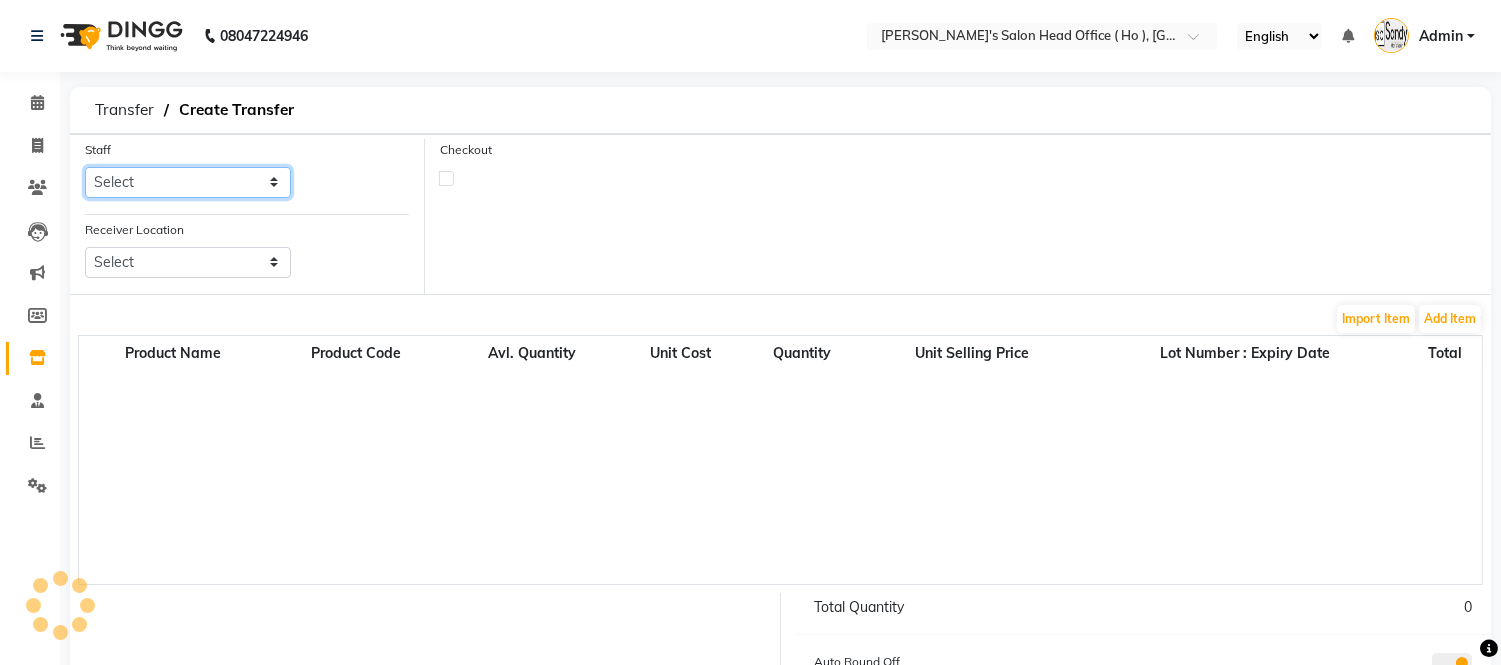 drag, startPoint x: 250, startPoint y: 177, endPoint x: 246, endPoint y: 193, distance: 16.492422 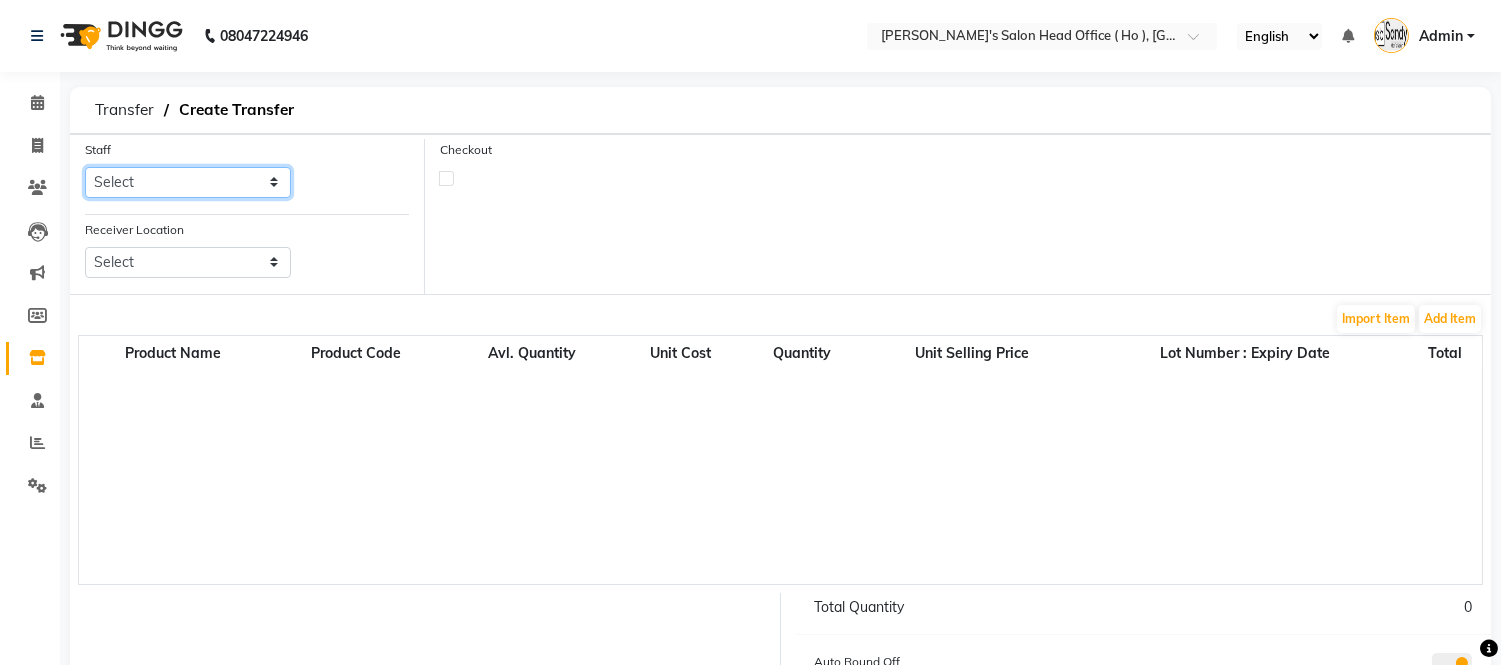 select on "58746" 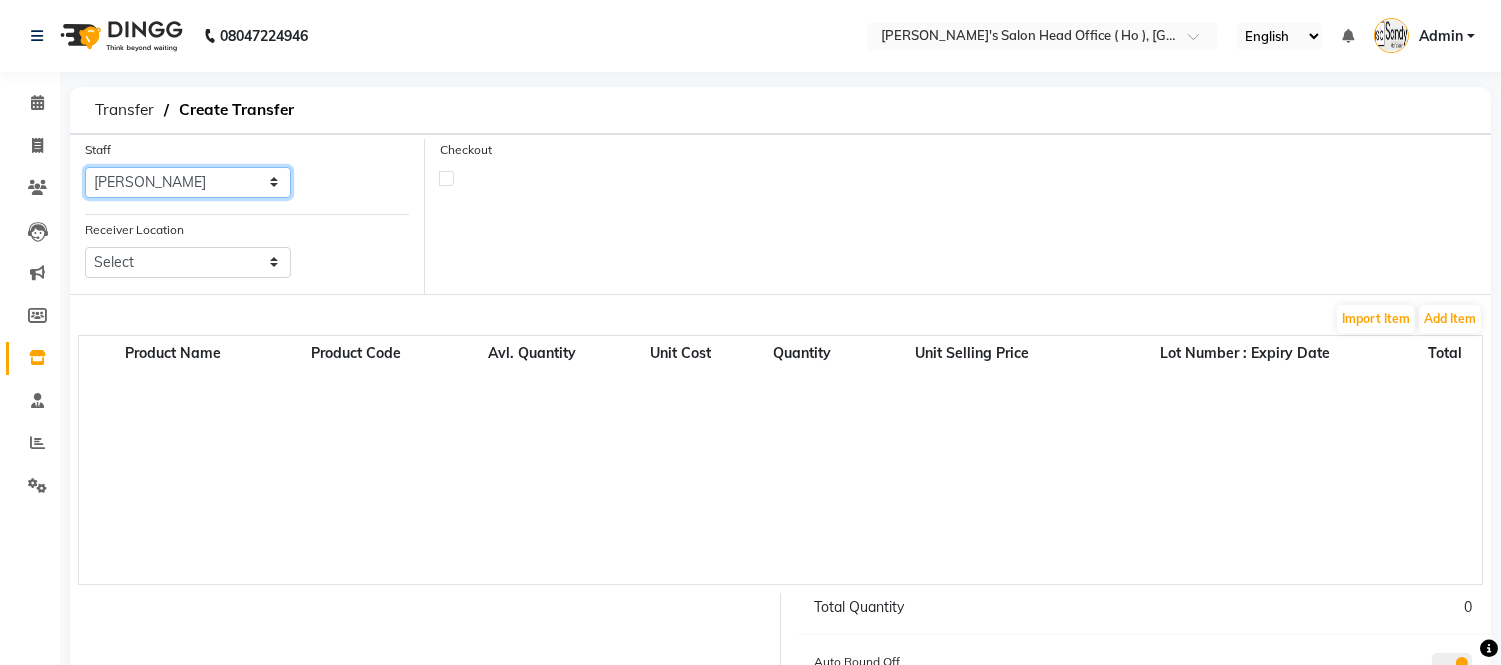 click on "Select Bhim Singh HIRALAL SEN MOHIT CHUDASHAMA Umang" at bounding box center (188, 182) 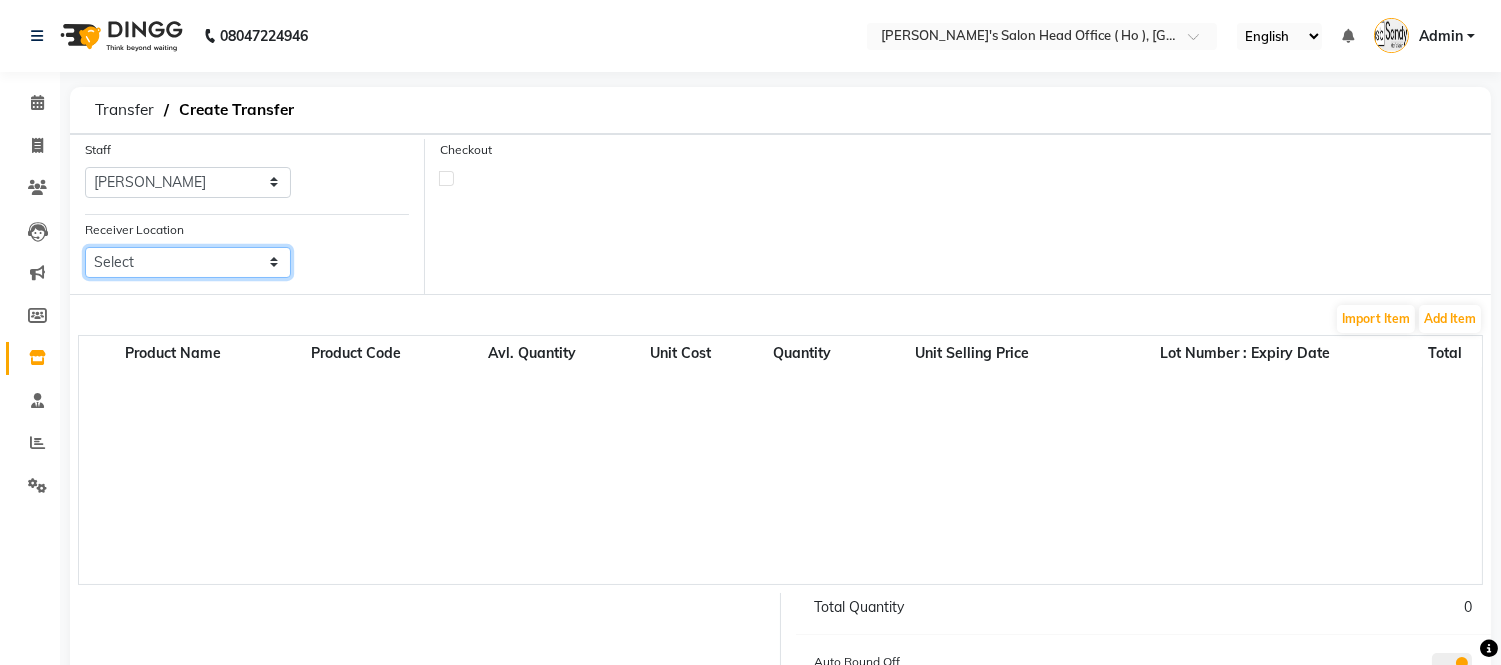 click on "Select Elaine Ladies Salon, Nr Bajaj Hall Sandy Men's Salon & Academy Llp, Ravapar Road Sandy Men's Salon And Academy Llp, Mavdi Main Road Sandy Men's Salon And Academy Llp, Speed Well  Sandy Men's Salon And Academy Llp, University Road Sandy Men's Salon And Academy Llp, Nana Mava Circle" at bounding box center (188, 262) 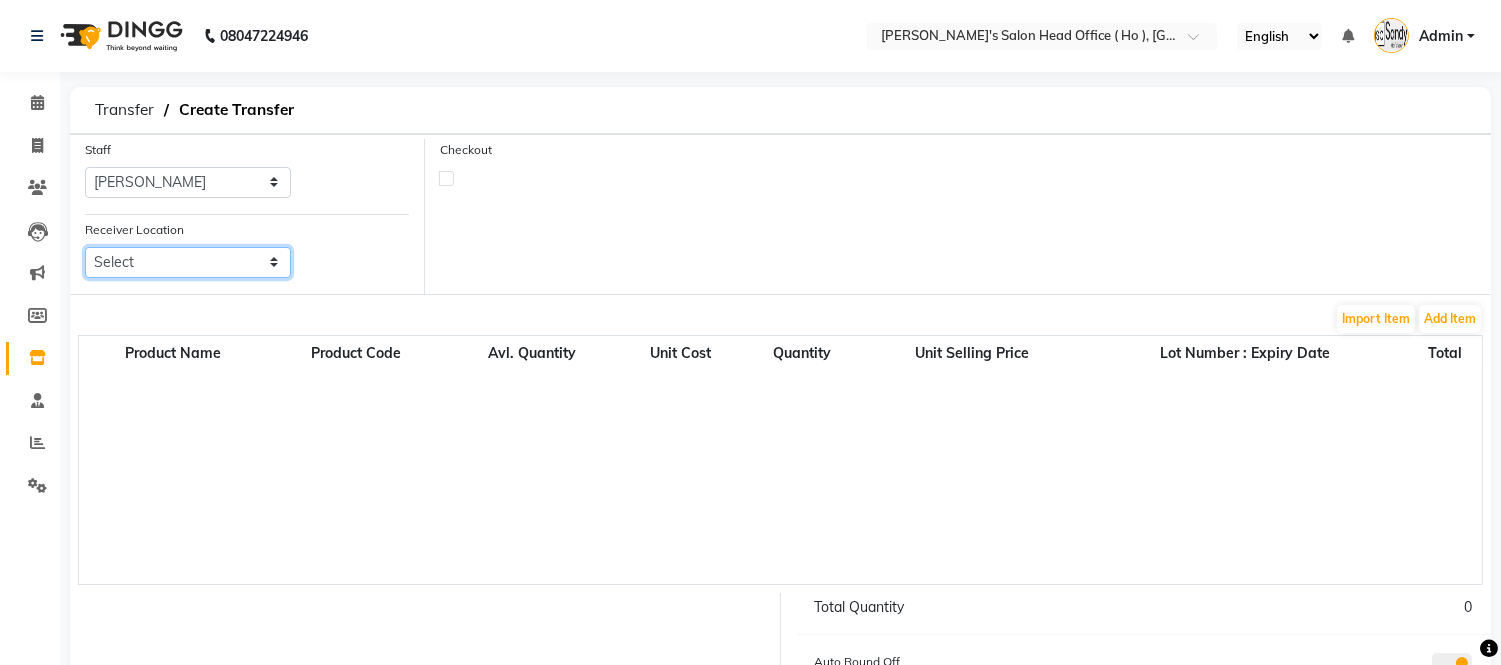 select on "3076" 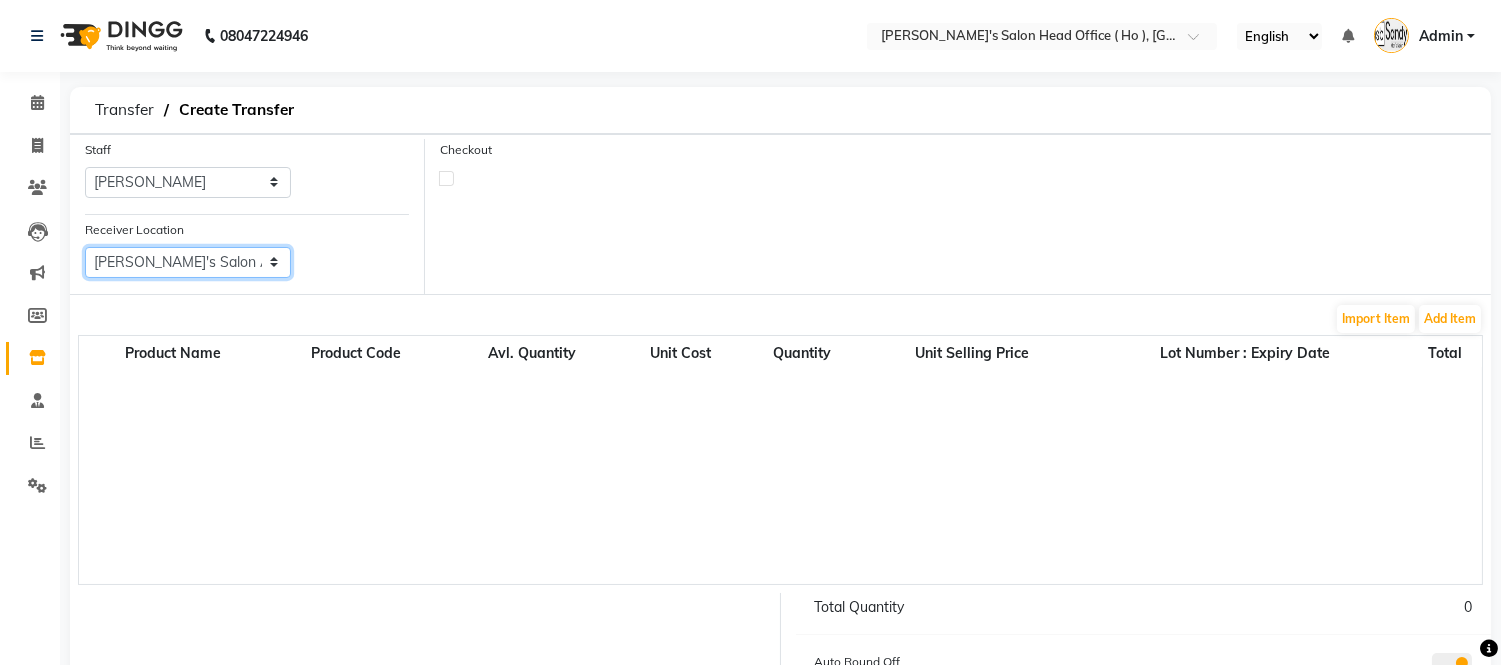 click on "Select Elaine Ladies Salon, Nr Bajaj Hall Sandy Men's Salon & Academy Llp, Ravapar Road Sandy Men's Salon And Academy Llp, Mavdi Main Road Sandy Men's Salon And Academy Llp, Speed Well  Sandy Men's Salon And Academy Llp, University Road Sandy Men's Salon And Academy Llp, Nana Mava Circle" at bounding box center (188, 262) 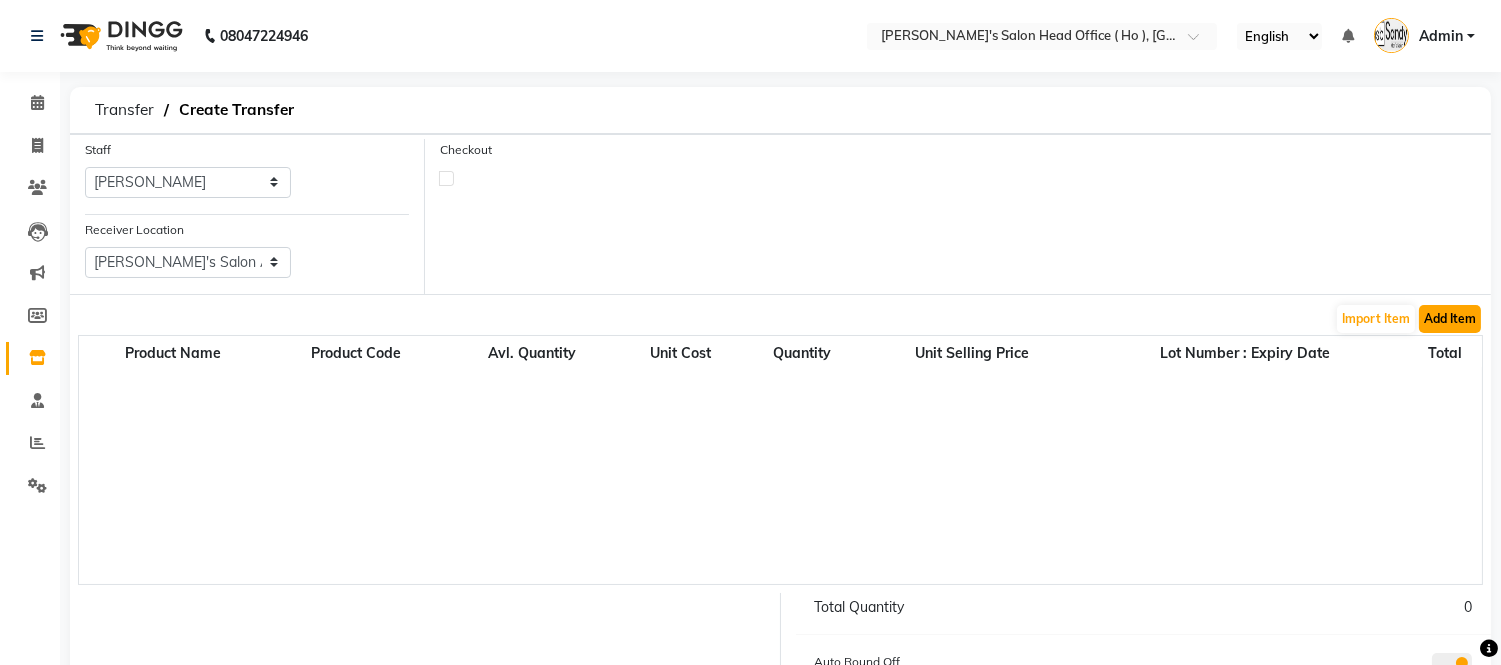 click on "Add Item" 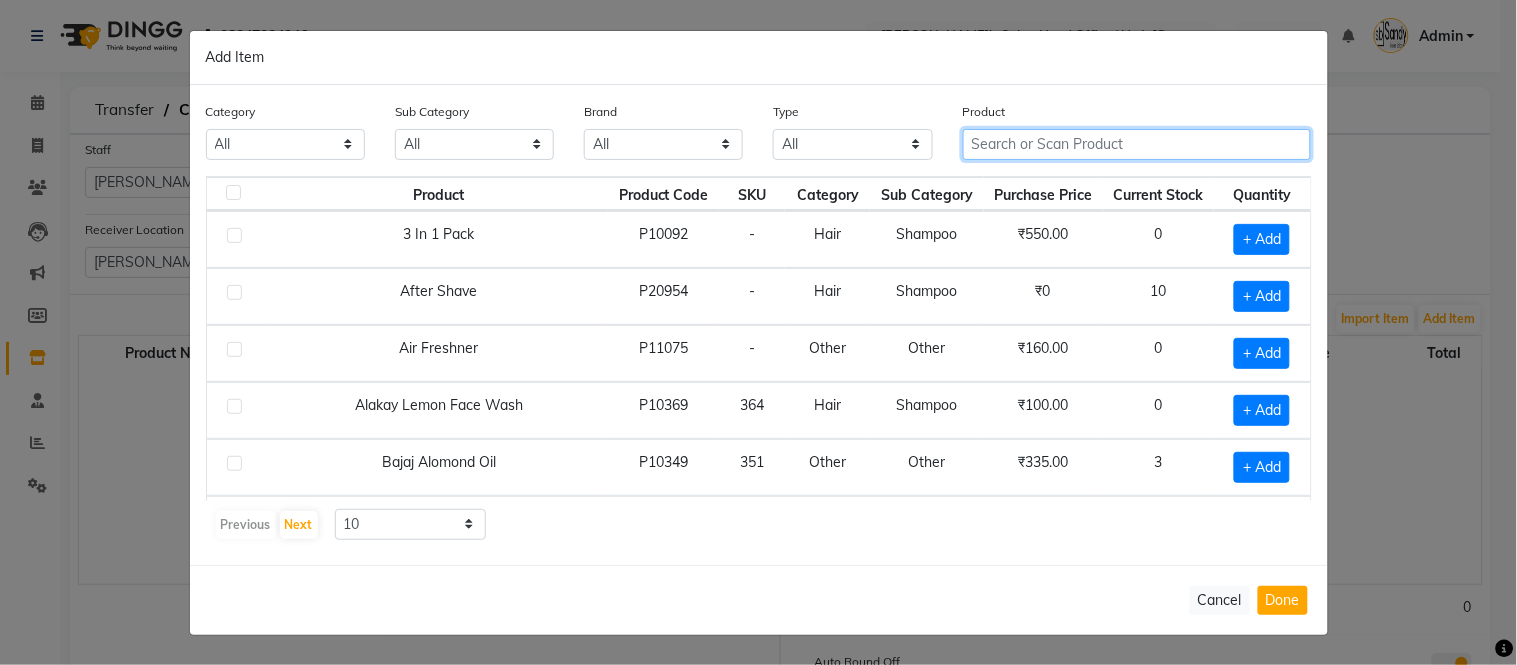 click 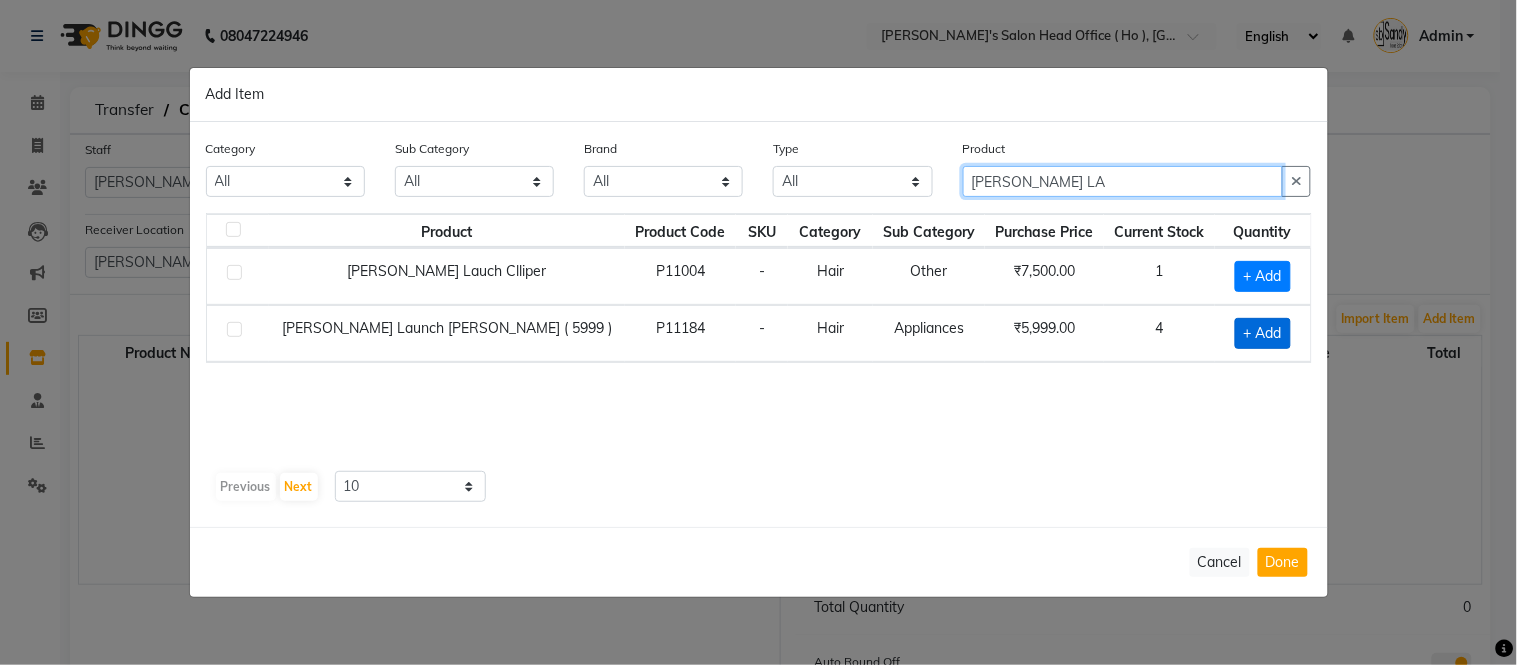 type on "WAHL LA" 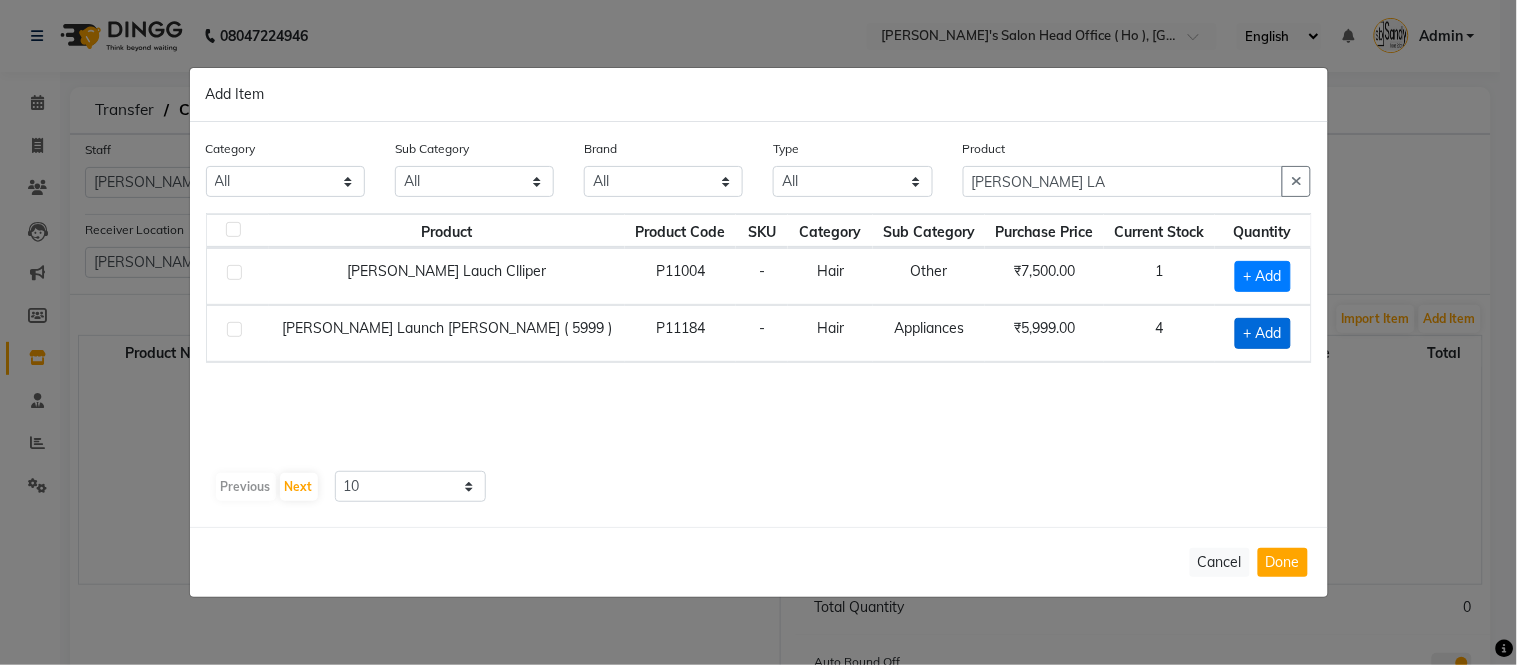 click on "+ Add" 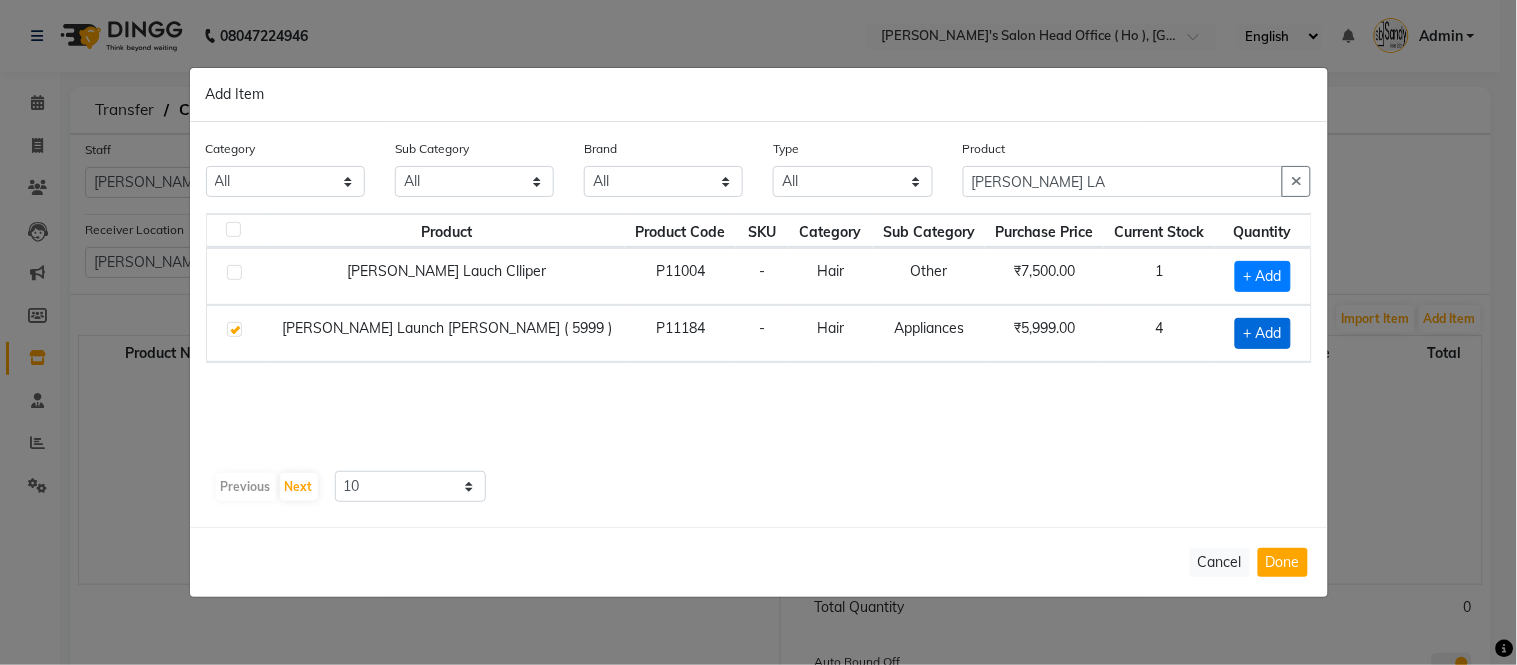checkbox on "true" 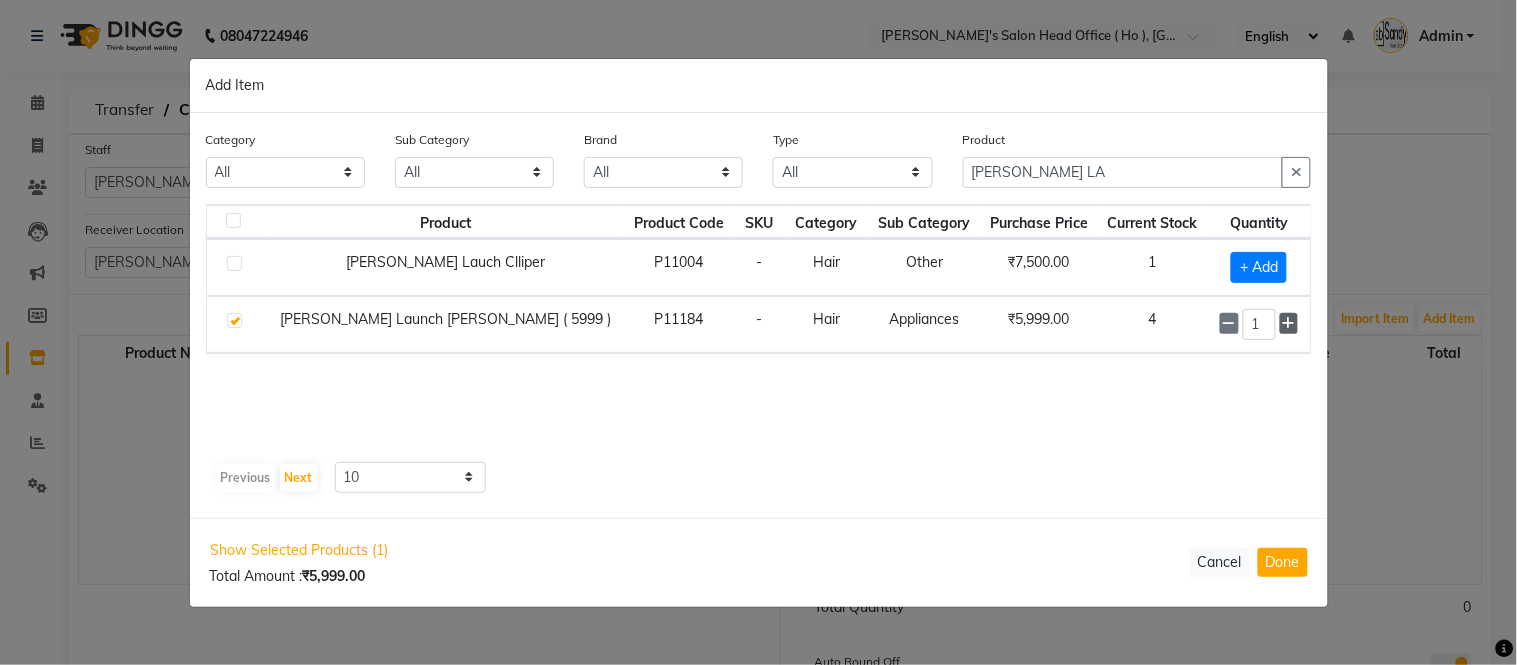 click 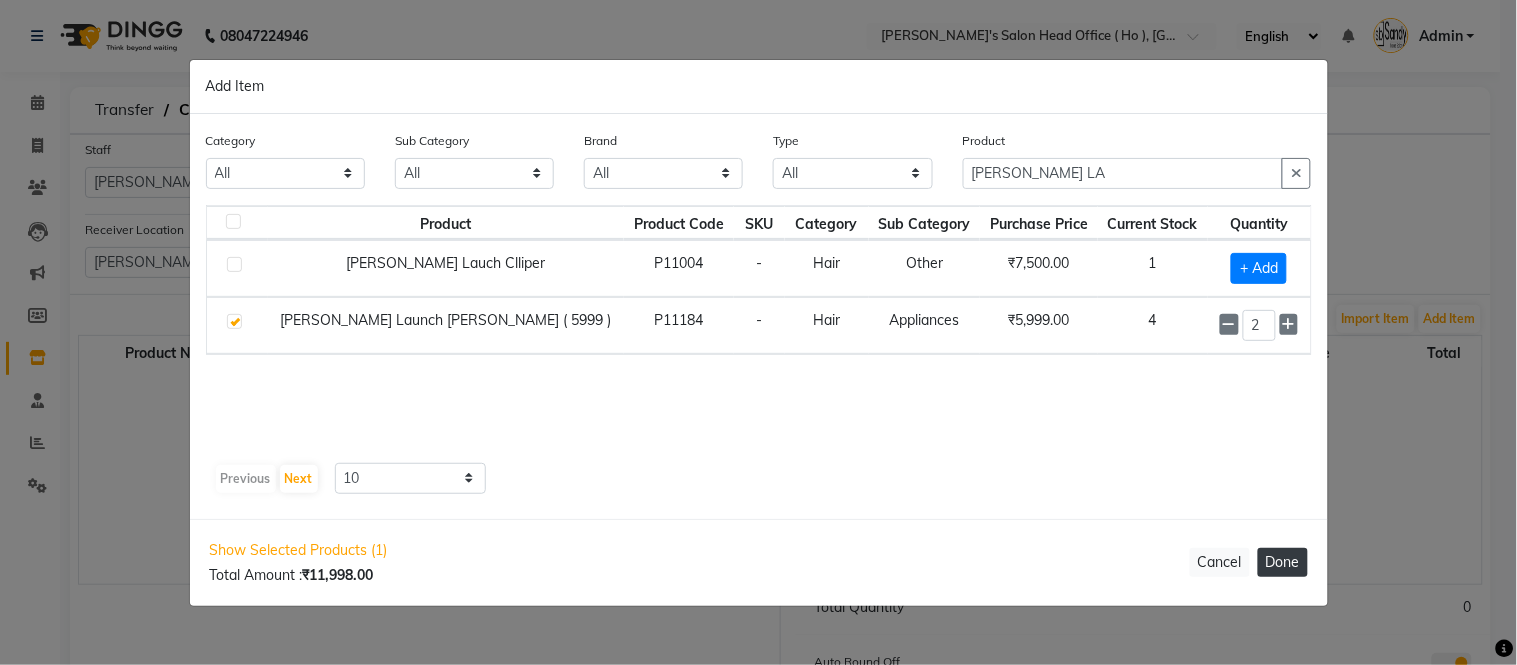 click on "Done" 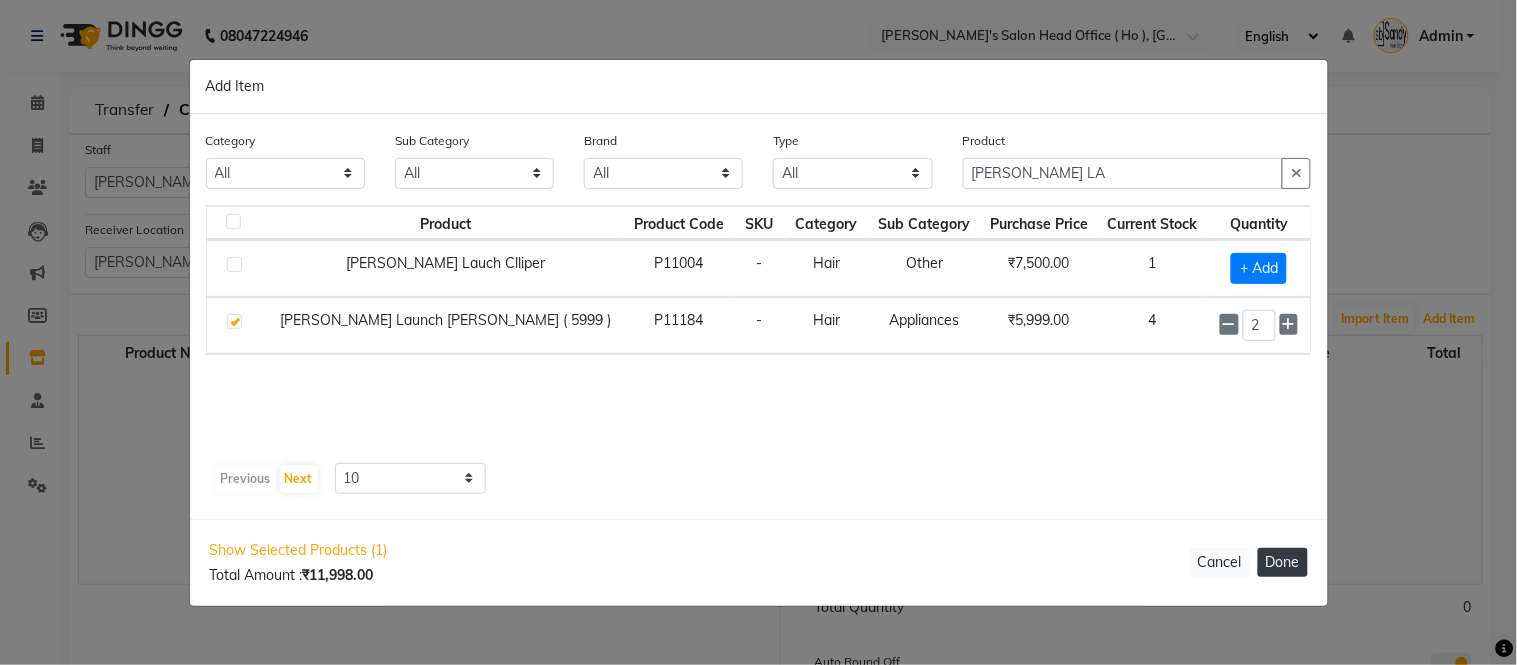 type 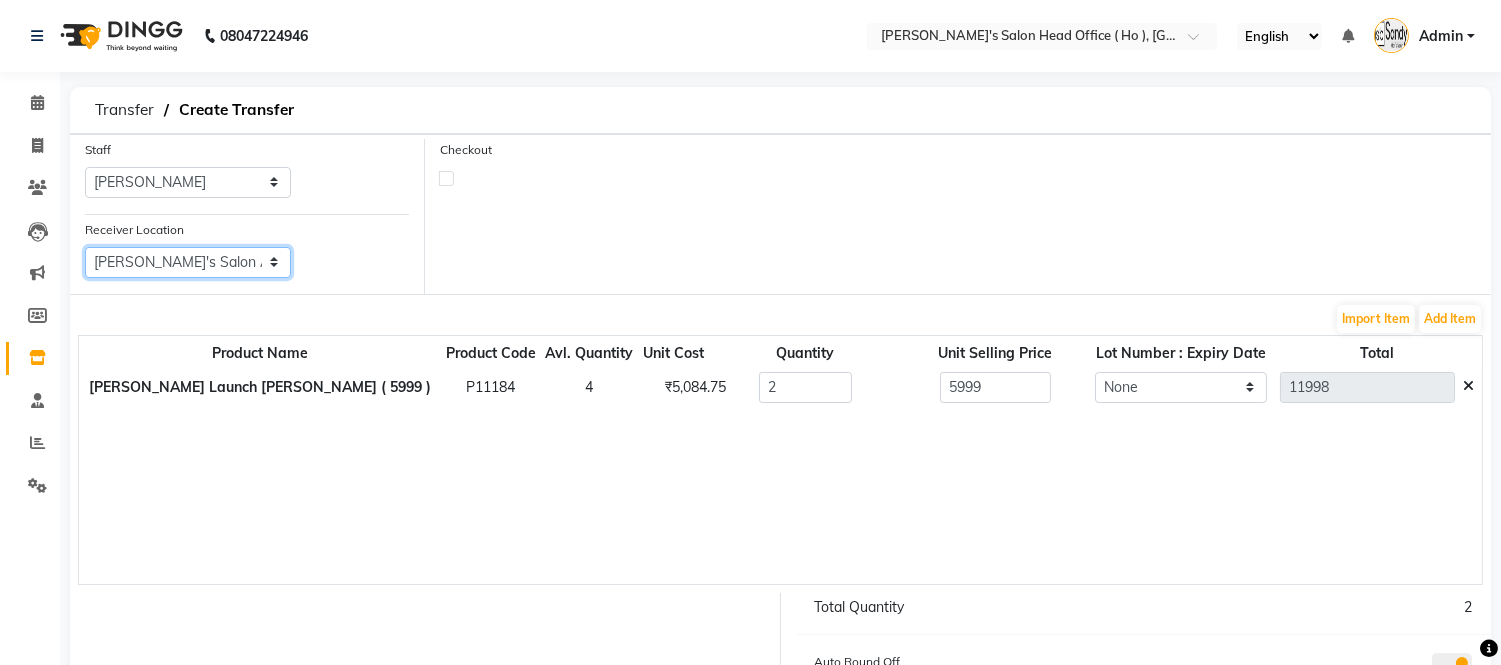 click on "Select Elaine Ladies Salon, Nr Bajaj Hall Sandy Men's Salon & Academy Llp, Ravapar Road Sandy Men's Salon And Academy Llp, Mavdi Main Road Sandy Men's Salon And Academy Llp, Speed Well  Sandy Men's Salon And Academy Llp, University Road Sandy Men's Salon And Academy Llp, Nana Mava Circle" at bounding box center [188, 262] 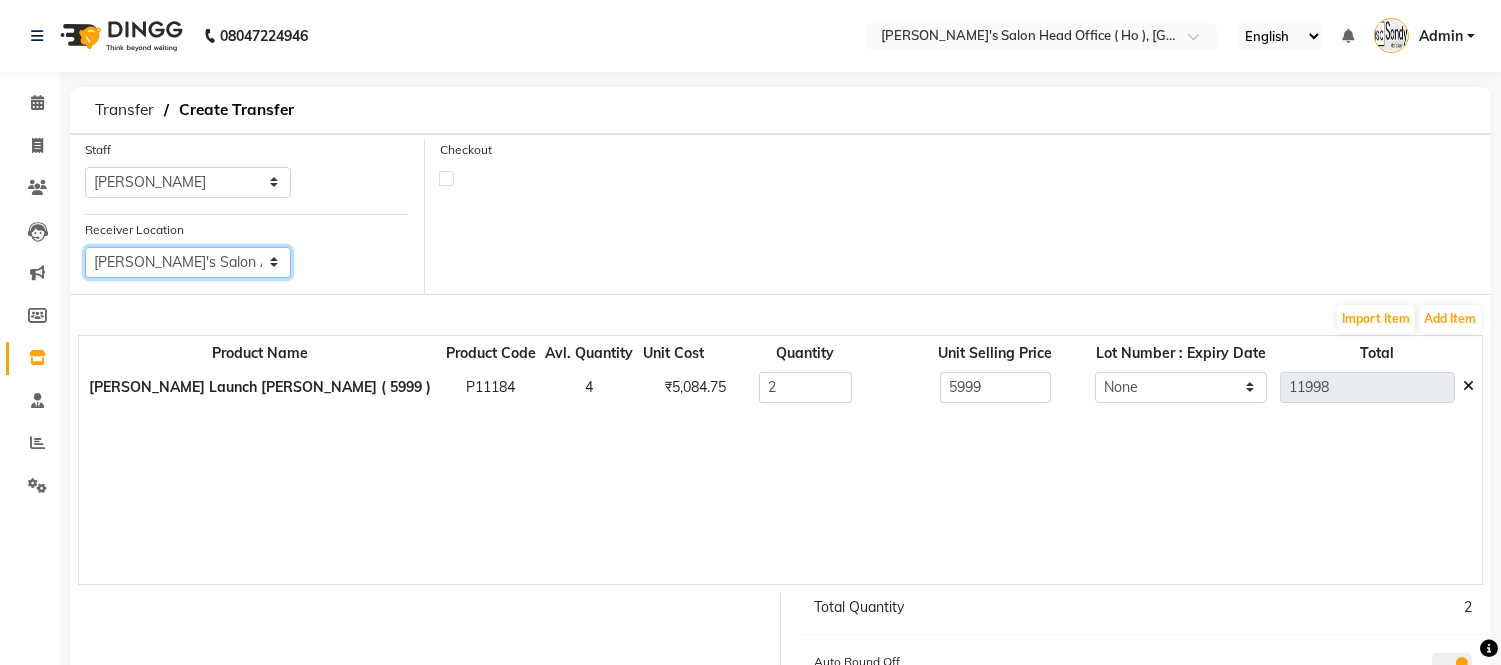 click on "Select Elaine Ladies Salon, Nr Bajaj Hall Sandy Men's Salon & Academy Llp, Ravapar Road Sandy Men's Salon And Academy Llp, Mavdi Main Road Sandy Men's Salon And Academy Llp, Speed Well  Sandy Men's Salon And Academy Llp, University Road Sandy Men's Salon And Academy Llp, Nana Mava Circle" at bounding box center (188, 262) 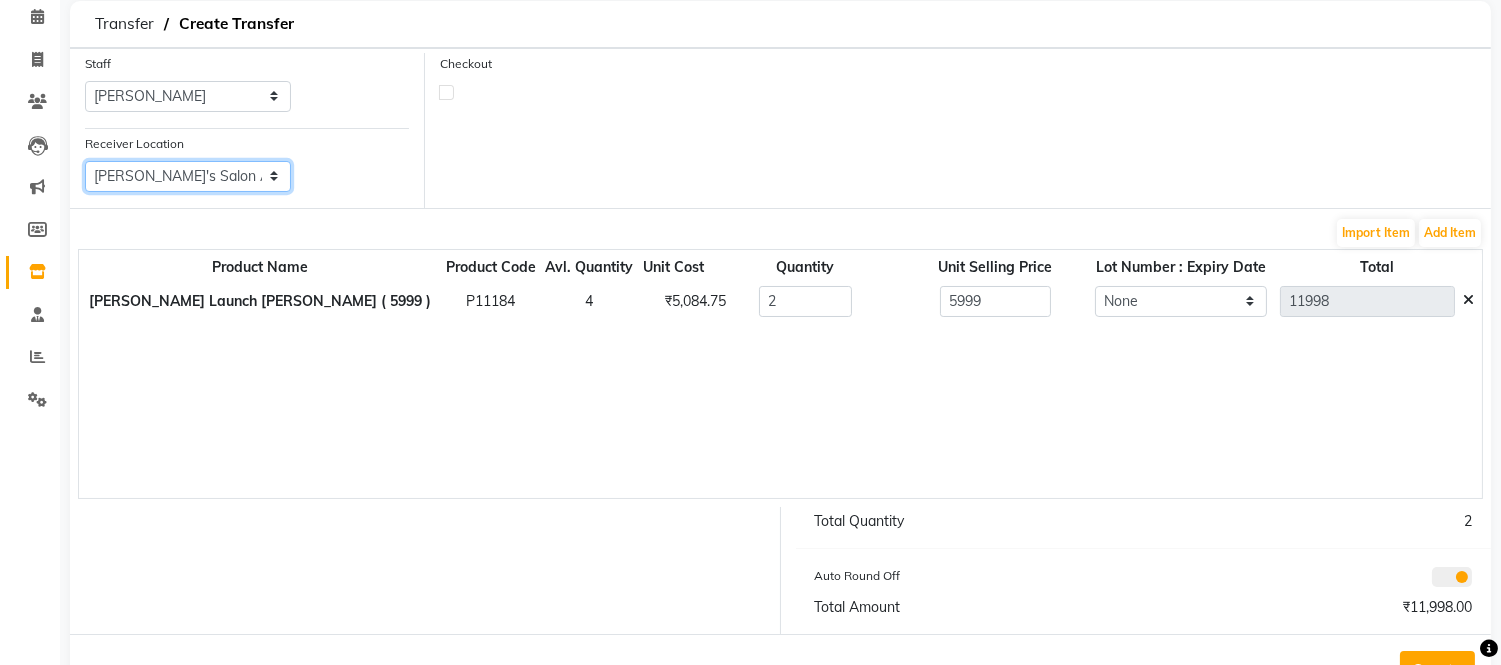 scroll, scrollTop: 157, scrollLeft: 0, axis: vertical 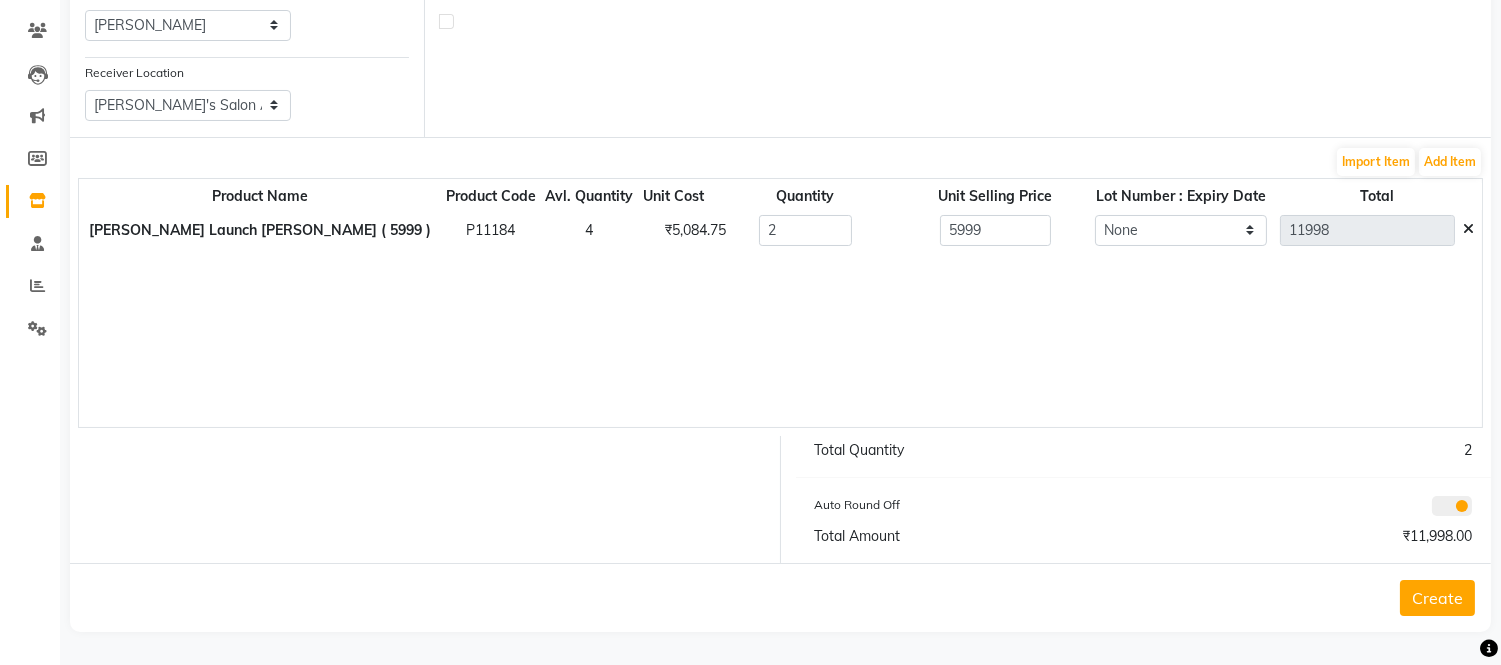 click on "Create" 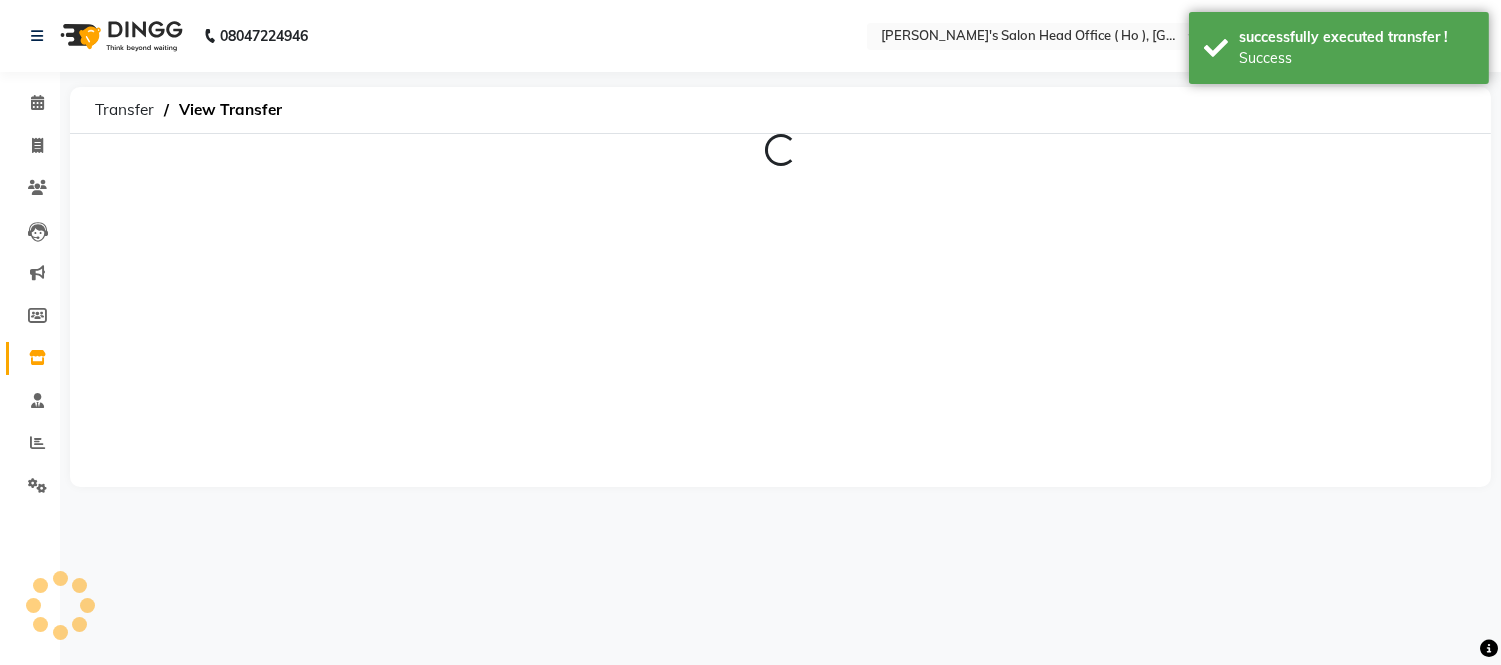 scroll, scrollTop: 0, scrollLeft: 0, axis: both 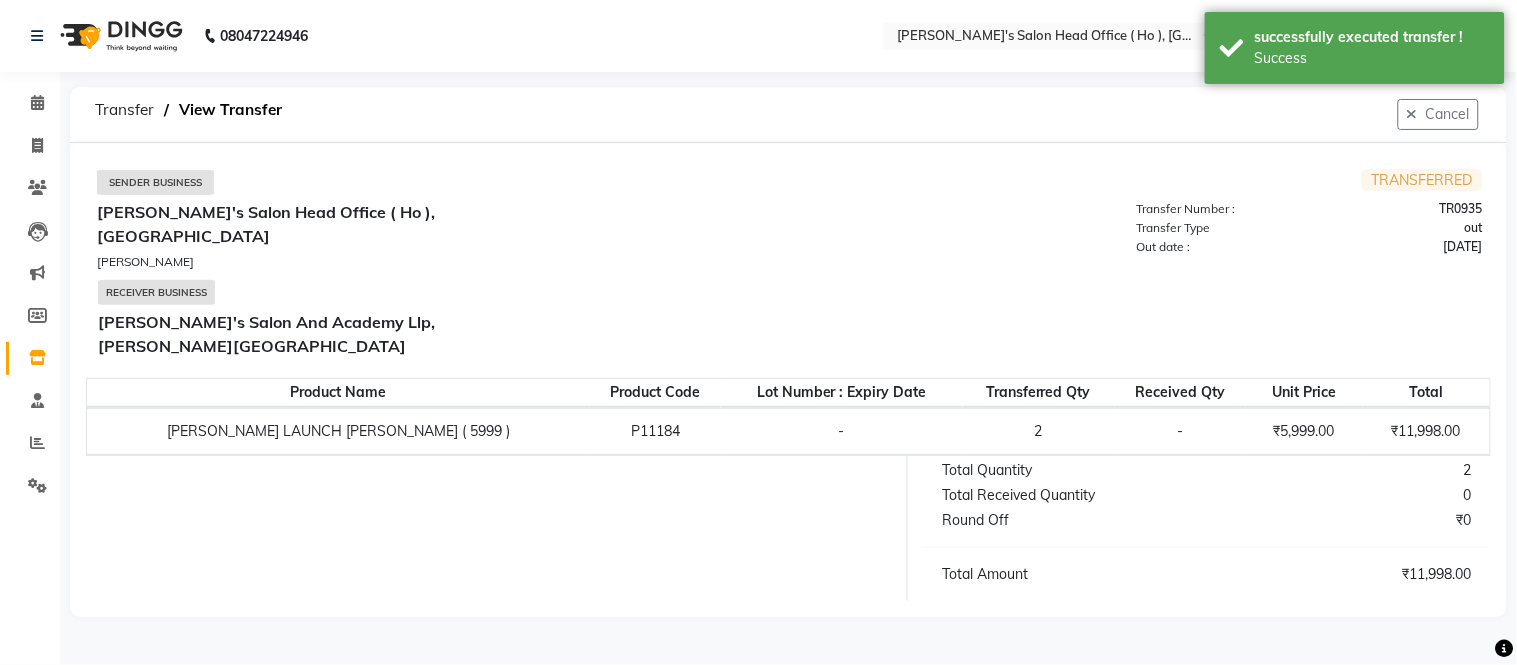 click on "TRANSFERRED Transfer Number : TR0935  Transfer Type  out  Out date : 10-07-2025" at bounding box center (1135, 268) 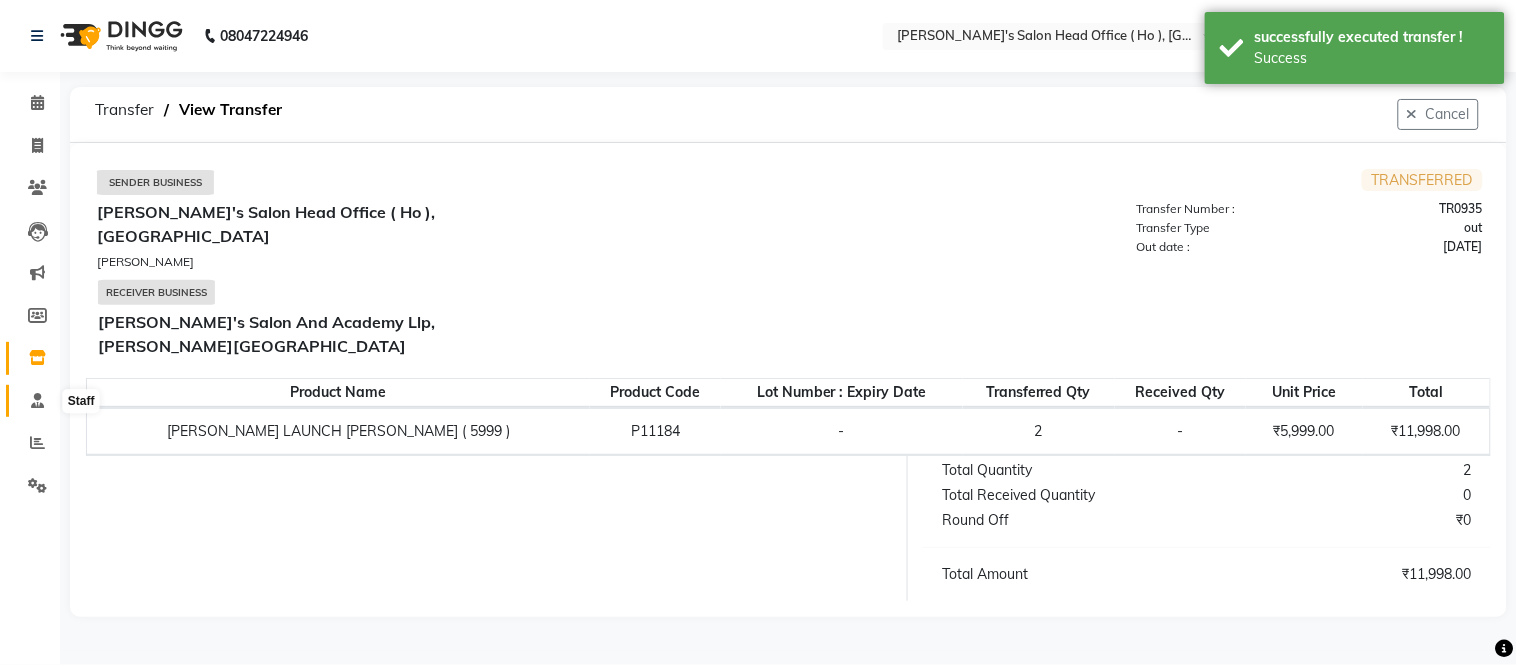 click 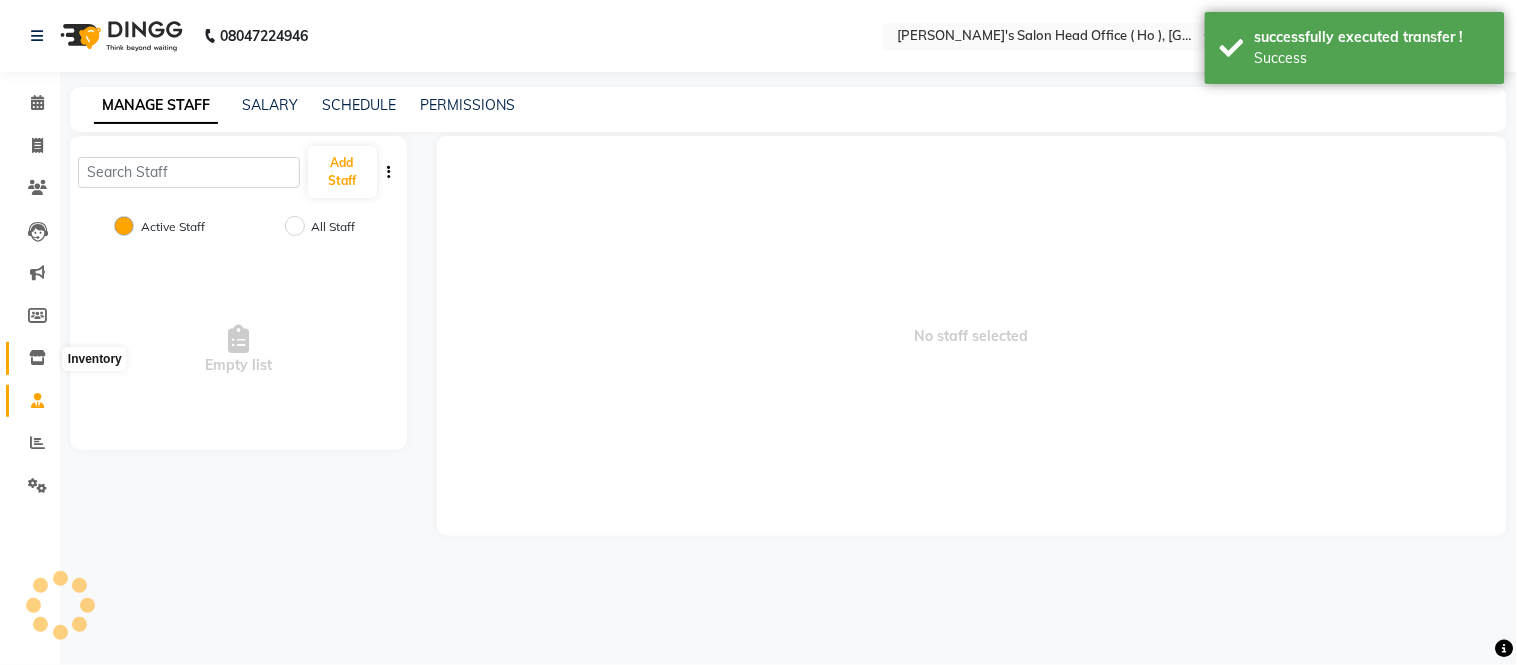 click 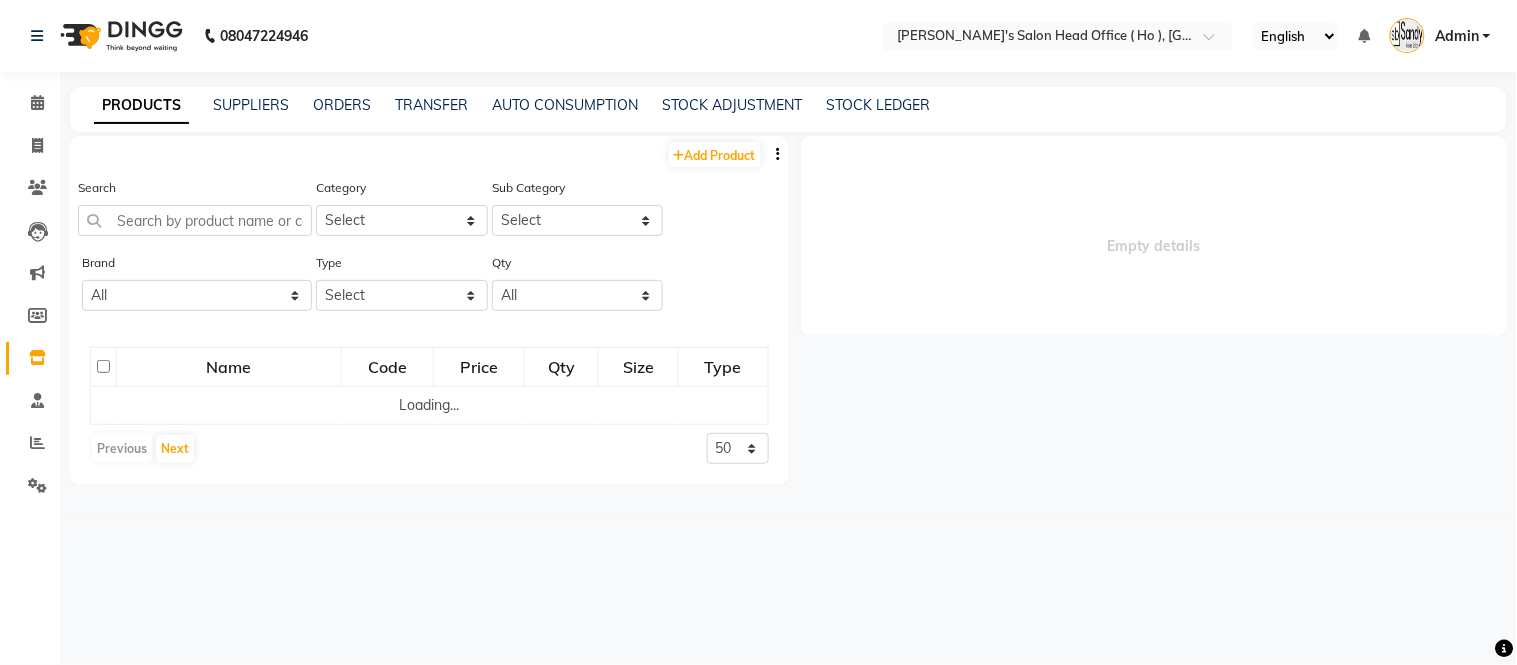 select 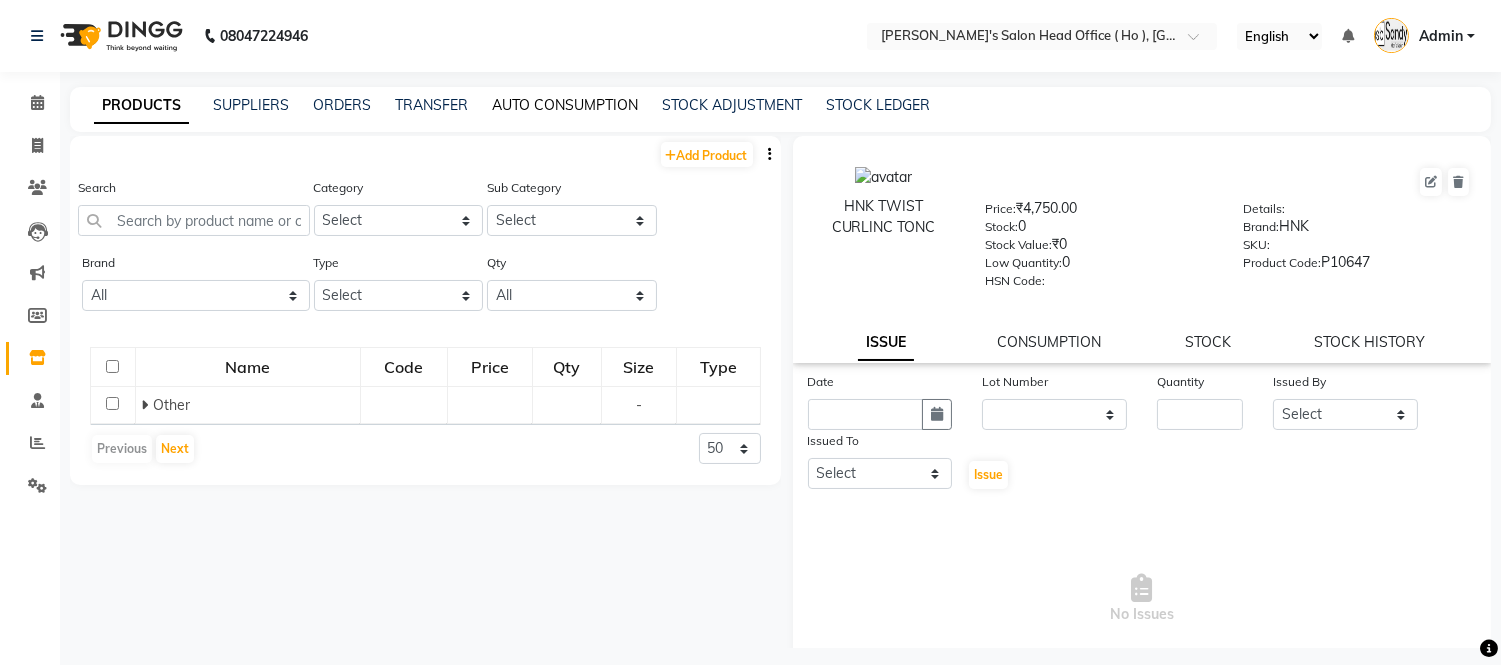 click on "AUTO CONSUMPTION" 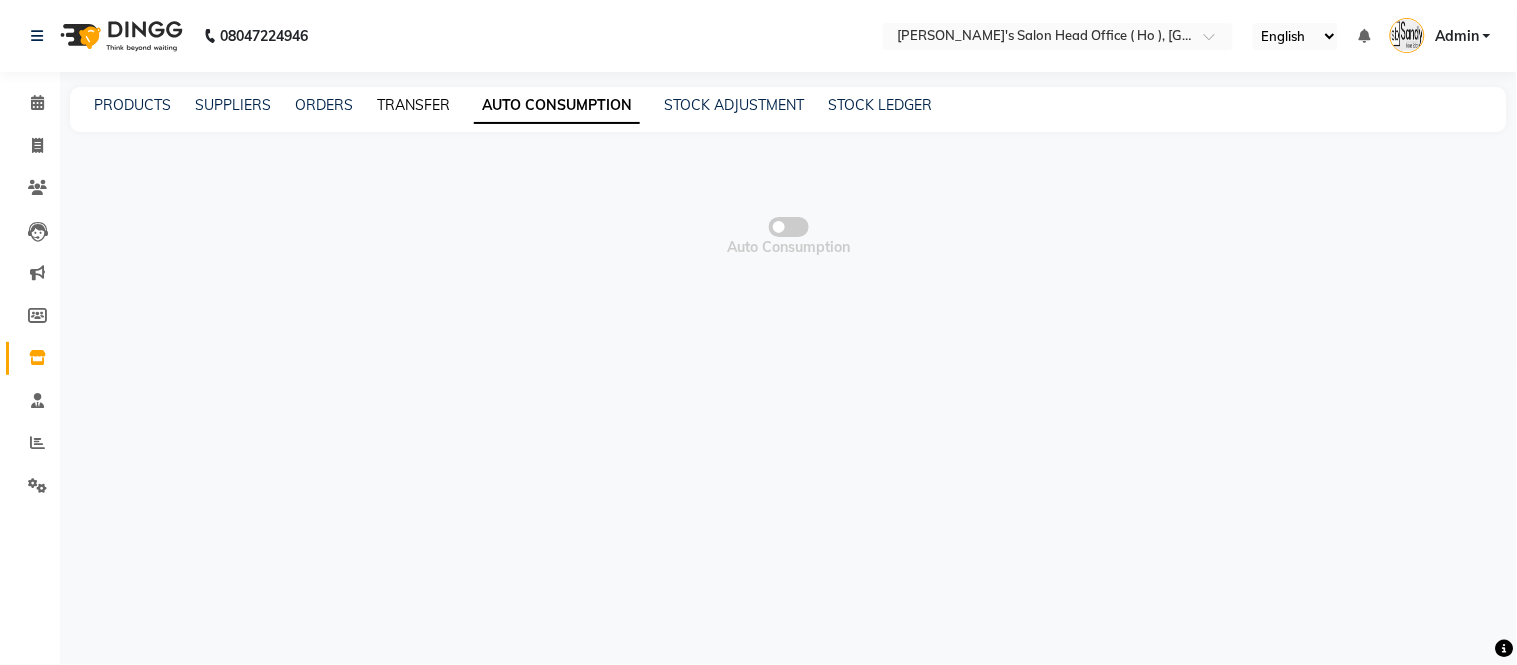 click on "TRANSFER" 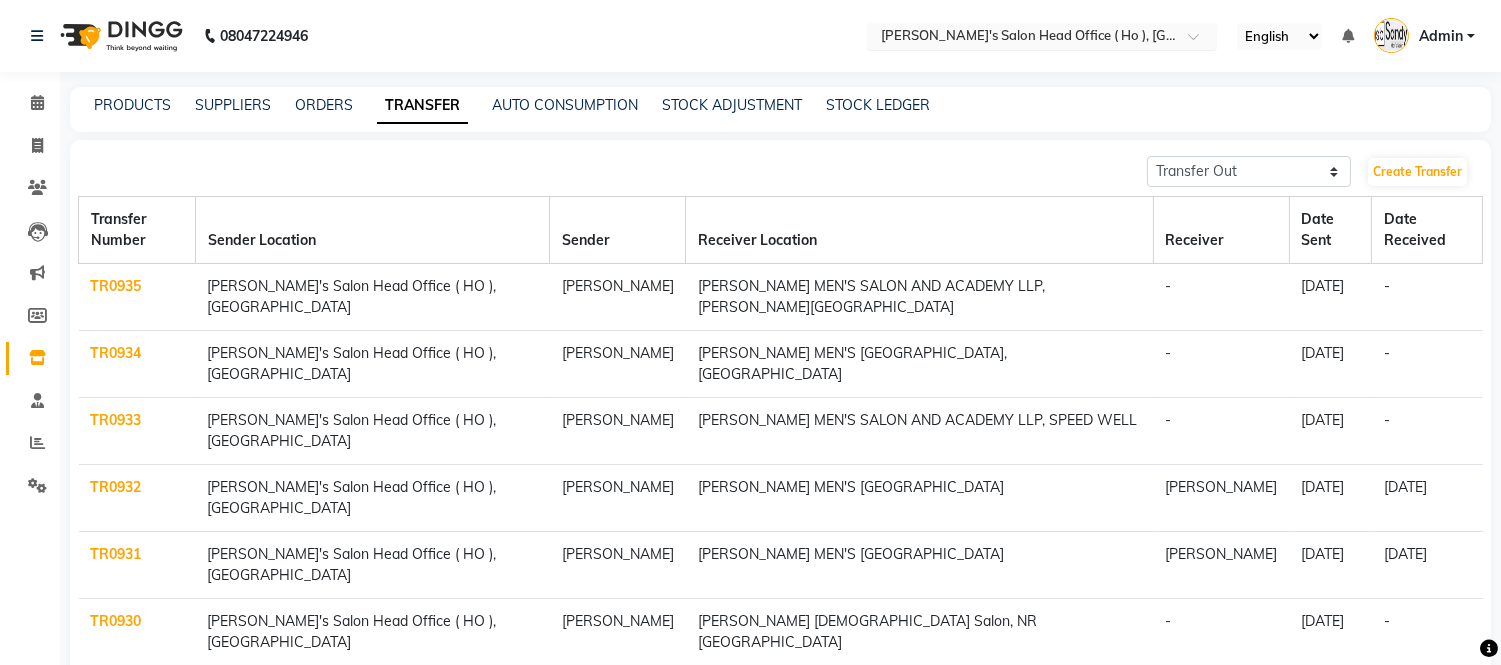 click at bounding box center [1022, 38] 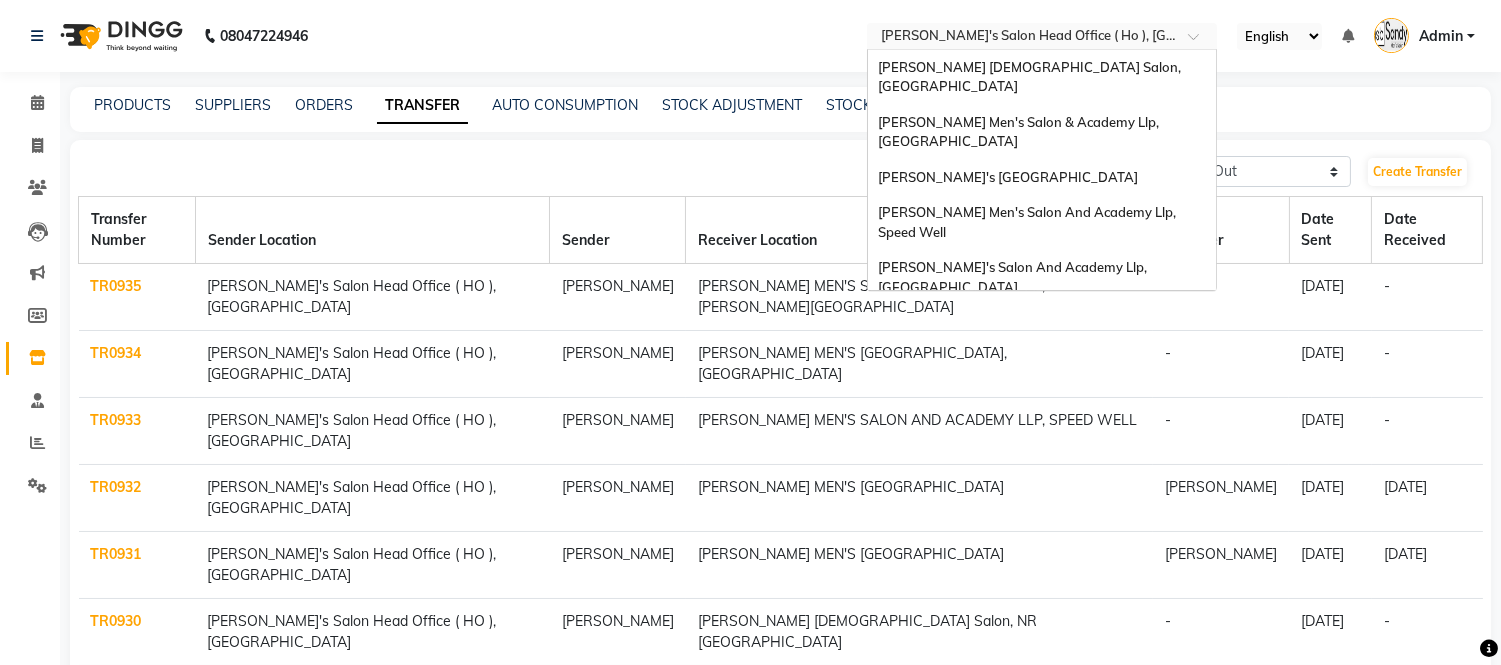 scroll, scrollTop: 86, scrollLeft: 0, axis: vertical 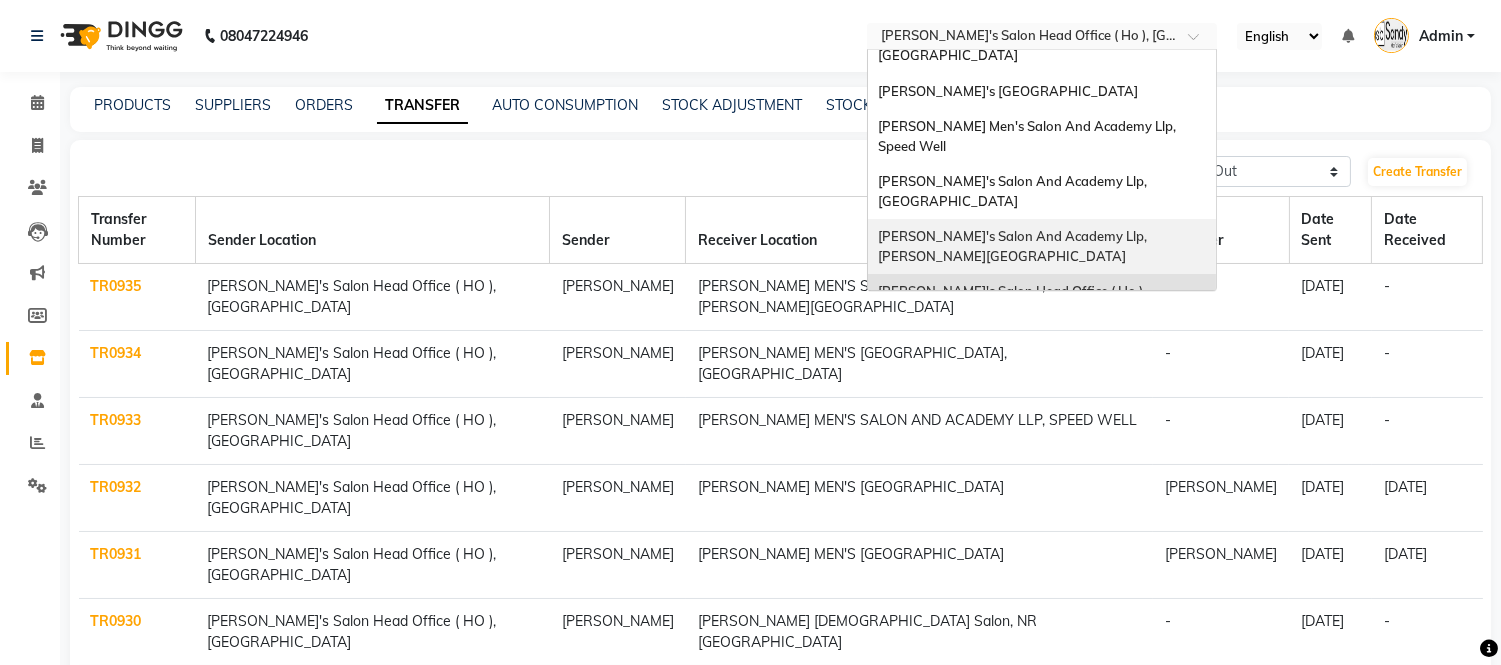 click on "[PERSON_NAME]'s Salon And Academy Llp, [PERSON_NAME][GEOGRAPHIC_DATA]" at bounding box center [1014, 246] 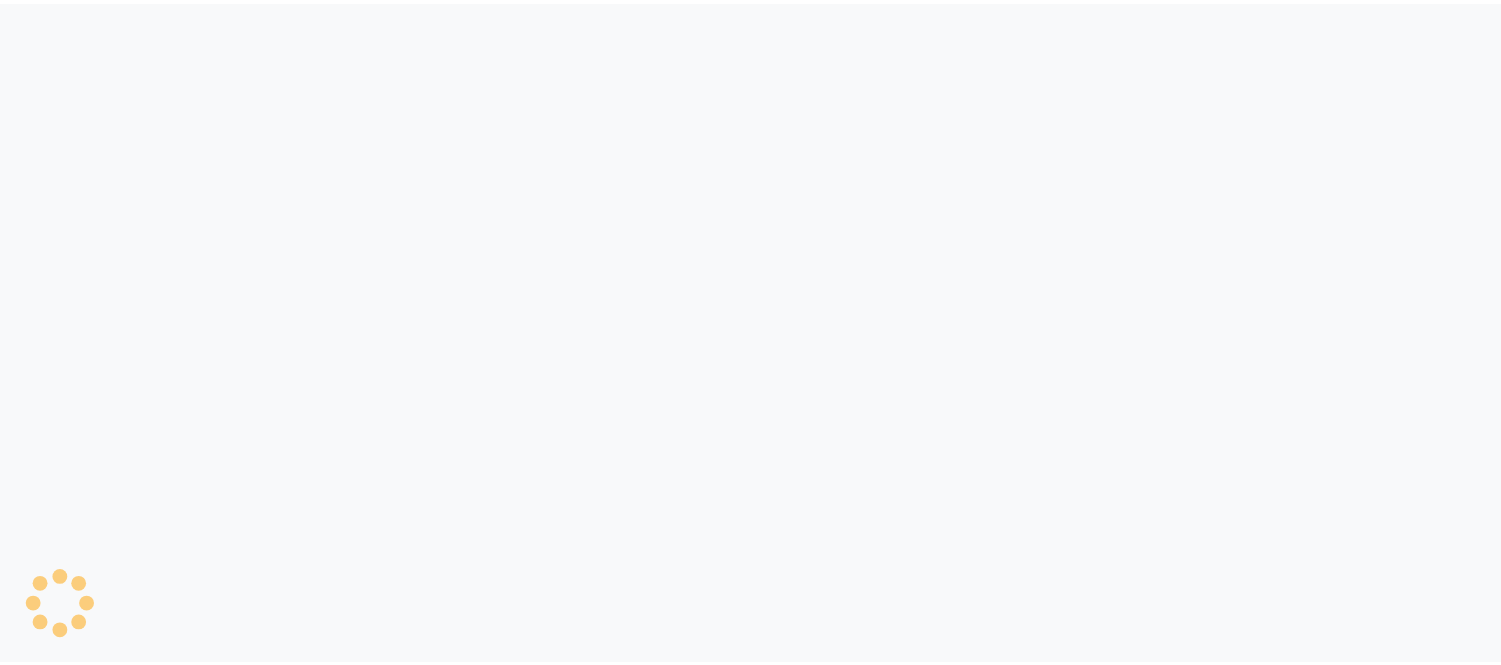 scroll, scrollTop: 0, scrollLeft: 0, axis: both 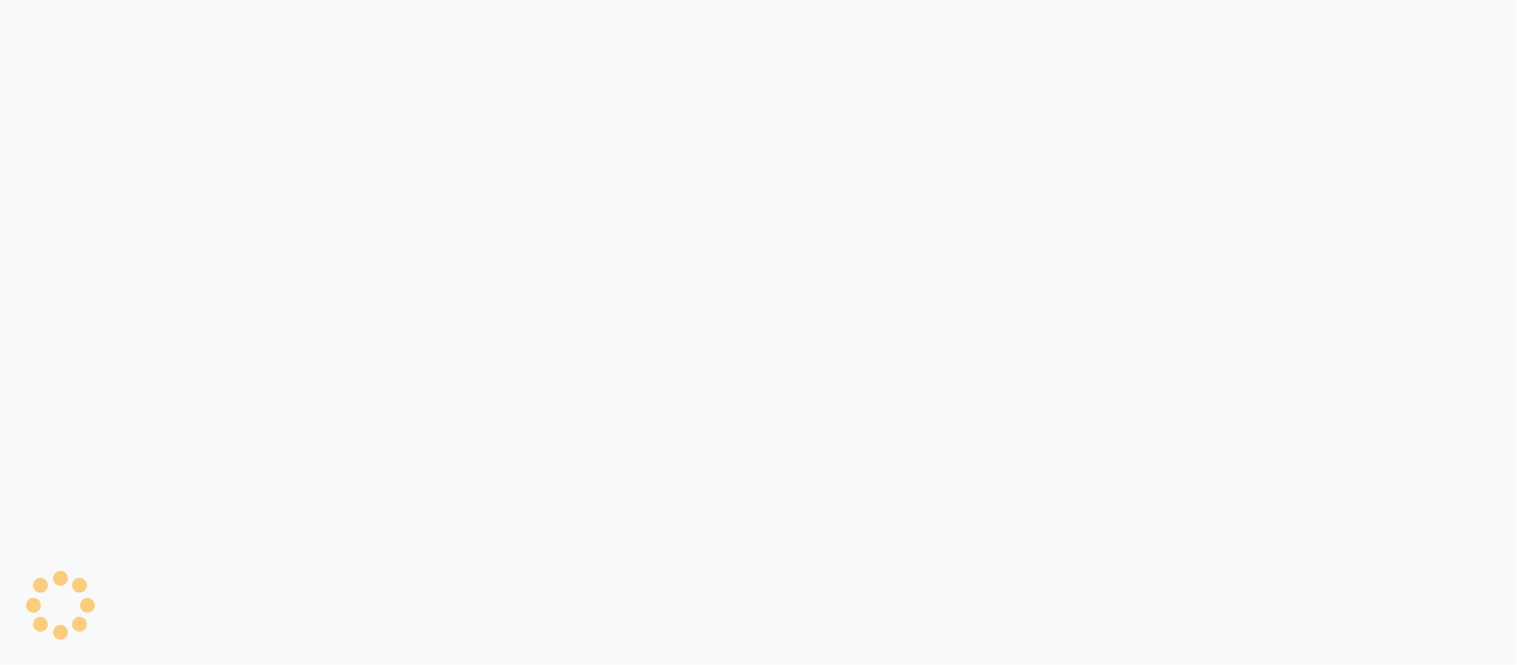 select on "sender" 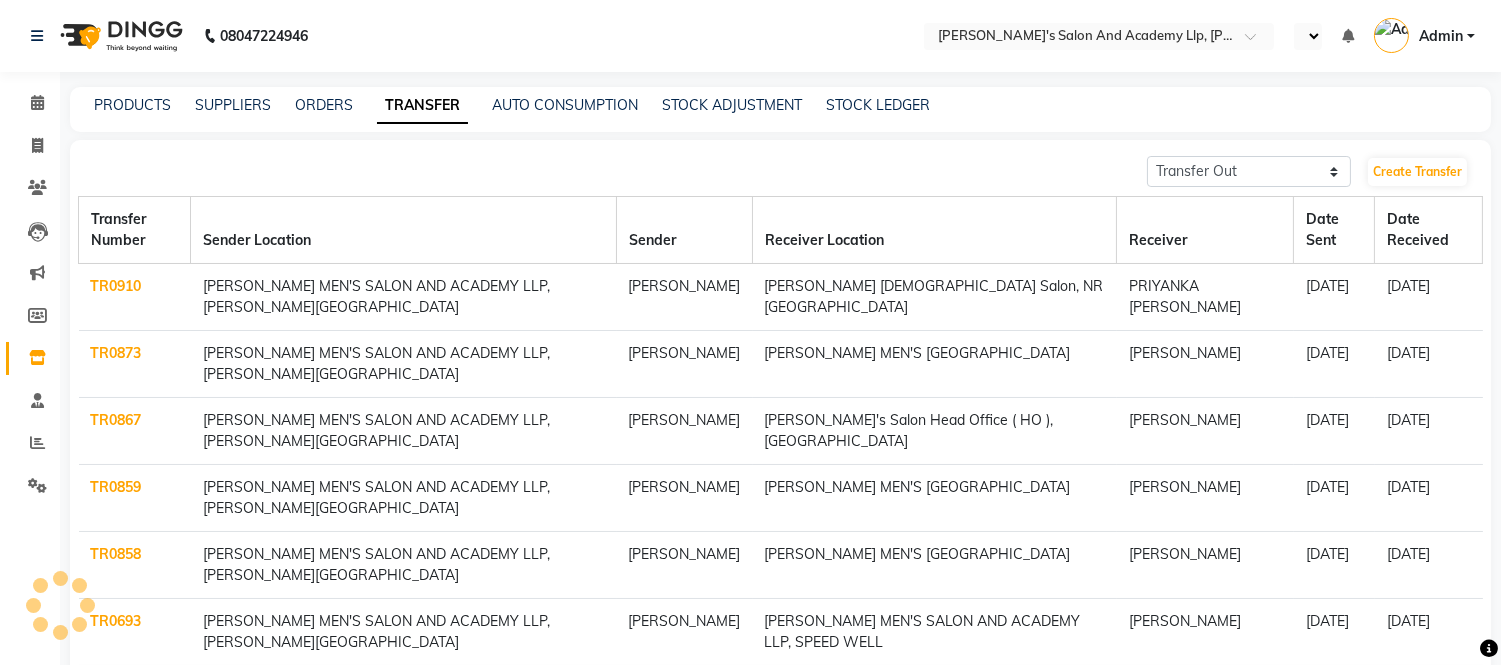 select on "en" 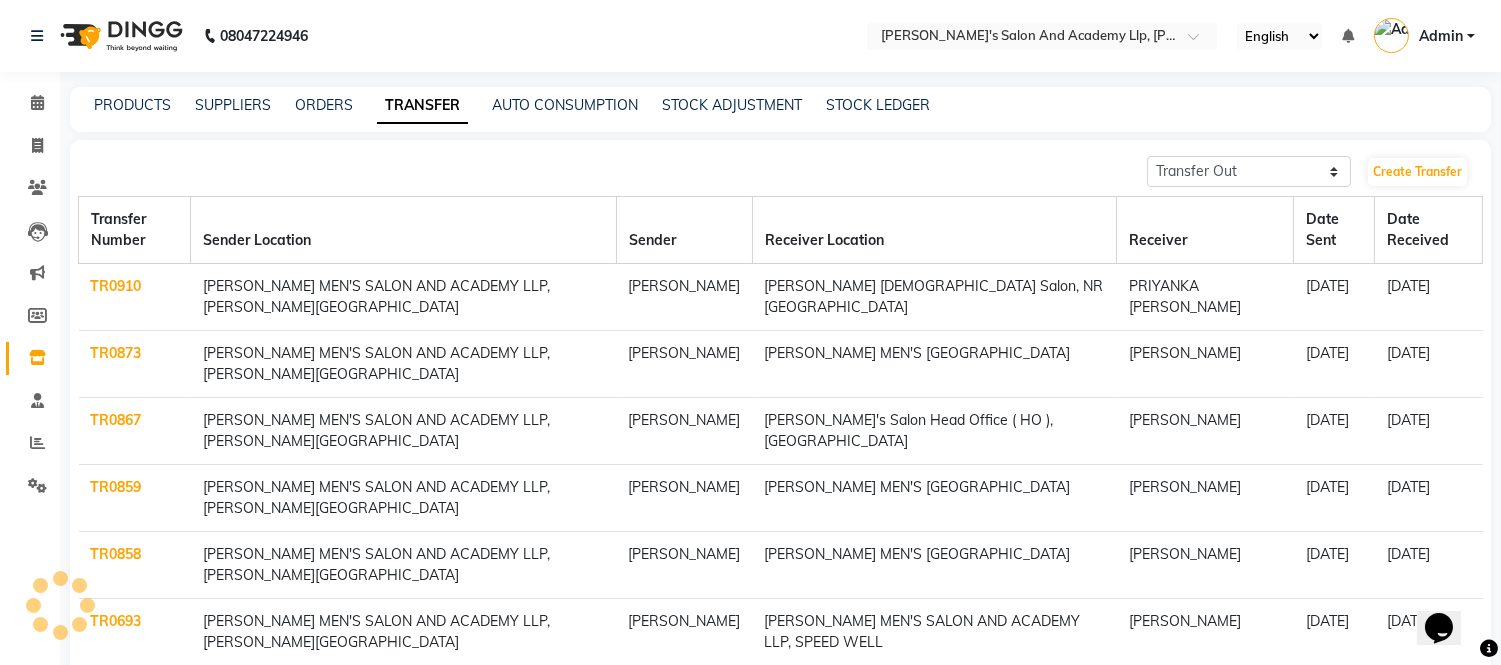 scroll, scrollTop: 0, scrollLeft: 0, axis: both 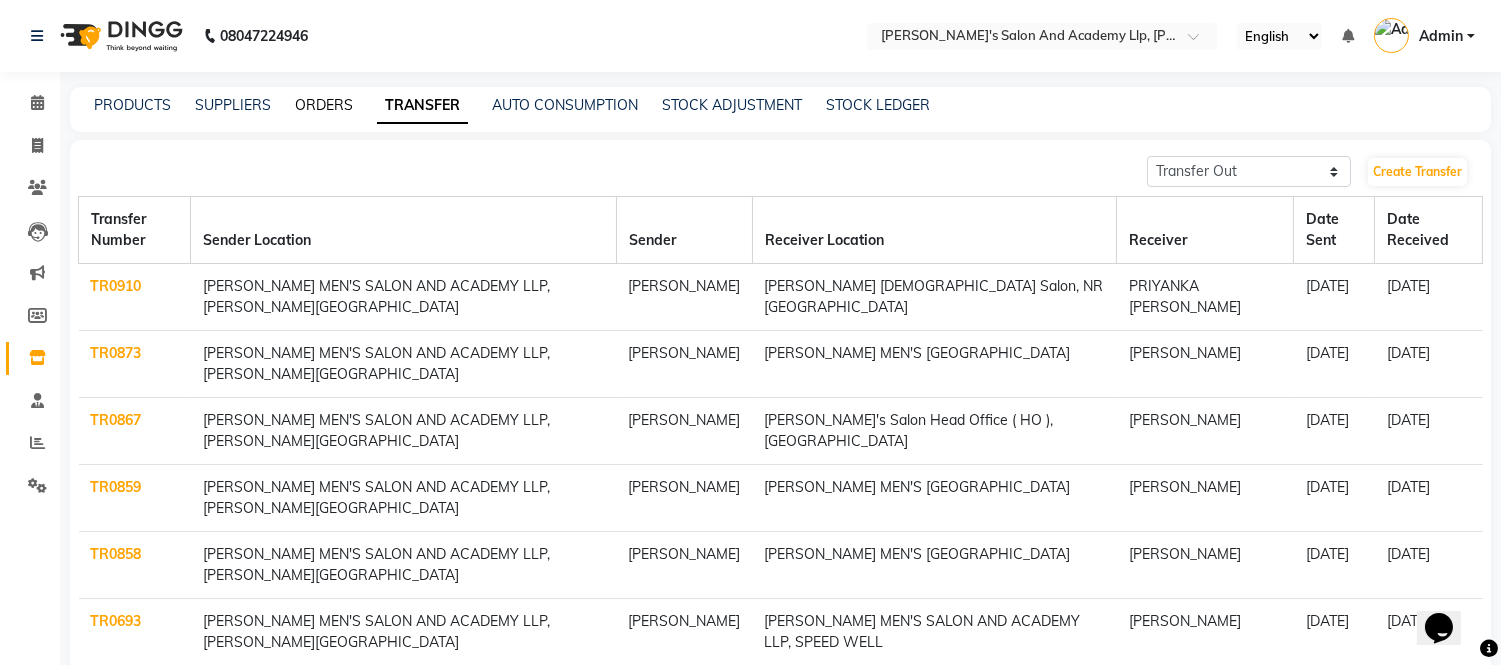 click on "ORDERS" 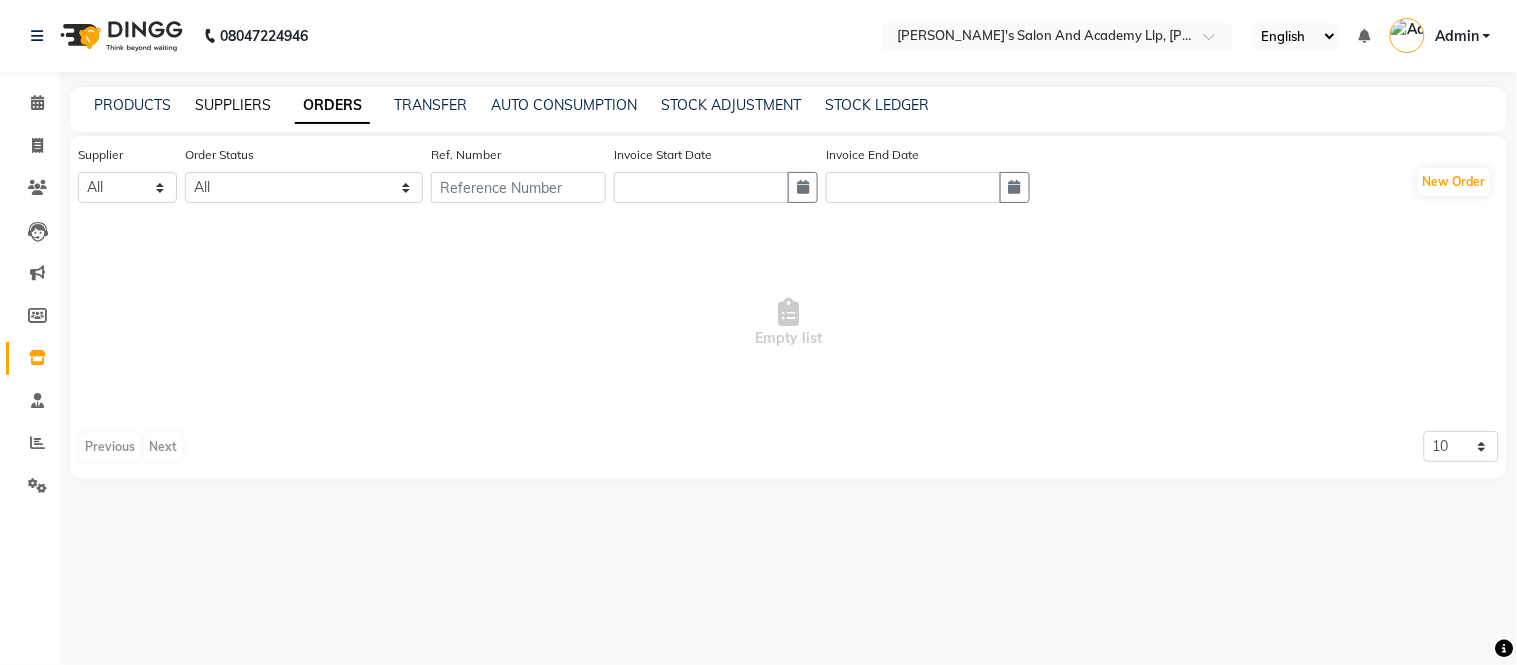click on "SUPPLIERS" 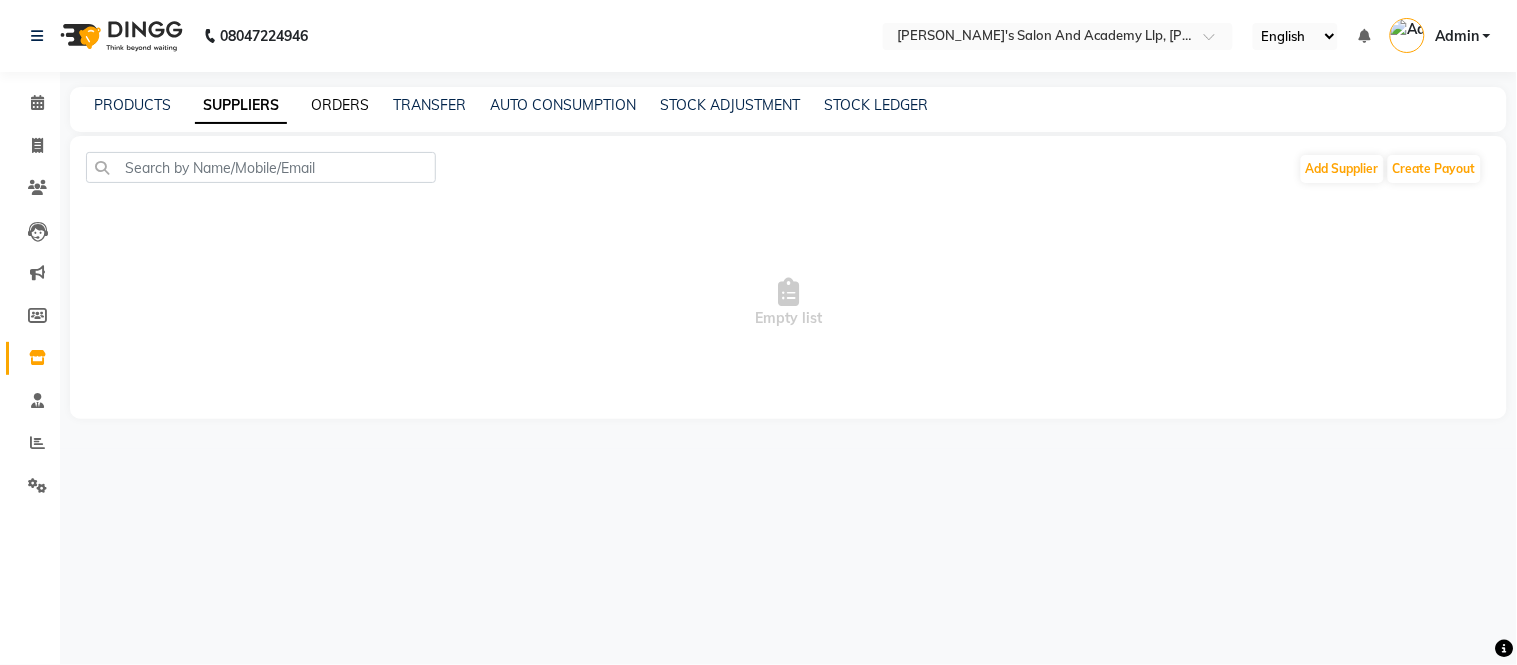 click on "ORDERS" 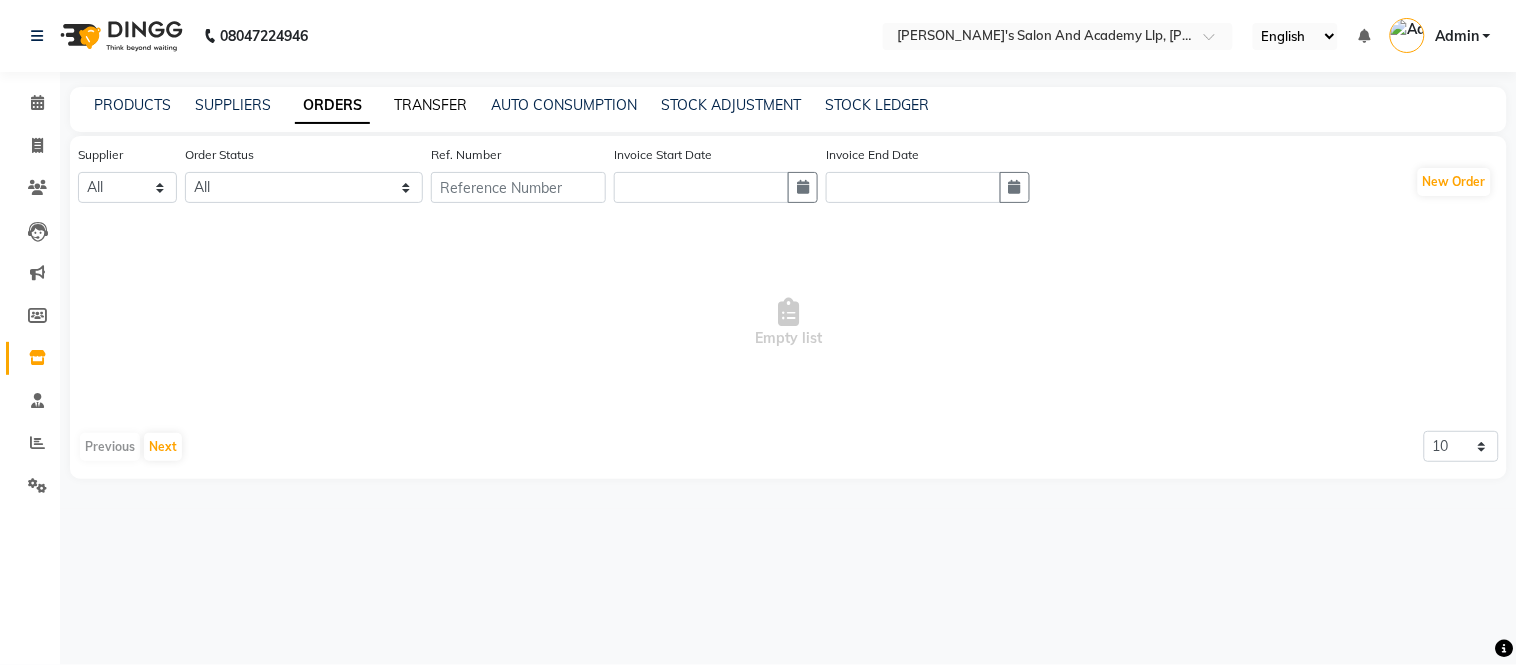 click on "TRANSFER" 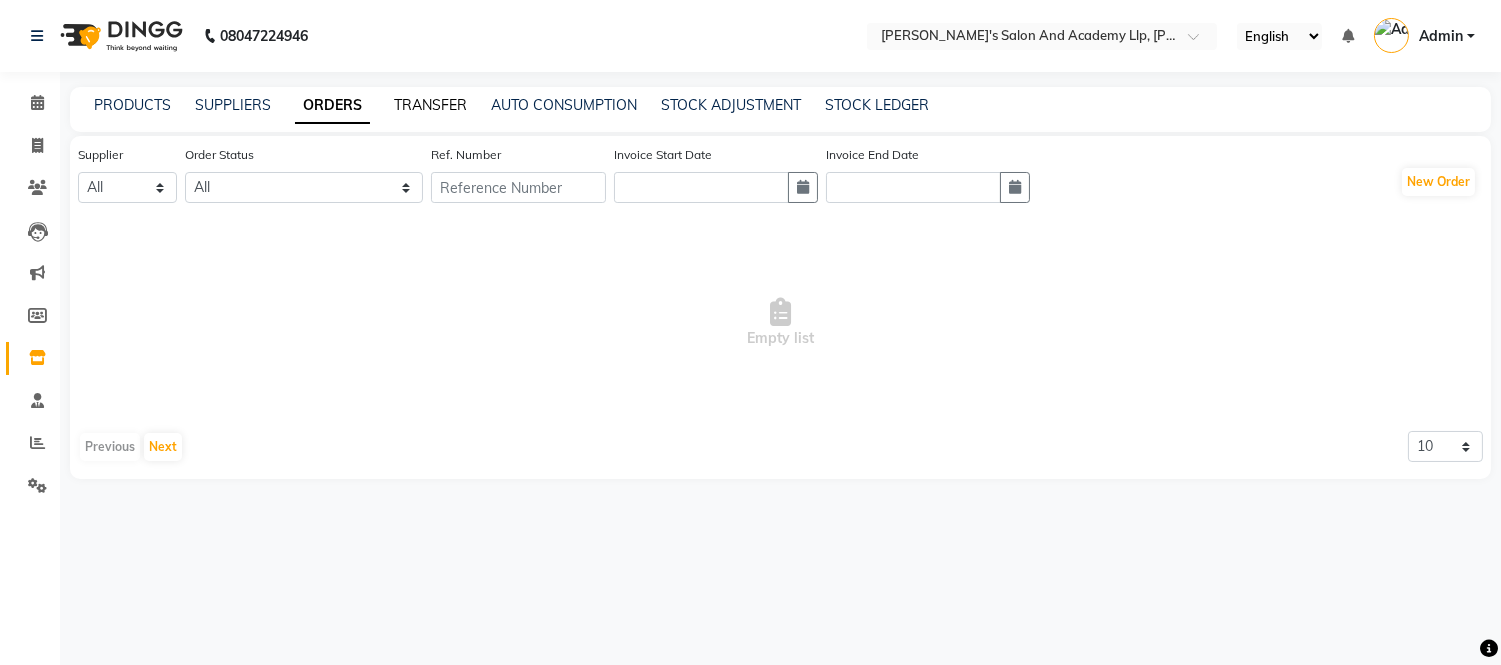 select on "sender" 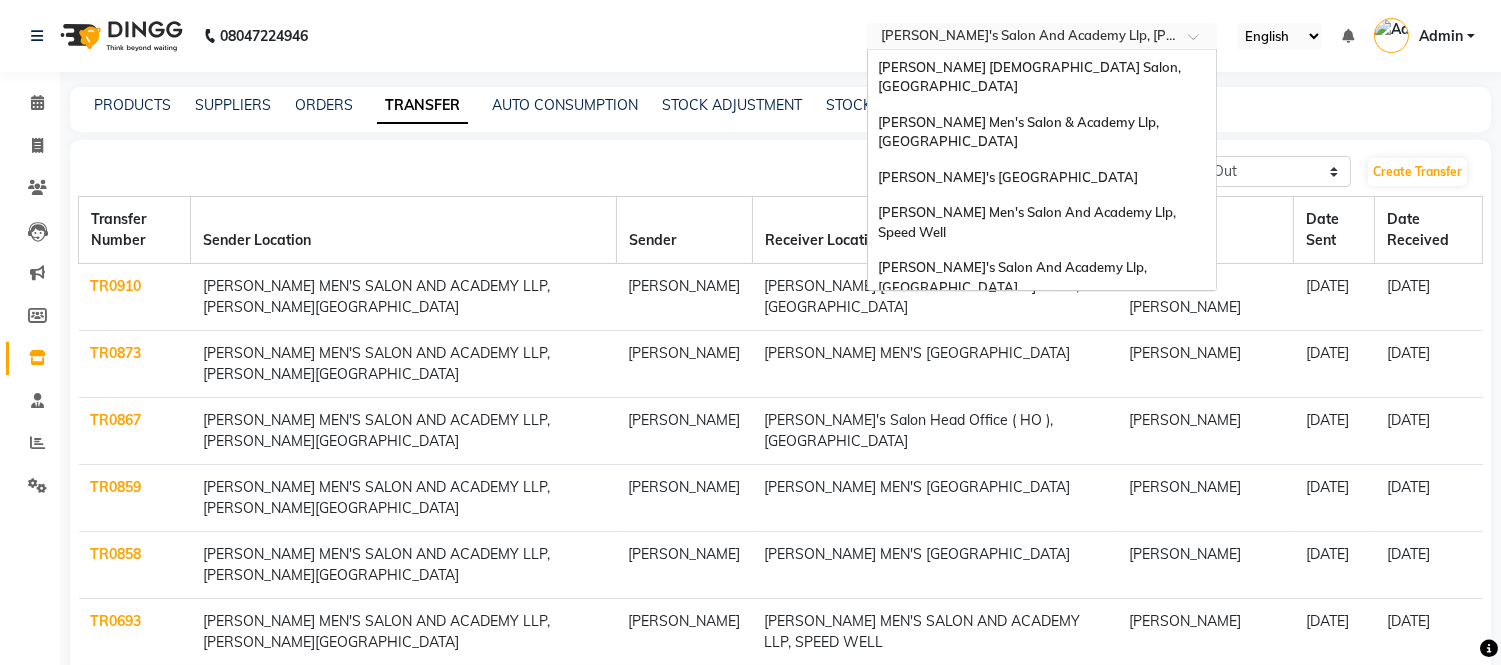 click at bounding box center (1022, 38) 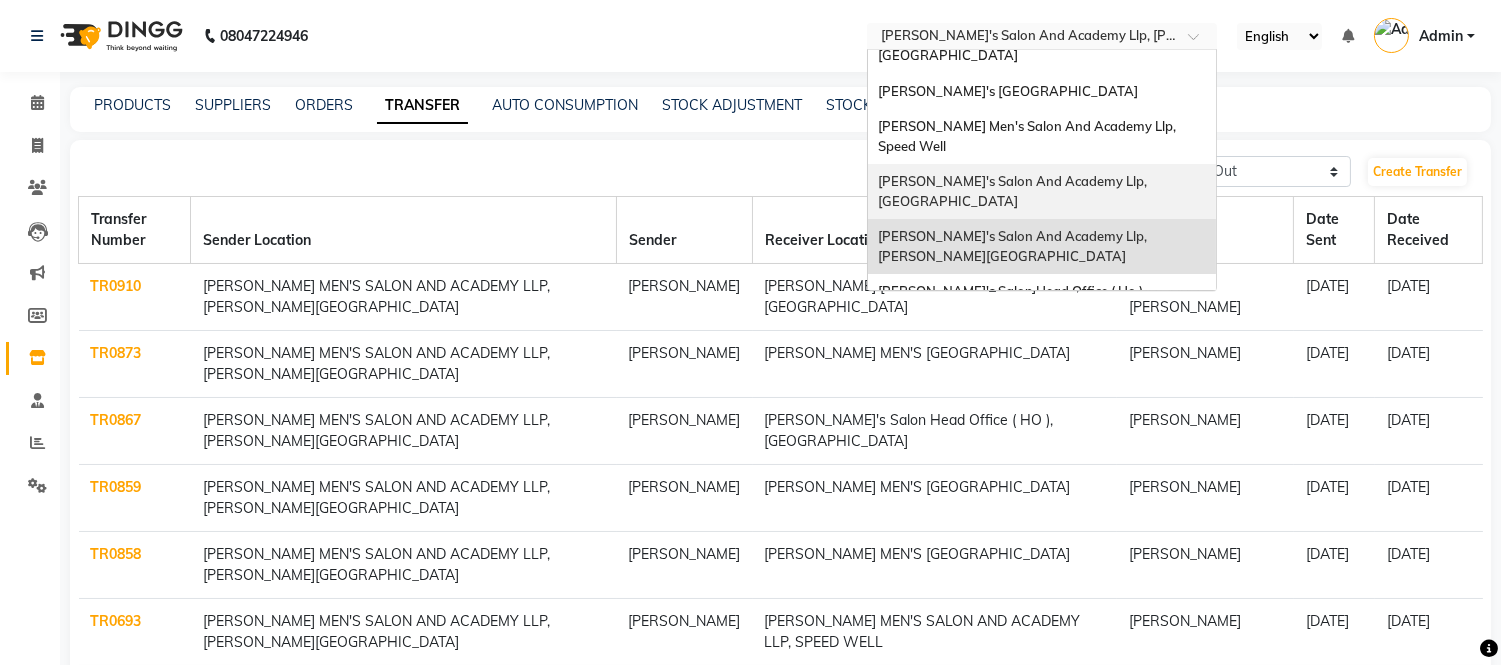 click on "[PERSON_NAME]'s Salon And Academy Llp, [GEOGRAPHIC_DATA]" at bounding box center [1014, 191] 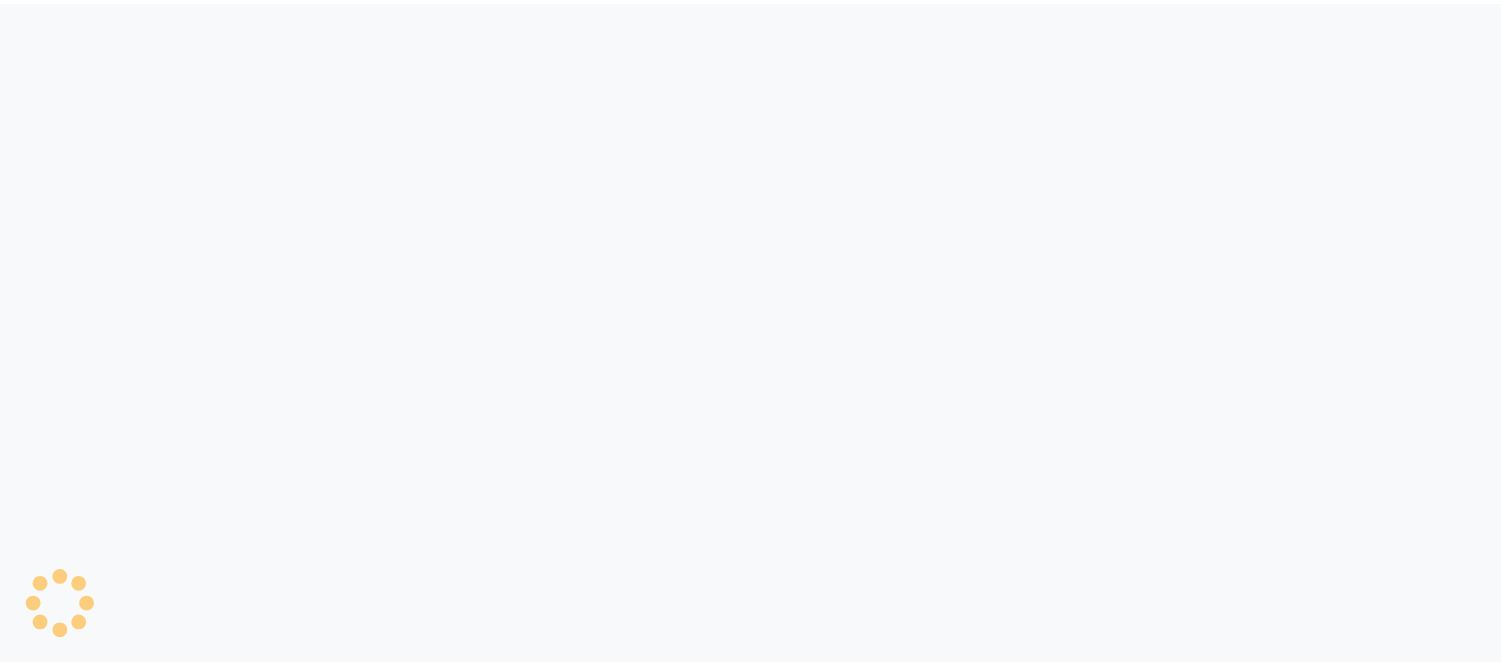 scroll, scrollTop: 0, scrollLeft: 0, axis: both 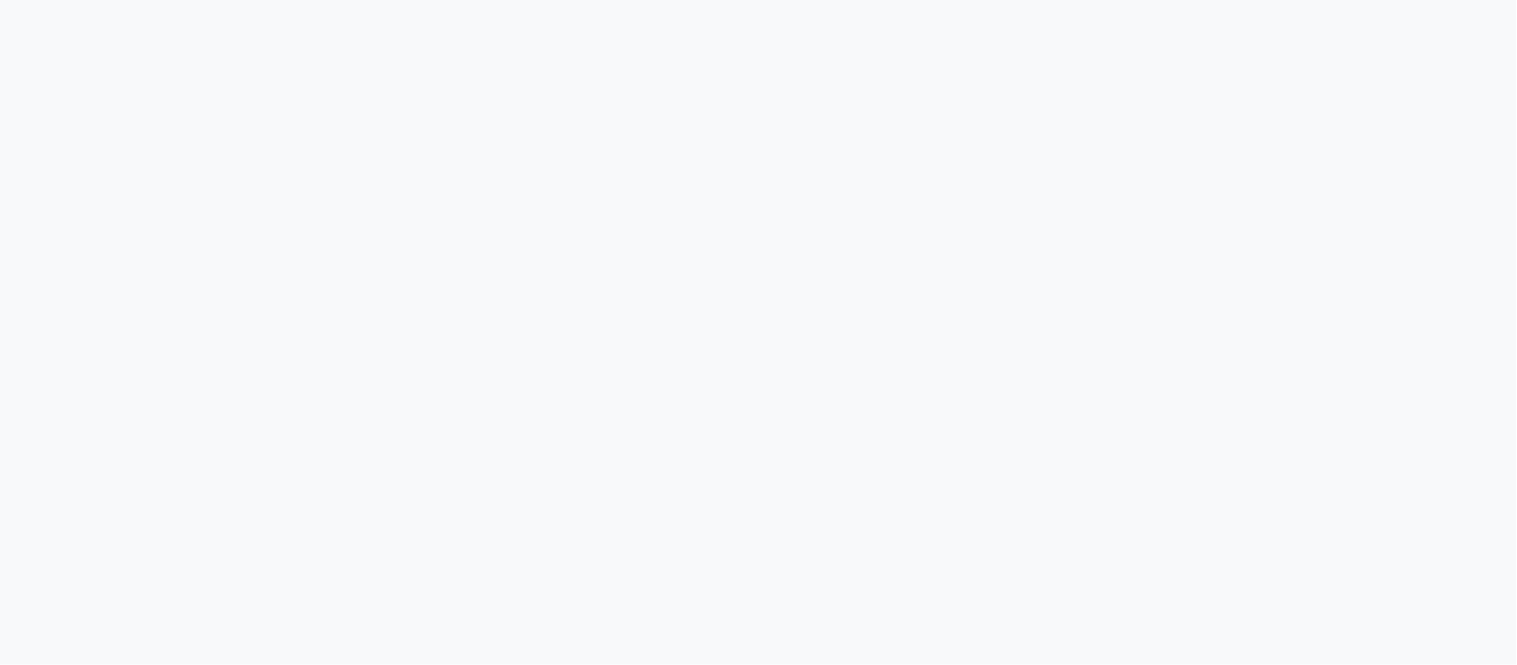 select on "sender" 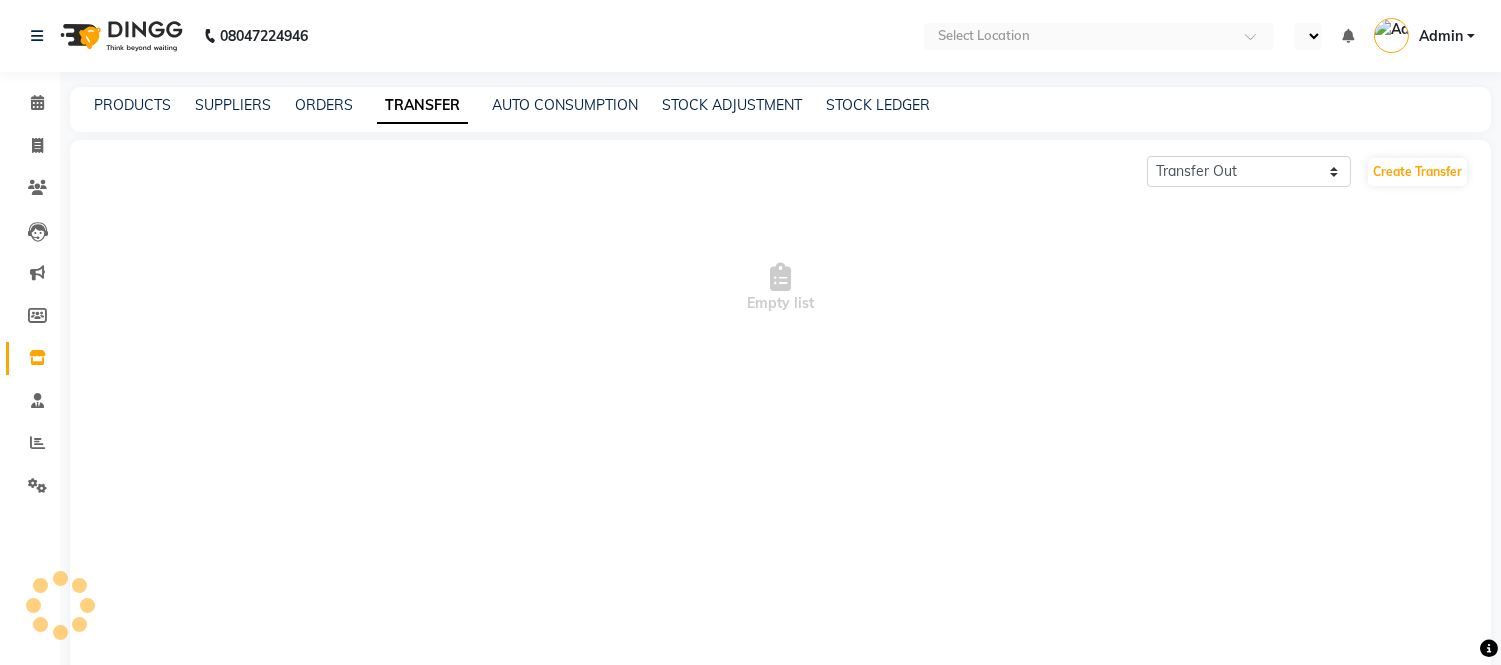 select on "en" 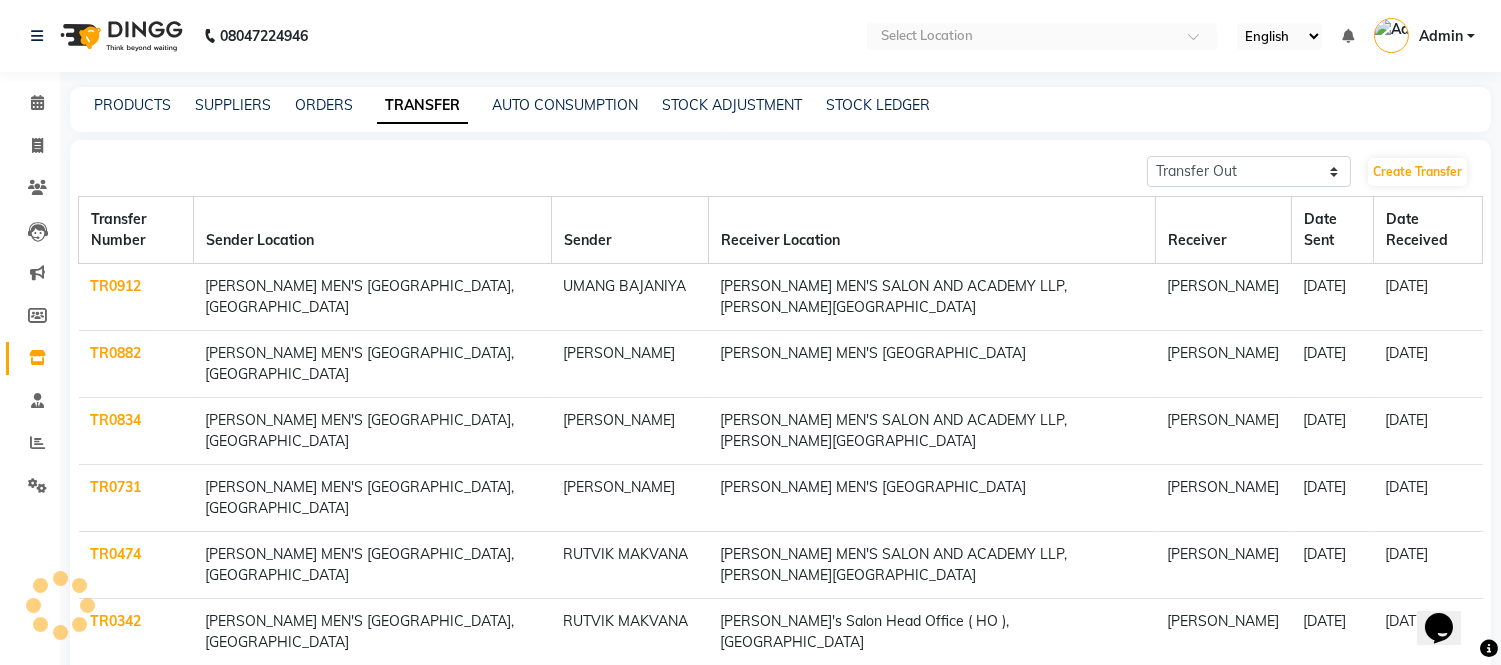 scroll, scrollTop: 0, scrollLeft: 0, axis: both 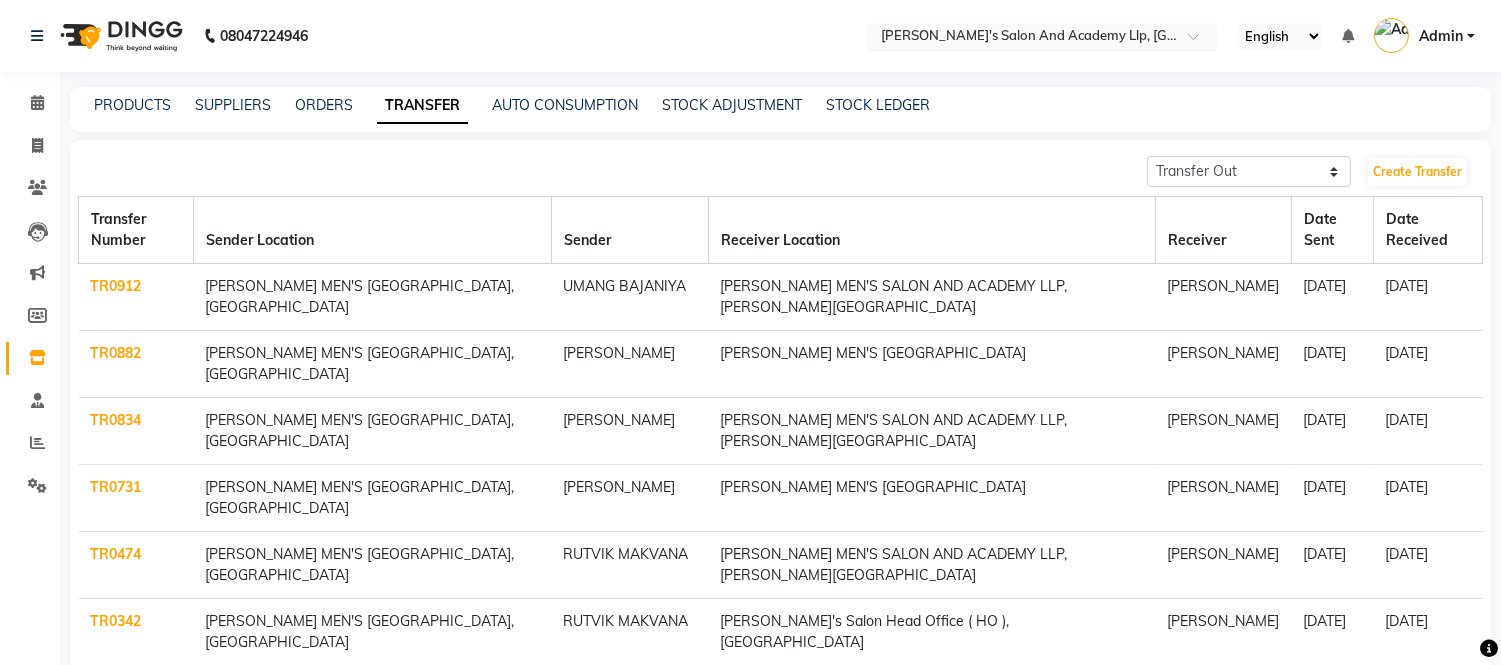 click at bounding box center (1022, 38) 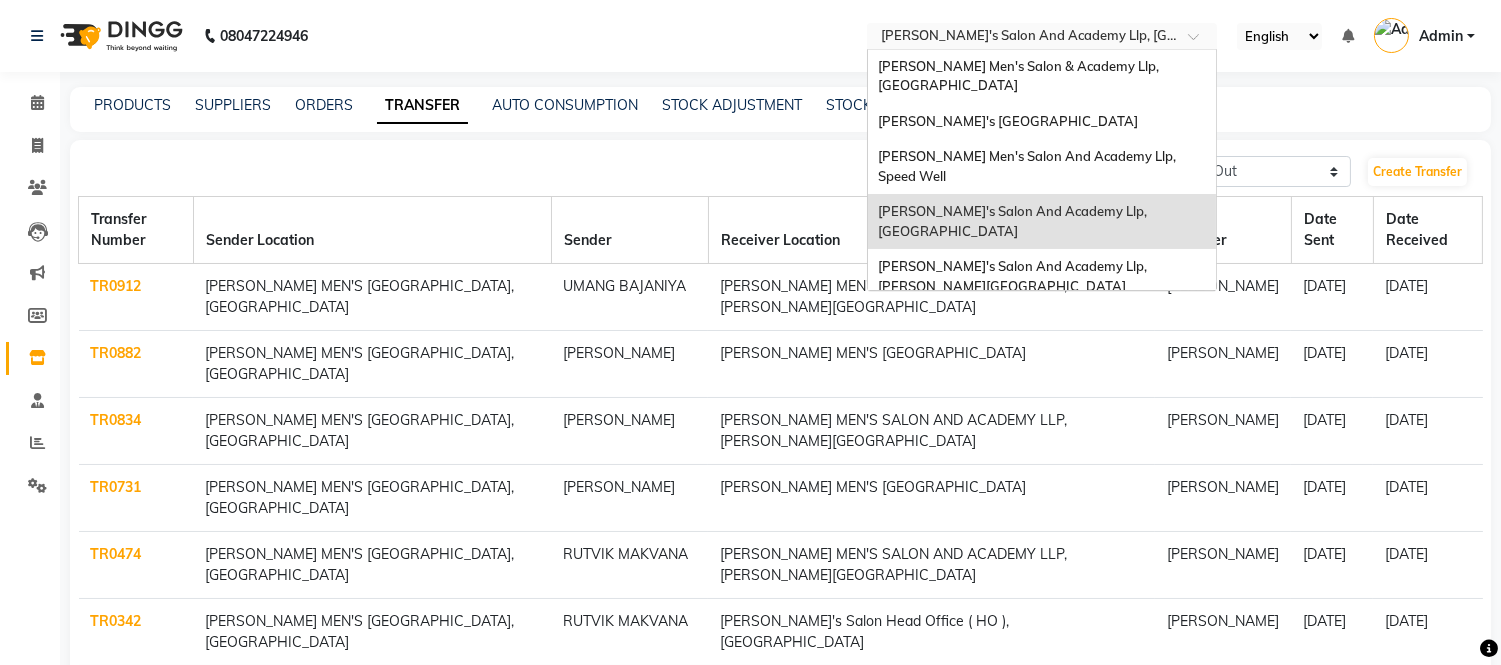 scroll, scrollTop: 85, scrollLeft: 0, axis: vertical 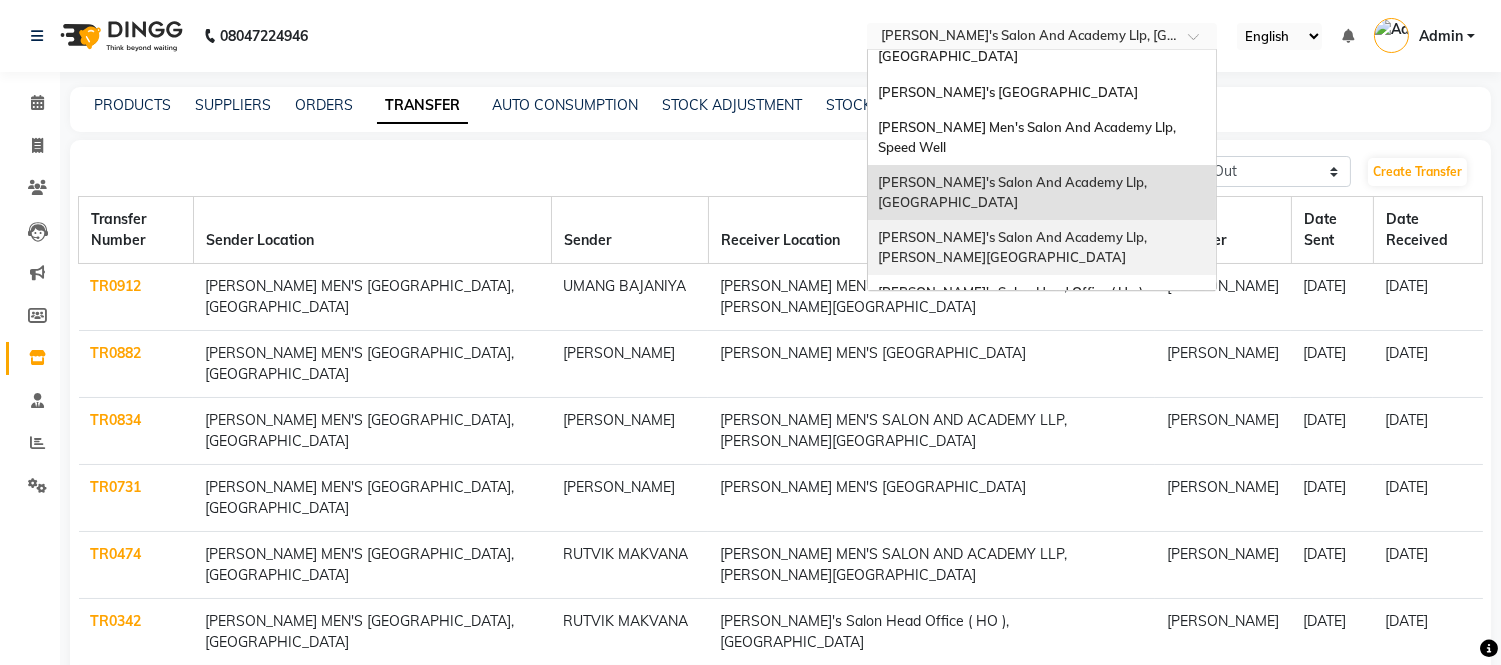 click on "[PERSON_NAME]'s Salon And Academy Llp, [PERSON_NAME][GEOGRAPHIC_DATA]" at bounding box center [1014, 247] 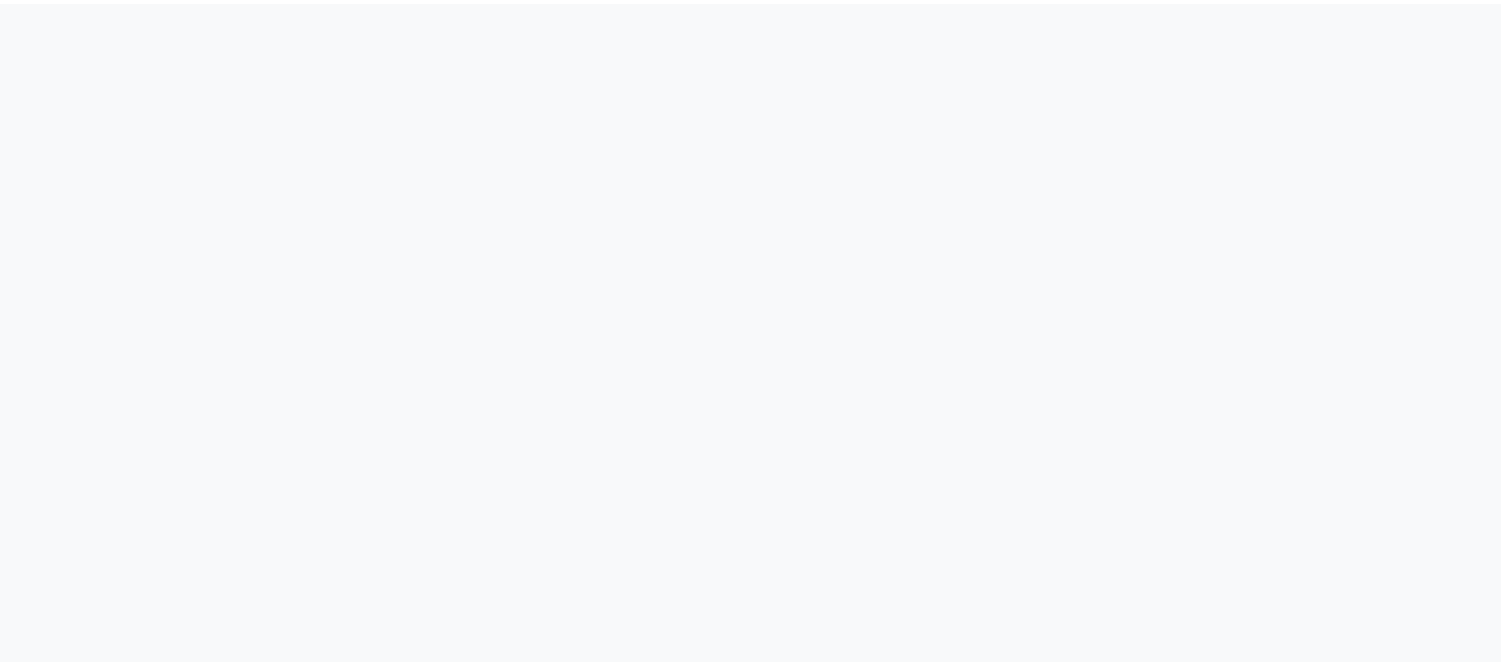 scroll, scrollTop: 0, scrollLeft: 0, axis: both 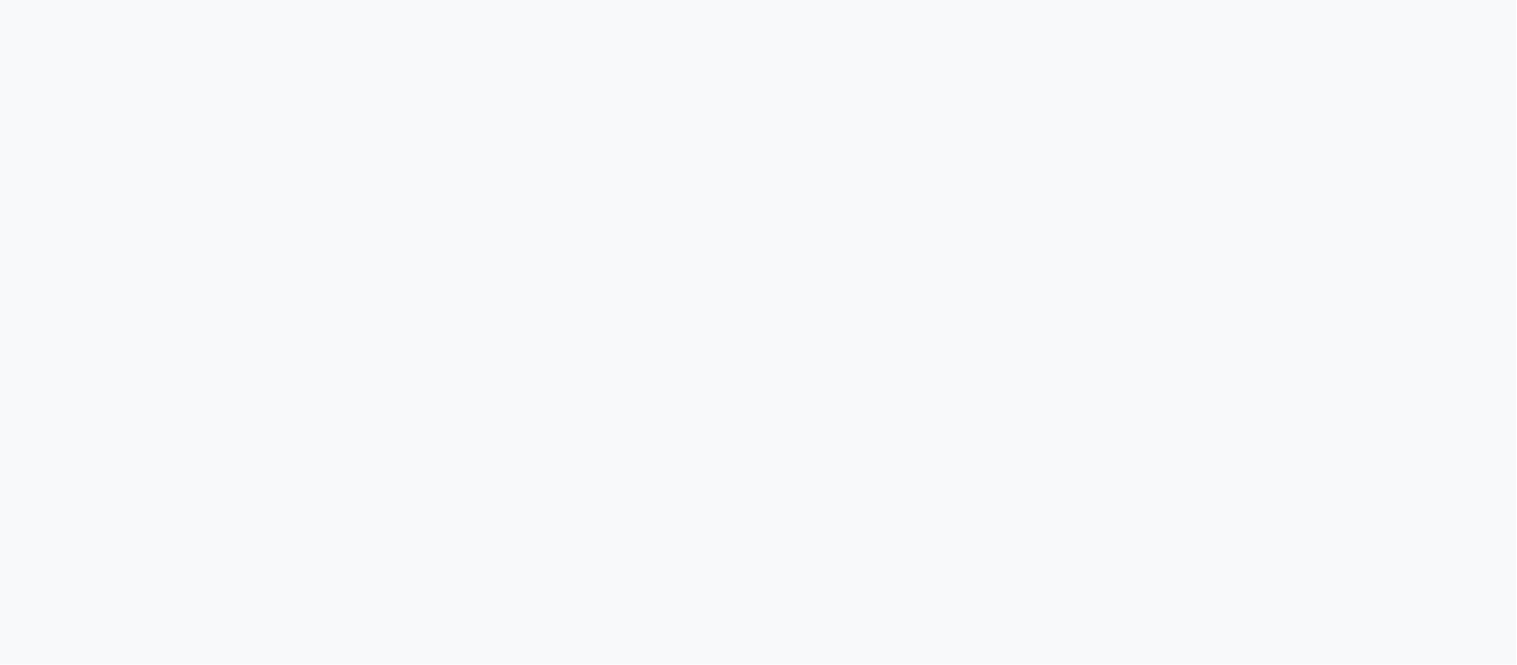 select on "sender" 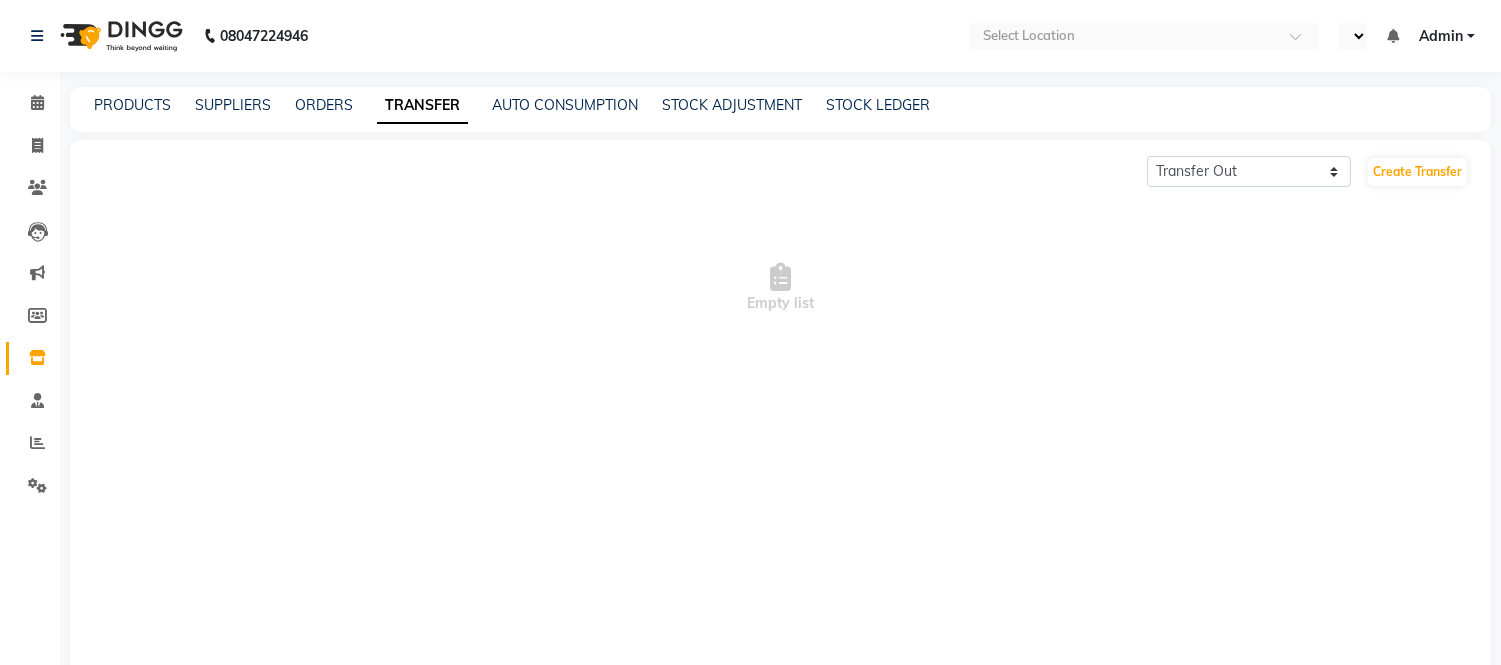 select on "en" 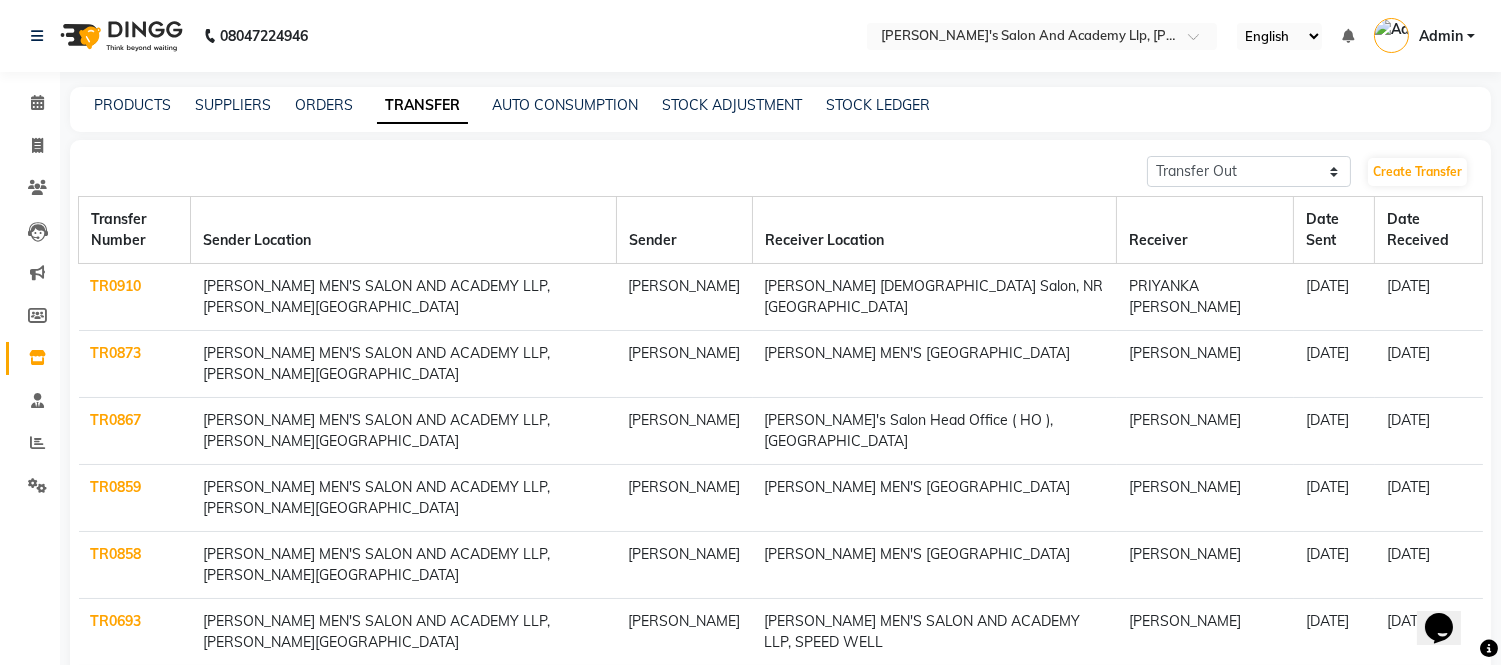 scroll, scrollTop: 0, scrollLeft: 0, axis: both 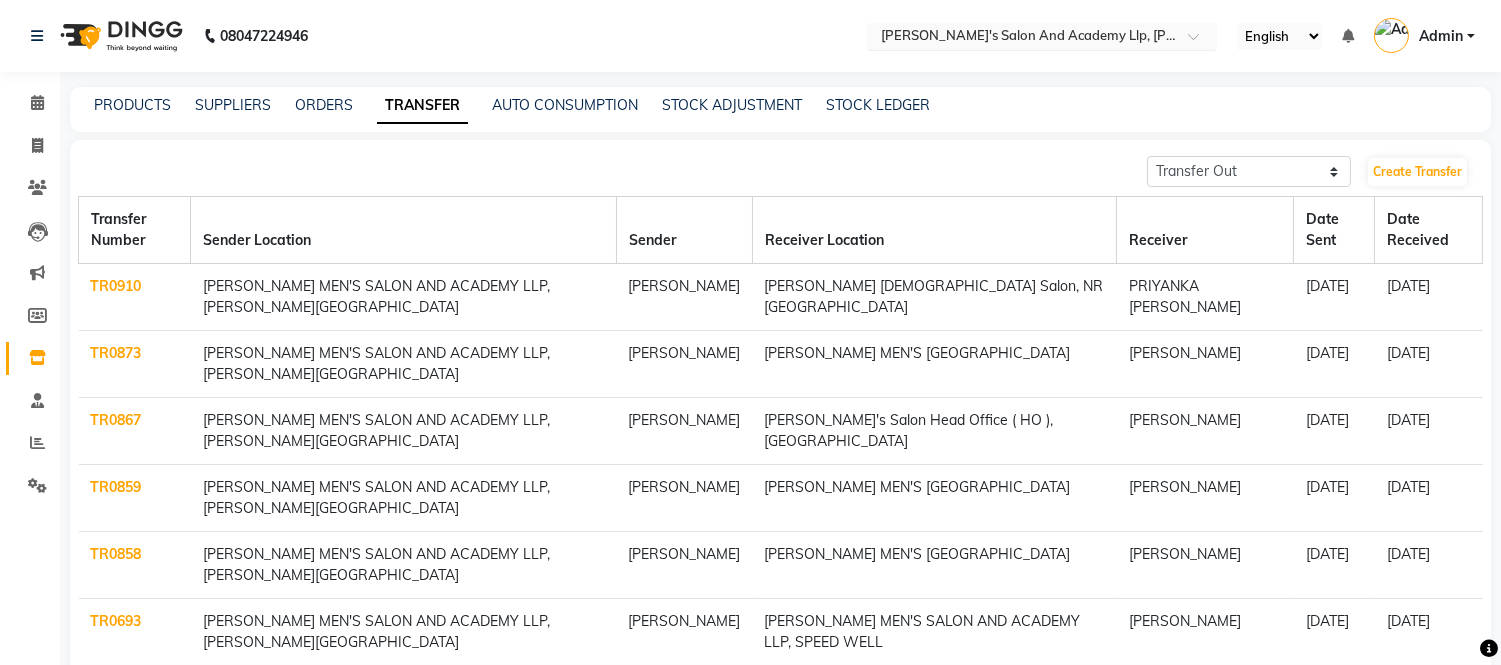 click at bounding box center [1022, 38] 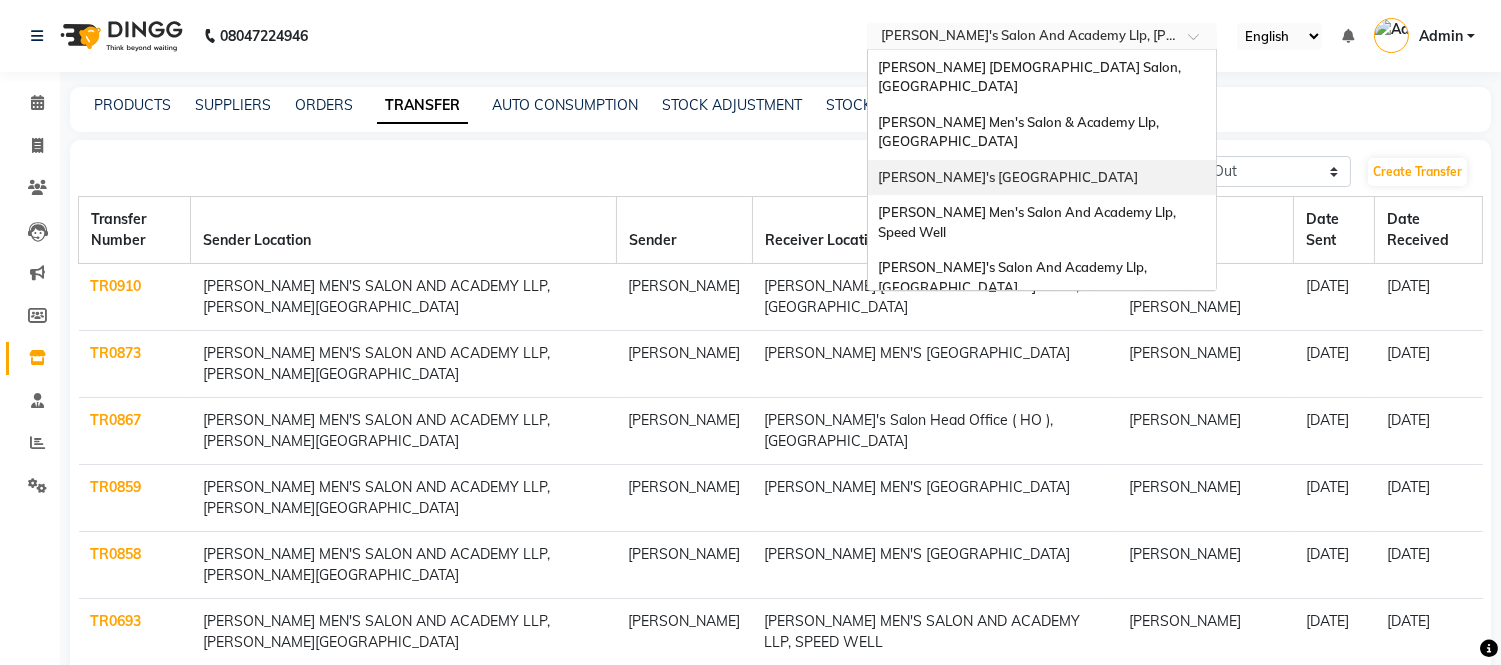 scroll, scrollTop: 86, scrollLeft: 0, axis: vertical 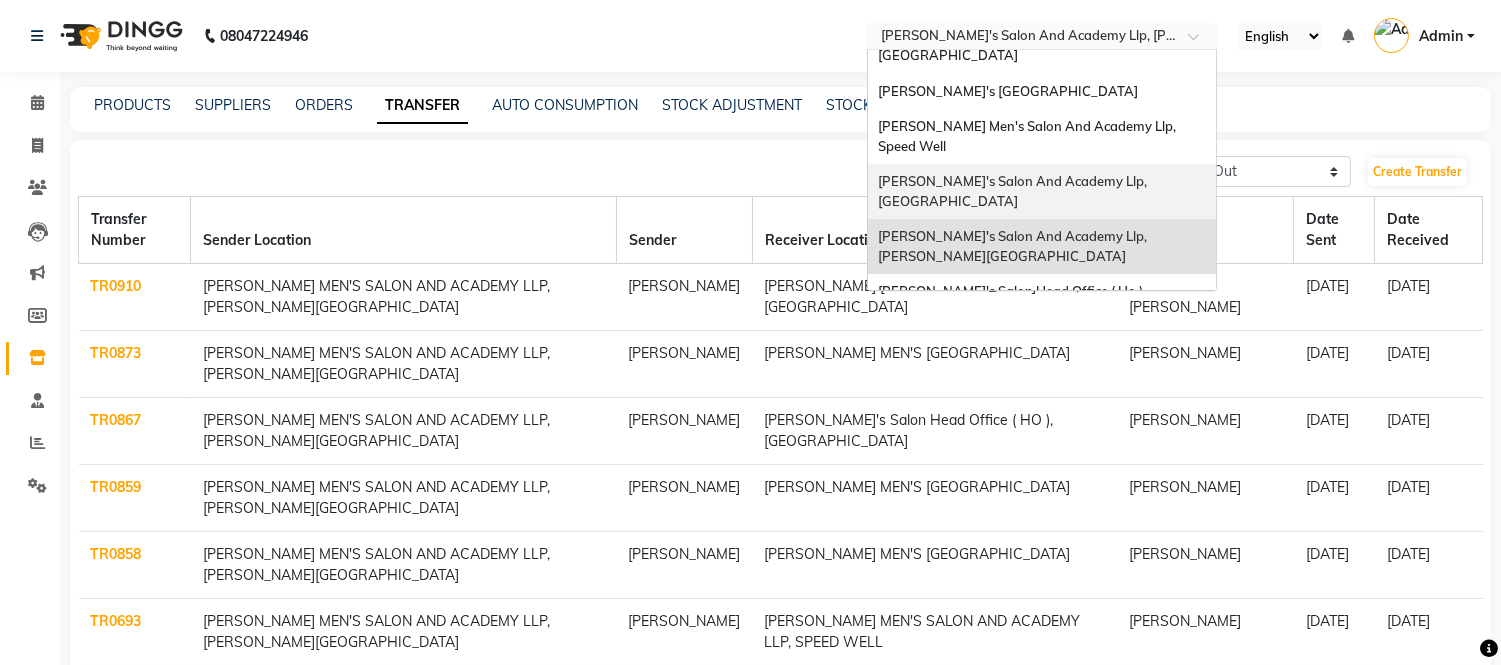 click on "PRODUCTS SUPPLIERS ORDERS TRANSFER AUTO CONSUMPTION STOCK ADJUSTMENT STOCK LEDGER Transfer In Transfer Out  Create Transfer  Transfer Number Sender Location  Sender  Receiver Location  Receiver Date Sent Date Received  TR0910  [PERSON_NAME] MEN'S SALON AND ACADEMY LLP, [GEOGRAPHIC_DATA] [PERSON_NAME] [PERSON_NAME] [DEMOGRAPHIC_DATA] Salon, NR [GEOGRAPHIC_DATA] PRIYANKA [PERSON_NAME] [DATE] [DATE]  TR0873  [PERSON_NAME] MEN'S SALON AND ACADEMY LLP, NANA MAVA Circle BHUSHAN [PERSON_NAME] MEN'S SALON AND [GEOGRAPHIC_DATA][PERSON_NAME] [DATE] [DATE]  TR0867  [PERSON_NAME] MEN'S [GEOGRAPHIC_DATA], [GEOGRAPHIC_DATA][PERSON_NAME] ( HO ), [GEOGRAPHIC_DATA][PERSON_NAME] [DATE] [DATE]  TR0859  [PERSON_NAME] MEN'S [GEOGRAPHIC_DATA], [GEOGRAPHIC_DATA][PERSON_NAME] MEN'S [GEOGRAPHIC_DATA][PERSON_NAME] [DATE] [DATE]  TR0858  [PERSON_NAME] MEN'S [GEOGRAPHIC_DATA], [GEOGRAPHIC_DATA][PERSON_NAME][PERSON_NAME] [DATE] [DATE]  TR0693  [PERSON_NAME]  - -" 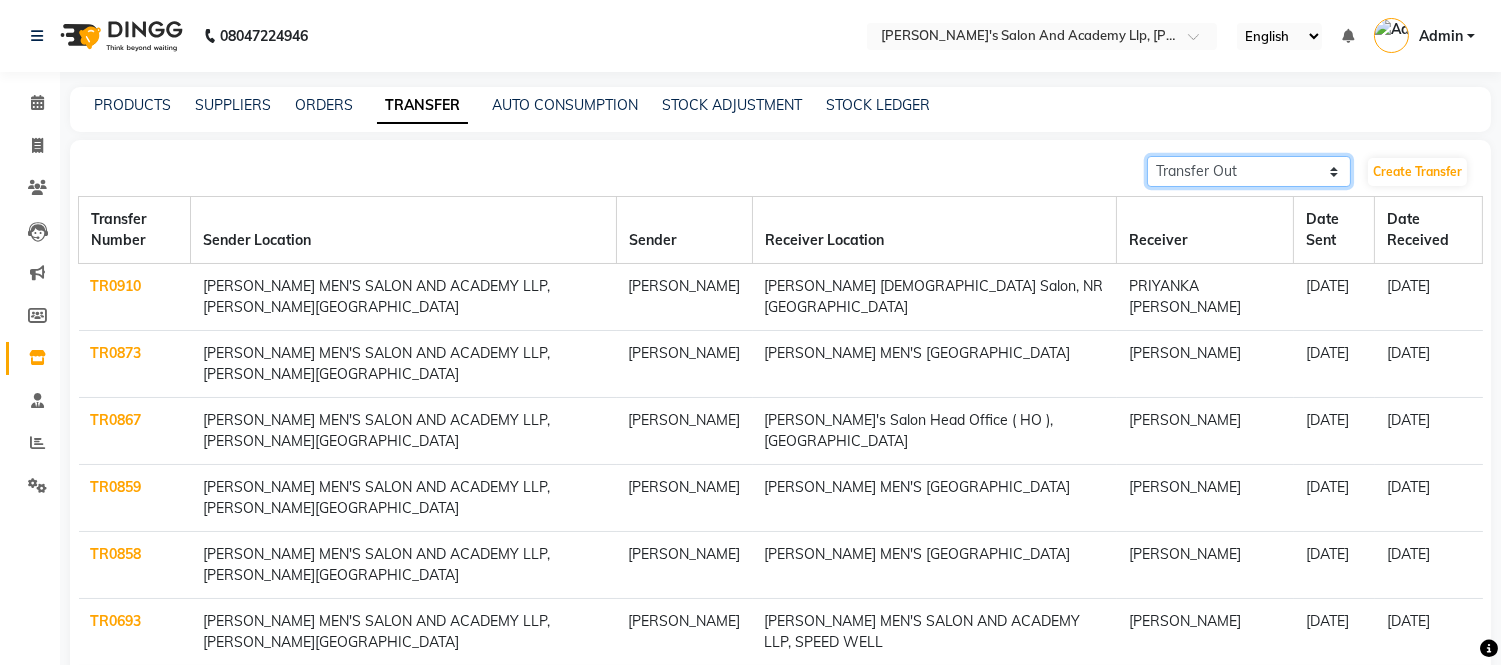 click on "Transfer In Transfer Out" 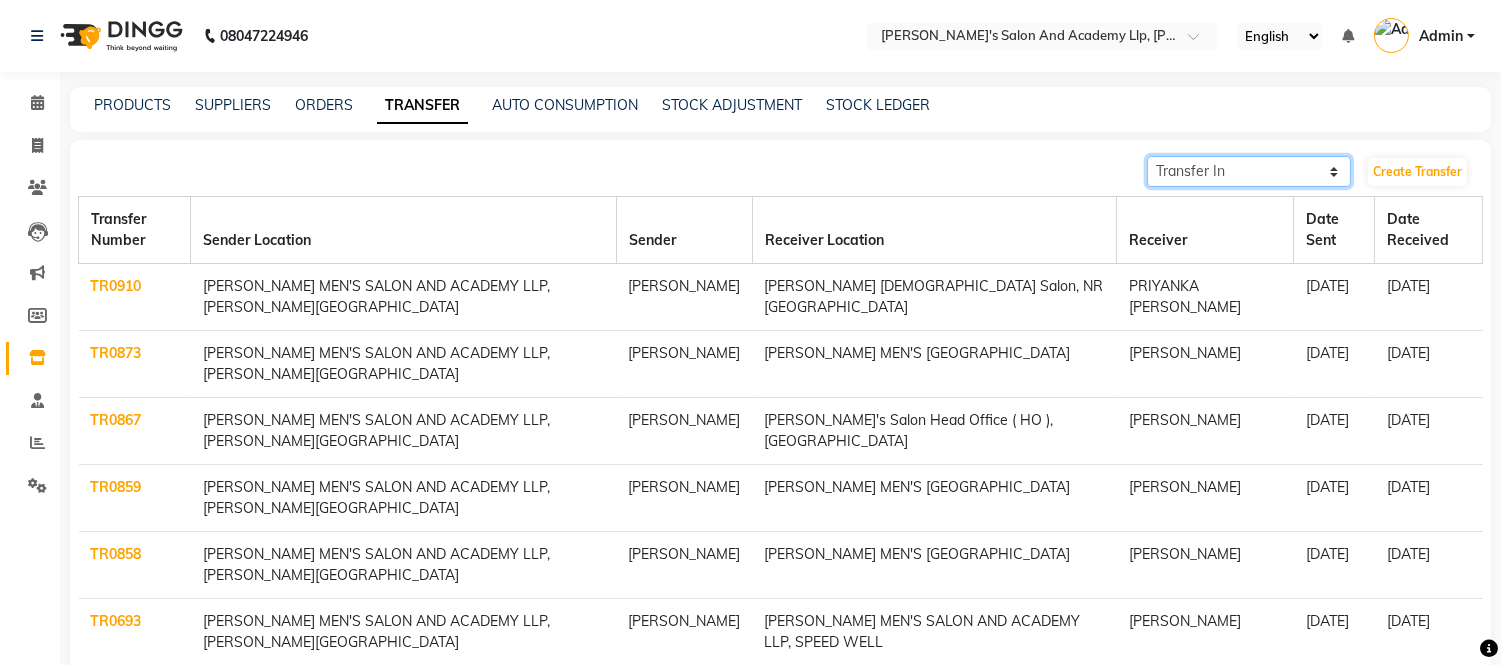 click on "Transfer In Transfer Out" 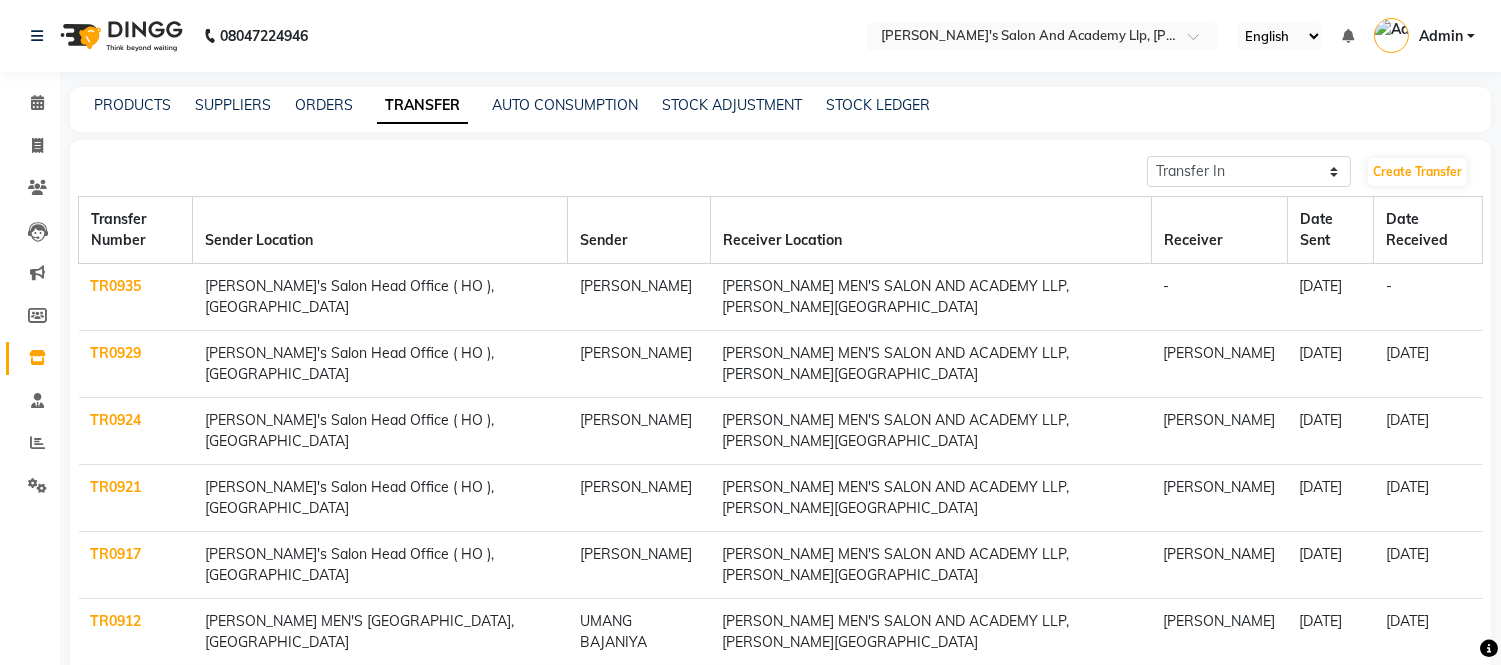 click on "TR0935" 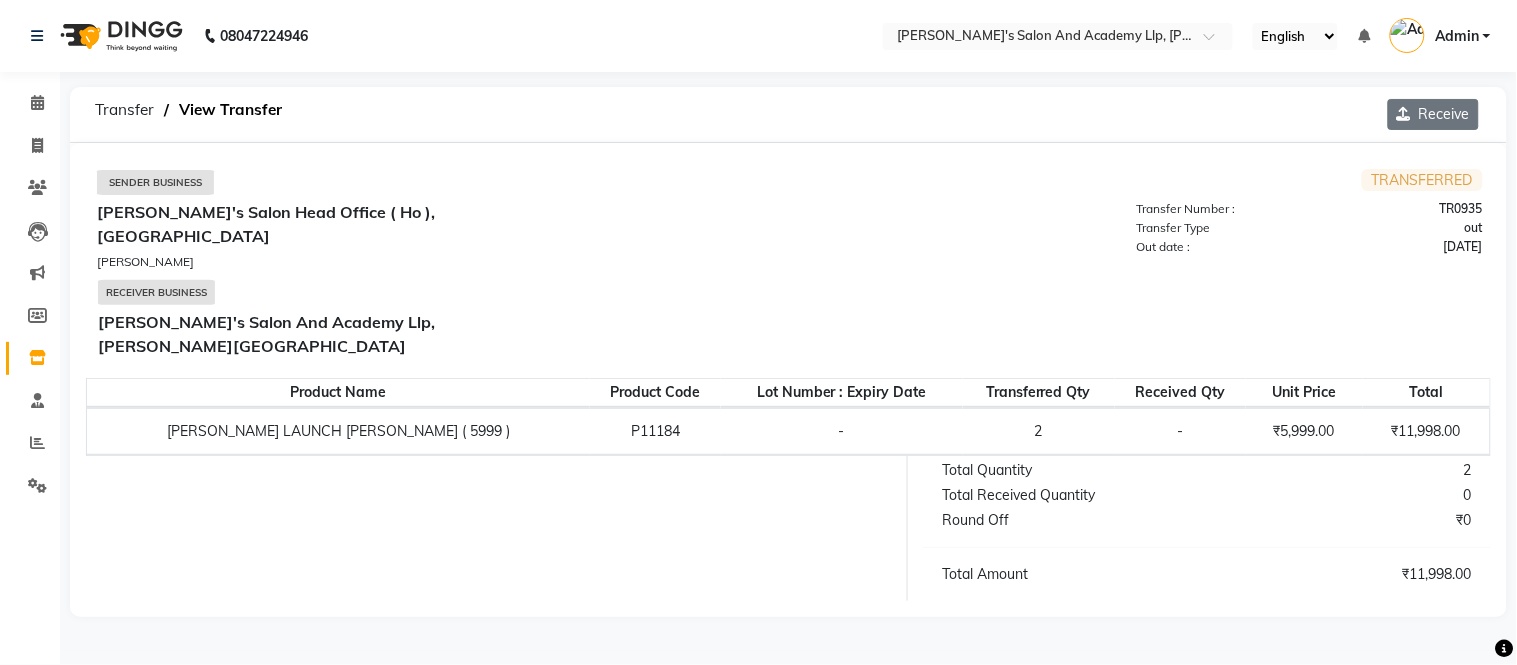 click on "Receive" 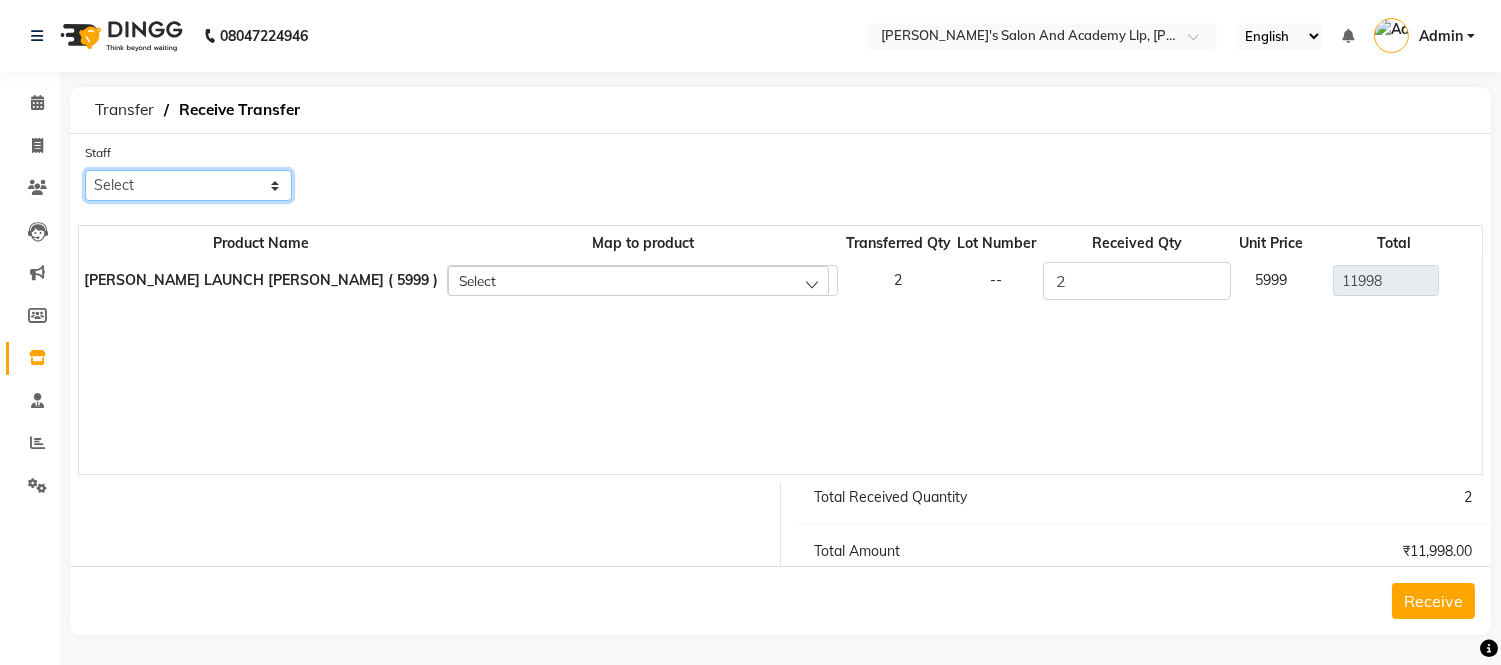 click on "Select AMIT BAGTHARIYA ANKUSH SEN Bhim Singh BHUSHAN PADHIYAR CHIRAG GEDIYA DEV RATHOD DIPAK KESARIYA  HARDIK VIDHANI  HARSH SEN INDRAJIT KESARIYA  JAYDEEP LANGHNOJA   JIMIBHAI BHATTI KISHAN BAVALIYA KISHAN BAVALIYA MUKESH SEN NIMISH RATHOD NIRAV VITHALAPAR NISHIT SURANI PRATIK MAVDIYA RAJ DASADIYA RONAK RAJPARA SANDIPBHAI BAVALIYA SUMIT RAJPARA tejas limbani  TRUSHAR GONDALIYA UTSAV MARU VATSAL VISHAL BHAI YASH KANDIYA" at bounding box center [188, 185] 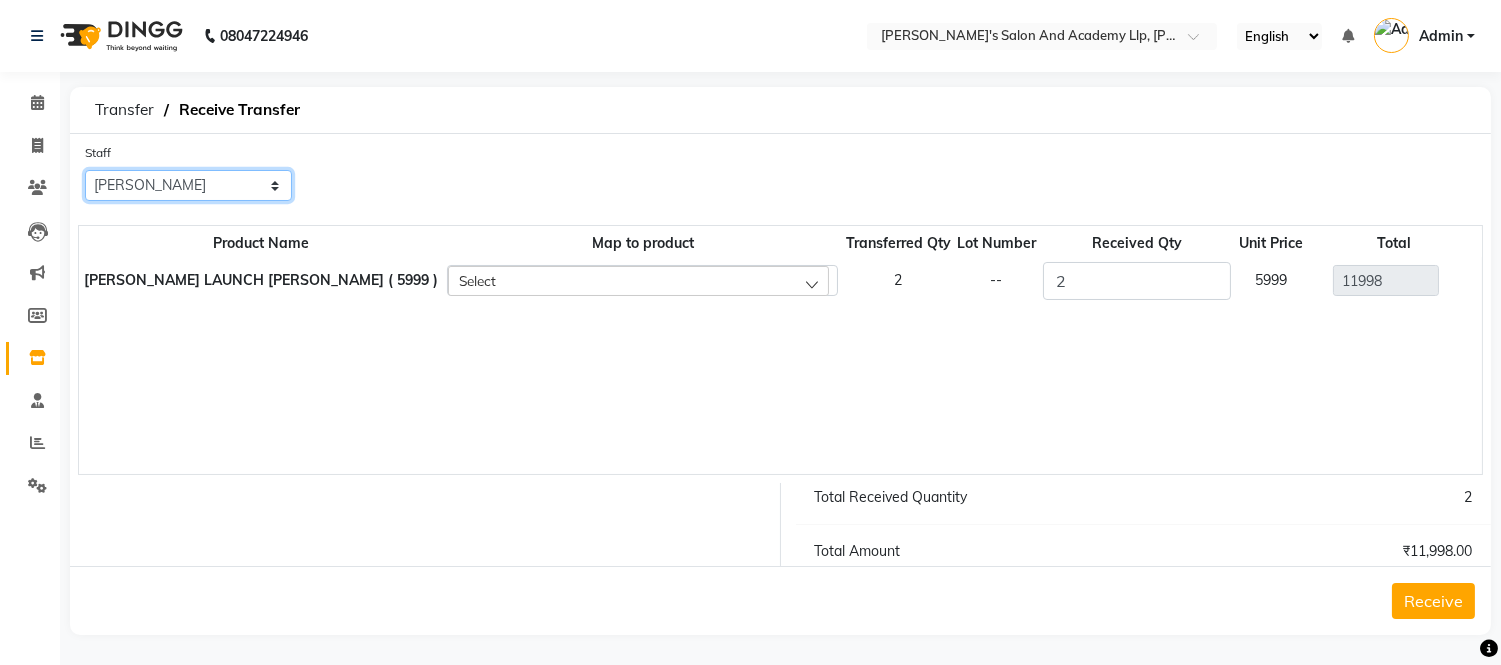 click on "Select AMIT BAGTHARIYA ANKUSH SEN Bhim Singh BHUSHAN PADHIYAR CHIRAG GEDIYA DEV RATHOD DIPAK KESARIYA  HARDIK VIDHANI  HARSH SEN INDRAJIT KESARIYA  JAYDEEP LANGHNOJA   JIMIBHAI BHATTI KISHAN BAVALIYA KISHAN BAVALIYA MUKESH SEN NIMISH RATHOD NIRAV VITHALAPAR NISHIT SURANI PRATIK MAVDIYA RAJ DASADIYA RONAK RAJPARA SANDIPBHAI BAVALIYA SUMIT RAJPARA tejas limbani  TRUSHAR GONDALIYA UTSAV MARU VATSAL VISHAL BHAI YASH KANDIYA" at bounding box center [188, 185] 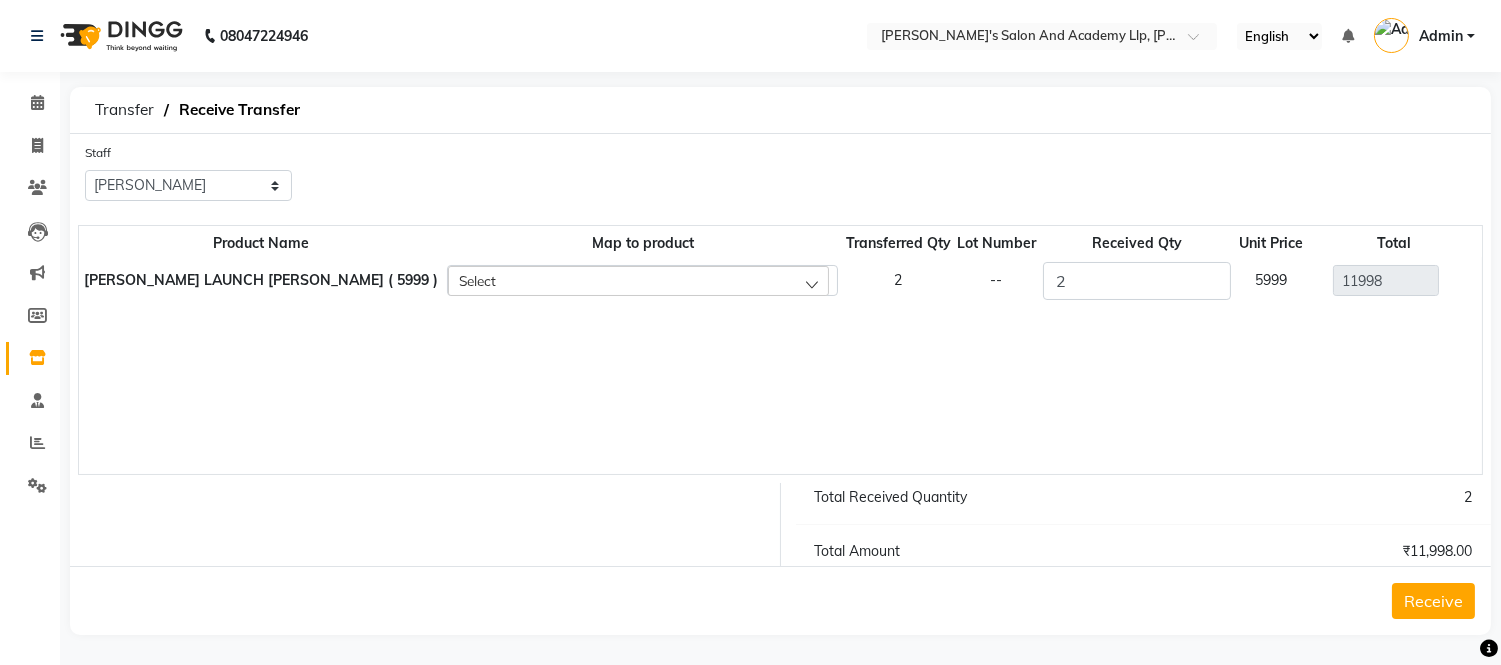 click on "Receive" 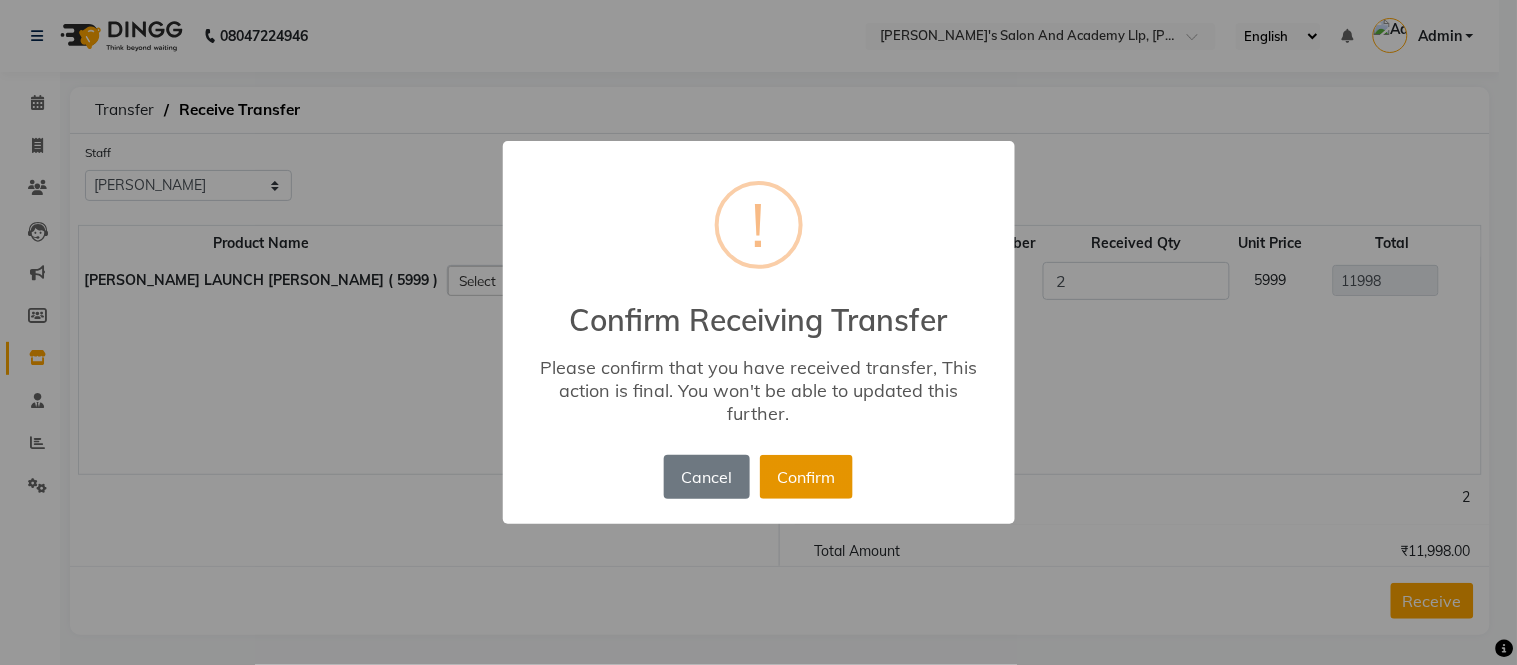 click on "Confirm" at bounding box center (806, 477) 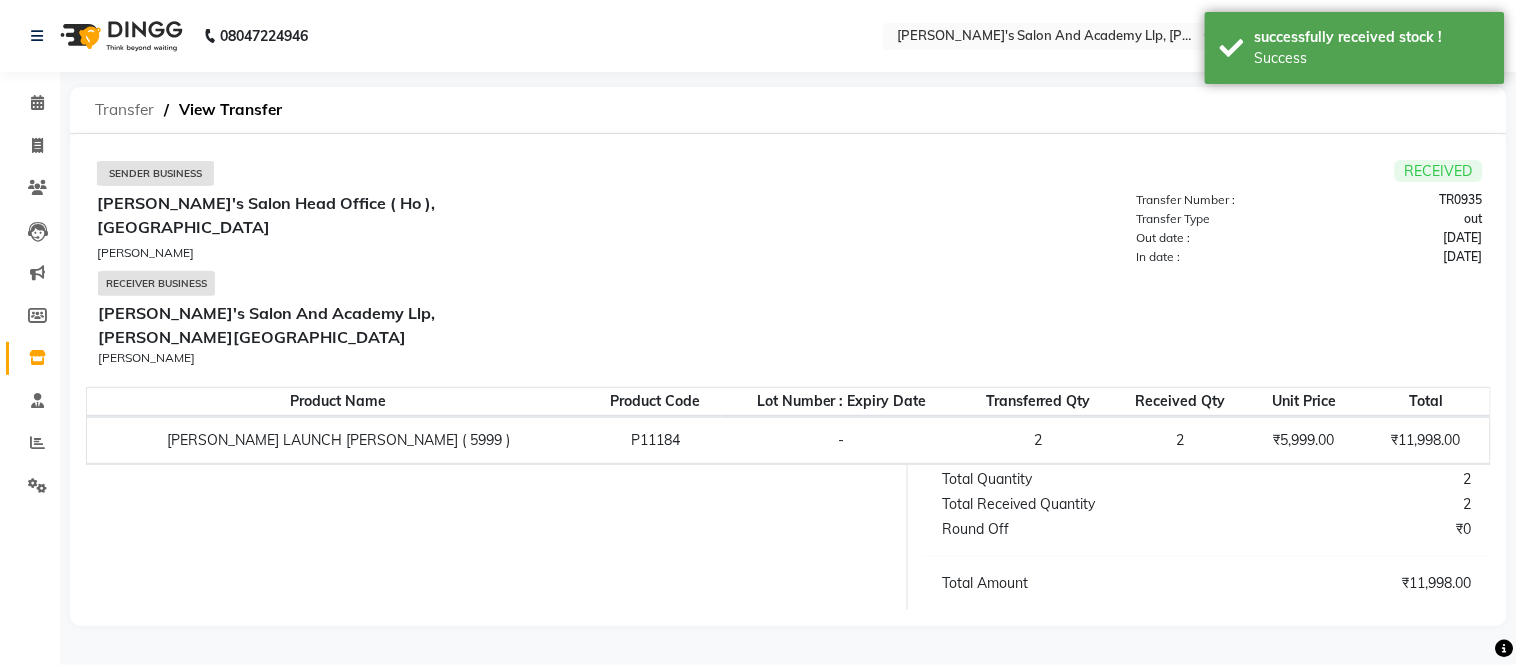 click on "Transfer" 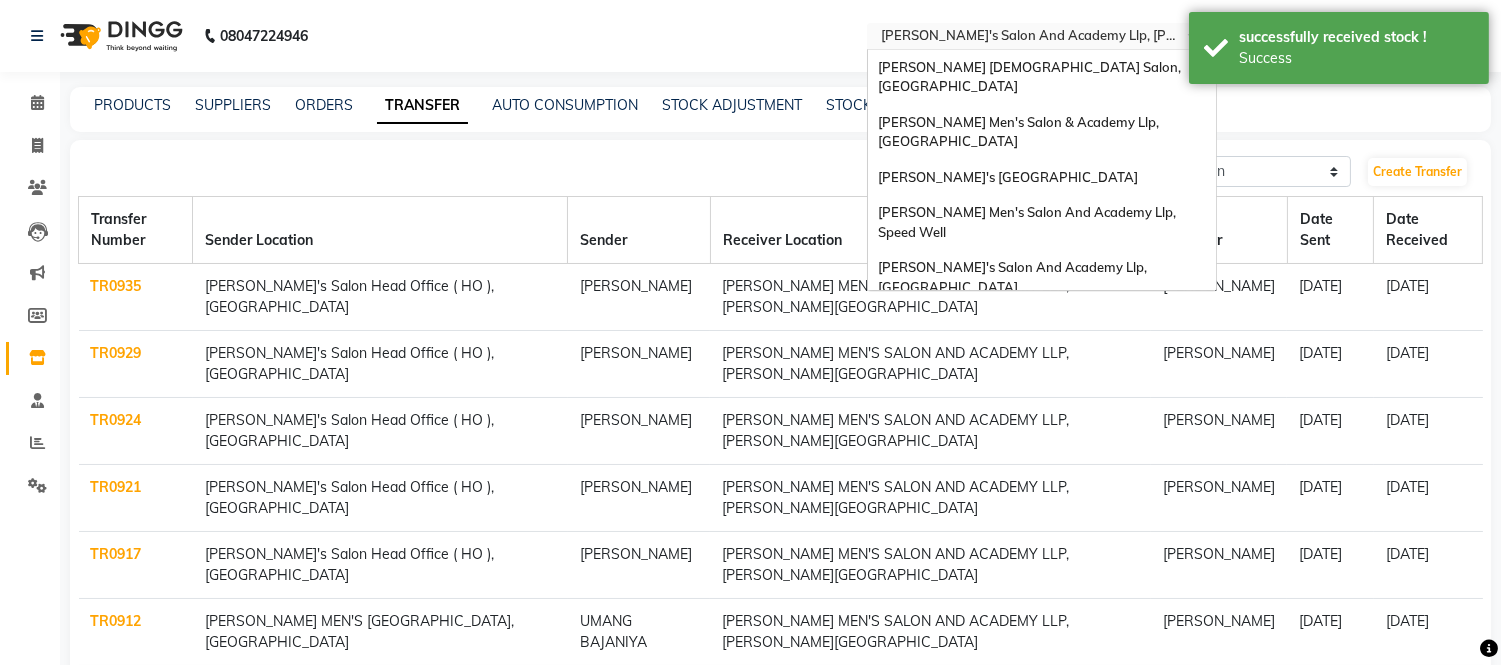 click at bounding box center (1022, 38) 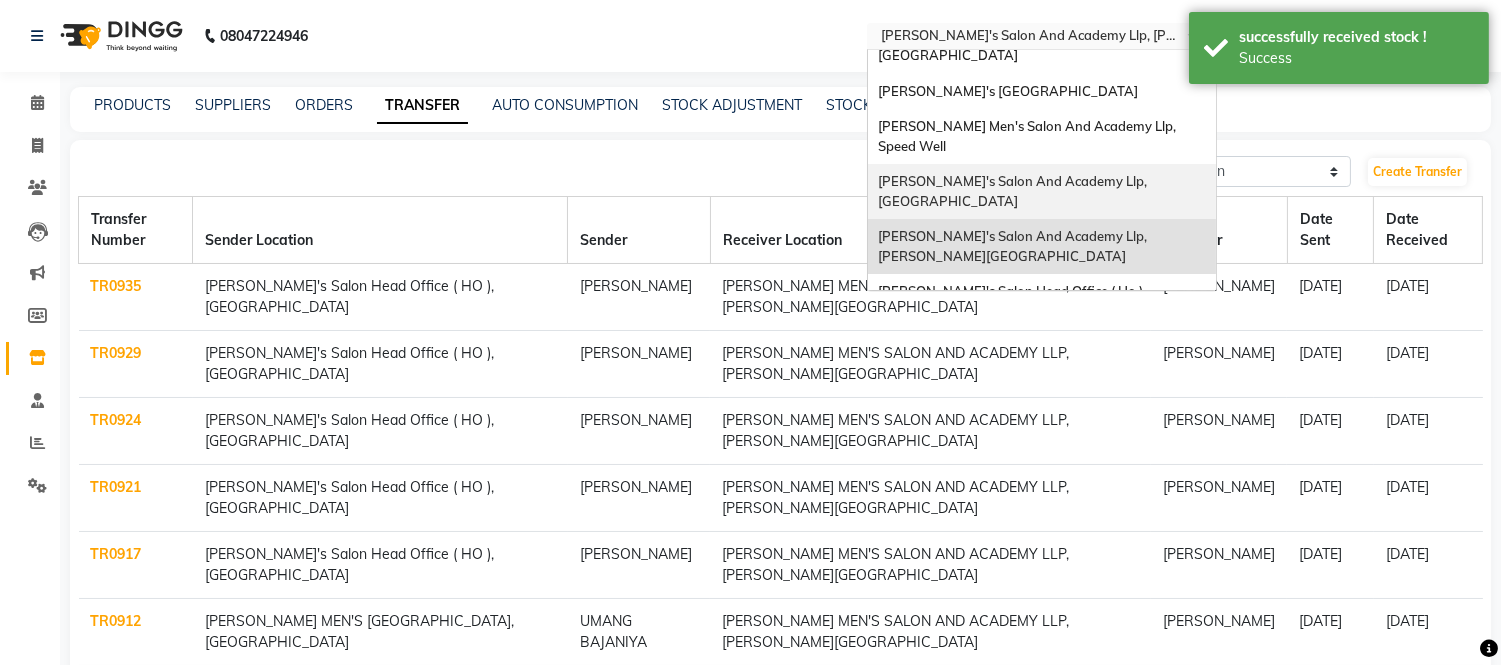 click on "[PERSON_NAME]'s Salon And Academy Llp, [GEOGRAPHIC_DATA]" at bounding box center [1014, 191] 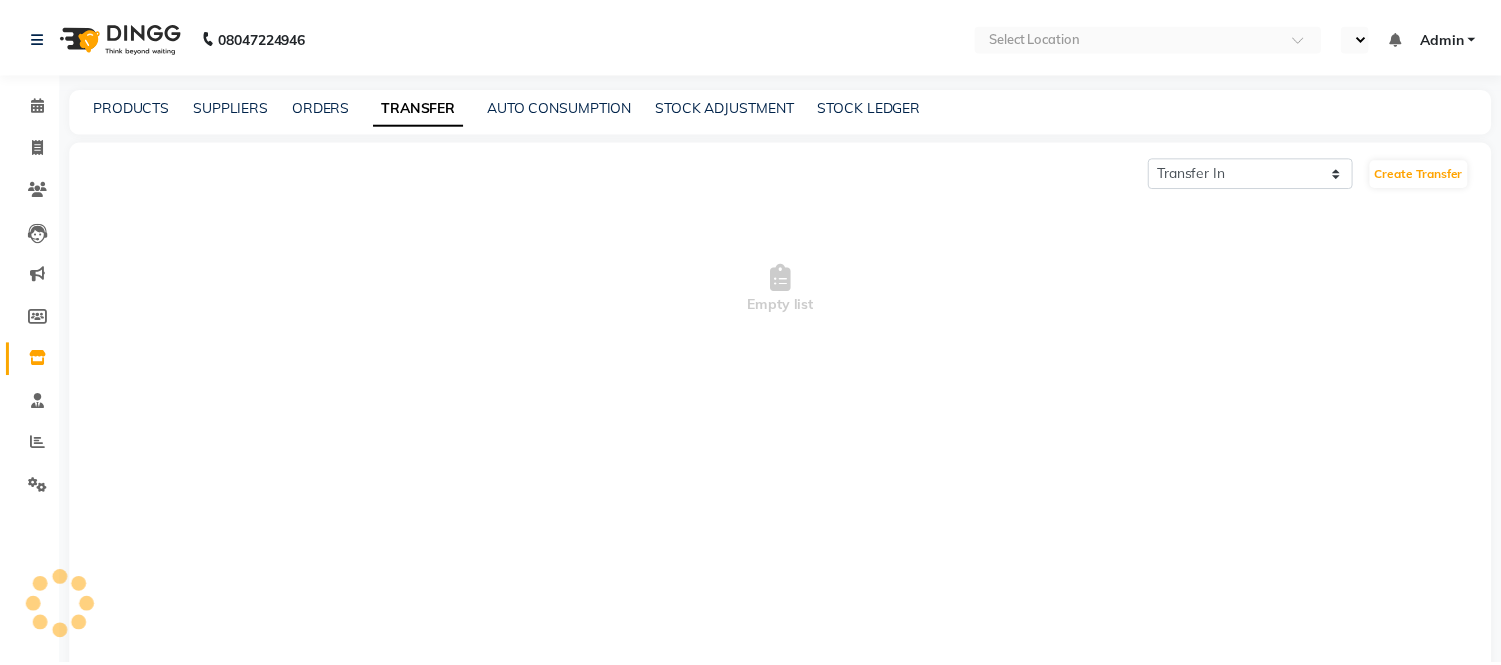 scroll, scrollTop: 0, scrollLeft: 0, axis: both 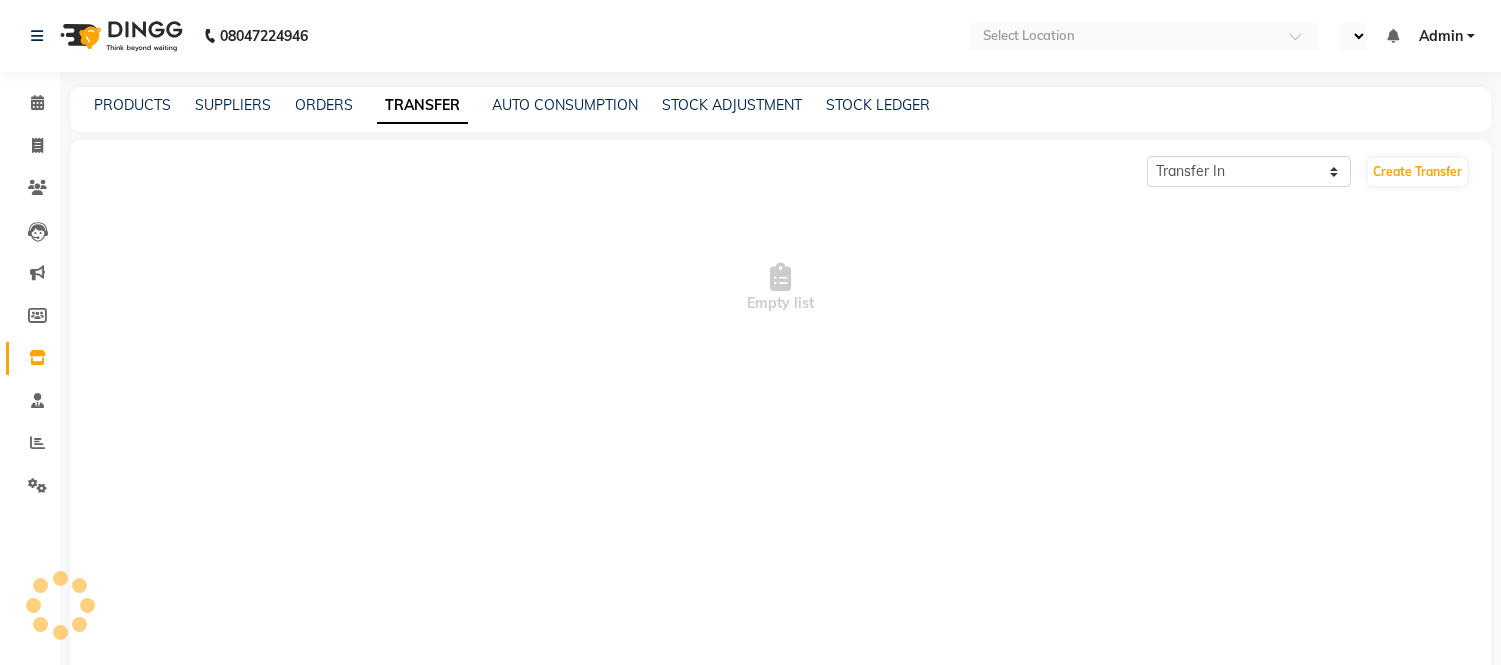 select on "en" 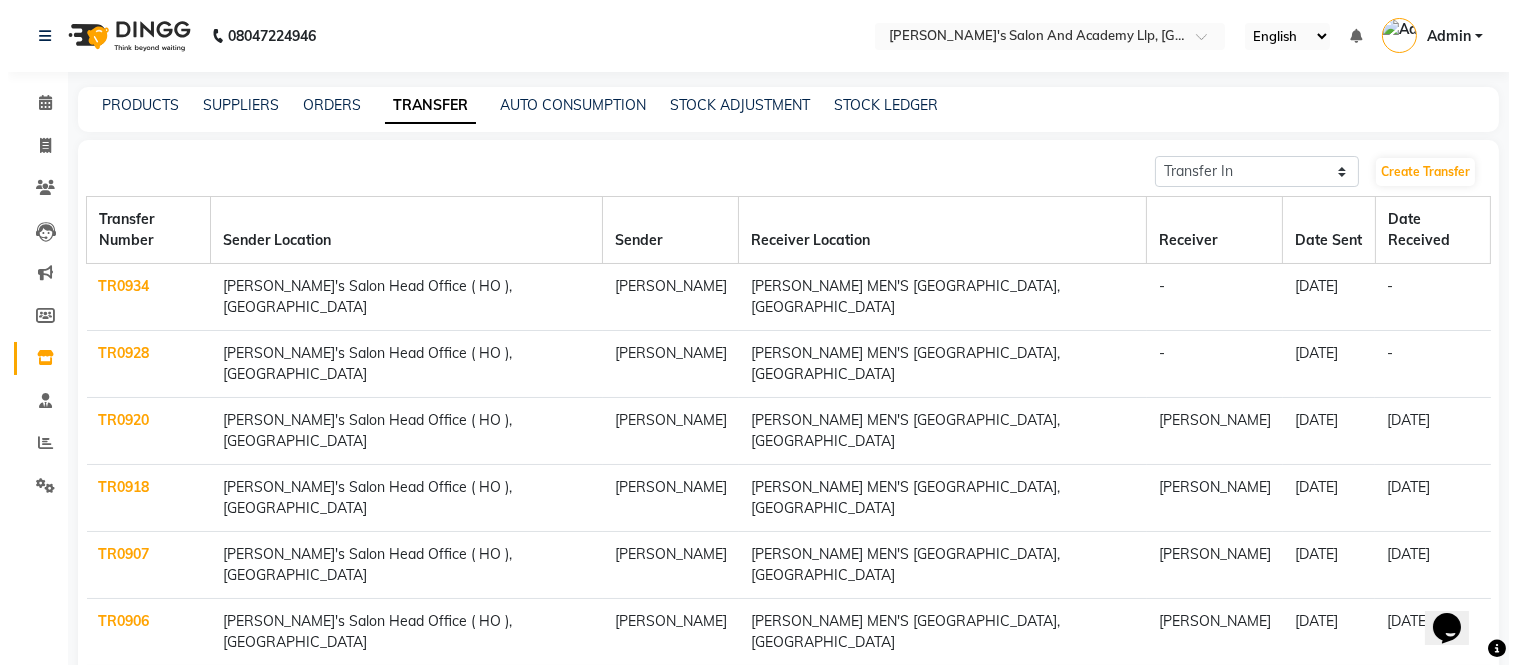 scroll, scrollTop: 0, scrollLeft: 0, axis: both 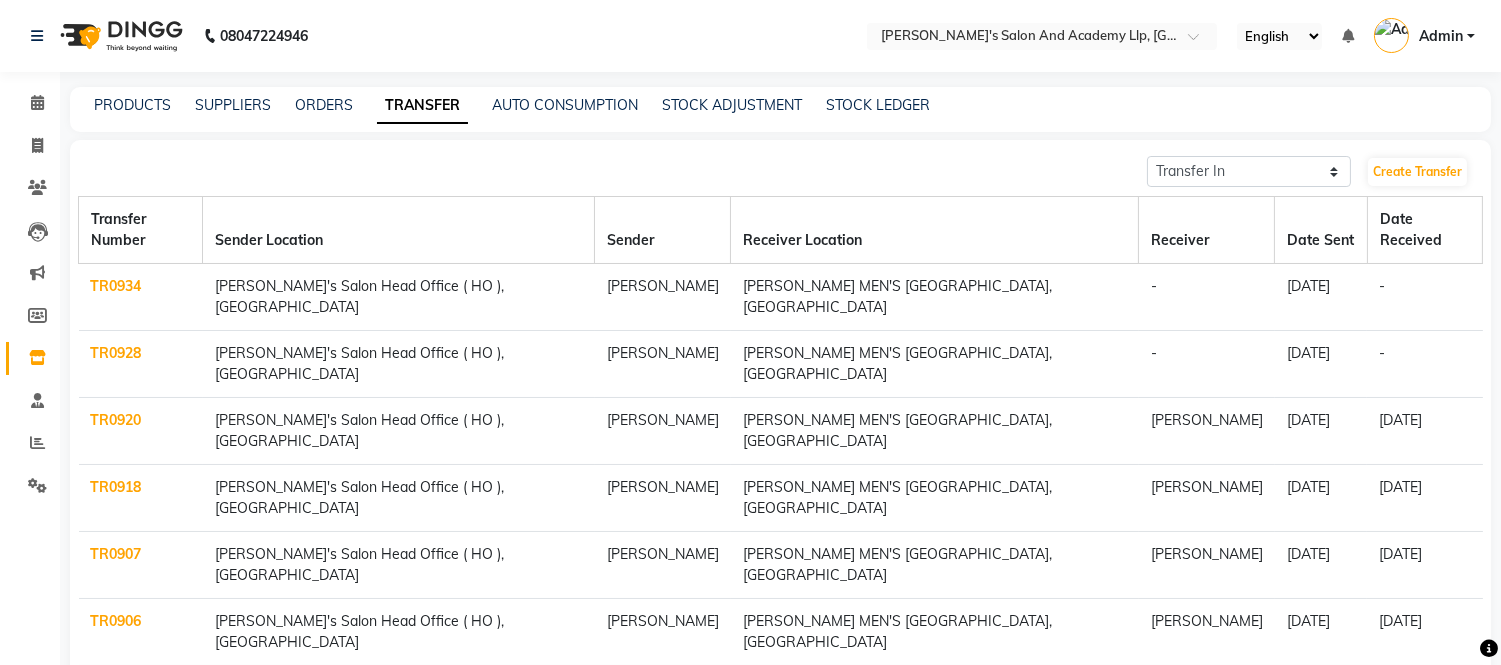 click on "TR0928" 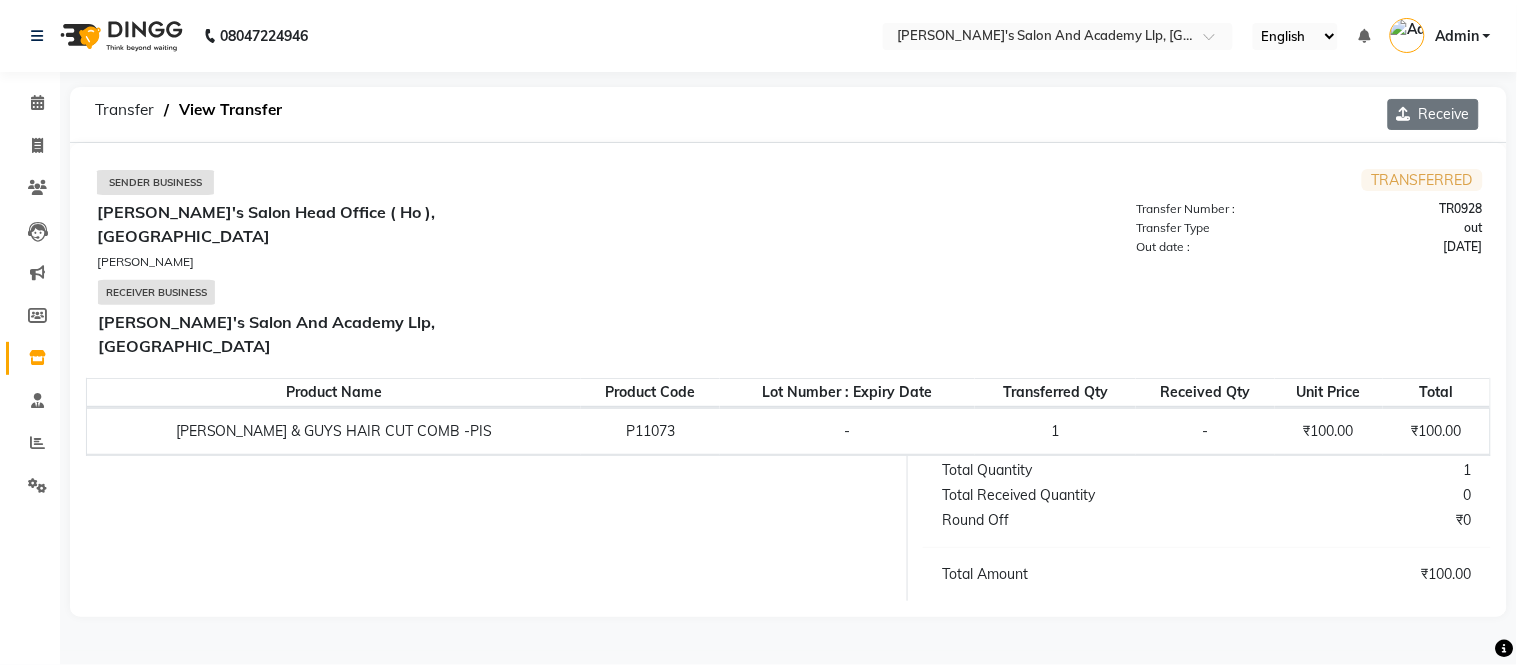 click on "Receive" 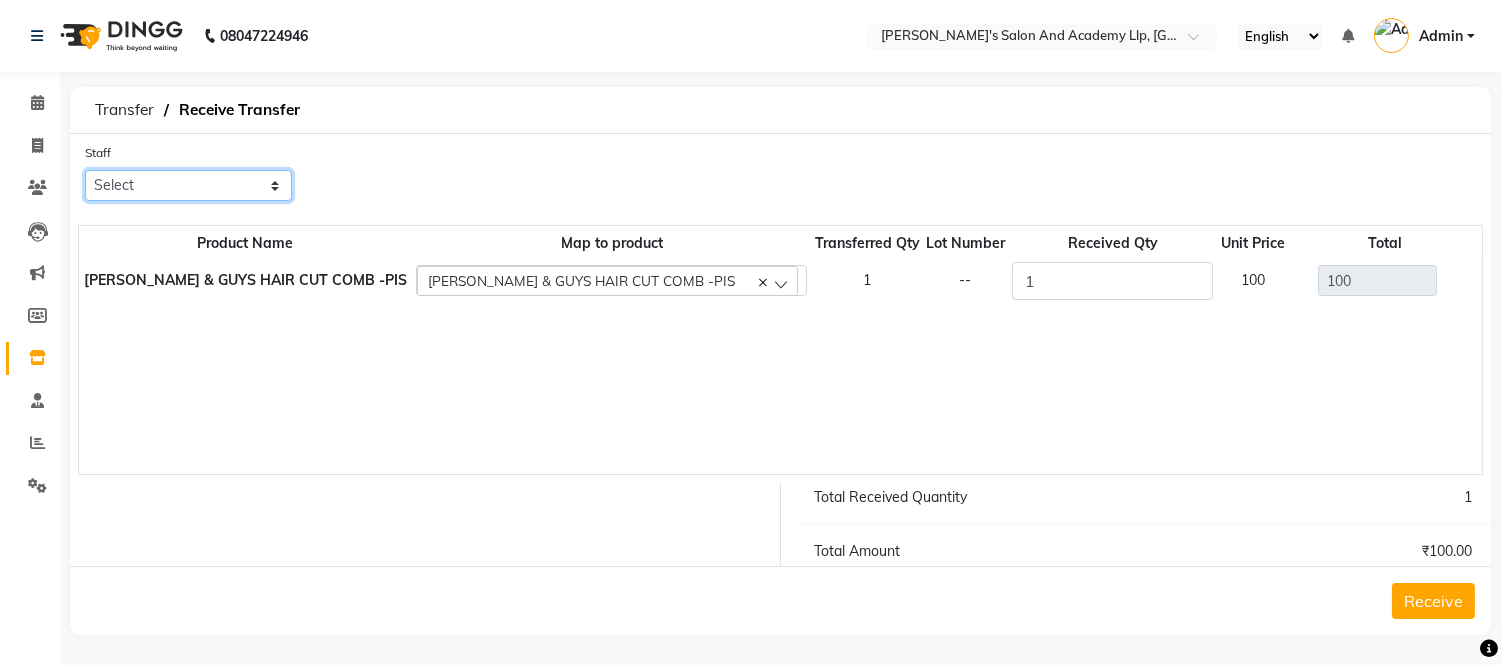 click on "Select [PERSON_NAME]  [PERSON_NAME] [PERSON_NAME]                        [PERSON_NAME] [PERSON_NAME] [PERSON_NAME] [PERSON_NAME] [PERSON_NAME] [PERSON_NAME] [PERSON_NAME]  BHEEM SHING [PERSON_NAME] [PERSON_NAME] [PERSON_NAME] [PERSON_NAME] [PERSON_NAME] [PERSON_NAME] [PERSON_NAME] [PERSON_NAME] [PERSON_NAME]  [PERSON_NAME] [PERSON_NAME] [PERSON_NAME] KANNU SEN [PERSON_NAME] [PERSON_NAME] LAXMAN SEN LUCKY SENNN [PERSON_NAME] [PERSON_NAME]  [PERSON_NAME] MEET [PERSON_NAME] [PERSON_NAME]  [PERSON_NAME] [PERSON_NAME]  [PERSON_NAME] [PERSON_NAME] [PERSON_NAME] [PERSON_NAME] NISHIIT [PERSON_NAME] ZALA [PERSON_NAME] PRINCE [PERSON_NAME] [PERSON_NAME] SEN [PERSON_NAME] [PERSON_NAME] [PERSON_NAME] [PERSON_NAME]  [PERSON_NAME] bavliya  [PERSON_NAME] SHISHANGIYA [PERSON_NAME] VARSADA [PERSON_NAME] sunny sen  [PERSON_NAME]  [PERSON_NAME] [PERSON_NAME] UTSAV MARU [PERSON_NAME] [PERSON_NAME]" at bounding box center (188, 185) 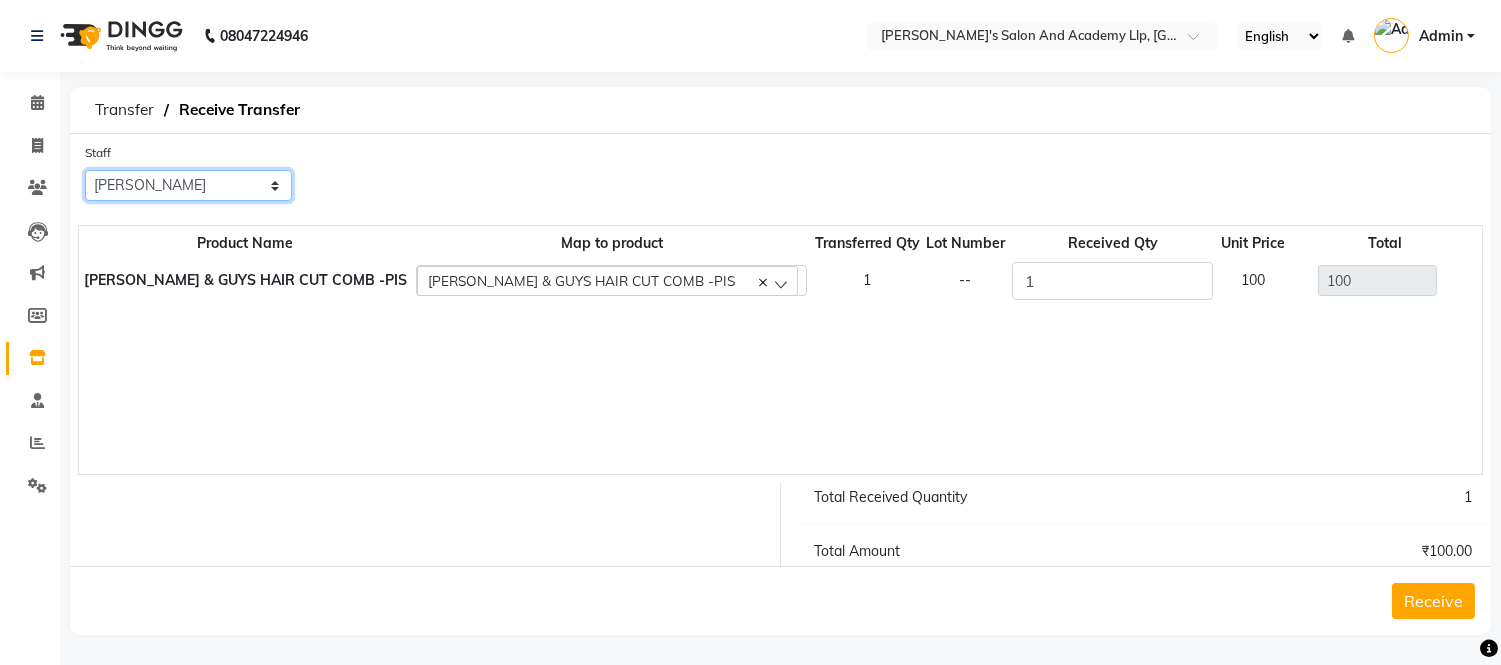 click on "Select [PERSON_NAME]  [PERSON_NAME] [PERSON_NAME]                        [PERSON_NAME] [PERSON_NAME] [PERSON_NAME] [PERSON_NAME] [PERSON_NAME] [PERSON_NAME] [PERSON_NAME]  BHEEM SHING [PERSON_NAME] [PERSON_NAME] [PERSON_NAME] [PERSON_NAME] [PERSON_NAME] [PERSON_NAME] [PERSON_NAME] [PERSON_NAME] [PERSON_NAME]  [PERSON_NAME] [PERSON_NAME] [PERSON_NAME] KANNU SEN [PERSON_NAME] [PERSON_NAME] LAXMAN SEN LUCKY SENNN [PERSON_NAME] [PERSON_NAME]  [PERSON_NAME] MEET [PERSON_NAME] [PERSON_NAME]  [PERSON_NAME] [PERSON_NAME]  [PERSON_NAME] [PERSON_NAME] [PERSON_NAME] [PERSON_NAME] NISHIIT [PERSON_NAME] ZALA [PERSON_NAME] PRINCE [PERSON_NAME] [PERSON_NAME] SEN [PERSON_NAME] [PERSON_NAME] [PERSON_NAME] [PERSON_NAME]  [PERSON_NAME] bavliya  [PERSON_NAME] SHISHANGIYA [PERSON_NAME] VARSADA [PERSON_NAME] sunny sen  [PERSON_NAME]  [PERSON_NAME] [PERSON_NAME] UTSAV MARU [PERSON_NAME] [PERSON_NAME]" at bounding box center [188, 185] 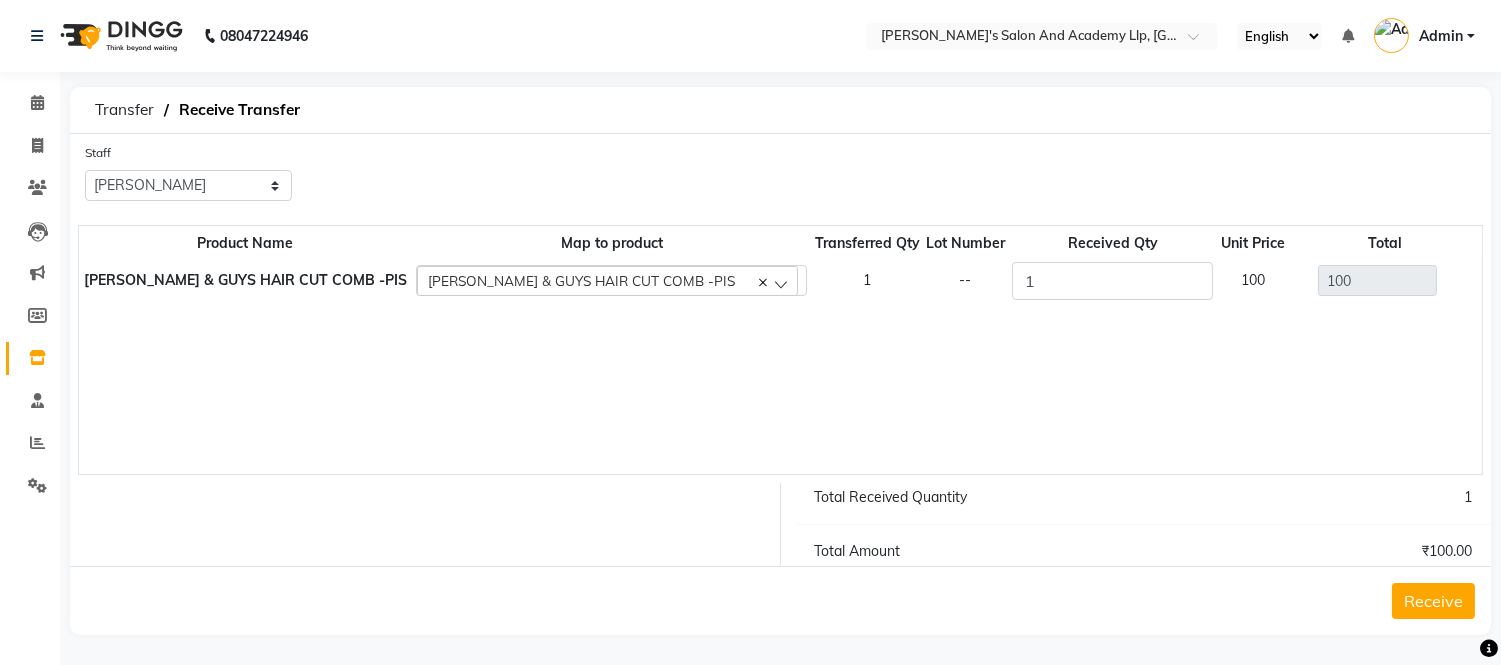 click on "Receive" 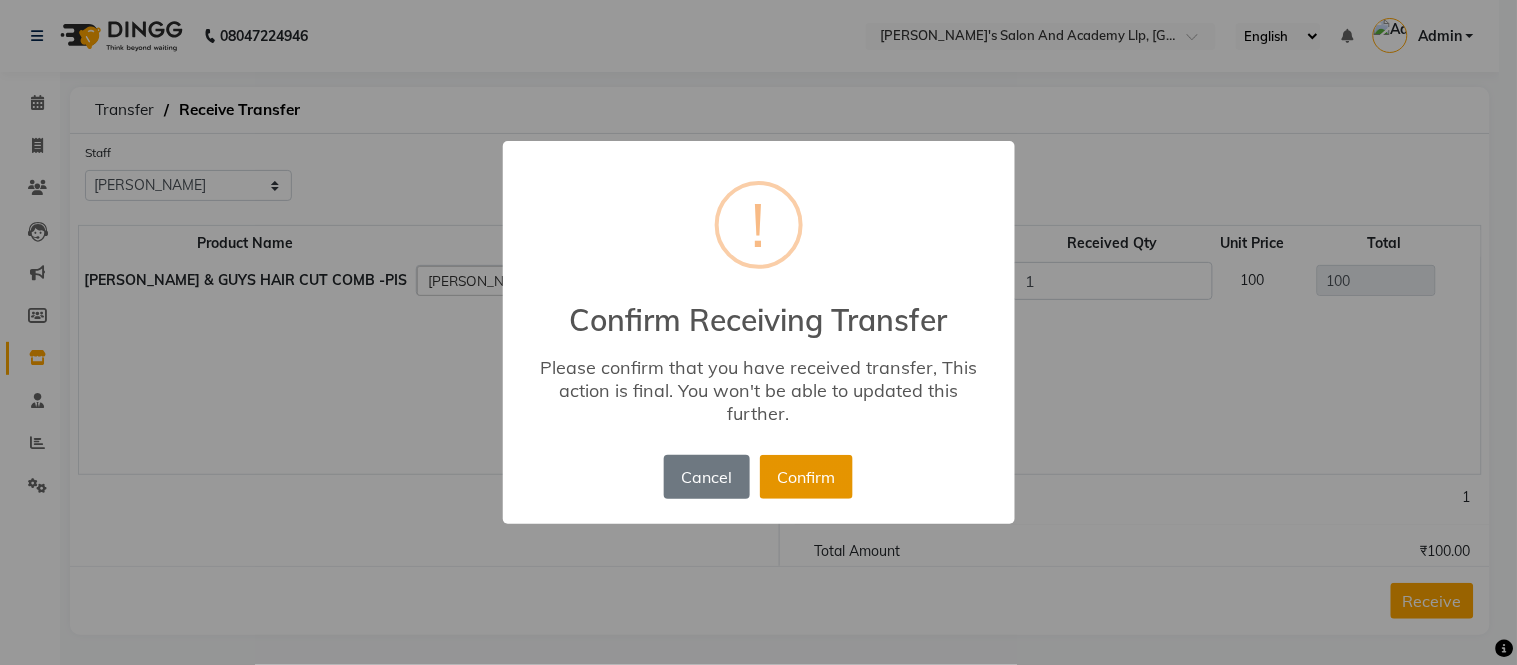 click on "Confirm" at bounding box center [806, 477] 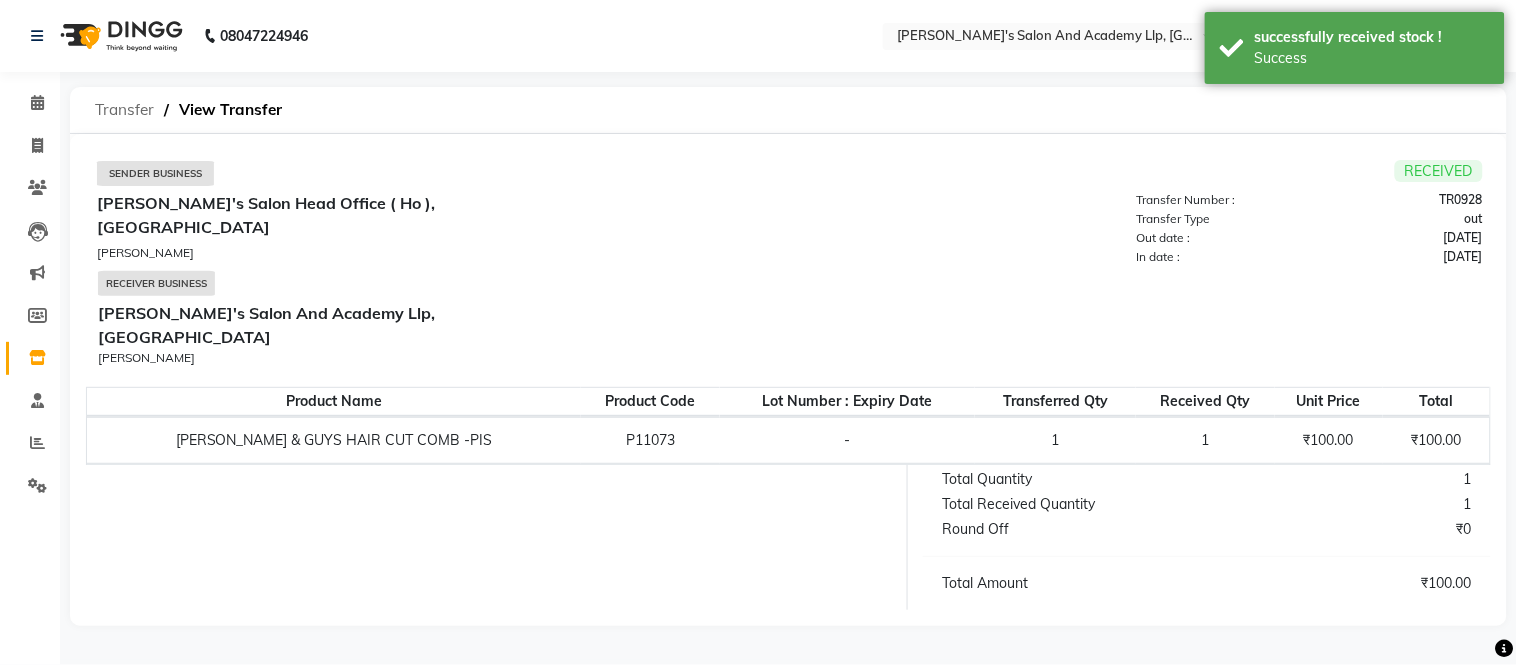 click on "Transfer" 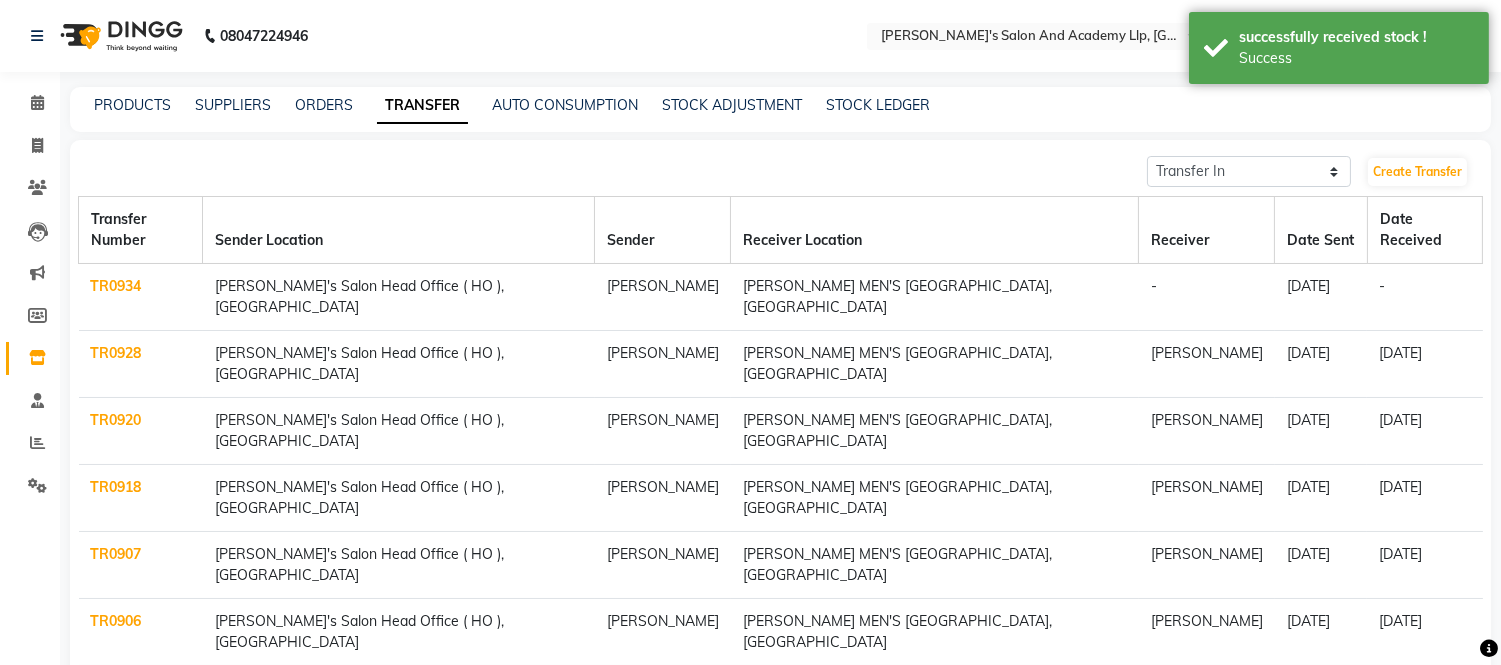 click on "TR0934" 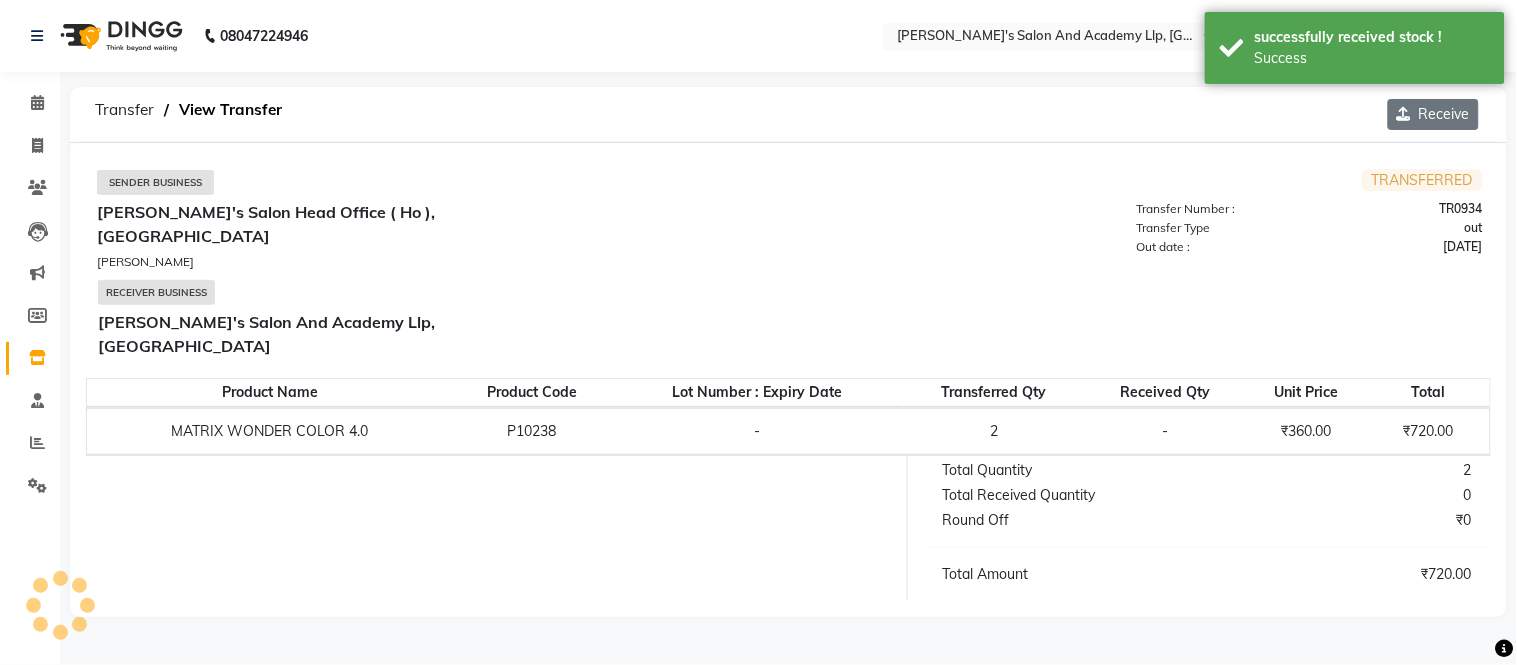 click on "Receive" 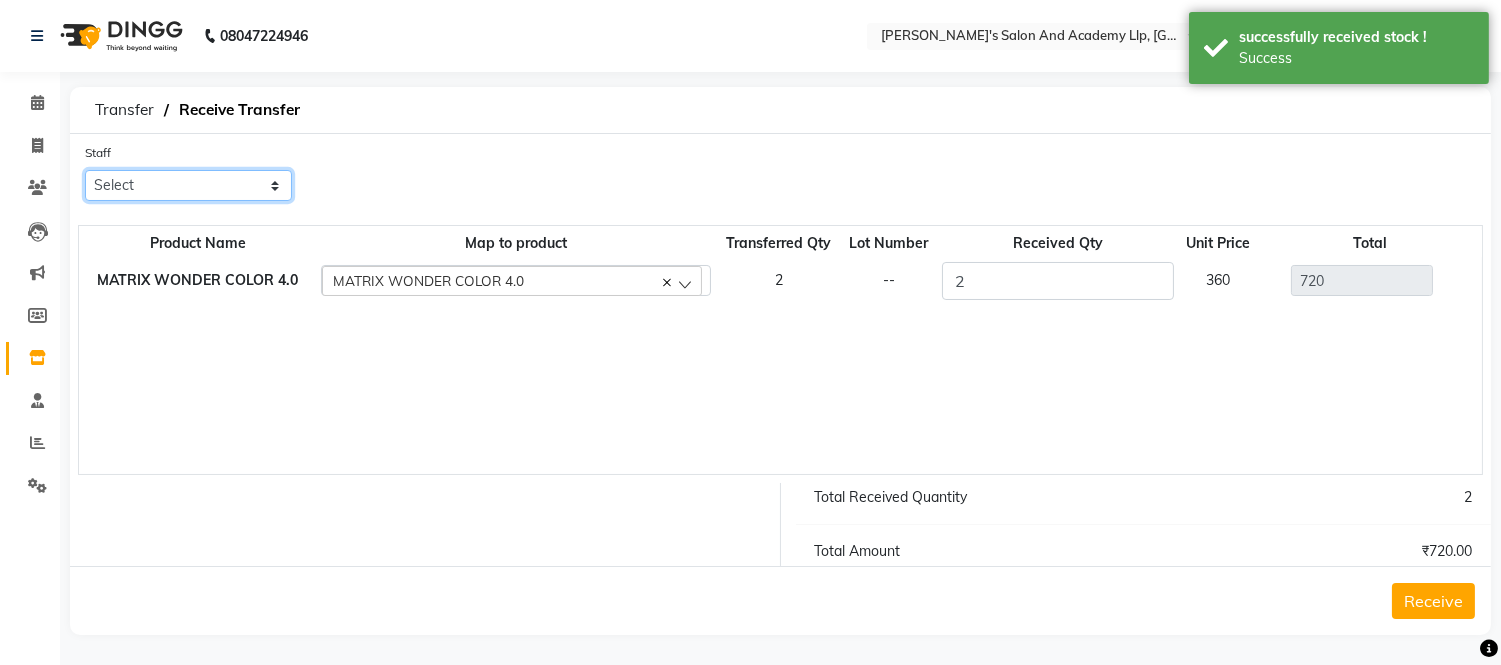 click on "Select [PERSON_NAME]  [PERSON_NAME] [PERSON_NAME]                        [PERSON_NAME] [PERSON_NAME] [PERSON_NAME] [PERSON_NAME] [PERSON_NAME] [PERSON_NAME] [PERSON_NAME]  BHEEM SHING [PERSON_NAME] [PERSON_NAME] [PERSON_NAME] [PERSON_NAME] [PERSON_NAME] [PERSON_NAME] [PERSON_NAME] [PERSON_NAME] [PERSON_NAME]  [PERSON_NAME] [PERSON_NAME] [PERSON_NAME] KANNU SEN [PERSON_NAME] [PERSON_NAME] LAXMAN SEN LUCKY SENNN [PERSON_NAME] [PERSON_NAME]  [PERSON_NAME] MEET [PERSON_NAME] [PERSON_NAME]  [PERSON_NAME] [PERSON_NAME]  [PERSON_NAME] [PERSON_NAME] [PERSON_NAME] [PERSON_NAME] NISHIIT [PERSON_NAME] ZALA [PERSON_NAME] PRINCE [PERSON_NAME] [PERSON_NAME] SEN [PERSON_NAME] [PERSON_NAME] [PERSON_NAME] [PERSON_NAME]  [PERSON_NAME] bavliya  [PERSON_NAME] SHISHANGIYA [PERSON_NAME] VARSADA [PERSON_NAME] sunny sen  [PERSON_NAME]  [PERSON_NAME] [PERSON_NAME] UTSAV MARU [PERSON_NAME] [PERSON_NAME]" at bounding box center (188, 185) 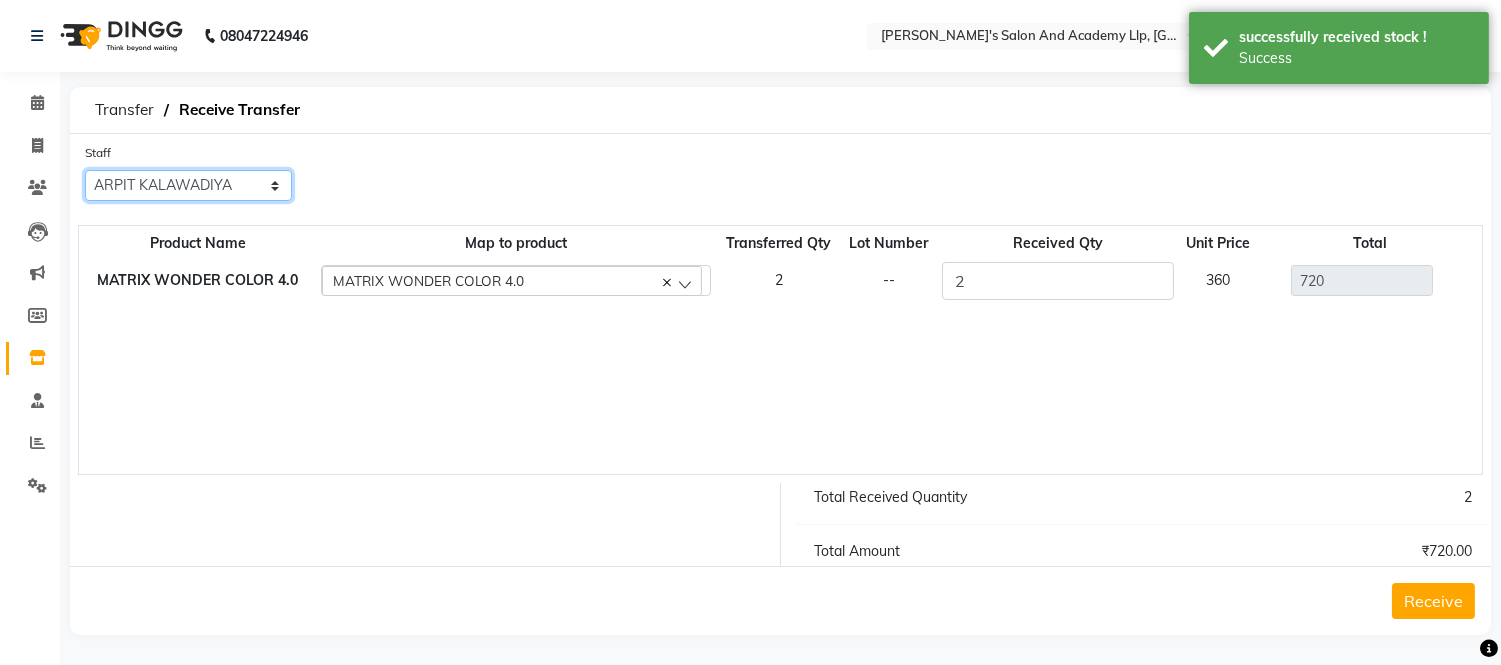 click on "Select [PERSON_NAME]  [PERSON_NAME] [PERSON_NAME]                        [PERSON_NAME] [PERSON_NAME] [PERSON_NAME] [PERSON_NAME] [PERSON_NAME] [PERSON_NAME] [PERSON_NAME]  BHEEM SHING [PERSON_NAME] [PERSON_NAME] [PERSON_NAME] [PERSON_NAME] [PERSON_NAME] [PERSON_NAME] [PERSON_NAME] [PERSON_NAME] [PERSON_NAME]  [PERSON_NAME] [PERSON_NAME] [PERSON_NAME] KANNU SEN [PERSON_NAME] [PERSON_NAME] LAXMAN SEN LUCKY SENNN [PERSON_NAME] [PERSON_NAME]  [PERSON_NAME] MEET [PERSON_NAME] [PERSON_NAME]  [PERSON_NAME] [PERSON_NAME]  [PERSON_NAME] [PERSON_NAME] [PERSON_NAME] [PERSON_NAME] NISHIIT [PERSON_NAME] ZALA [PERSON_NAME] PRINCE [PERSON_NAME] [PERSON_NAME] SEN [PERSON_NAME] [PERSON_NAME] [PERSON_NAME] [PERSON_NAME]  [PERSON_NAME] bavliya  [PERSON_NAME] SHISHANGIYA [PERSON_NAME] VARSADA [PERSON_NAME] sunny sen  [PERSON_NAME]  [PERSON_NAME] [PERSON_NAME] UTSAV MARU [PERSON_NAME] [PERSON_NAME]" at bounding box center [188, 185] 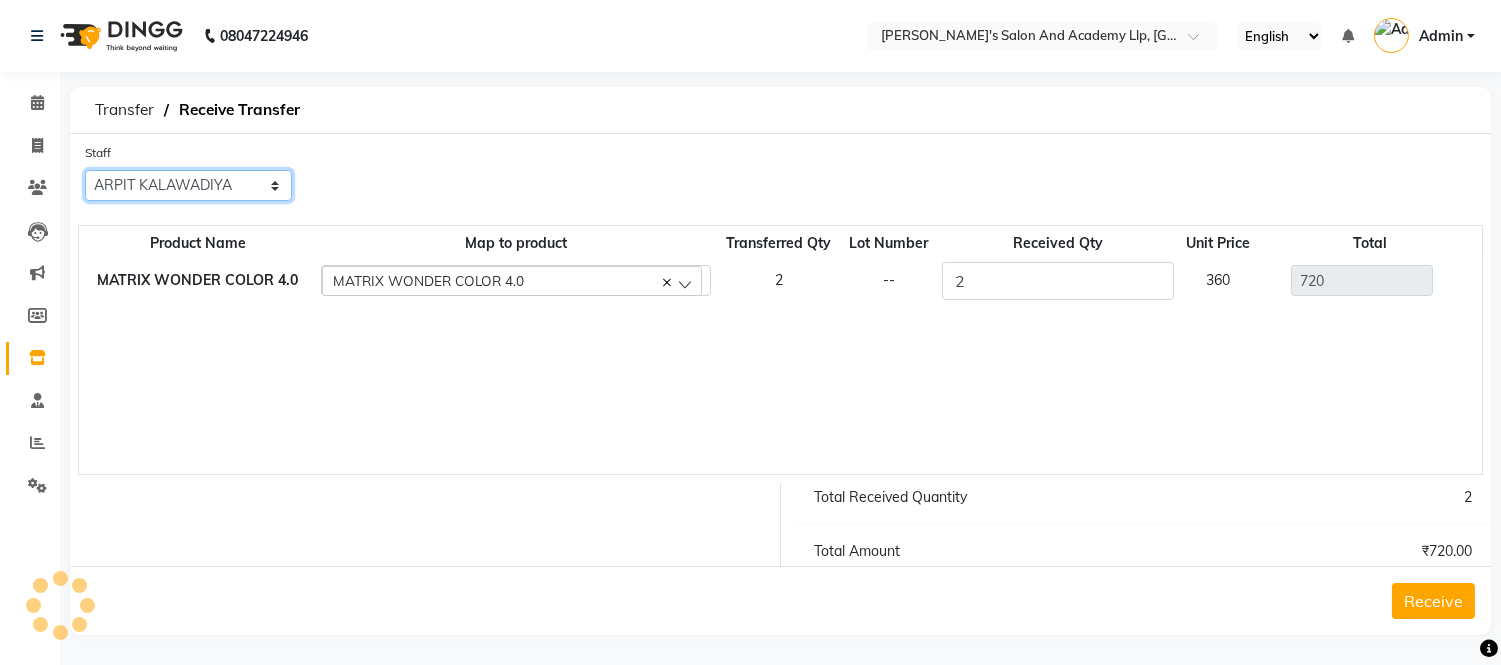click on "Select [PERSON_NAME]  [PERSON_NAME] [PERSON_NAME]                        [PERSON_NAME] [PERSON_NAME] [PERSON_NAME] [PERSON_NAME] [PERSON_NAME] [PERSON_NAME] [PERSON_NAME]  BHEEM SHING [PERSON_NAME] [PERSON_NAME] [PERSON_NAME] [PERSON_NAME] [PERSON_NAME] [PERSON_NAME] [PERSON_NAME] [PERSON_NAME] [PERSON_NAME]  [PERSON_NAME] [PERSON_NAME] [PERSON_NAME] KANNU SEN [PERSON_NAME] [PERSON_NAME] LAXMAN SEN LUCKY SENNN [PERSON_NAME] [PERSON_NAME]  [PERSON_NAME] MEET [PERSON_NAME] [PERSON_NAME]  [PERSON_NAME] [PERSON_NAME]  [PERSON_NAME] [PERSON_NAME] [PERSON_NAME] [PERSON_NAME] NISHIIT [PERSON_NAME] ZALA [PERSON_NAME] PRINCE [PERSON_NAME] [PERSON_NAME] SEN [PERSON_NAME] [PERSON_NAME] [PERSON_NAME] [PERSON_NAME]  [PERSON_NAME] bavliya  [PERSON_NAME] SHISHANGIYA [PERSON_NAME] VARSADA [PERSON_NAME] sunny sen  [PERSON_NAME]  [PERSON_NAME] [PERSON_NAME] UTSAV MARU [PERSON_NAME] [PERSON_NAME]" at bounding box center (188, 185) 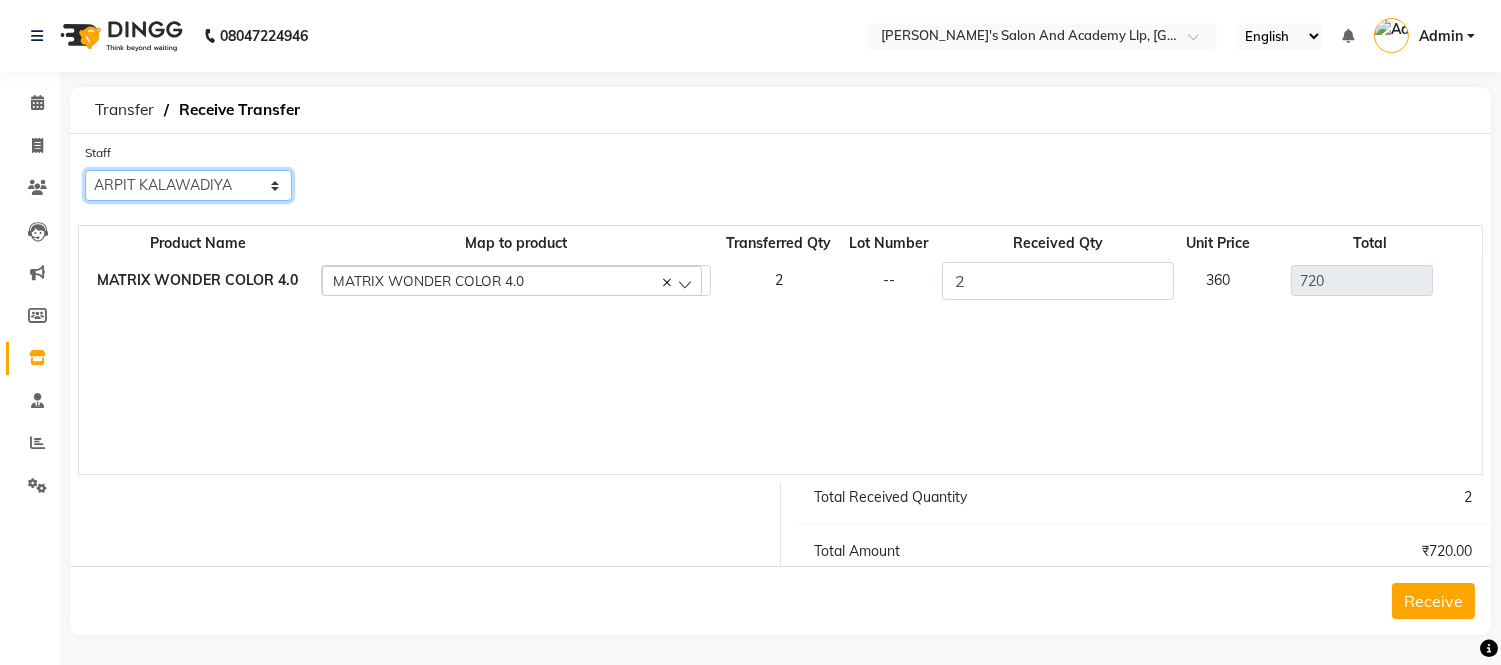 select on "71309" 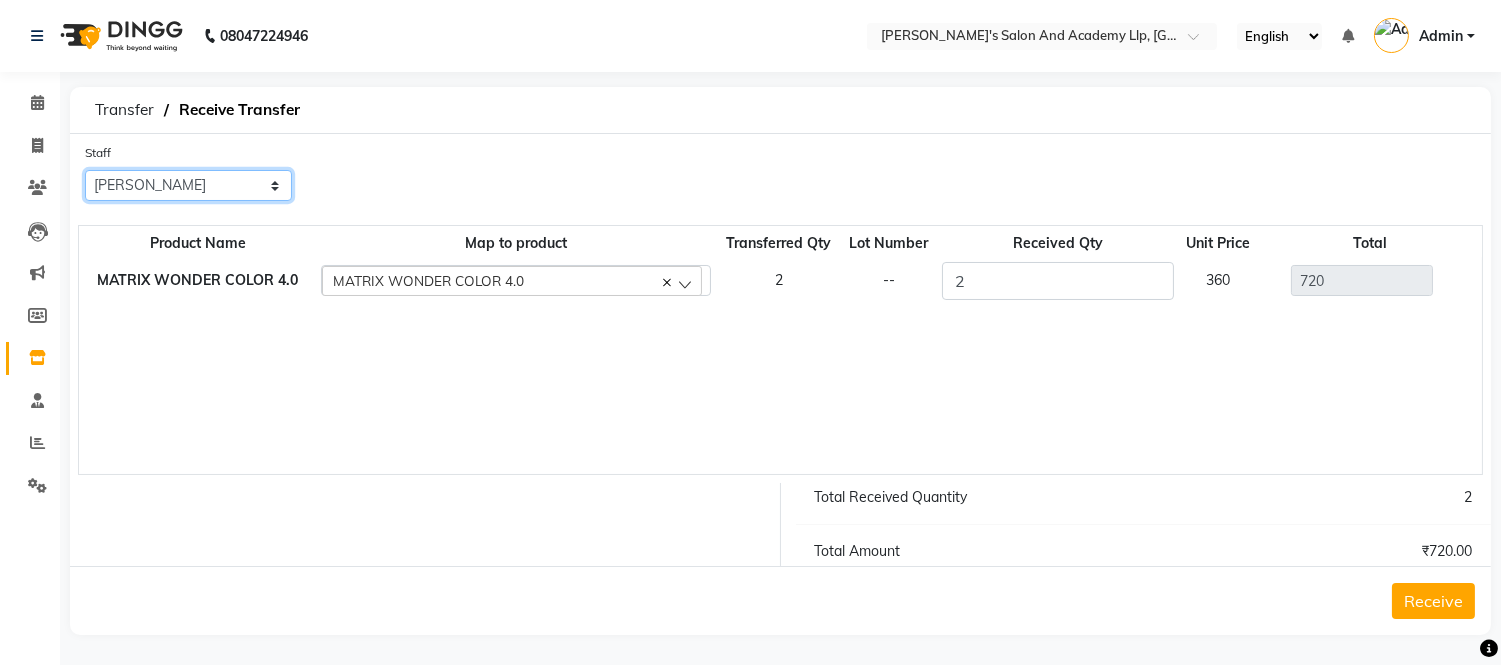 click on "Select [PERSON_NAME]  [PERSON_NAME] [PERSON_NAME]                        [PERSON_NAME] [PERSON_NAME] [PERSON_NAME] [PERSON_NAME] [PERSON_NAME] [PERSON_NAME] [PERSON_NAME]  BHEEM SHING [PERSON_NAME] [PERSON_NAME] [PERSON_NAME] [PERSON_NAME] [PERSON_NAME] [PERSON_NAME] [PERSON_NAME] [PERSON_NAME] [PERSON_NAME]  [PERSON_NAME] [PERSON_NAME] [PERSON_NAME] KANNU SEN [PERSON_NAME] [PERSON_NAME] LAXMAN SEN LUCKY SENNN [PERSON_NAME] [PERSON_NAME]  [PERSON_NAME] MEET [PERSON_NAME] [PERSON_NAME]  [PERSON_NAME] [PERSON_NAME]  [PERSON_NAME] [PERSON_NAME] [PERSON_NAME] [PERSON_NAME] NISHIIT [PERSON_NAME] ZALA [PERSON_NAME] PRINCE [PERSON_NAME] [PERSON_NAME] SEN [PERSON_NAME] [PERSON_NAME] [PERSON_NAME] [PERSON_NAME]  [PERSON_NAME] bavliya  [PERSON_NAME] SHISHANGIYA [PERSON_NAME] VARSADA [PERSON_NAME] sunny sen  [PERSON_NAME]  [PERSON_NAME] [PERSON_NAME] UTSAV MARU [PERSON_NAME] [PERSON_NAME]" at bounding box center (188, 185) 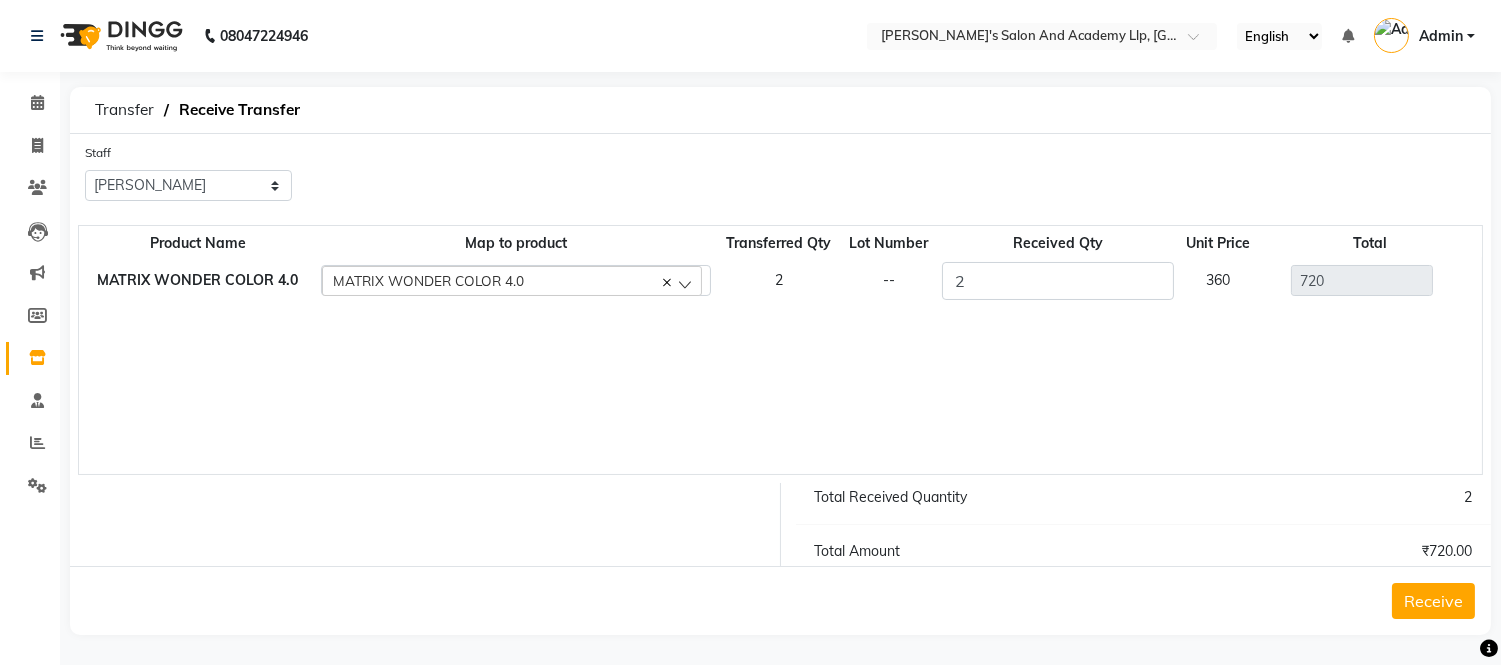 click on "Receive" 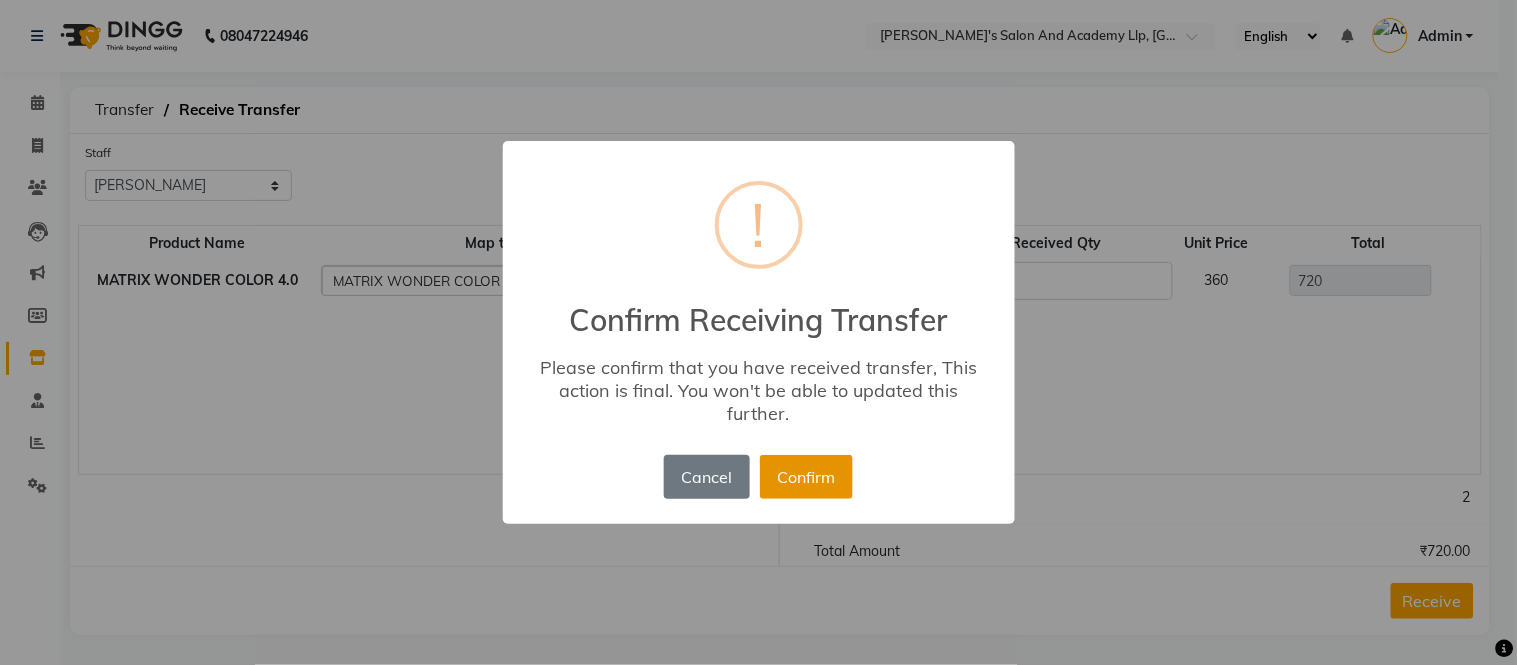 click on "Confirm" at bounding box center (806, 477) 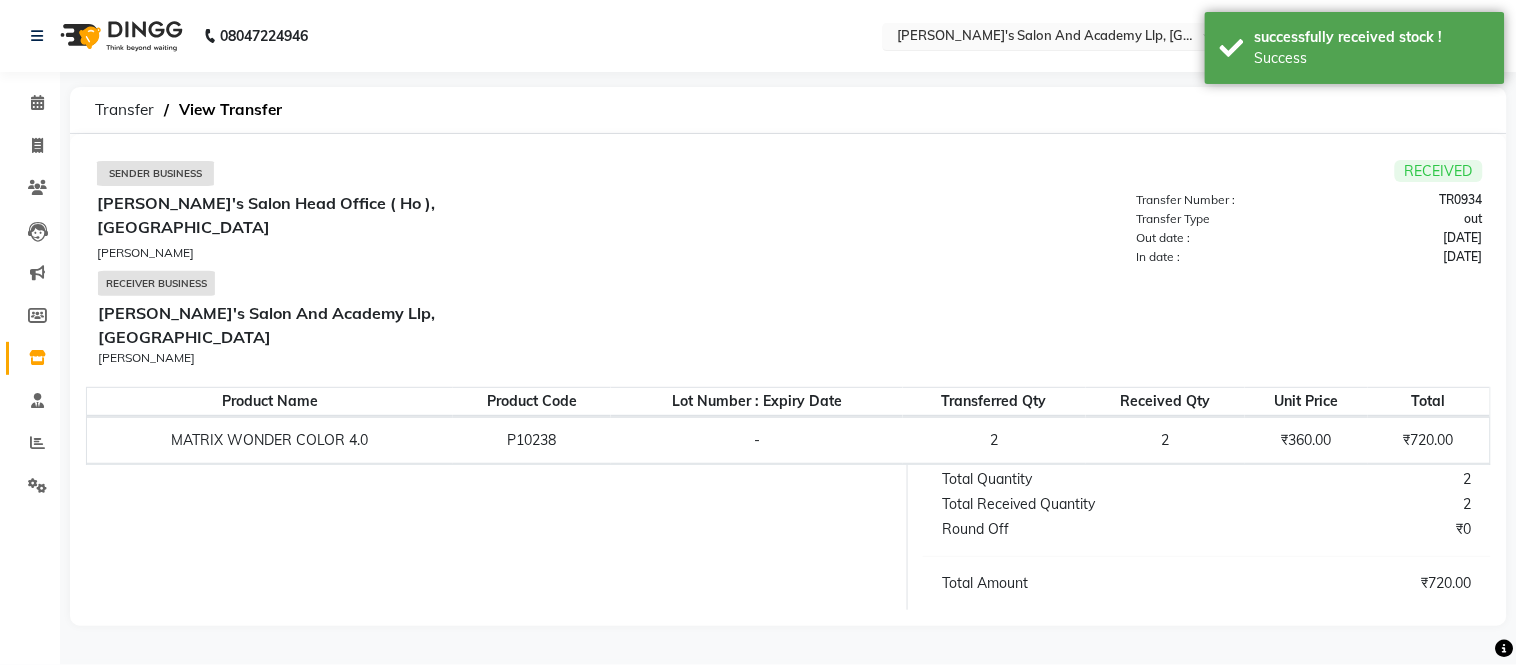 click at bounding box center (1038, 38) 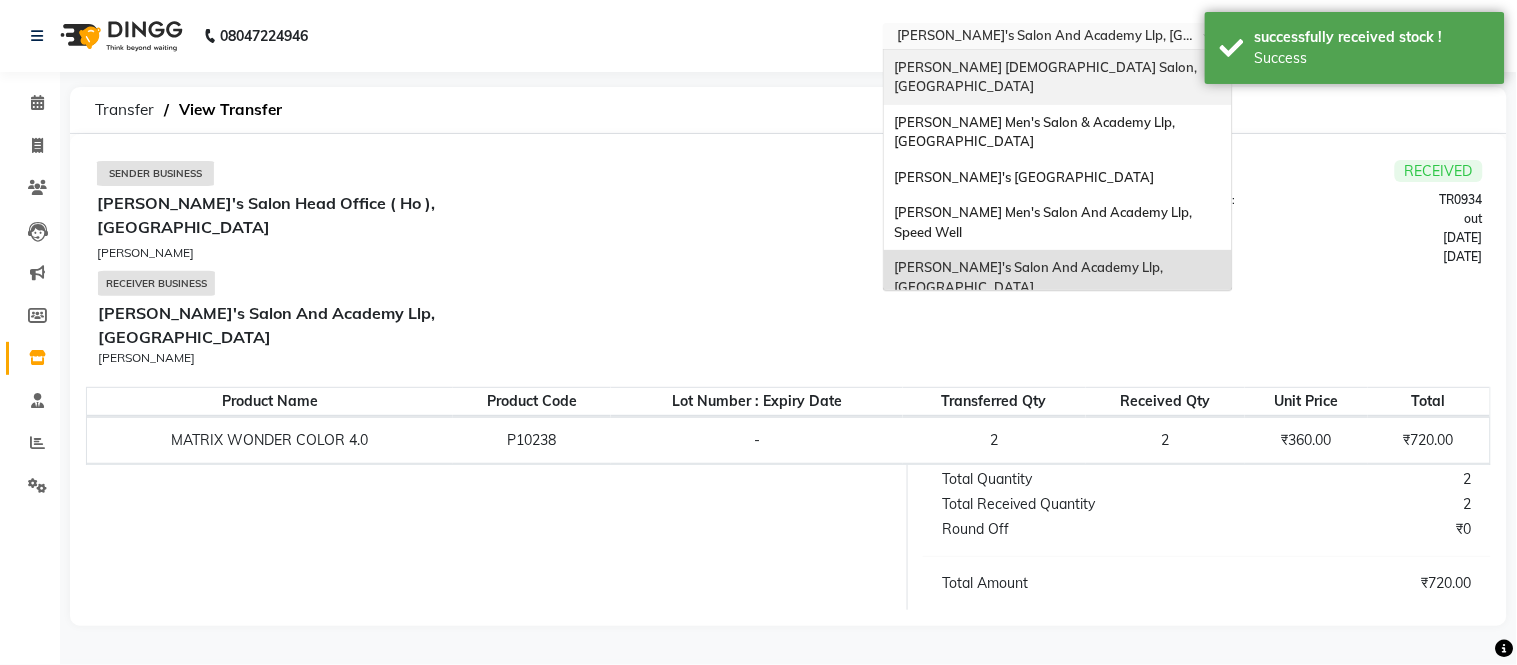 click on "[PERSON_NAME] [DEMOGRAPHIC_DATA] Salon, [GEOGRAPHIC_DATA]" at bounding box center (1047, 77) 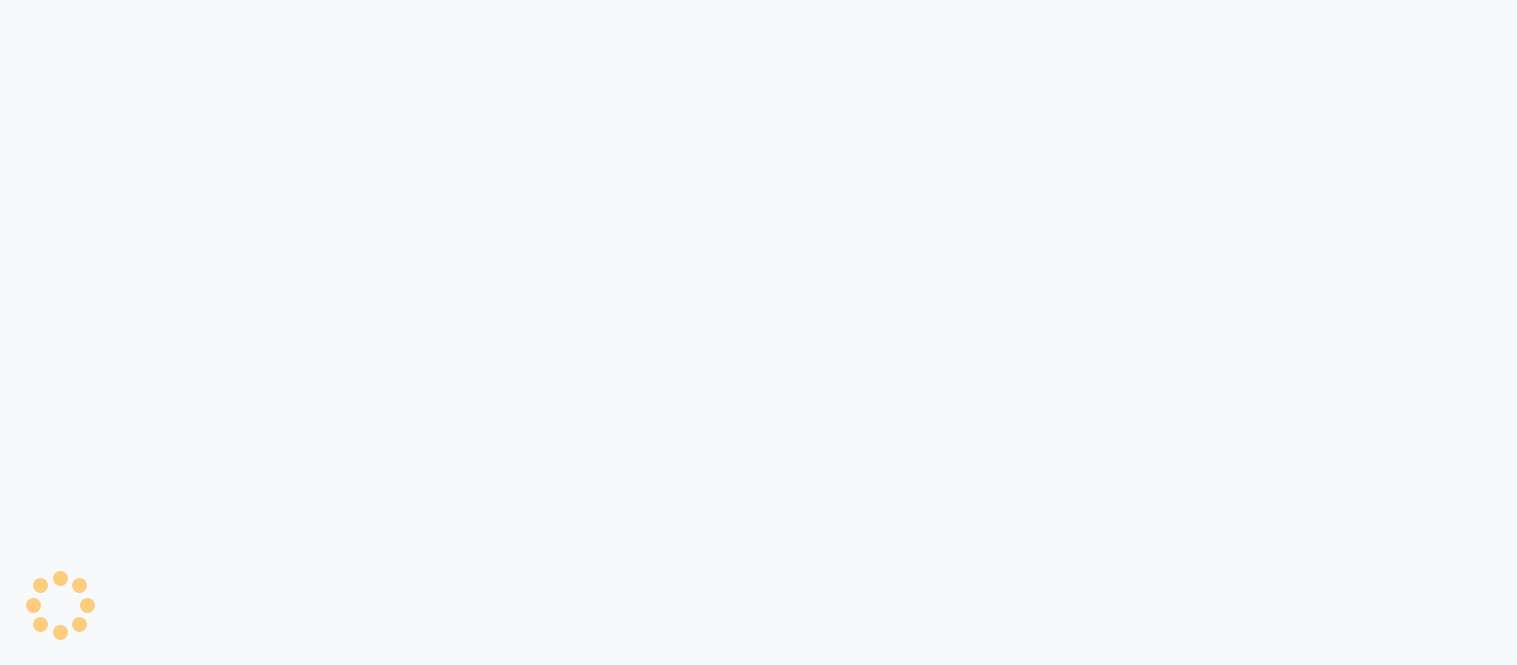 scroll, scrollTop: 0, scrollLeft: 0, axis: both 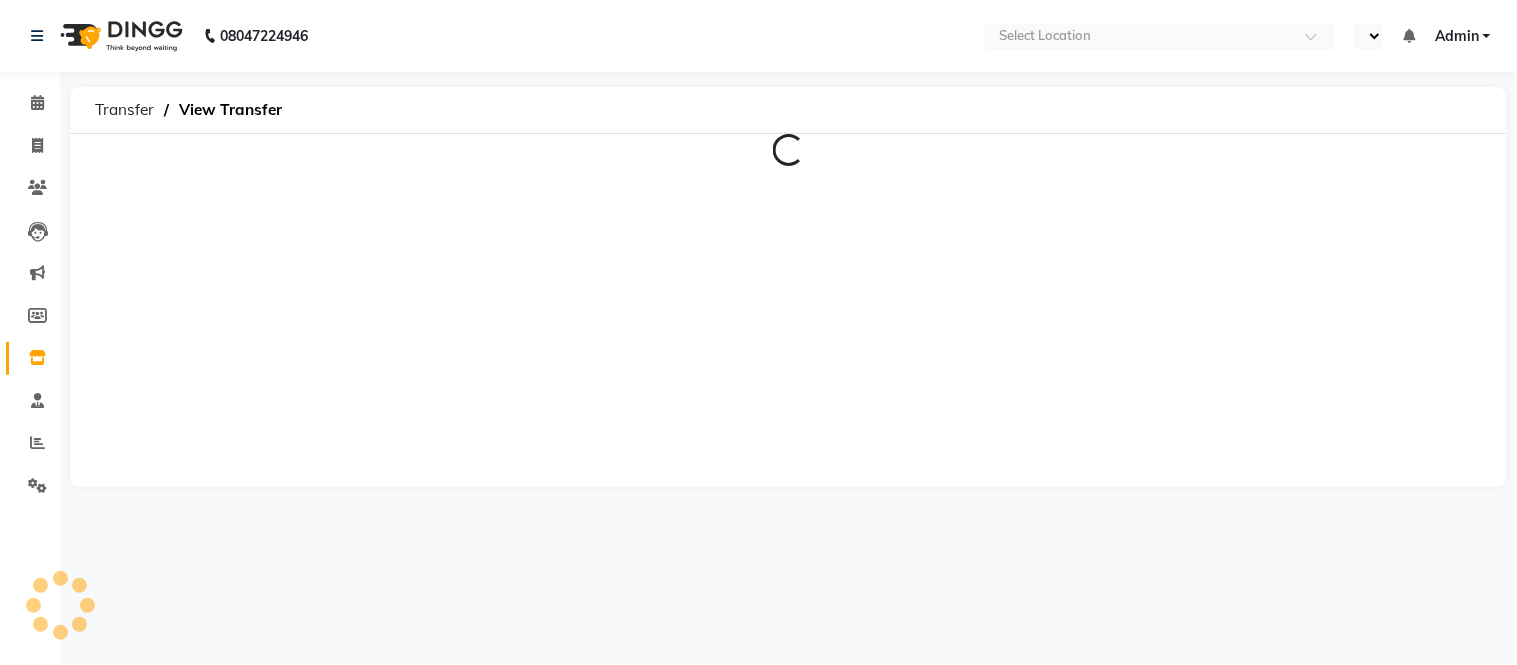 select on "en" 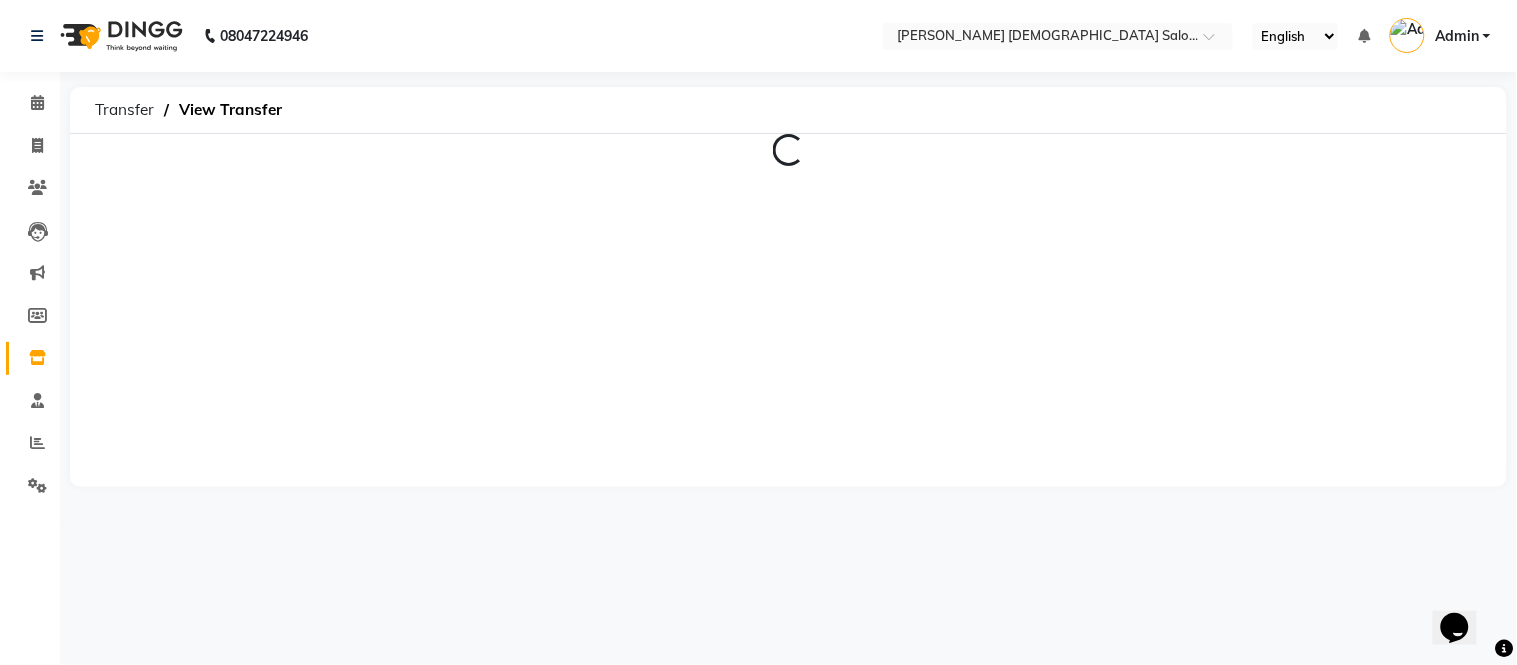 scroll, scrollTop: 0, scrollLeft: 0, axis: both 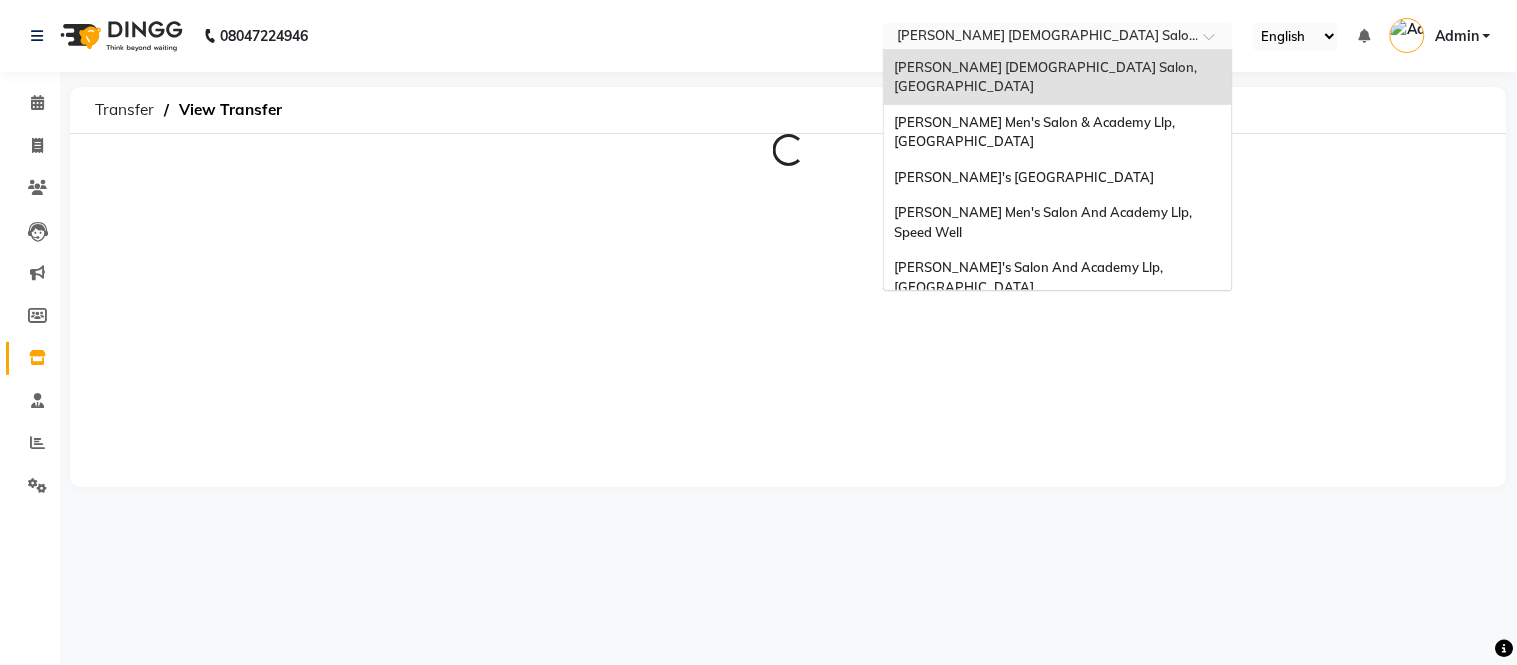 click at bounding box center [1038, 38] 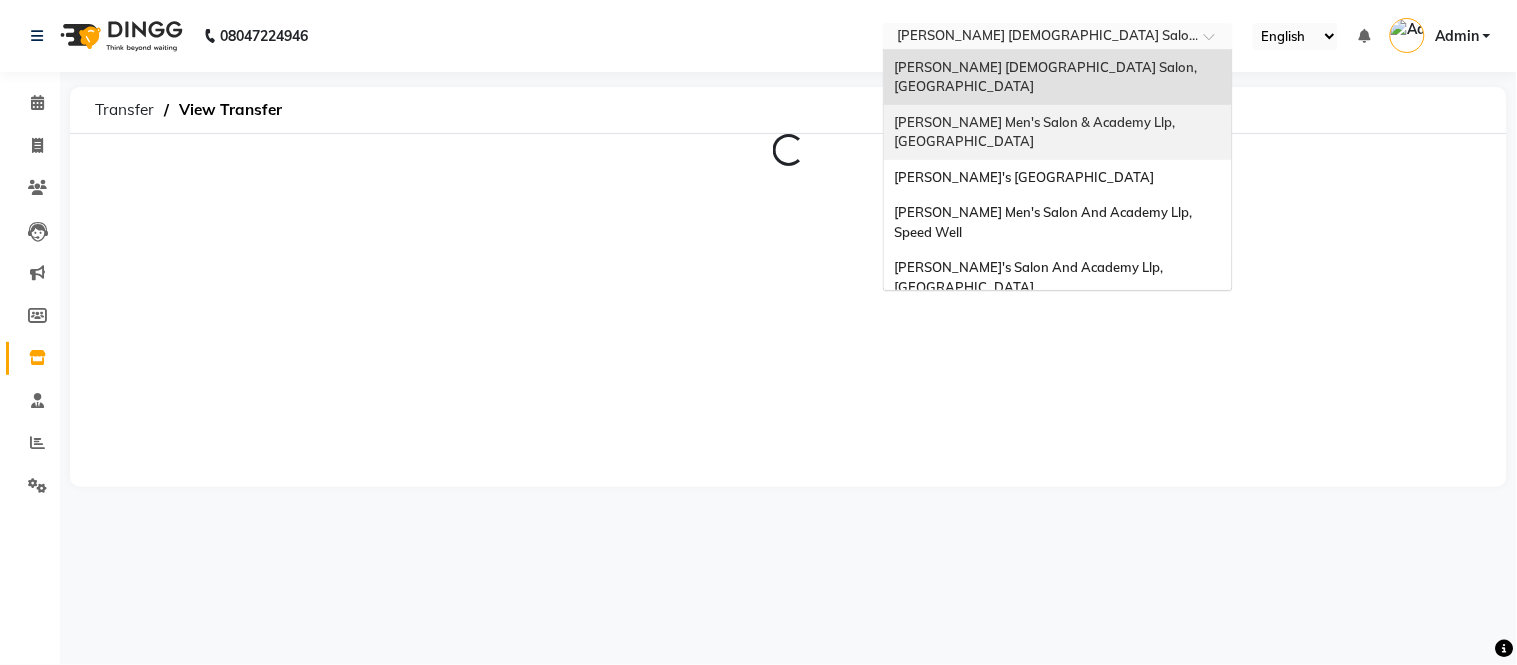 click on "[PERSON_NAME] Men's Salon & Academy Llp, [GEOGRAPHIC_DATA]" at bounding box center [1036, 132] 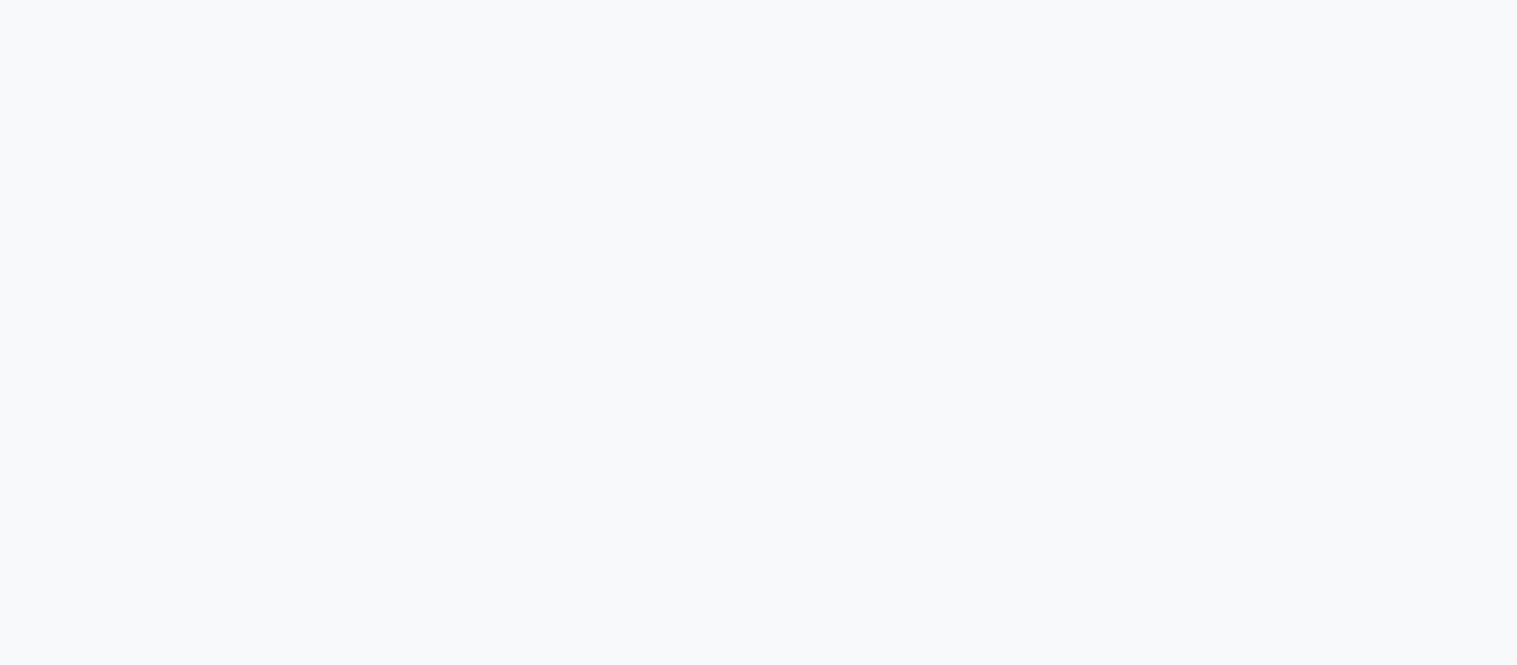 scroll, scrollTop: 0, scrollLeft: 0, axis: both 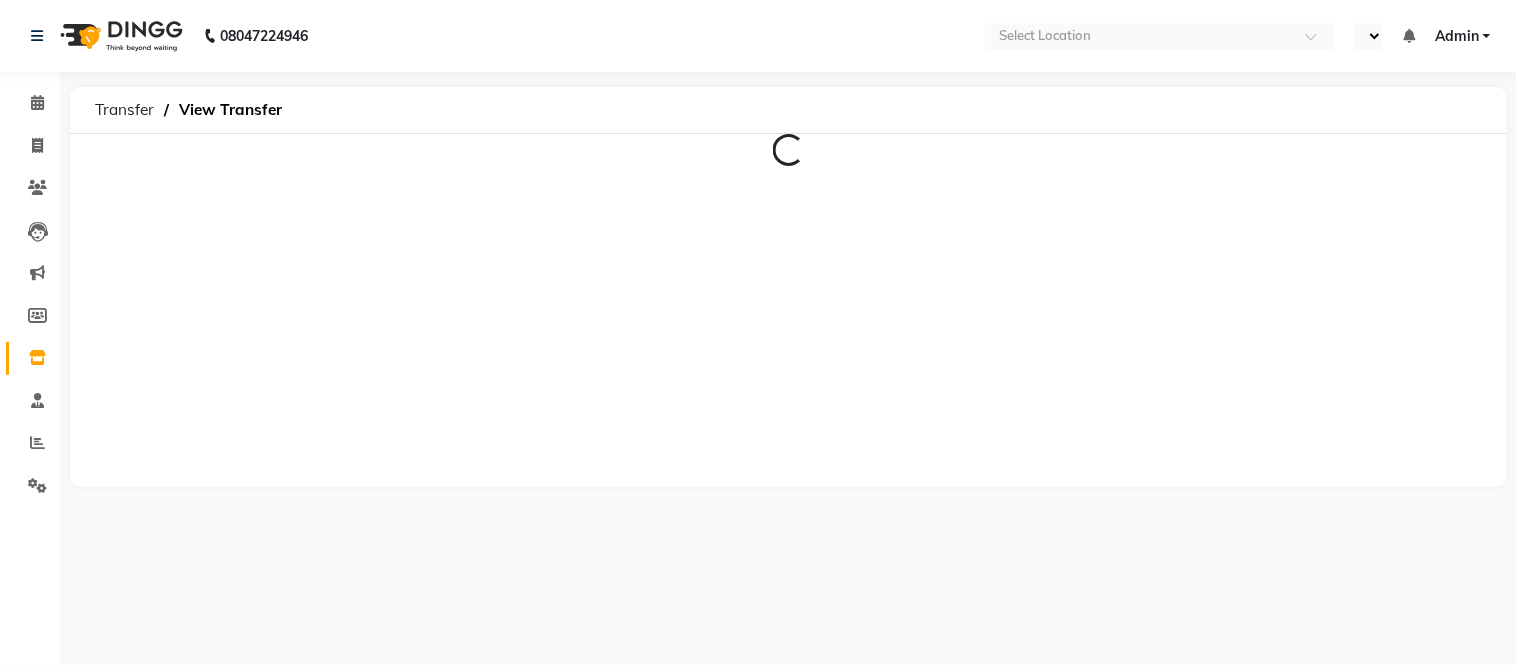 select on "en" 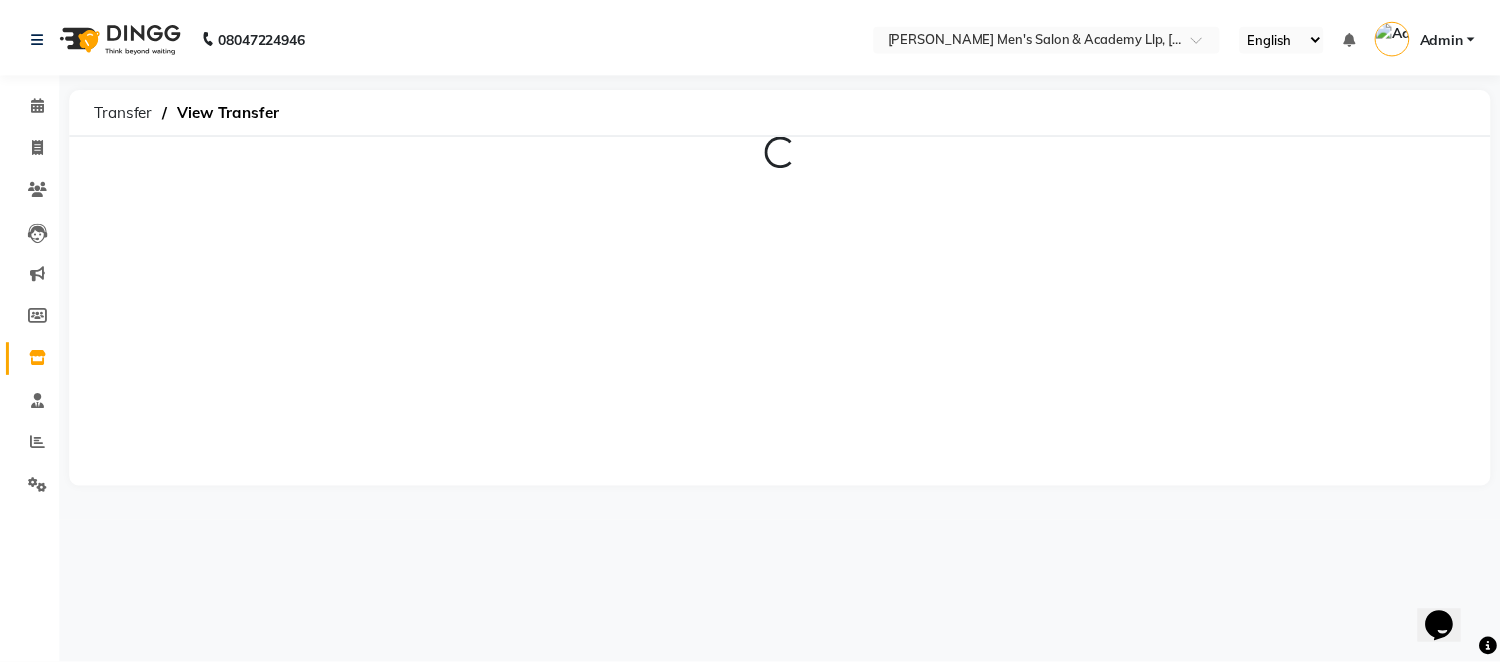 scroll, scrollTop: 0, scrollLeft: 0, axis: both 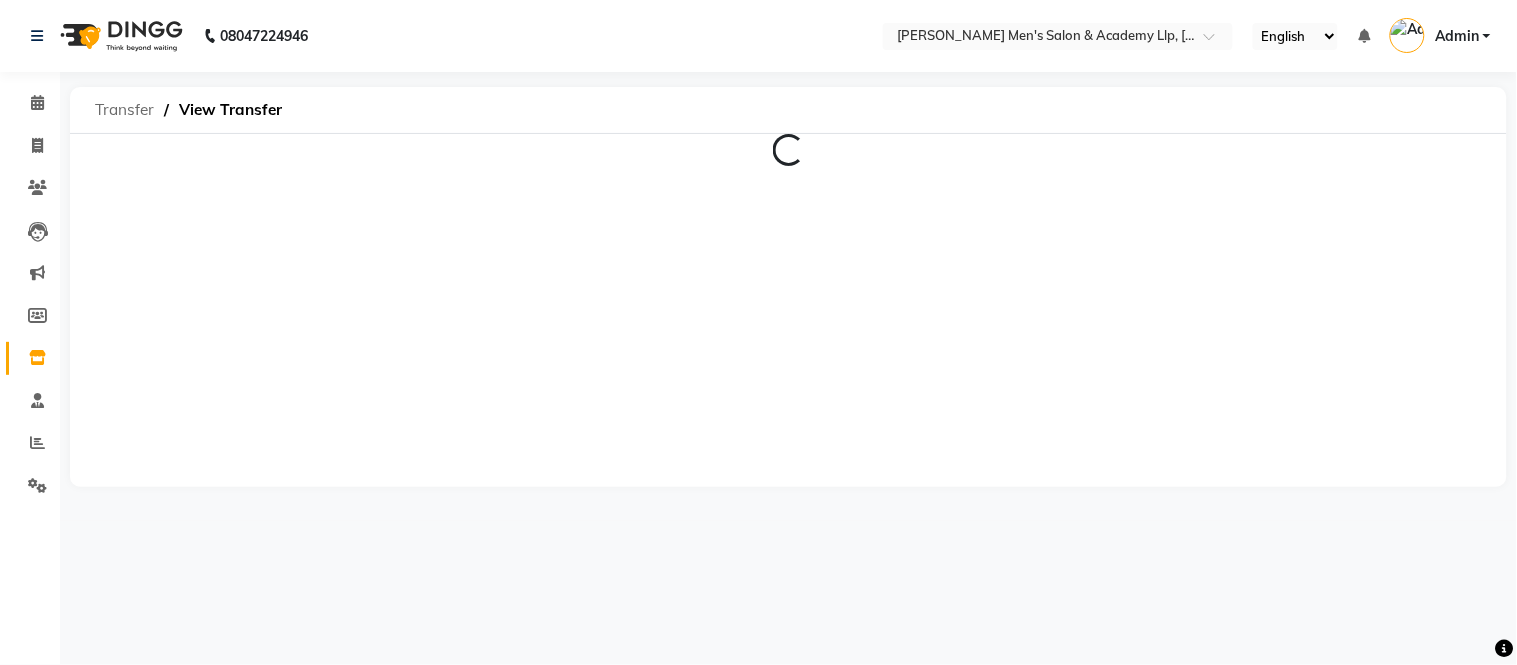 click on "Transfer" 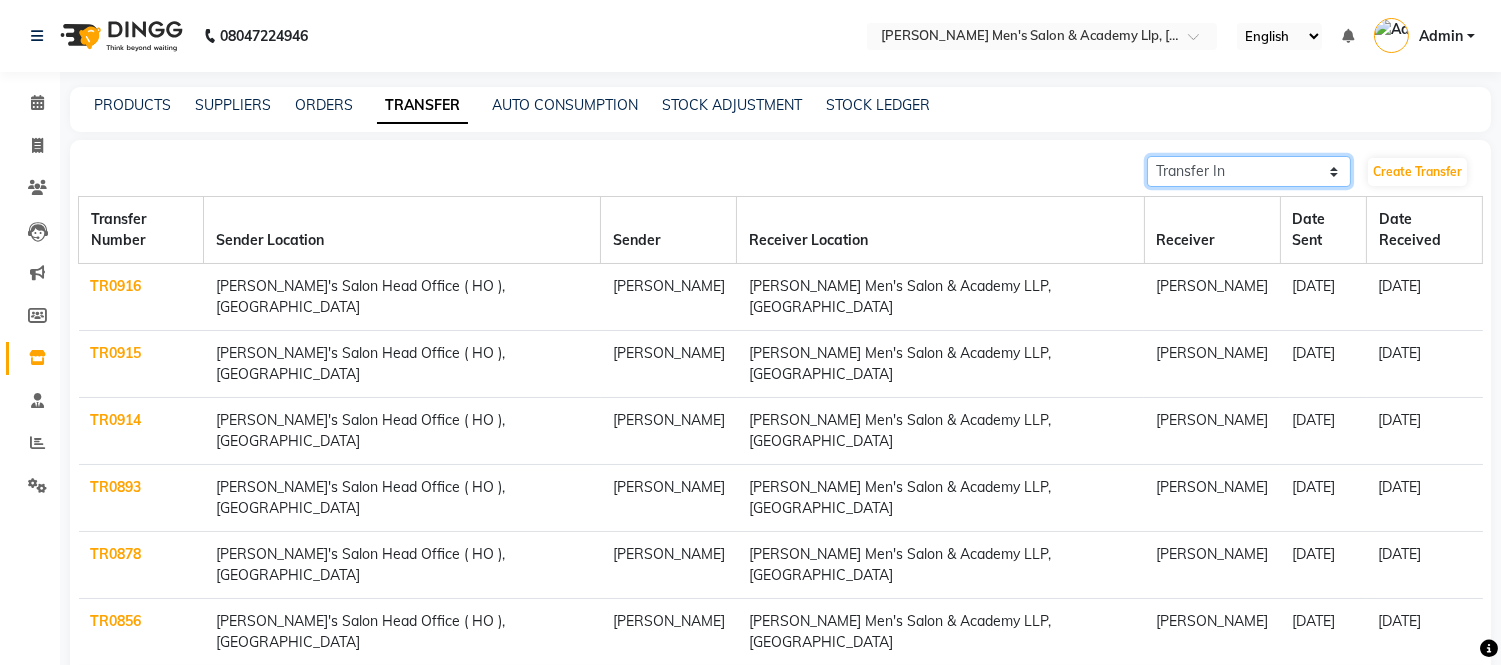 click on "Transfer In Transfer Out" 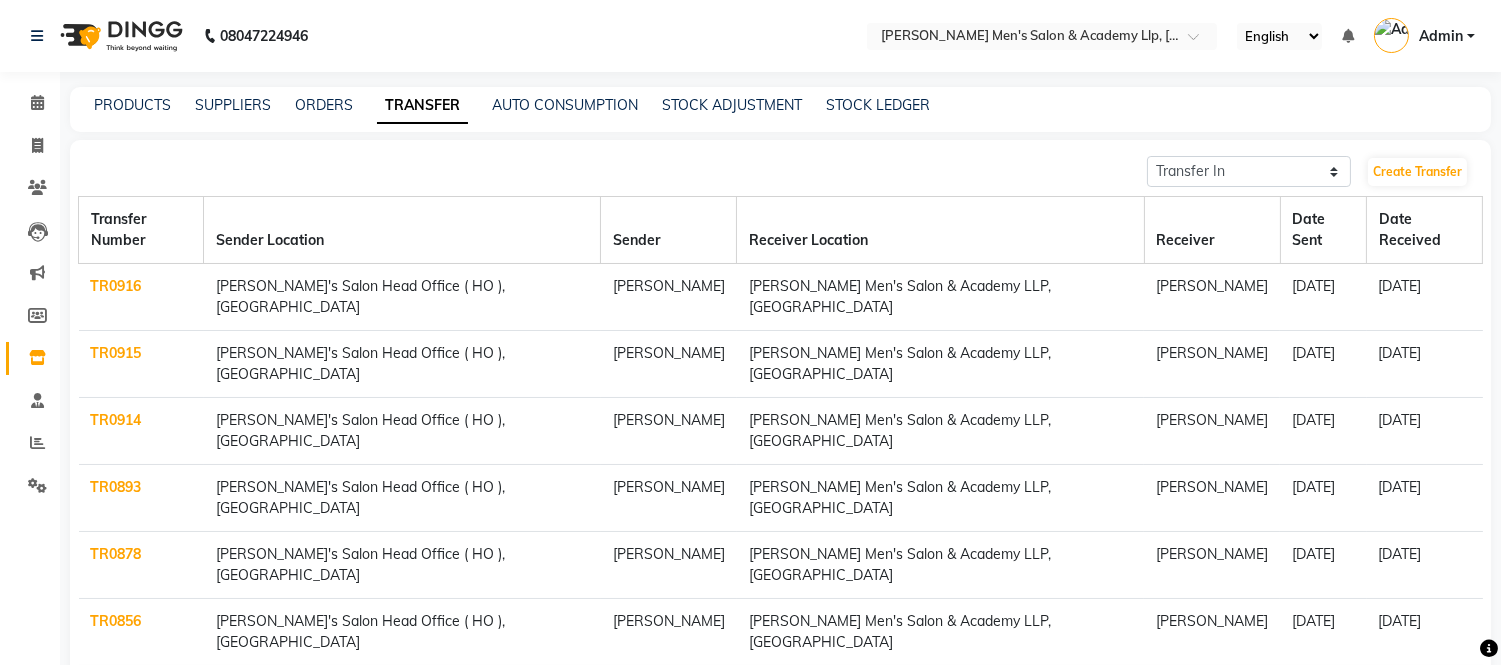 click on "Transfer In Transfer Out  Create Transfer  Transfer Number Sender Location  Sender  Receiver Location  Receiver Date Sent Date Received  TR0916  Sandy Men's Salon Head Office ( HO ), University Road Umang Sandy Men's Salon & Academy LLP, Ravapar Road RUTVIK MAKWANA  06-07-2025 09-07-2025  TR0915  Sandy Men's Salon Head Office ( HO ), University Road Umang Sandy Men's Salon & Academy LLP, Ravapar Road RUTVIK MAKWANA  06-07-2025 09-07-2025  TR0914  Sandy Men's Salon Head Office ( HO ), University Road Umang Sandy Men's Salon & Academy LLP, Ravapar Road RUTVIK MAKWANA  06-07-2025 09-07-2025  TR0893  Sandy Men's Salon Head Office ( HO ), University Road Umang Sandy Men's Salon & Academy LLP, Ravapar Road INDRAJEET KESHRIYA 27-06-2025 30-06-2025  TR0878  Sandy Men's Salon Head Office ( HO ), University Road Umang Sandy Men's Salon & Academy LLP, Ravapar Road INDRAJEET KESHRIYA 22-06-2025 25-06-2025  TR0856  Sandy Men's Salon Head Office ( HO ), University Road Umang Sandy Men's Salon & Academy LLP, Ravapar Road -" 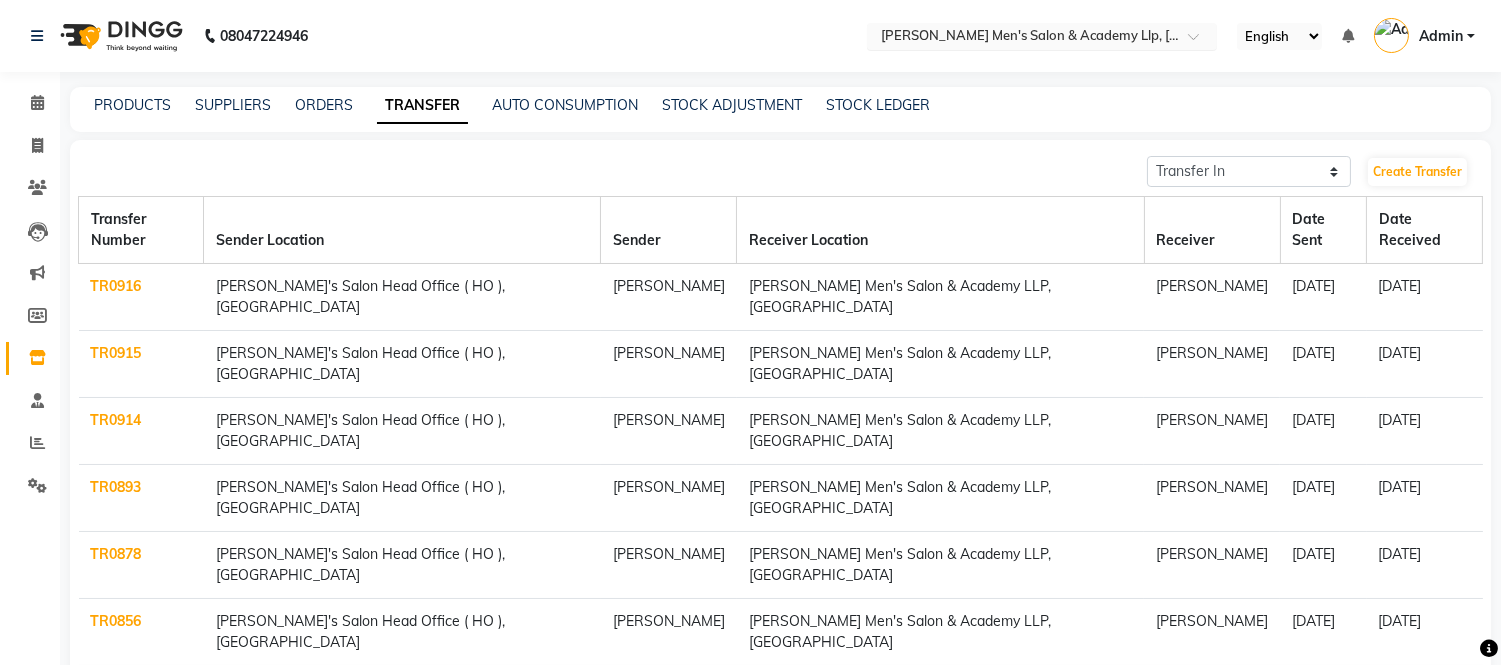 click at bounding box center (1022, 38) 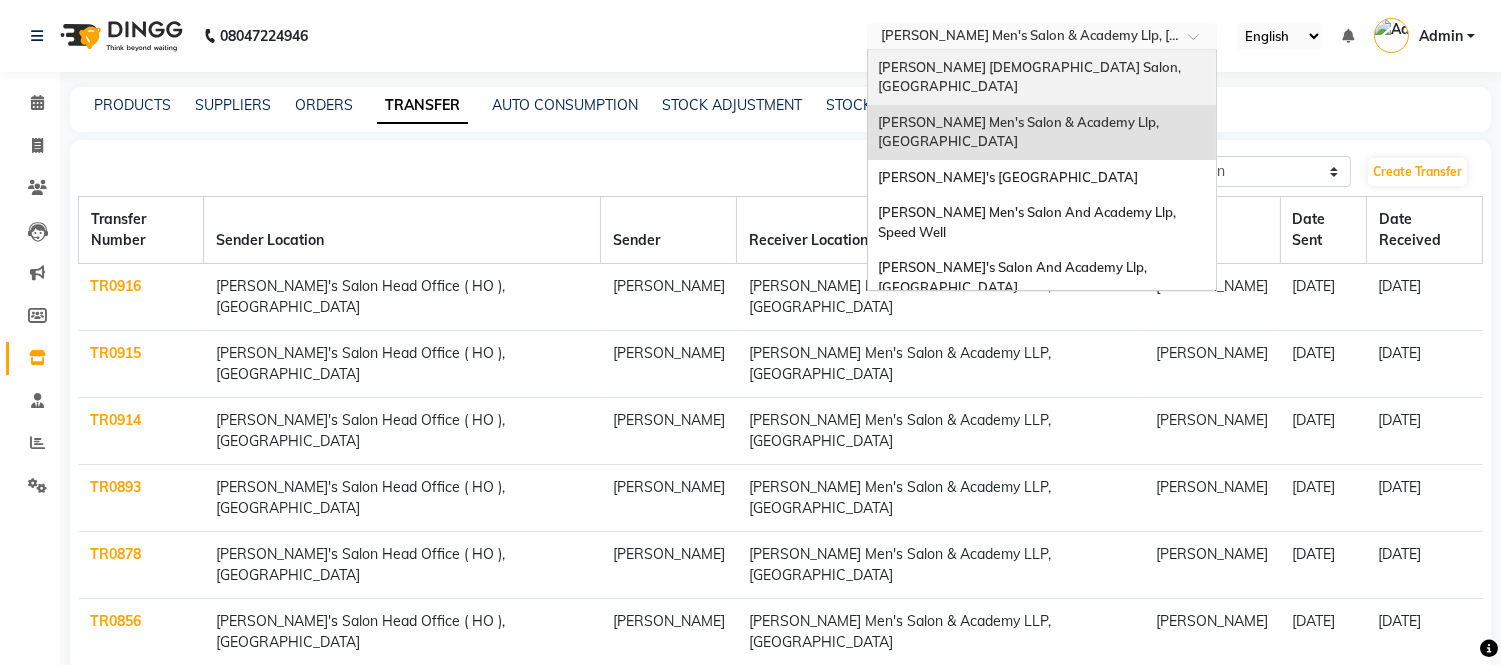 click on "Elaine Ladies Salon, Nr Bajaj Hall" at bounding box center [1031, 77] 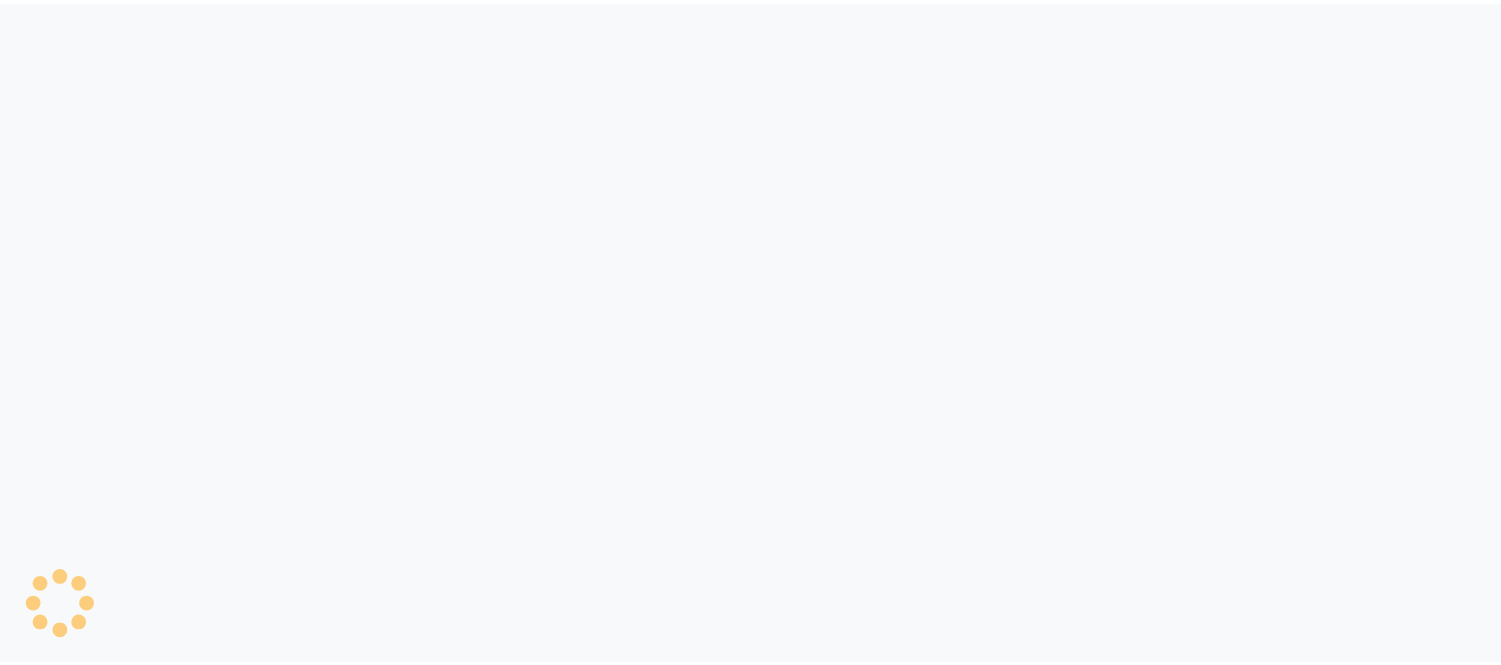 scroll, scrollTop: 0, scrollLeft: 0, axis: both 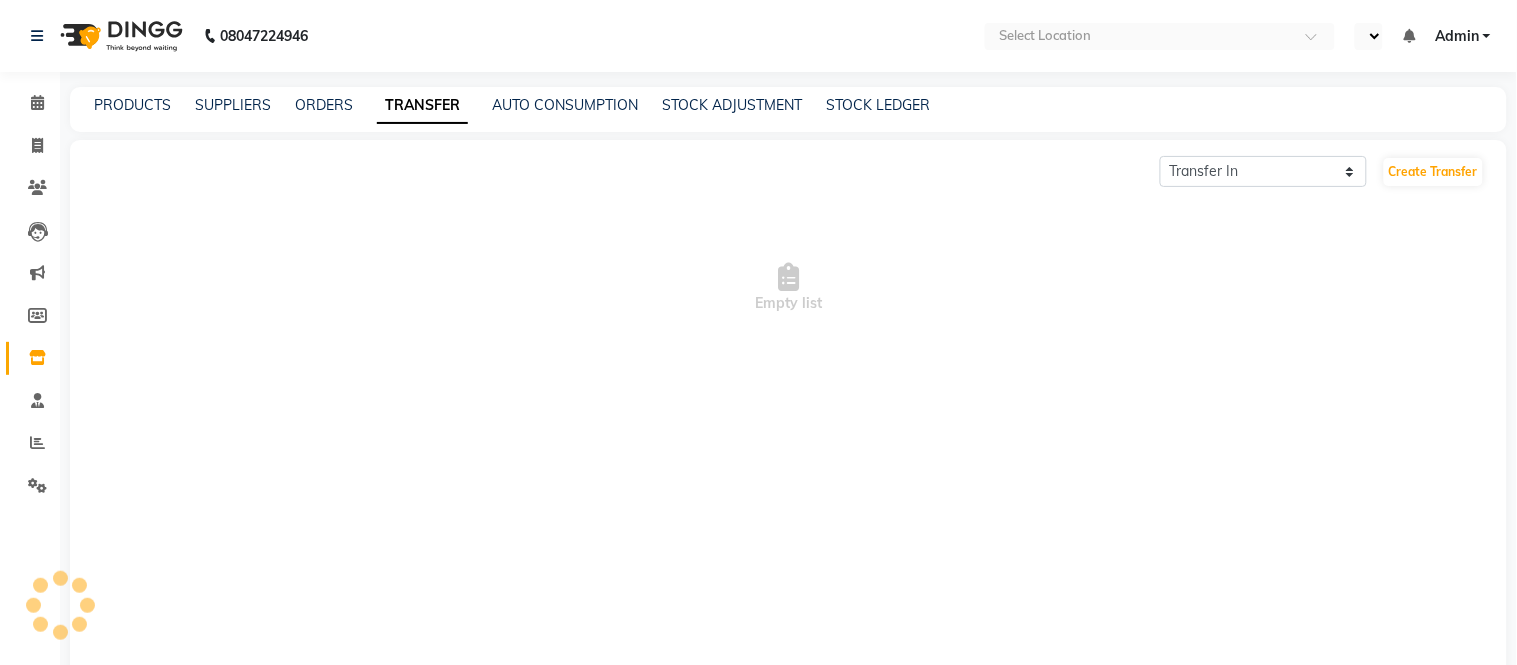 select on "en" 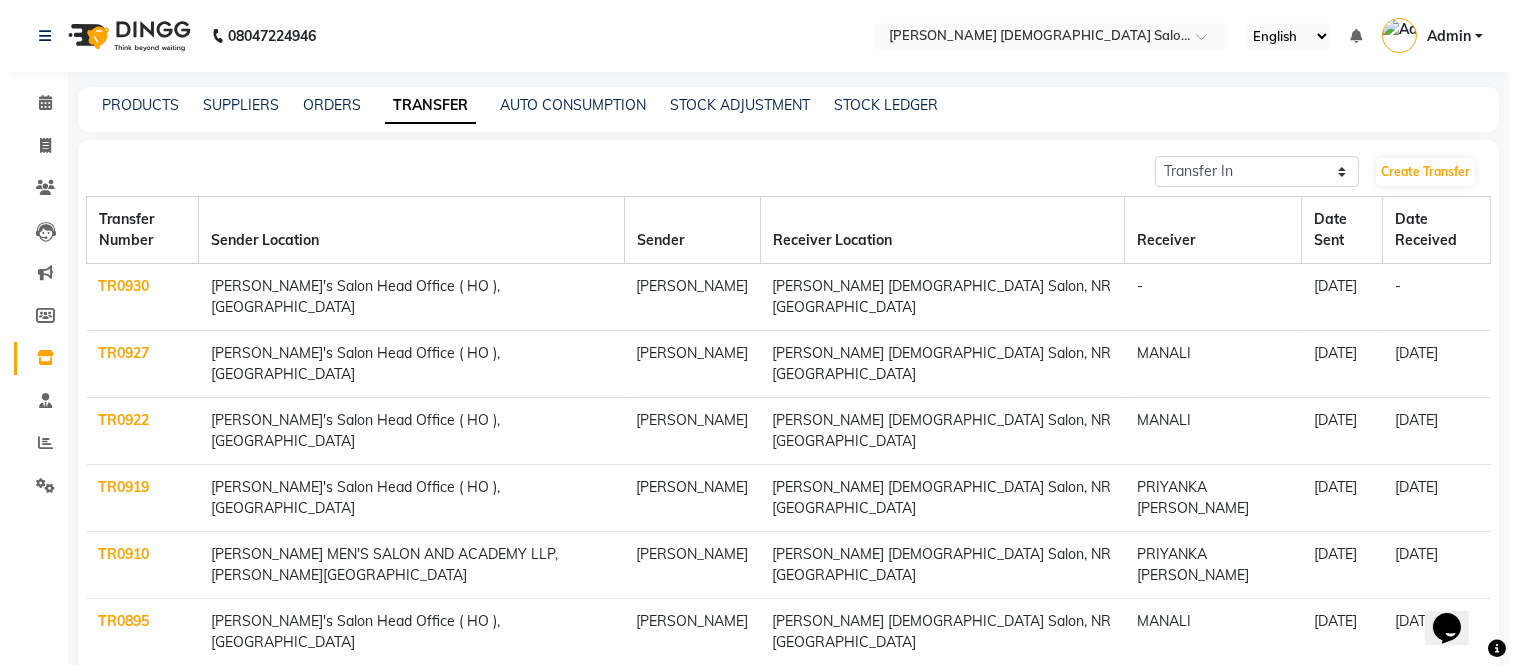 scroll, scrollTop: 0, scrollLeft: 0, axis: both 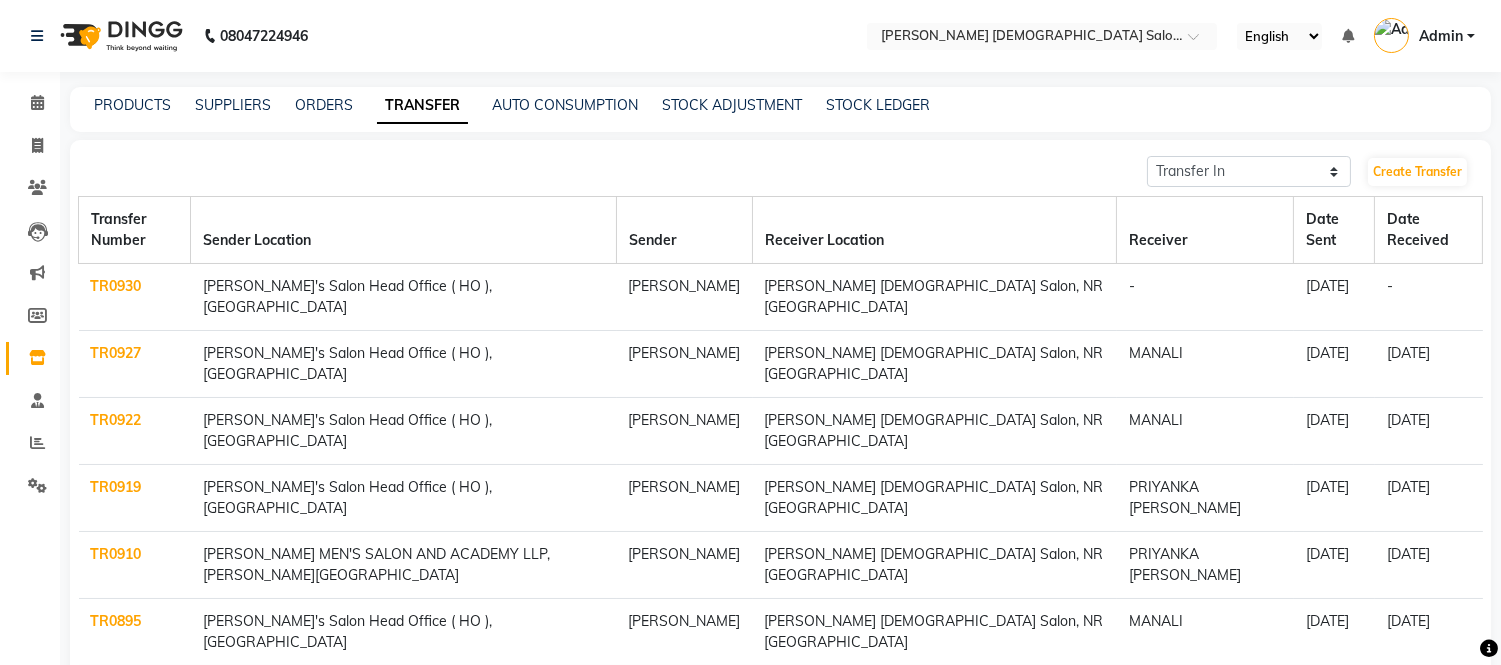 click on "TR0930" 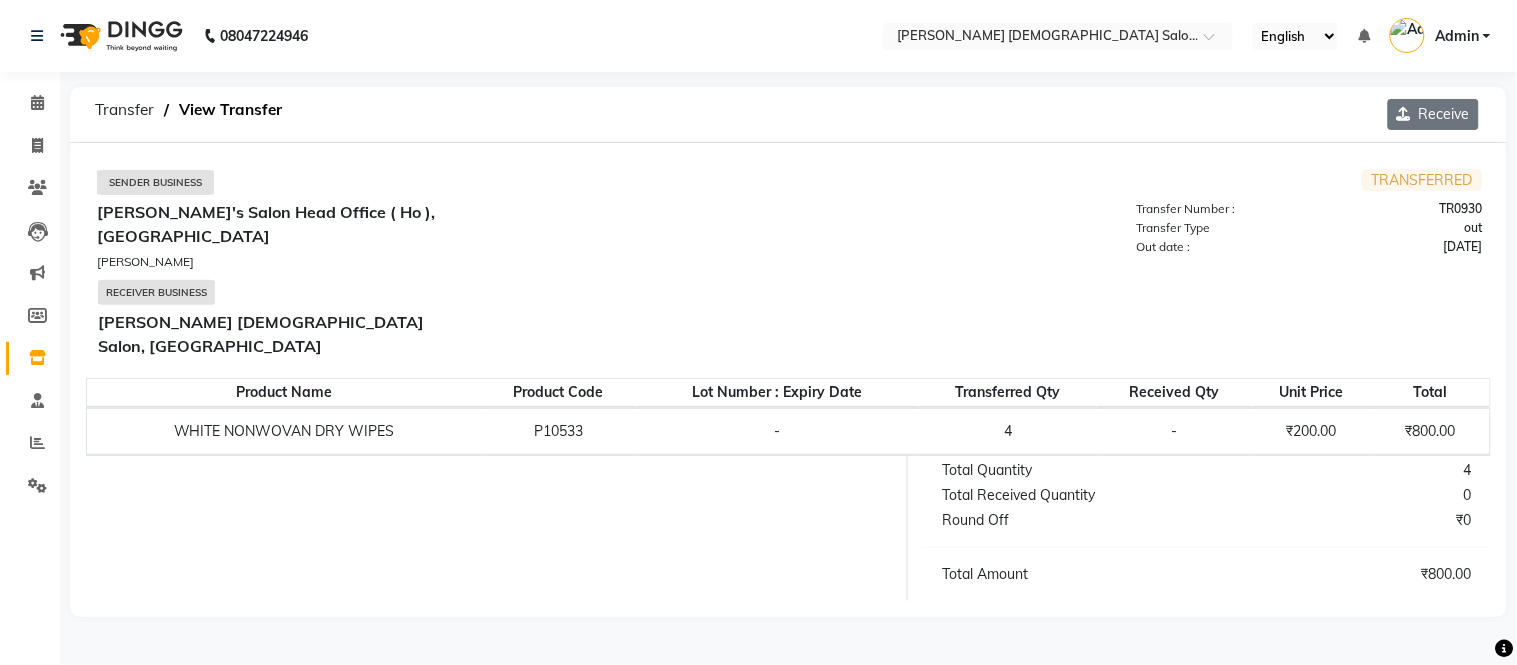 click on "Receive" 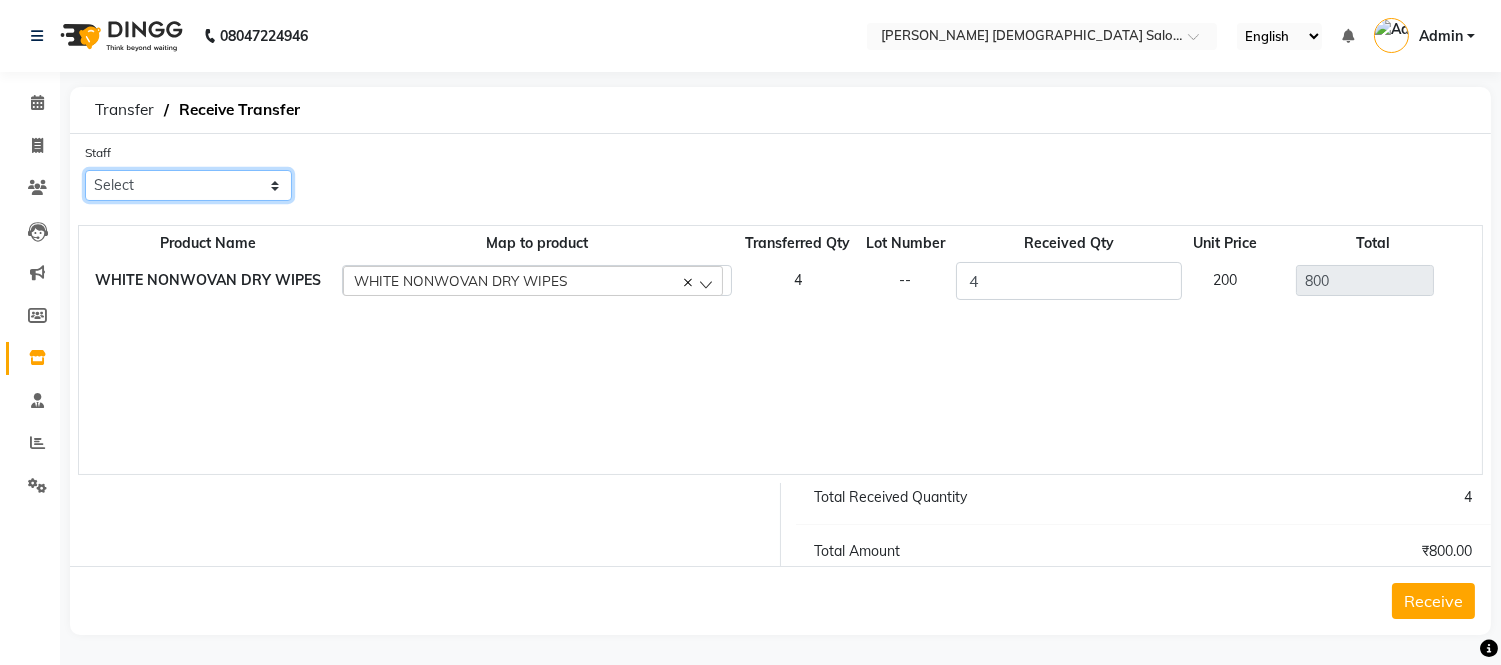 click on "Select AANAND BAVALIYA BHAVTIK GONDALIYA DHARMIK RAVRANI DHRUV BHATTI DIKSHA DIMPAL SEN GOPI DASADIYA GOPI GONDALIYA GOPI SHISANGIYA HARSH HIRAL BAVALIYA ISHA  PARMAR  KAJAL BAVALIYA KHUSHI MARU KIRTI LALITA MANALI  MANISHA RAVAL MITAL PANDIYA MUKESH SEN NAAZ CHAUHAN NILESH  POOJA PRIYANKA GEDIYA PRIYANKA GONDALIYA Raashi RADHIKA RAHUL SEN RISHIKA SEN SAJJAN KAGADIYA SMIT SUJAL VAISHALI DASADIYA VIDHI" at bounding box center [188, 185] 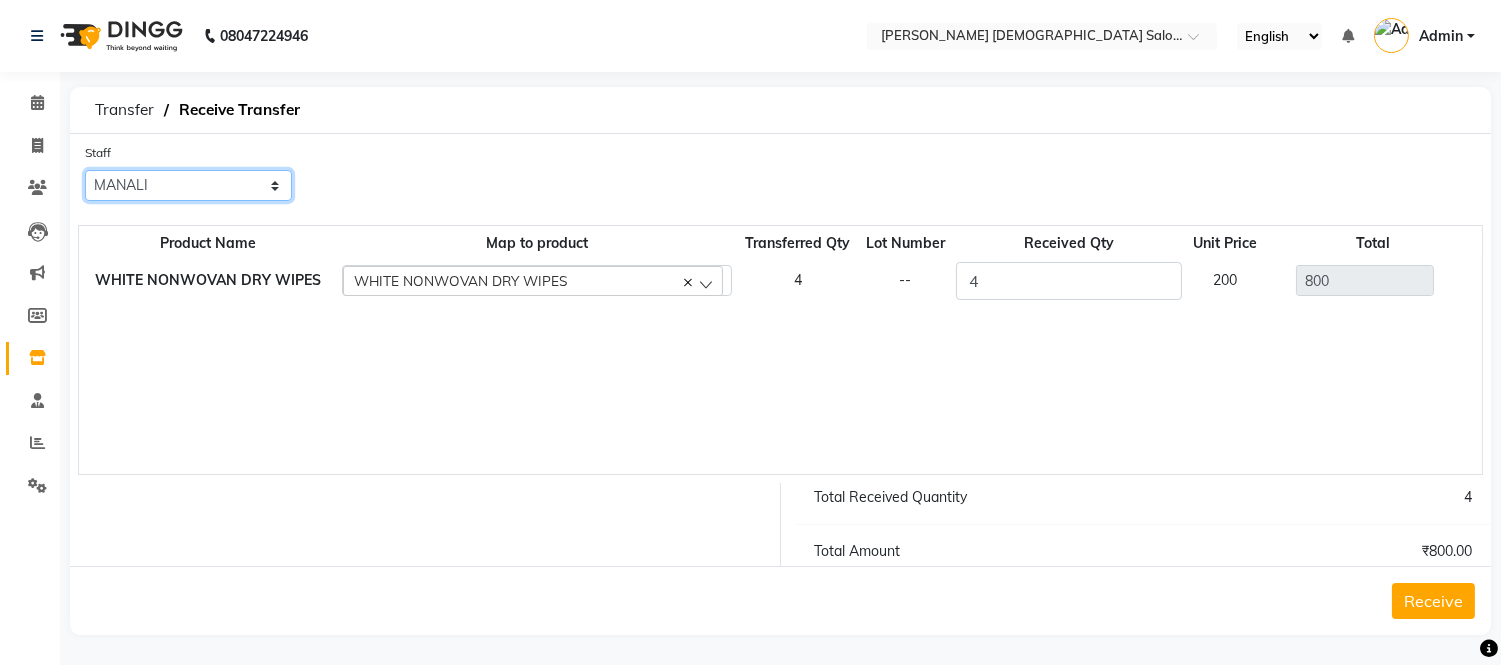 click on "Select AANAND BAVALIYA BHAVTIK GONDALIYA DHARMIK RAVRANI DHRUV BHATTI DIKSHA DIMPAL SEN GOPI DASADIYA GOPI GONDALIYA GOPI SHISANGIYA HARSH HIRAL BAVALIYA ISHA  PARMAR  KAJAL BAVALIYA KHUSHI MARU KIRTI LALITA MANALI  MANISHA RAVAL MITAL PANDIYA MUKESH SEN NAAZ CHAUHAN NILESH  POOJA PRIYANKA GEDIYA PRIYANKA GONDALIYA Raashi RADHIKA RAHUL SEN RISHIKA SEN SAJJAN KAGADIYA SMIT SUJAL VAISHALI DASADIYA VIDHI" at bounding box center (188, 185) 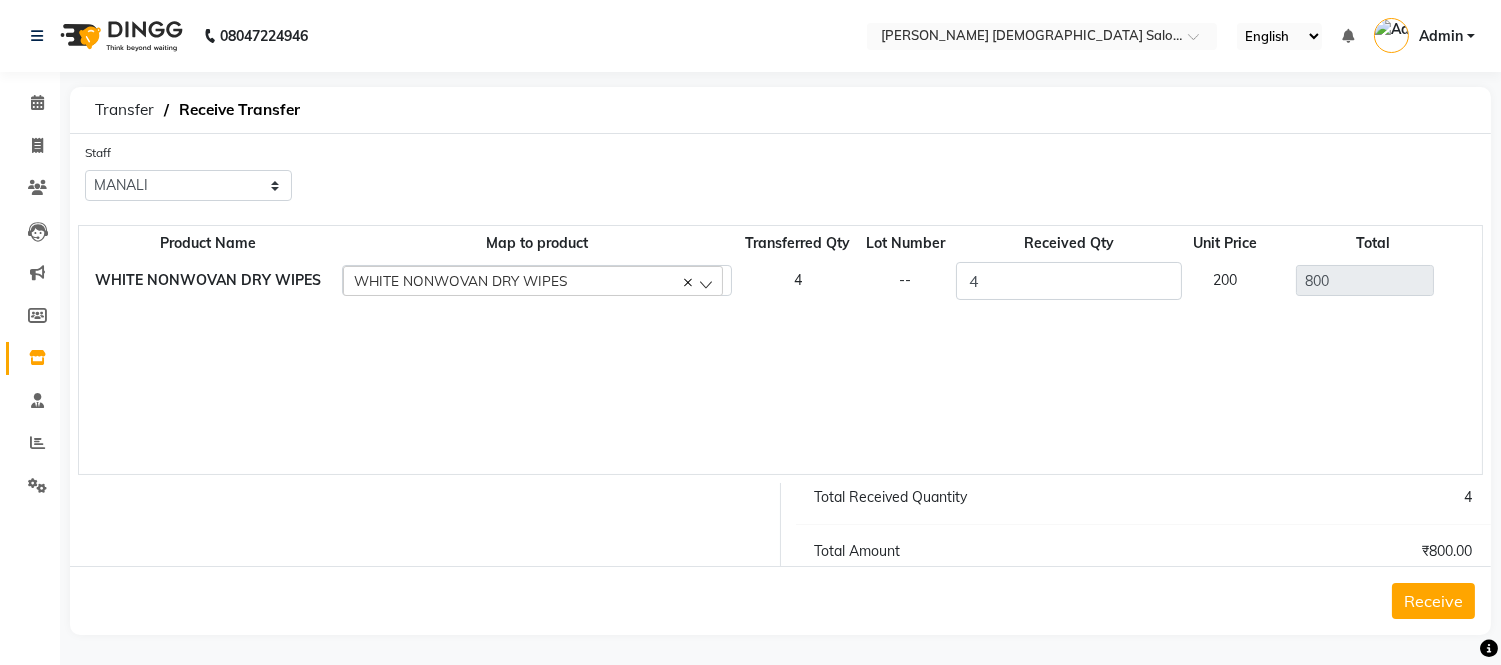 click on "Receive" 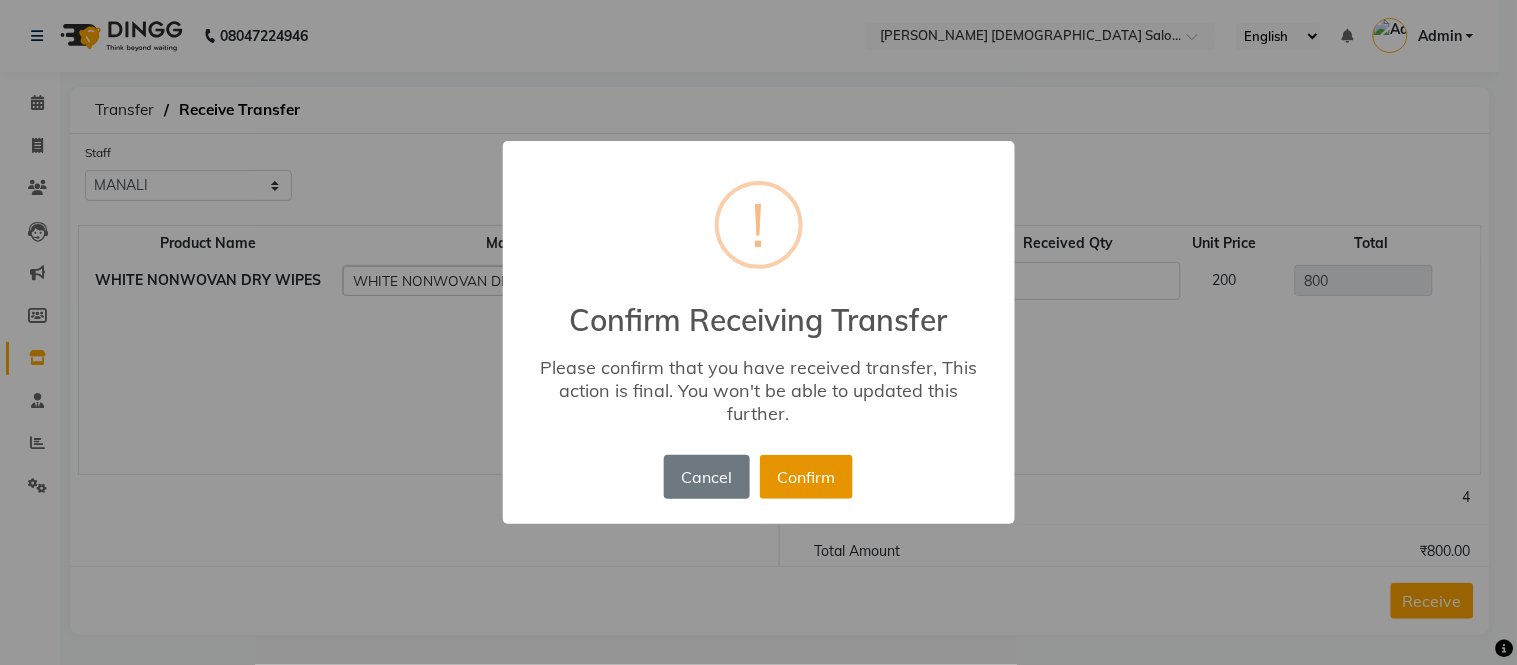 click on "Confirm" at bounding box center (806, 477) 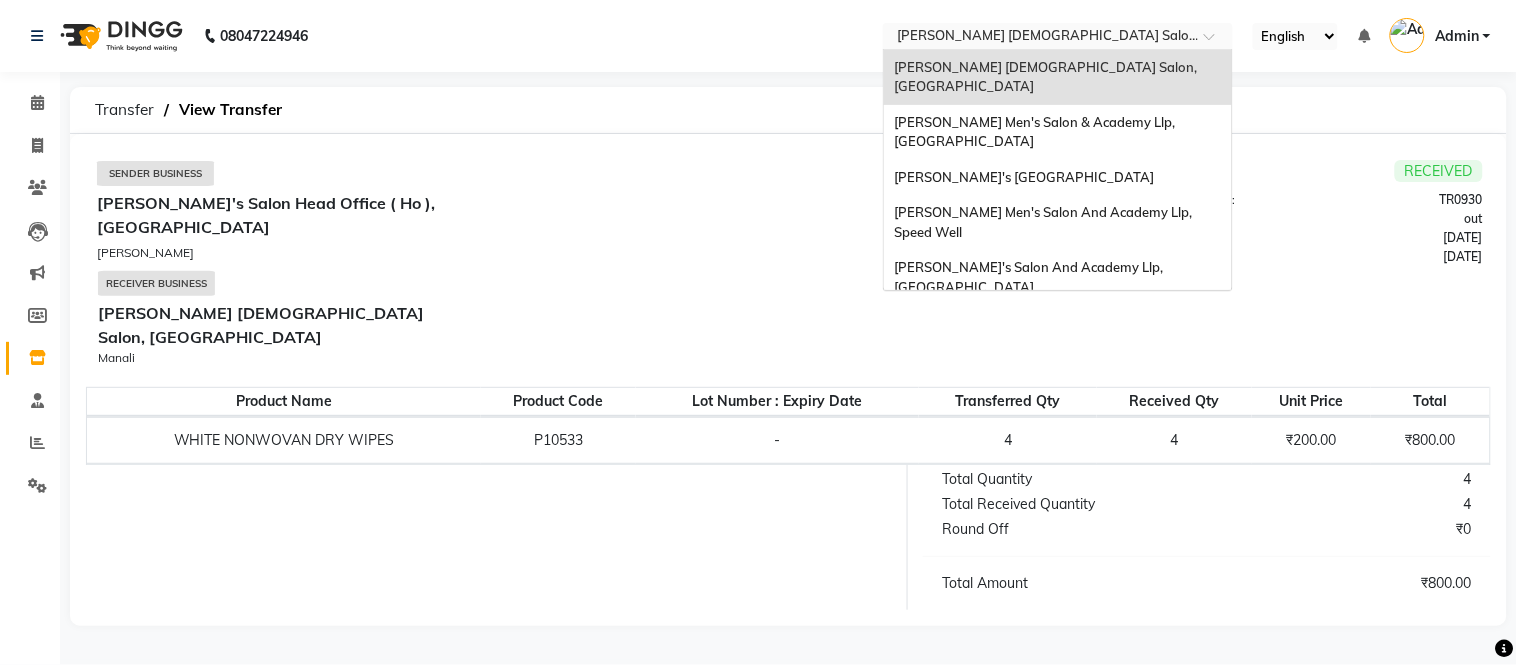 click at bounding box center [1038, 38] 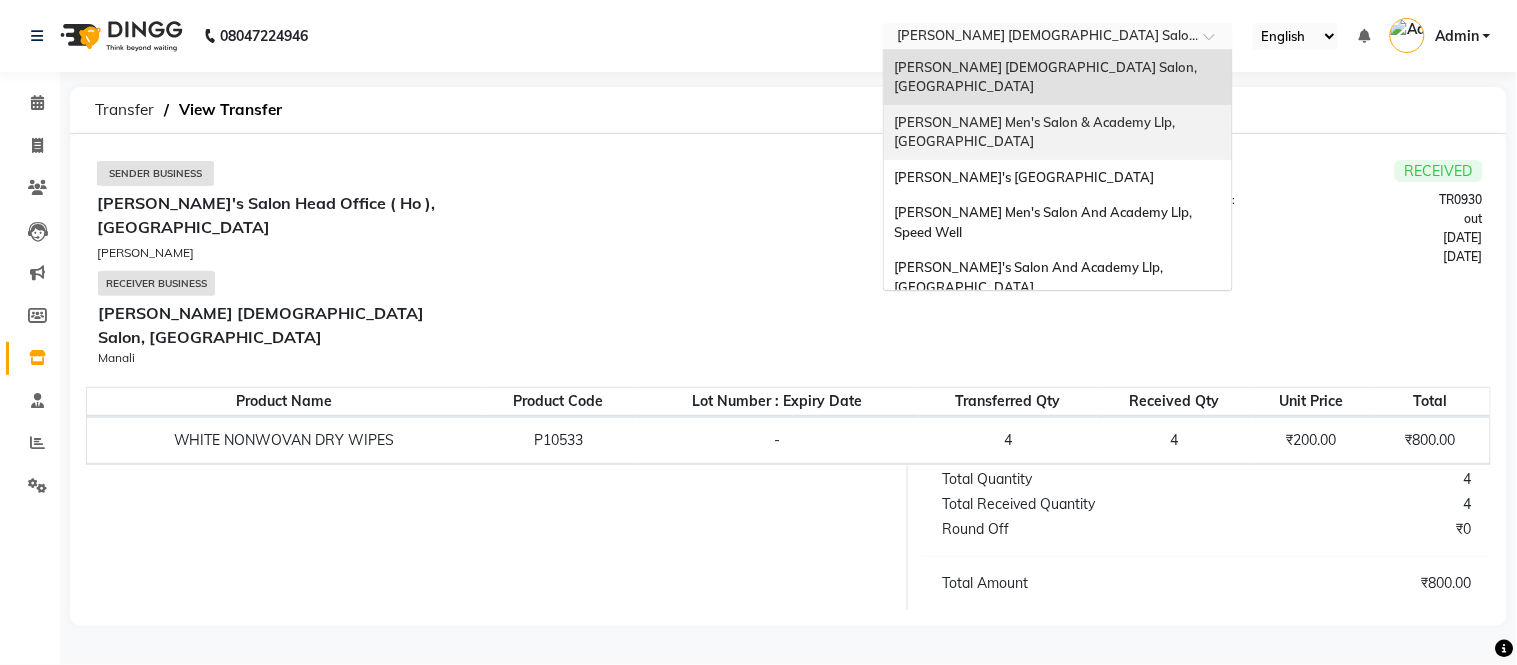 click on "[PERSON_NAME] Men's Salon & Academy Llp, [GEOGRAPHIC_DATA]" at bounding box center (1036, 132) 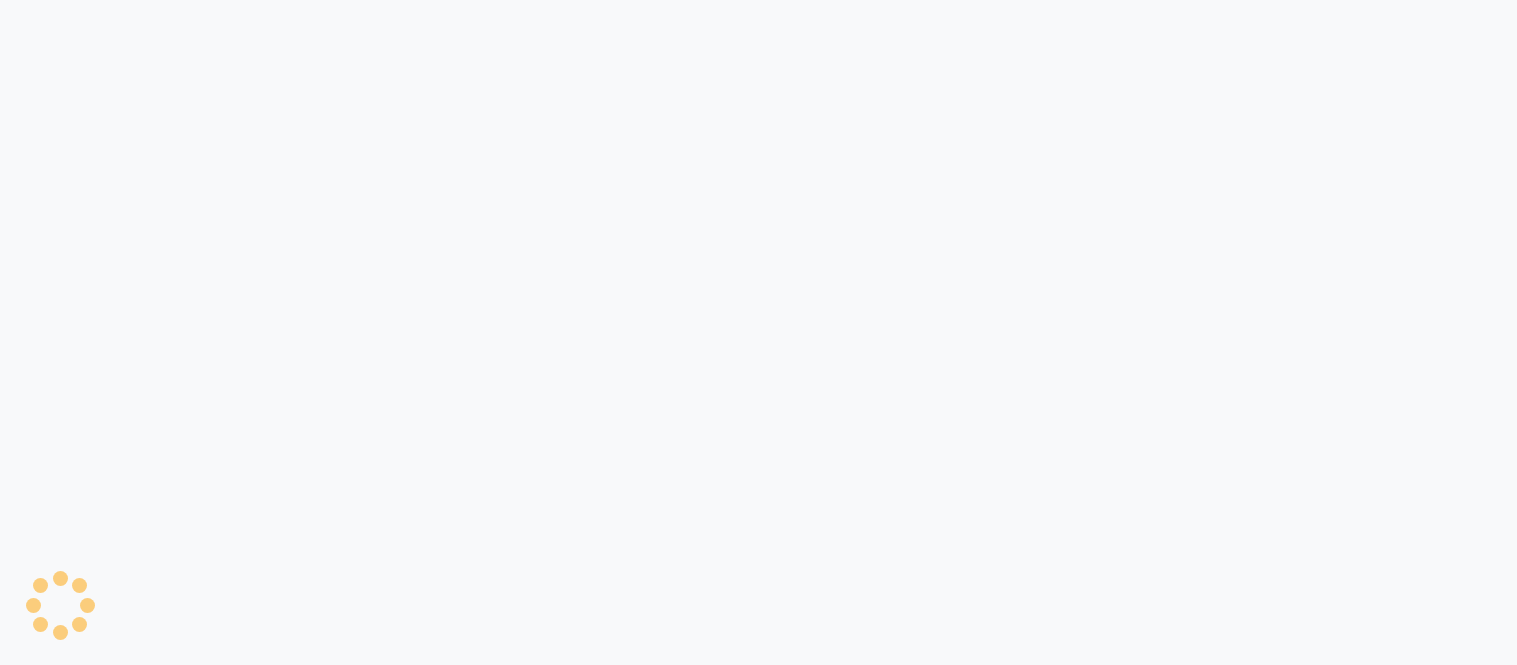 scroll, scrollTop: 0, scrollLeft: 0, axis: both 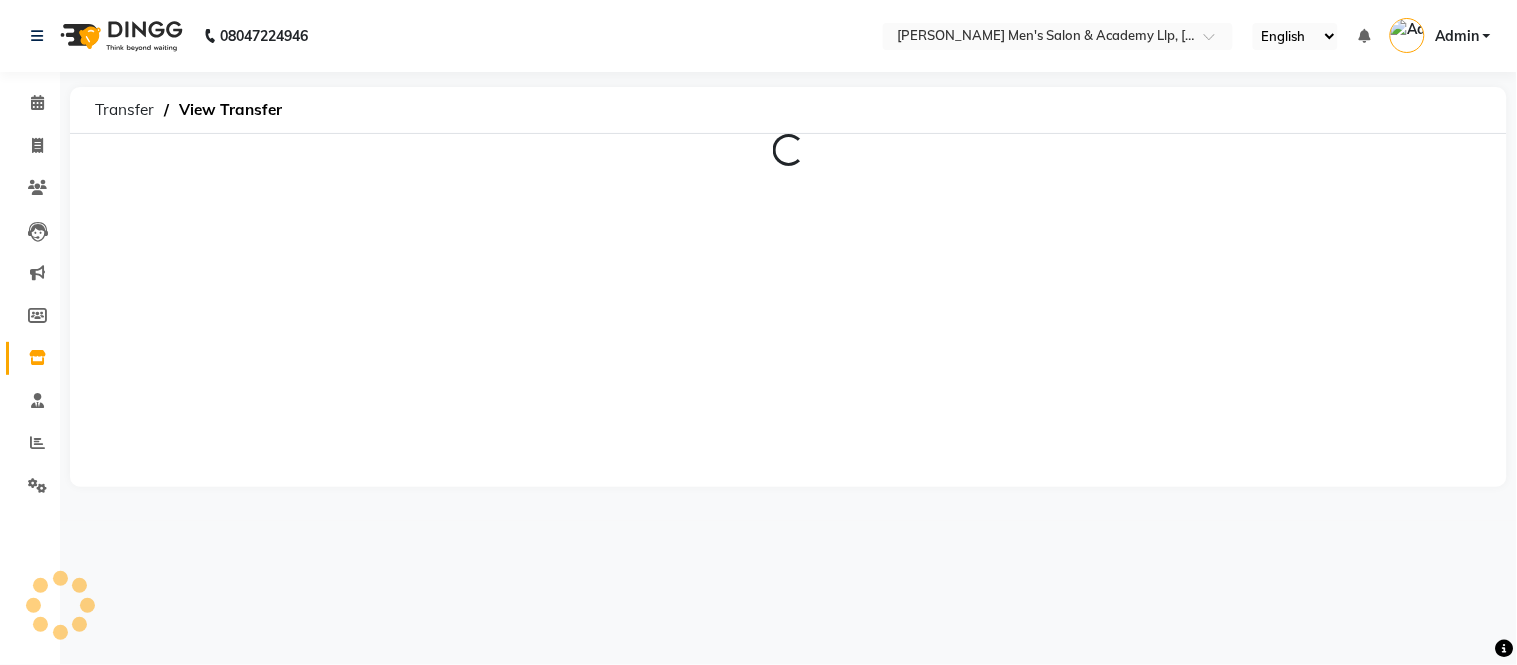 select on "en" 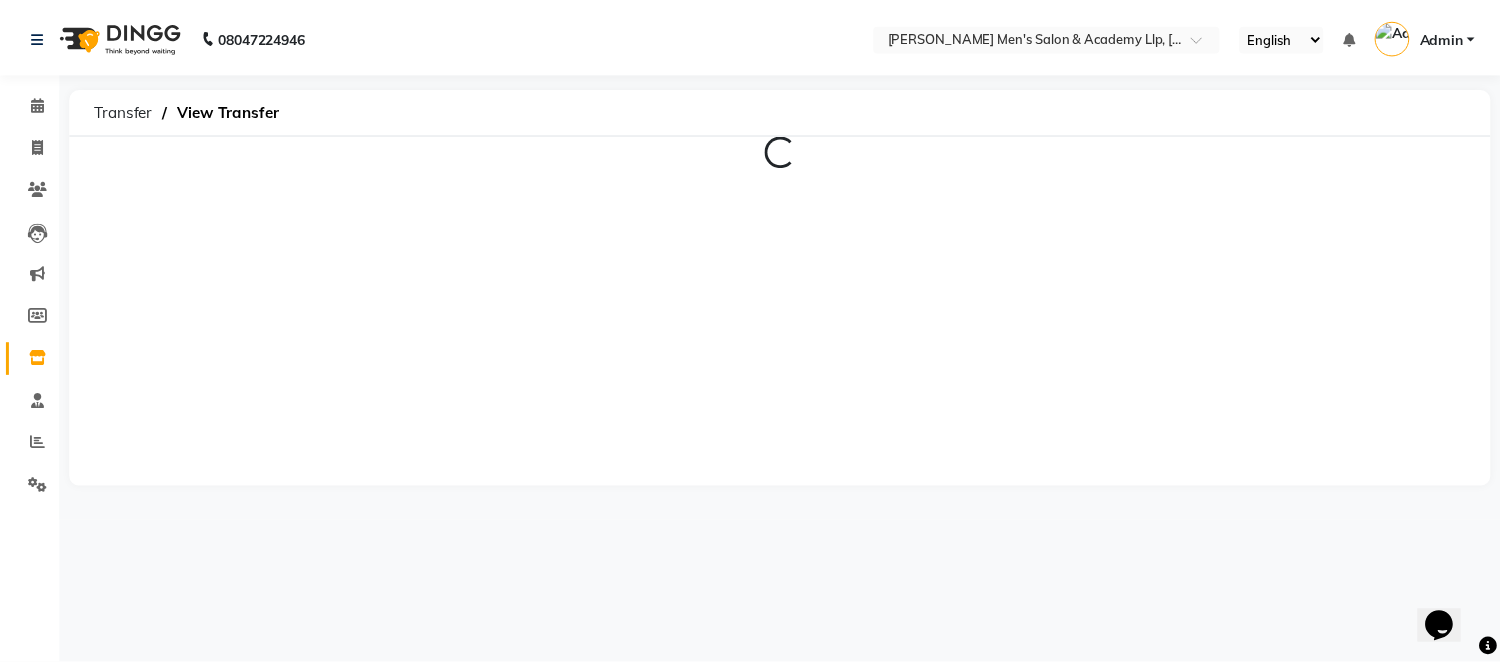 scroll, scrollTop: 0, scrollLeft: 0, axis: both 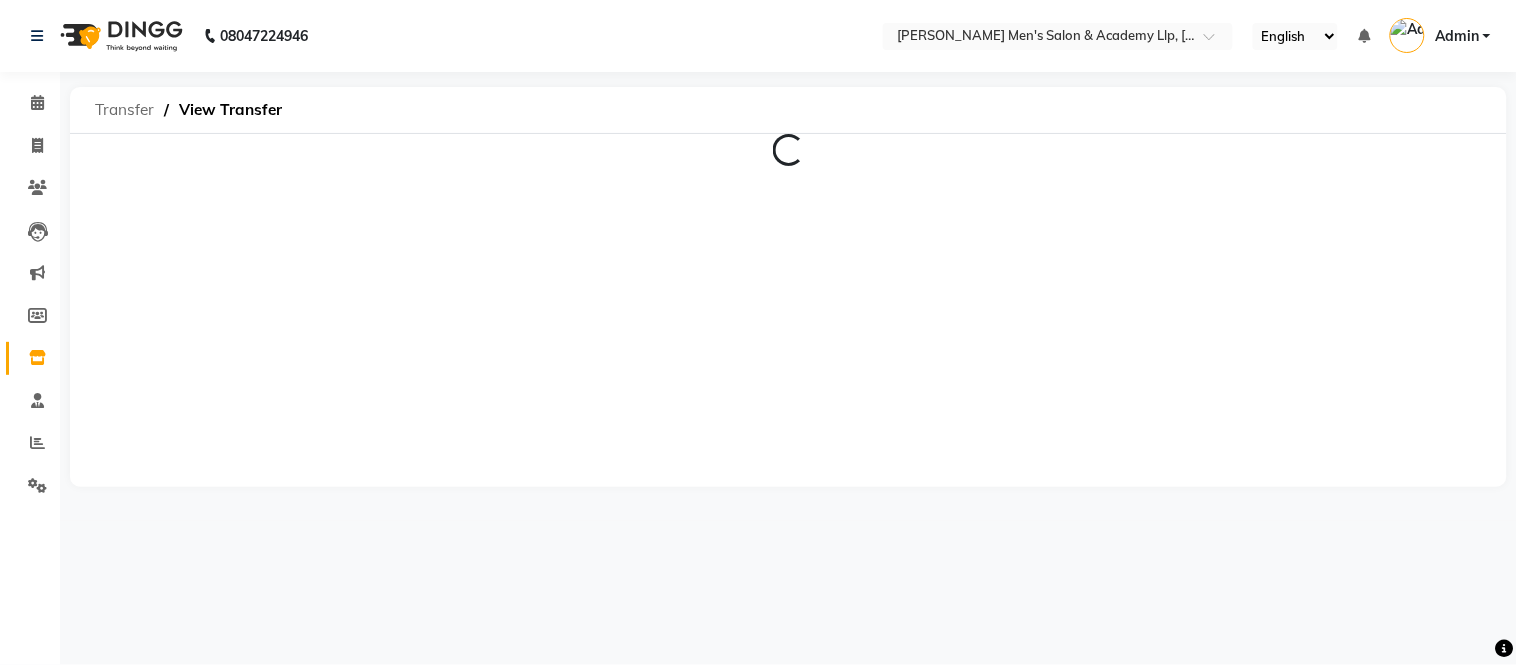 click on "Transfer" 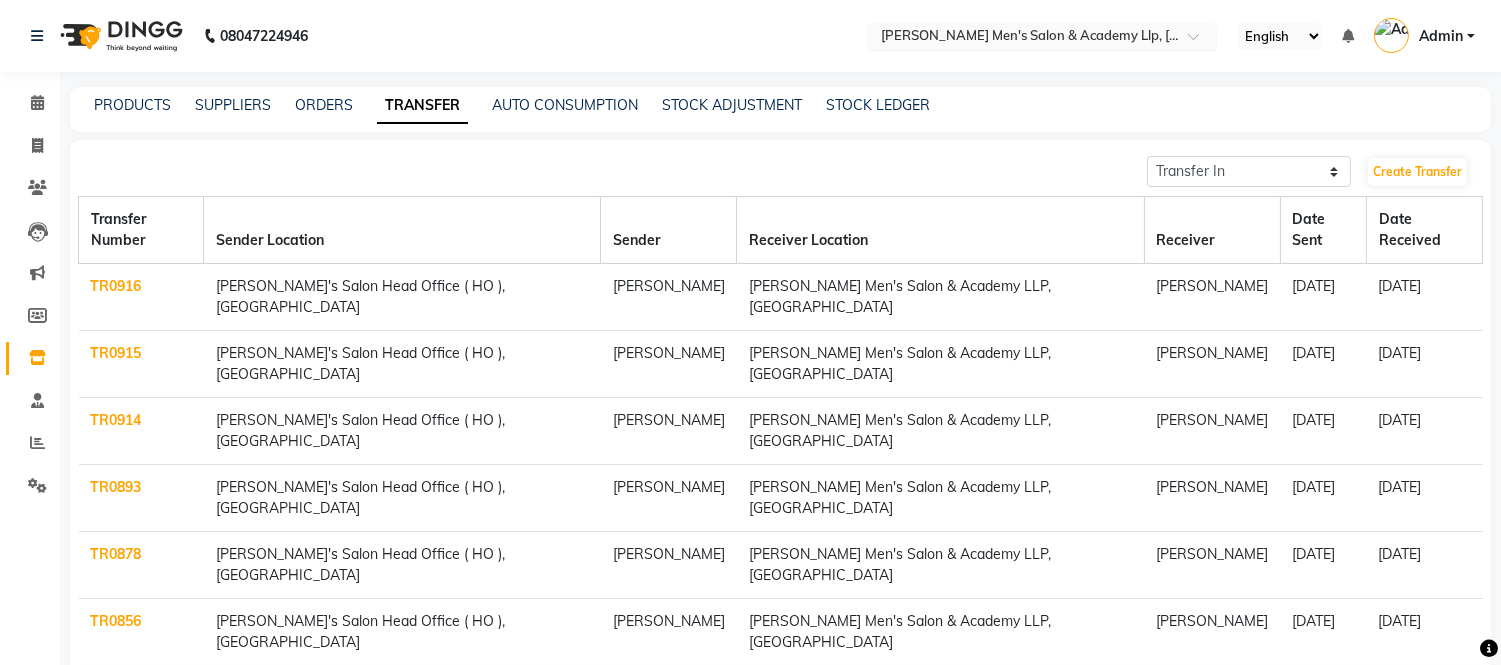 click at bounding box center (1022, 38) 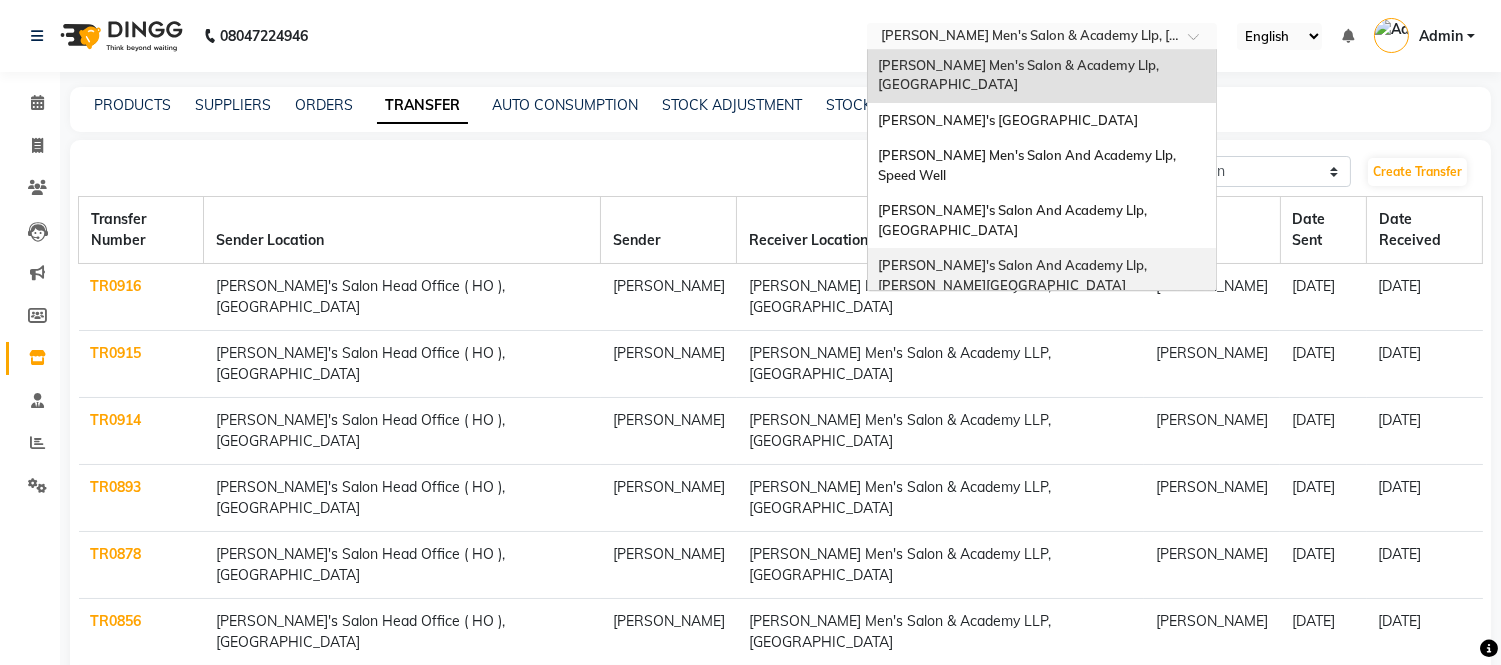 scroll, scrollTop: 85, scrollLeft: 0, axis: vertical 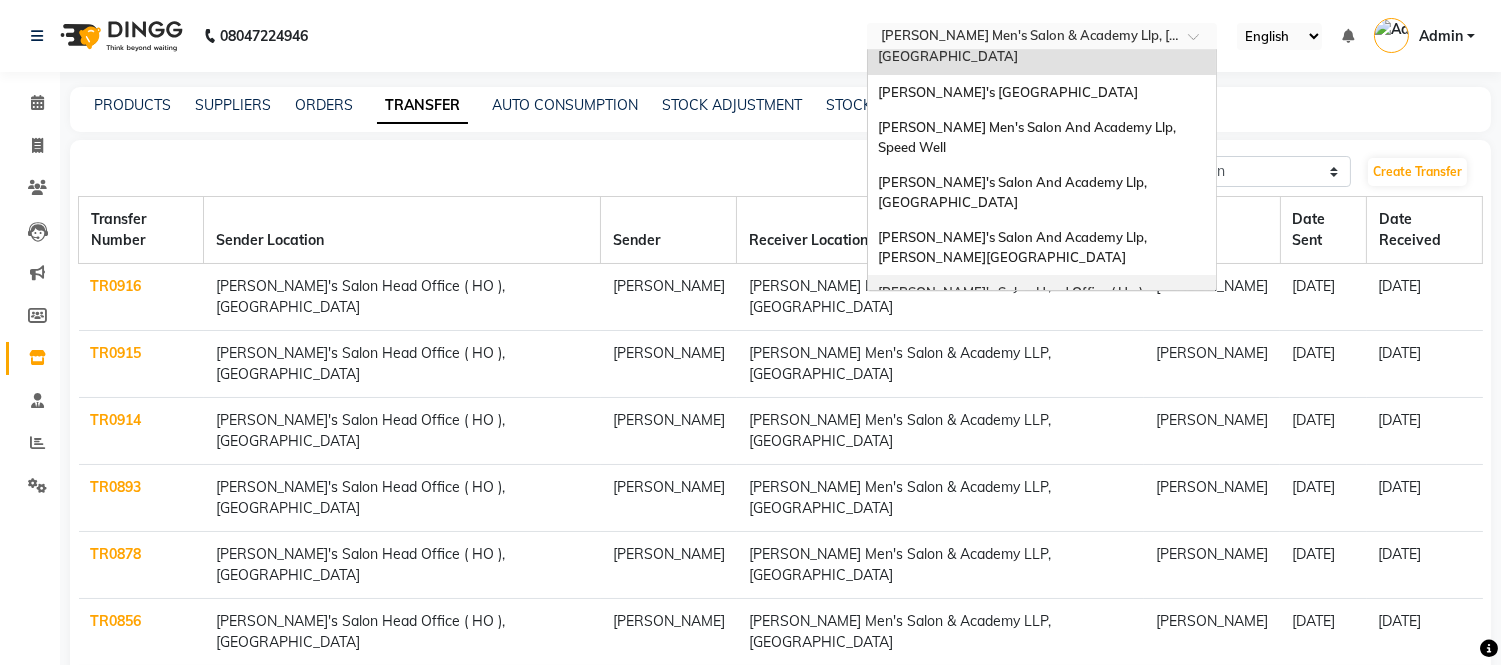 click on "[PERSON_NAME]'s Salon Head Office ( Ho ), [GEOGRAPHIC_DATA]" at bounding box center (1013, 302) 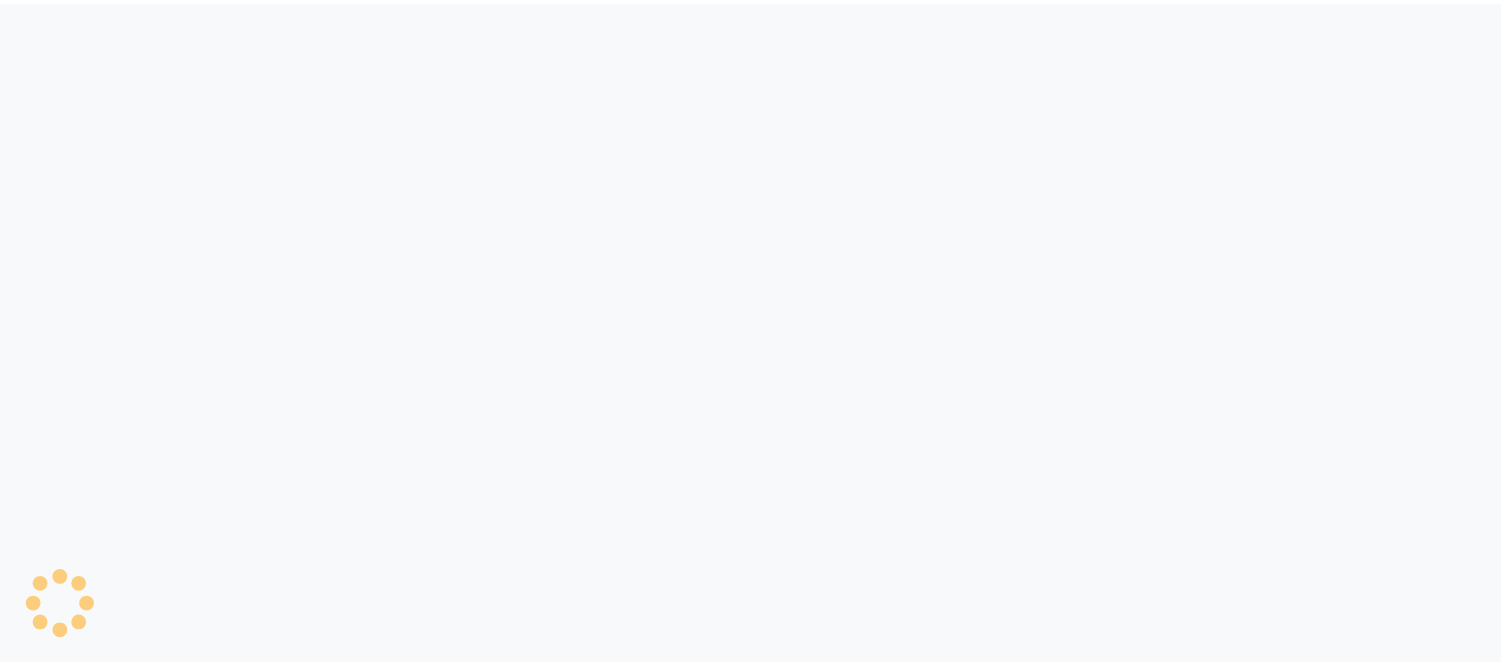 scroll, scrollTop: 0, scrollLeft: 0, axis: both 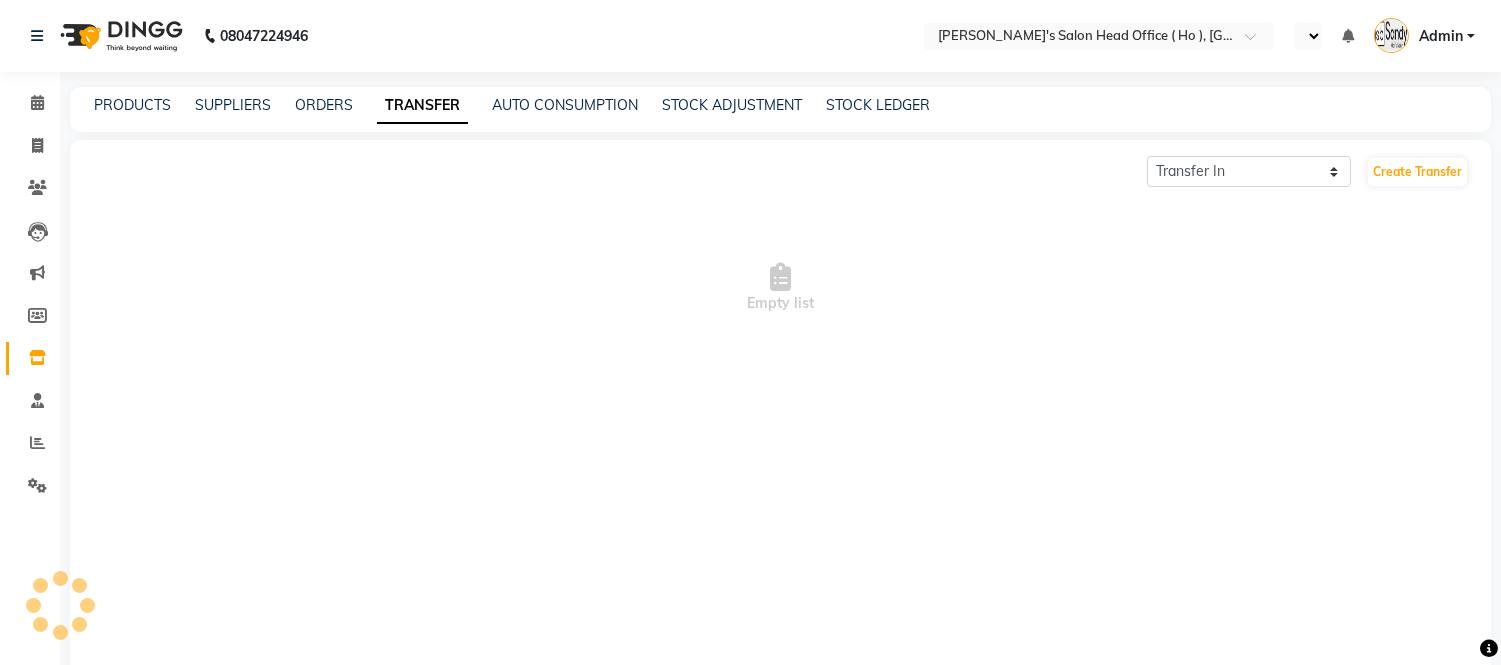 select on "en" 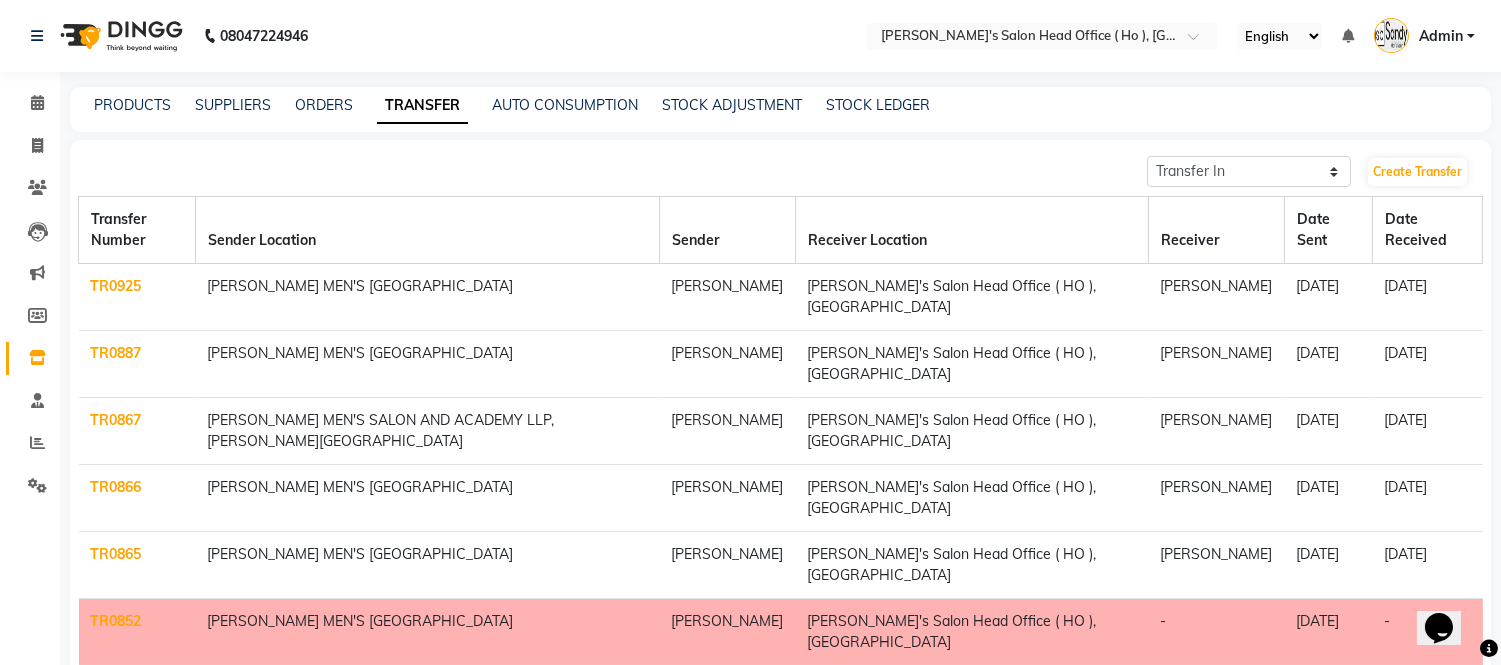 scroll, scrollTop: 0, scrollLeft: 0, axis: both 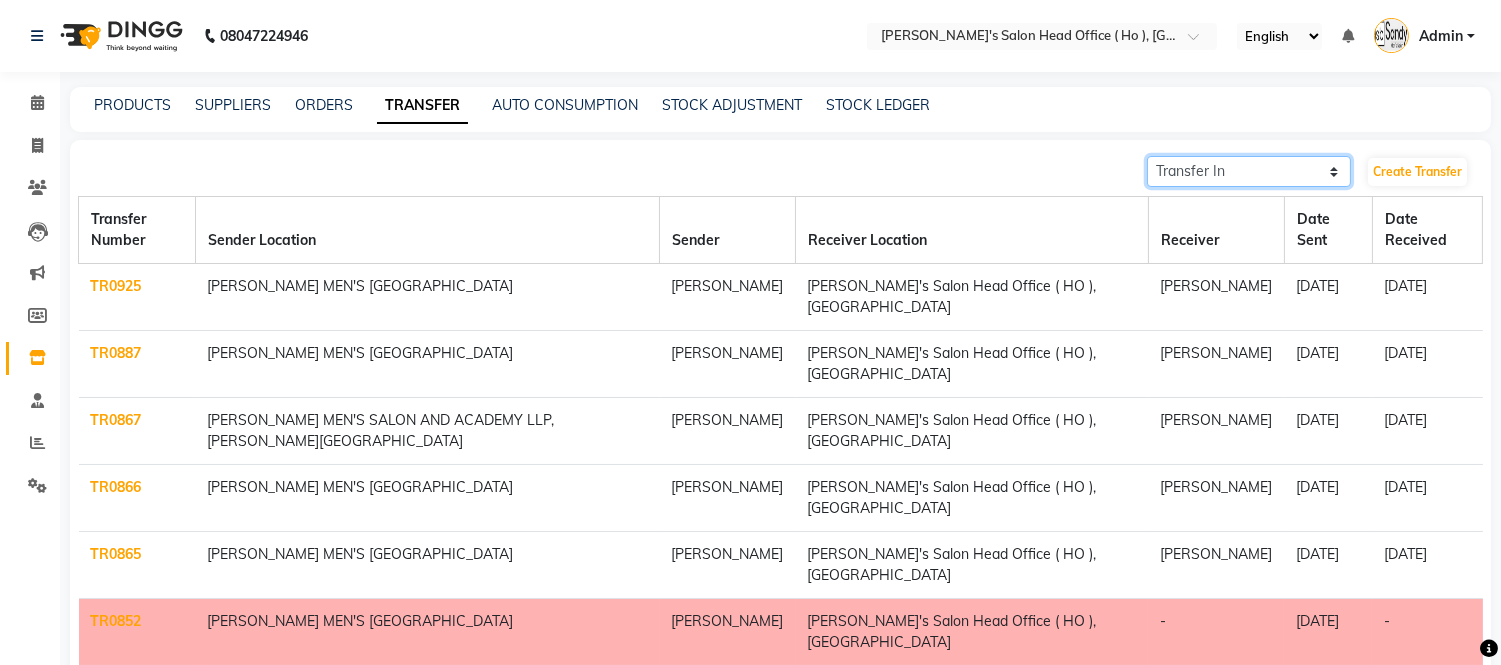 click on "Transfer In Transfer Out" 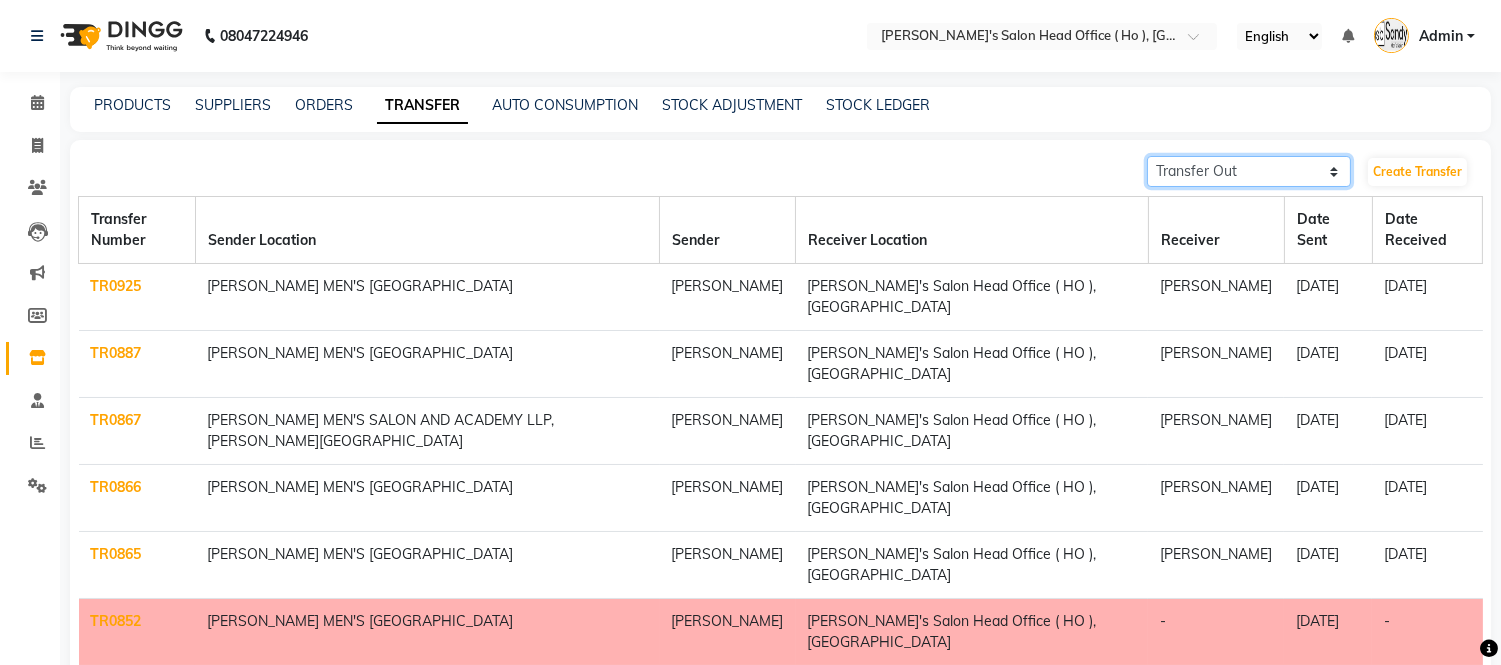 click on "Transfer In Transfer Out" 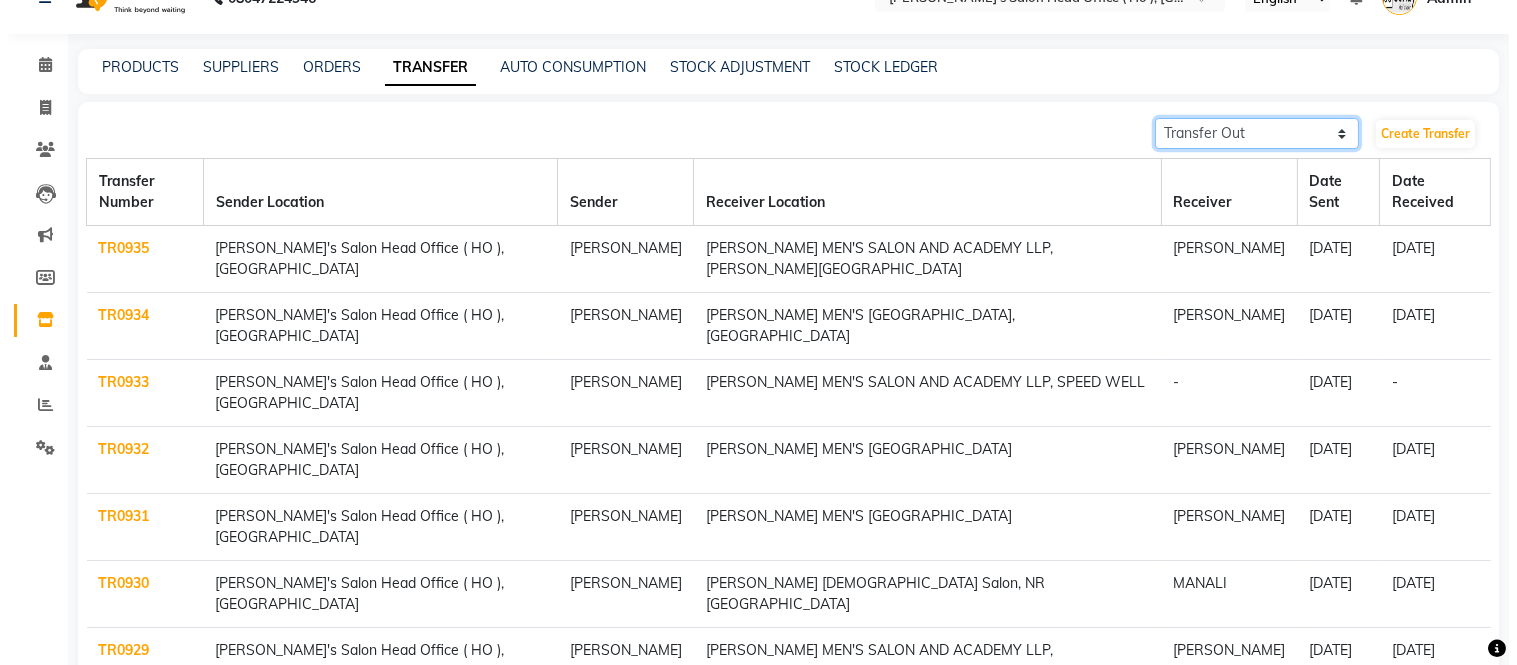 scroll, scrollTop: 0, scrollLeft: 0, axis: both 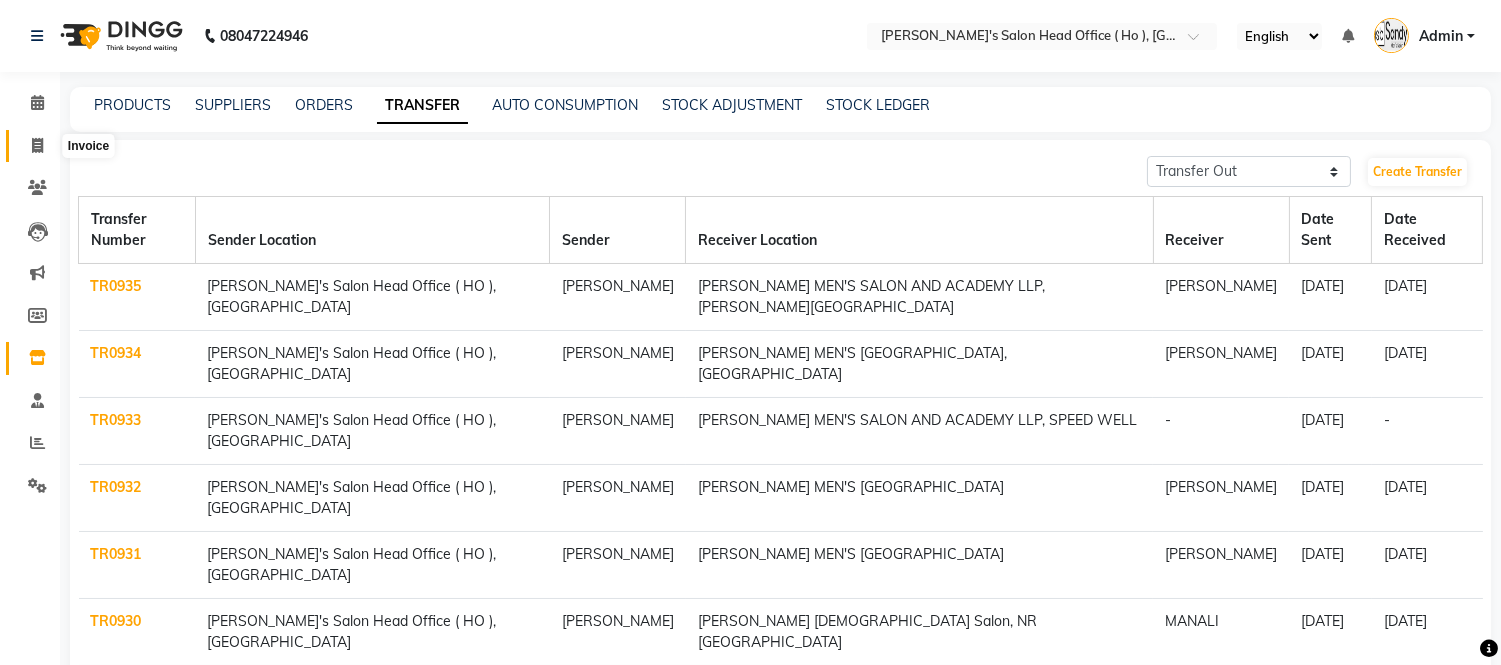 click 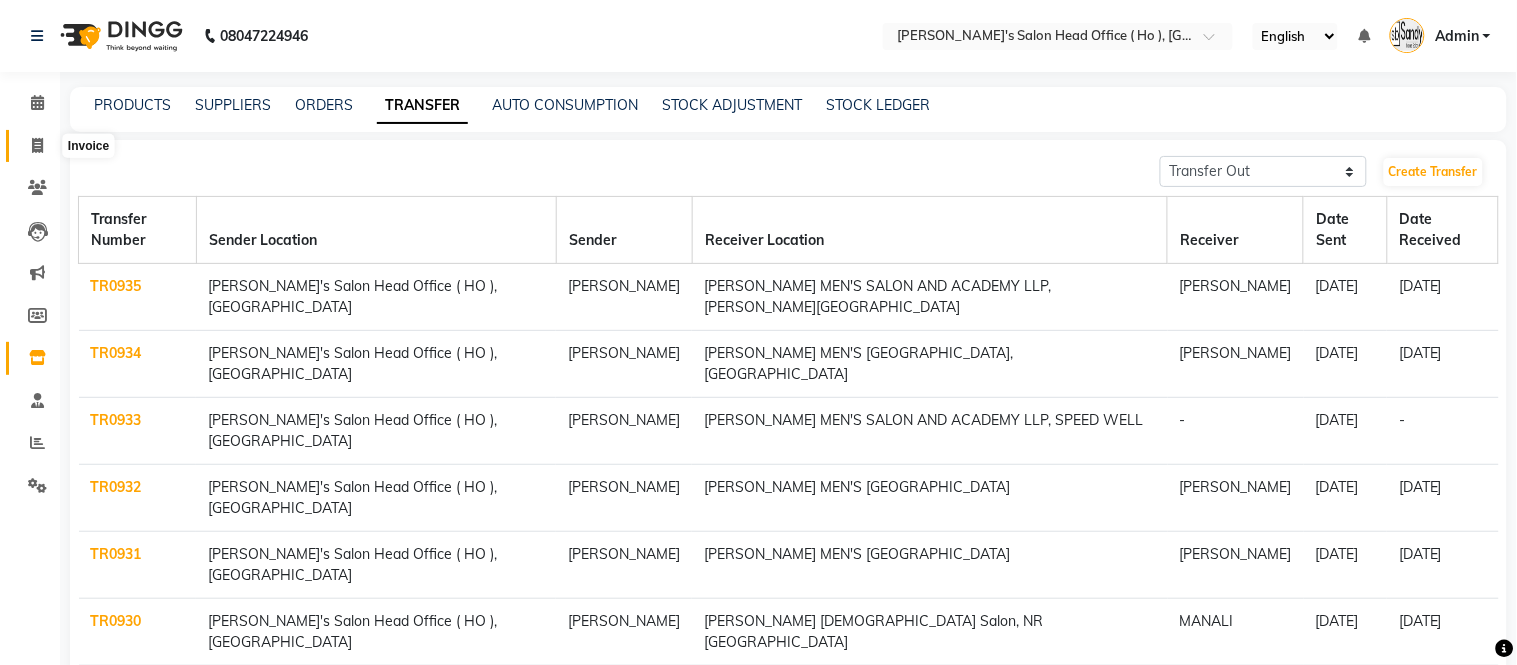 select on "service" 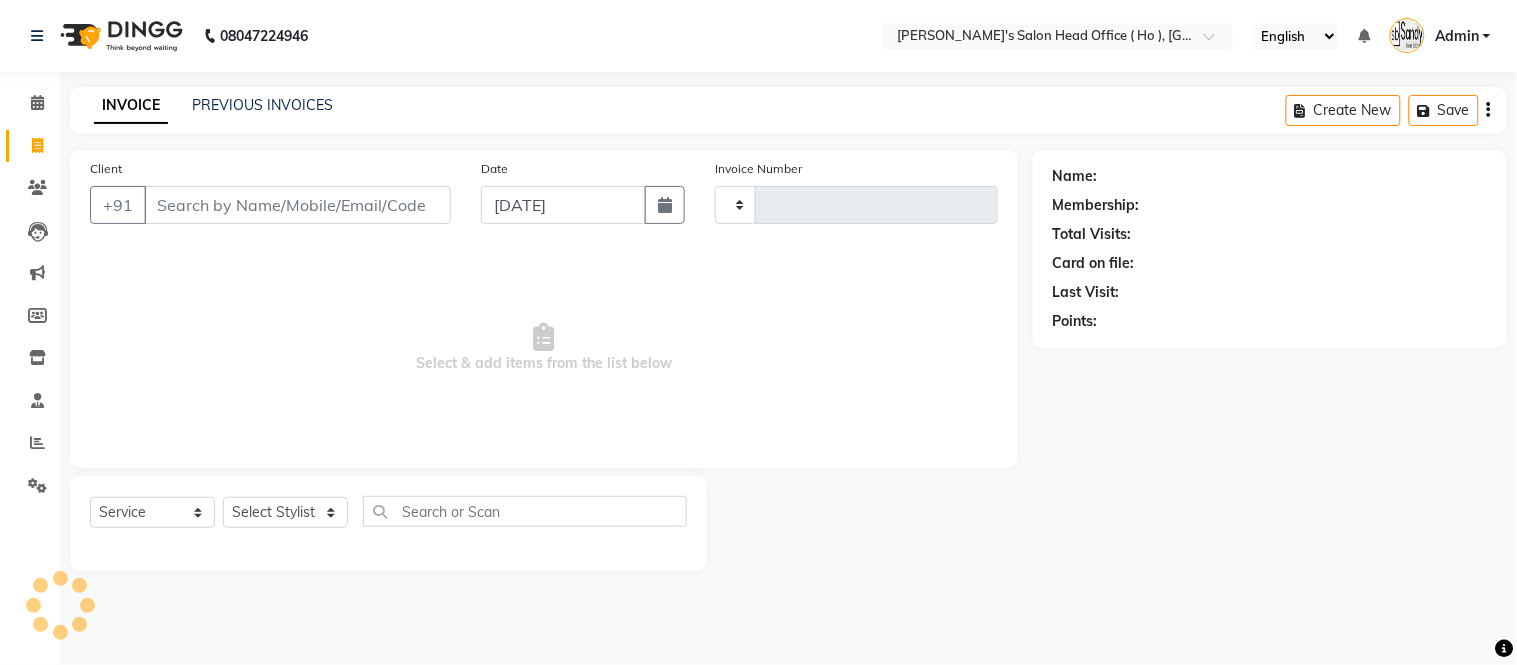 type on "0001" 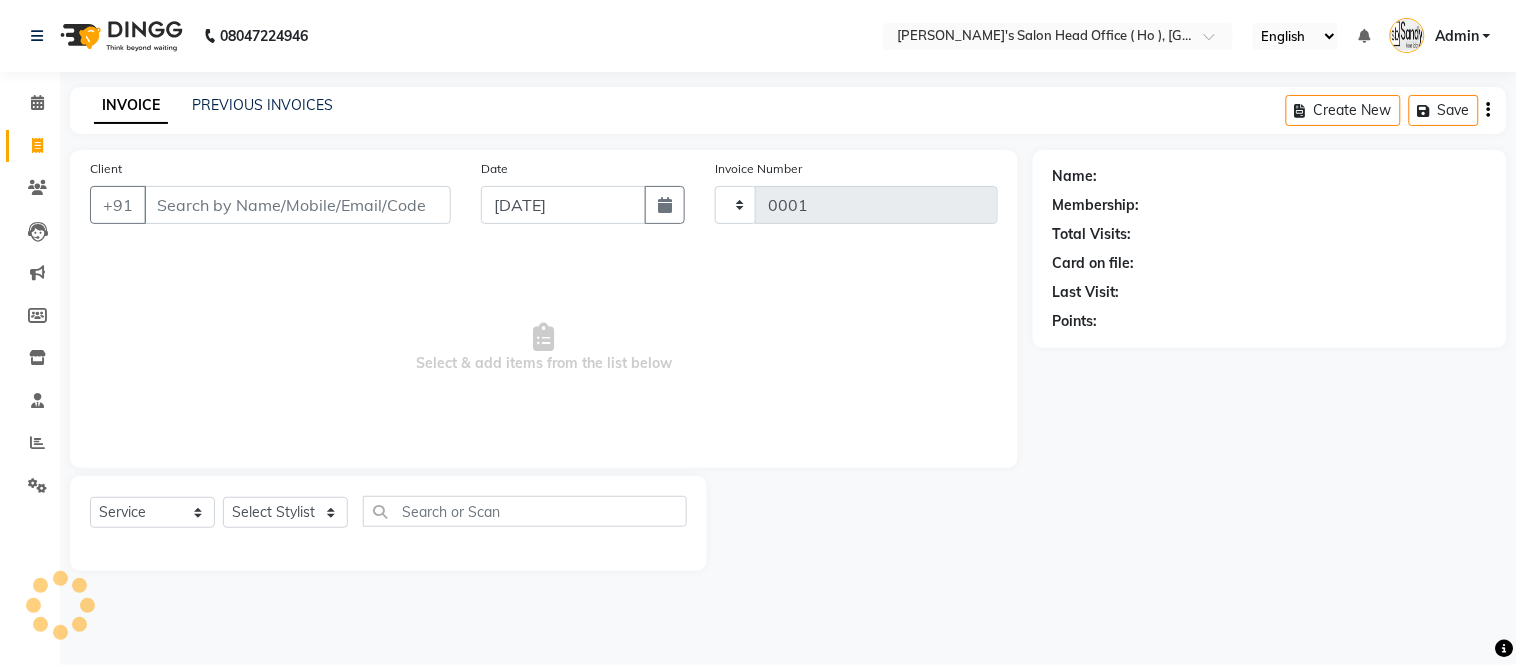 select on "6981" 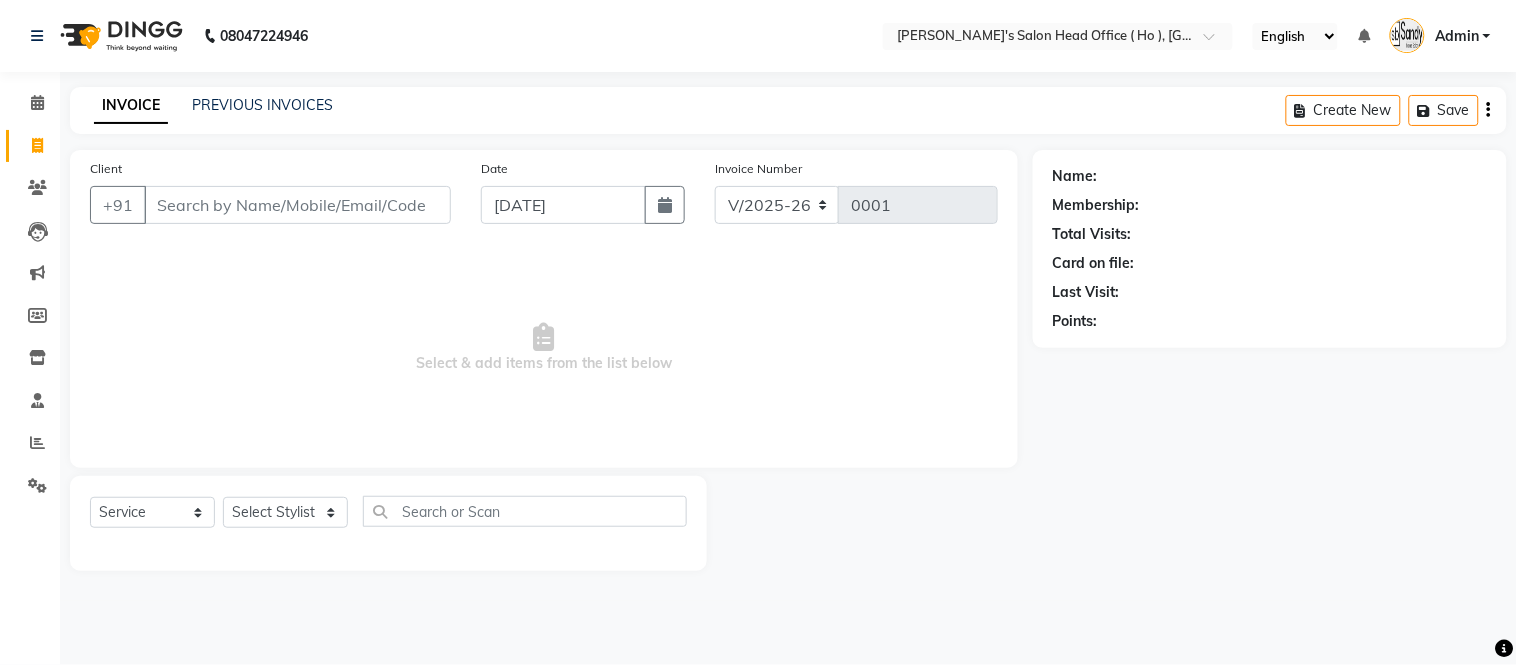 select on "membership" 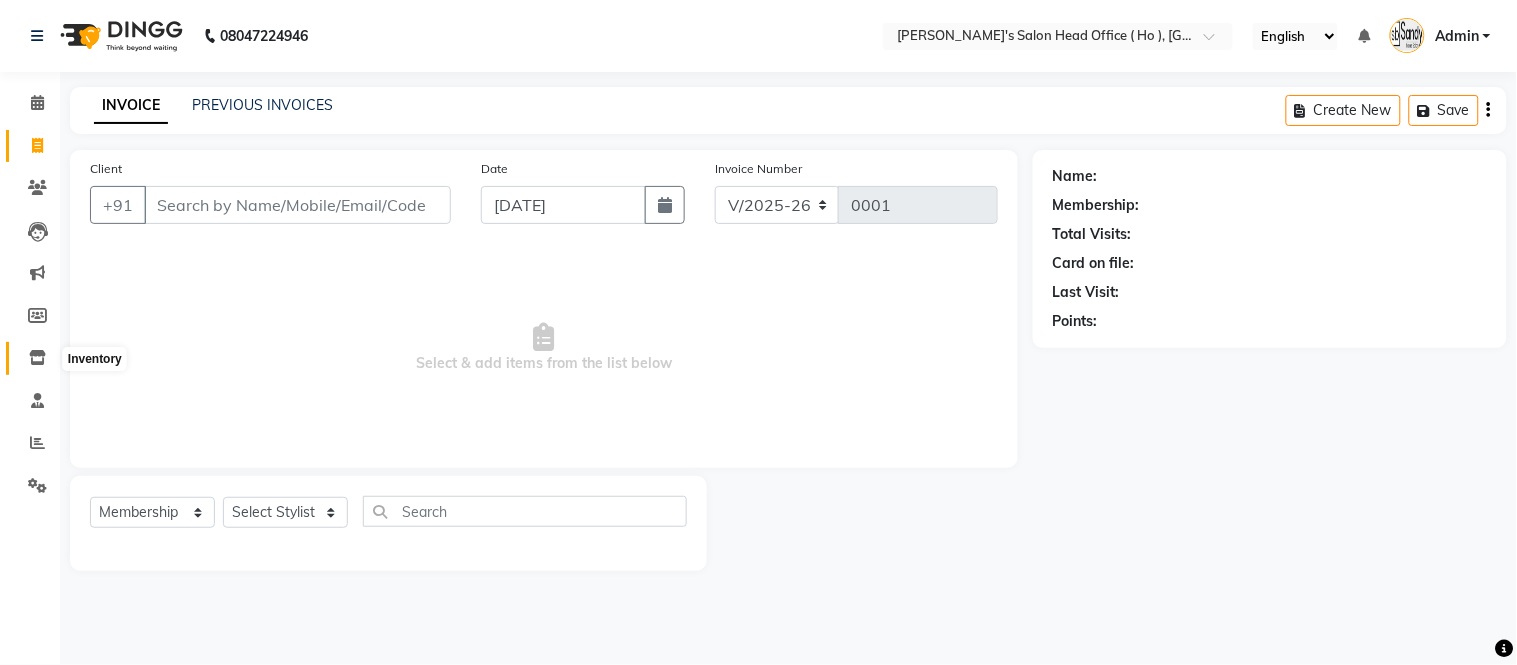 click 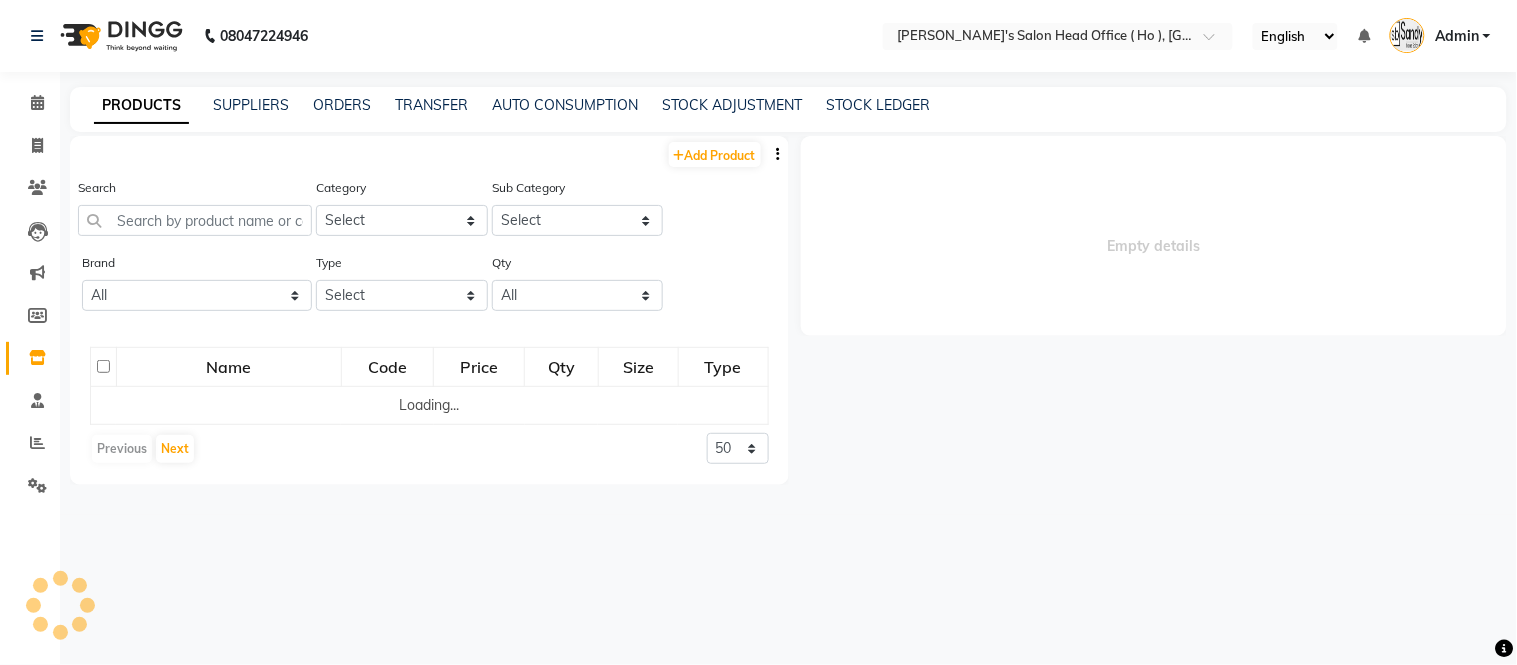 select 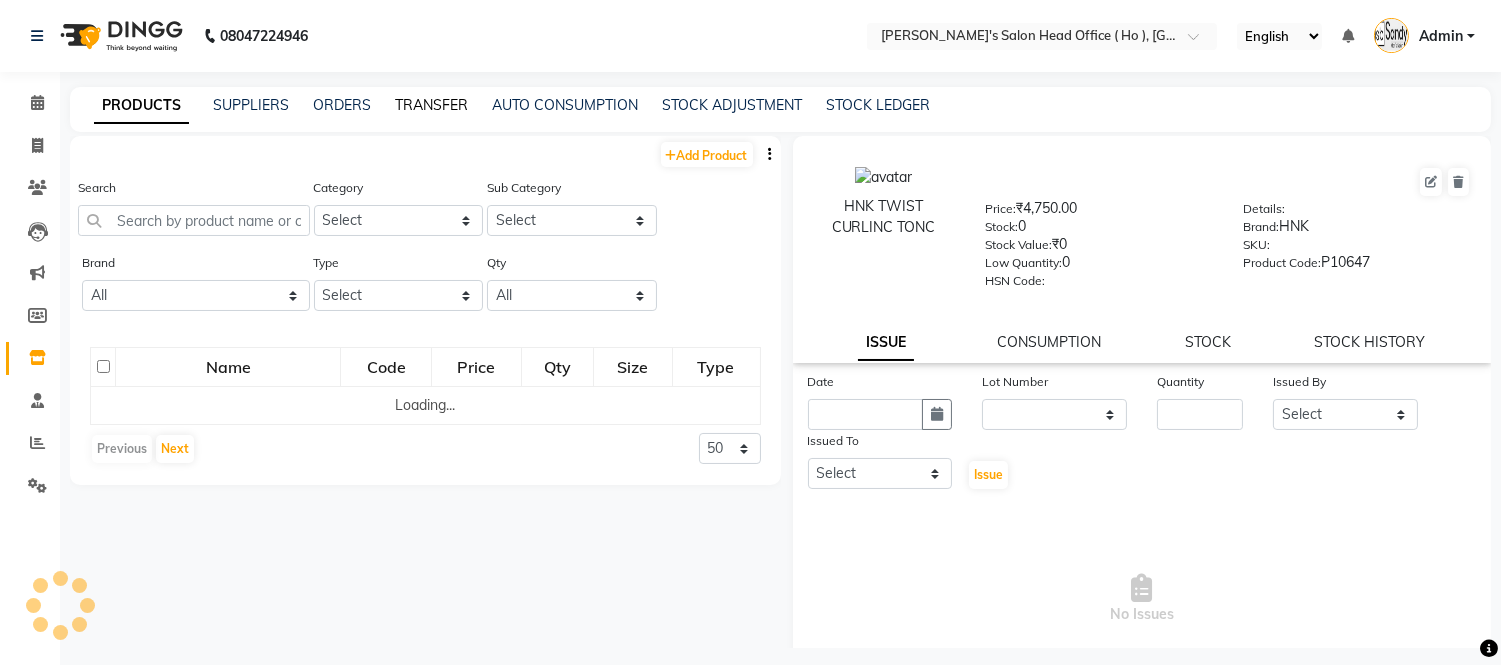 click on "TRANSFER" 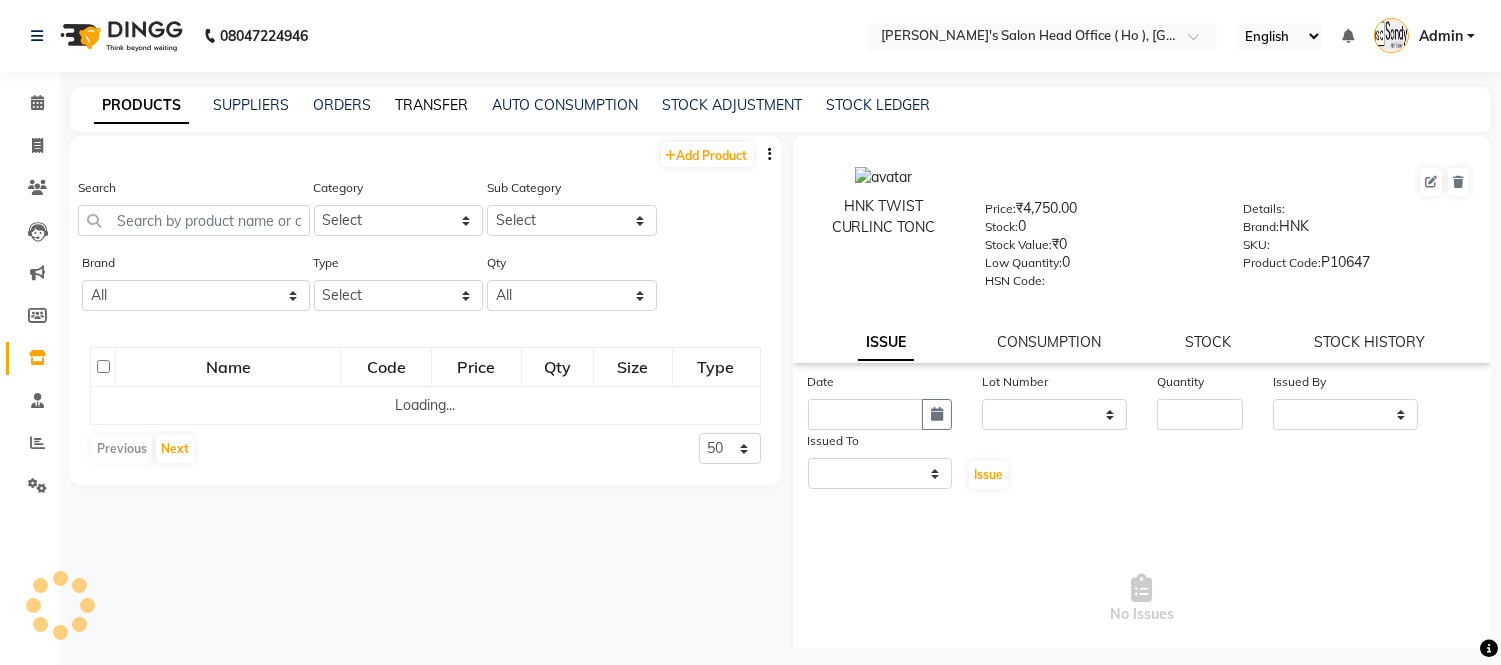 select on "sender" 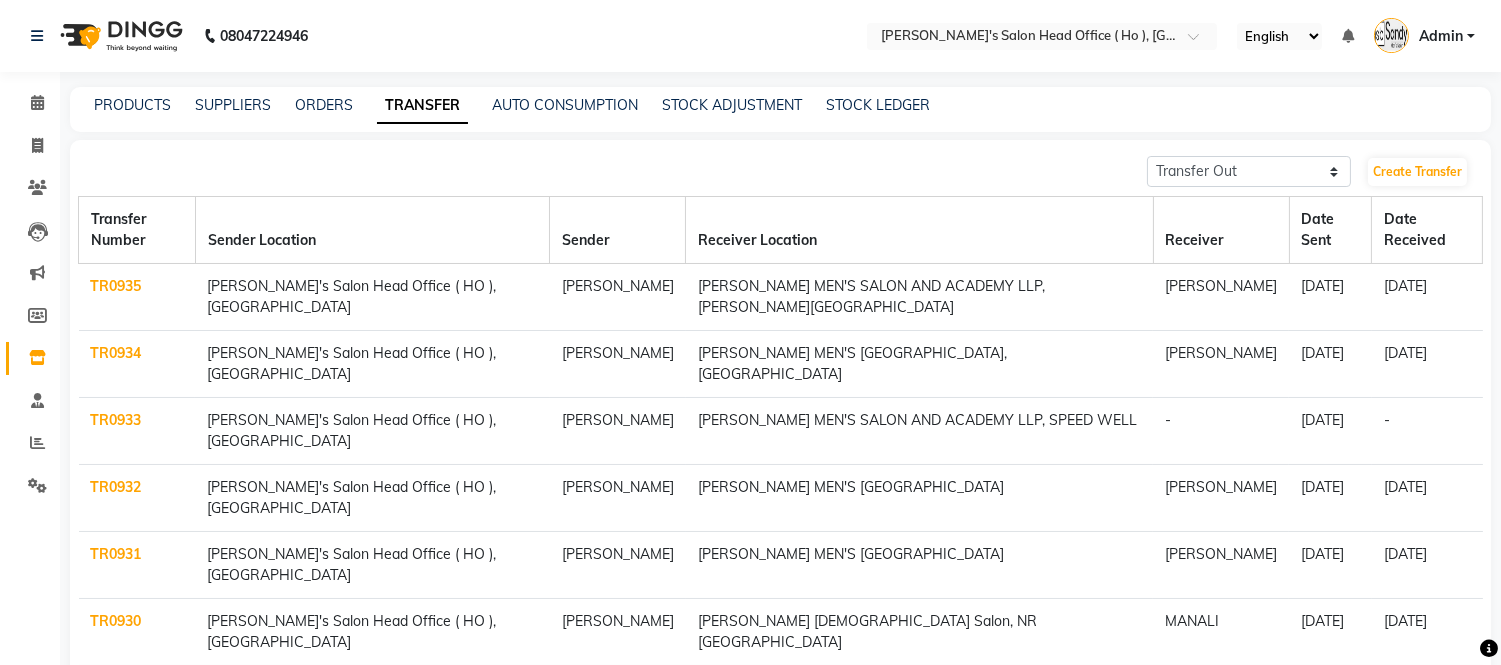 click on "TR0935" 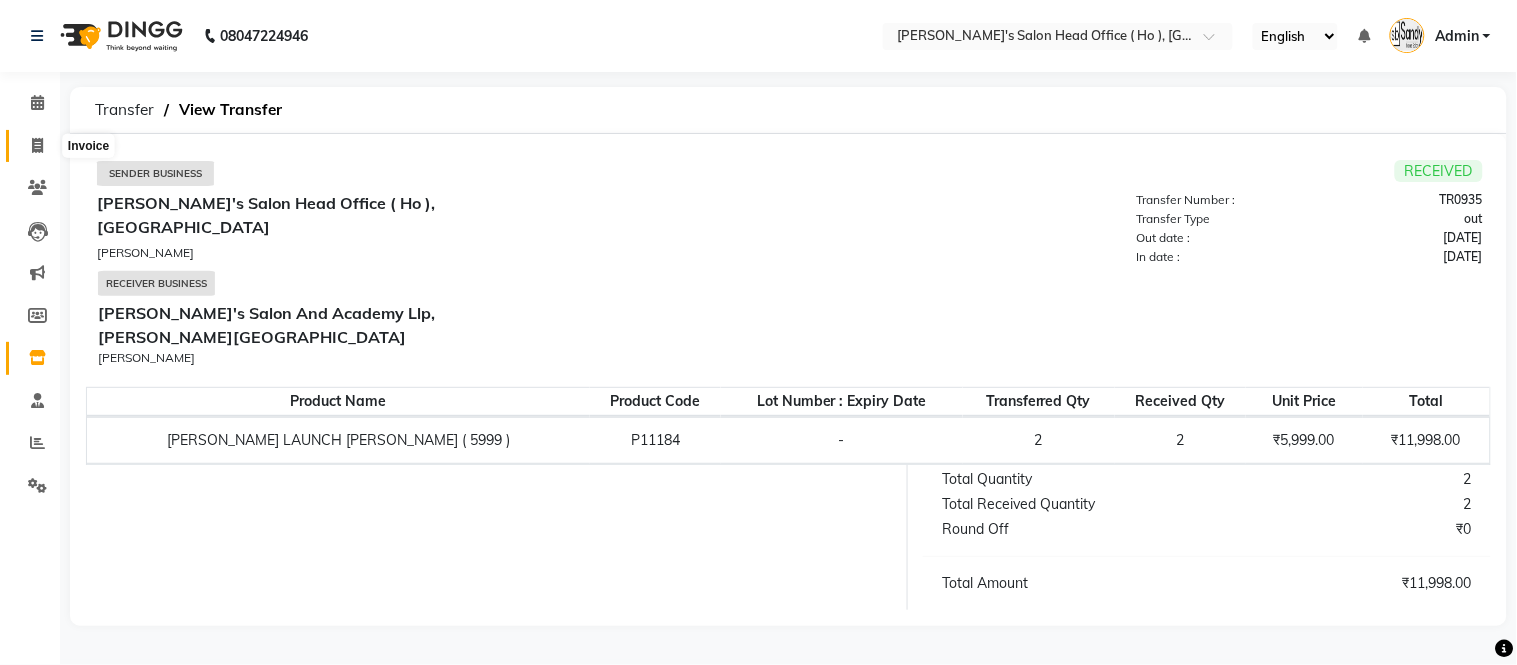 click 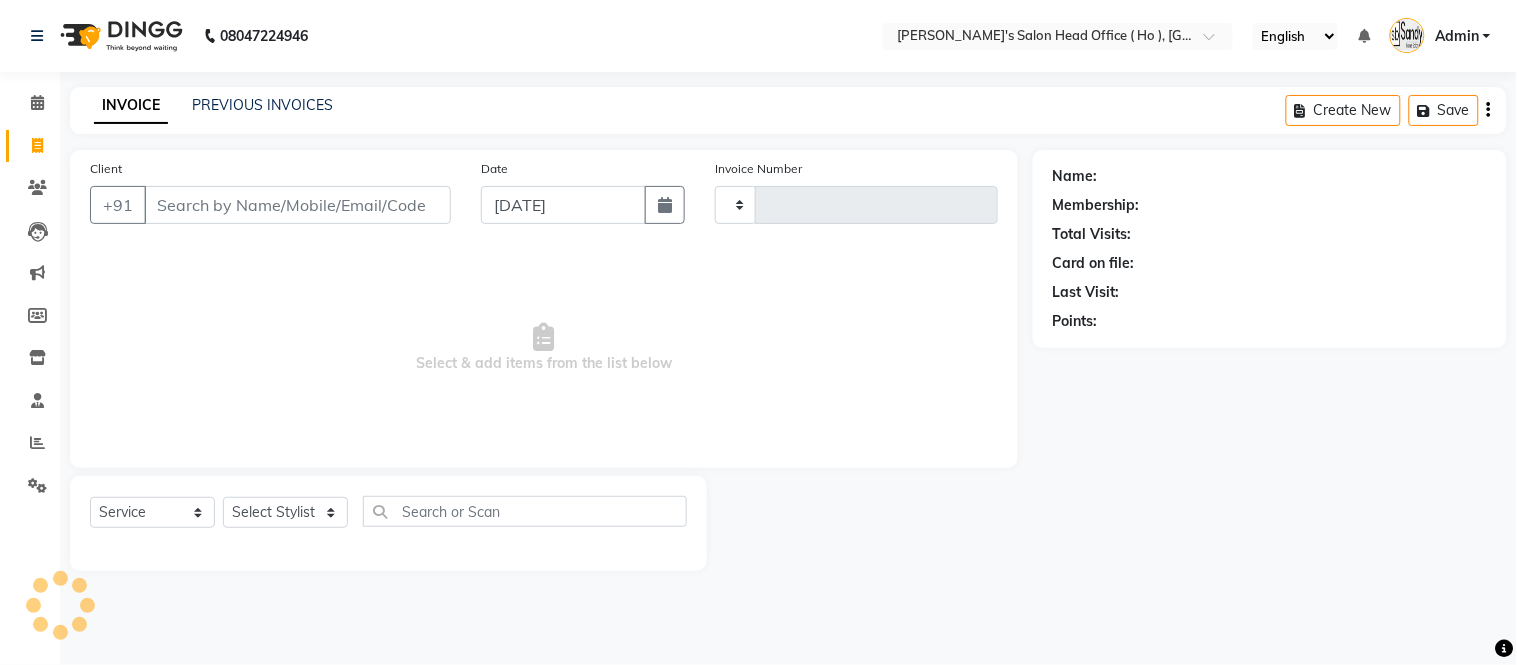 type on "0001" 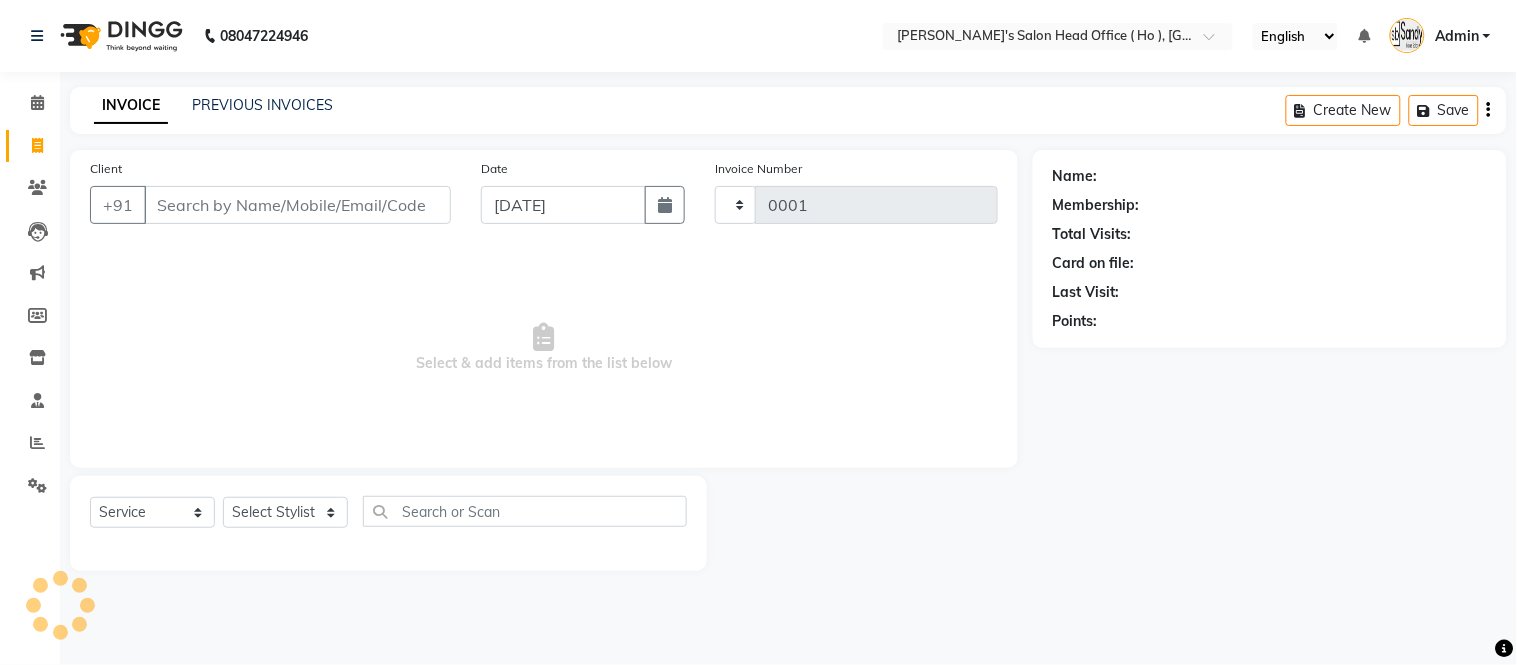 select on "6981" 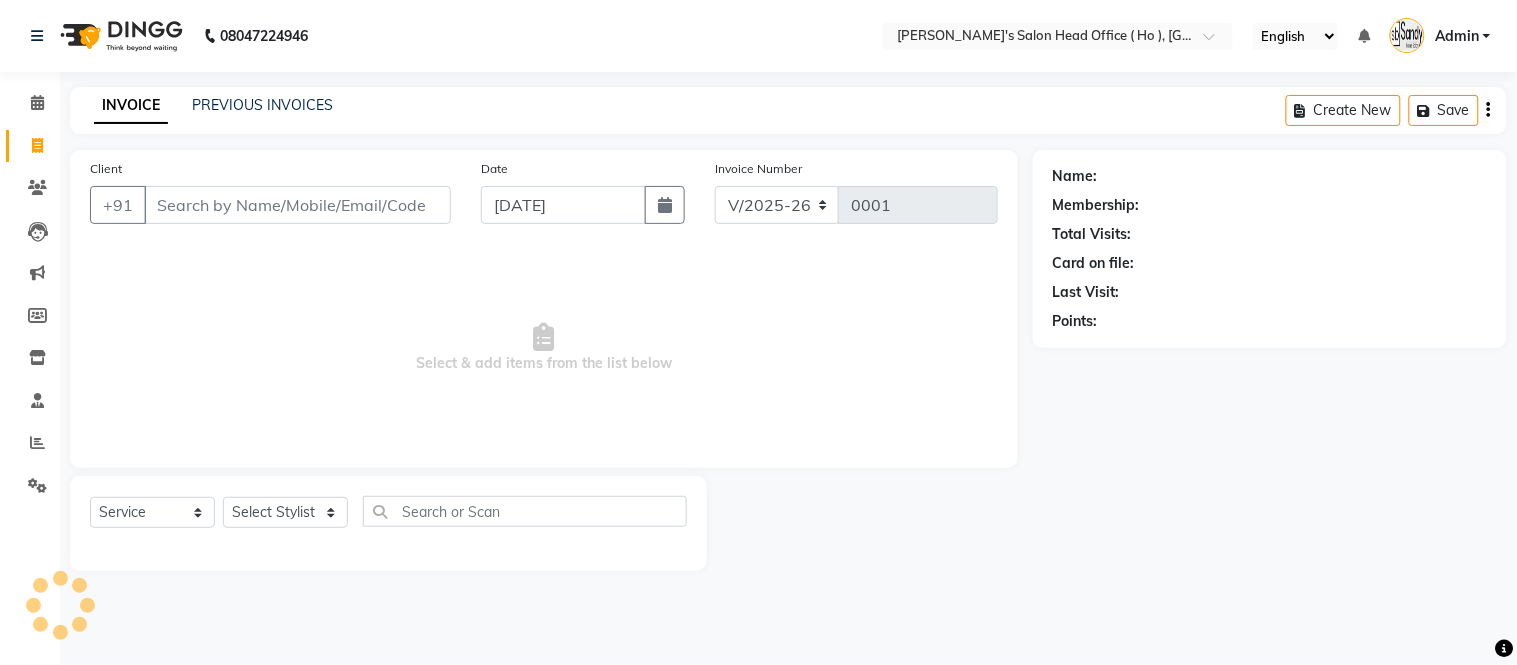 click on "Admin" at bounding box center (1457, 36) 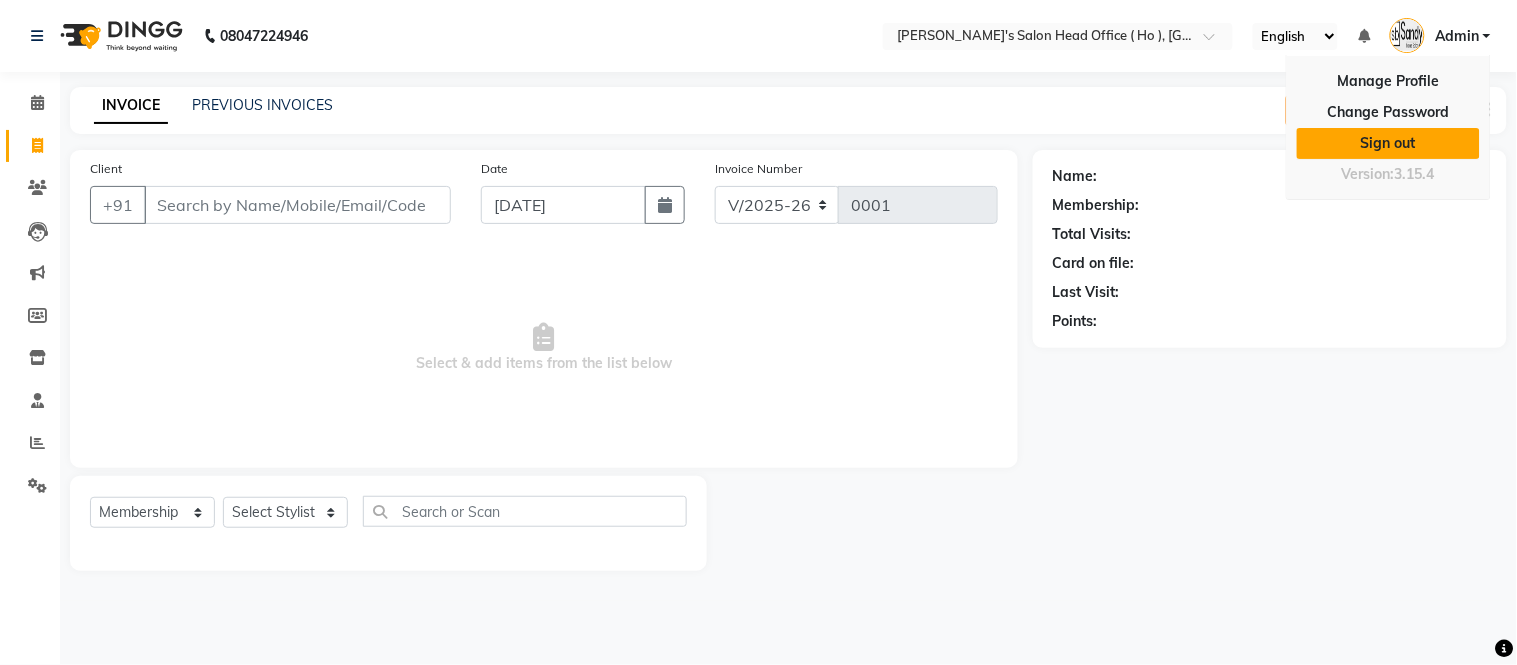 click on "Sign out" at bounding box center (1388, 143) 